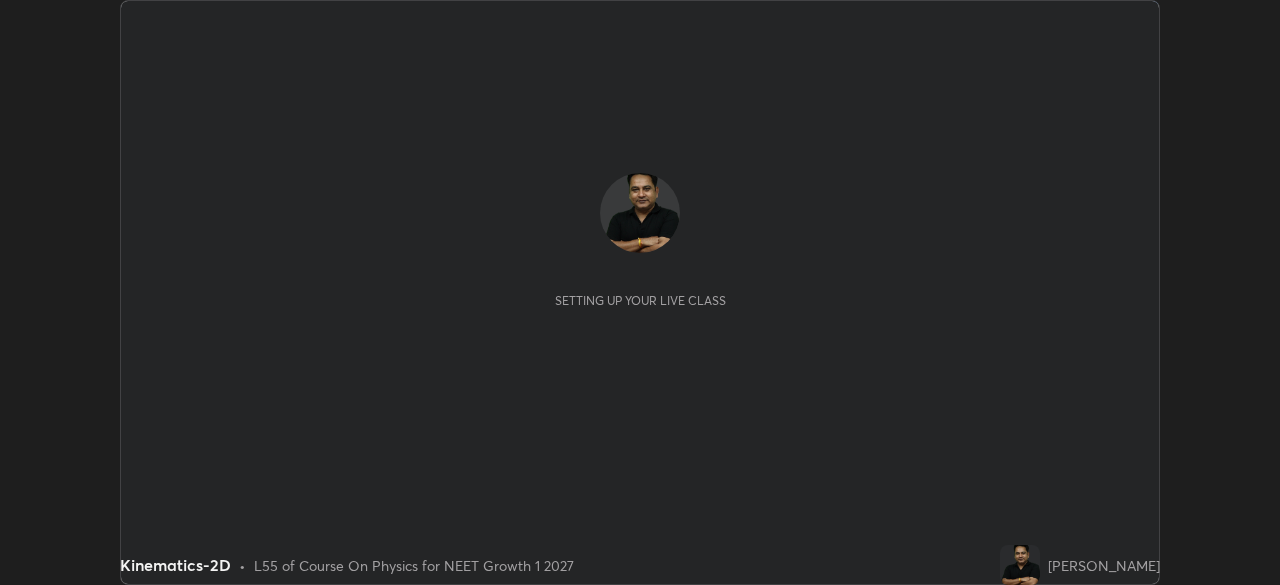 scroll, scrollTop: 0, scrollLeft: 0, axis: both 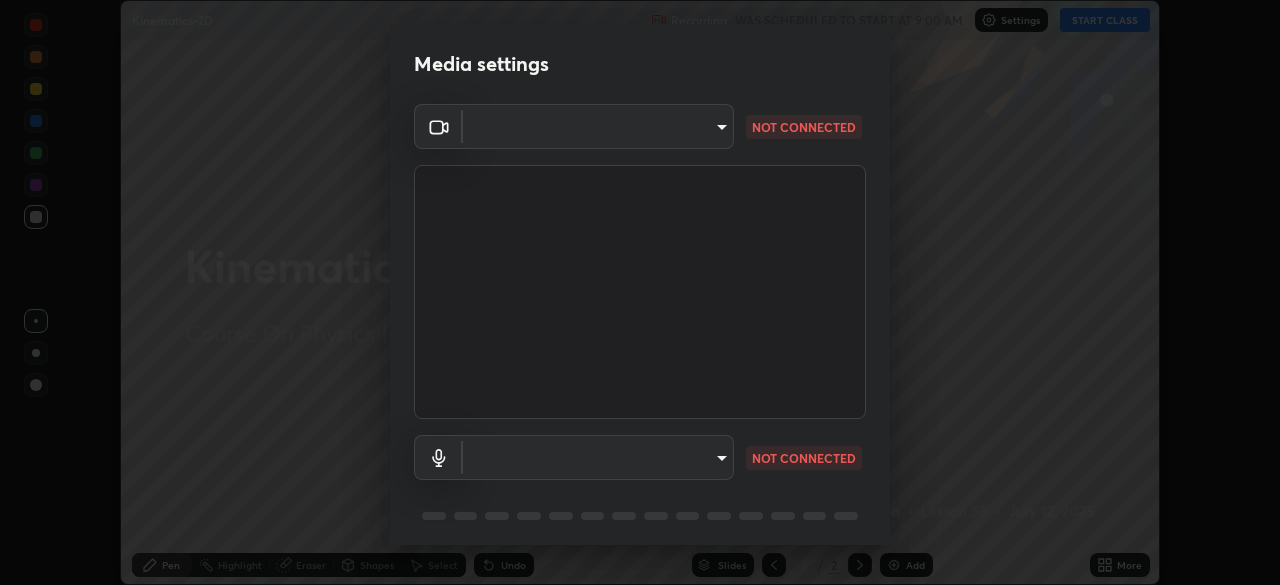 type on "1e49b53be58bf3658c32ba4c8e2538d2601885ca91182b01ba969948c87b8f29" 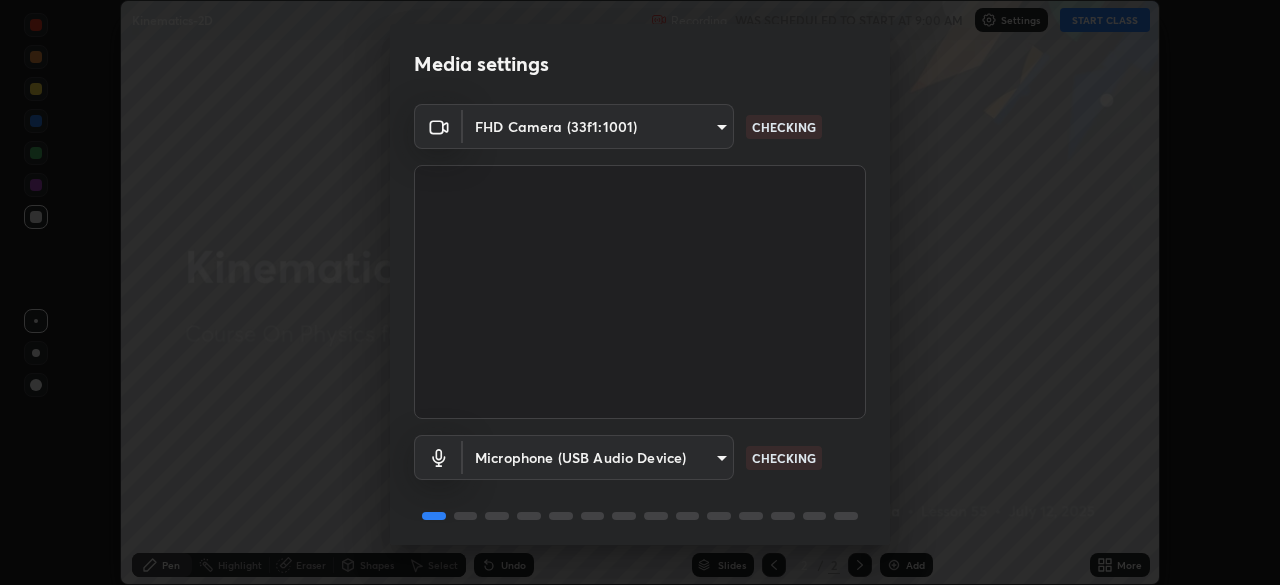 click on "Erase all Kinematics-2D Recording WAS SCHEDULED TO START AT  9:00 AM Settings START CLASS Setting up your live class Kinematics-2D • L55 of Course On Physics for NEET Growth 1 2027 [PERSON_NAME] Pen Highlight Eraser Shapes Select Undo Slides 2 / 2 Add More No doubts shared Encourage your learners to ask a doubt for better clarity Report an issue Reason for reporting Buffering Chat not working Audio - Video sync issue Educator video quality low ​ Attach an image Report Media settings FHD Camera (33f1:1001) 1e49b53be58bf3658c32ba4c8e2538d2601885ca91182b01ba969948c87b8f29 CHECKING Microphone (USB Audio Device) ea87fc36347b51241c7dbb5a200bf6c46822a0085c78c32b66ce24c8f32dd280 CHECKING 1 / 5 Next" at bounding box center (640, 292) 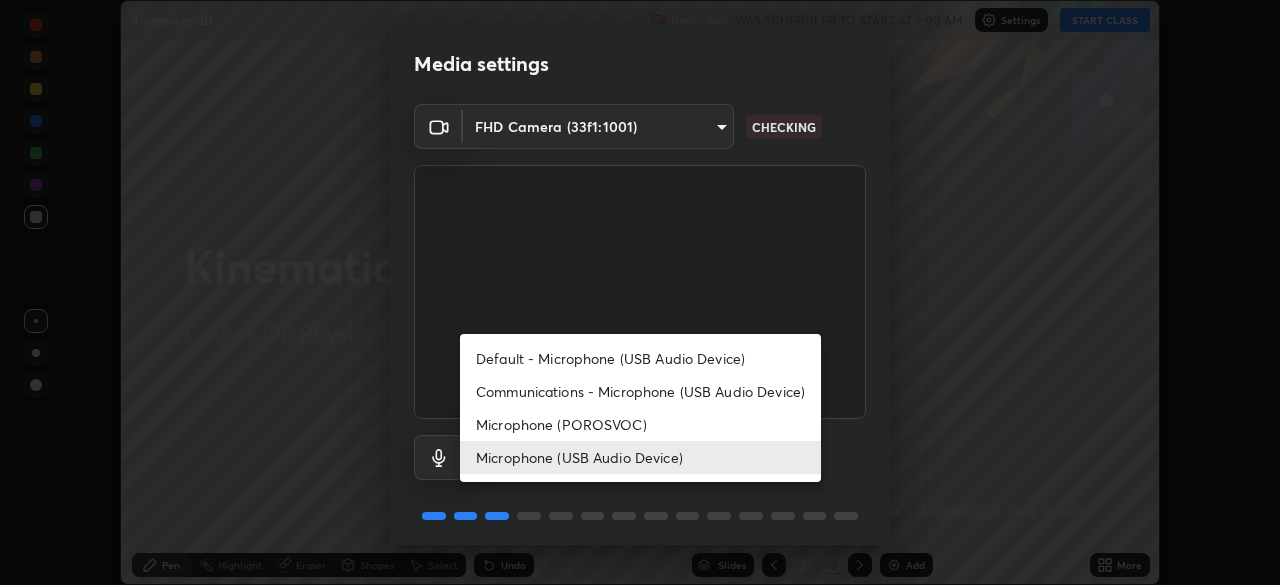 click on "Microphone (POROSVOC)" at bounding box center (640, 424) 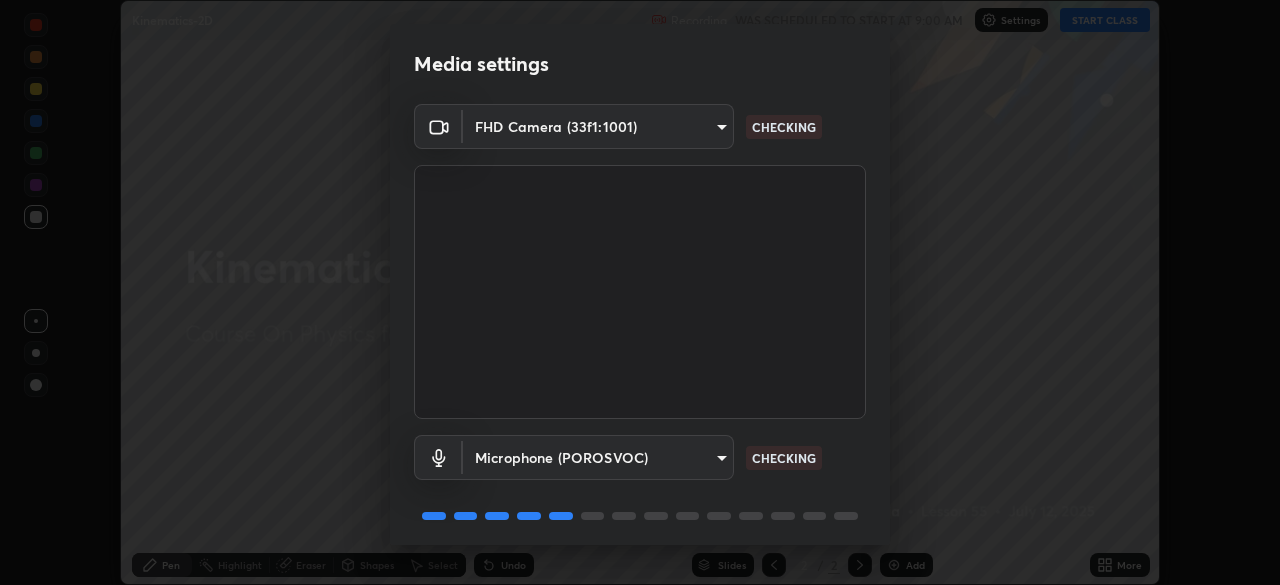 click on "Erase all Kinematics-2D Recording WAS SCHEDULED TO START AT  9:00 AM Settings START CLASS Setting up your live class Kinematics-2D • L55 of Course On Physics for NEET Growth 1 2027 [PERSON_NAME] Pen Highlight Eraser Shapes Select Undo Slides 2 / 2 Add More No doubts shared Encourage your learners to ask a doubt for better clarity Report an issue Reason for reporting Buffering Chat not working Audio - Video sync issue Educator video quality low ​ Attach an image Report Media settings FHD Camera (33f1:1001) 1e49b53be58bf3658c32ba4c8e2538d2601885ca91182b01ba969948c87b8f29 CHECKING Microphone (POROSVOC) cba8835e3c0172d102e8021ca3195a3b66a78113b3e0c580ed97903e3073fdd4 CHECKING 1 / 5 Next" at bounding box center [640, 292] 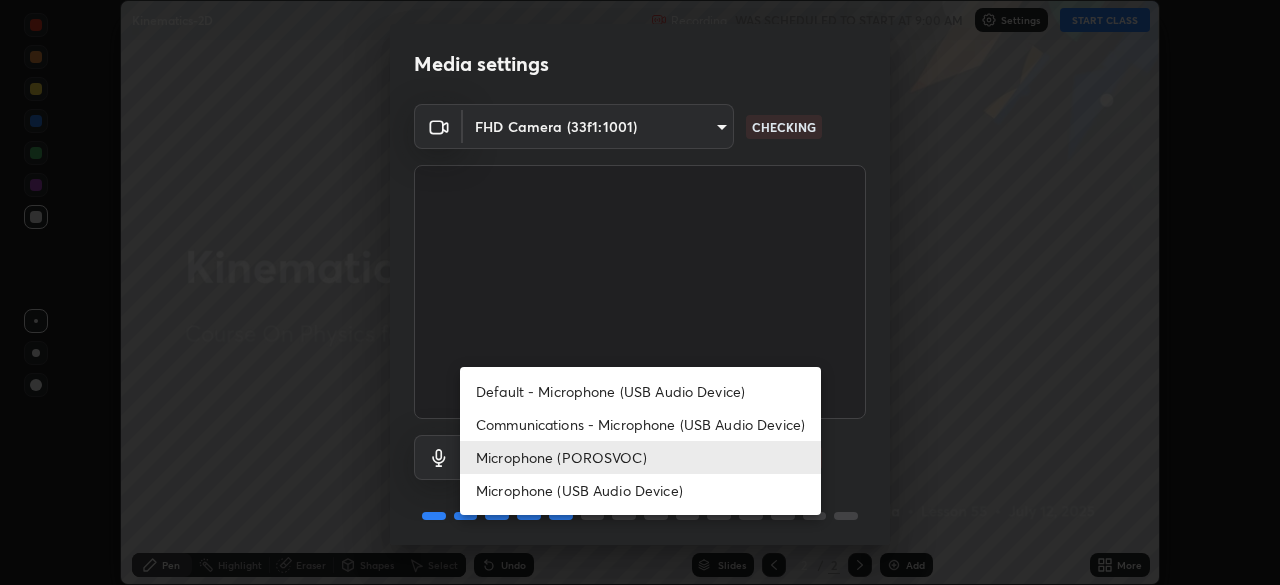 click on "Microphone (USB Audio Device)" at bounding box center [640, 490] 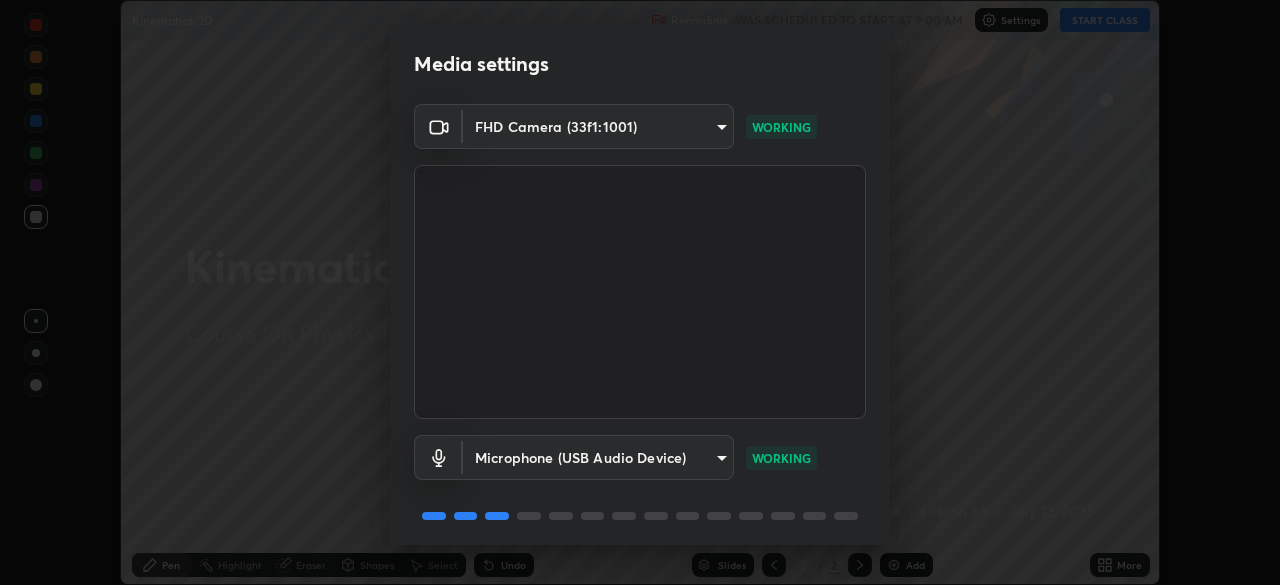 scroll, scrollTop: 71, scrollLeft: 0, axis: vertical 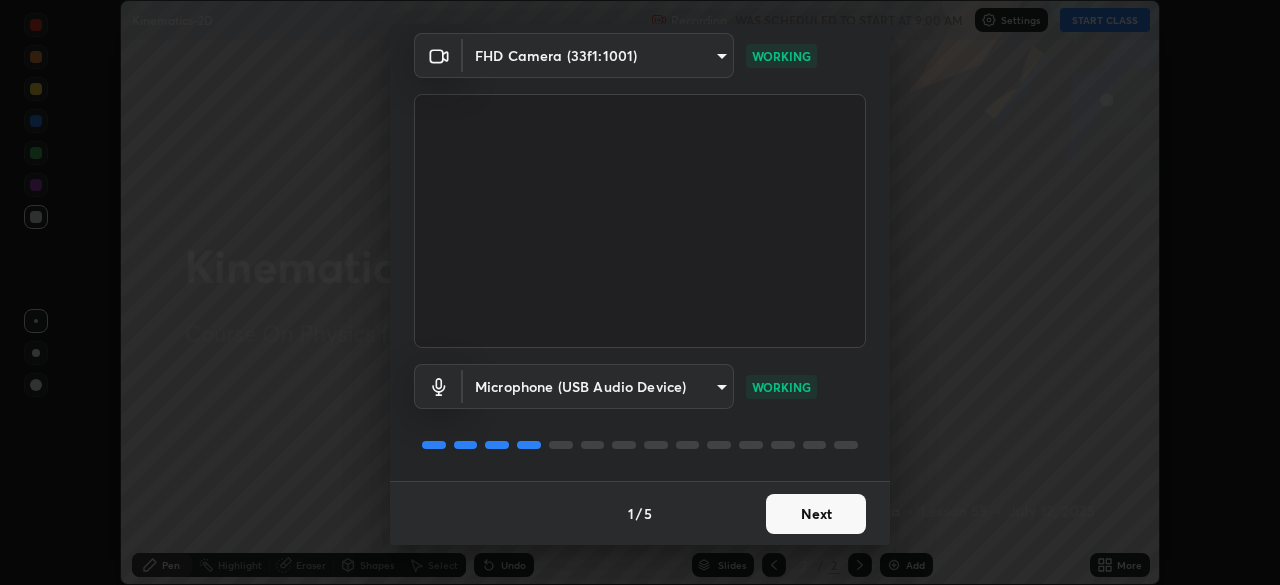 click on "Next" at bounding box center (816, 514) 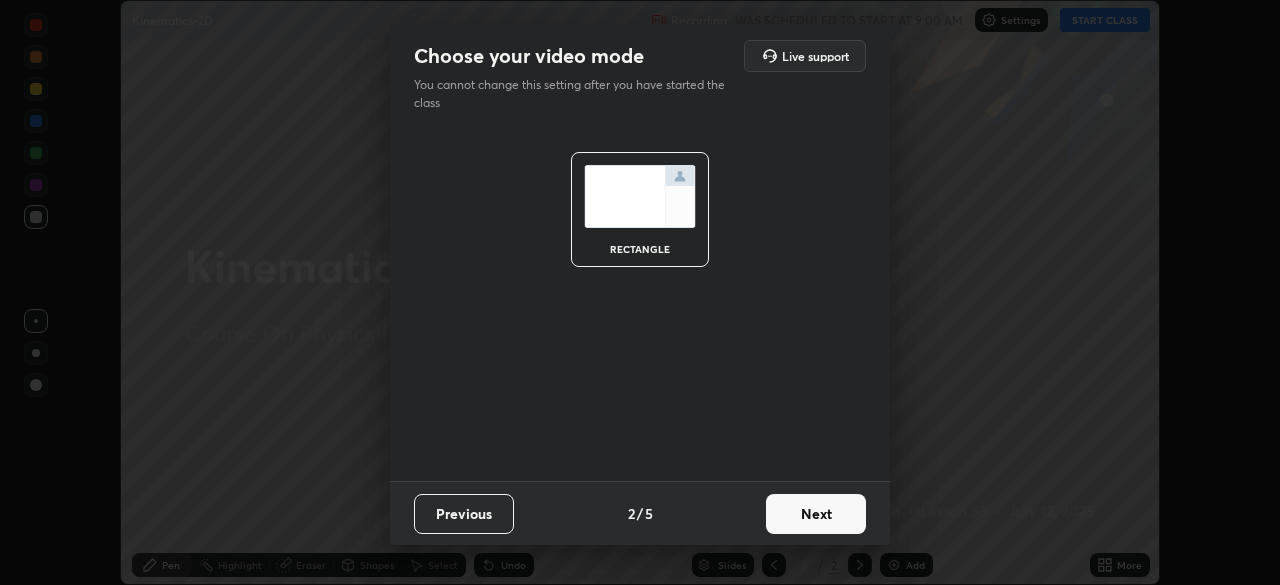 scroll, scrollTop: 0, scrollLeft: 0, axis: both 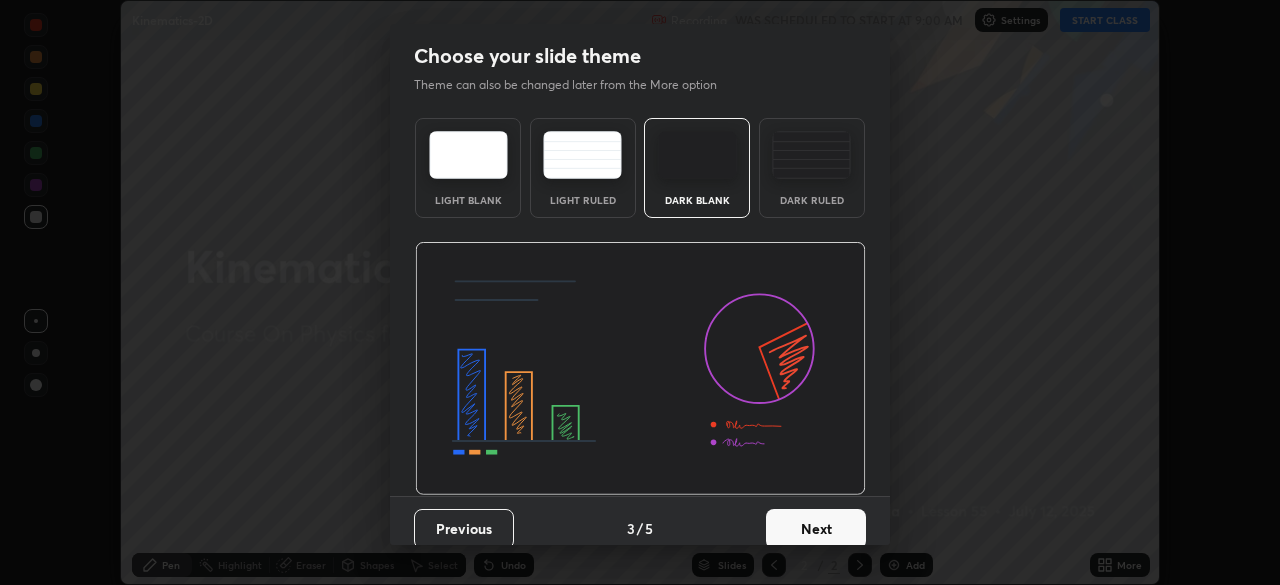 click on "Next" at bounding box center (816, 529) 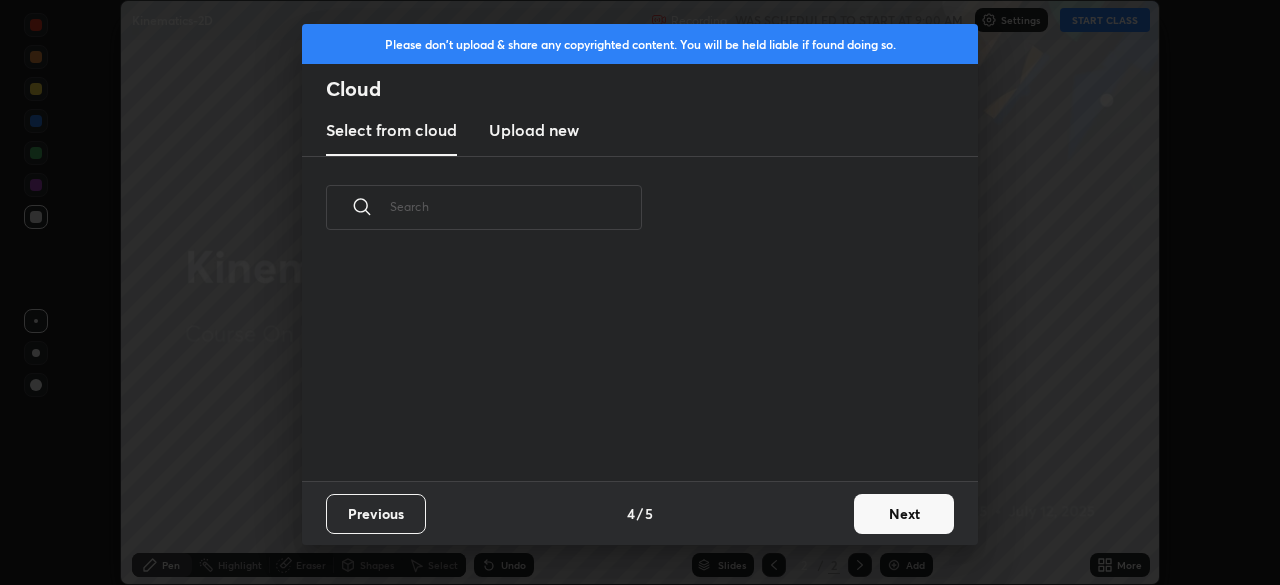 click on "Upload new" at bounding box center (534, 130) 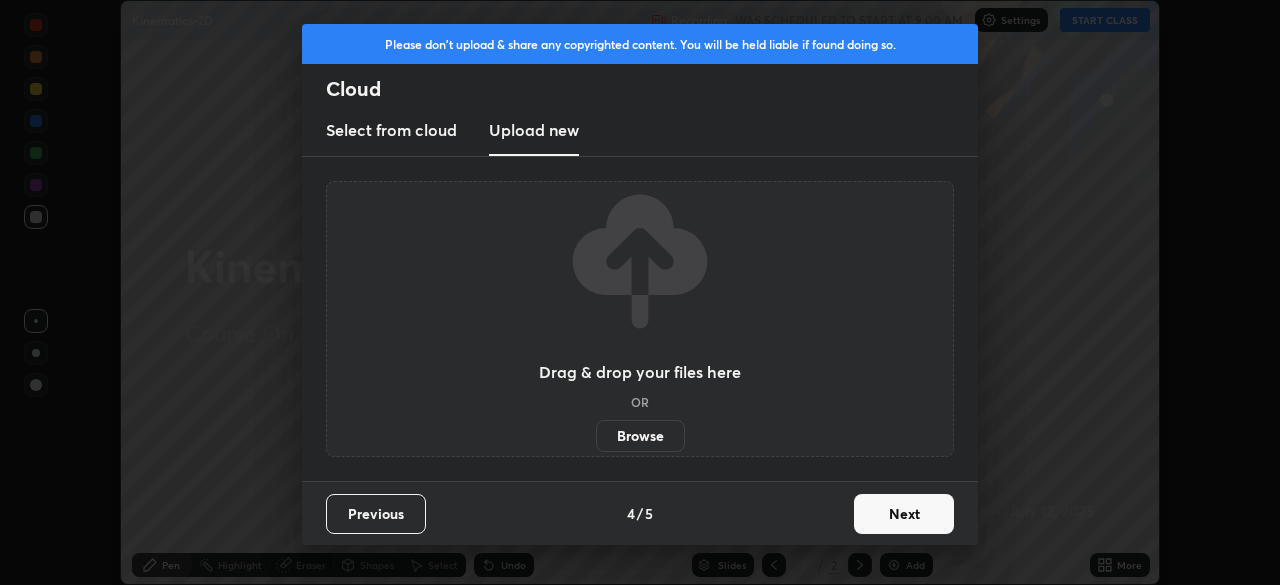 click on "Browse" at bounding box center (640, 436) 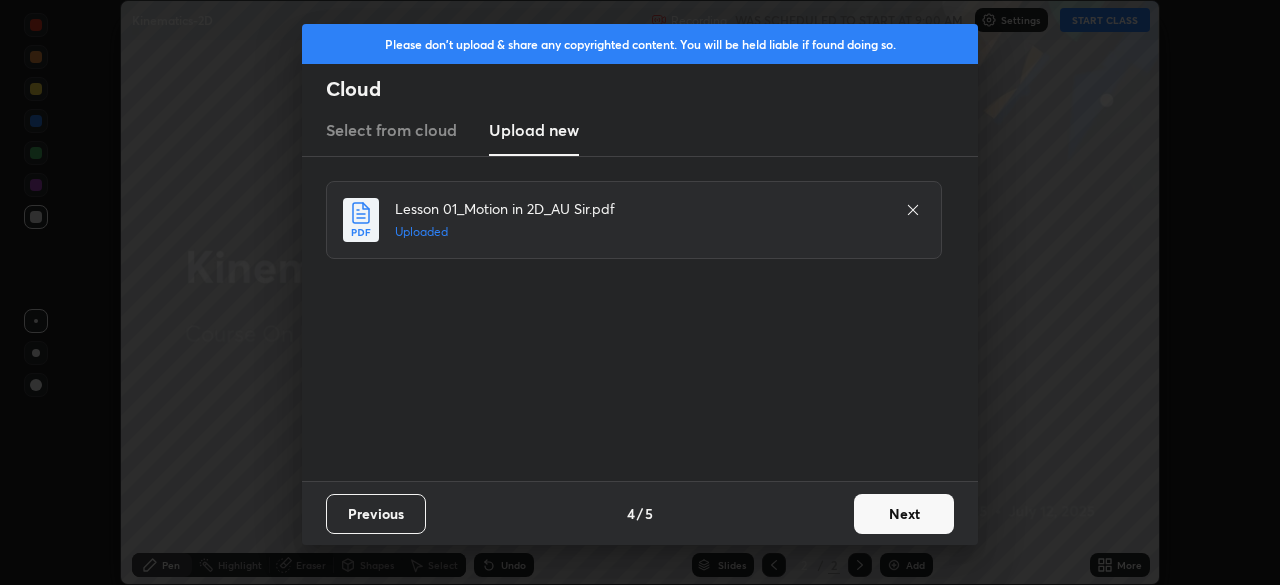 click on "Next" at bounding box center [904, 514] 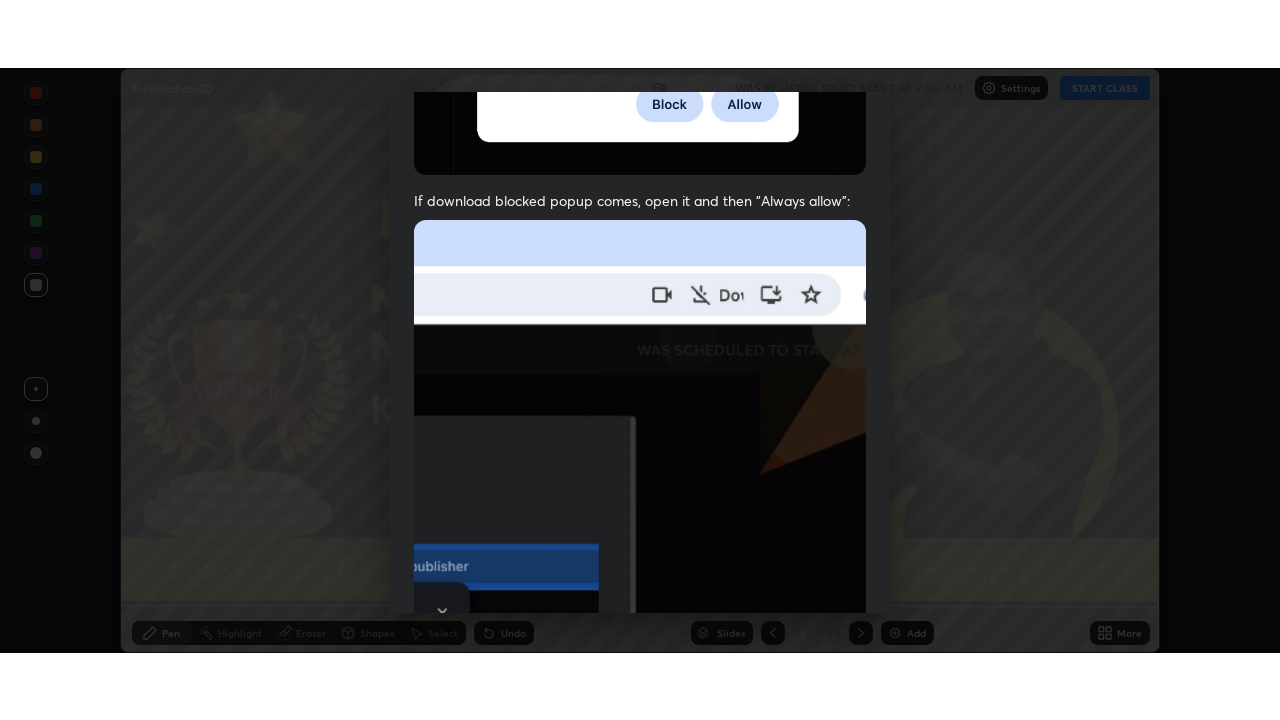 scroll, scrollTop: 479, scrollLeft: 0, axis: vertical 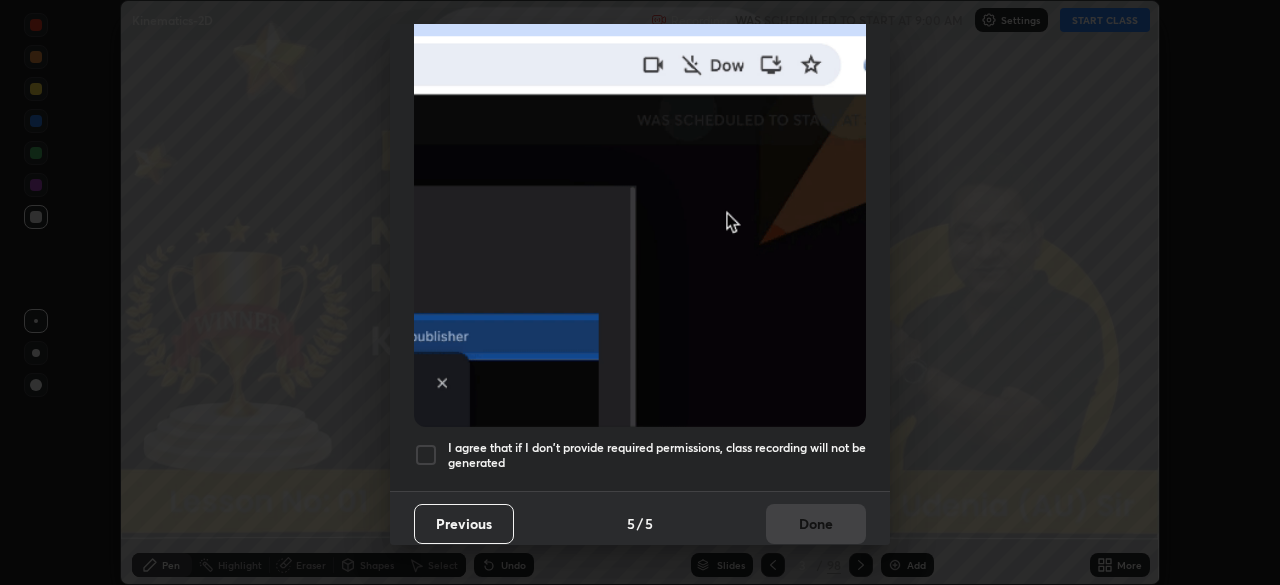 click at bounding box center (426, 455) 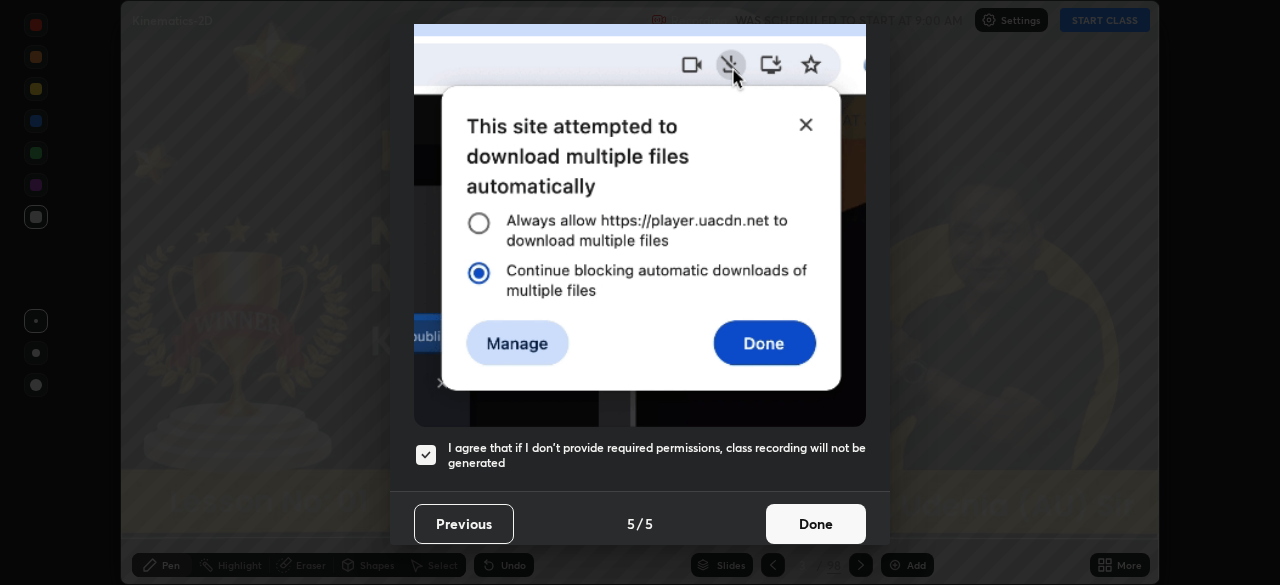 click on "Done" at bounding box center [816, 524] 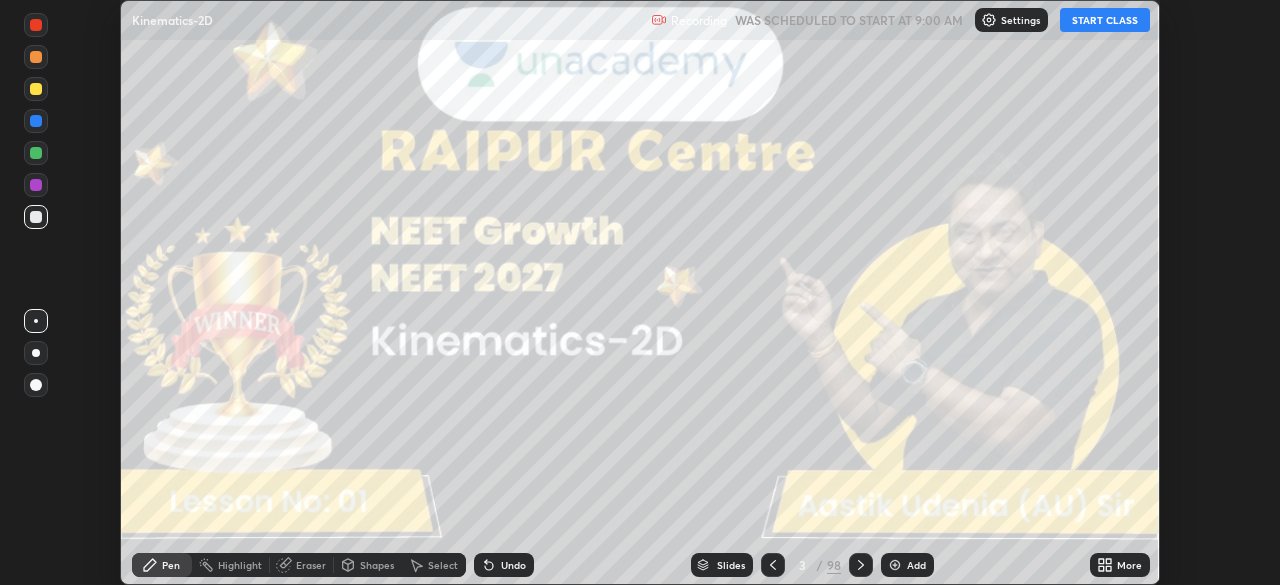 click 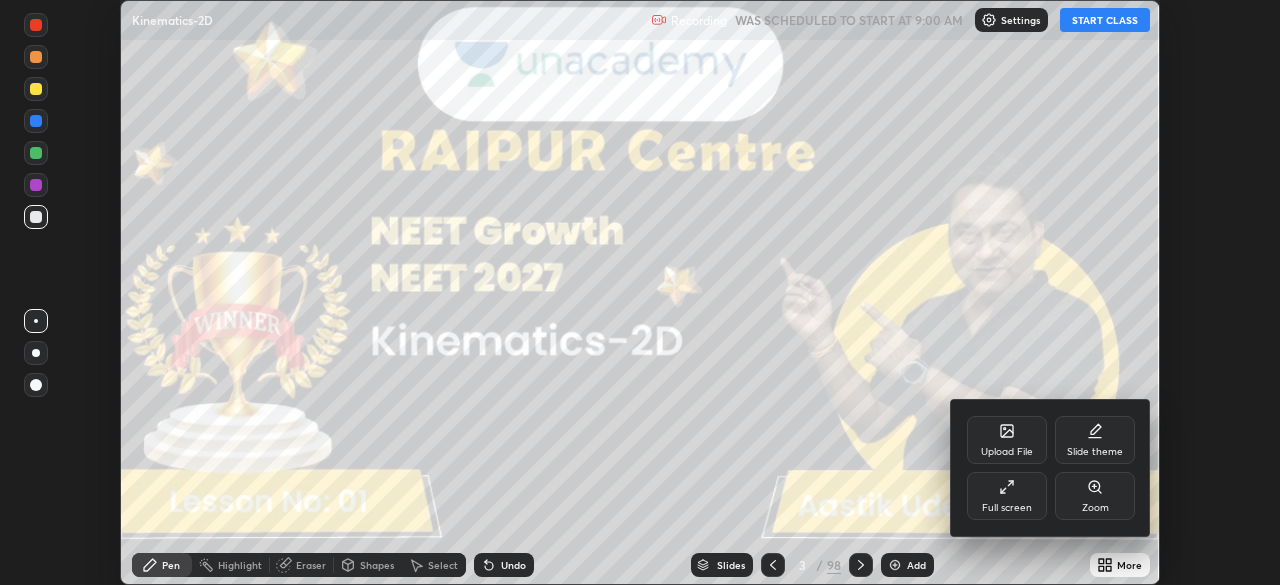 click on "Full screen" at bounding box center (1007, 496) 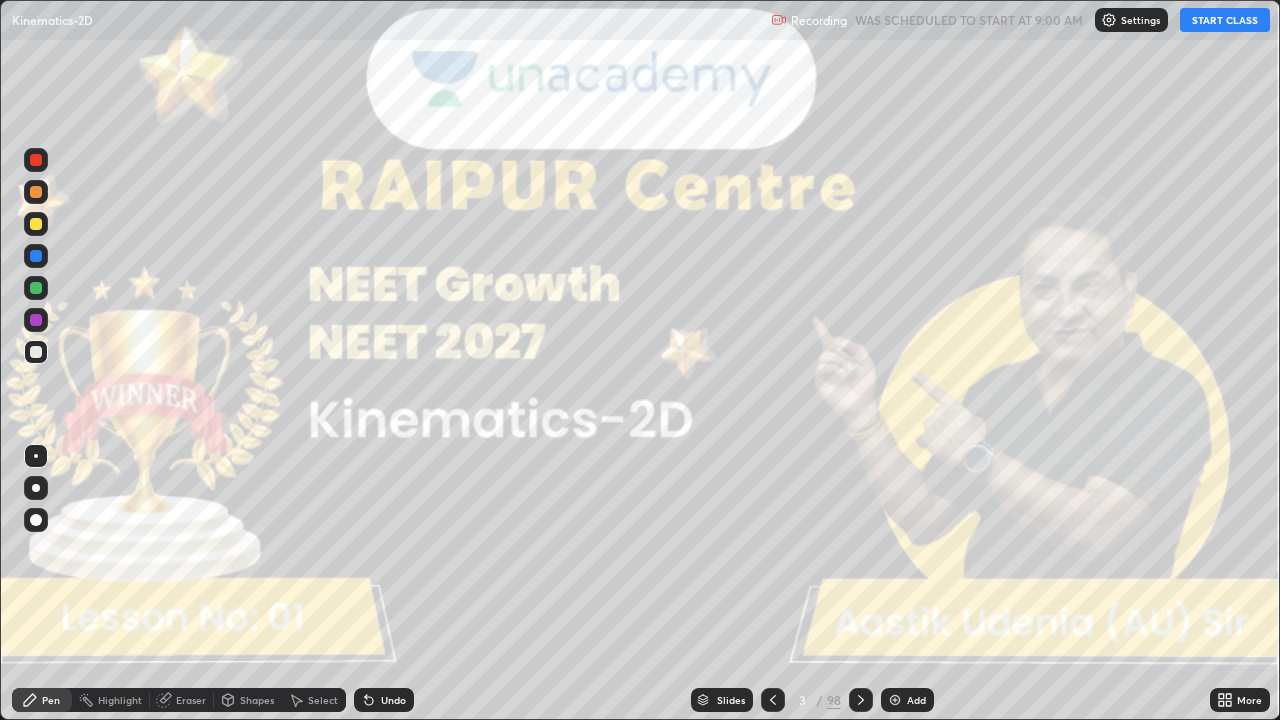 scroll, scrollTop: 99280, scrollLeft: 98720, axis: both 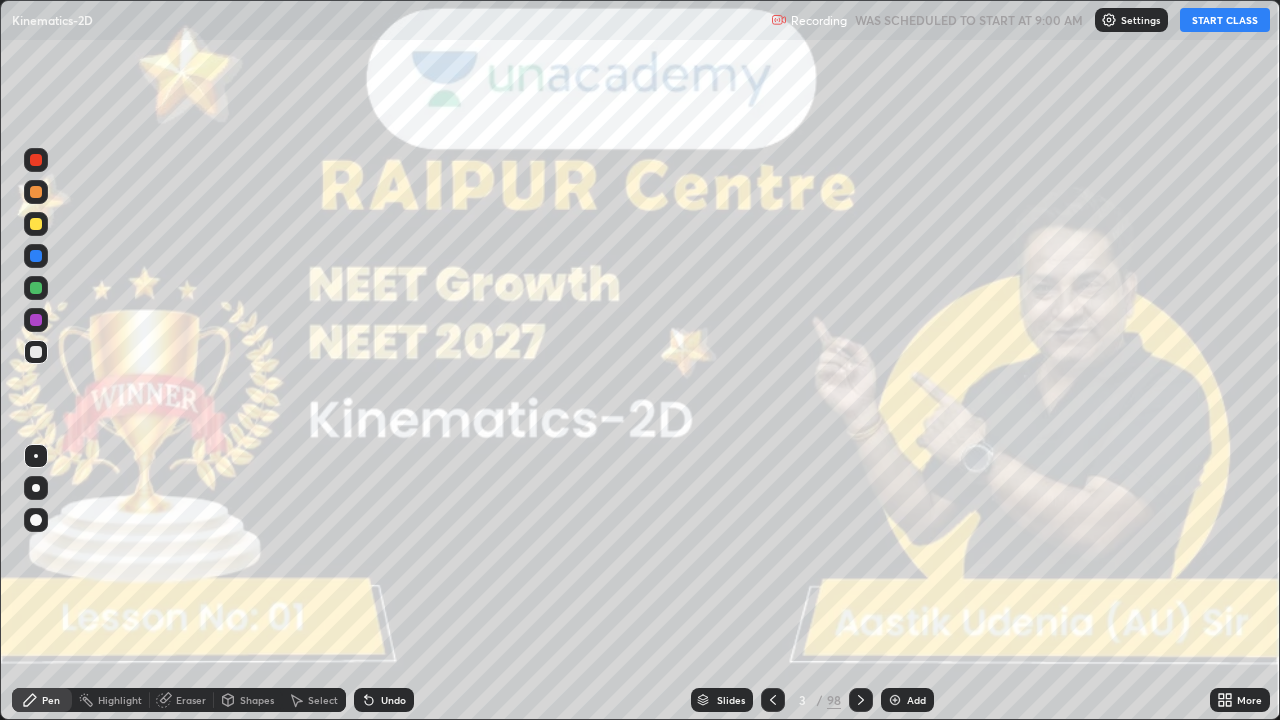click on "START CLASS" at bounding box center (1225, 20) 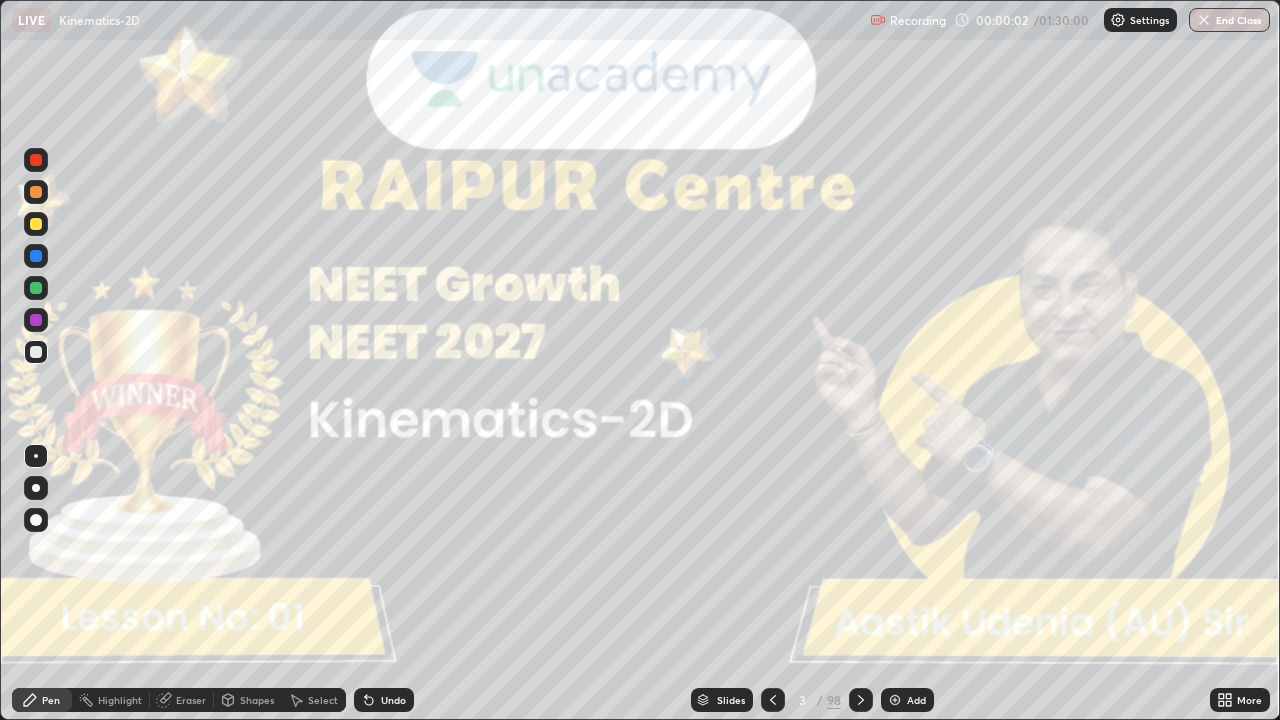 click at bounding box center [36, 488] 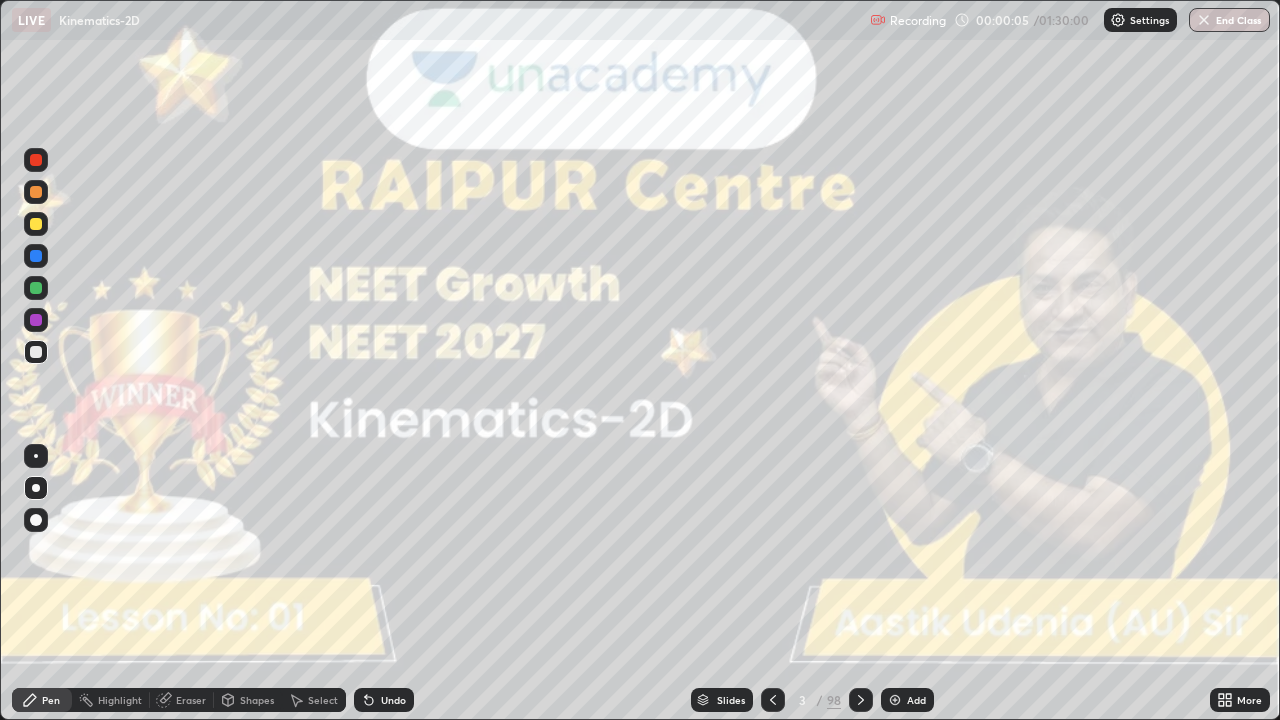 click on "Slides" at bounding box center [731, 700] 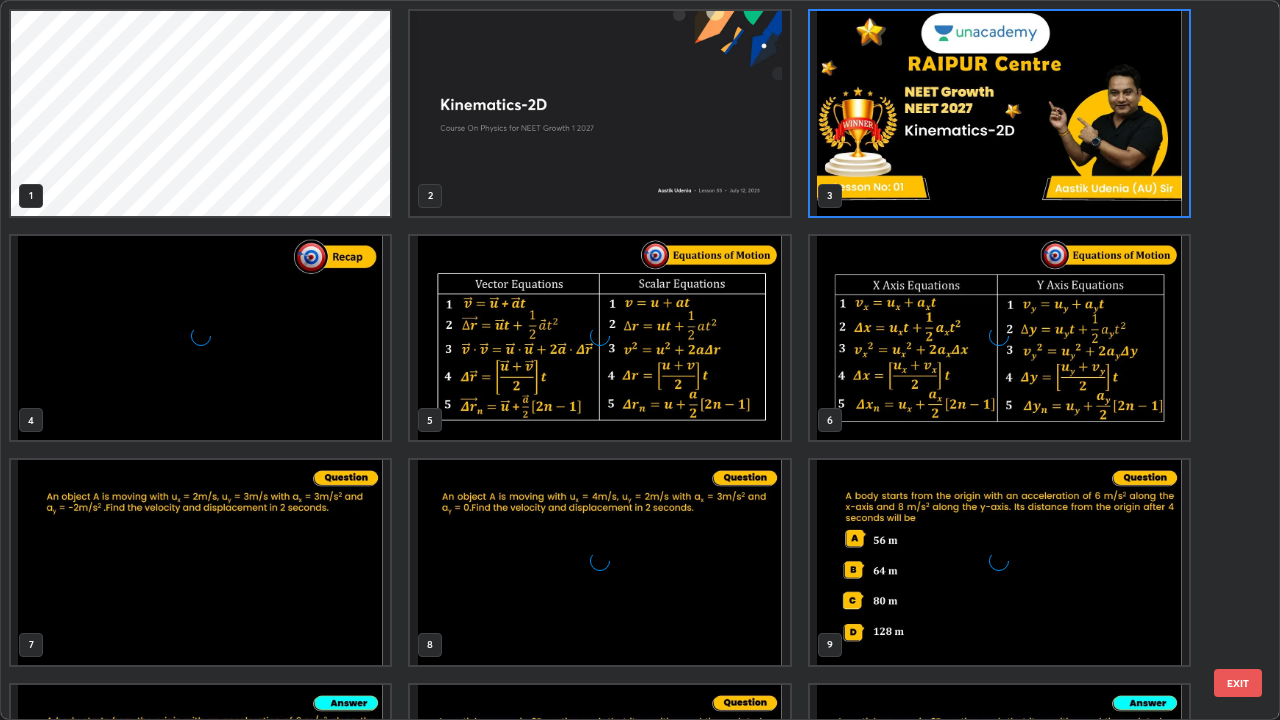 scroll, scrollTop: 7, scrollLeft: 11, axis: both 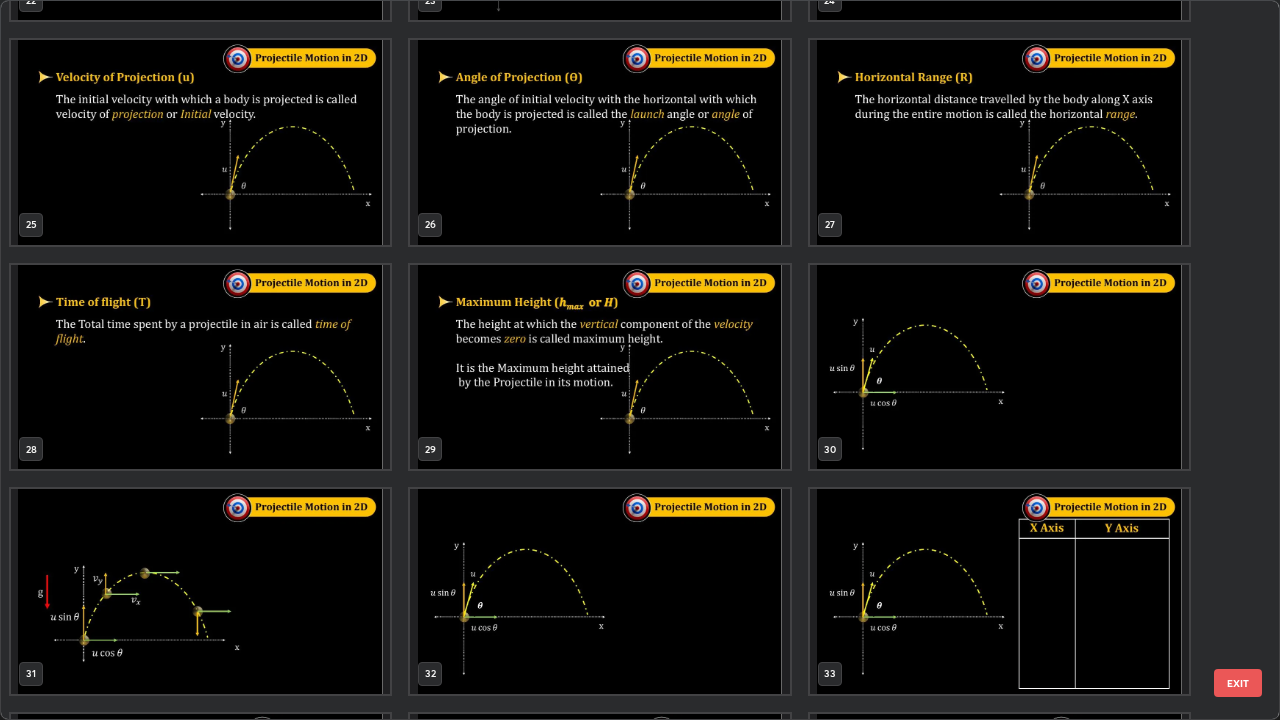 click on "EXIT" at bounding box center [1238, 683] 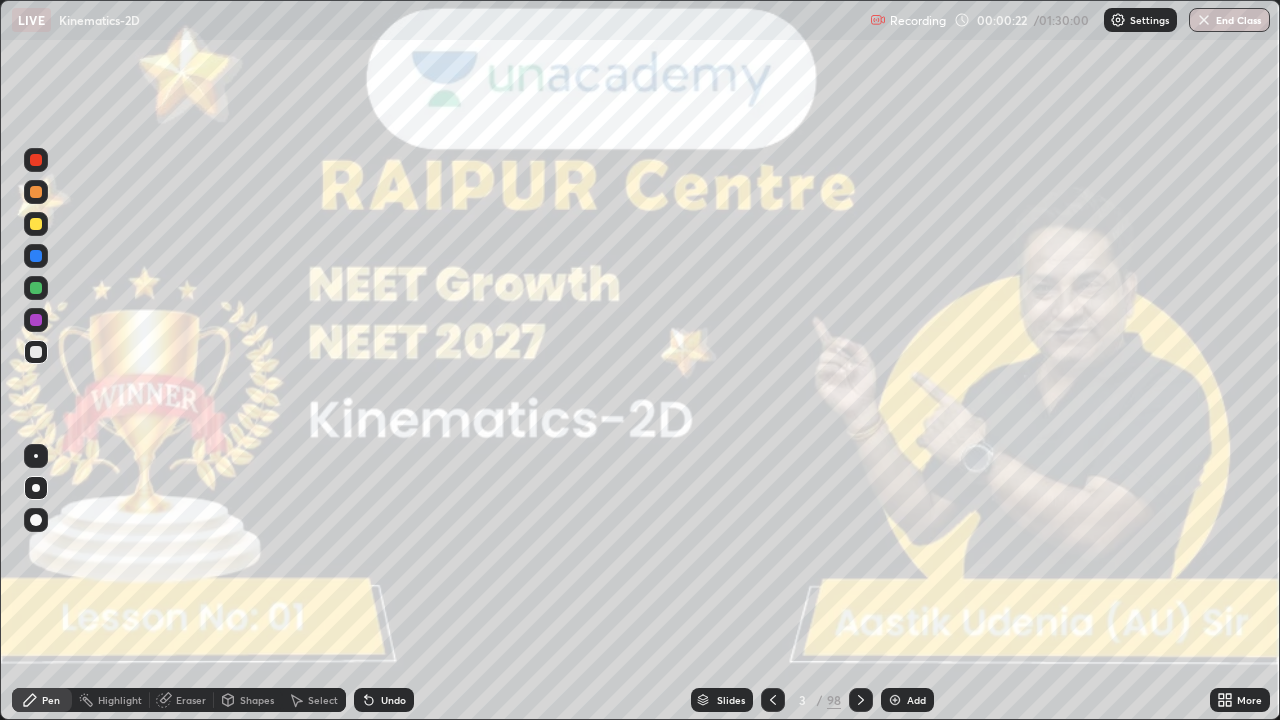 click at bounding box center (861, 700) 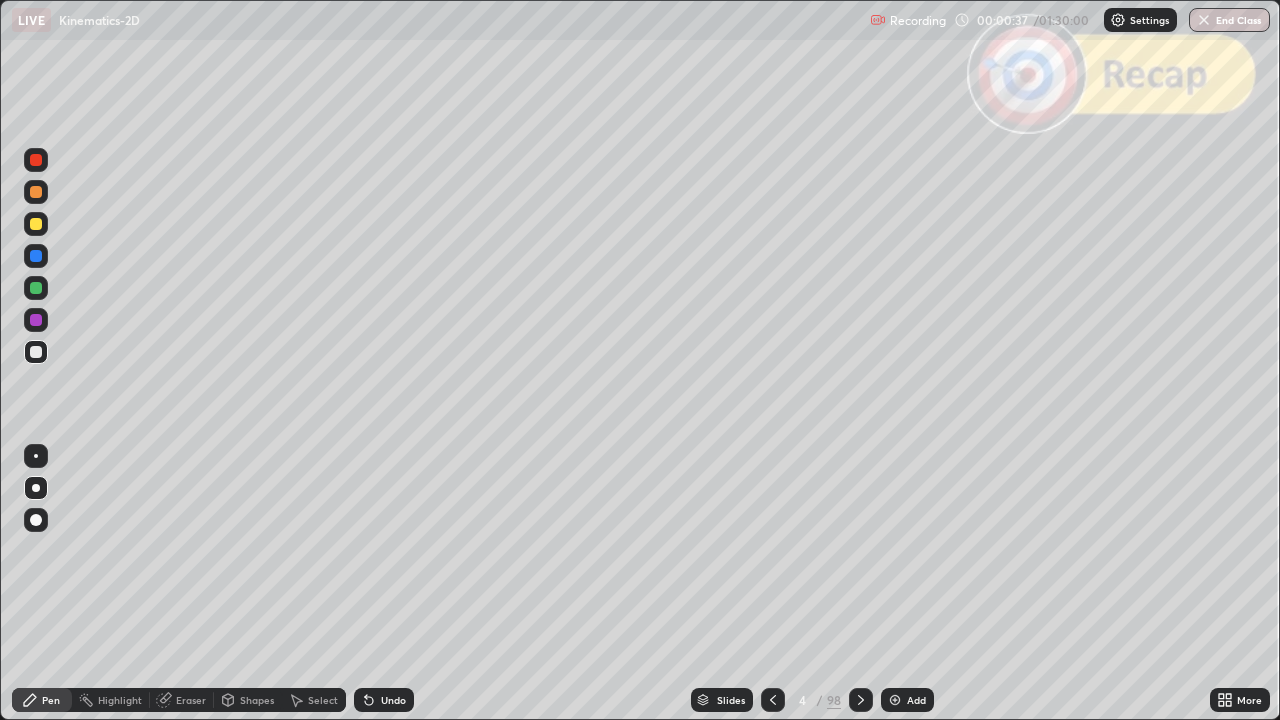 click 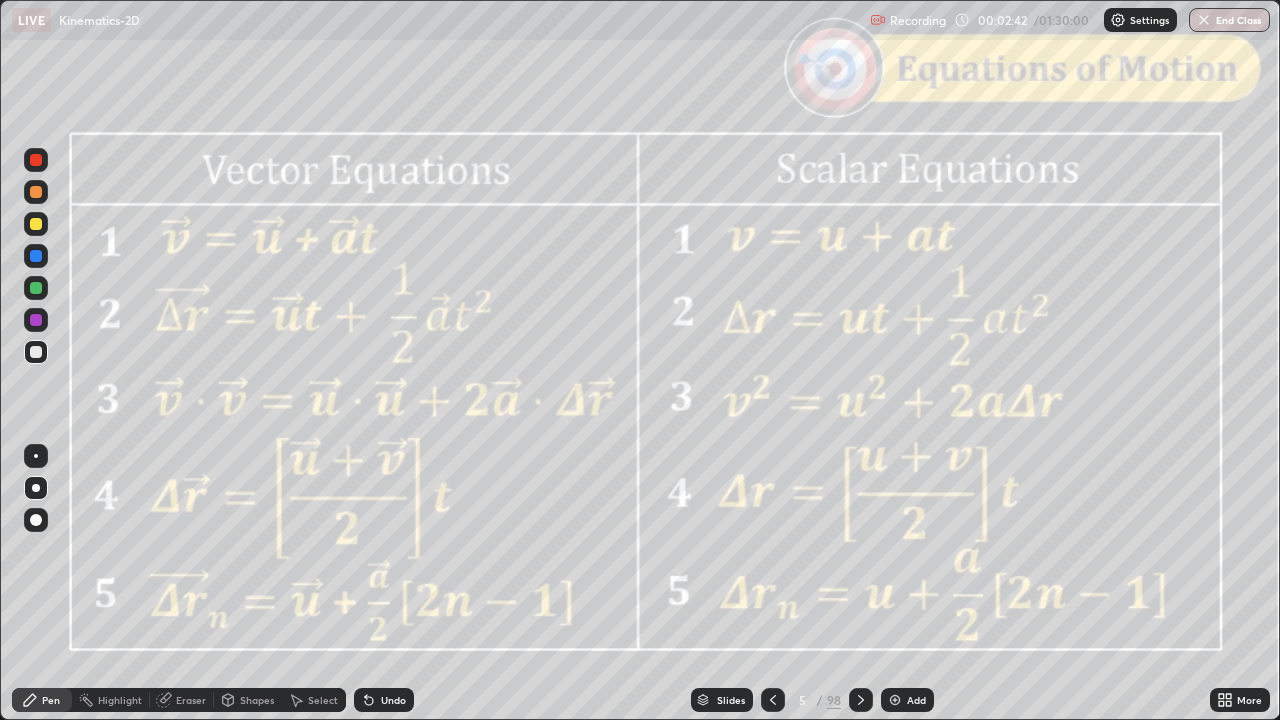 click on "Slides" at bounding box center (722, 700) 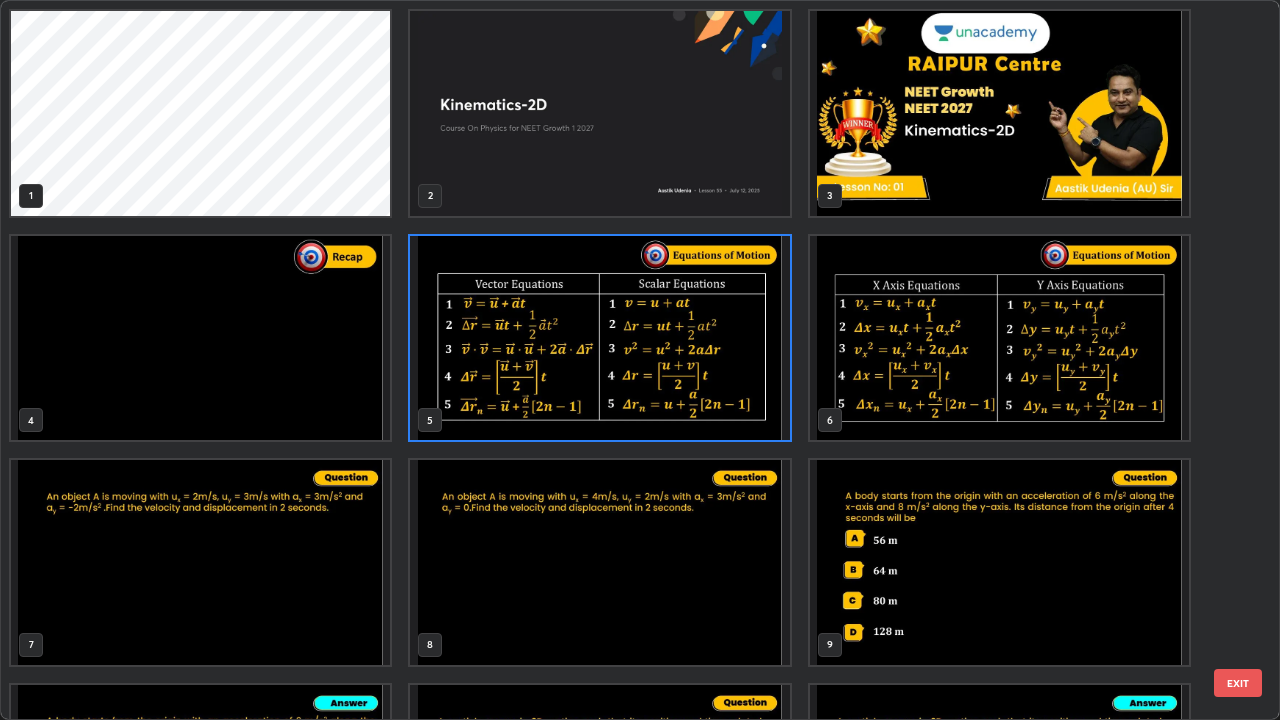 scroll, scrollTop: 7, scrollLeft: 11, axis: both 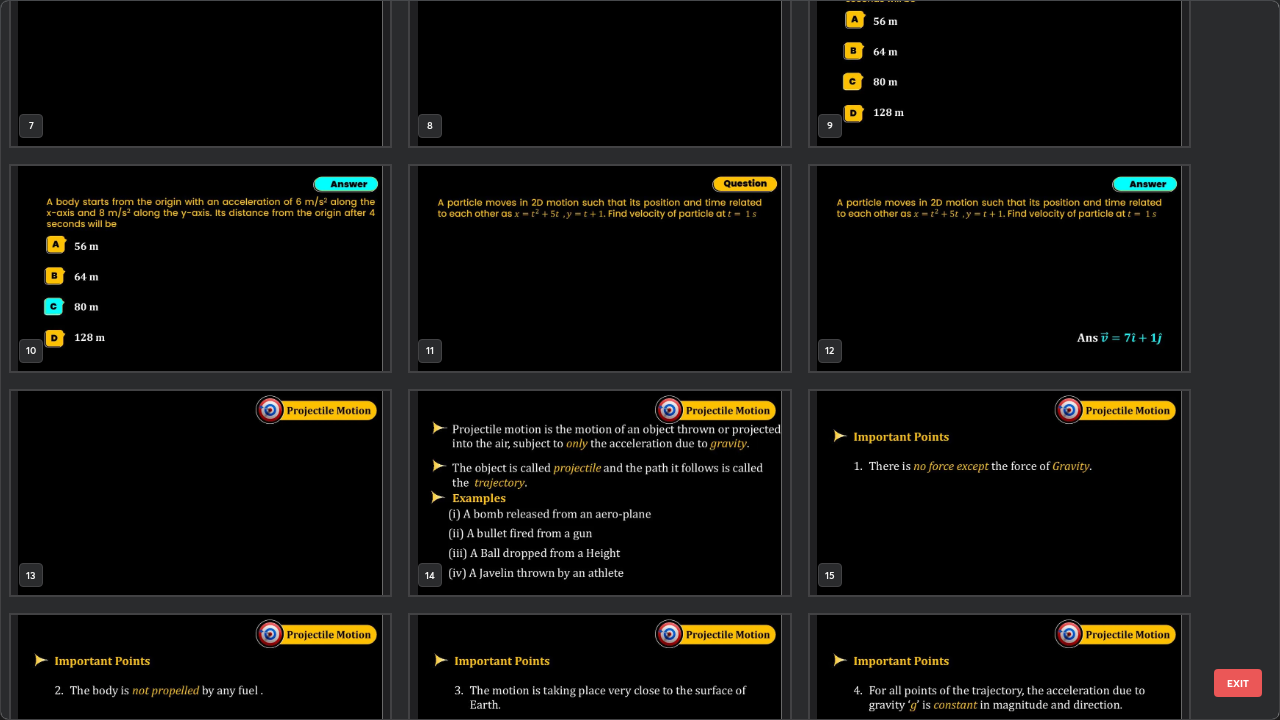 click at bounding box center [599, 493] 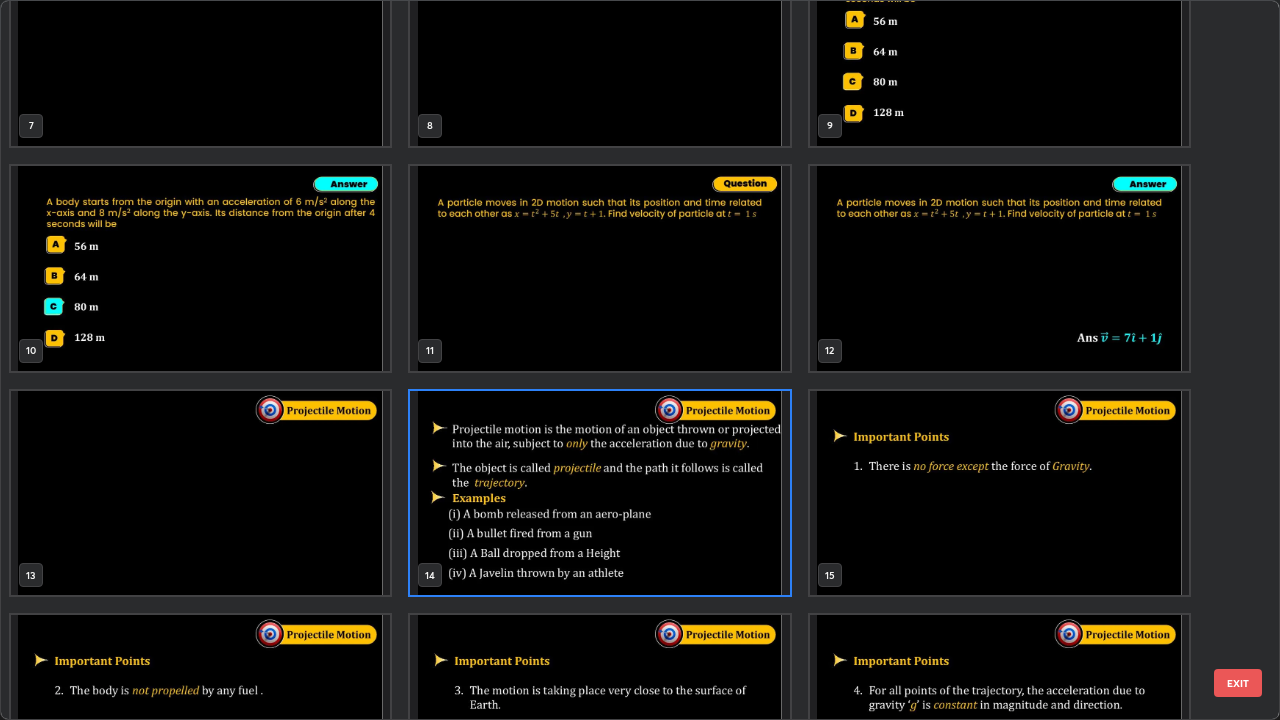 click on "EXIT" at bounding box center [1238, 683] 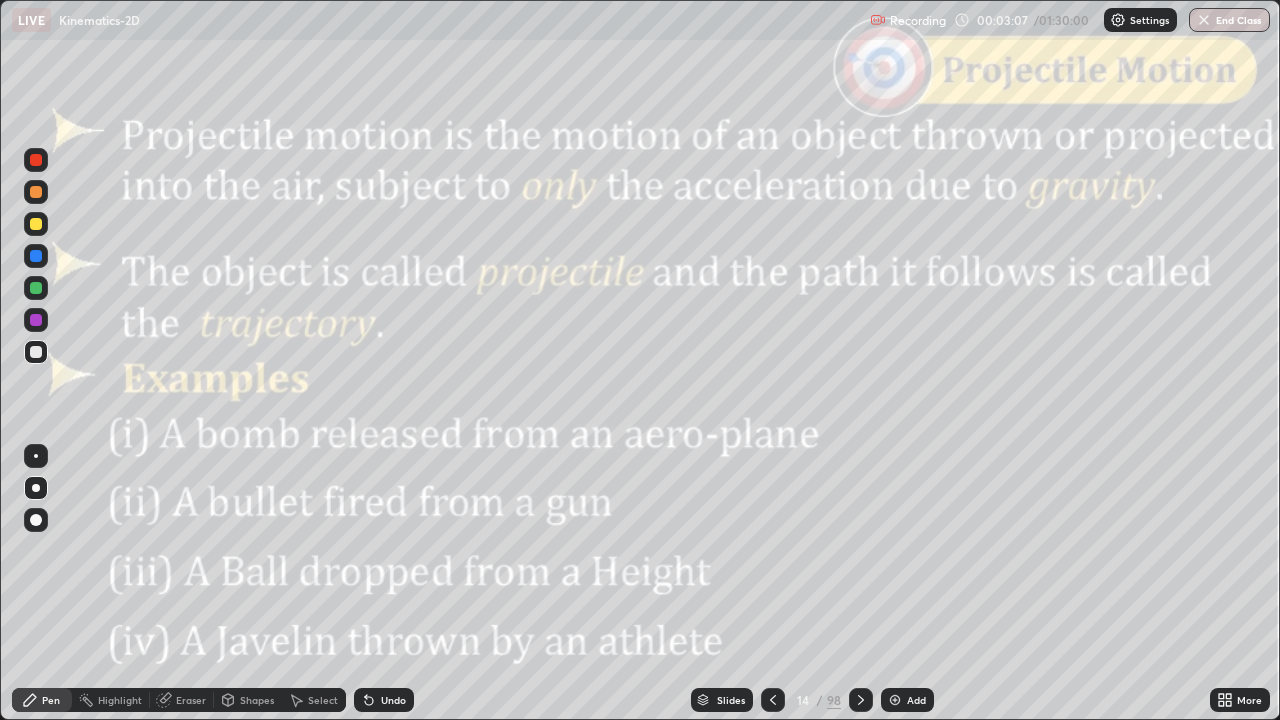 click 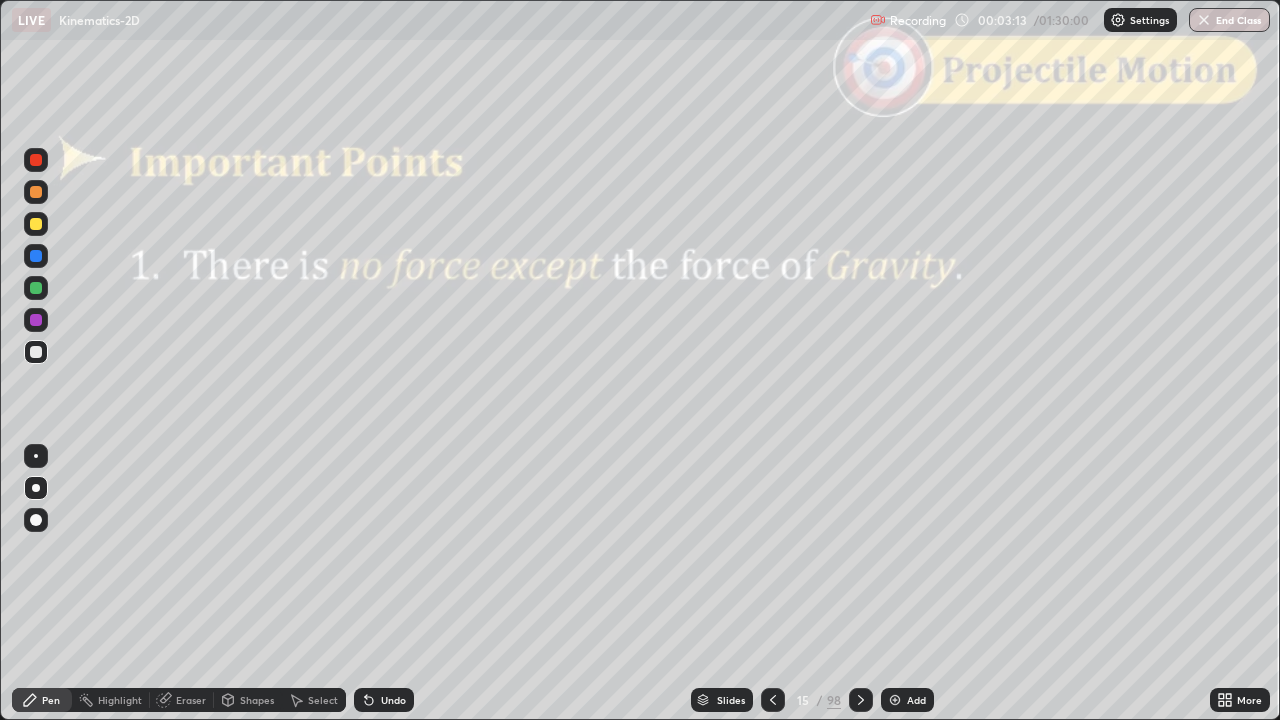 click 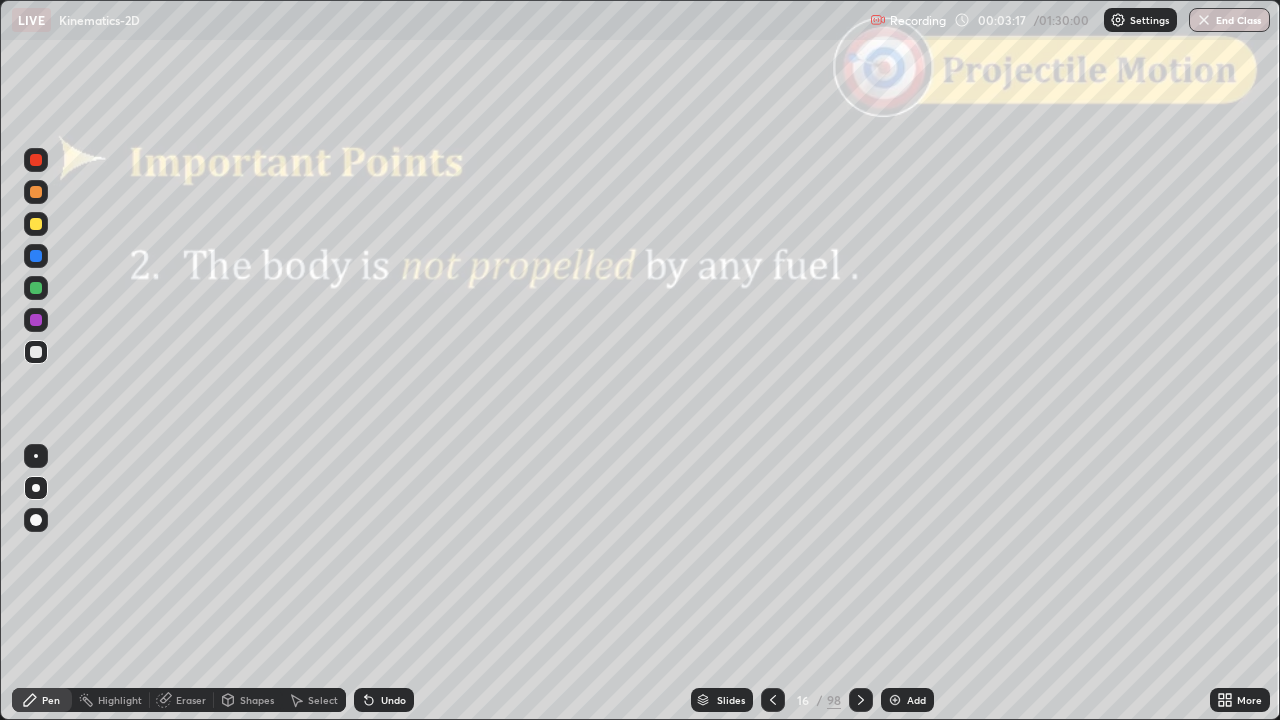 click 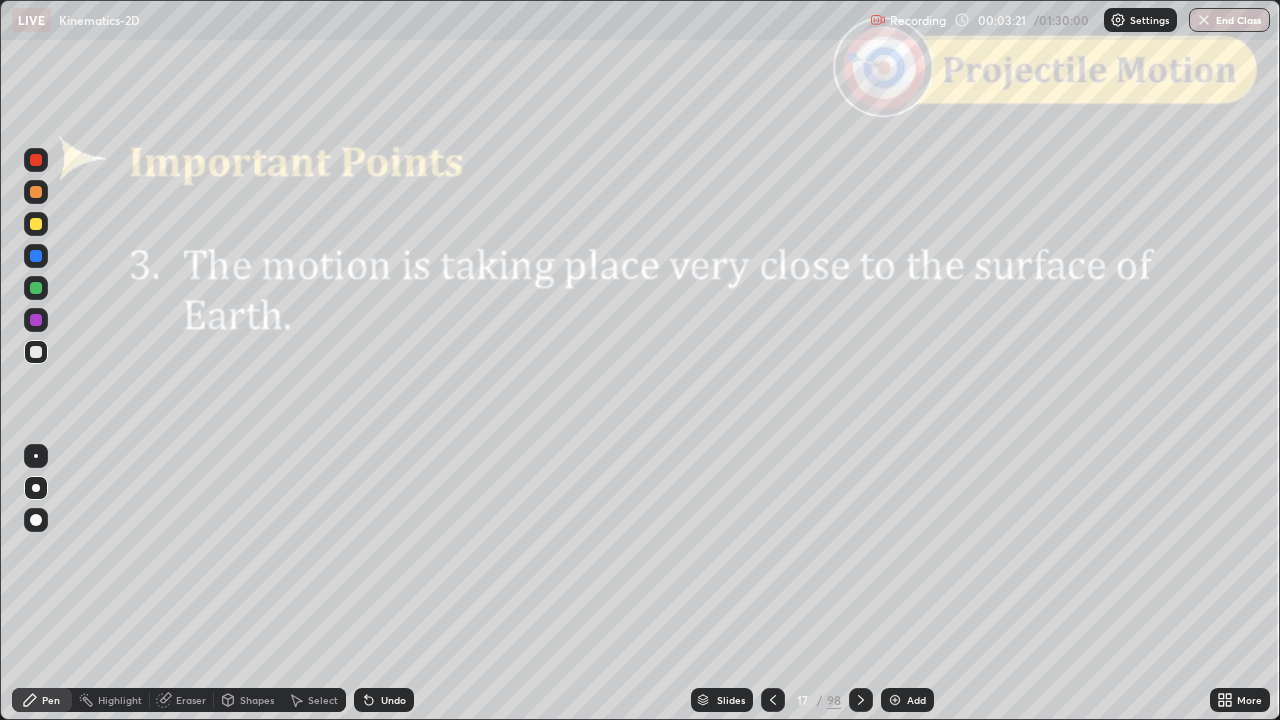 click at bounding box center [861, 700] 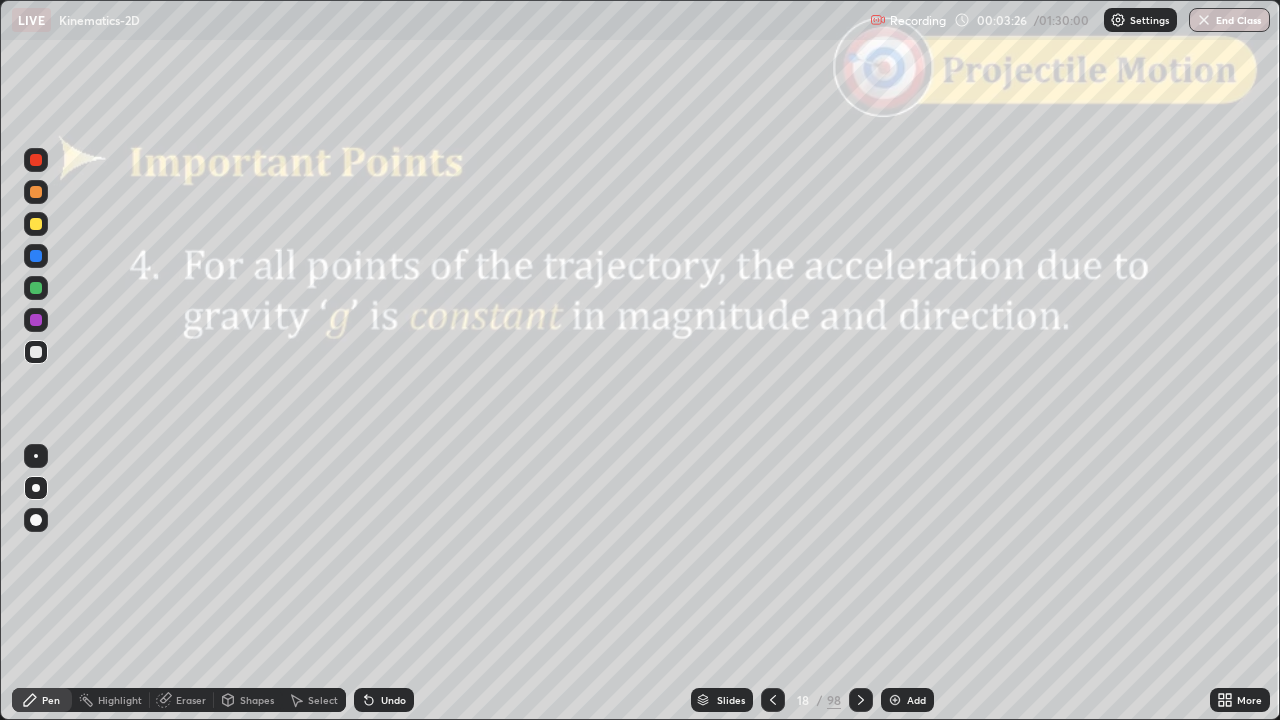 click on "Slides" at bounding box center [722, 700] 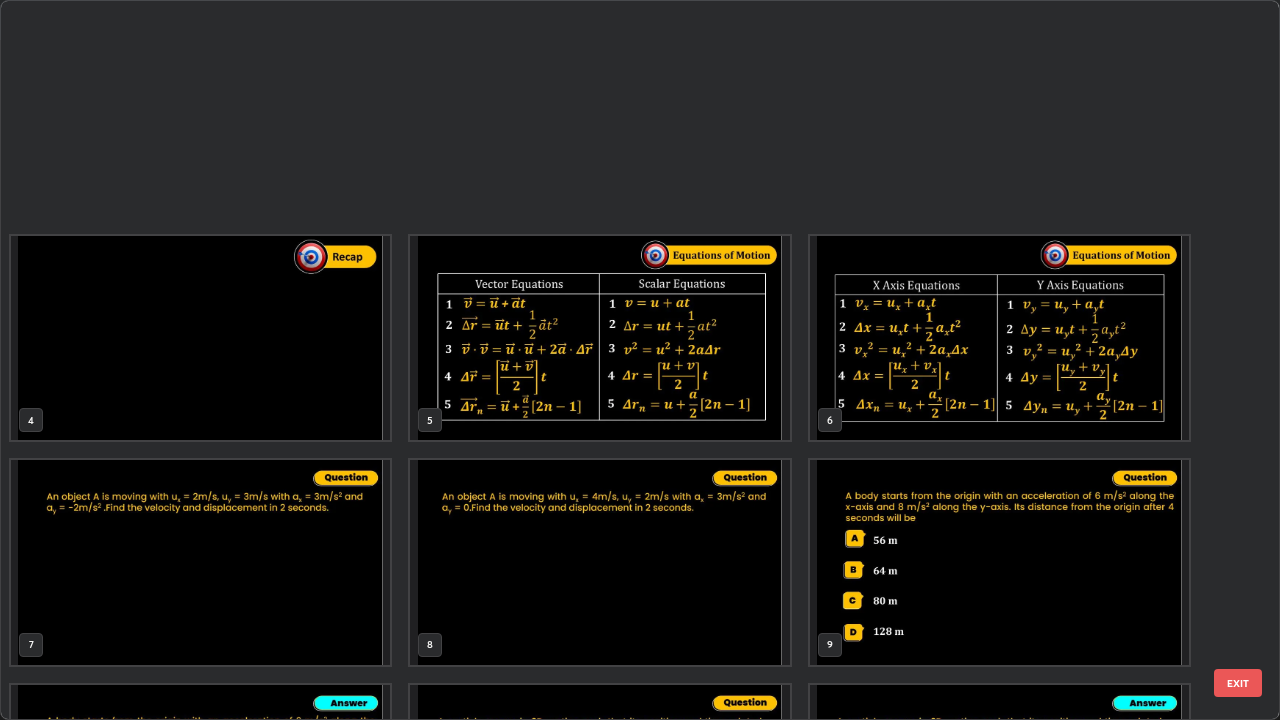 scroll, scrollTop: 629, scrollLeft: 0, axis: vertical 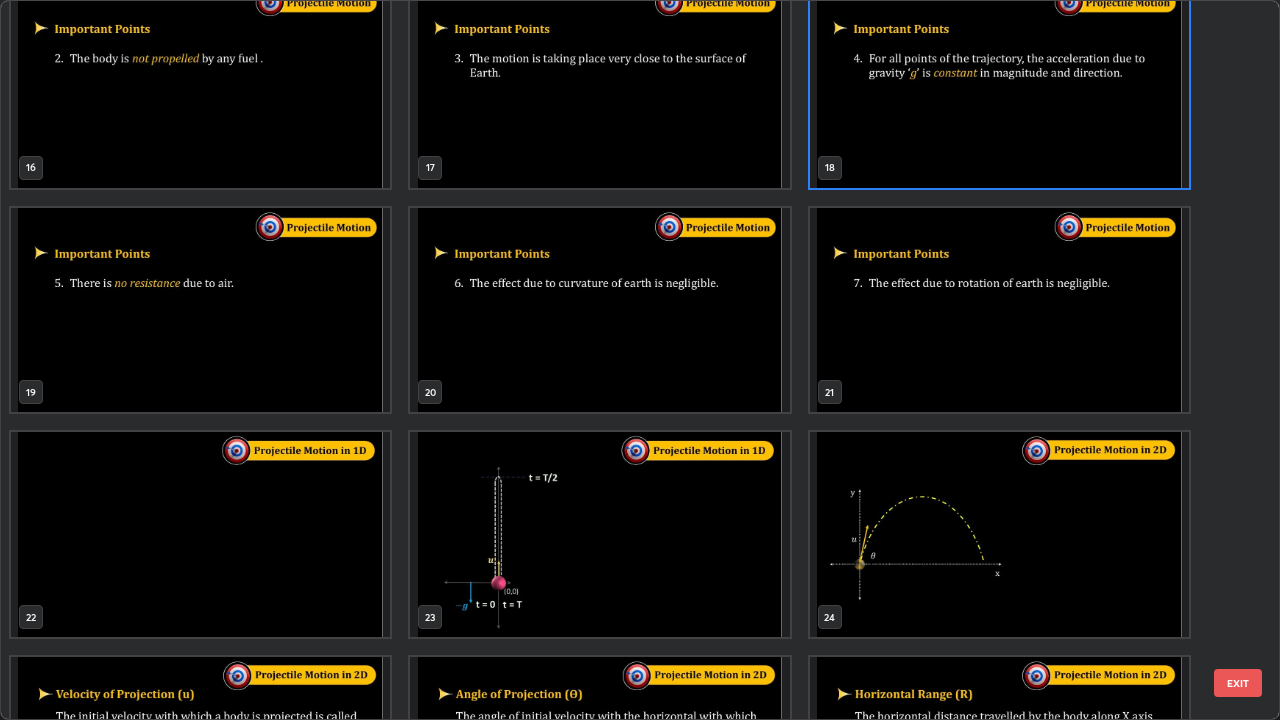 click at bounding box center [200, 534] 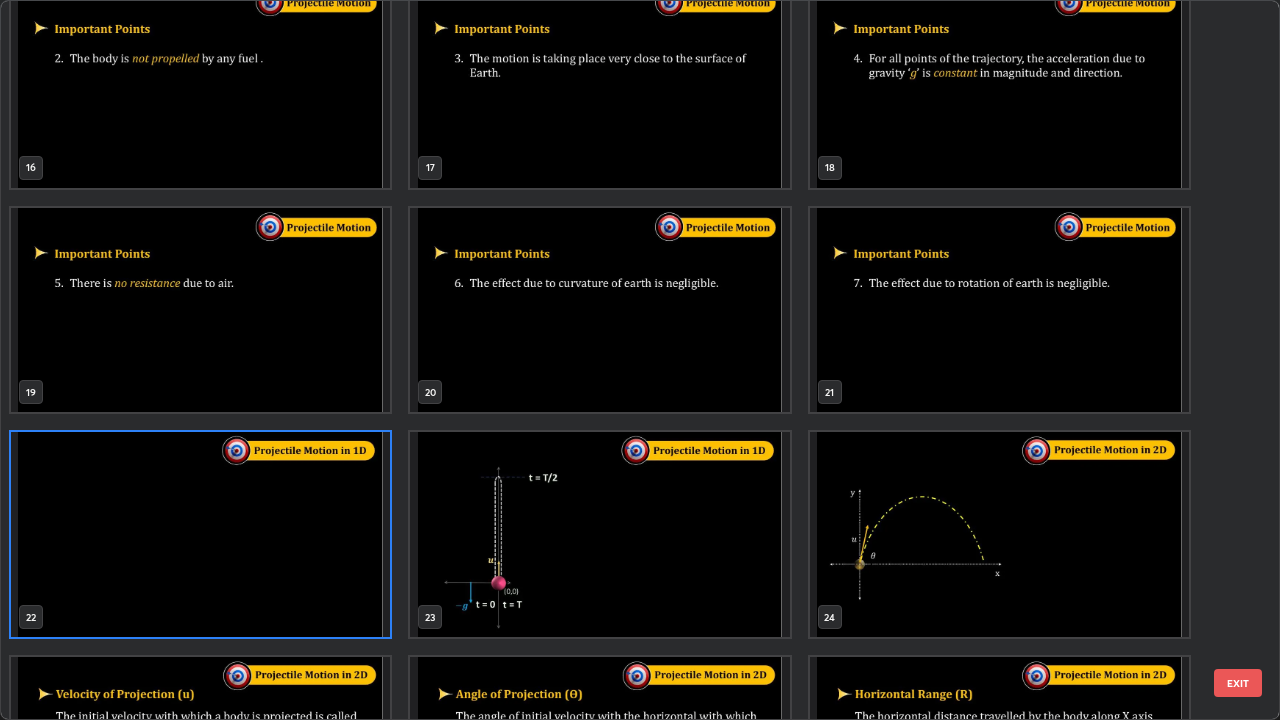 click on "EXIT" at bounding box center [1238, 683] 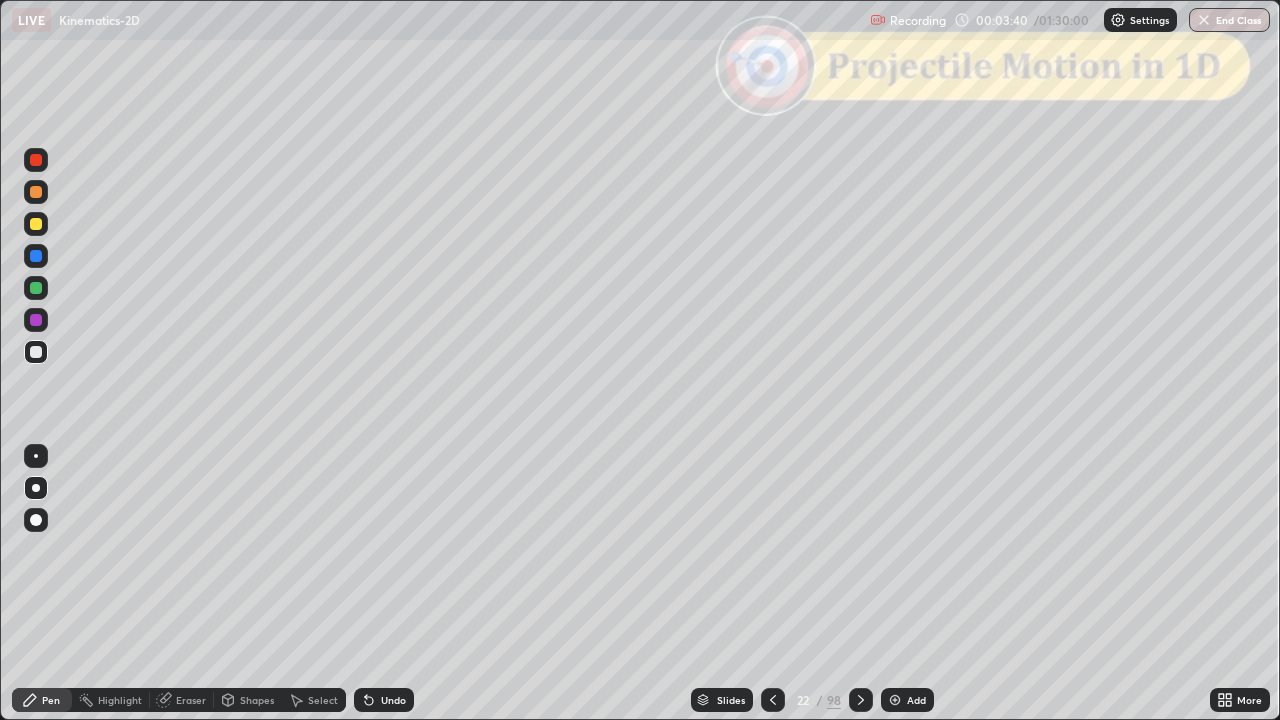 click on "Shapes" at bounding box center (257, 700) 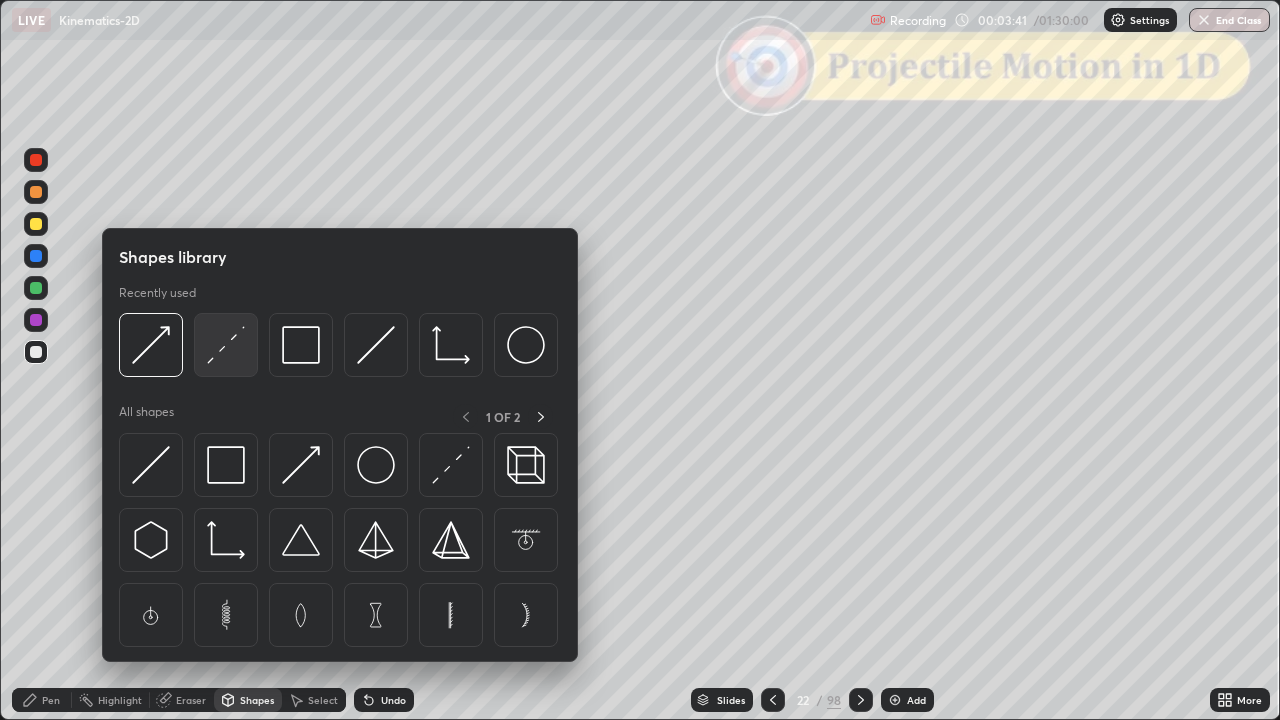 click at bounding box center [226, 345] 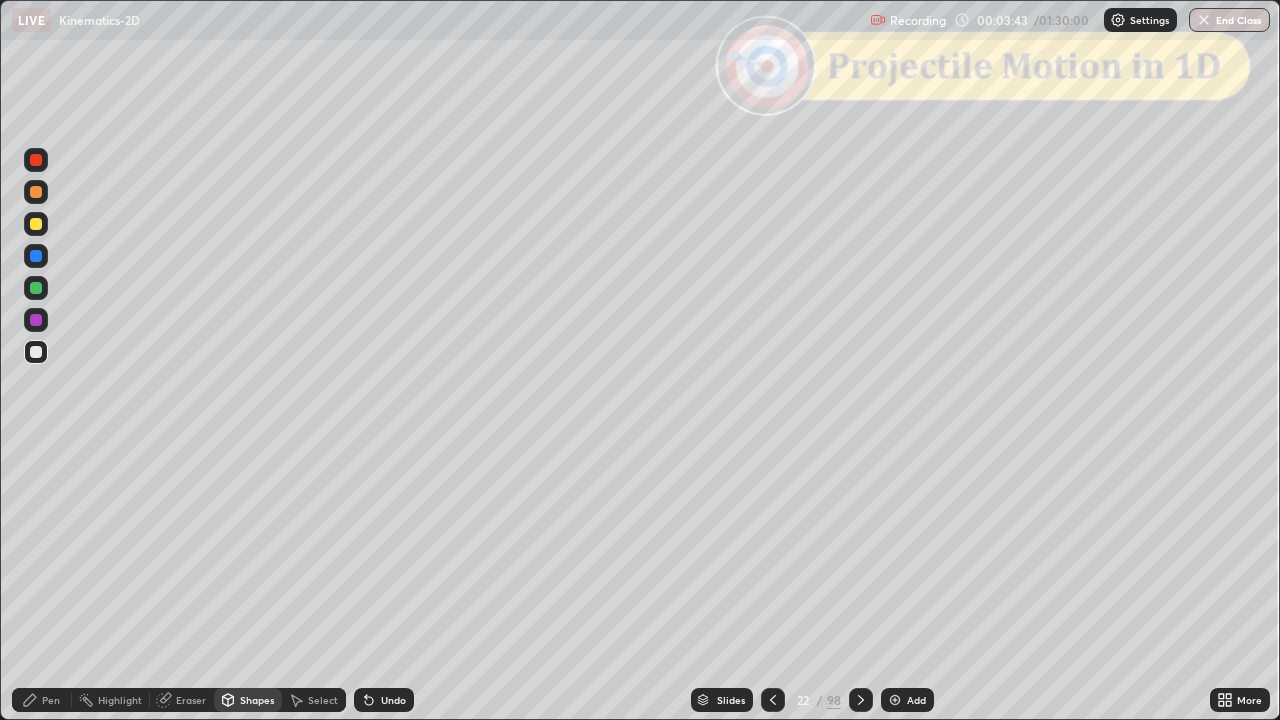 click at bounding box center [36, 352] 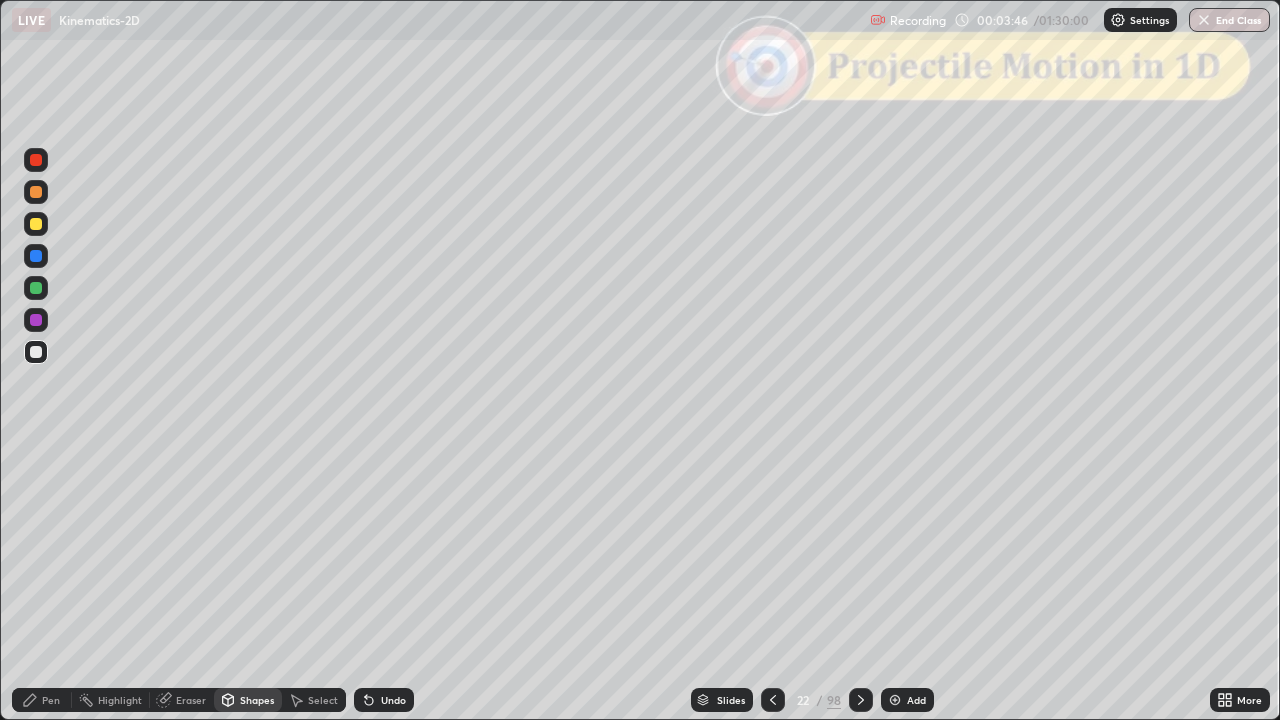 click on "Pen" at bounding box center [42, 700] 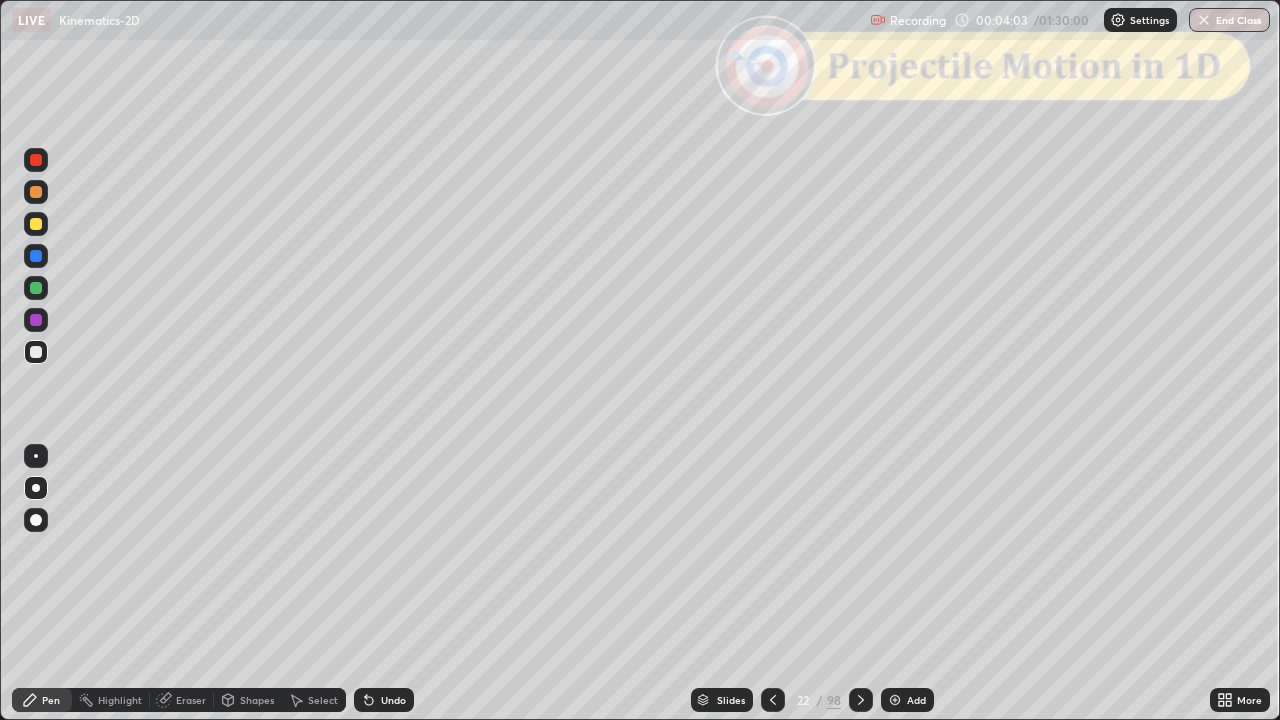 click on "Undo" at bounding box center [393, 700] 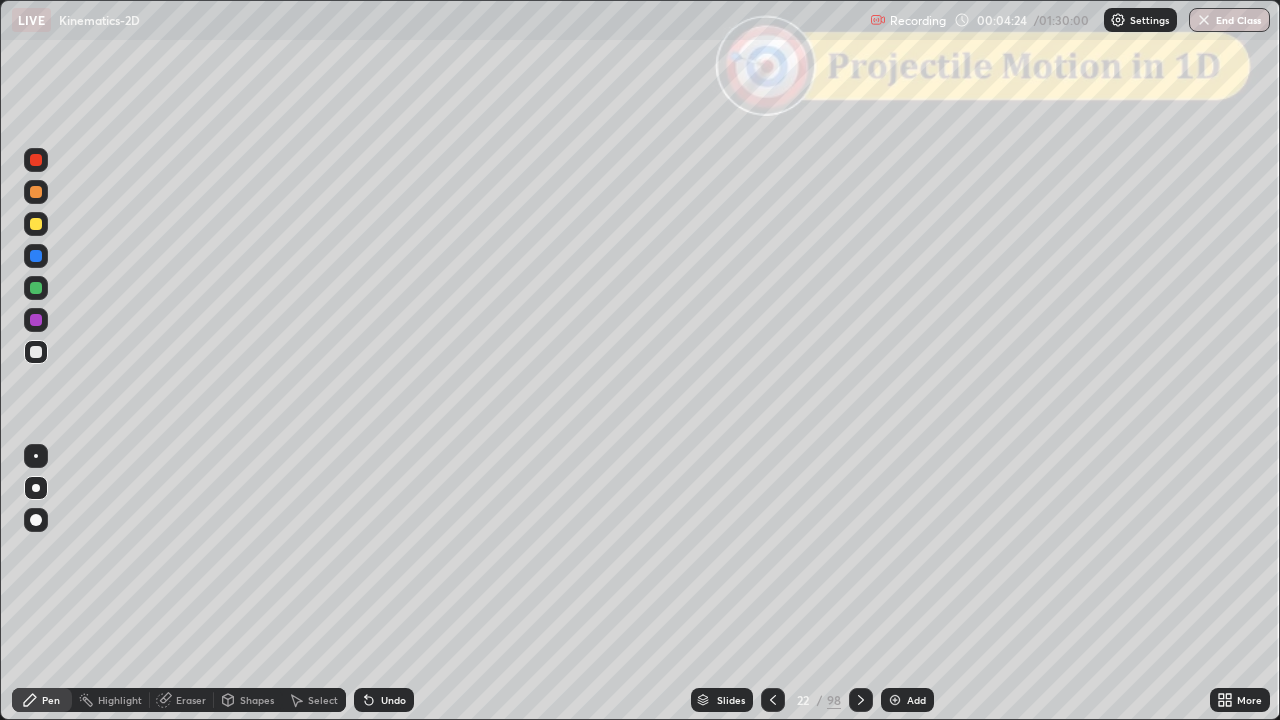 click on "Shapes" at bounding box center [257, 700] 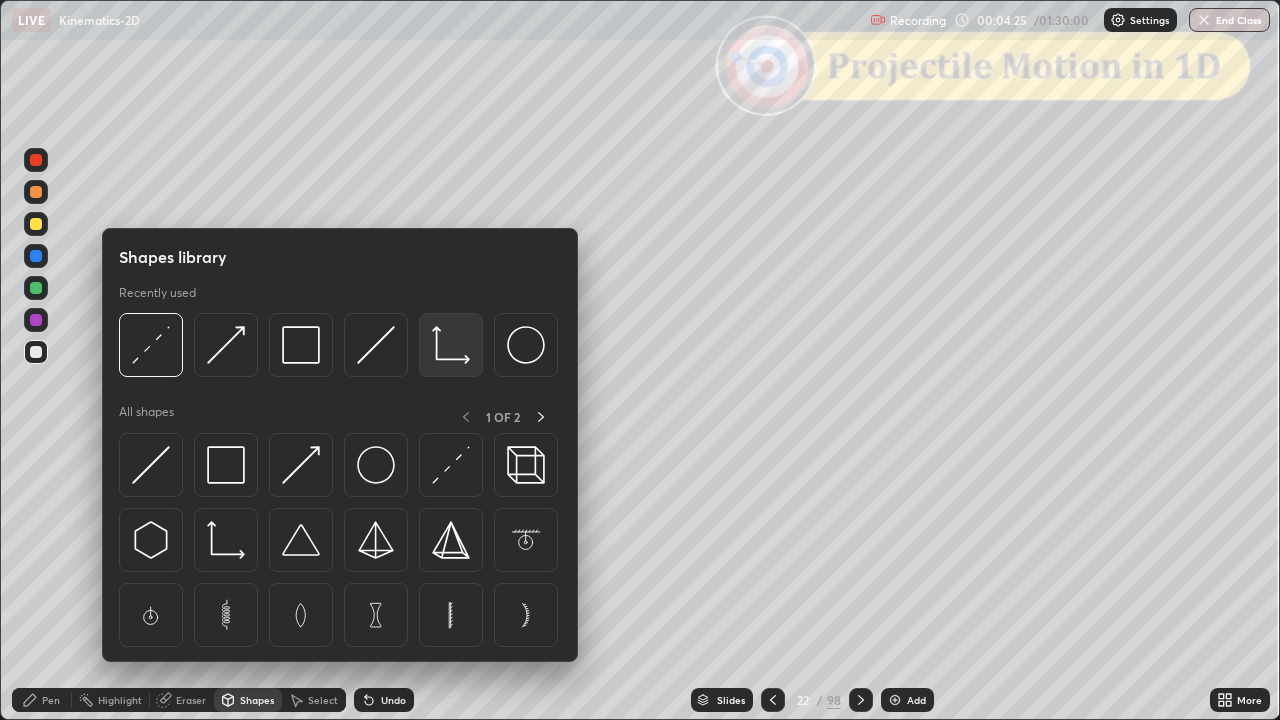 click at bounding box center [451, 345] 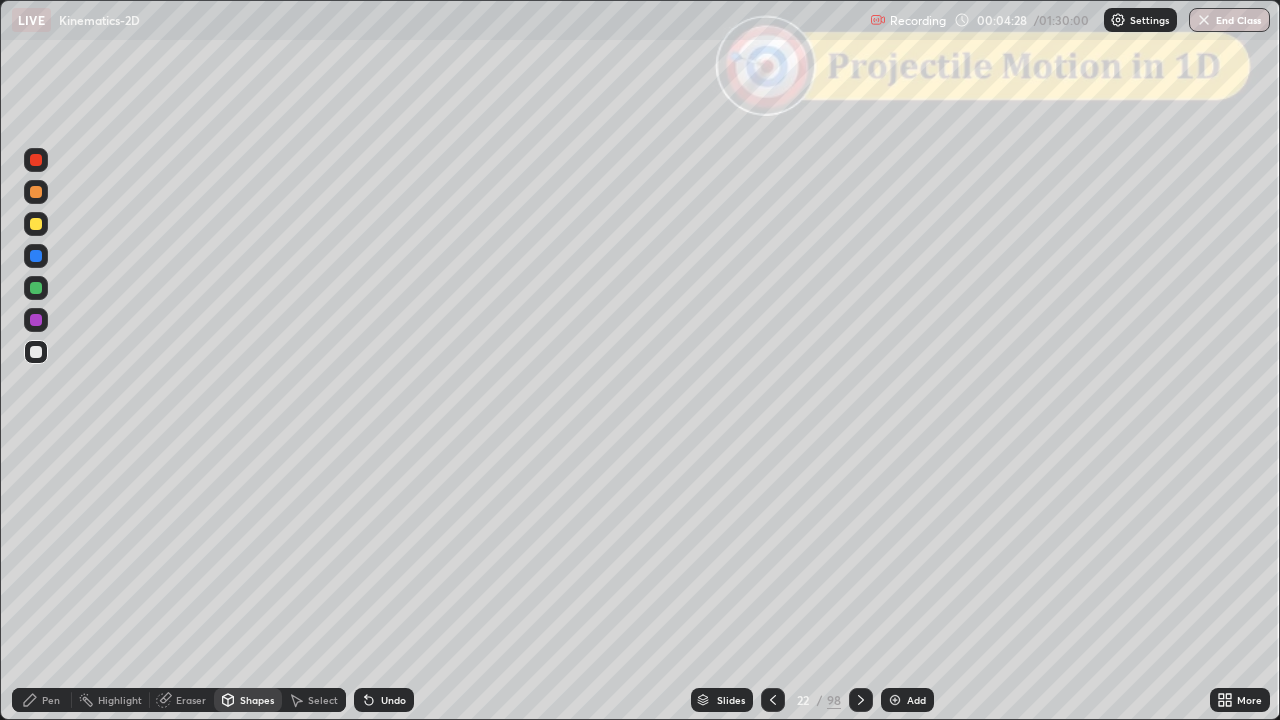 click on "Undo" at bounding box center [384, 700] 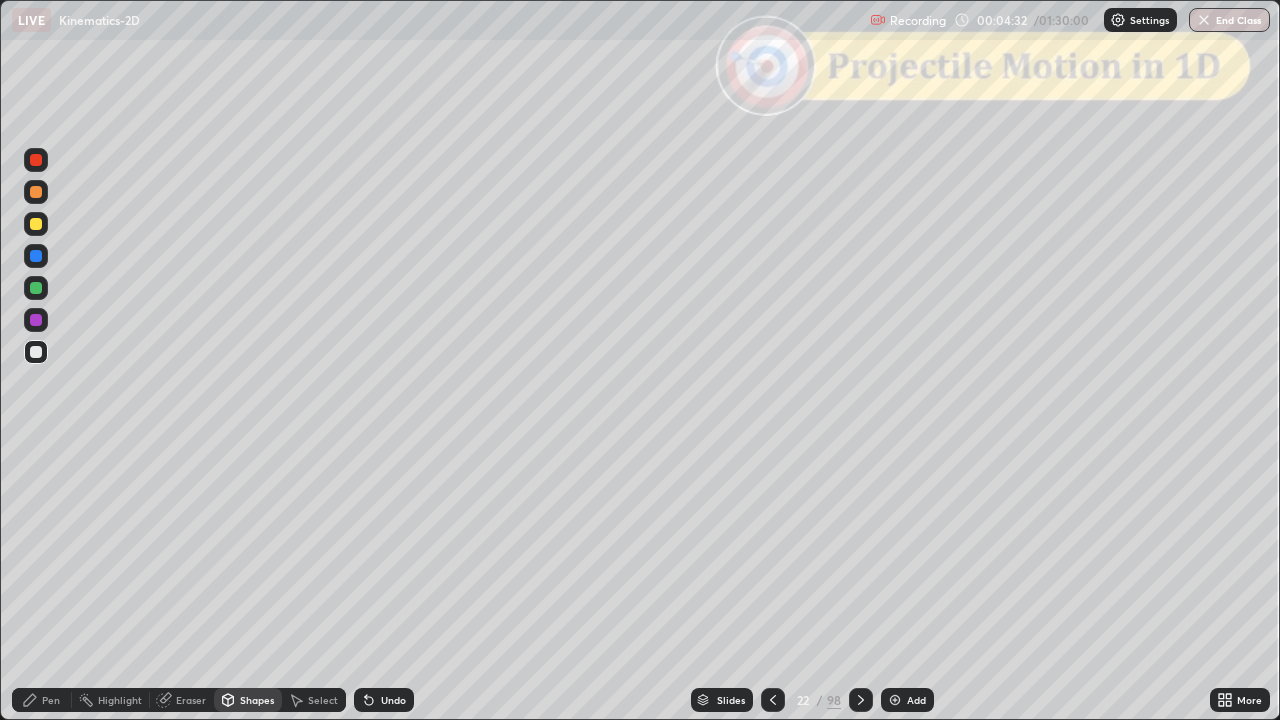 click at bounding box center (36, 192) 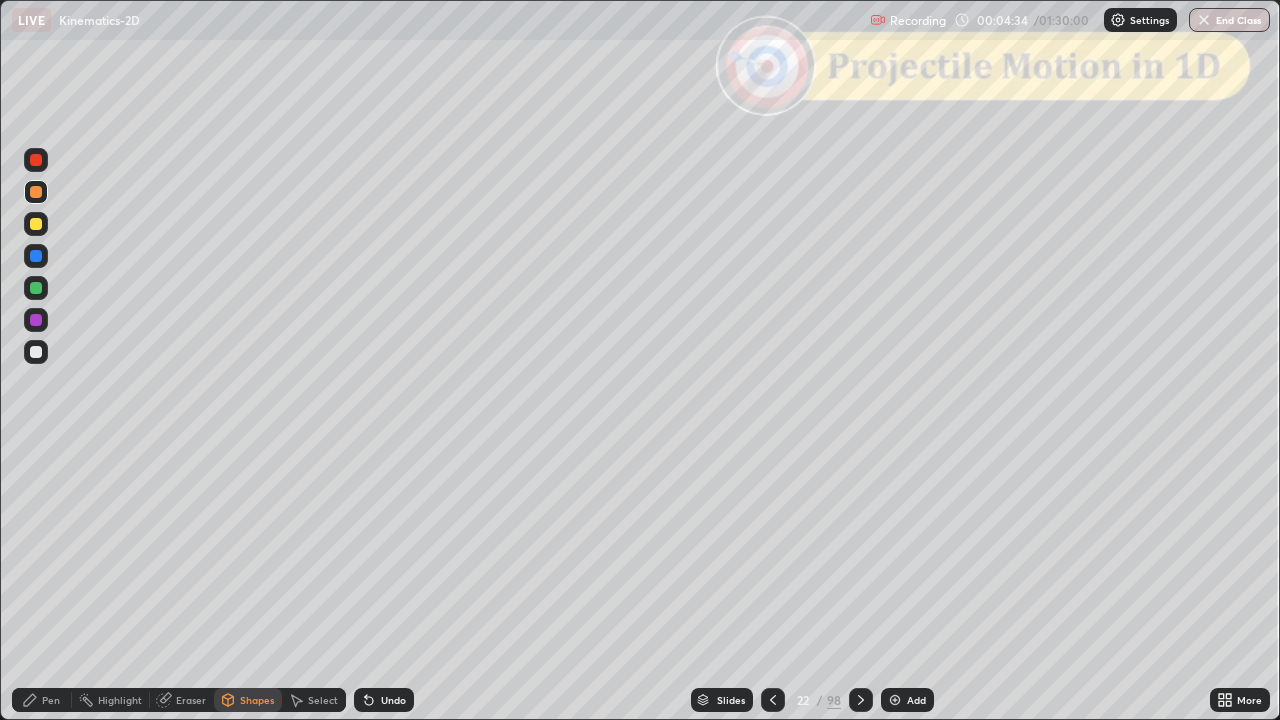 click on "Shapes" at bounding box center [257, 700] 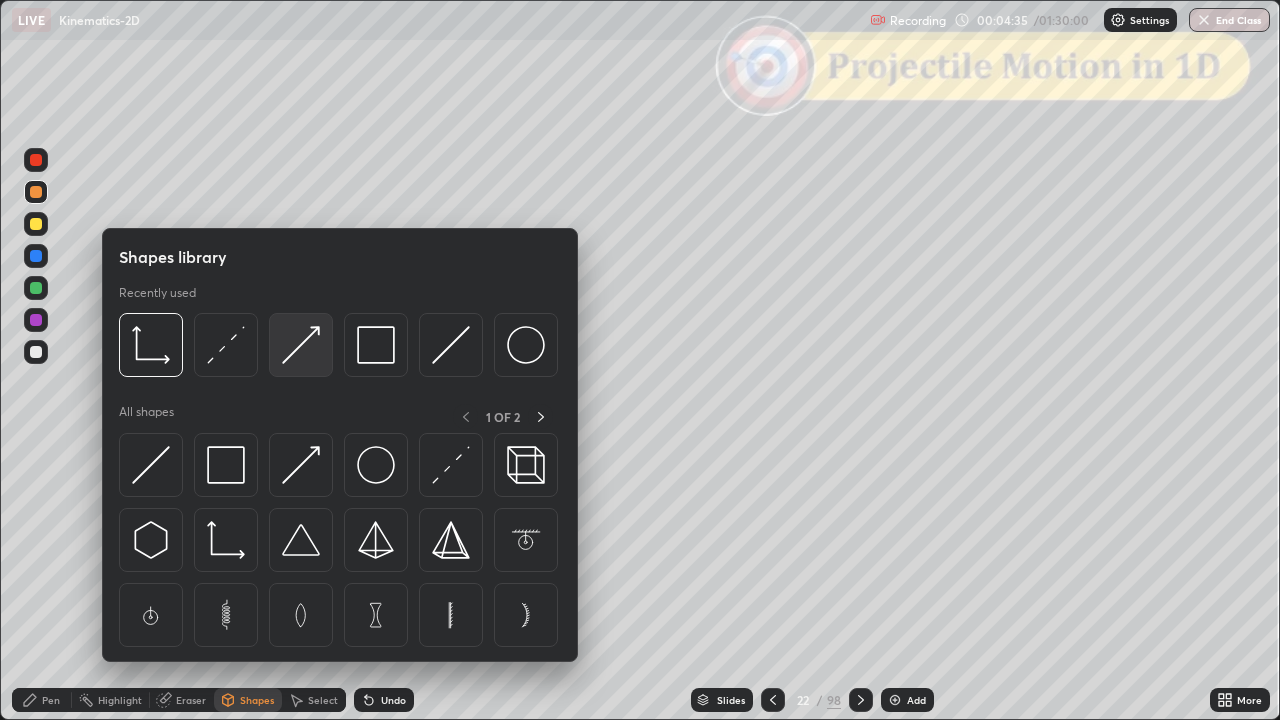 click at bounding box center (301, 345) 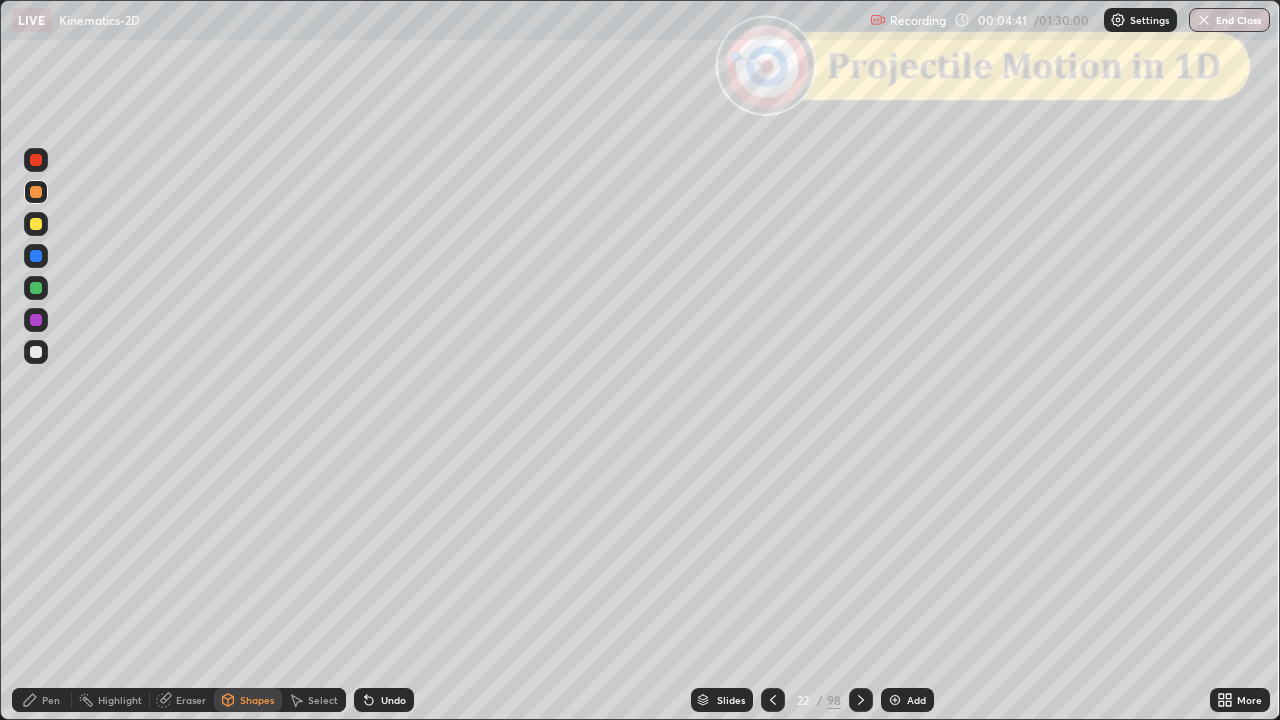 click on "Pen" at bounding box center [51, 700] 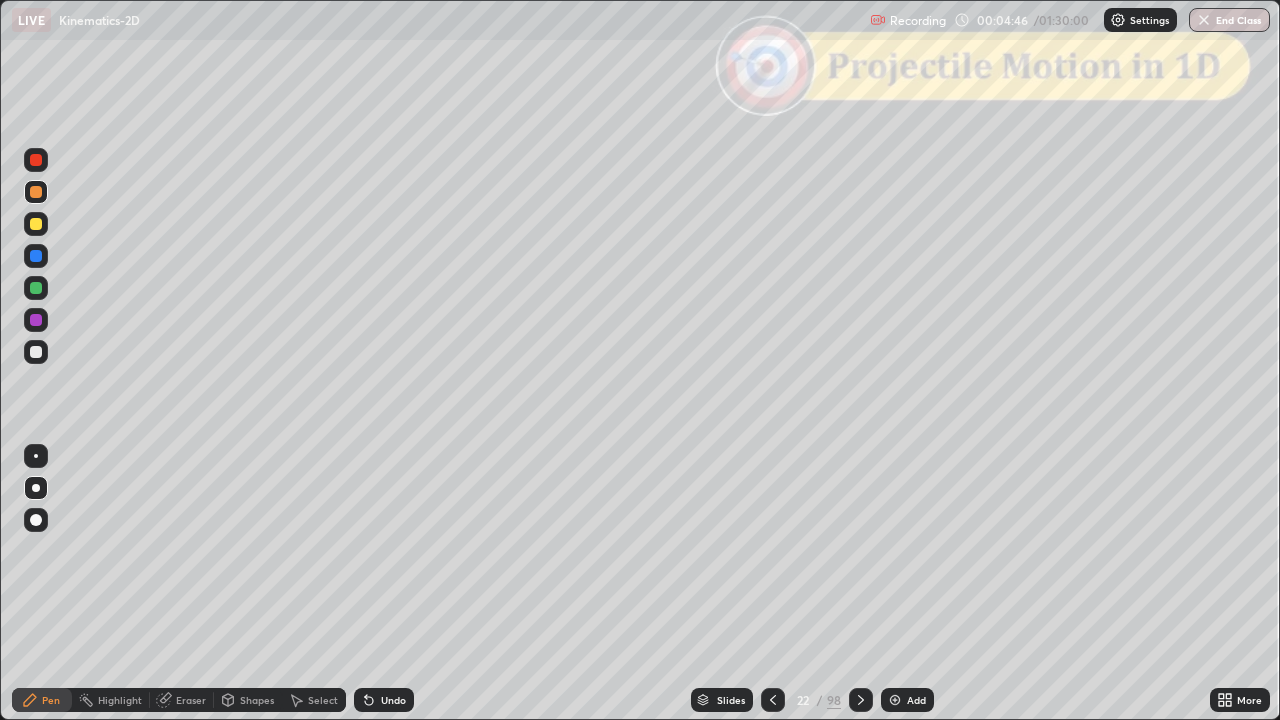 click on "Shapes" at bounding box center (257, 700) 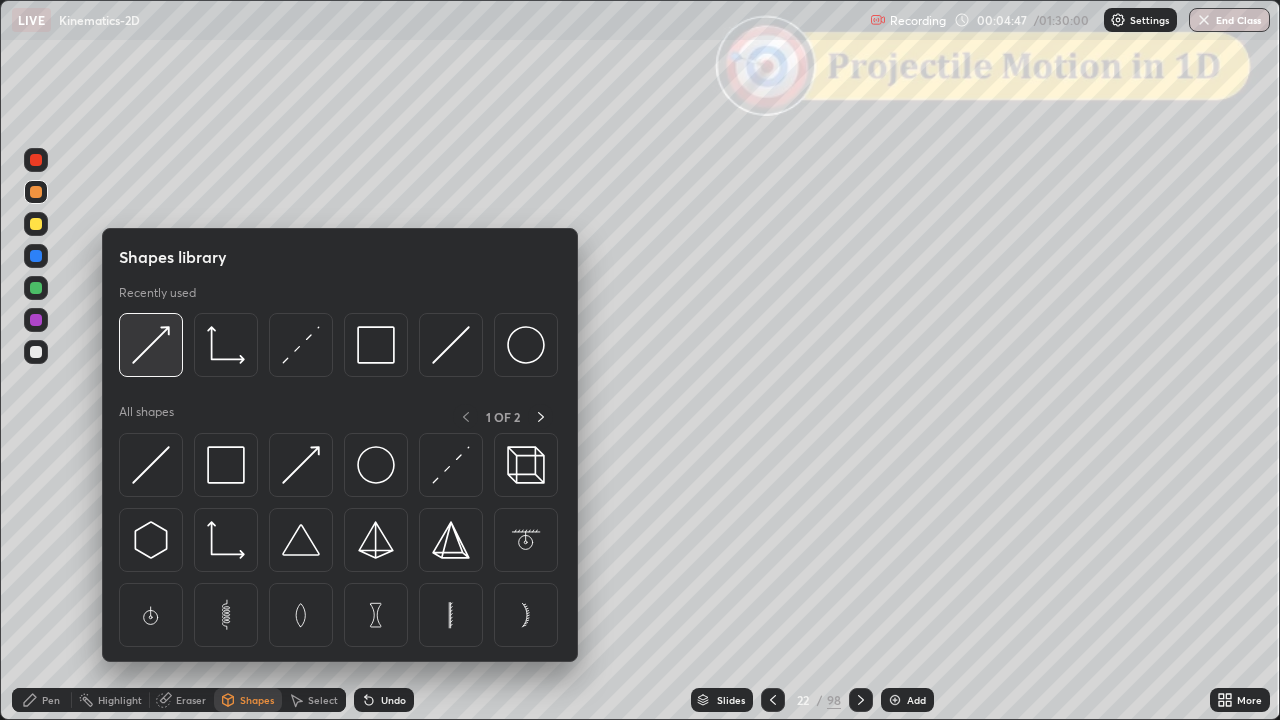click at bounding box center (151, 345) 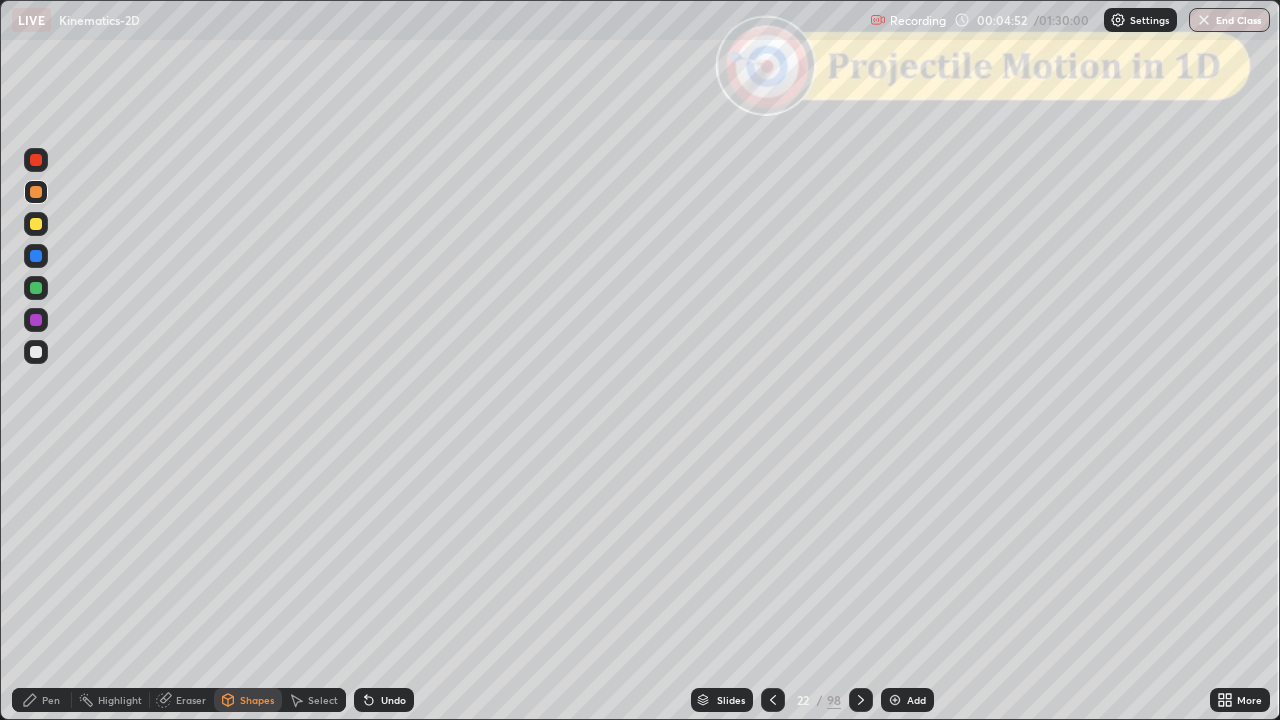 click on "Pen" at bounding box center (51, 700) 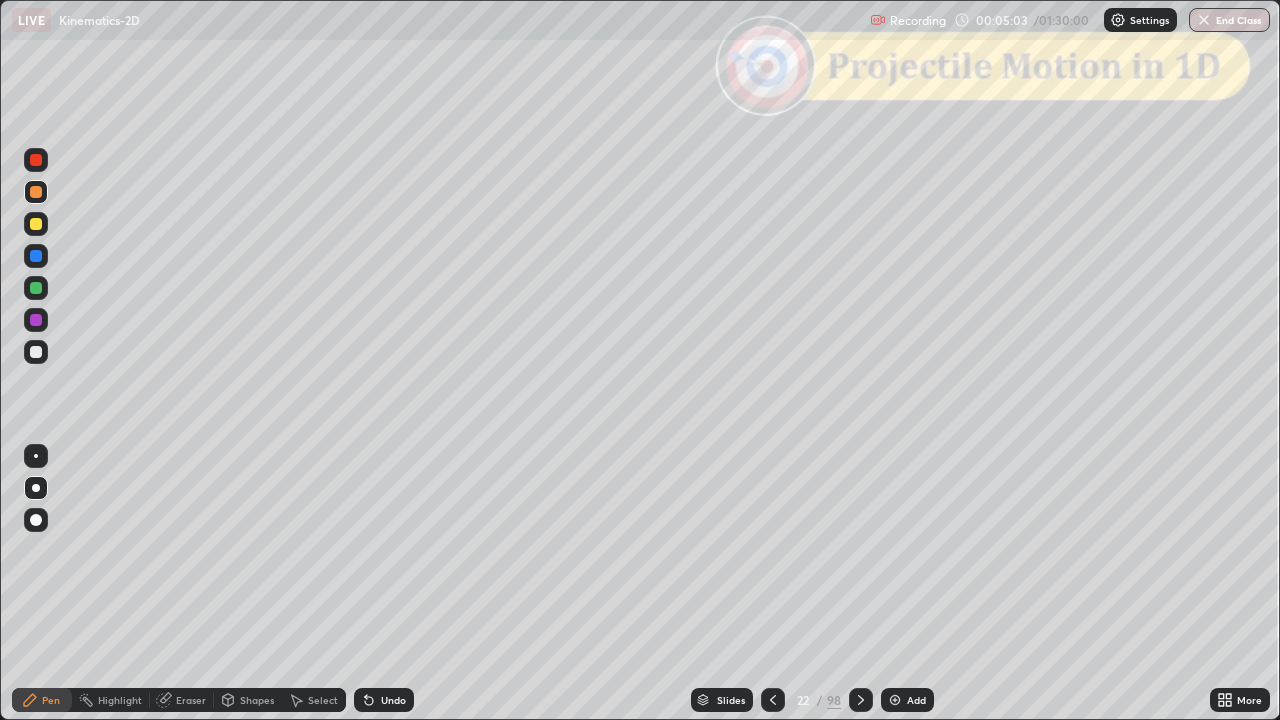 click at bounding box center (36, 352) 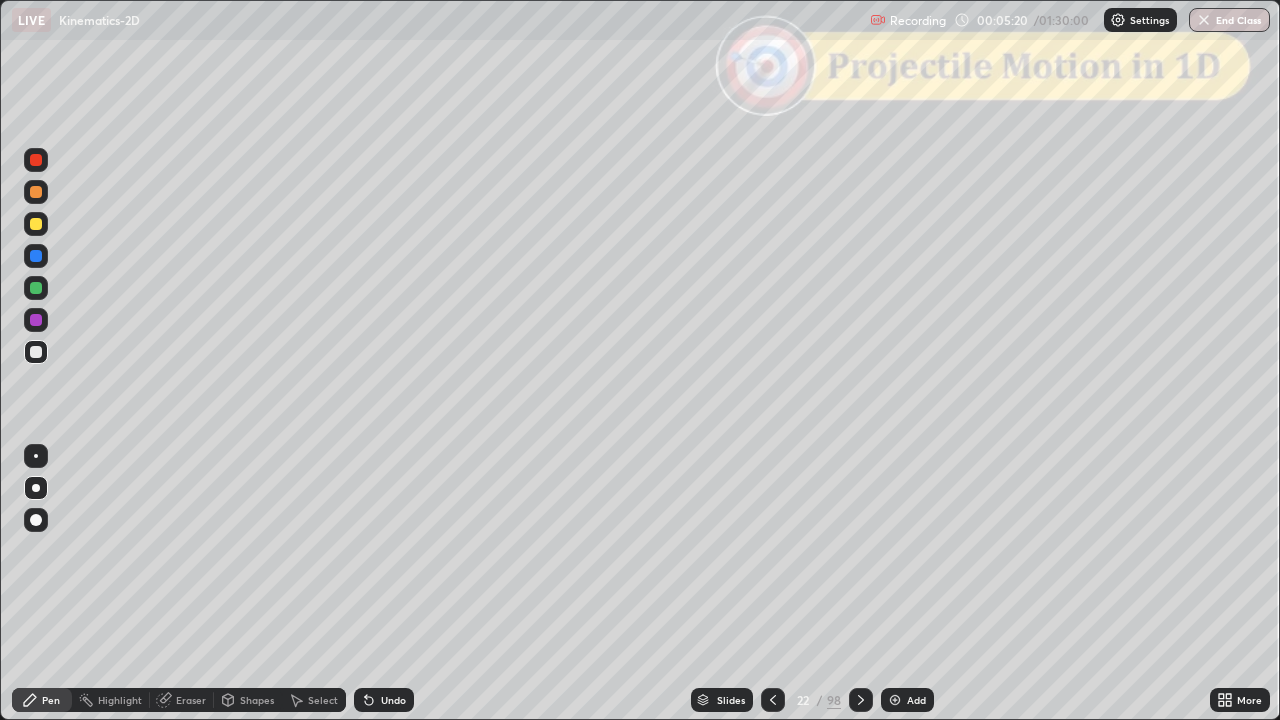 click on "Shapes" at bounding box center (257, 700) 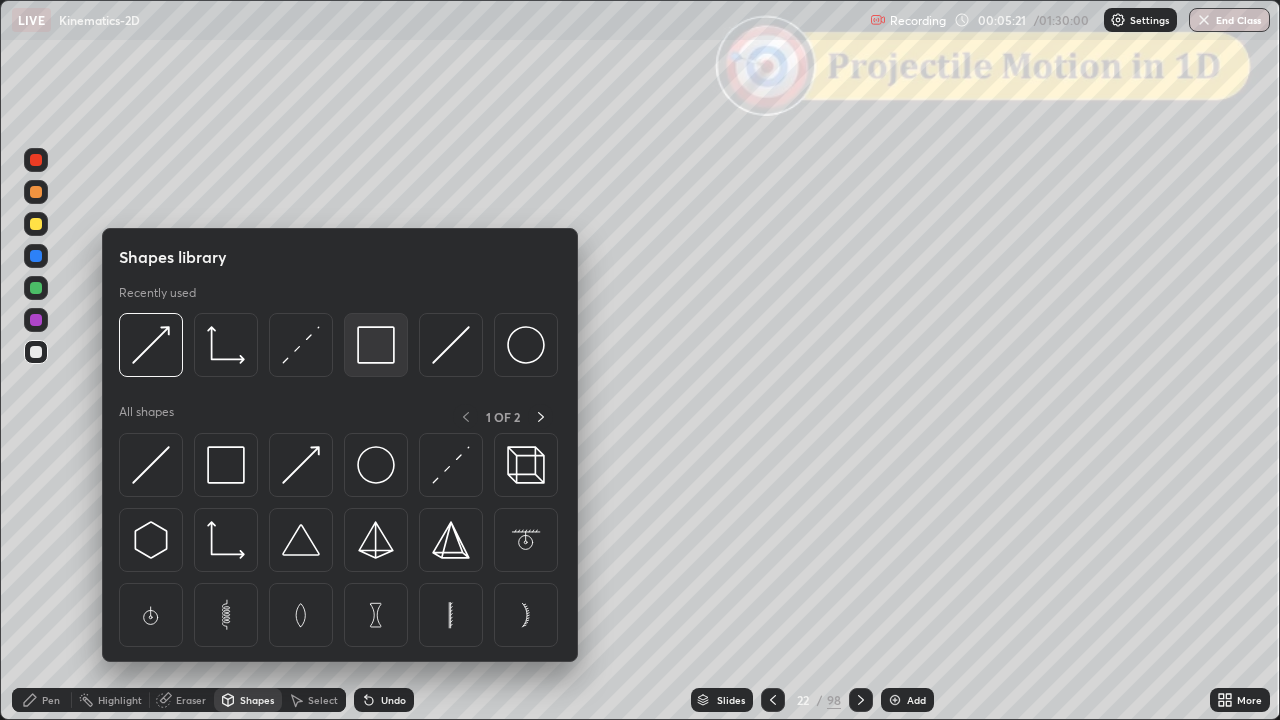 click at bounding box center (376, 345) 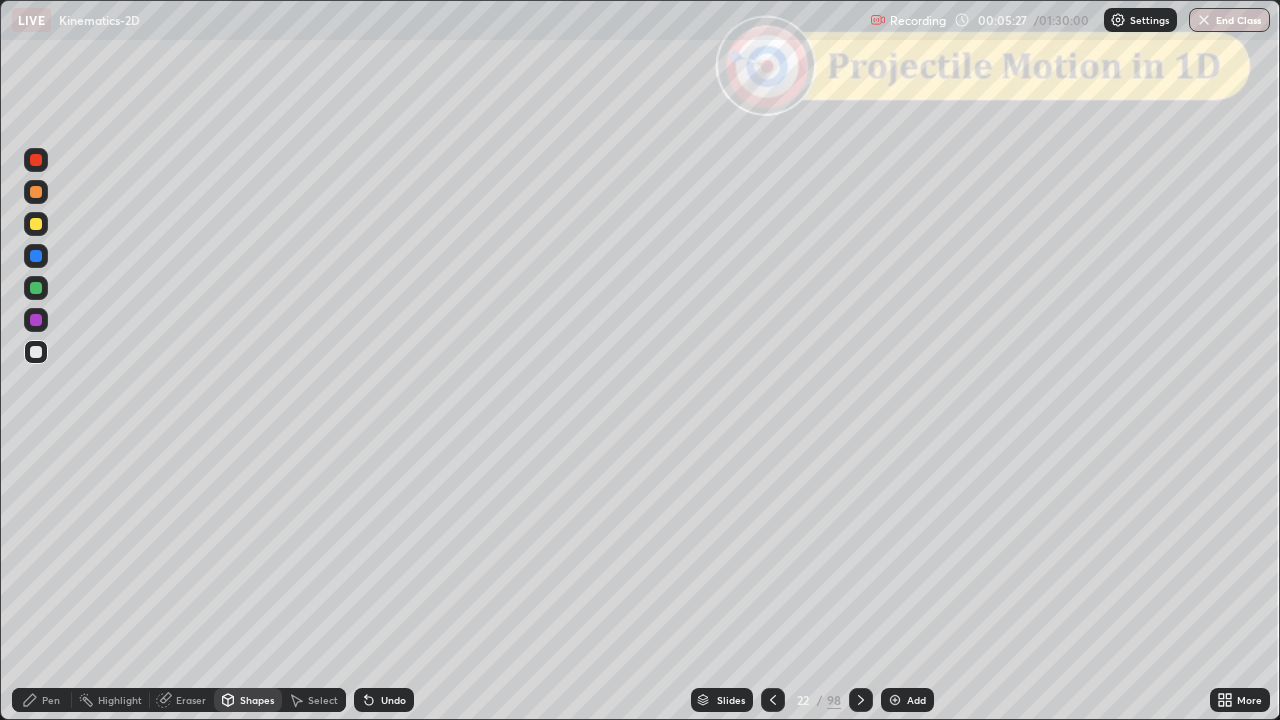 click 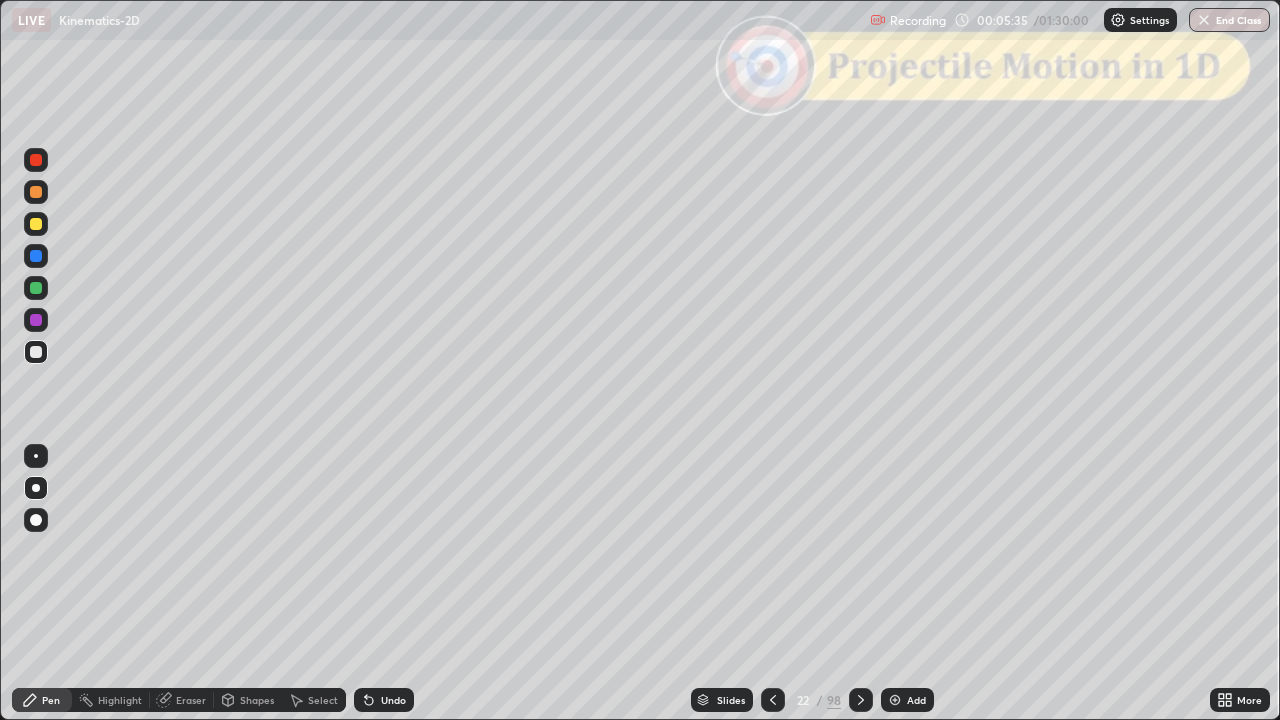 click on "Shapes" at bounding box center (257, 700) 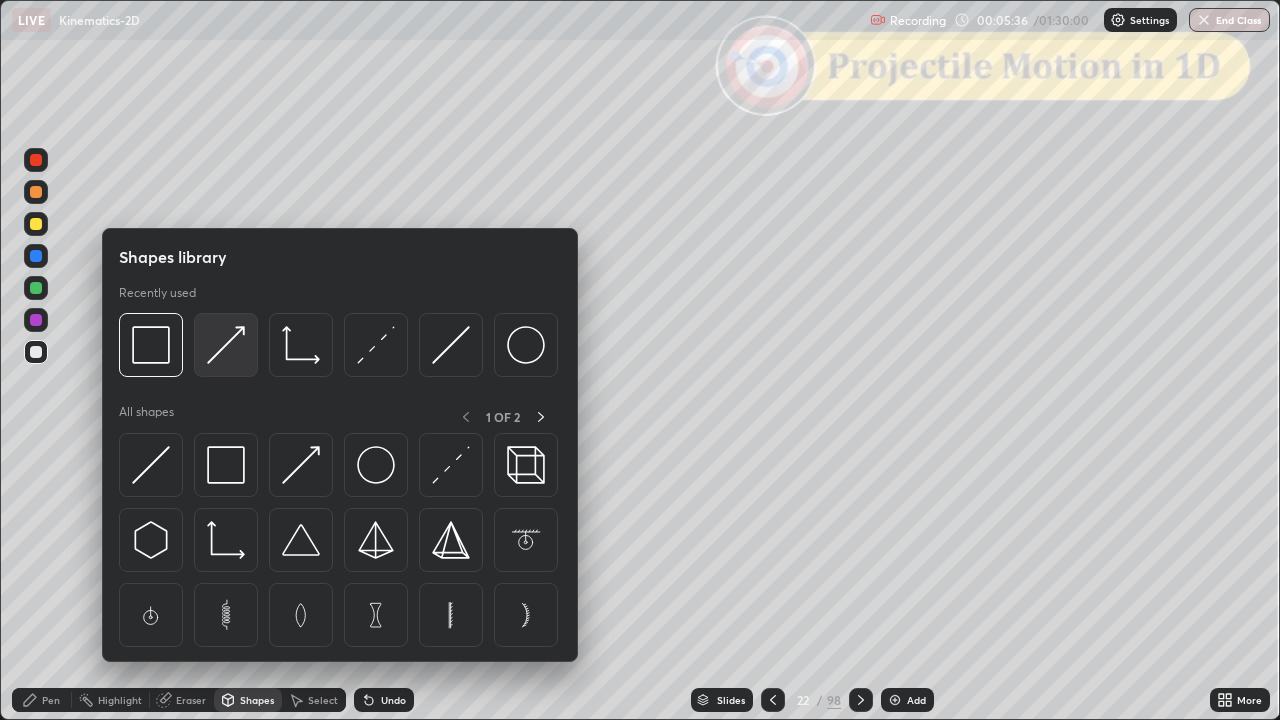 click at bounding box center [226, 345] 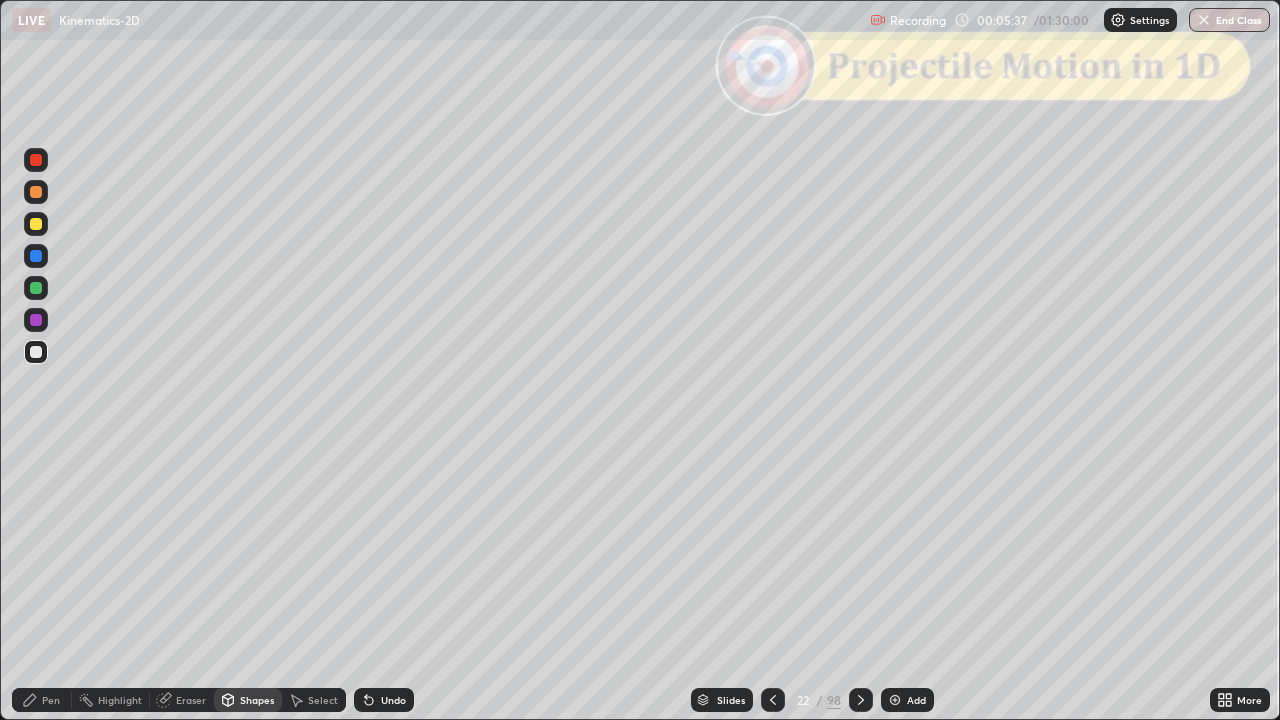 click at bounding box center [36, 192] 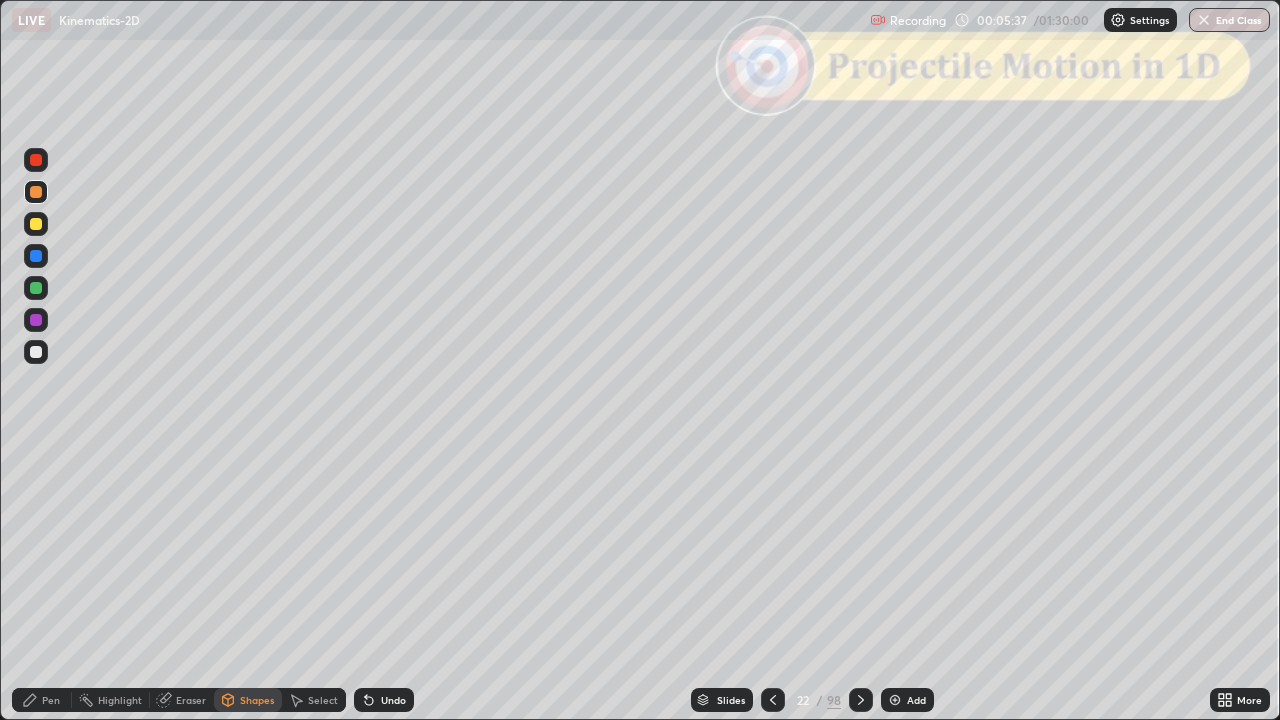 click at bounding box center [36, 192] 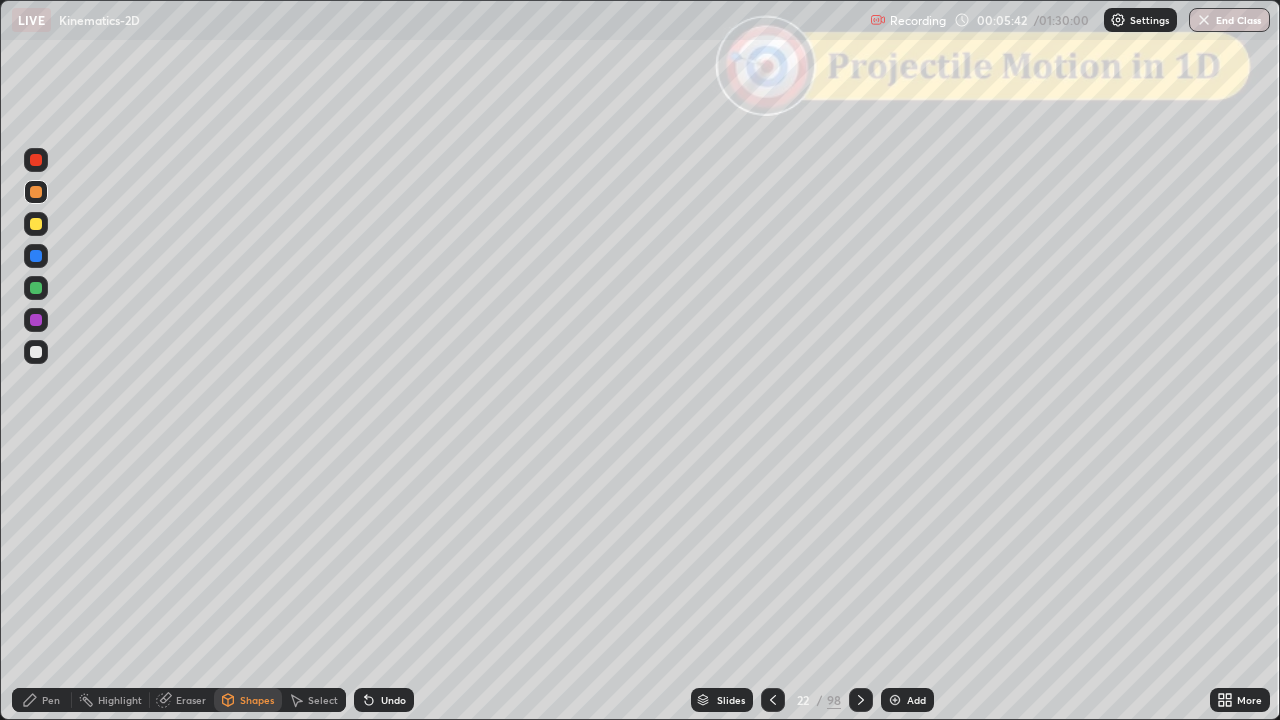 click 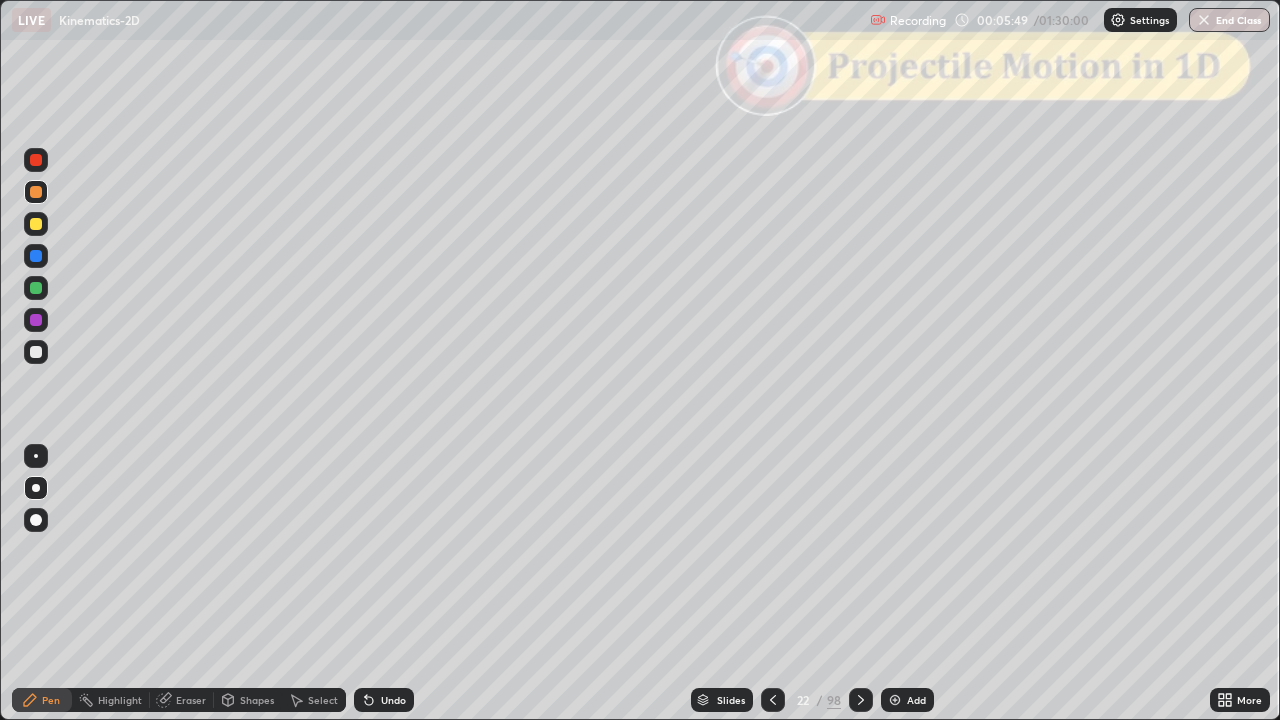 click at bounding box center [36, 352] 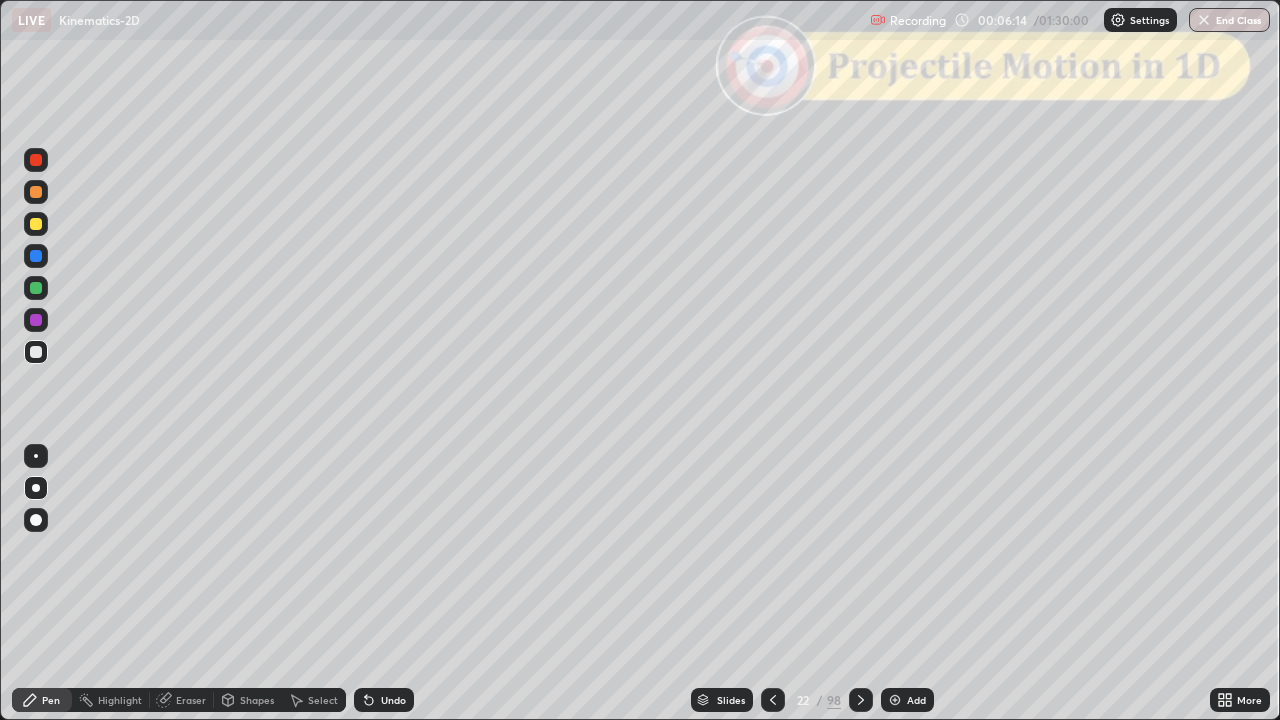 click 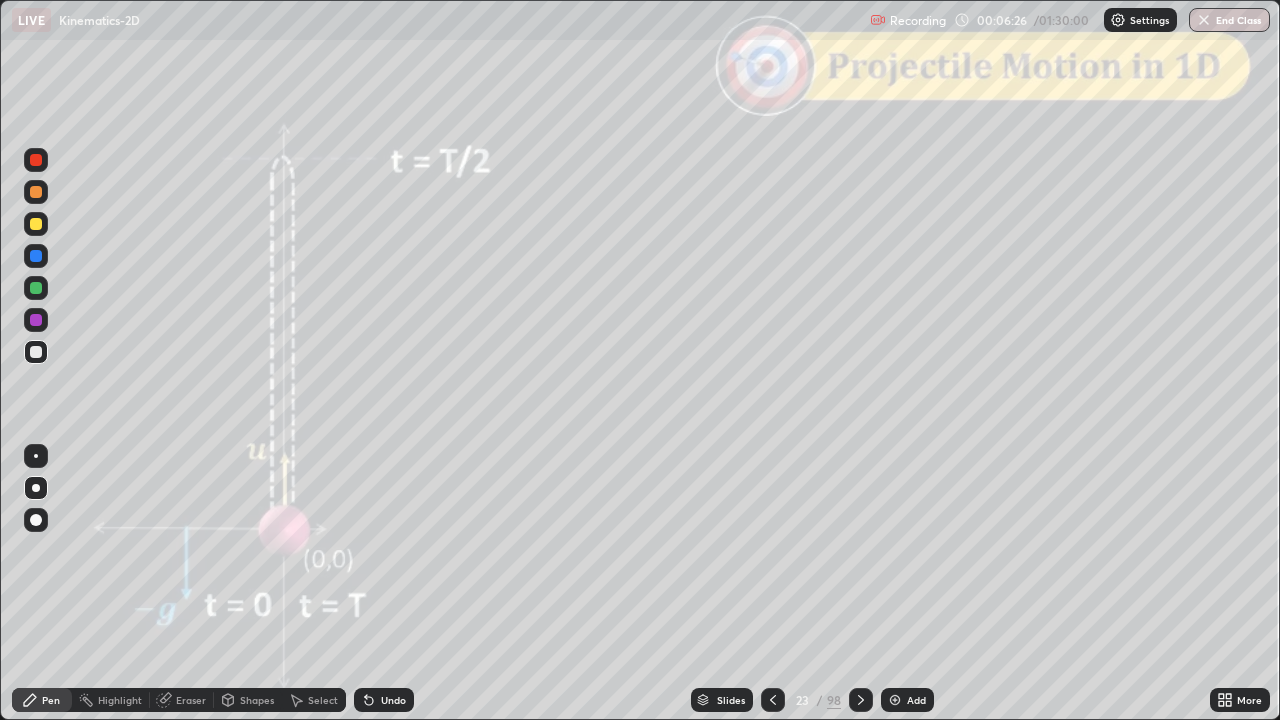 click at bounding box center [36, 160] 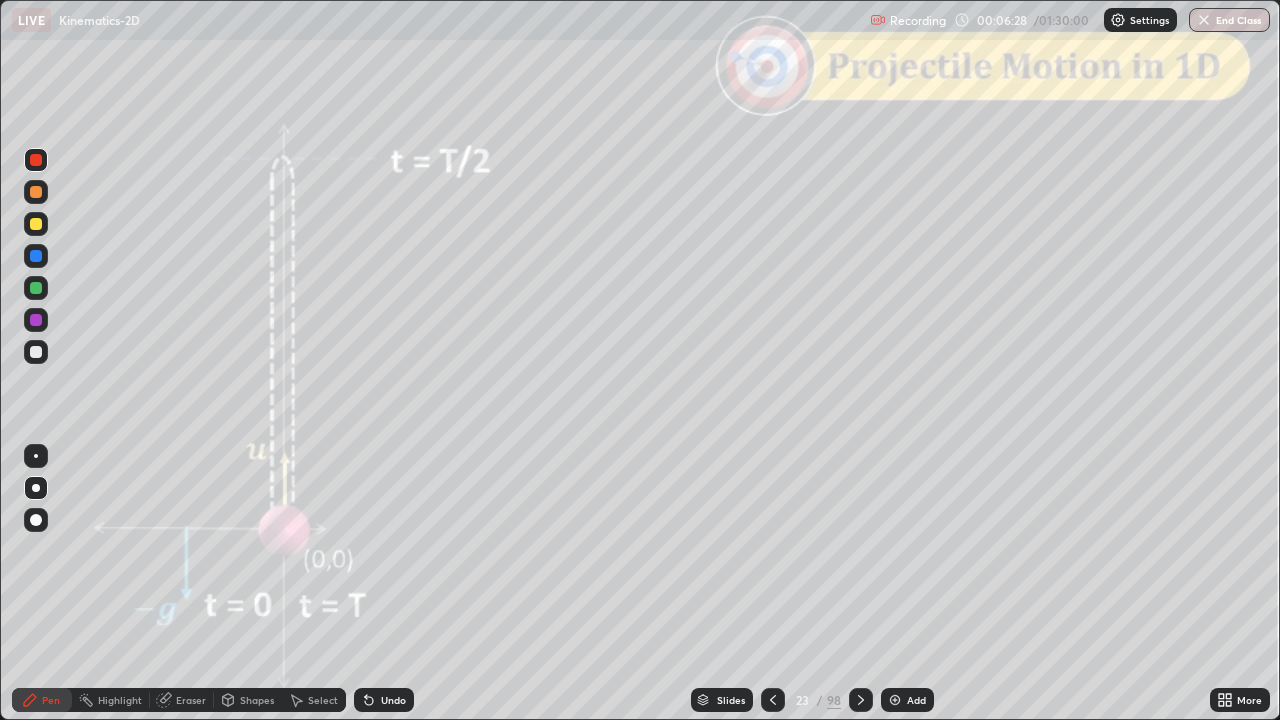 click on "Shapes" at bounding box center (257, 700) 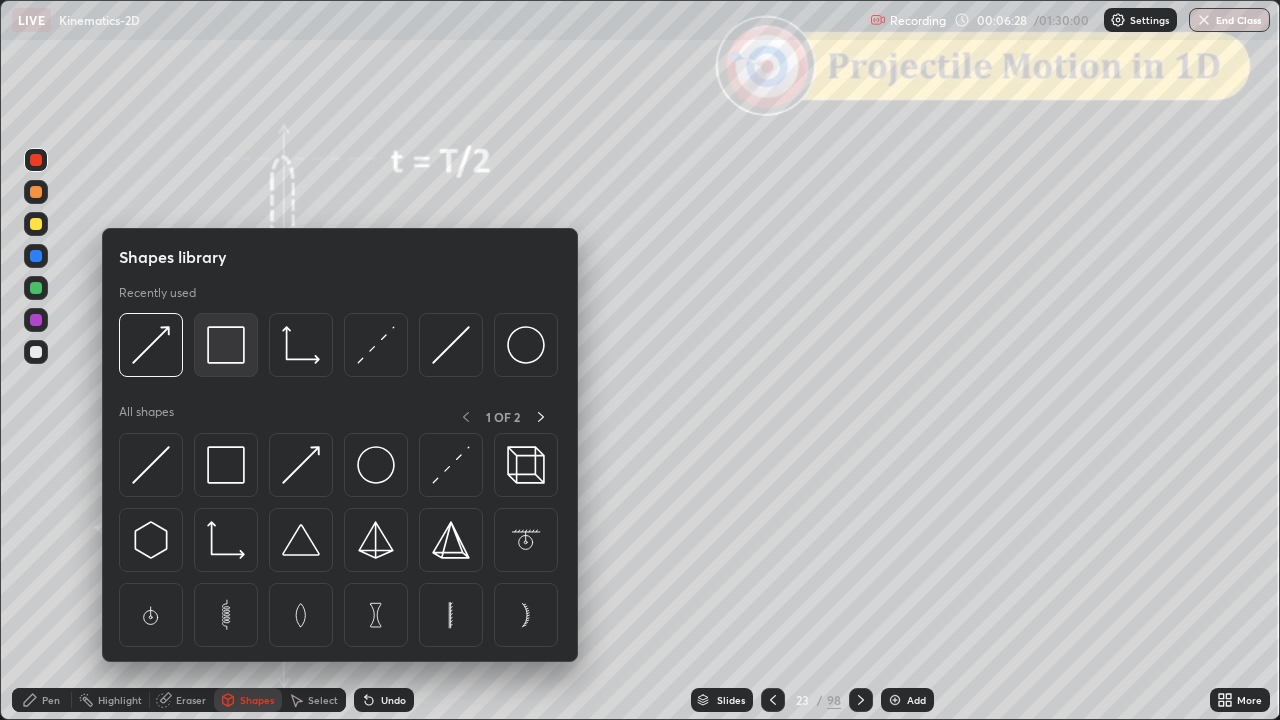 click at bounding box center [226, 345] 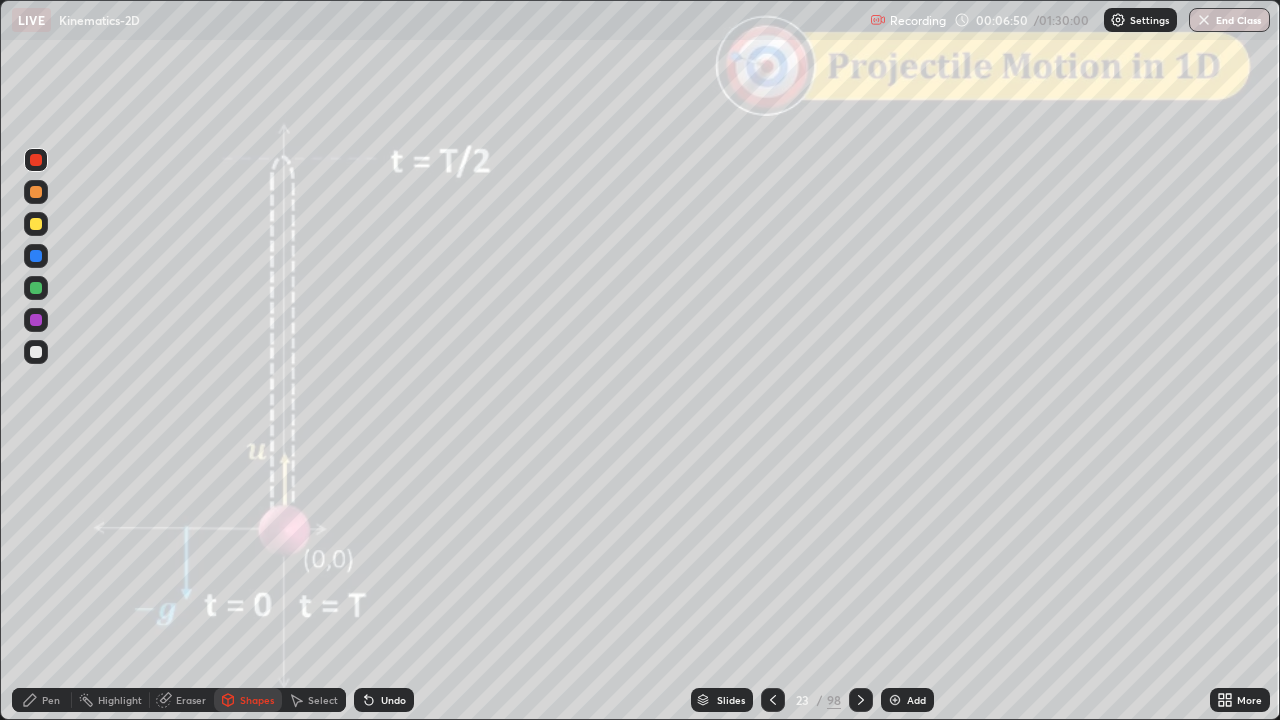 click at bounding box center [36, 224] 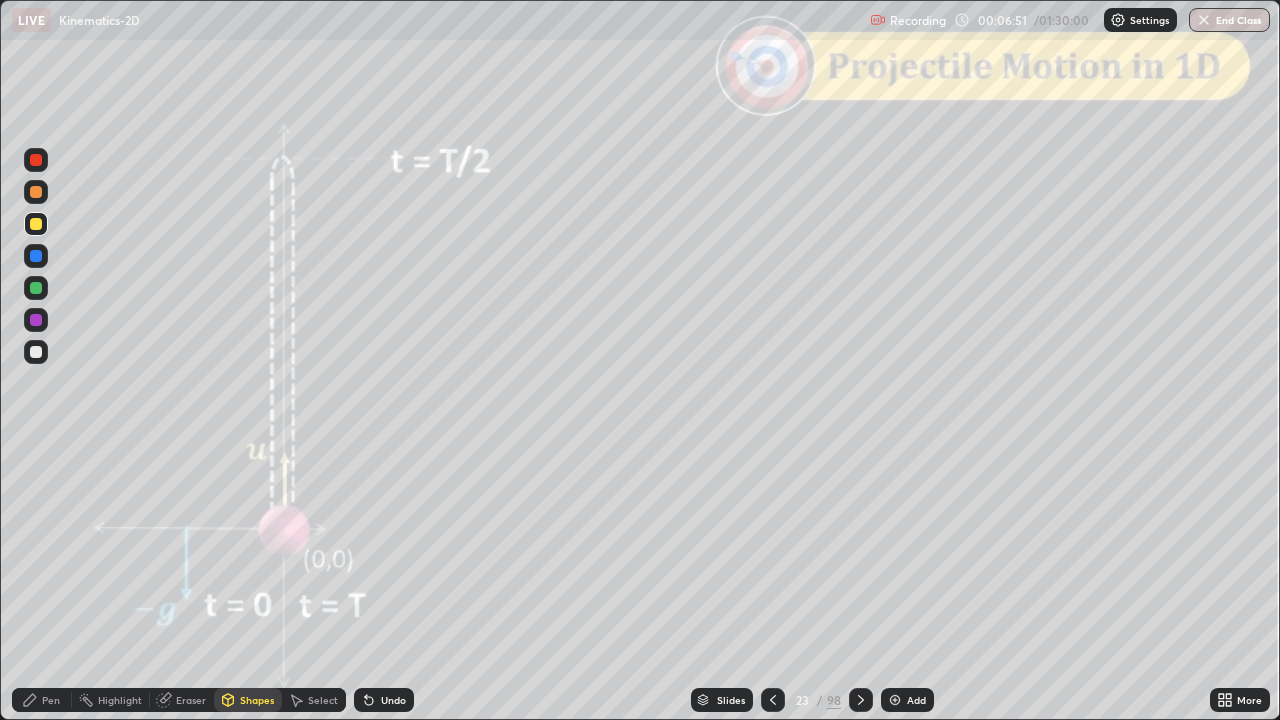 click on "Pen" at bounding box center (51, 700) 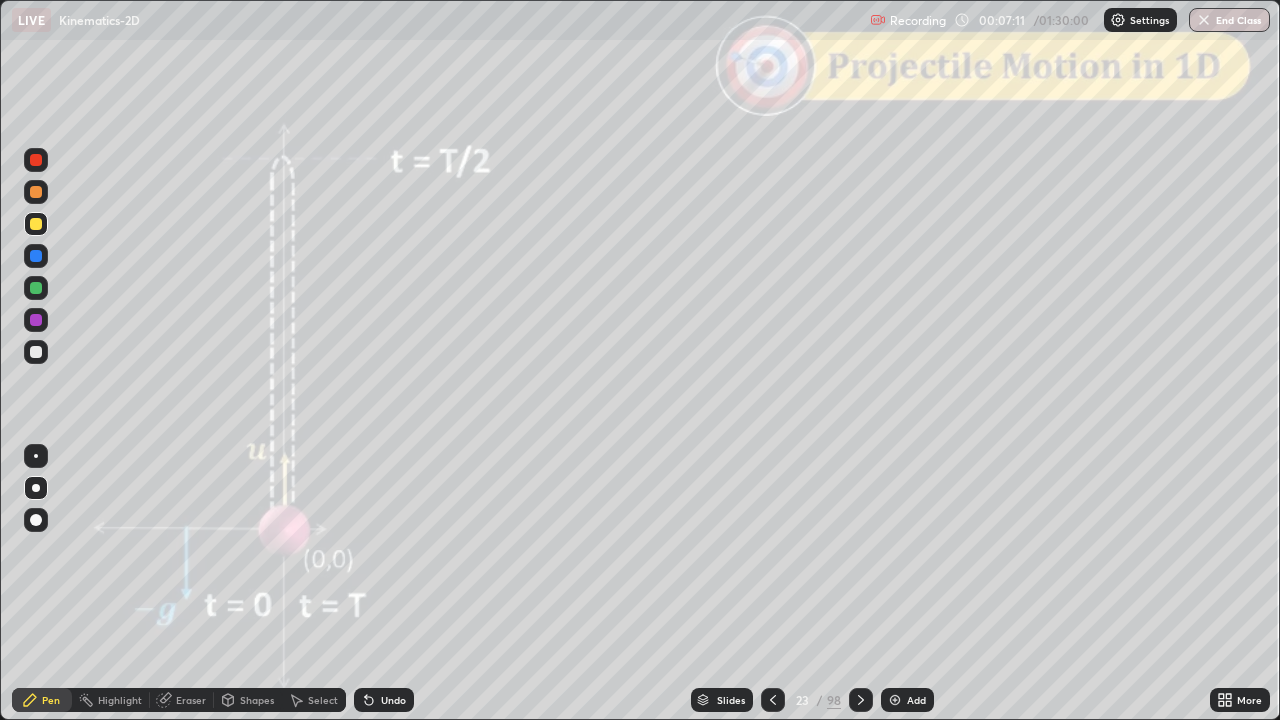 click at bounding box center [36, 224] 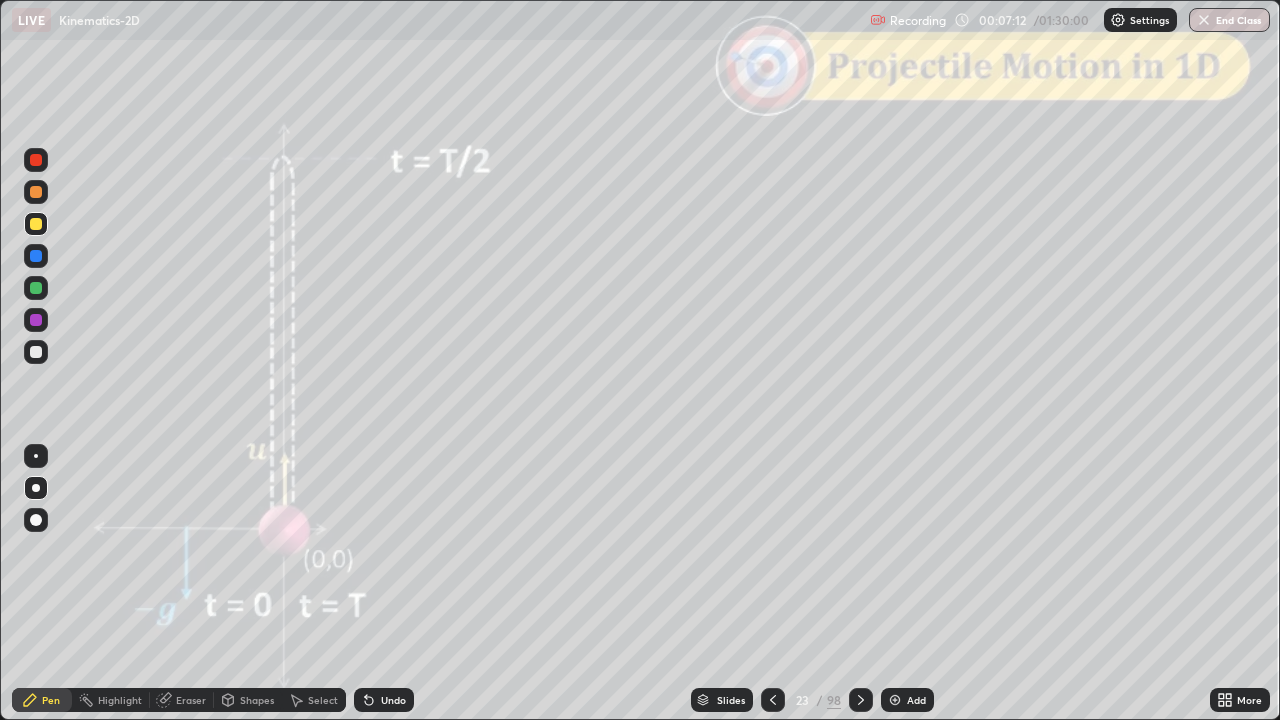 click on "Shapes" at bounding box center [257, 700] 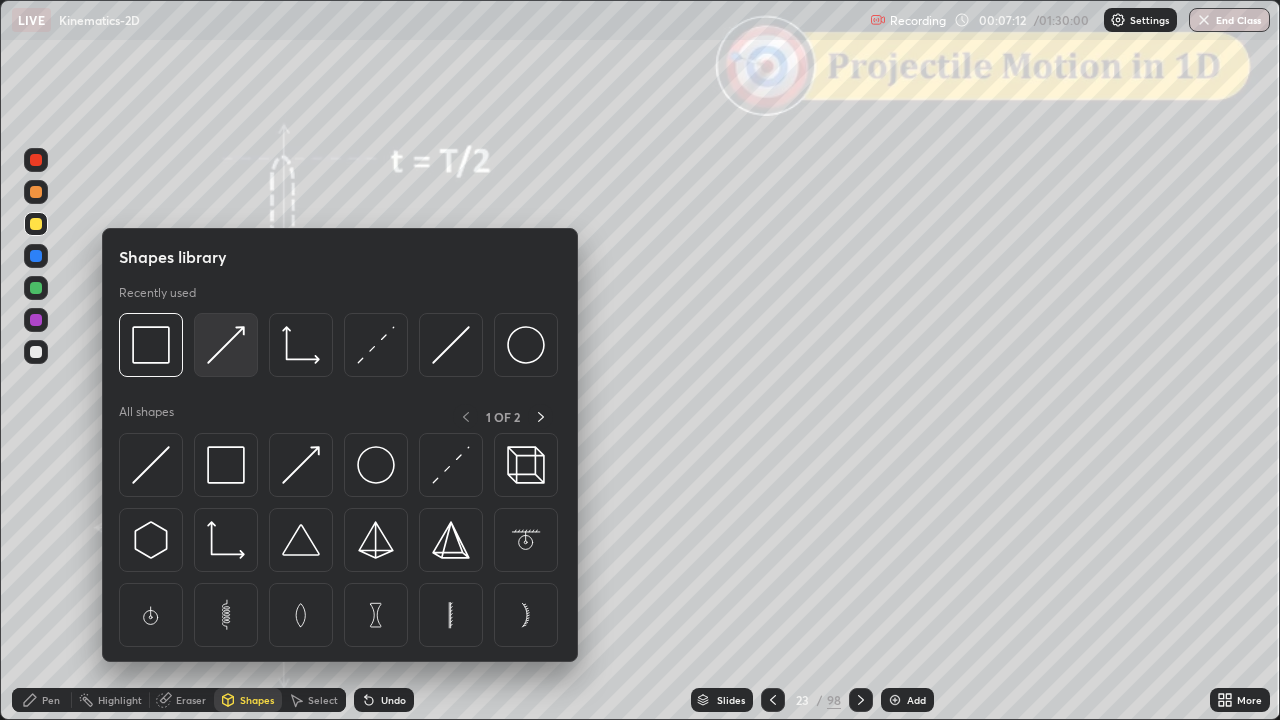 click at bounding box center (226, 345) 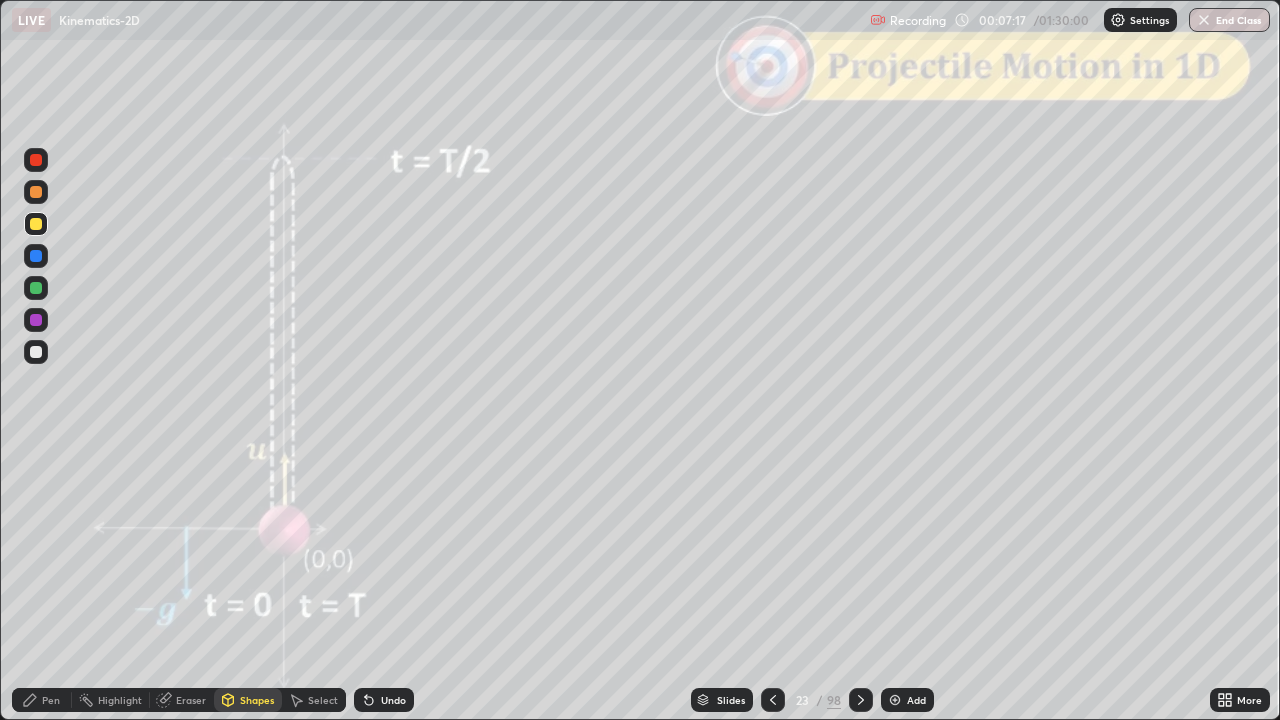 click on "Pen" at bounding box center [51, 700] 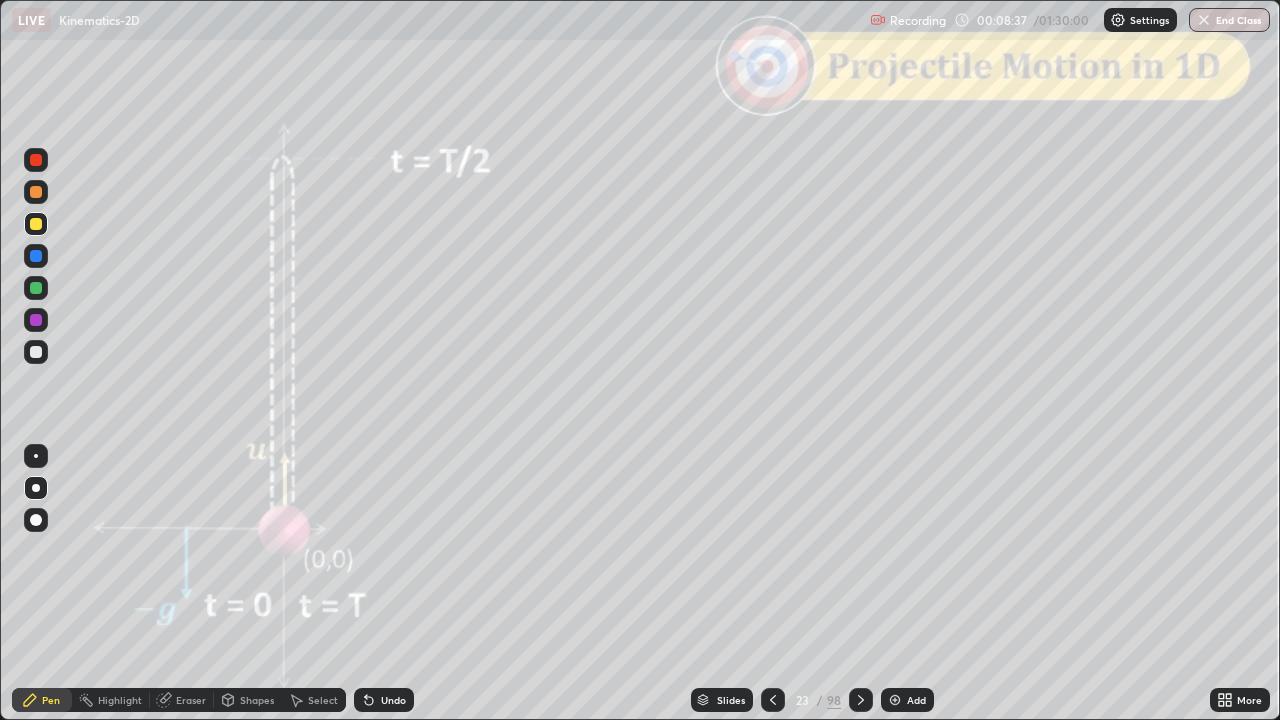 click on "Shapes" at bounding box center (257, 700) 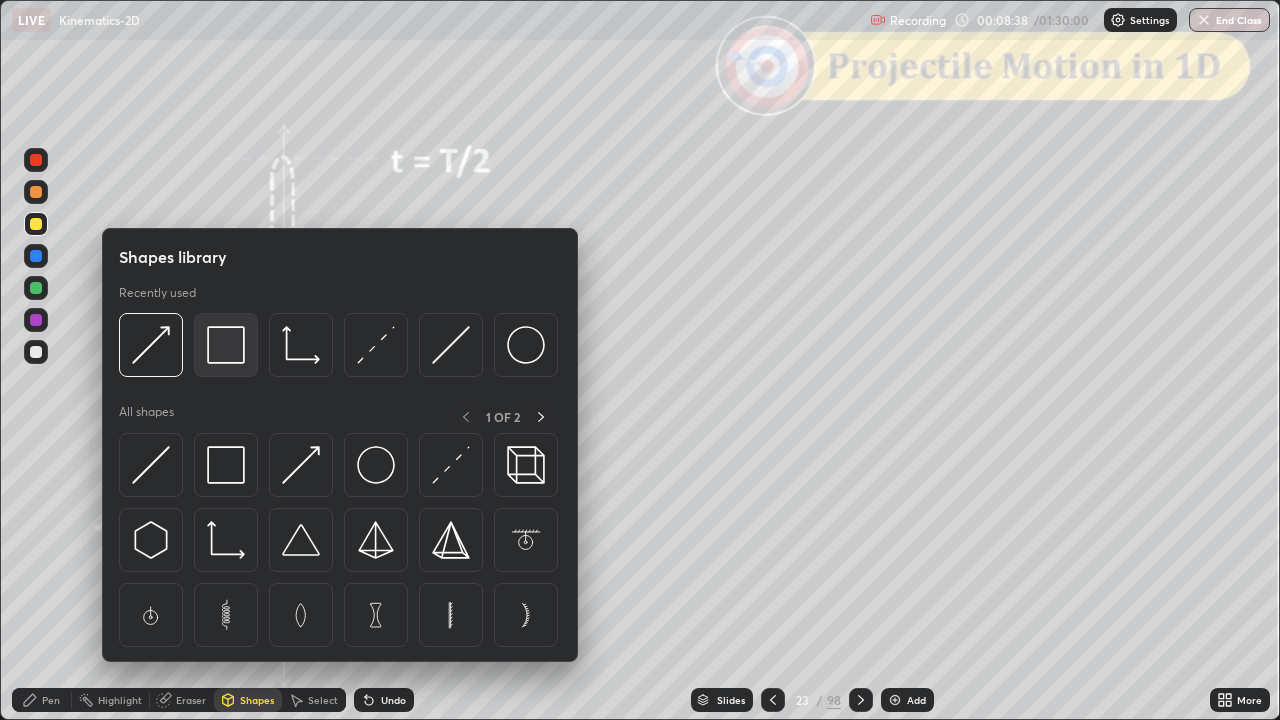 click at bounding box center [226, 345] 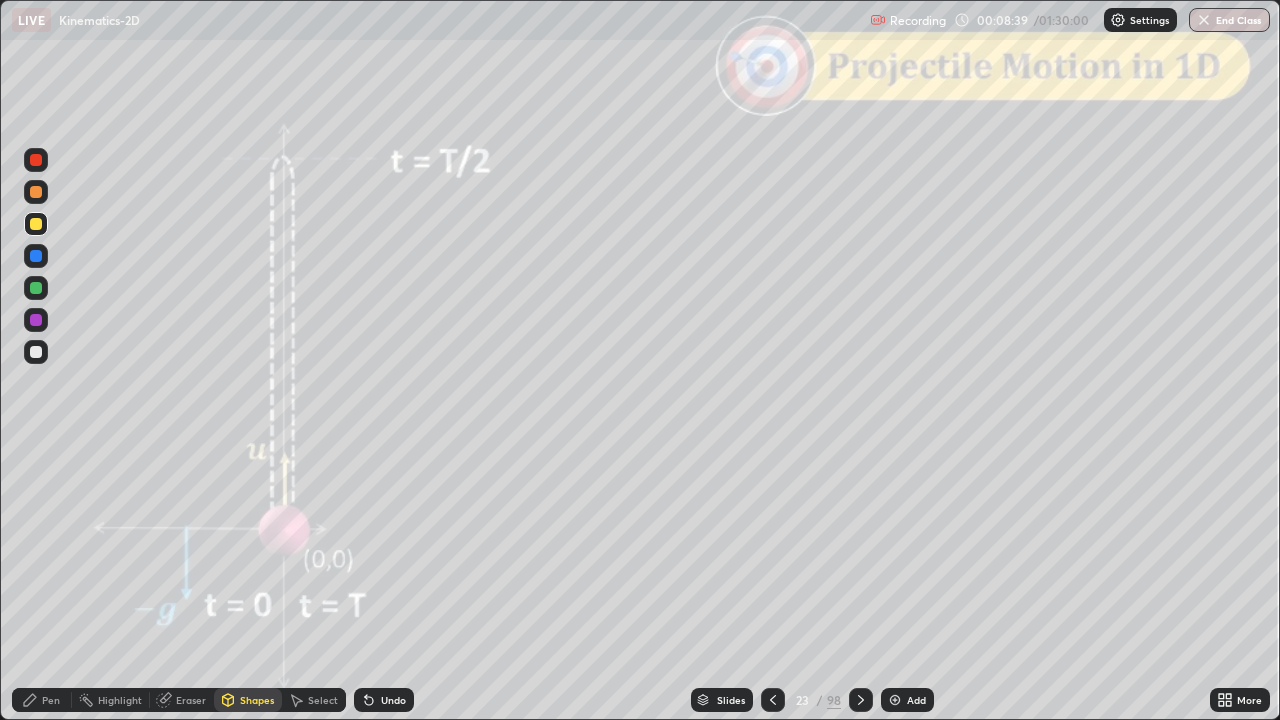 click at bounding box center (36, 160) 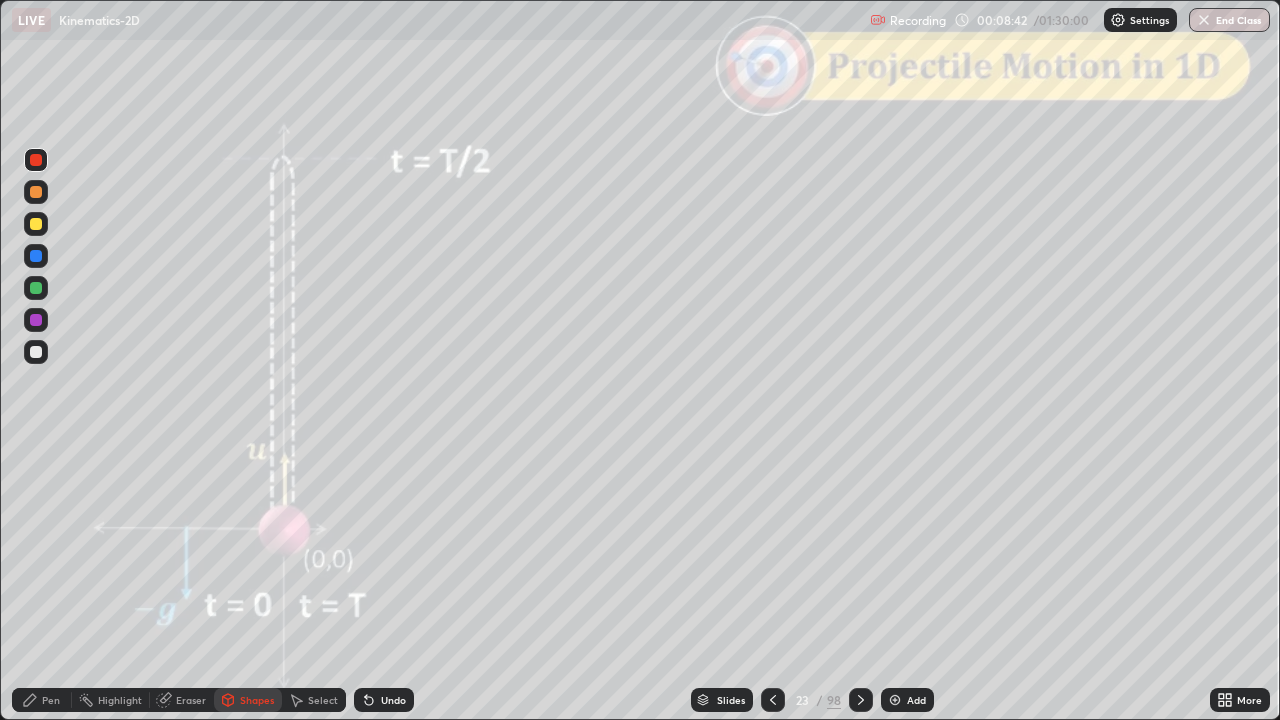 click on "Pen" at bounding box center (51, 700) 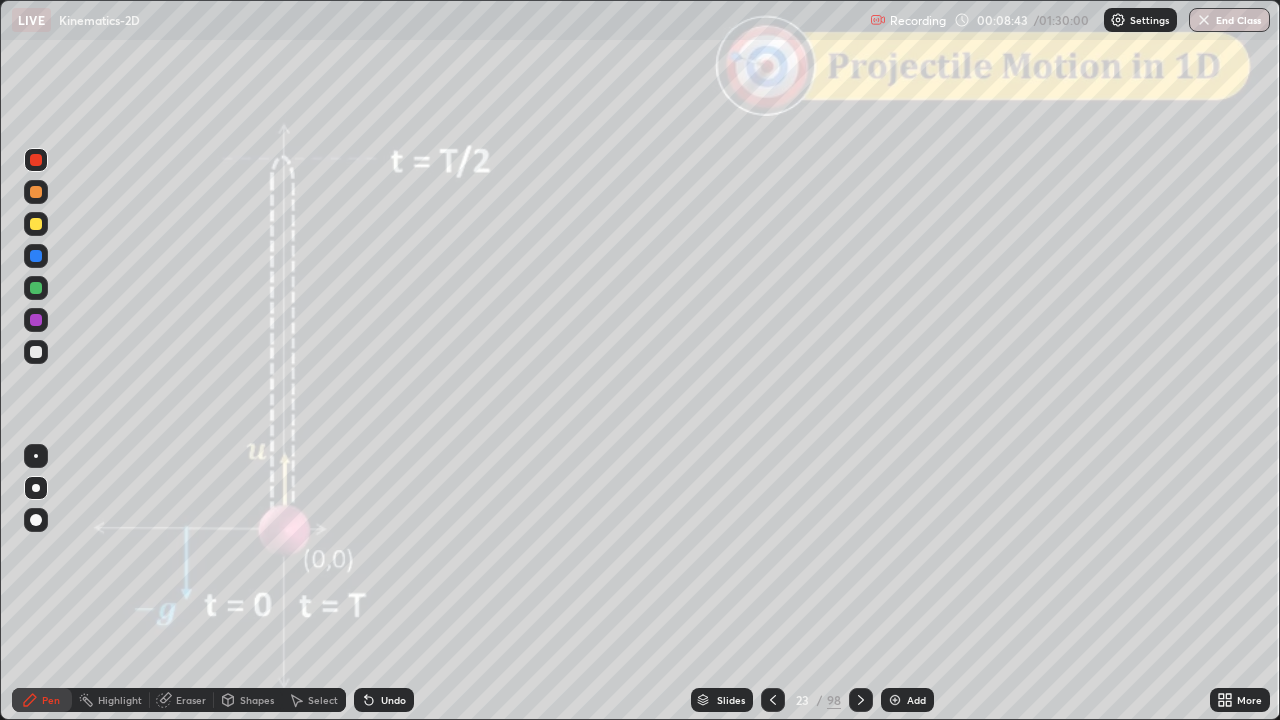 click at bounding box center (36, 288) 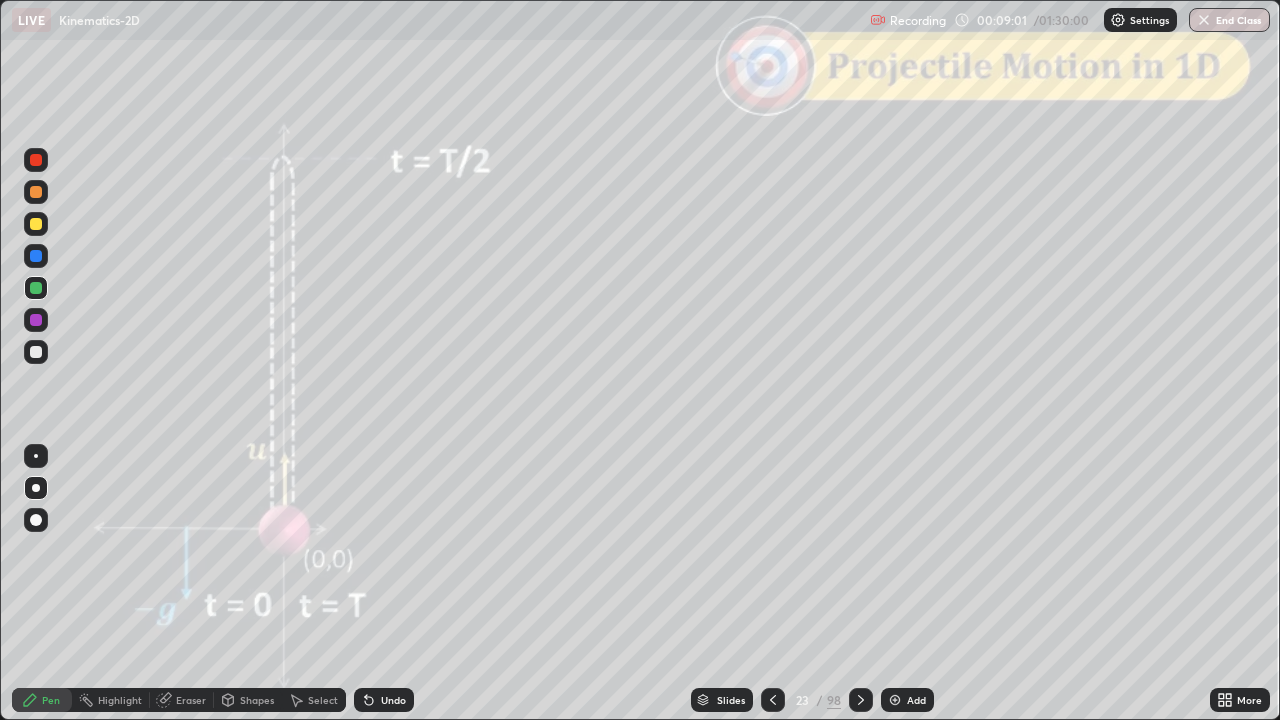 click at bounding box center [36, 352] 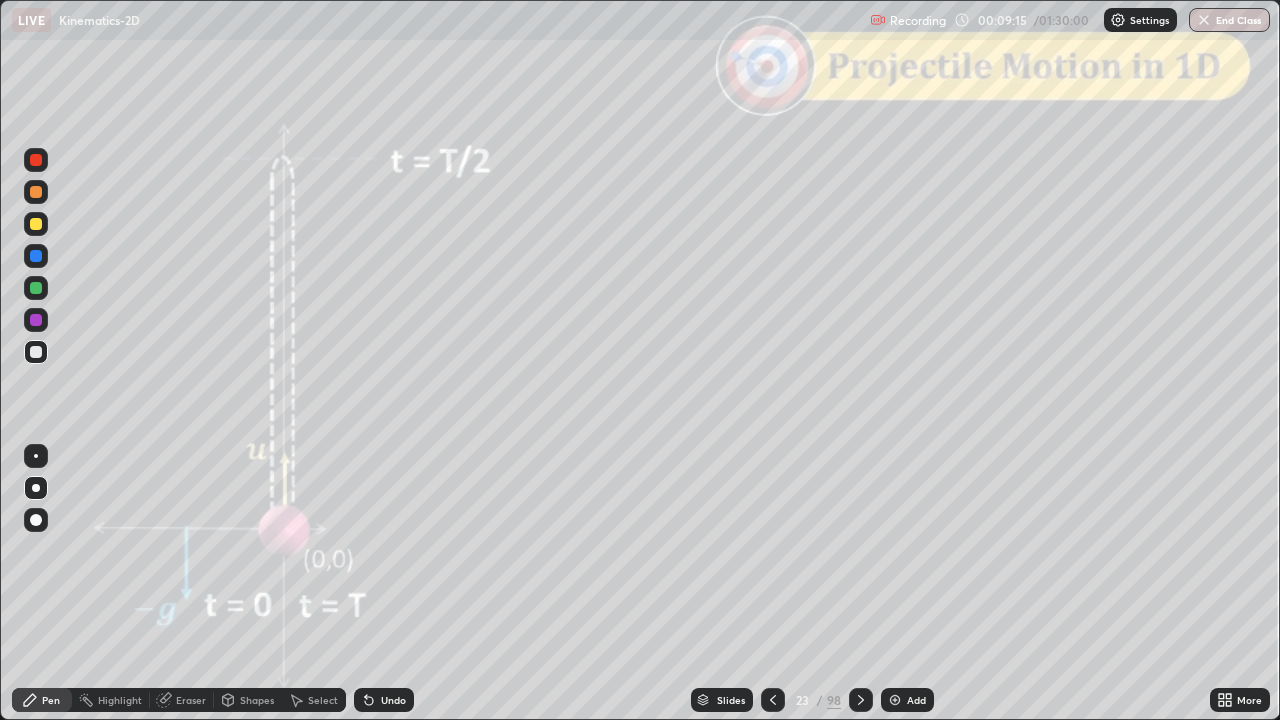 click at bounding box center [36, 224] 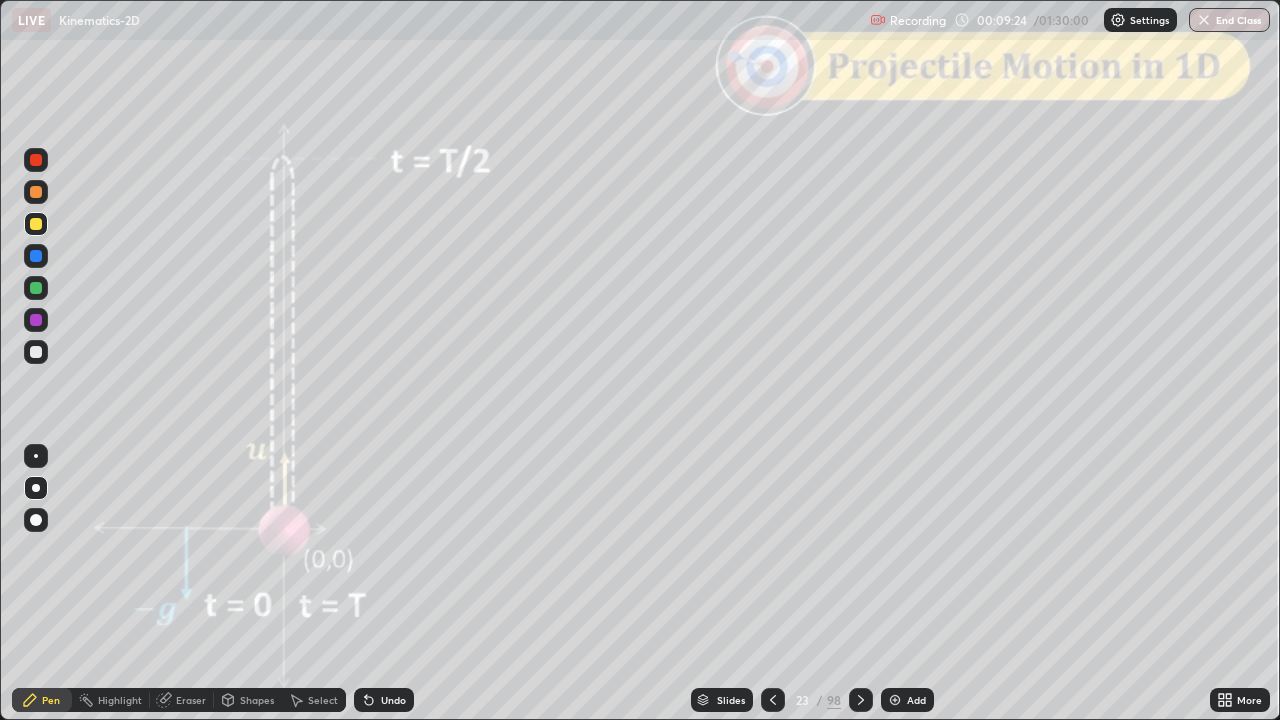 click on "Undo" at bounding box center [384, 700] 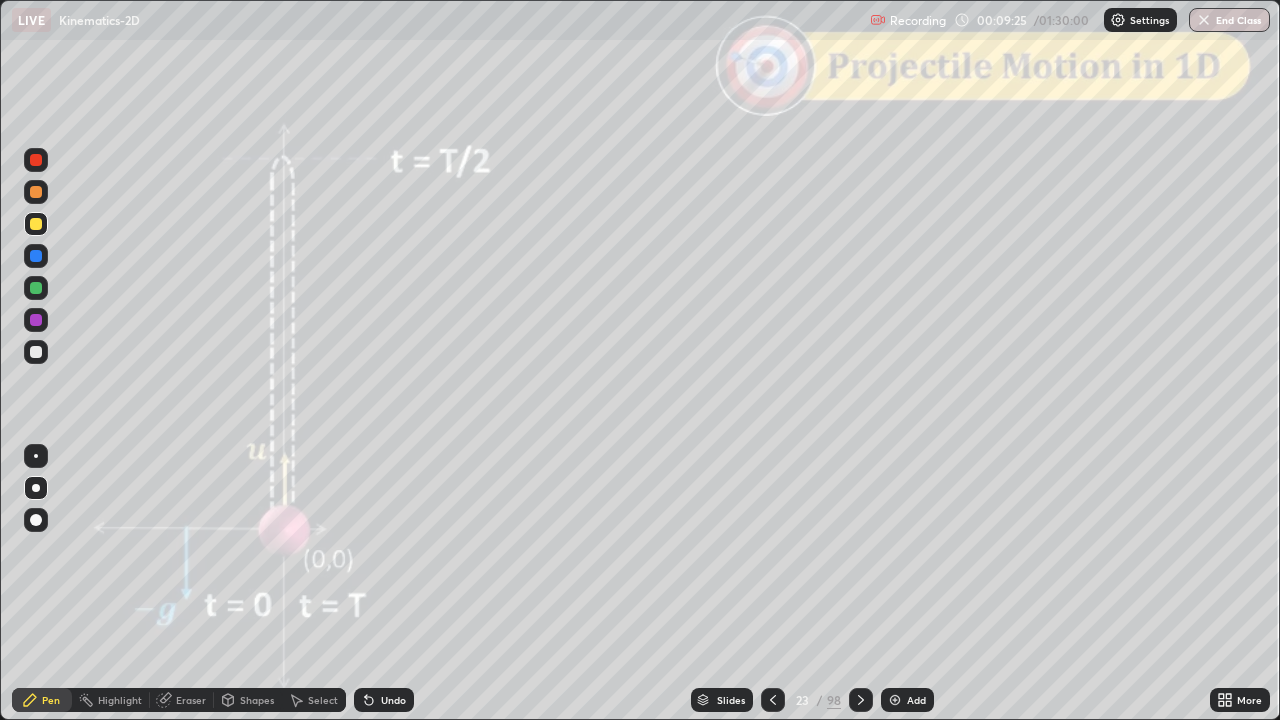 click on "Undo" at bounding box center [384, 700] 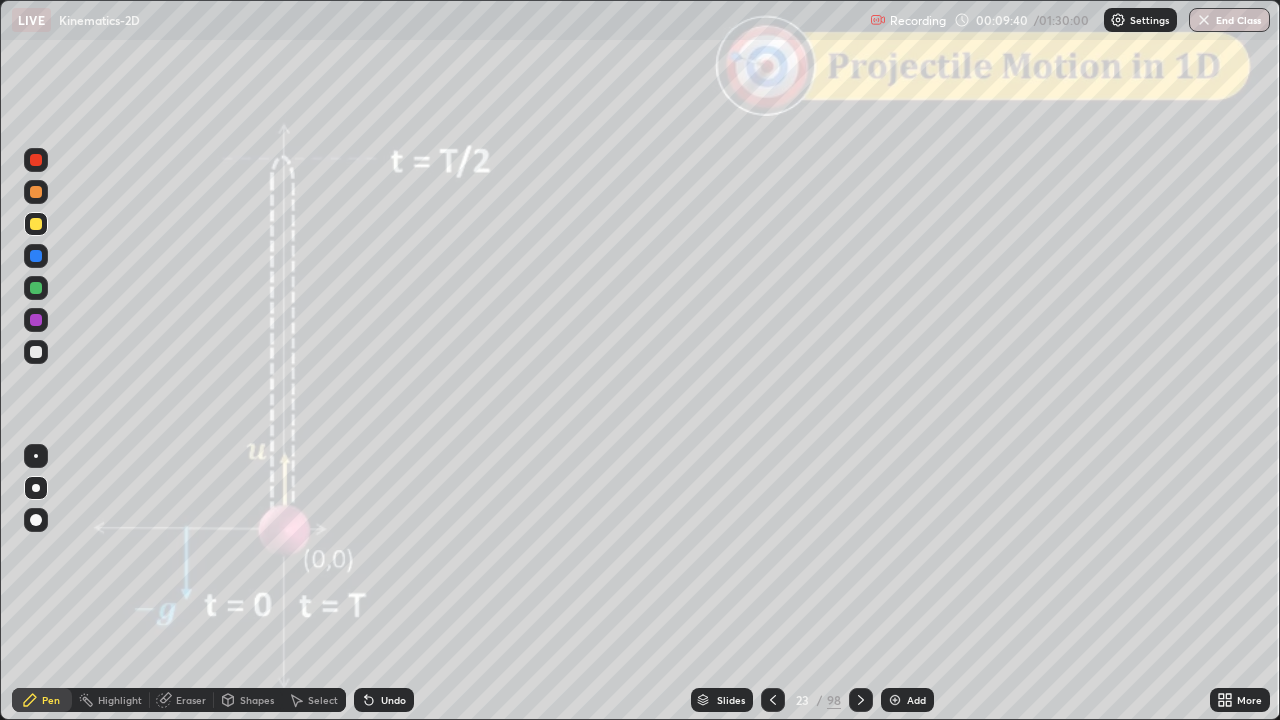 click on "Shapes" at bounding box center [257, 700] 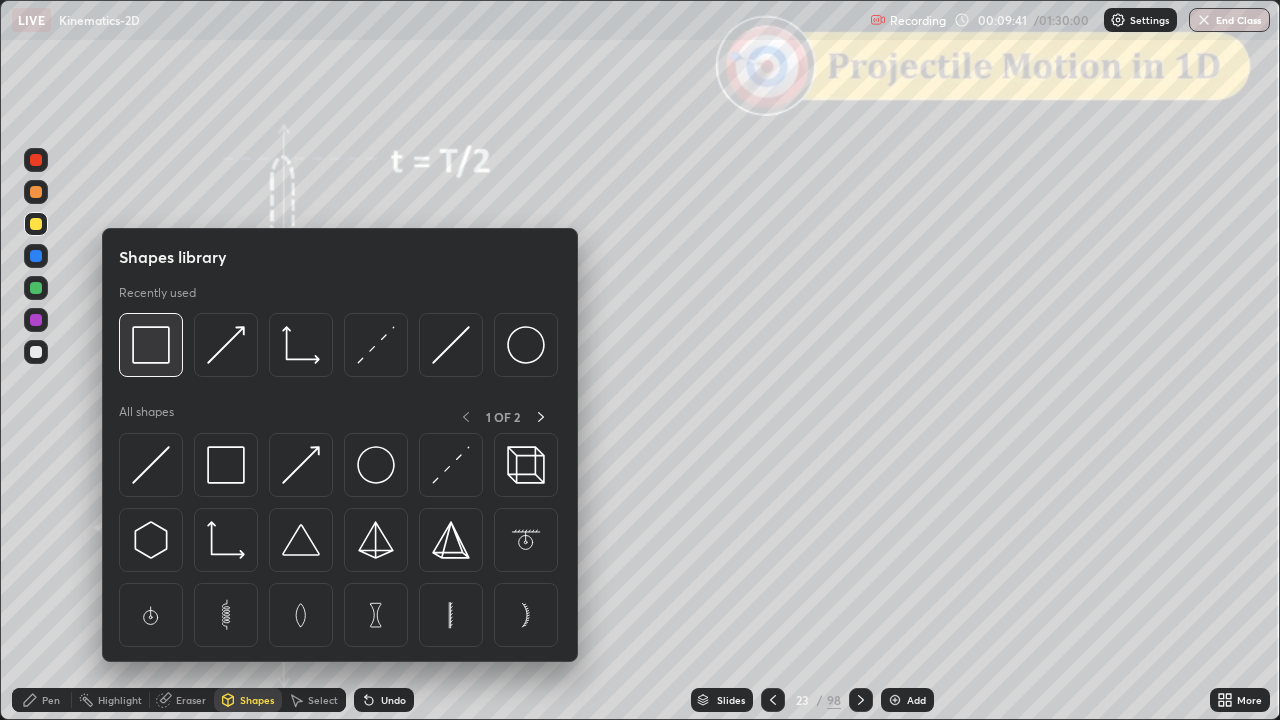 click at bounding box center (151, 345) 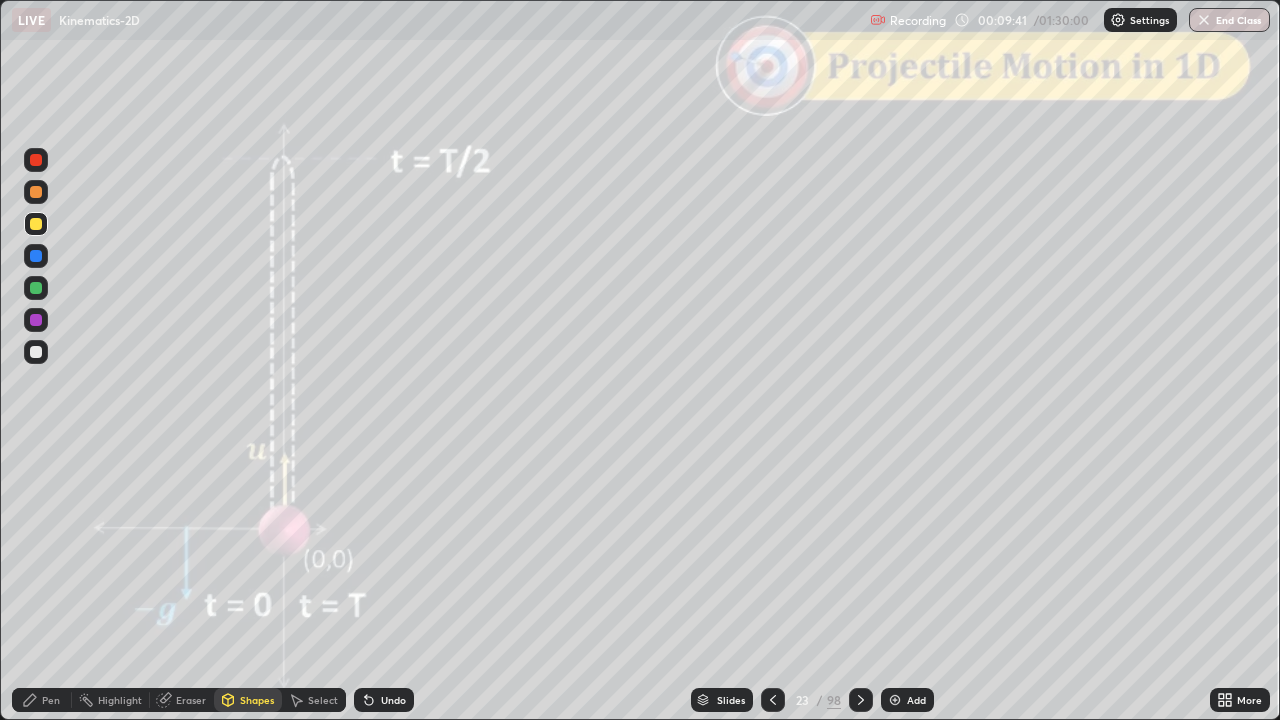 click at bounding box center [36, 160] 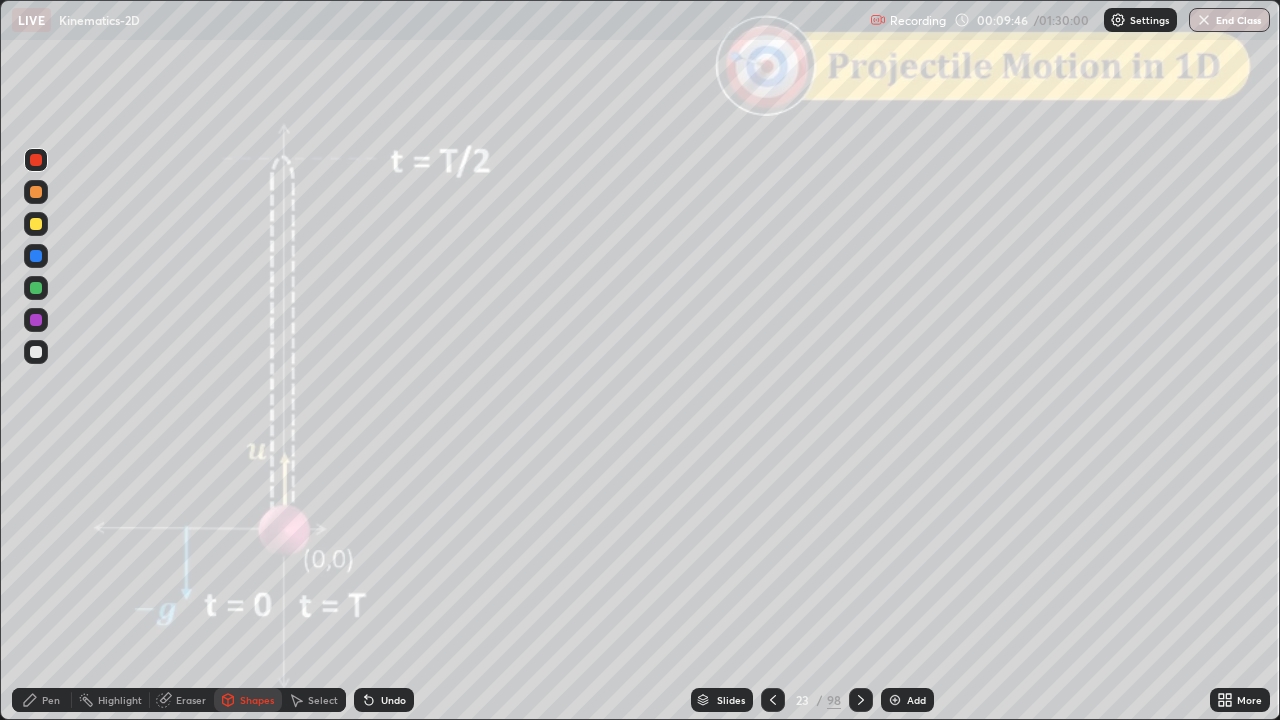 click 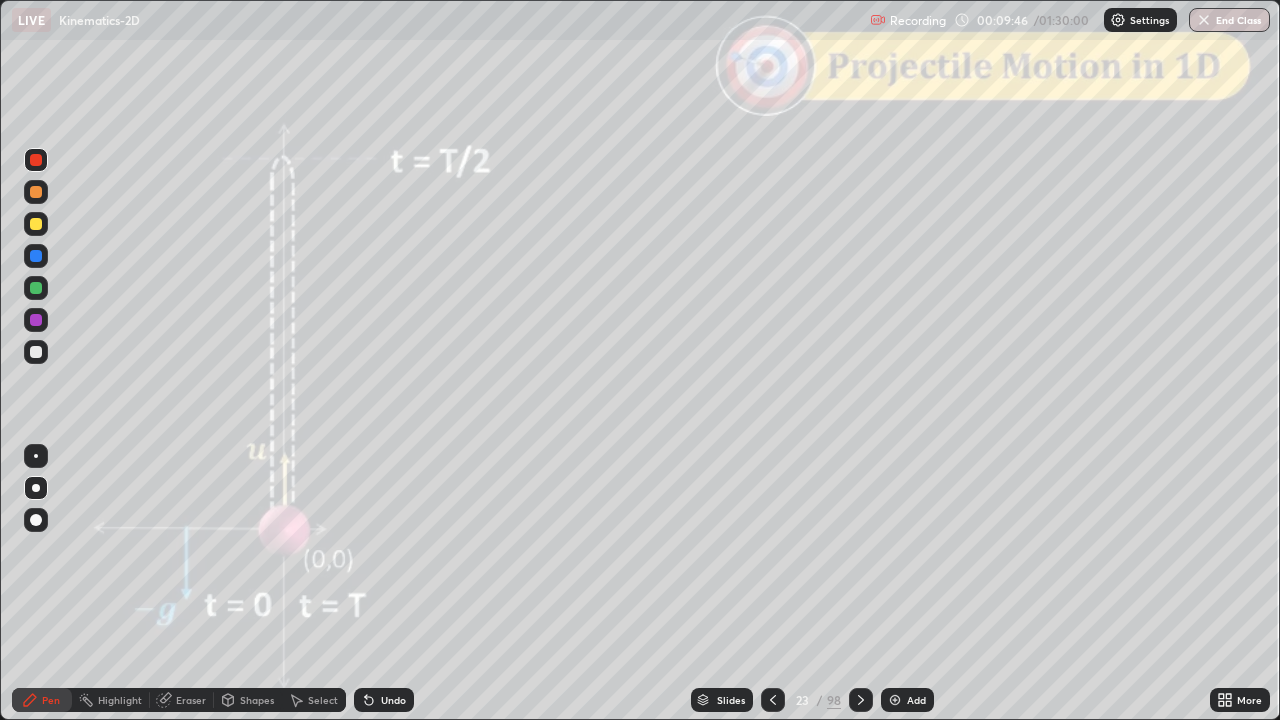 click at bounding box center [36, 288] 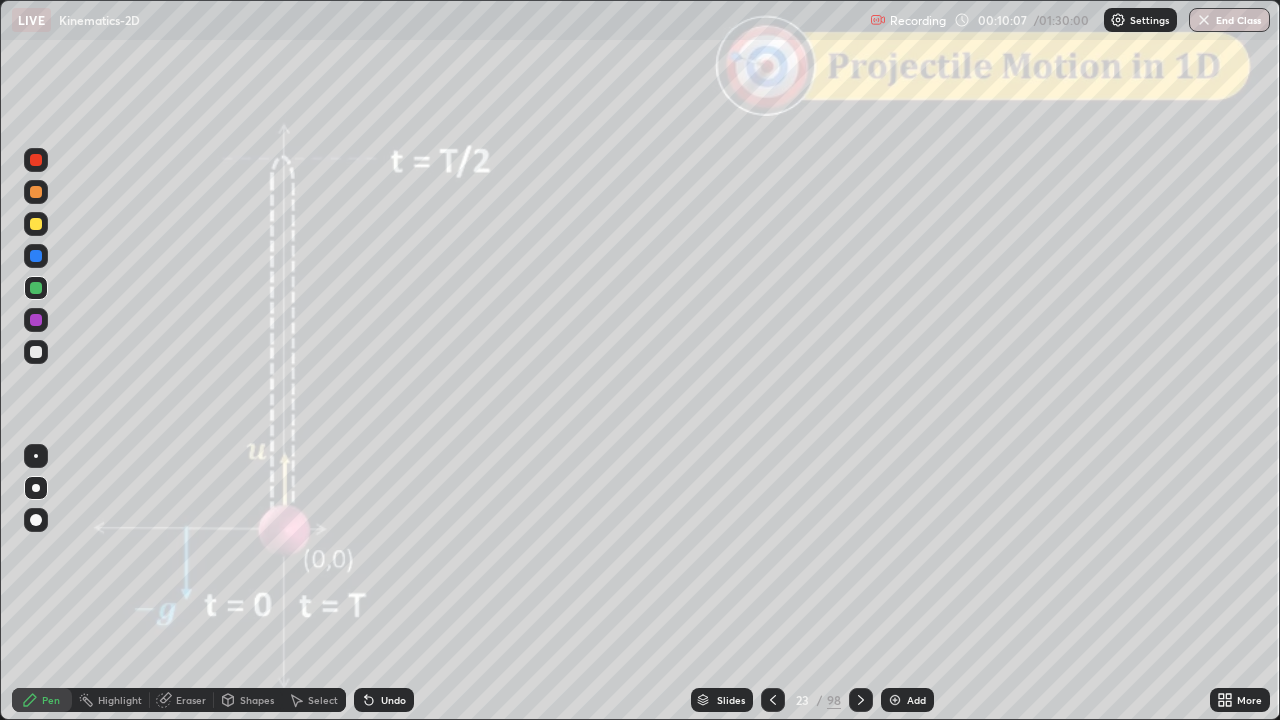click on "Eraser" at bounding box center [191, 700] 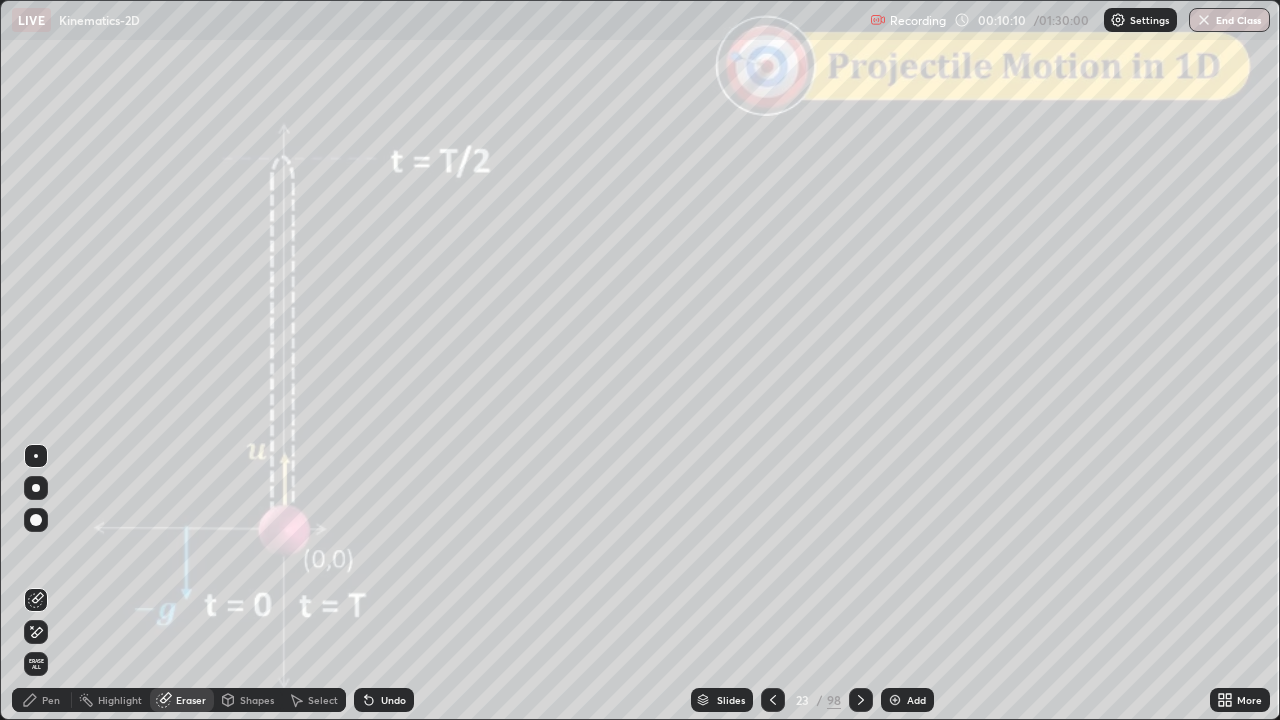 click on "Pen" at bounding box center (51, 700) 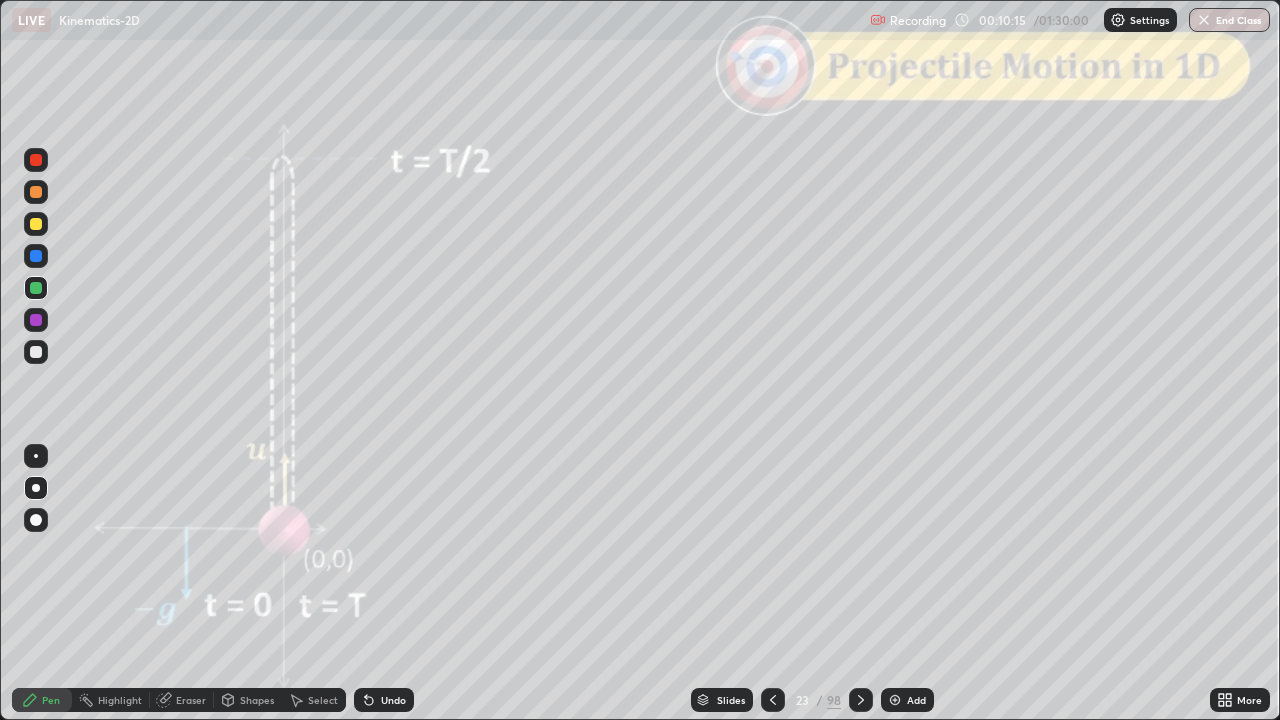 click on "Undo" at bounding box center (384, 700) 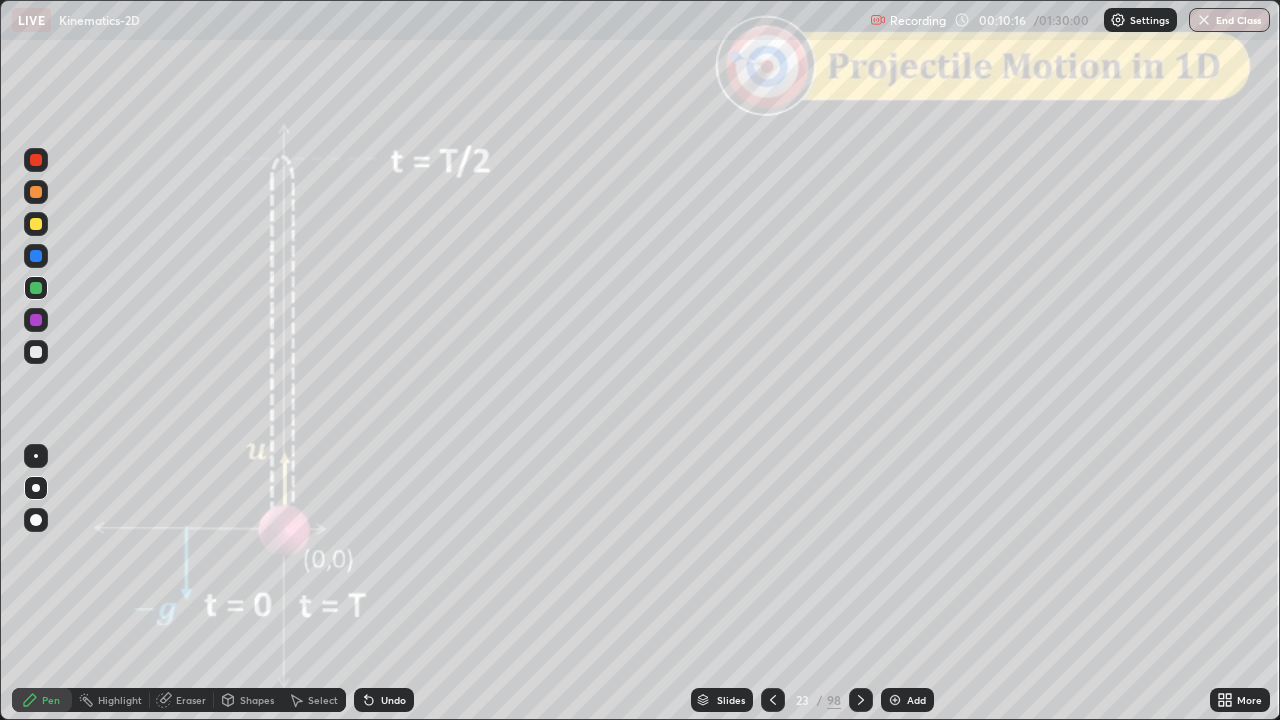 click on "Undo" at bounding box center [393, 700] 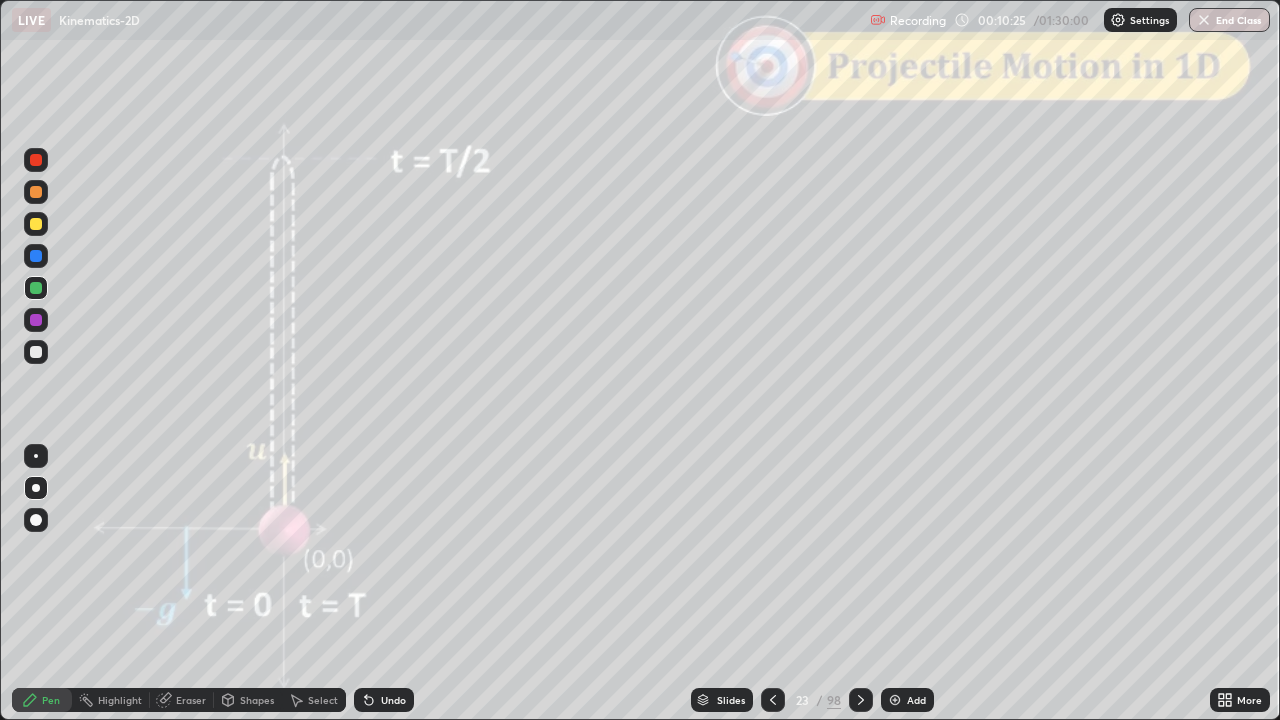 click at bounding box center [861, 700] 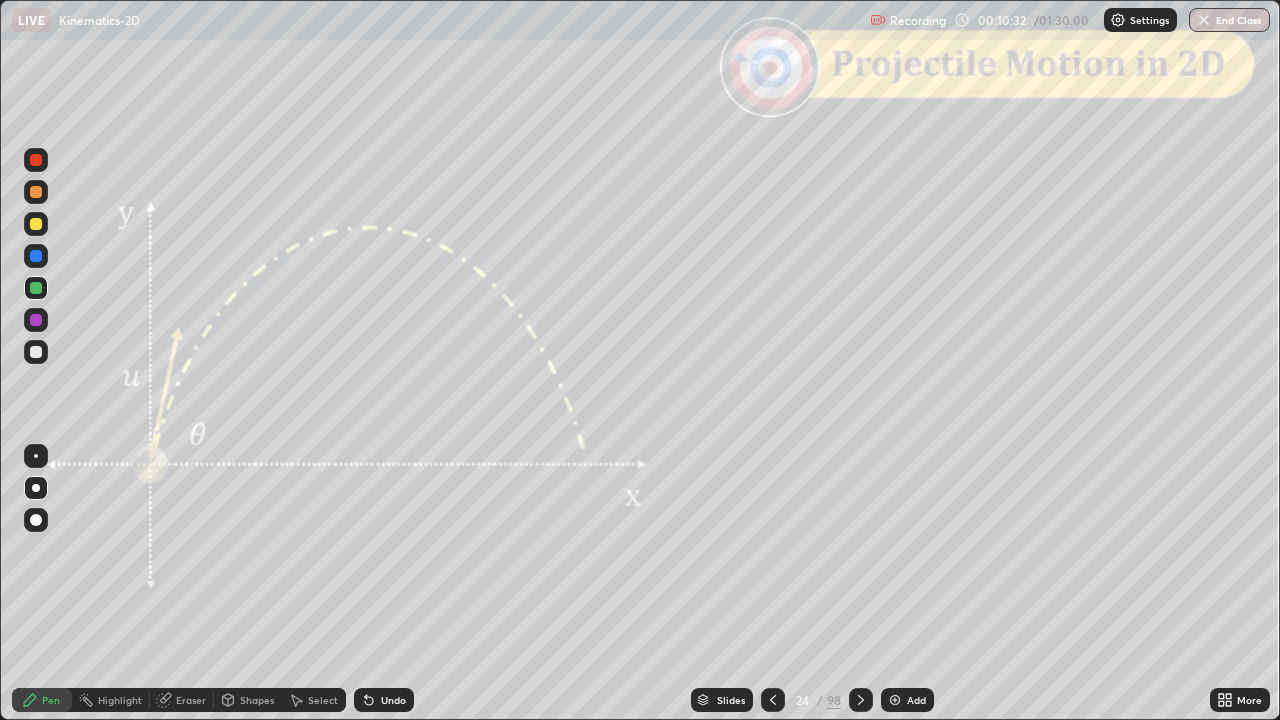 click 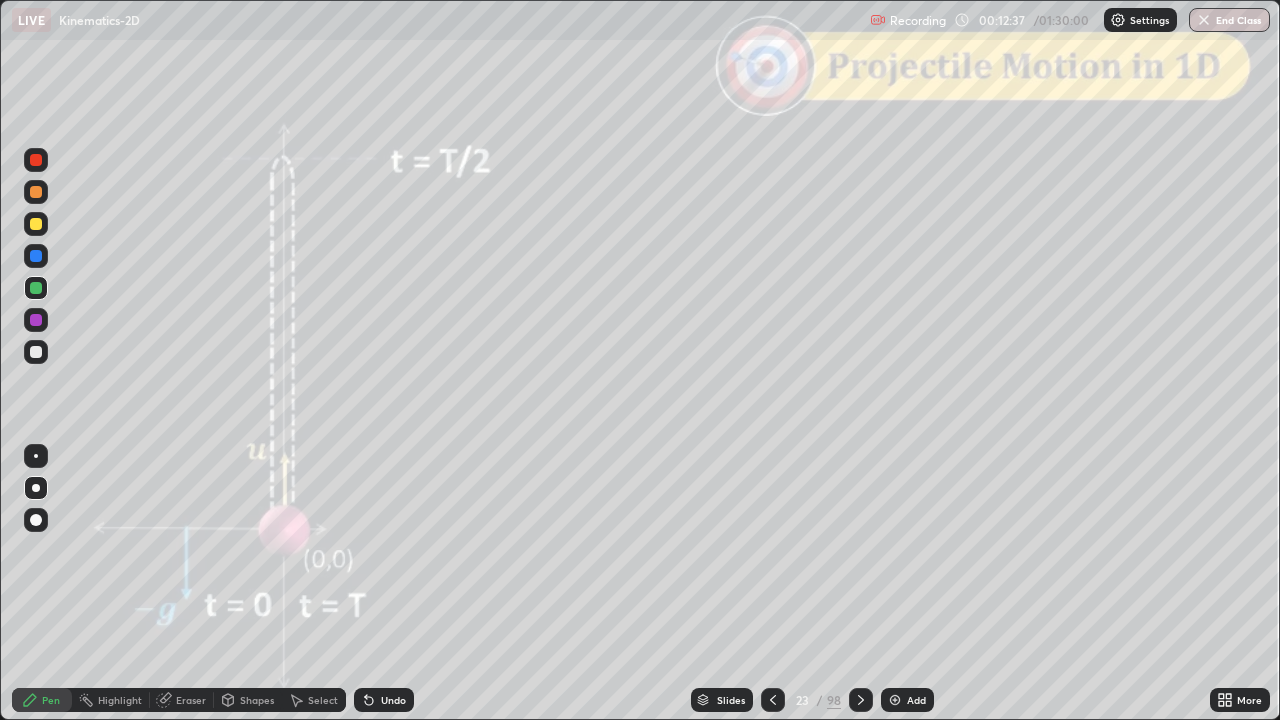 click at bounding box center [861, 700] 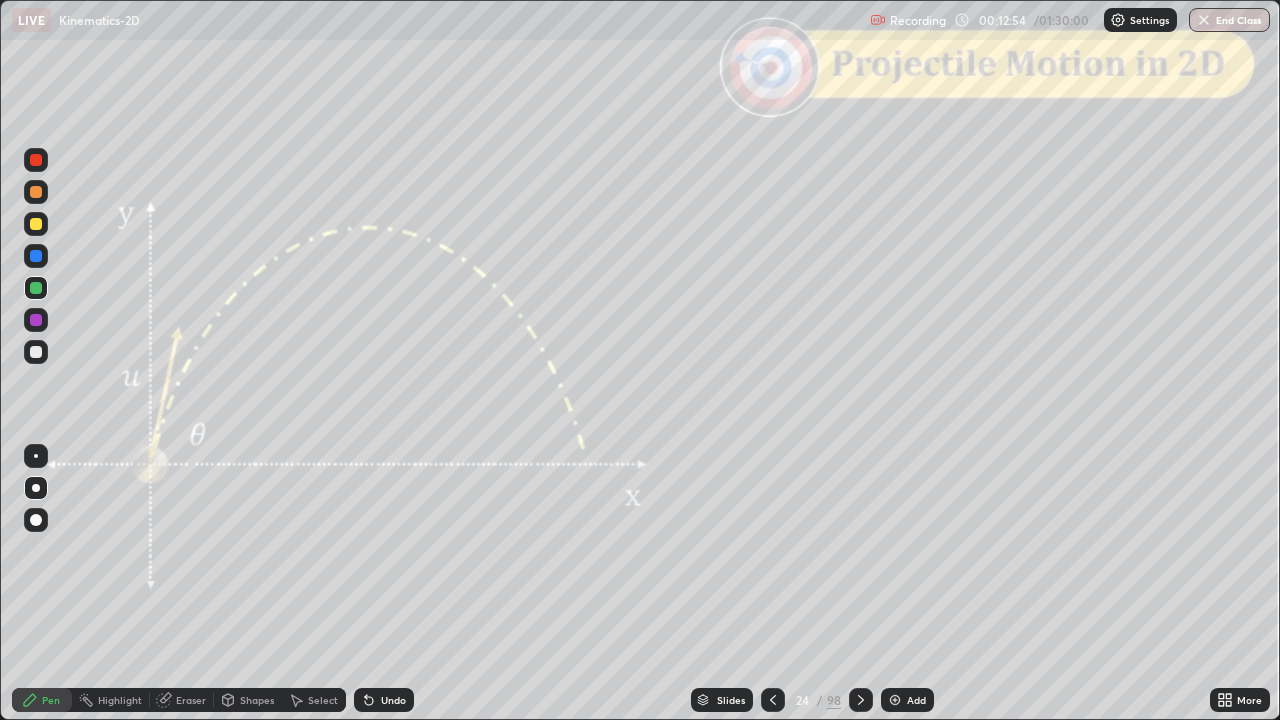 click at bounding box center (36, 352) 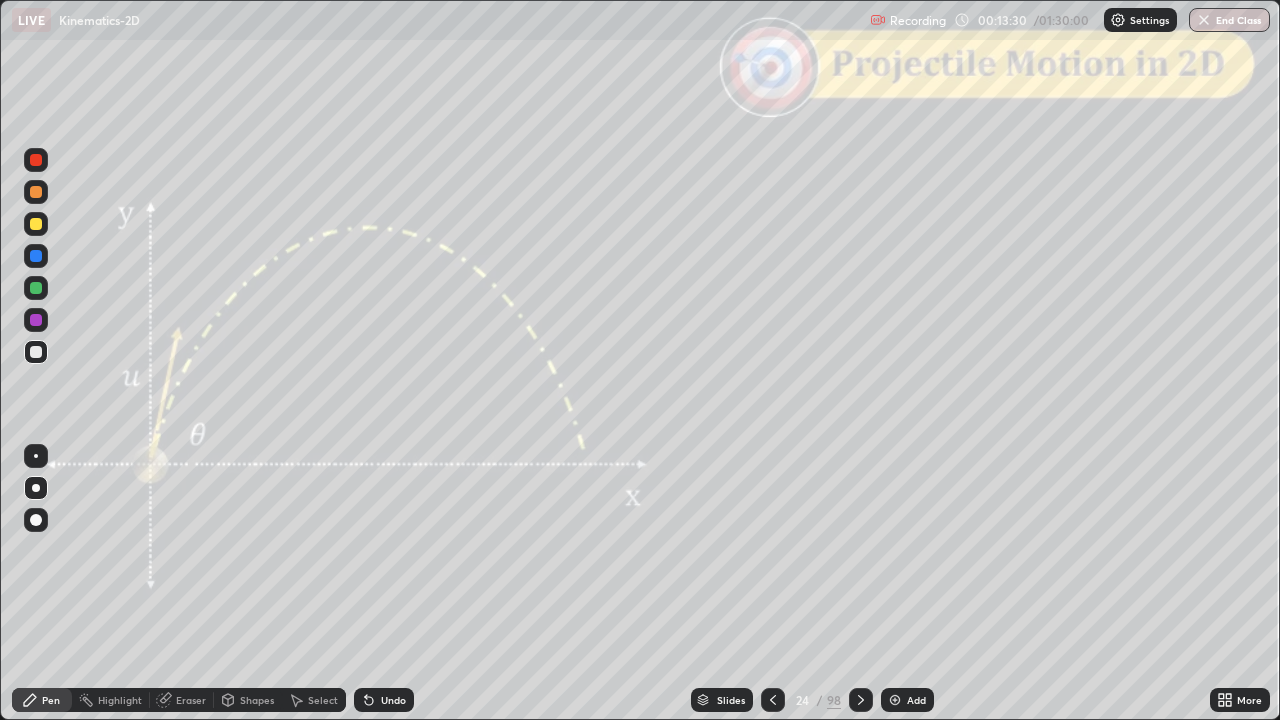 click on "Shapes" at bounding box center (257, 700) 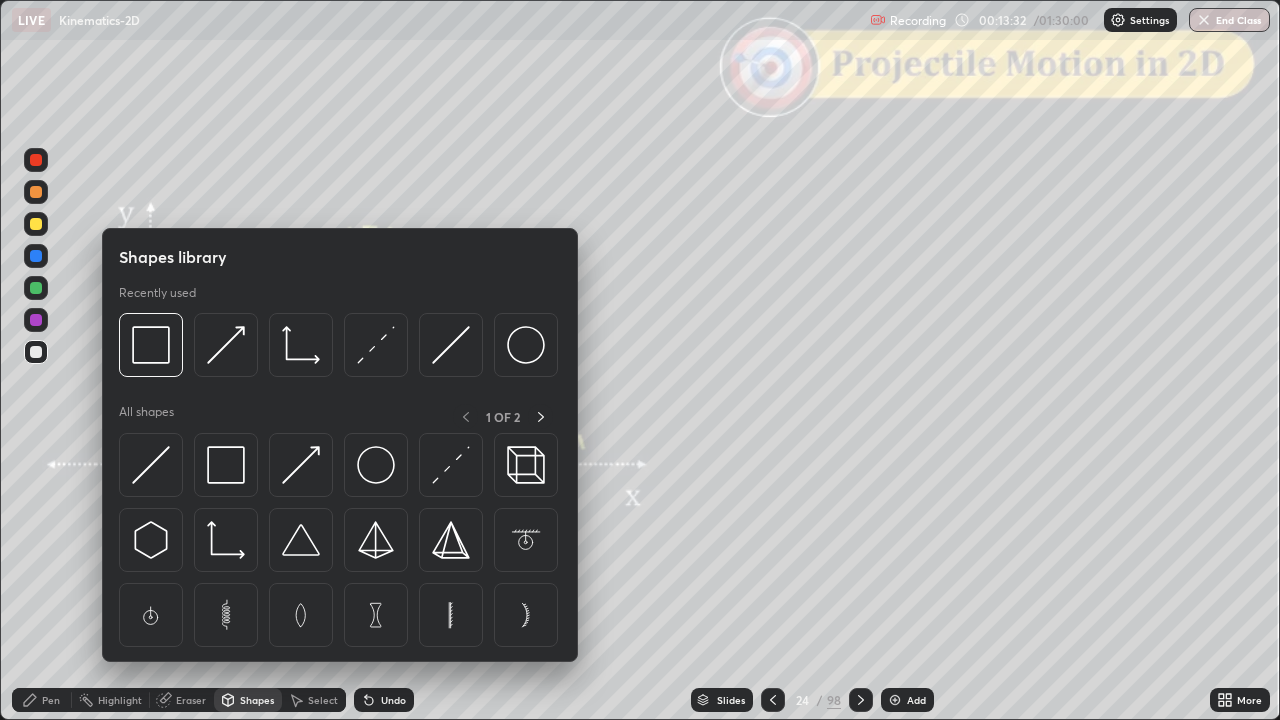 click at bounding box center (36, 160) 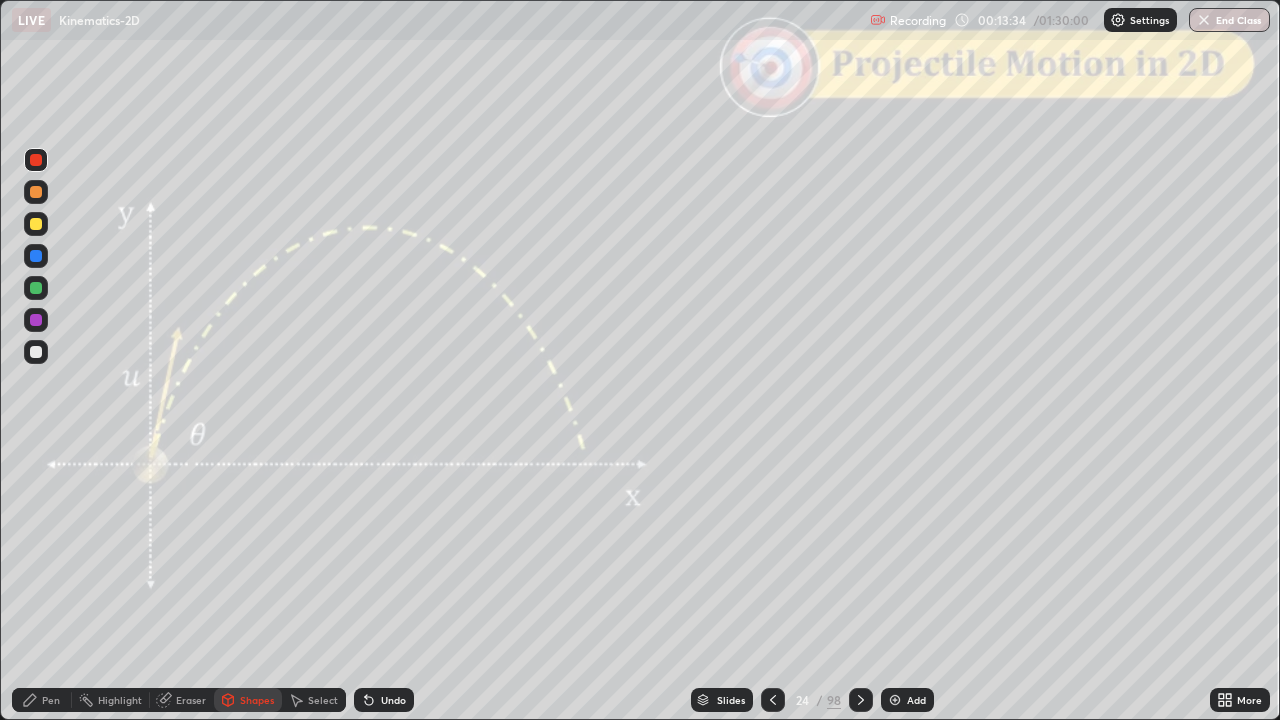 click on "Undo" at bounding box center (384, 700) 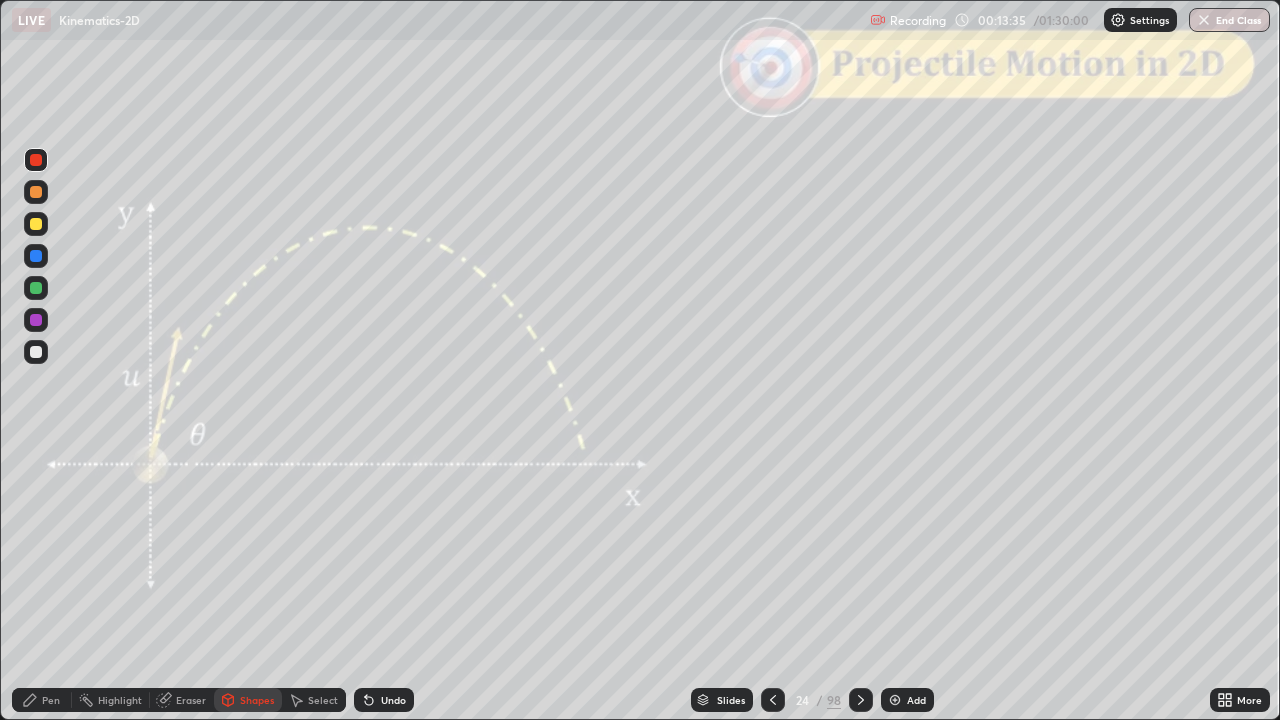 click on "Shapes" at bounding box center (257, 700) 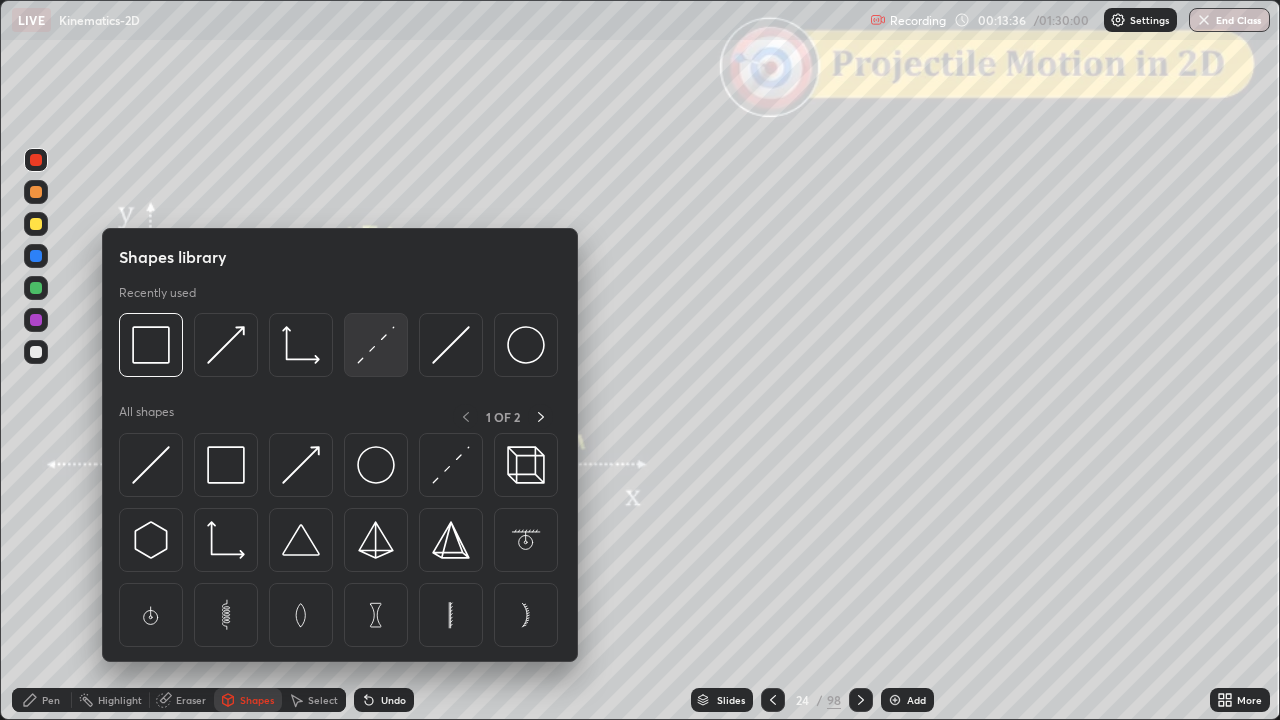 click at bounding box center (376, 345) 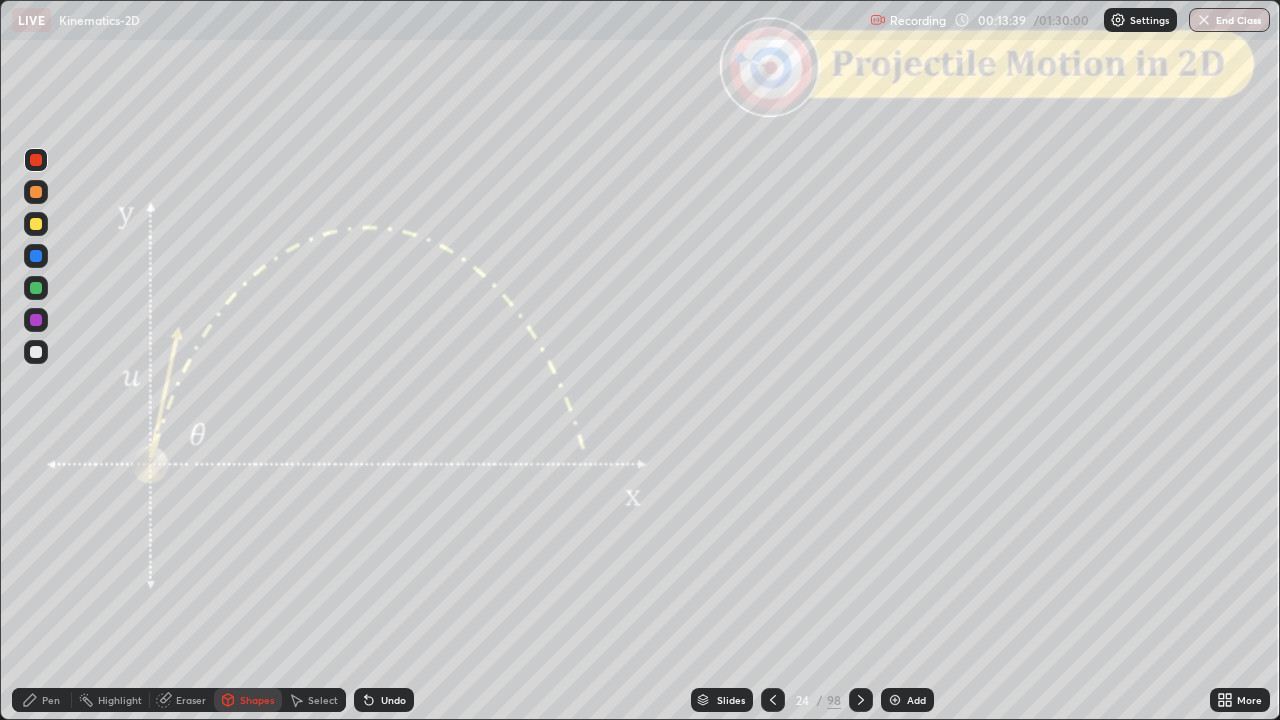 click 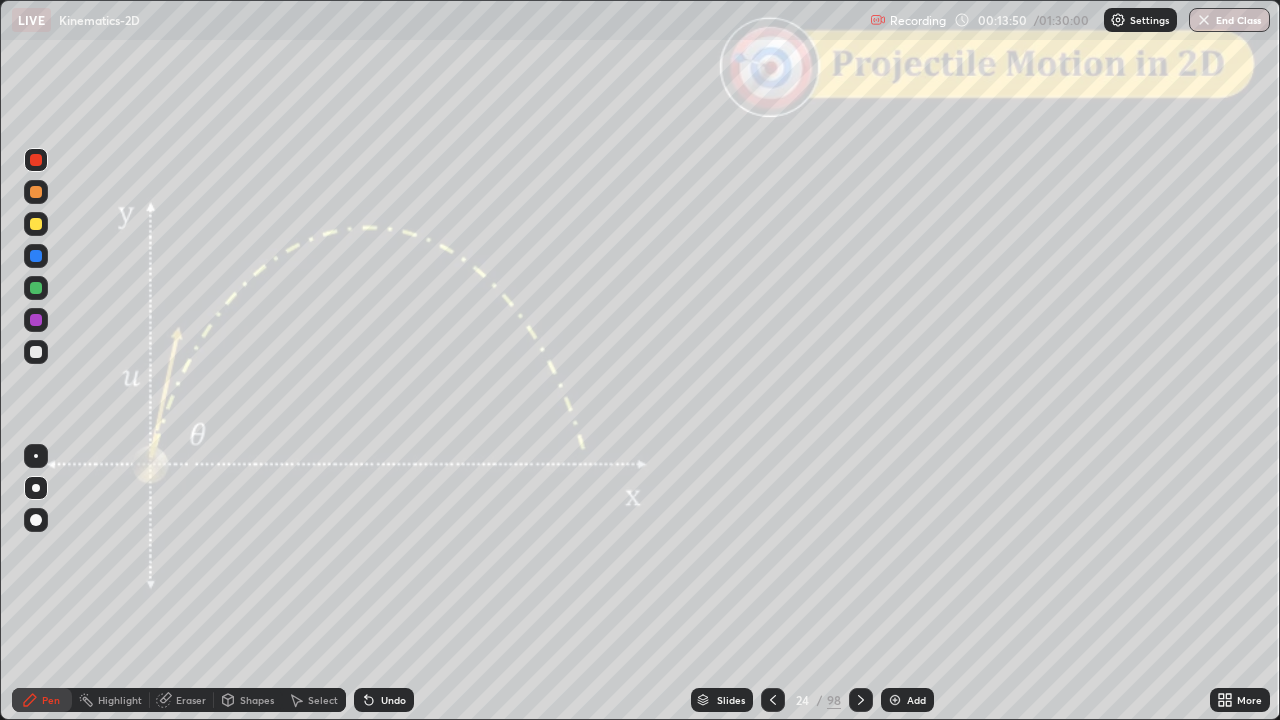 click at bounding box center (36, 288) 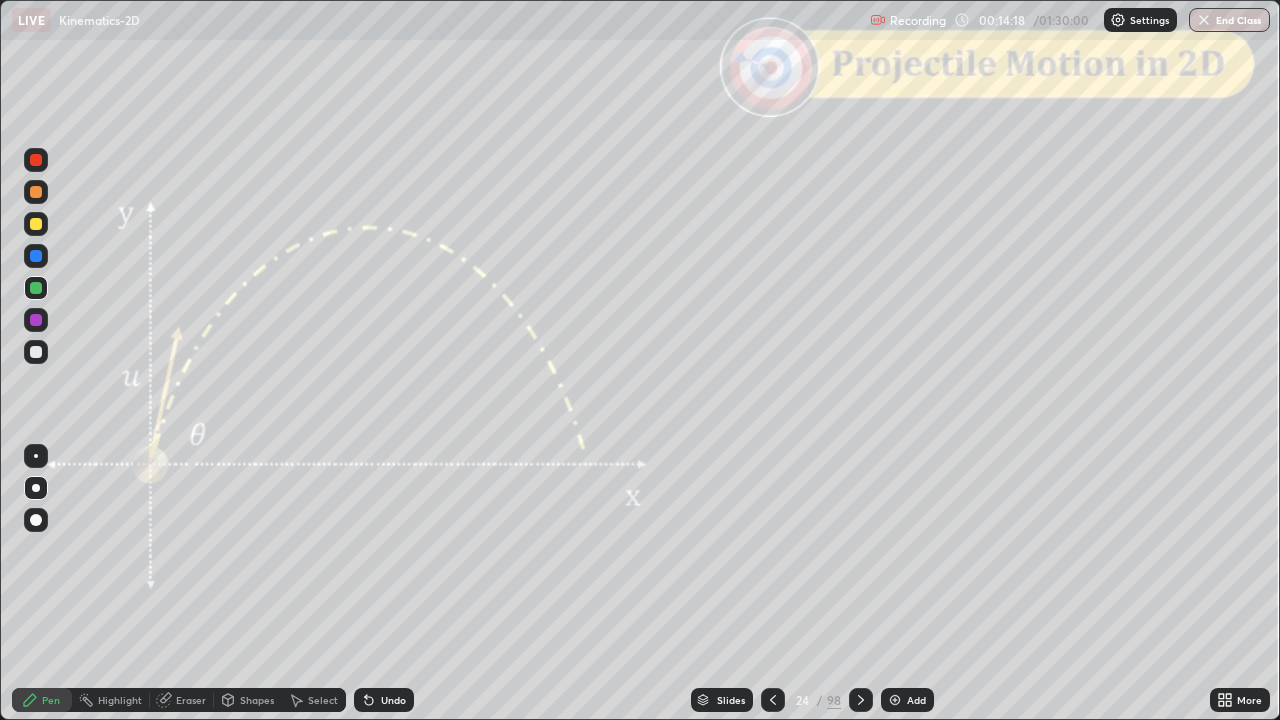 click at bounding box center (36, 320) 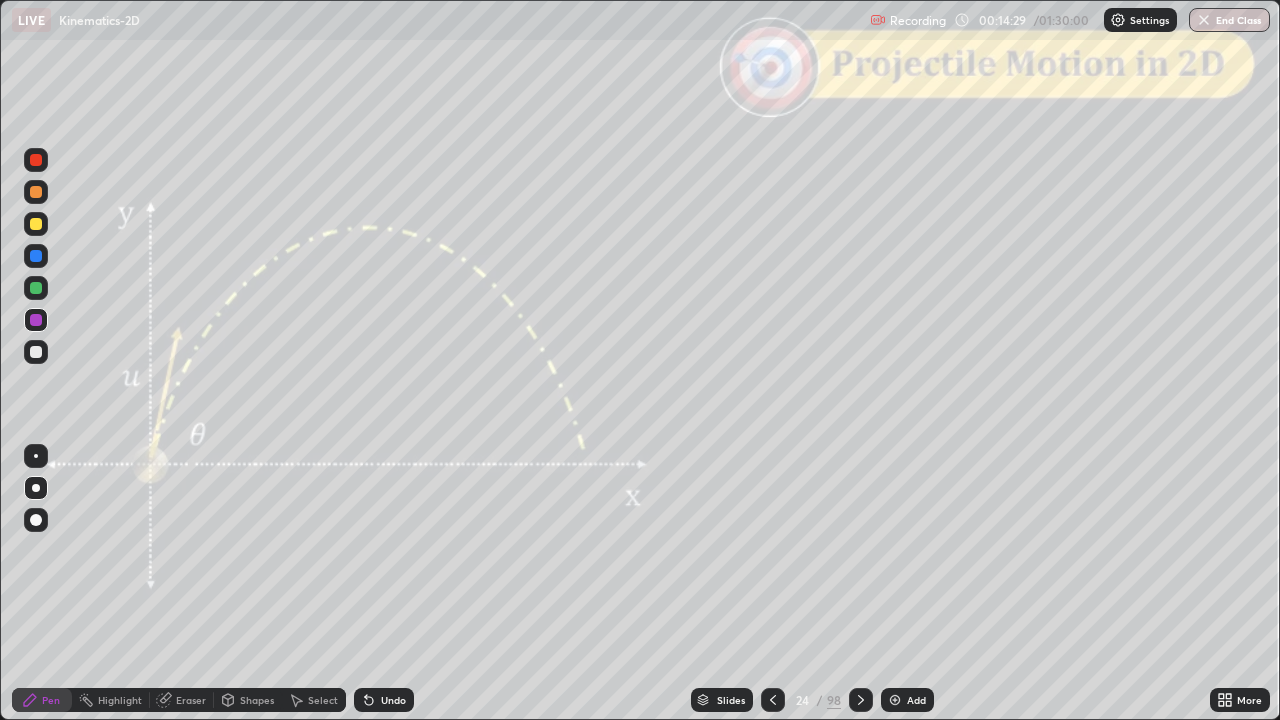 click at bounding box center [36, 288] 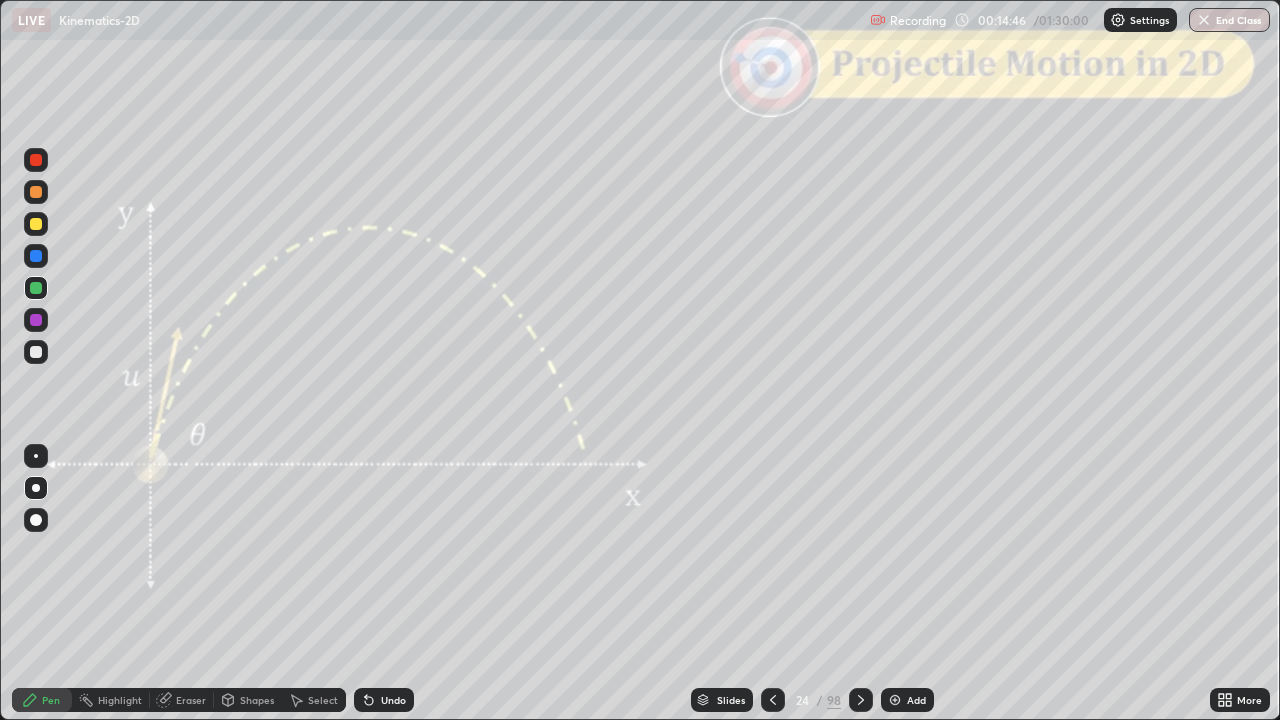 click 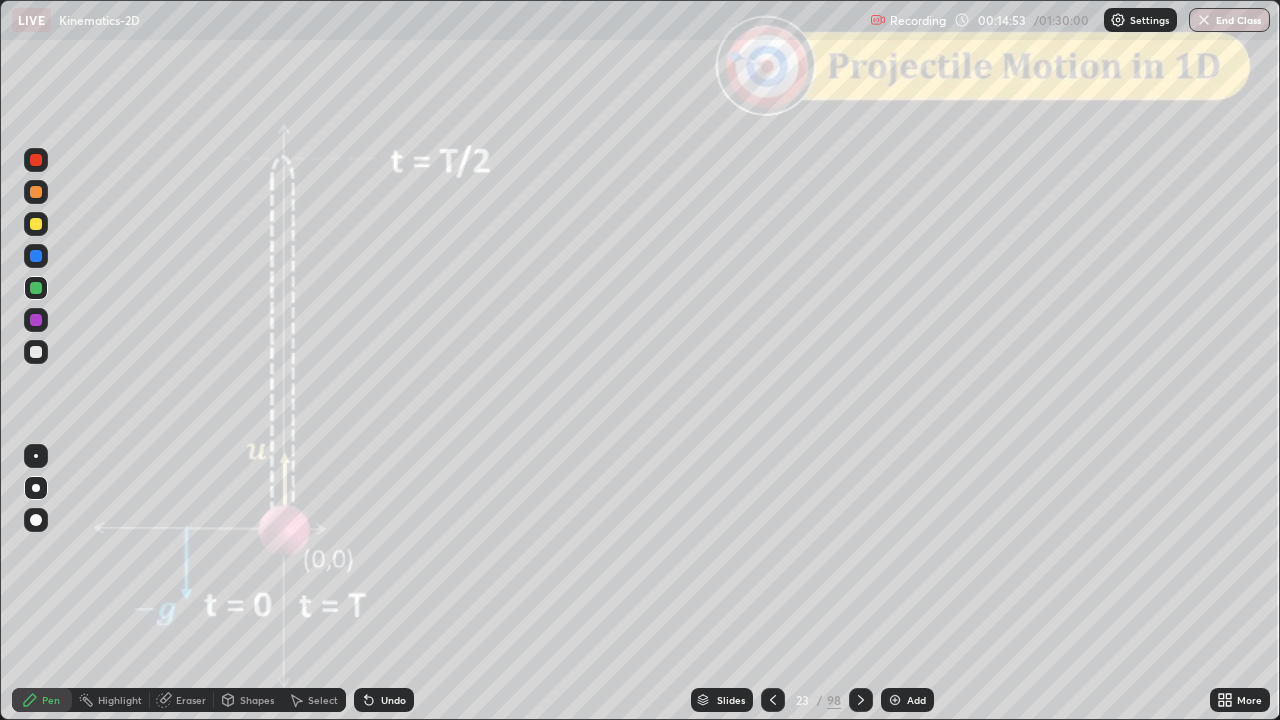 click at bounding box center [861, 700] 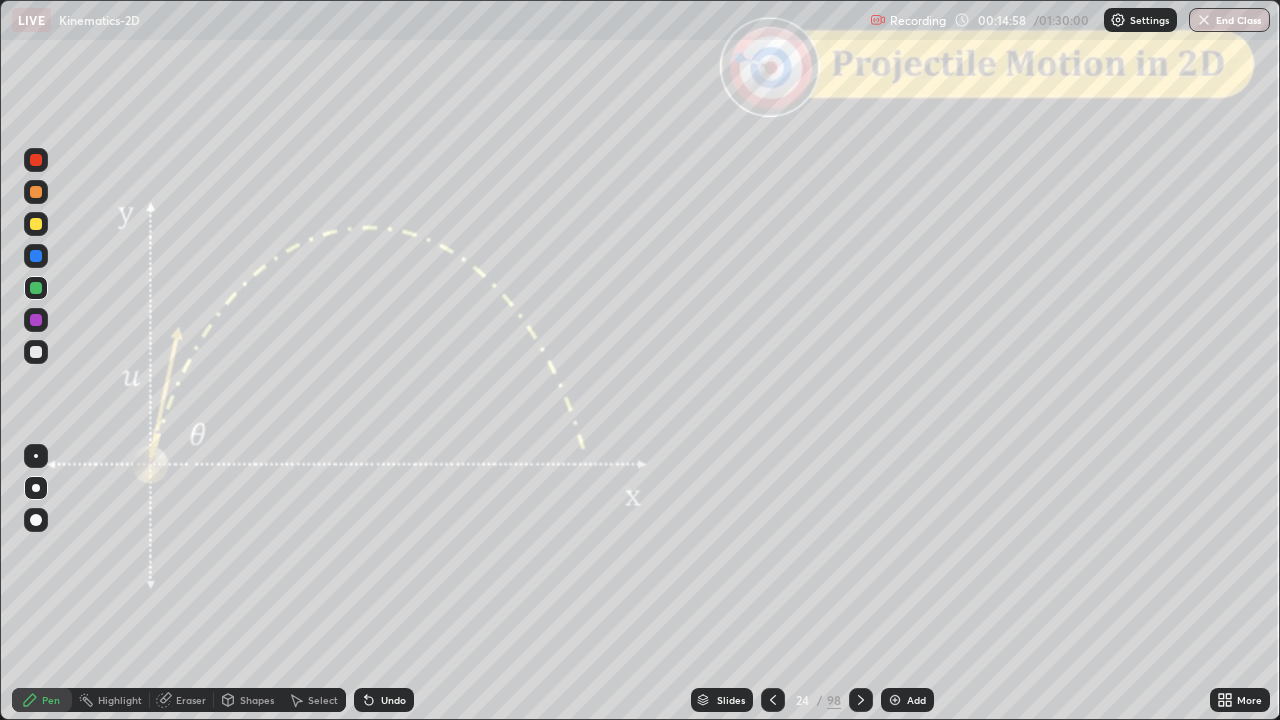 click at bounding box center (36, 224) 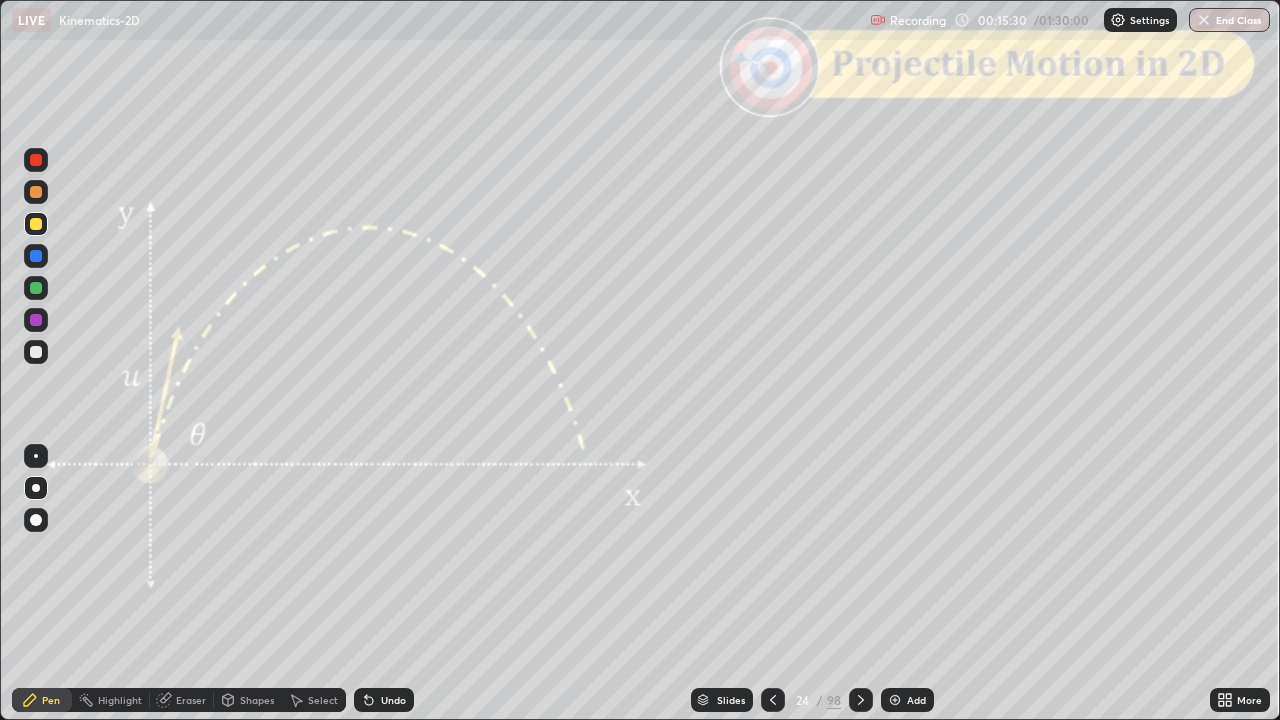 click at bounding box center (36, 192) 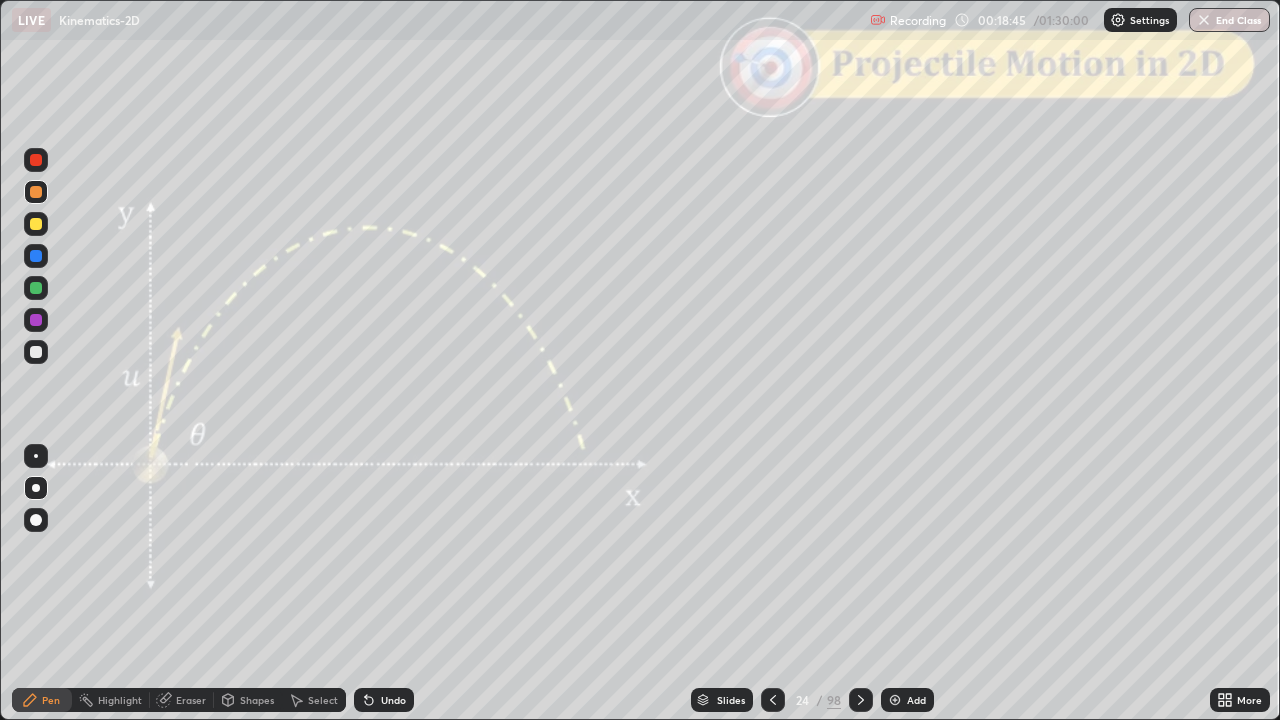 click 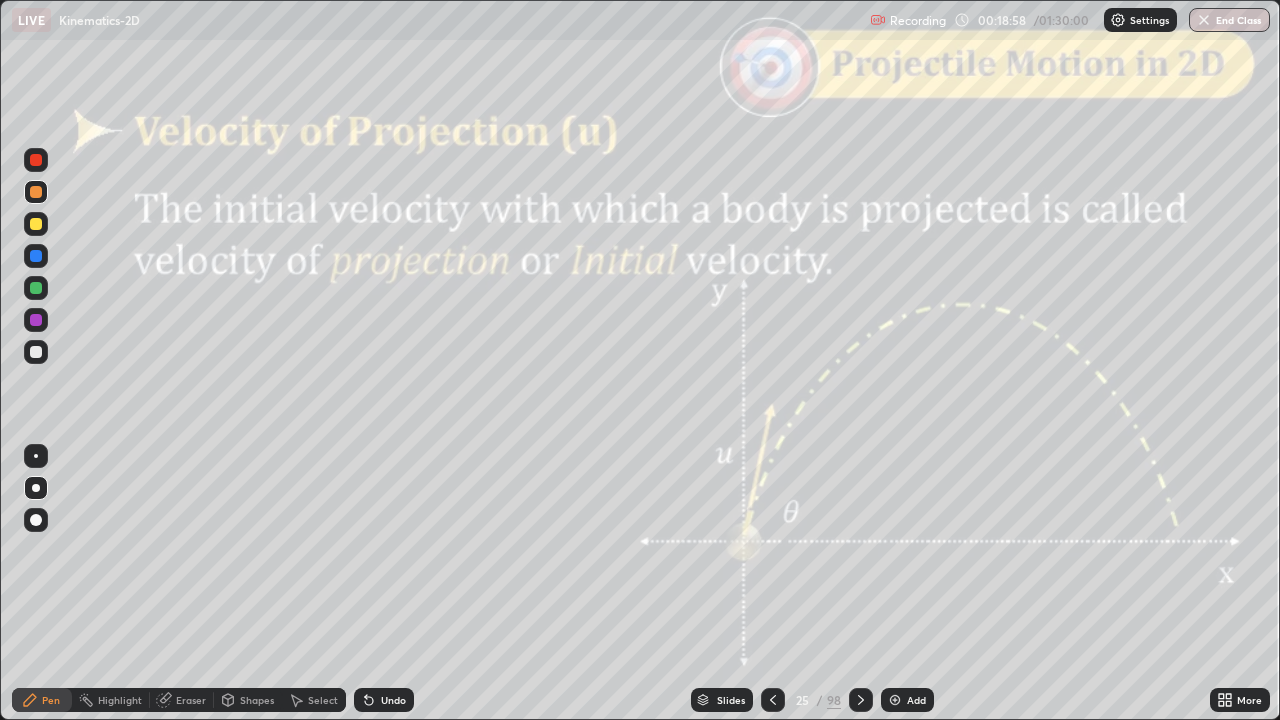 click on "Shapes" at bounding box center (257, 700) 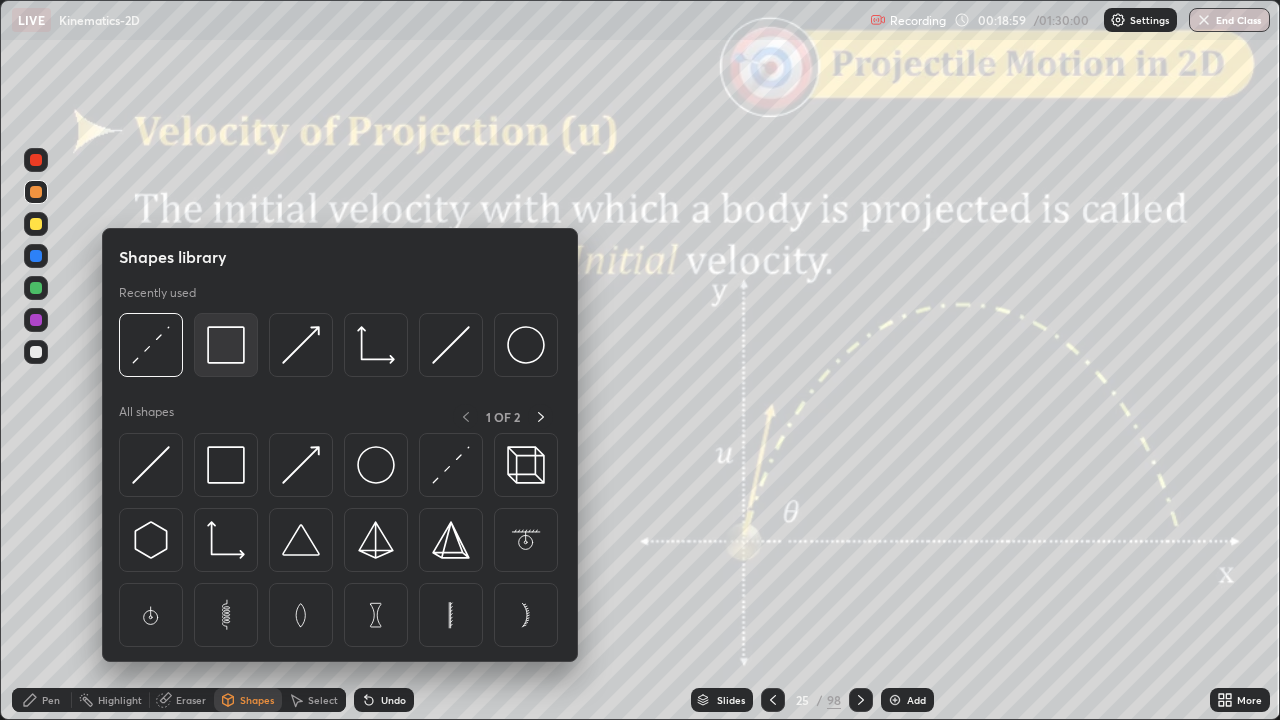 click at bounding box center (226, 345) 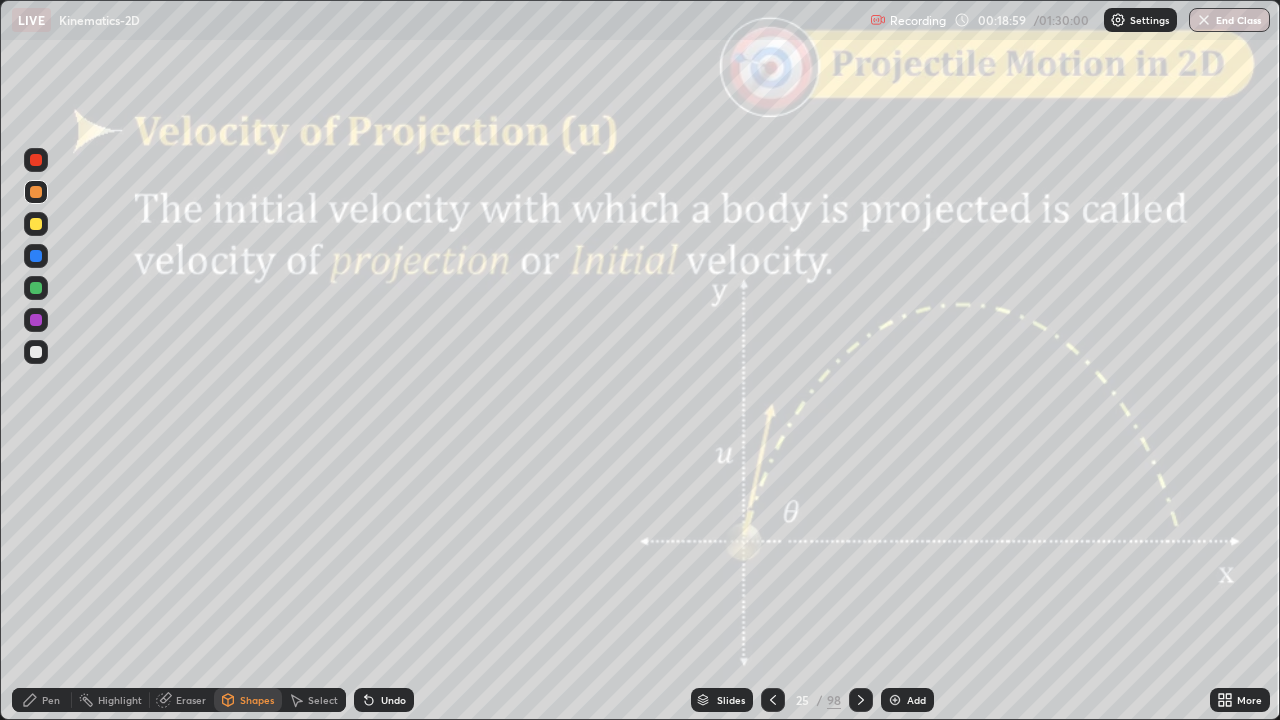 click at bounding box center (36, 160) 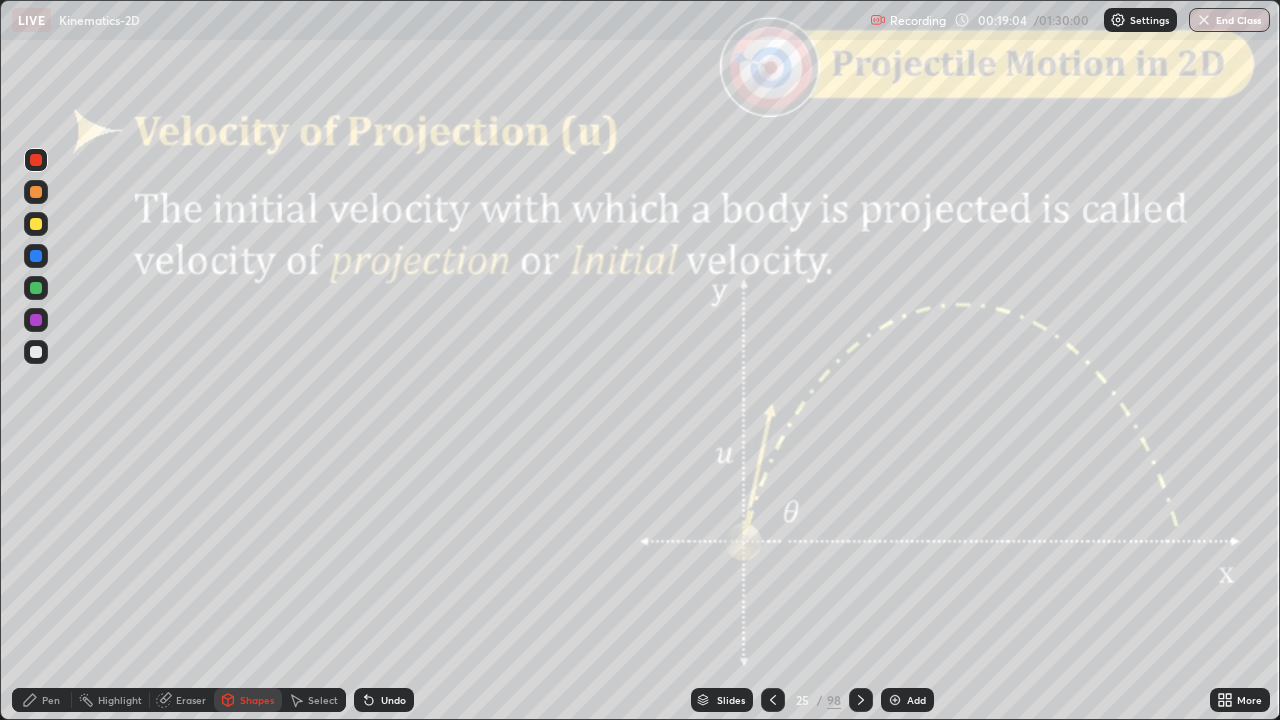 click on "Undo" at bounding box center [393, 700] 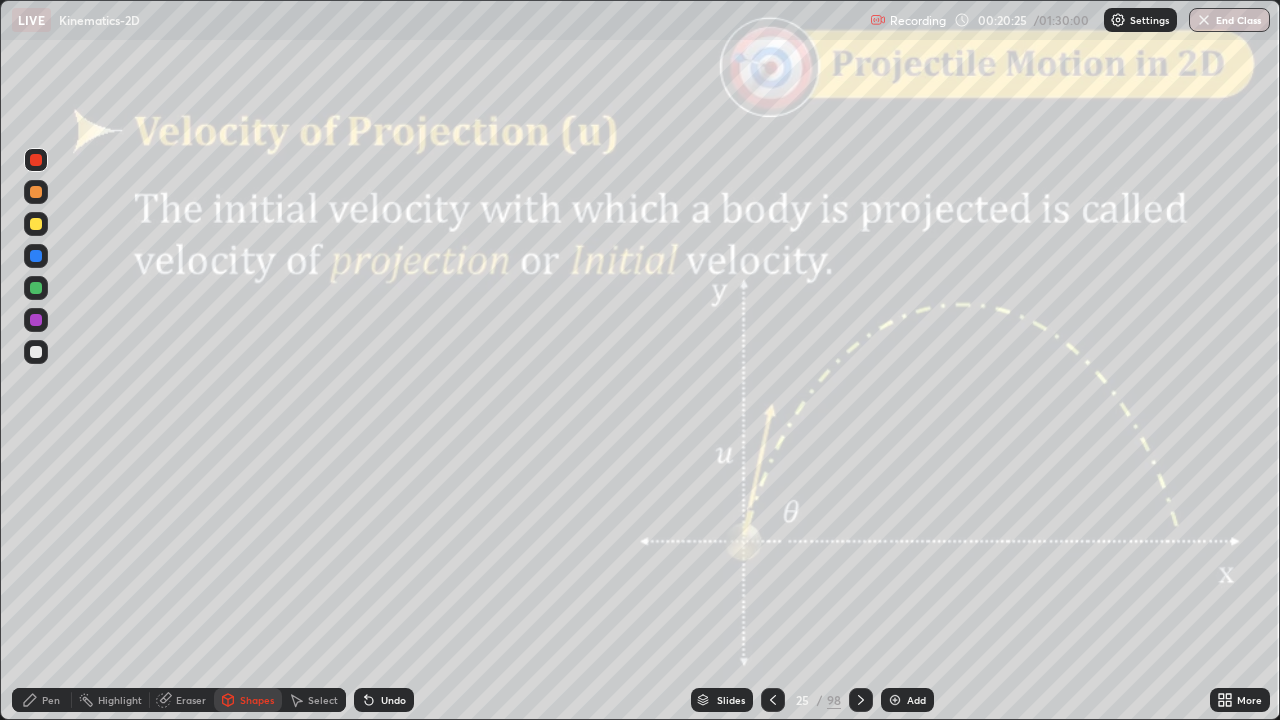 click at bounding box center (861, 700) 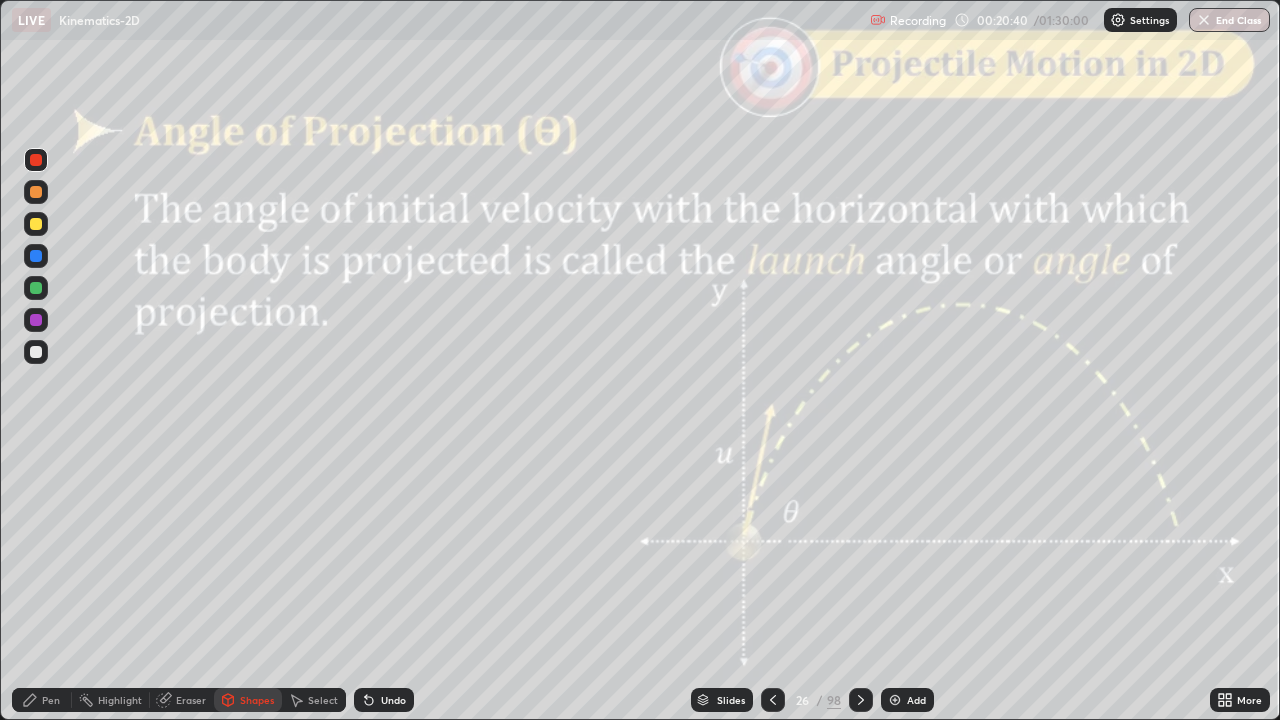 click on "Pen" at bounding box center [51, 700] 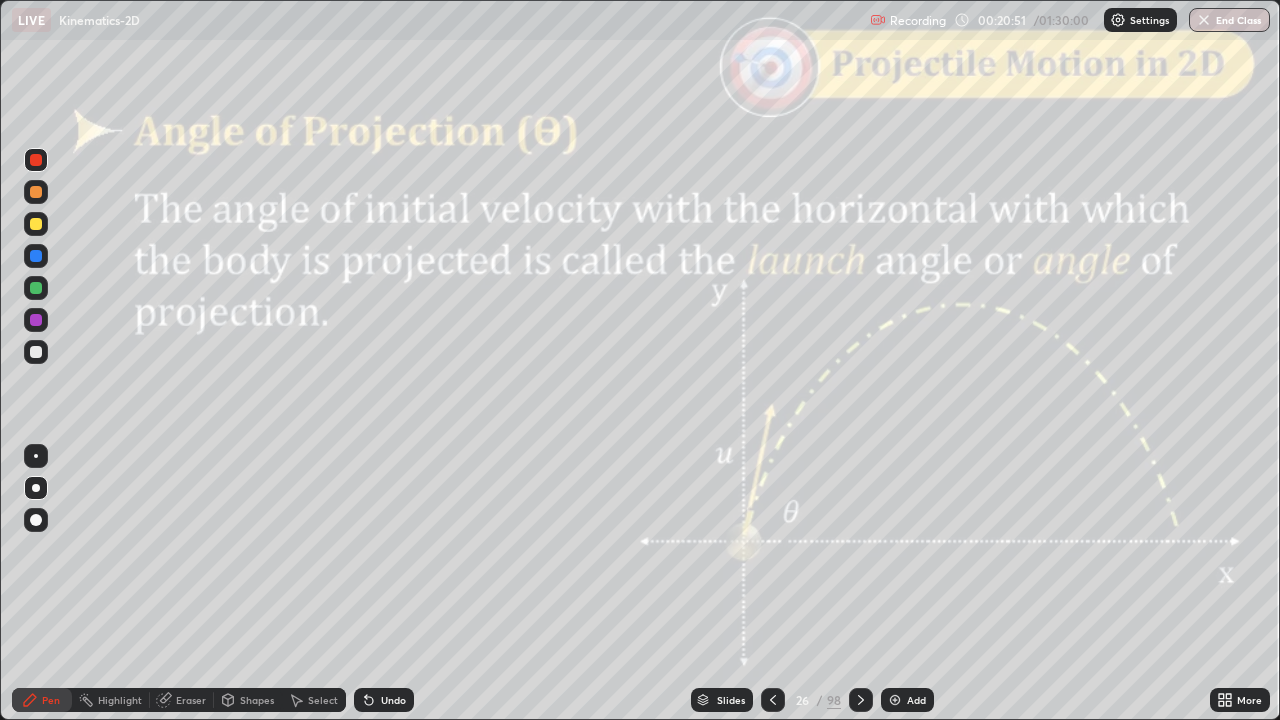 click 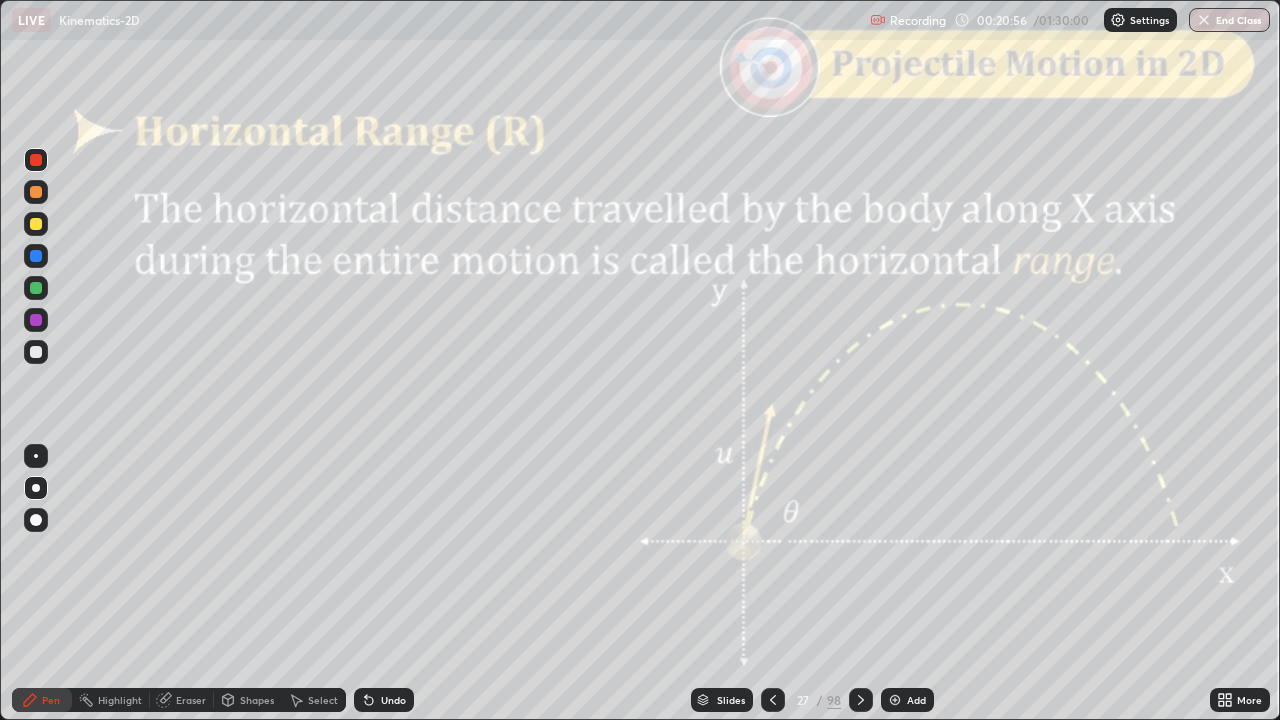click at bounding box center [36, 352] 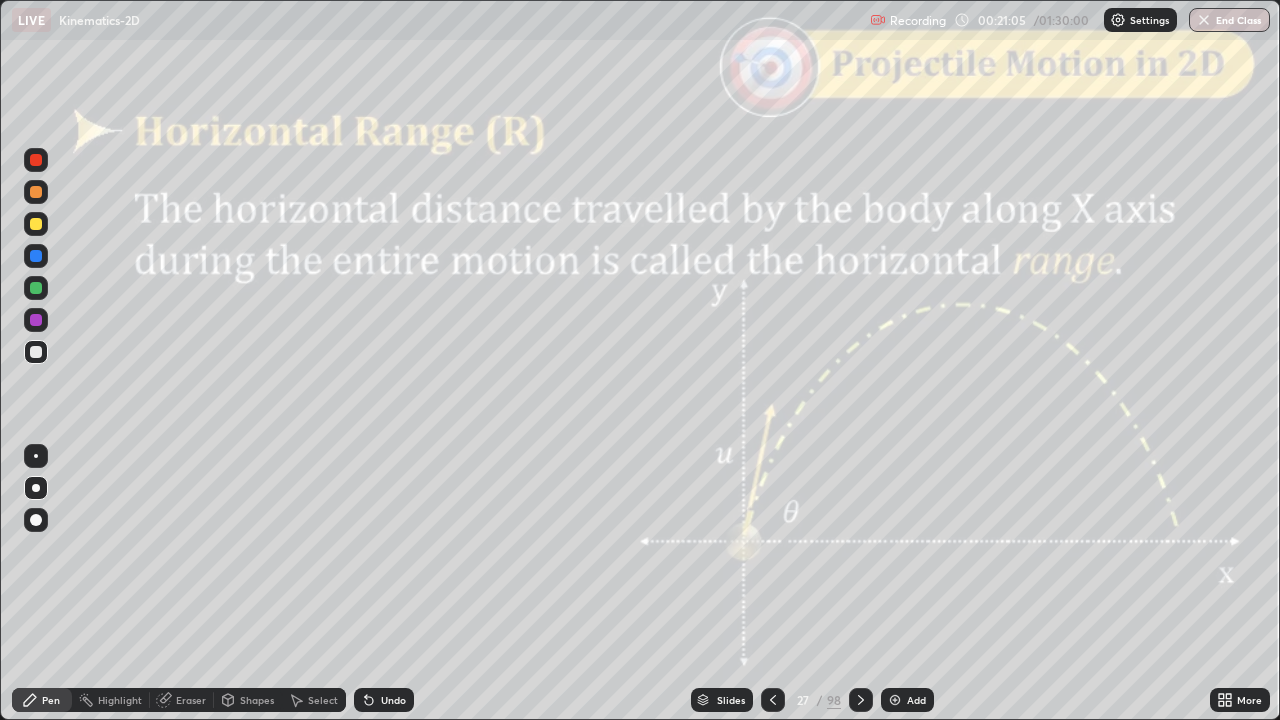 click on "Shapes" at bounding box center (257, 700) 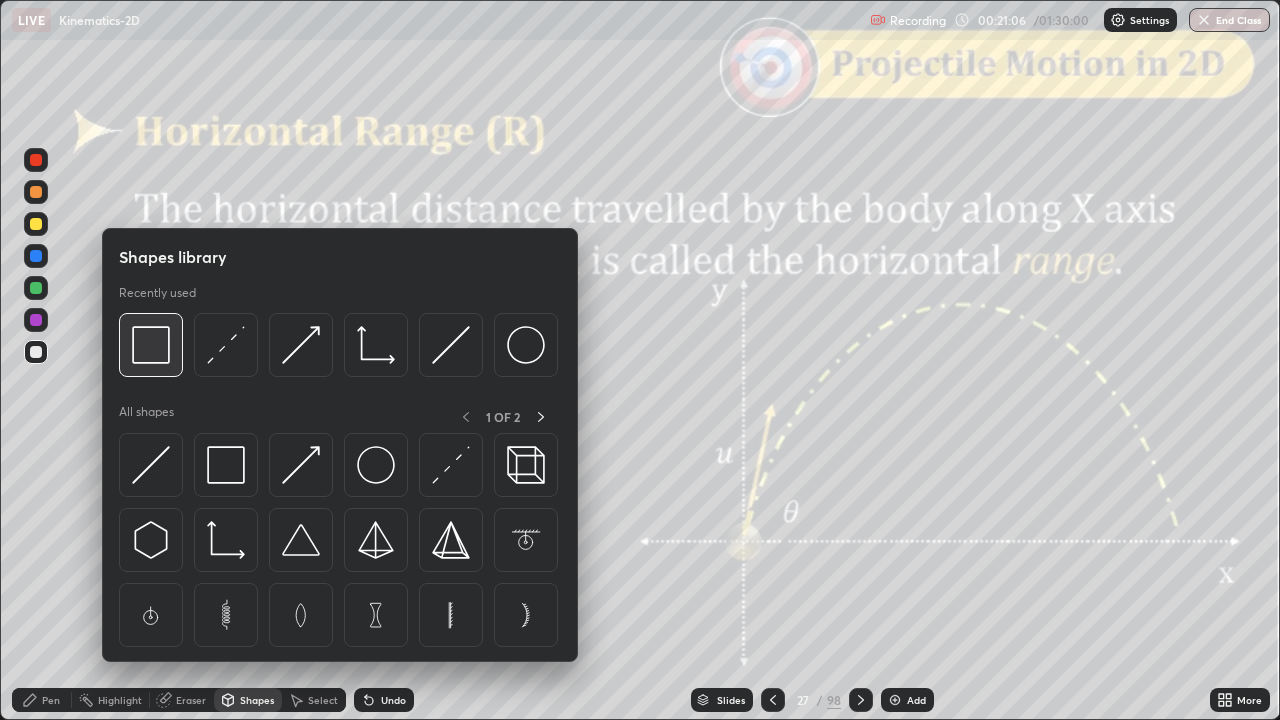 click at bounding box center [151, 345] 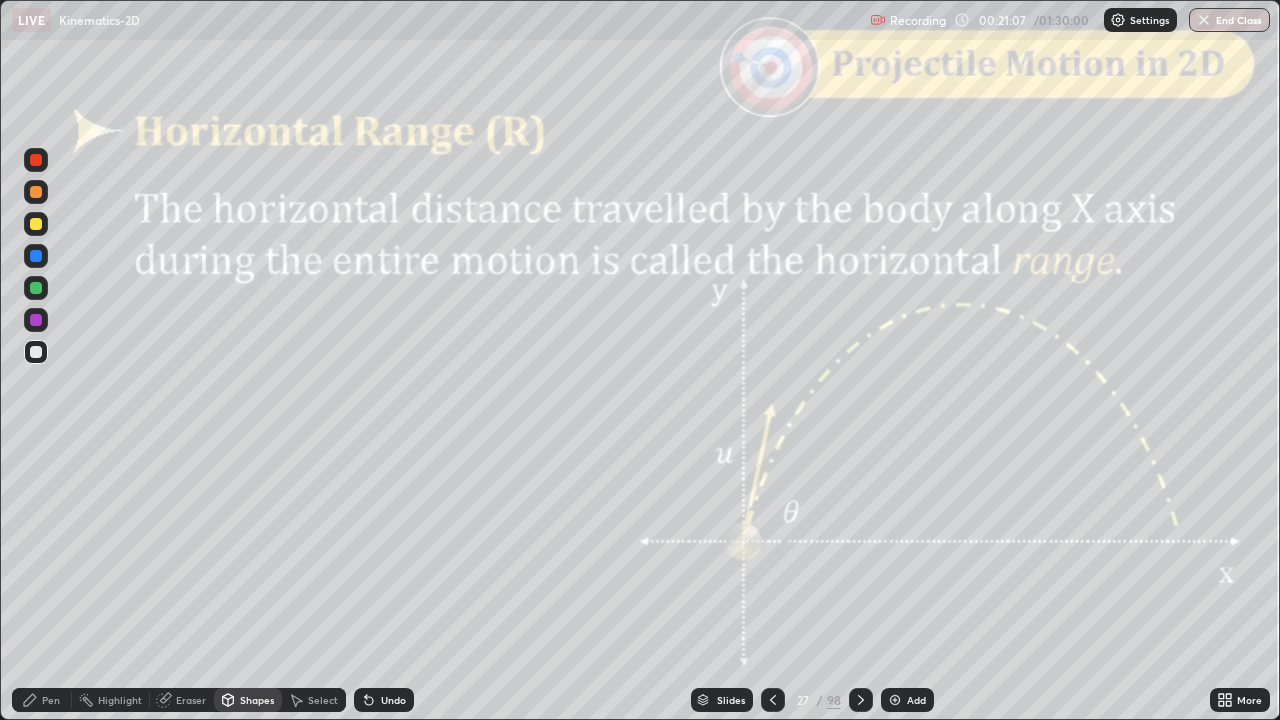 click at bounding box center [36, 160] 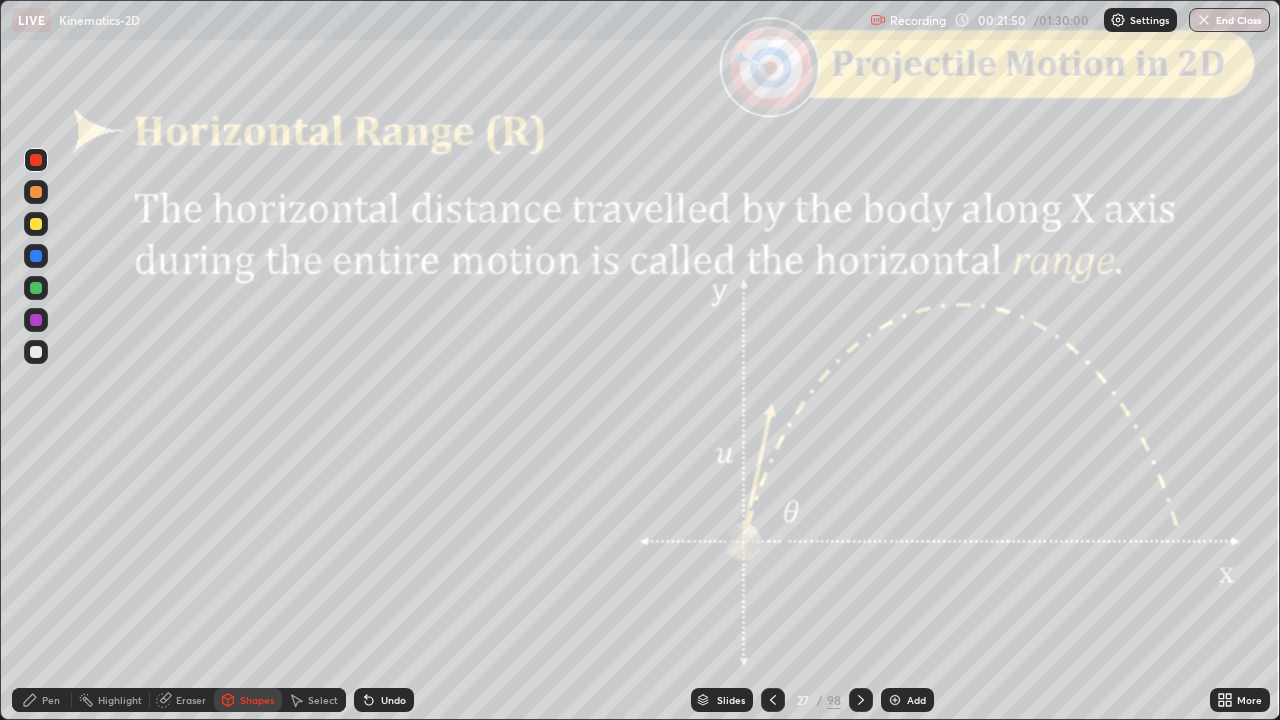 click 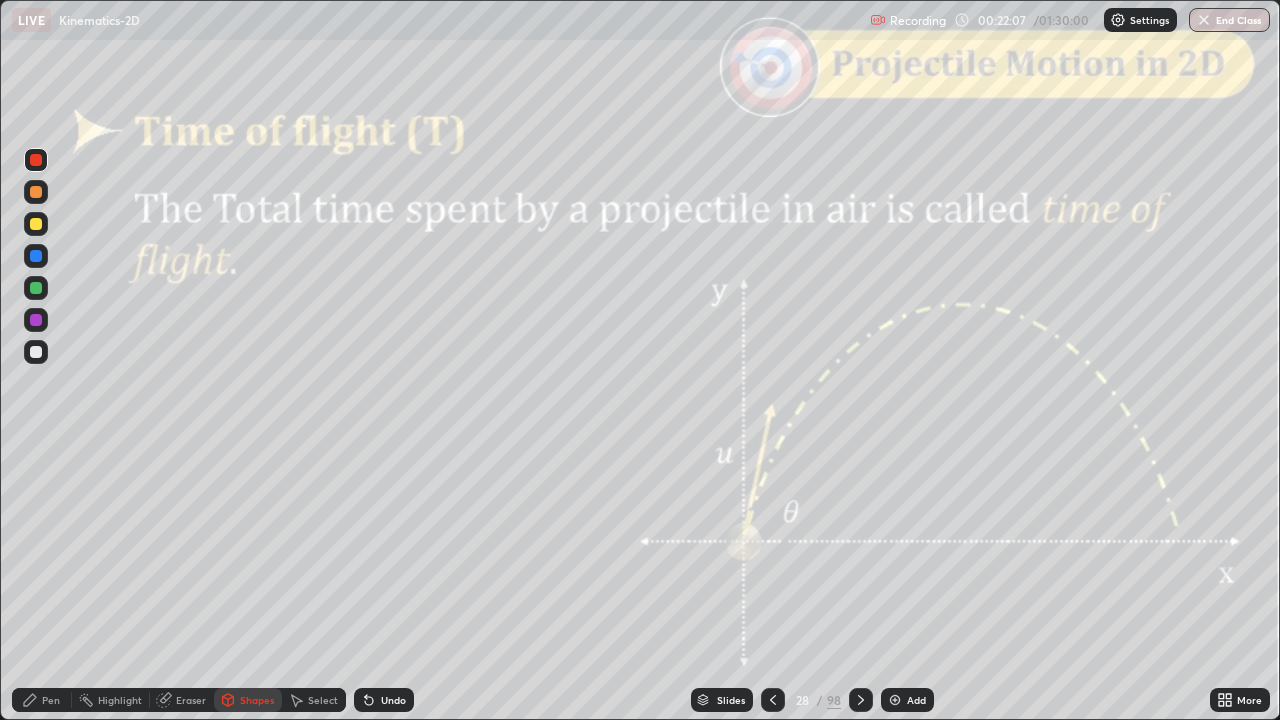 click on "Pen" at bounding box center (51, 700) 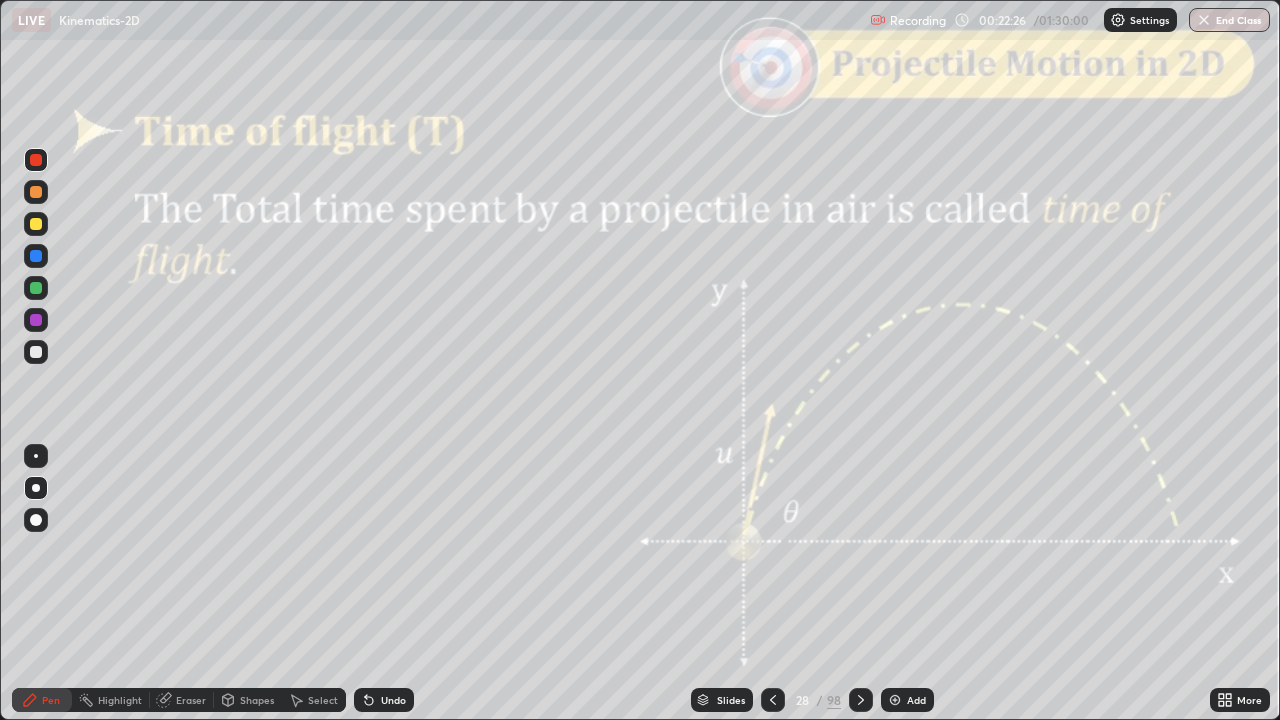 click at bounding box center (861, 700) 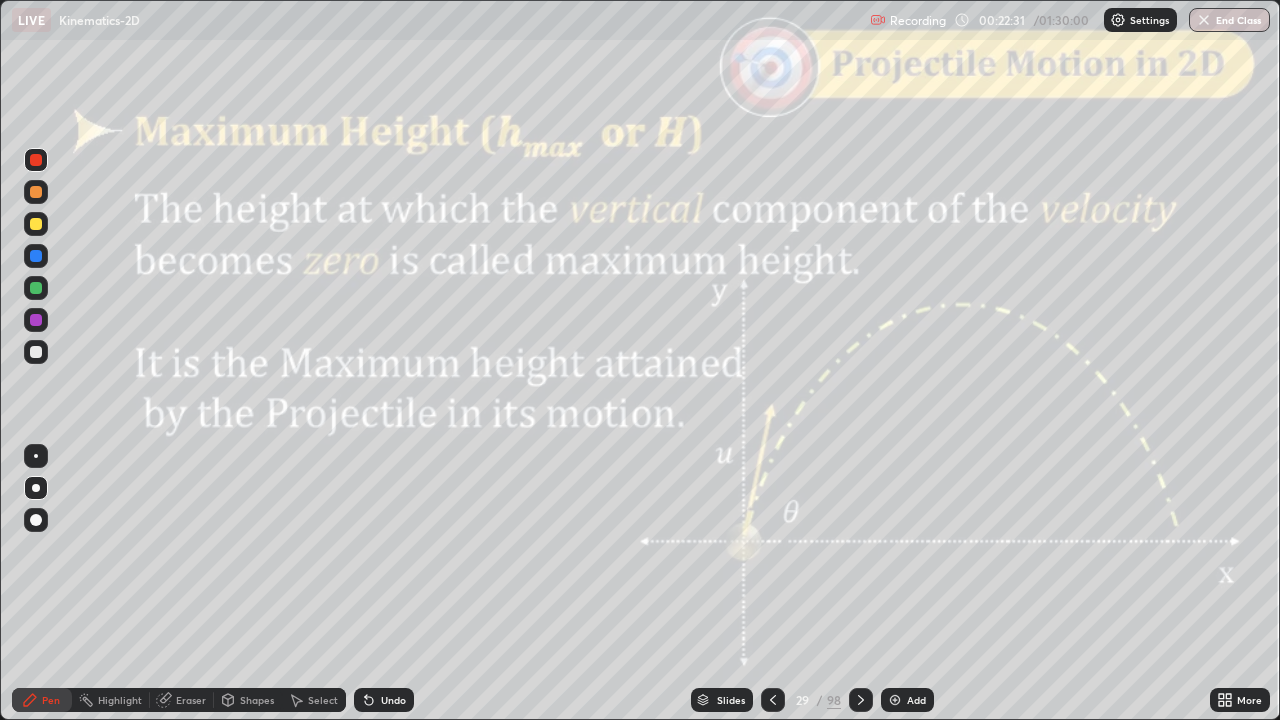 click on "Shapes" at bounding box center (248, 700) 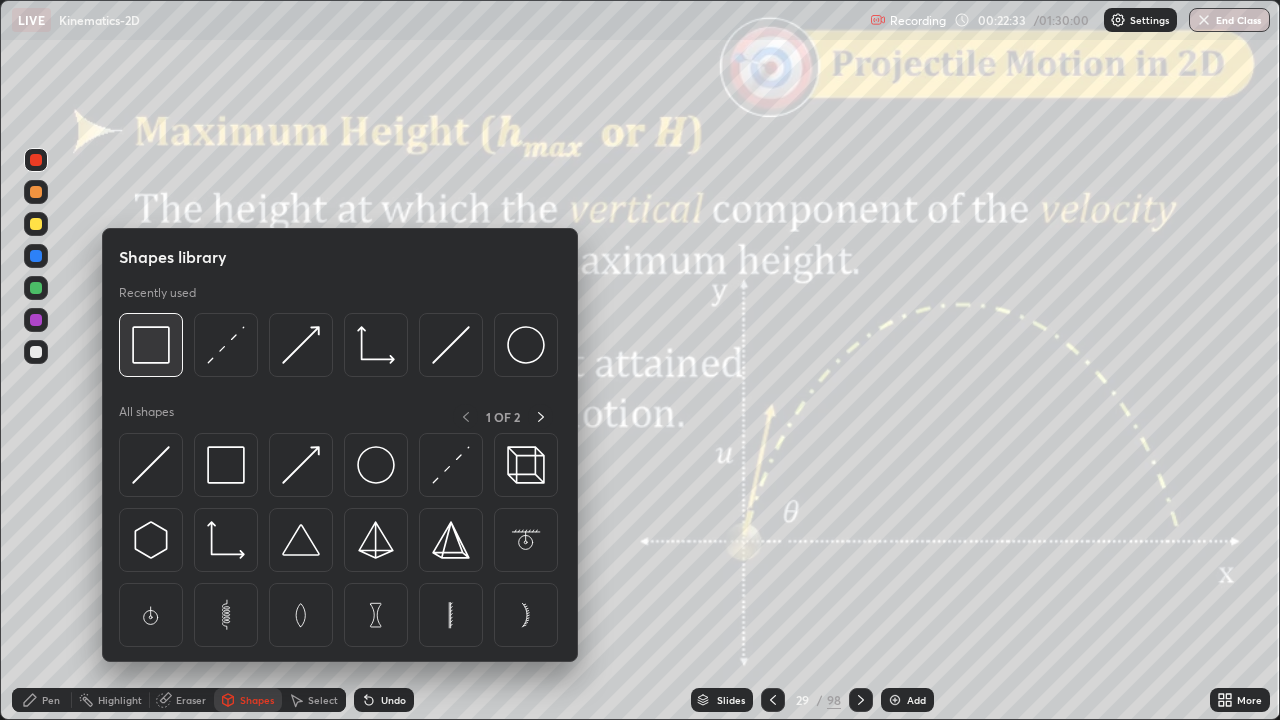 click at bounding box center [151, 345] 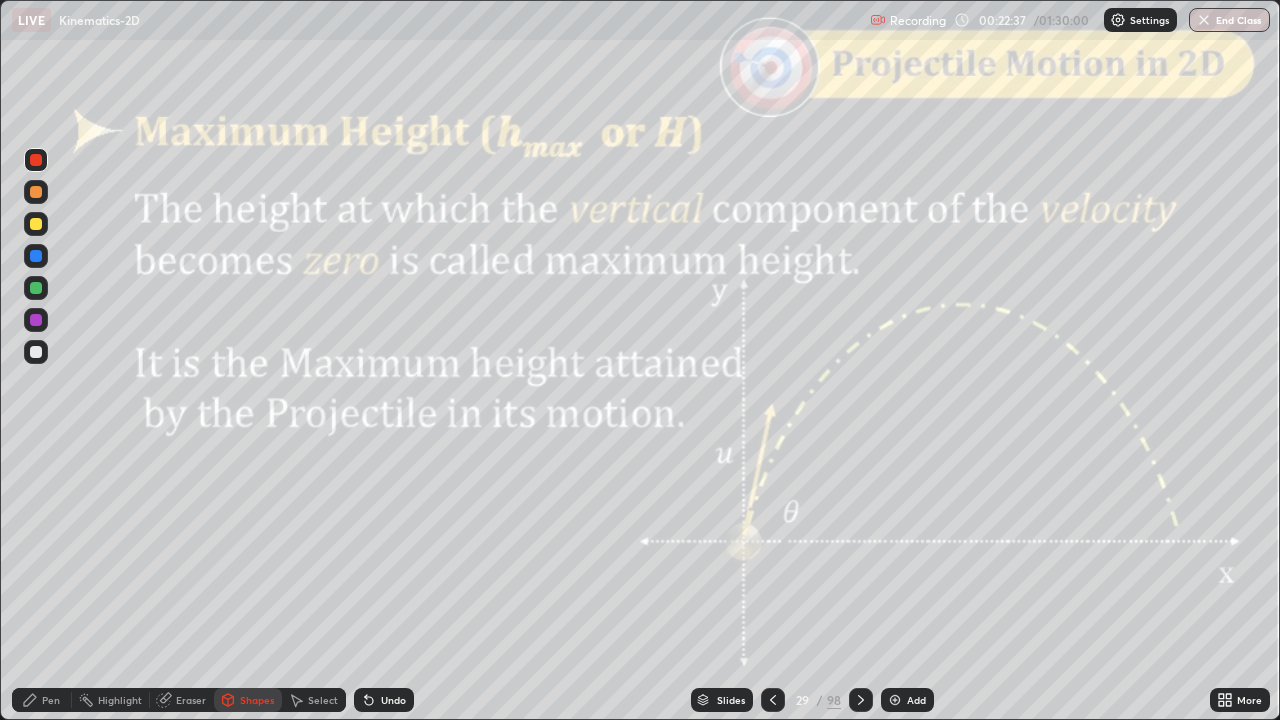 click on "Shapes" at bounding box center (257, 700) 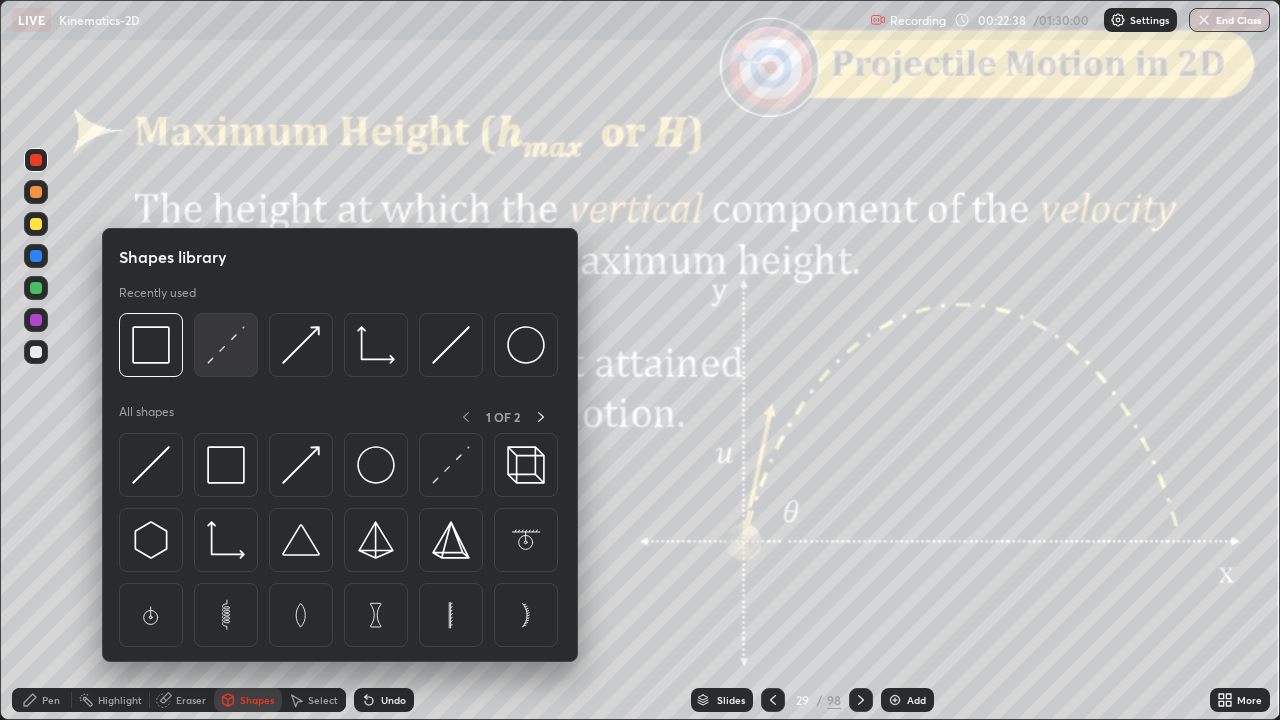 click at bounding box center (226, 345) 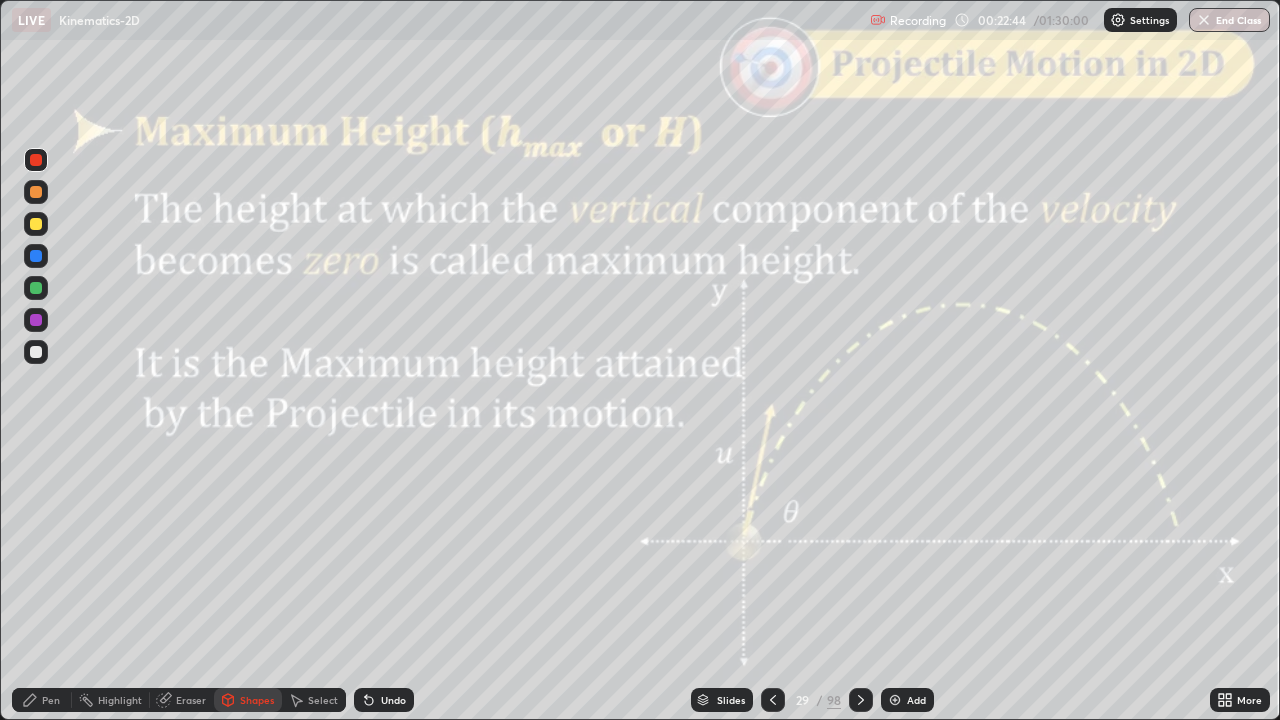 click on "Pen" at bounding box center (51, 700) 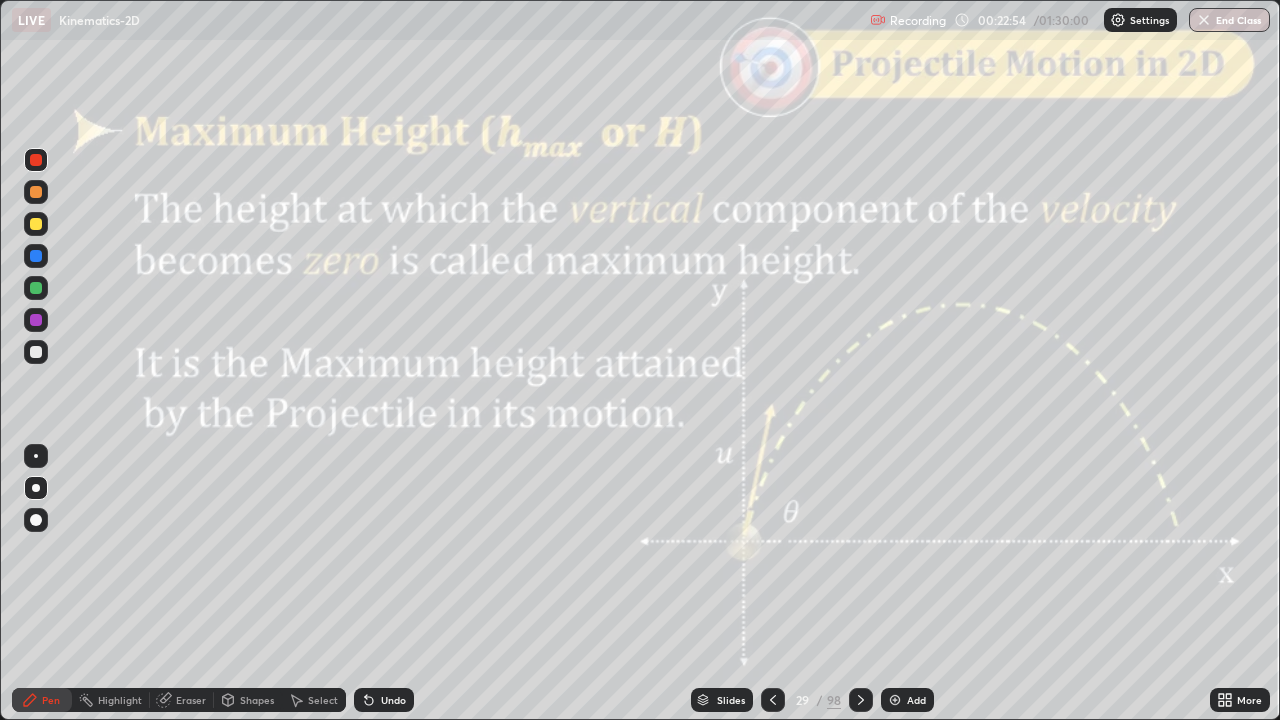 click on "Slides" at bounding box center [731, 700] 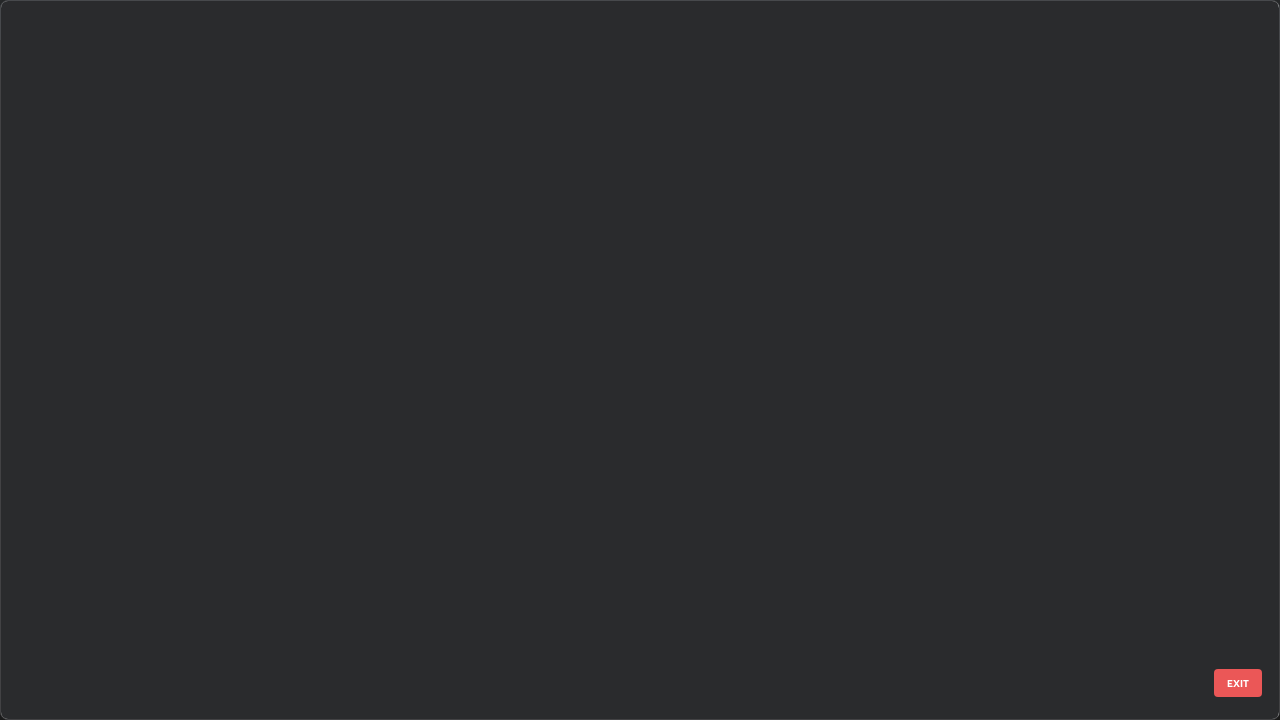 scroll, scrollTop: 1528, scrollLeft: 0, axis: vertical 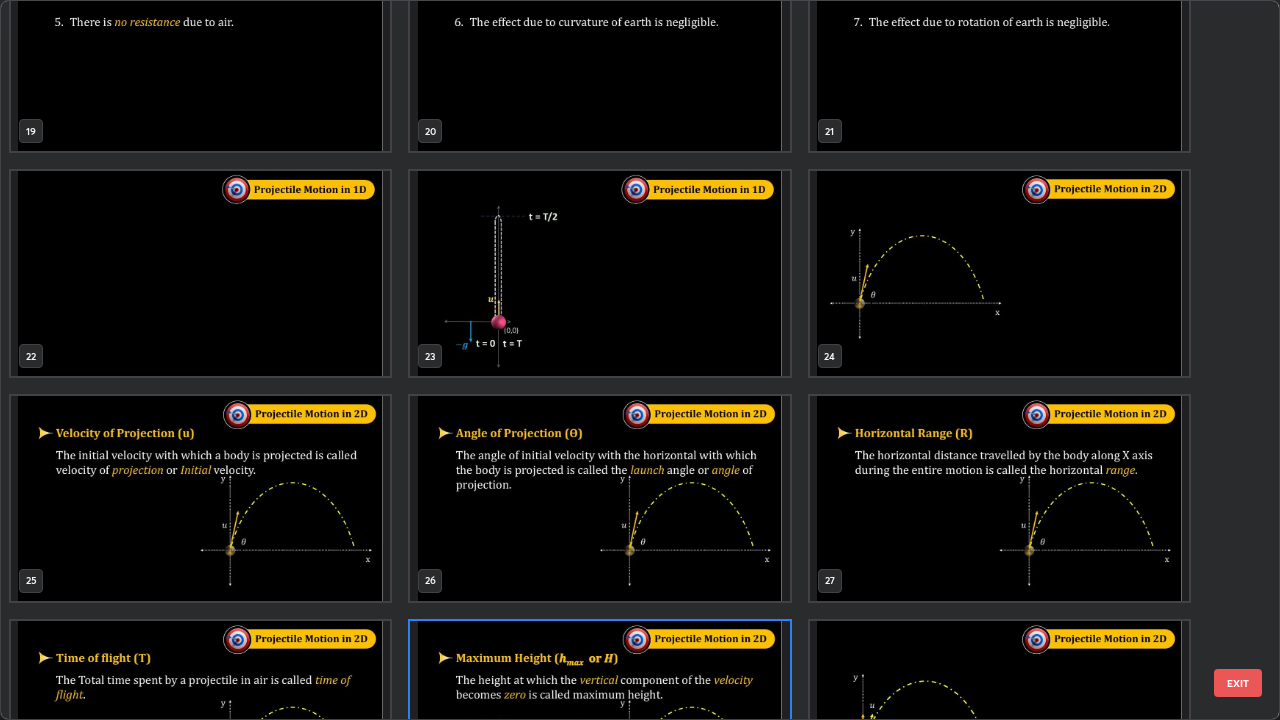 click at bounding box center (599, 273) 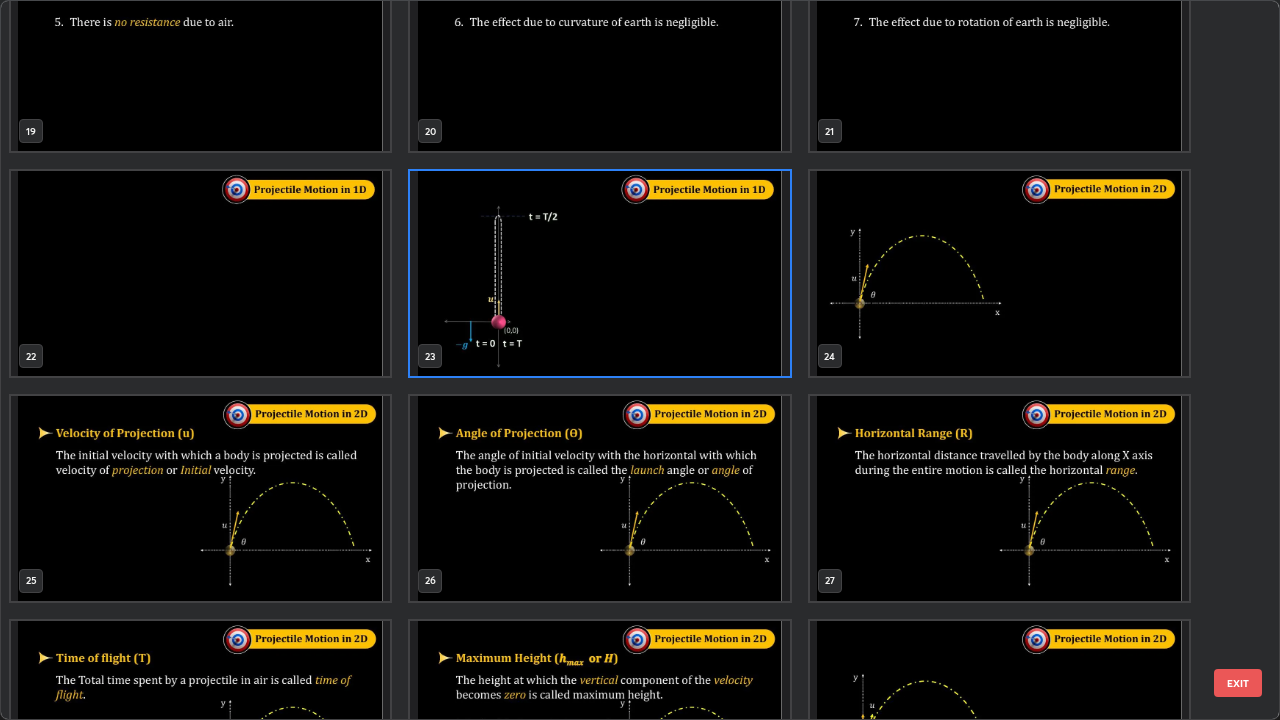 click on "EXIT" at bounding box center [1238, 683] 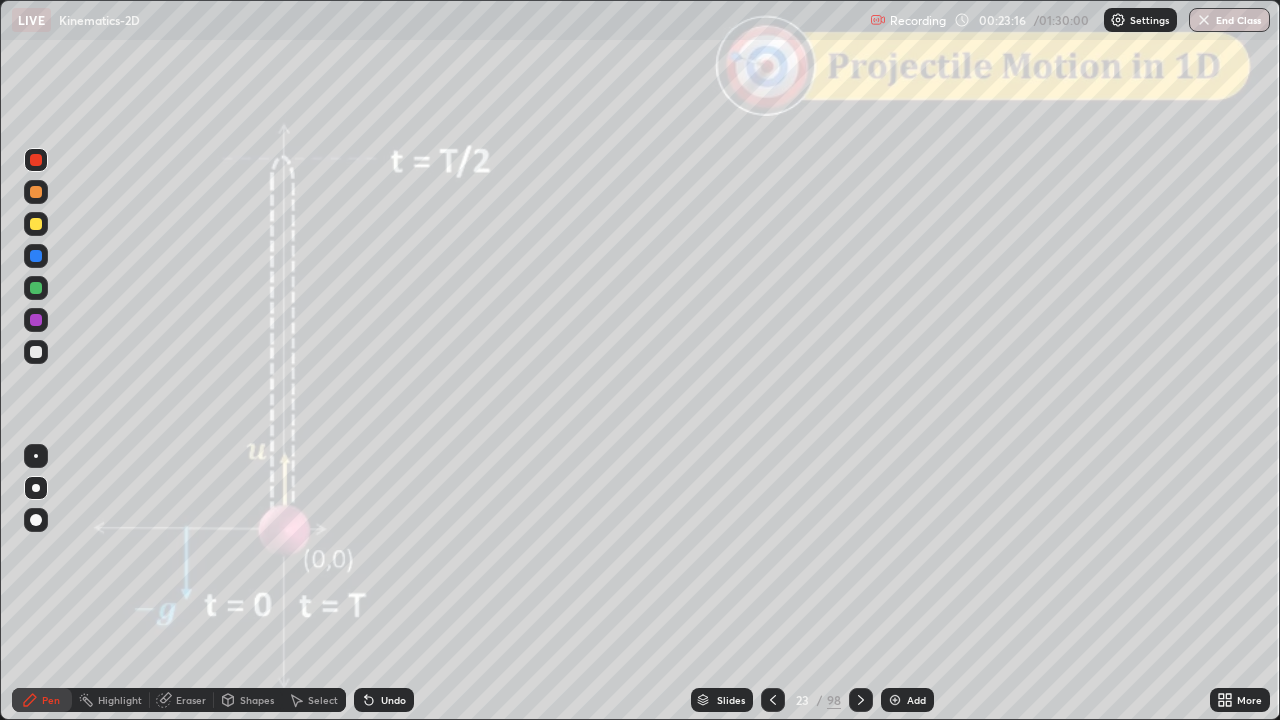 click on "Slides" at bounding box center [731, 700] 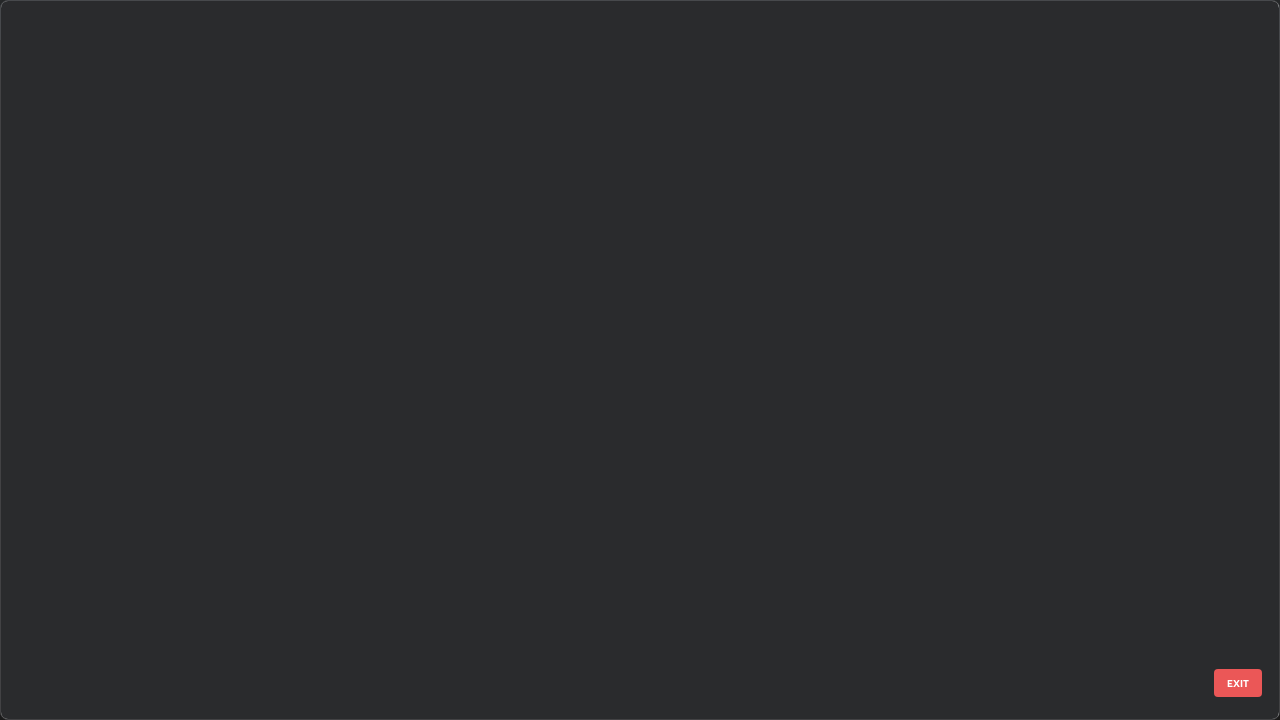 scroll, scrollTop: 1079, scrollLeft: 0, axis: vertical 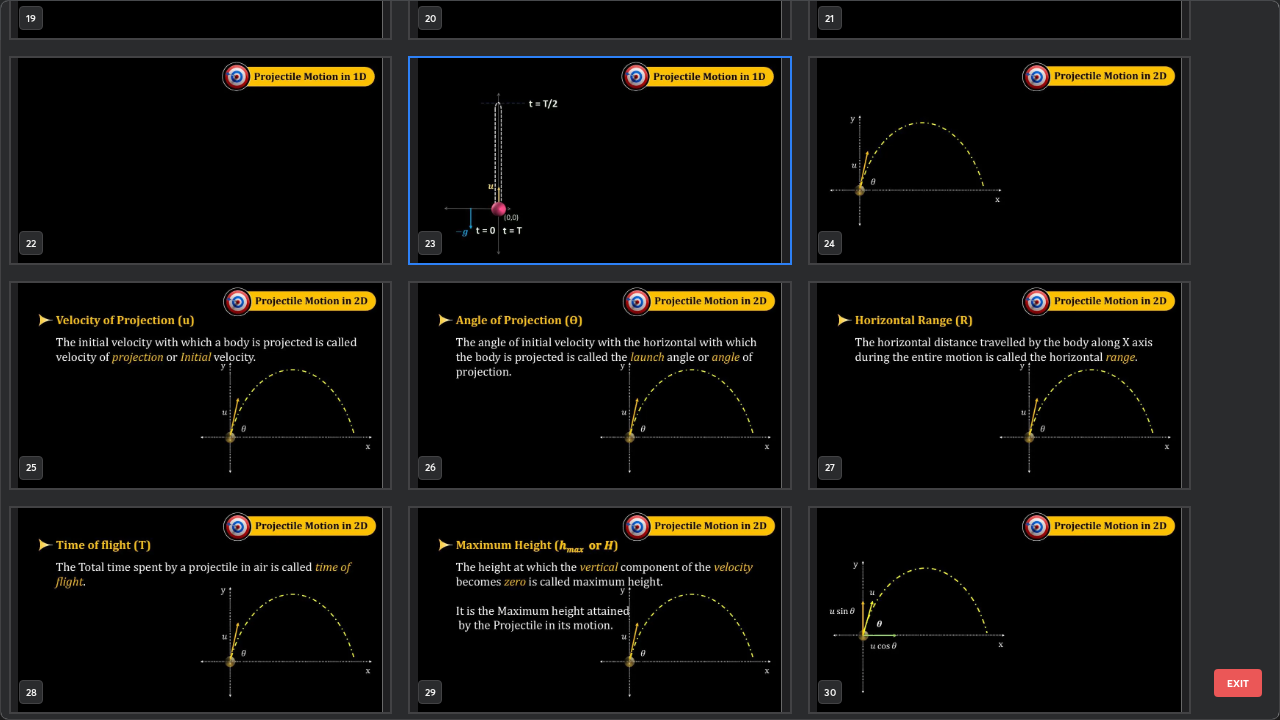click at bounding box center (599, 610) 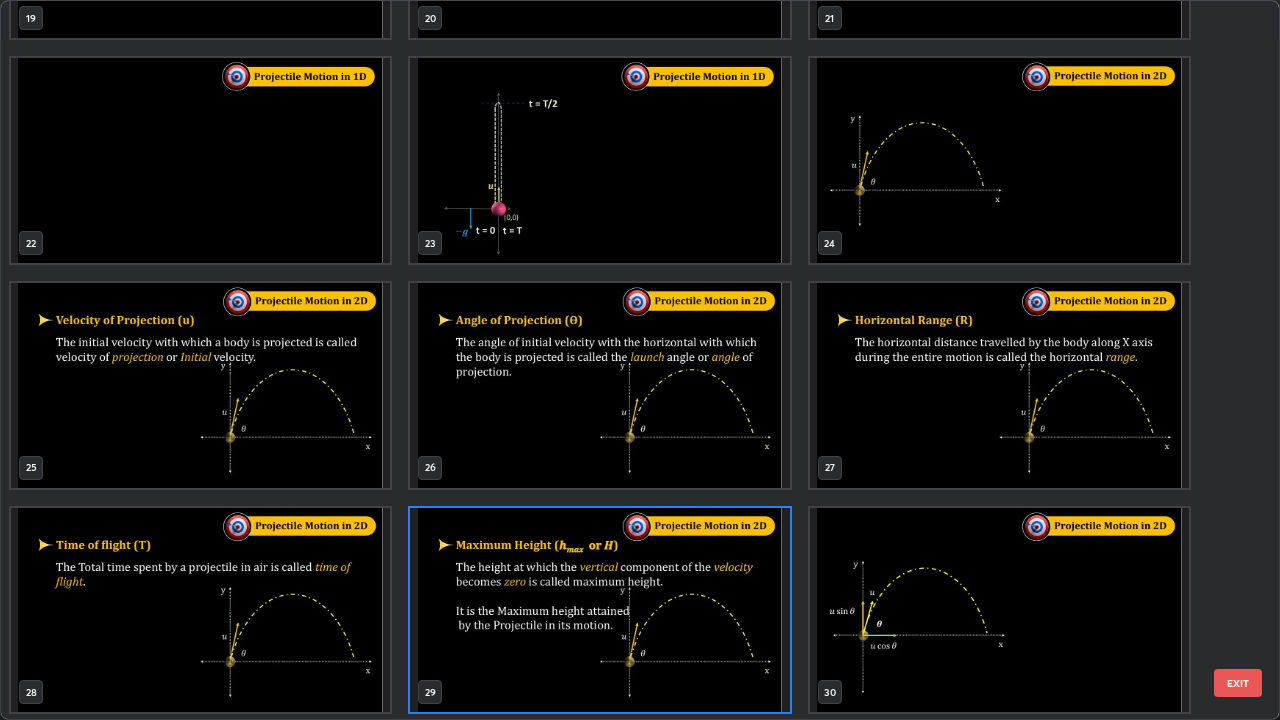 scroll, scrollTop: 1528, scrollLeft: 0, axis: vertical 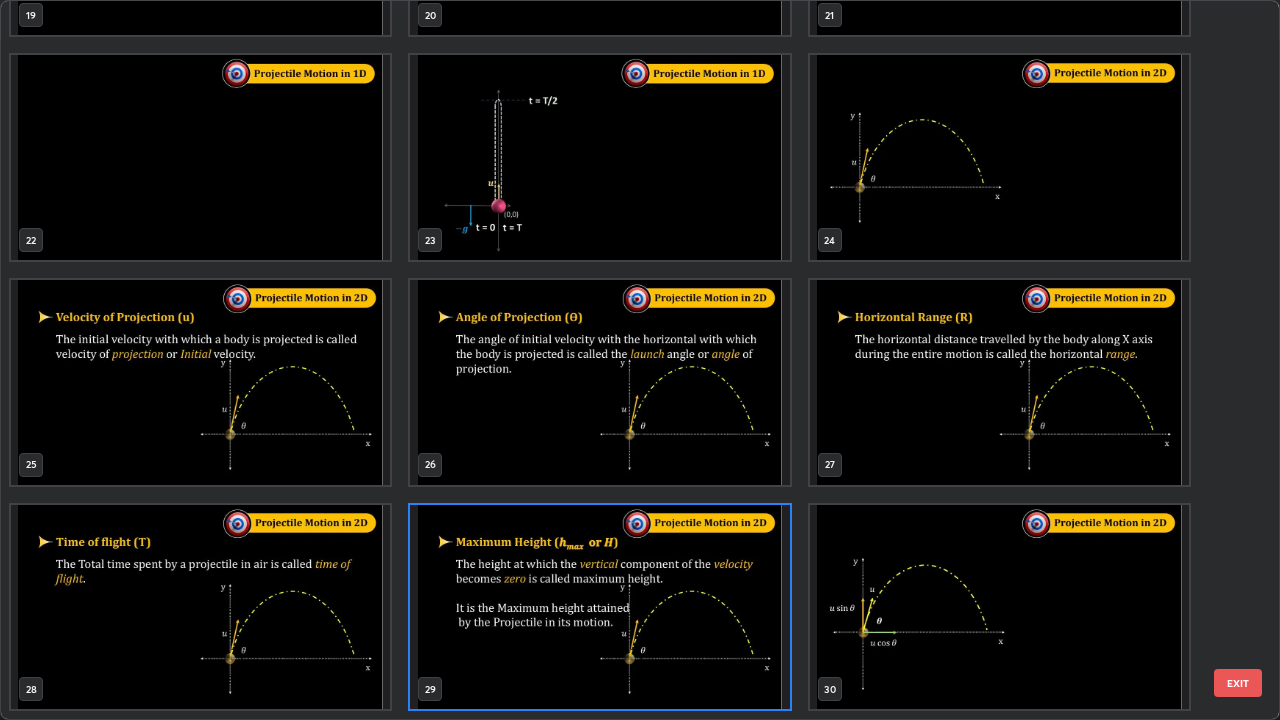 click on "EXIT" at bounding box center [1238, 683] 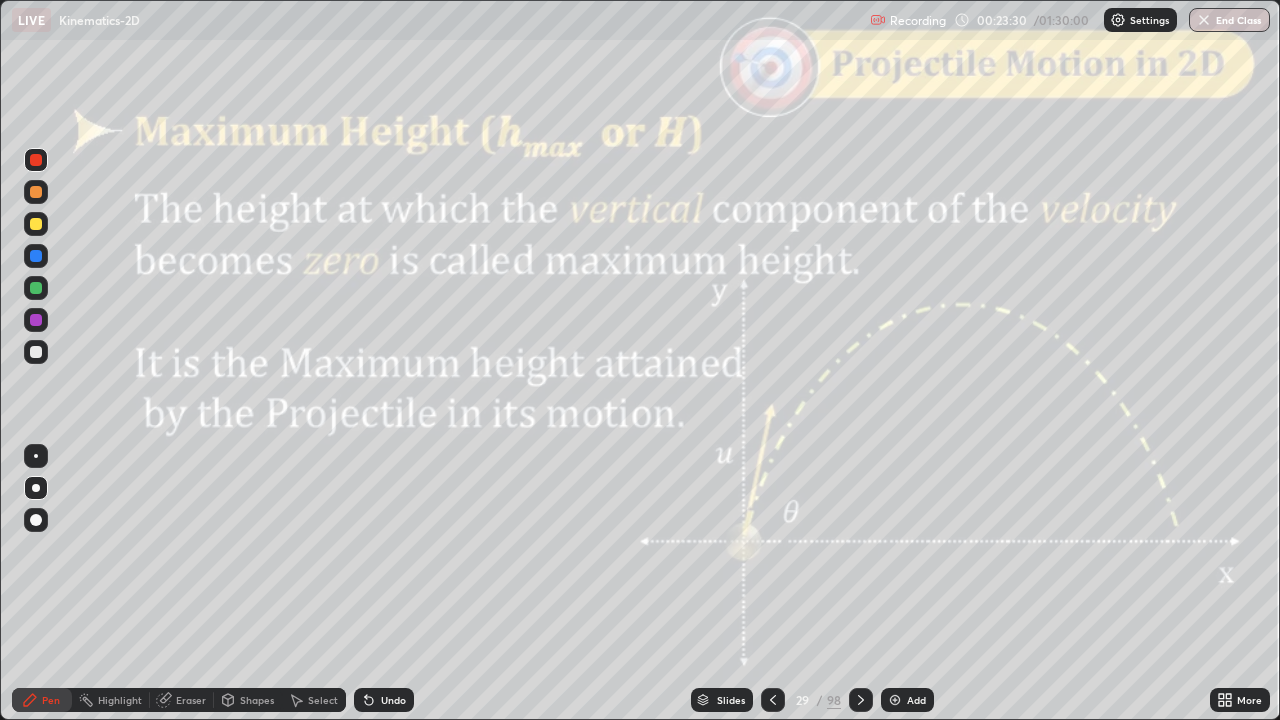 click at bounding box center [36, 352] 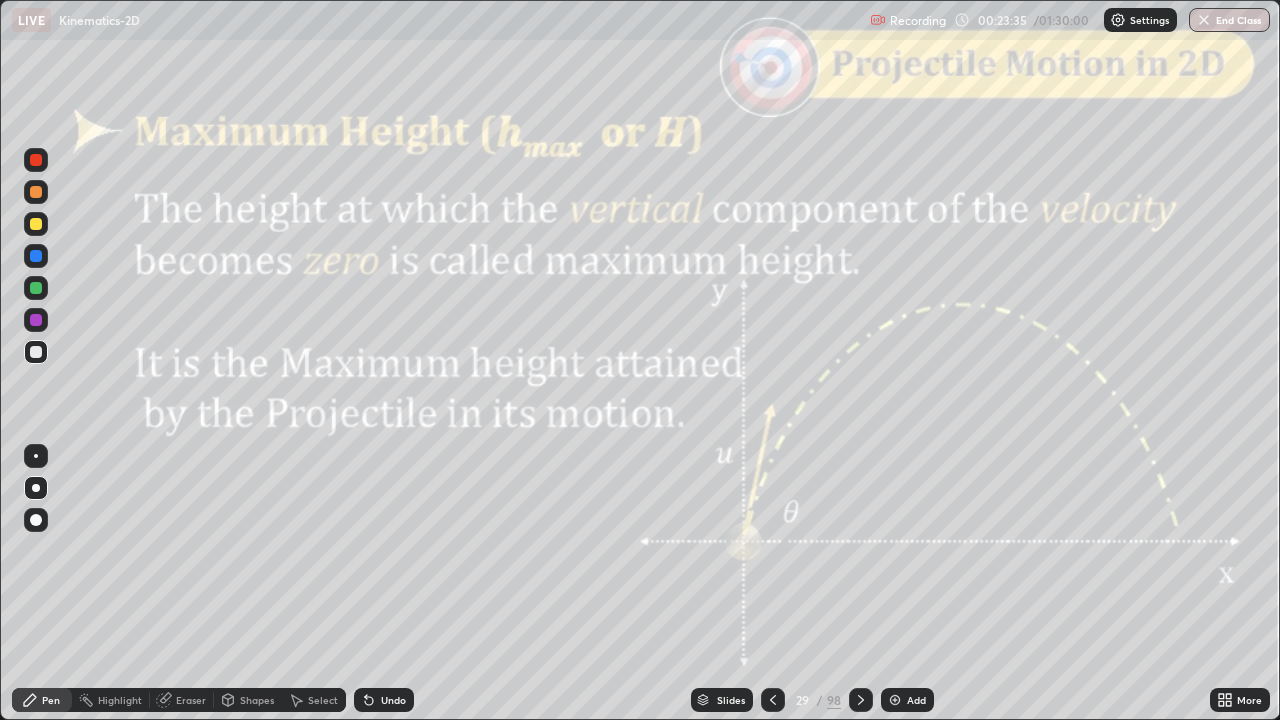 click on "Shapes" at bounding box center [257, 700] 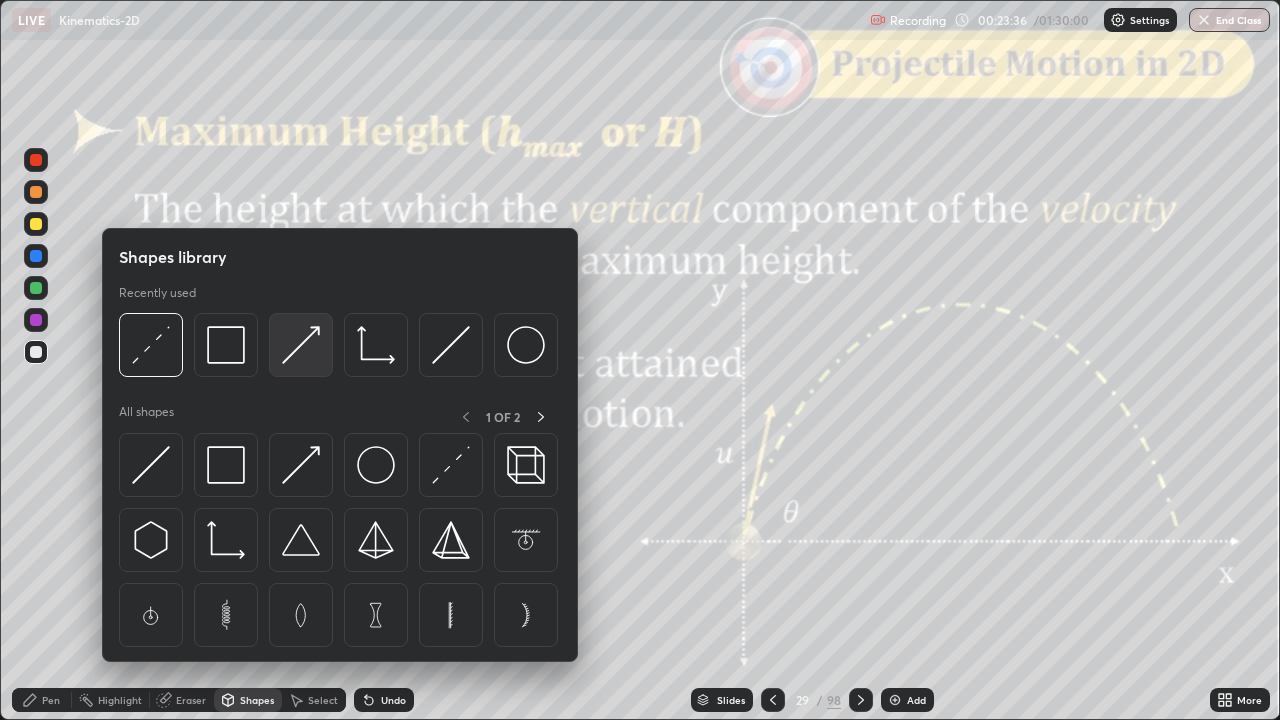 click at bounding box center (301, 345) 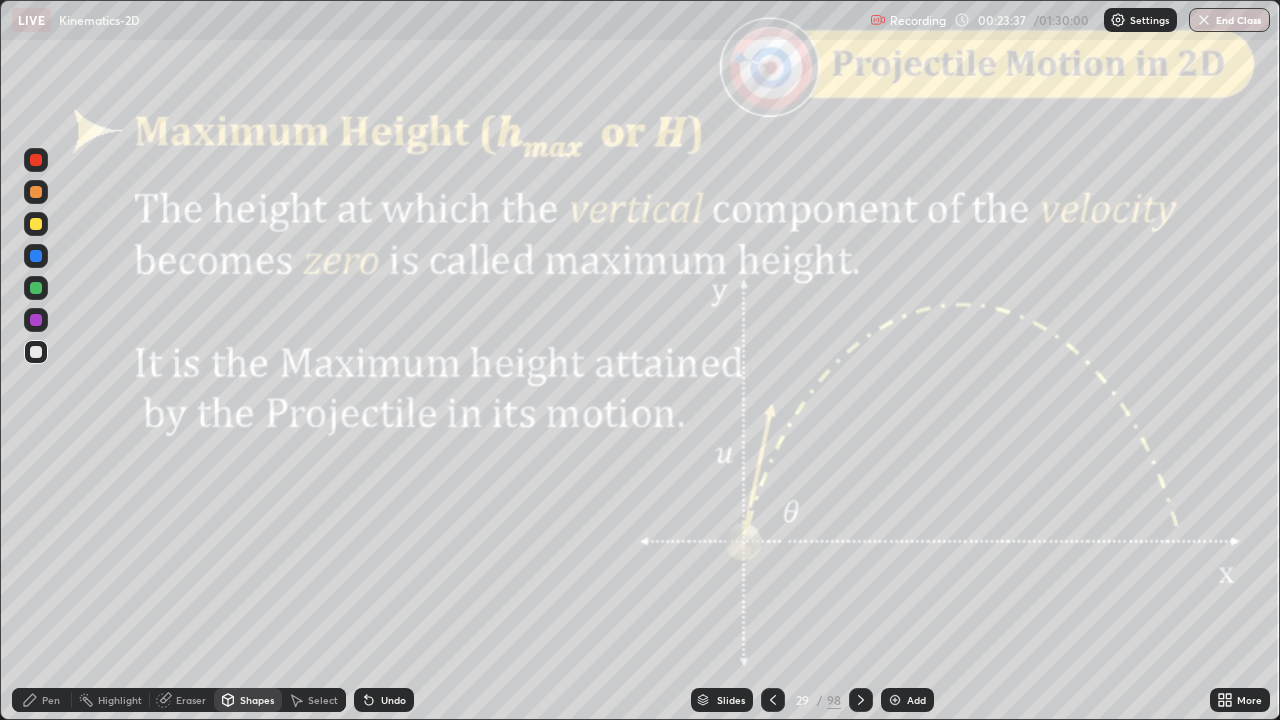 click at bounding box center (36, 224) 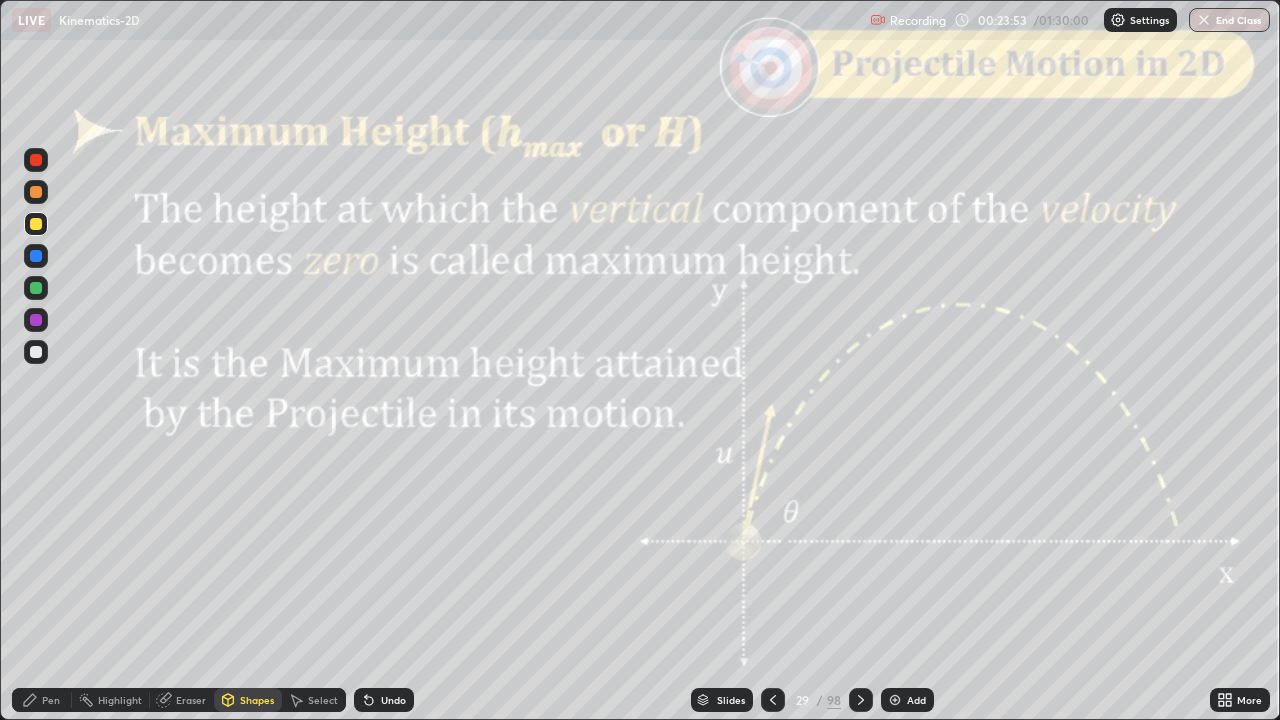 click on "Undo" at bounding box center (393, 700) 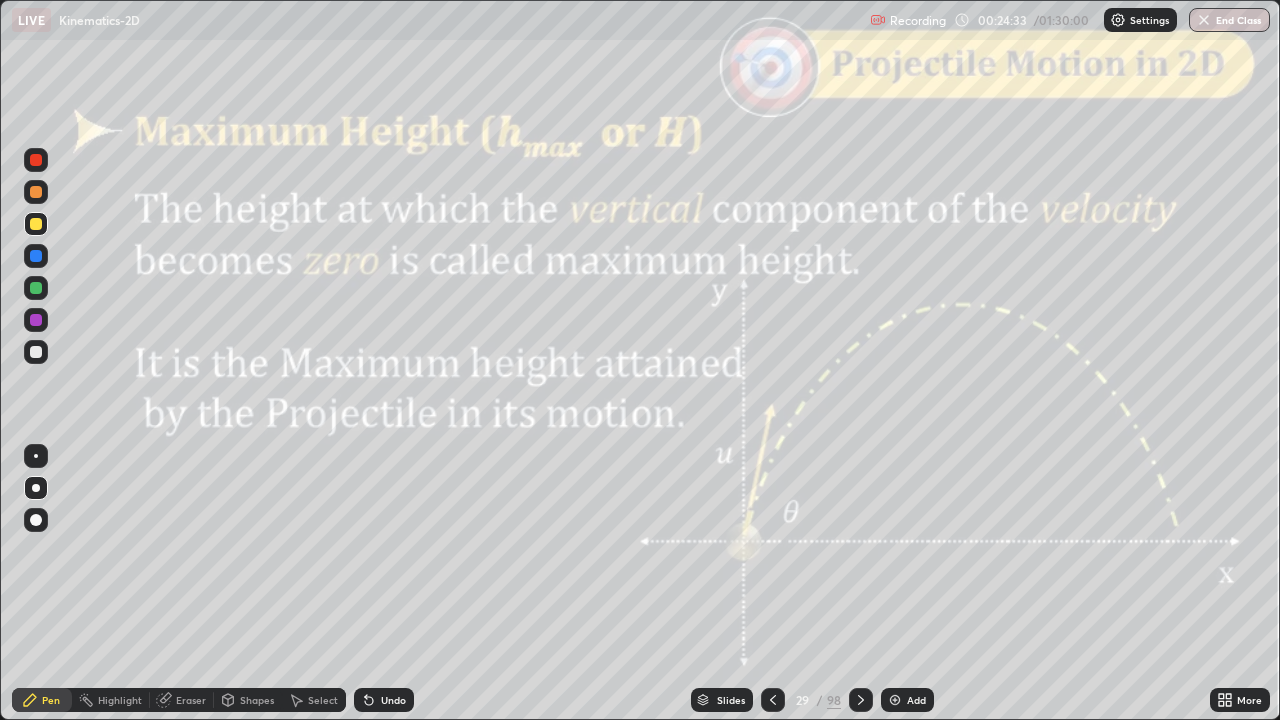 click on "Shapes" at bounding box center [257, 700] 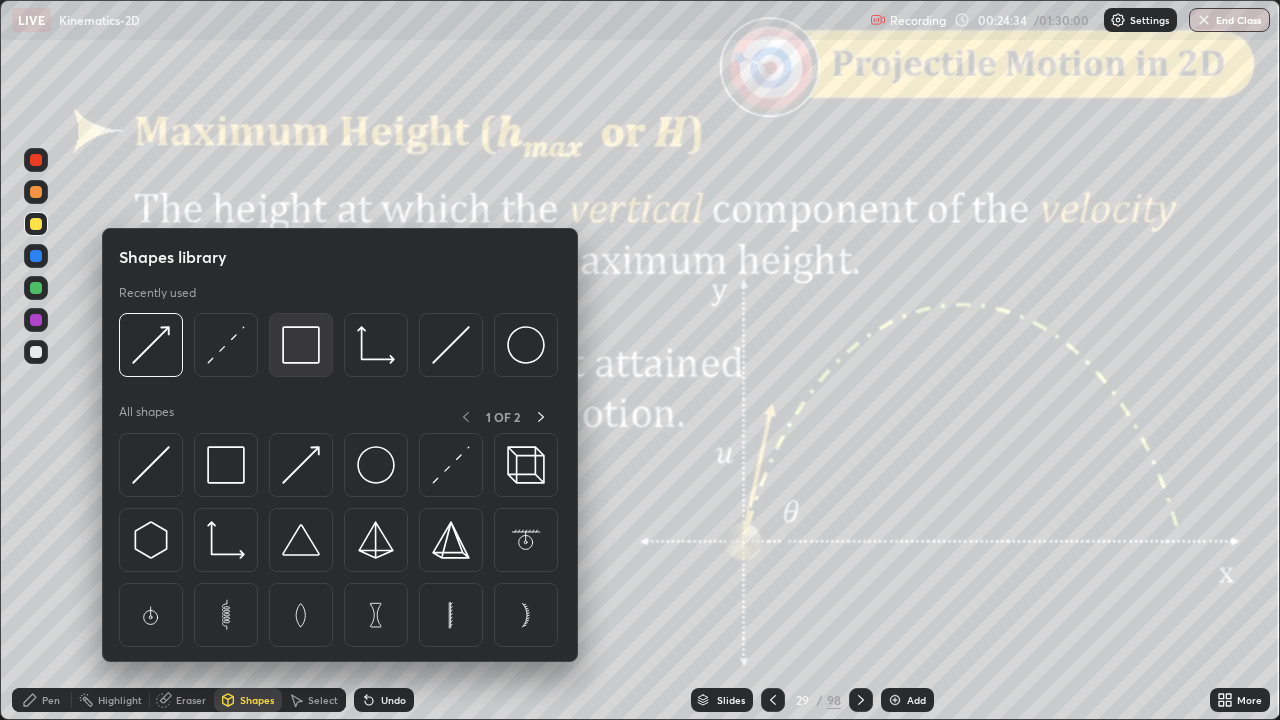 click at bounding box center (301, 345) 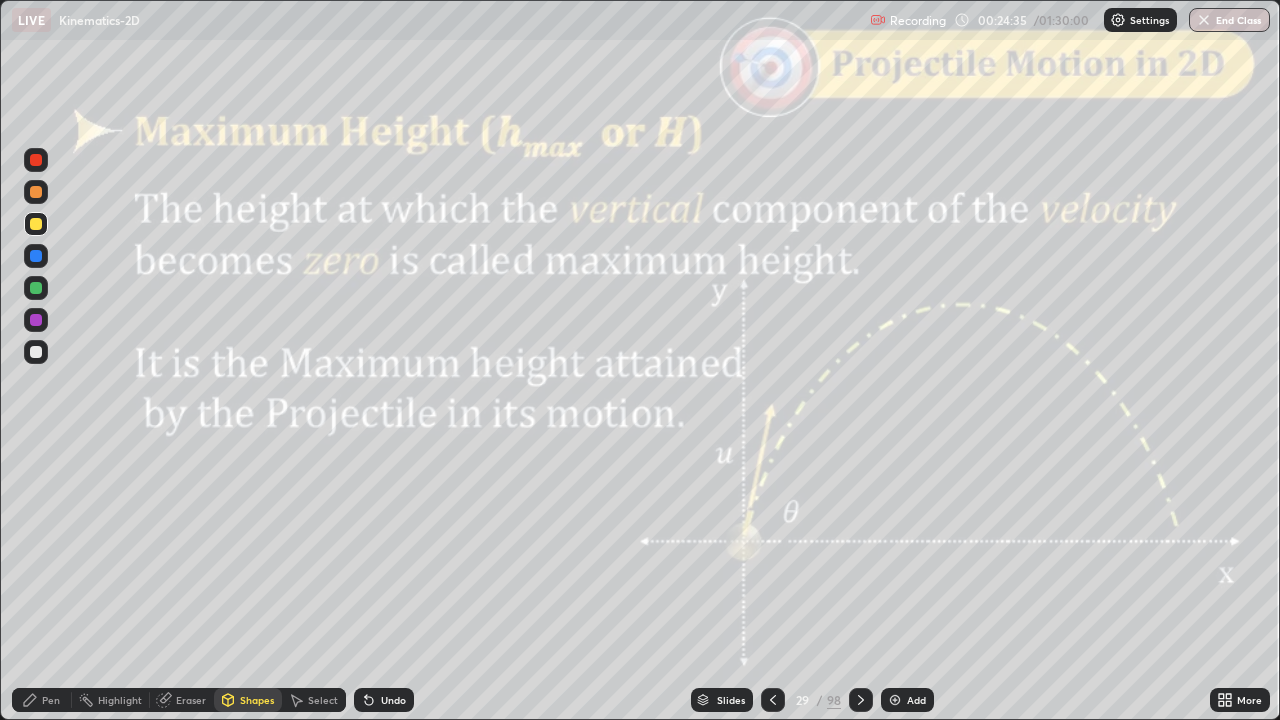 click at bounding box center [36, 160] 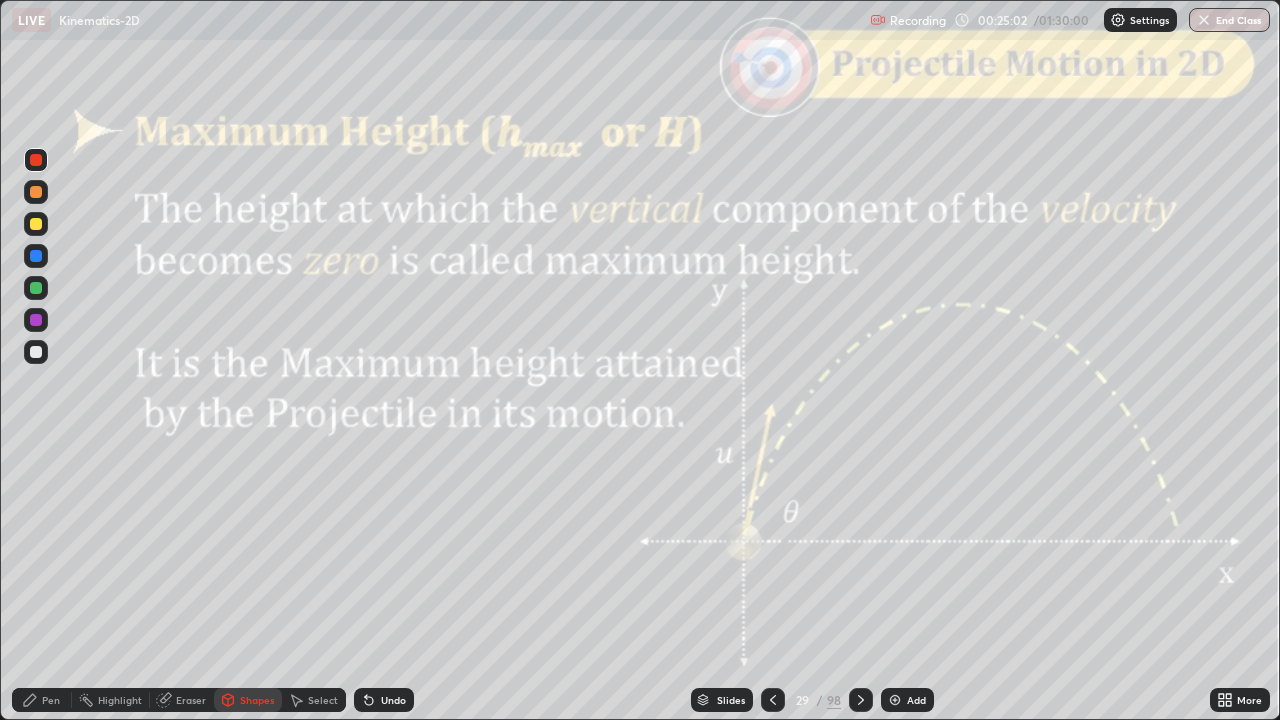 click at bounding box center (36, 352) 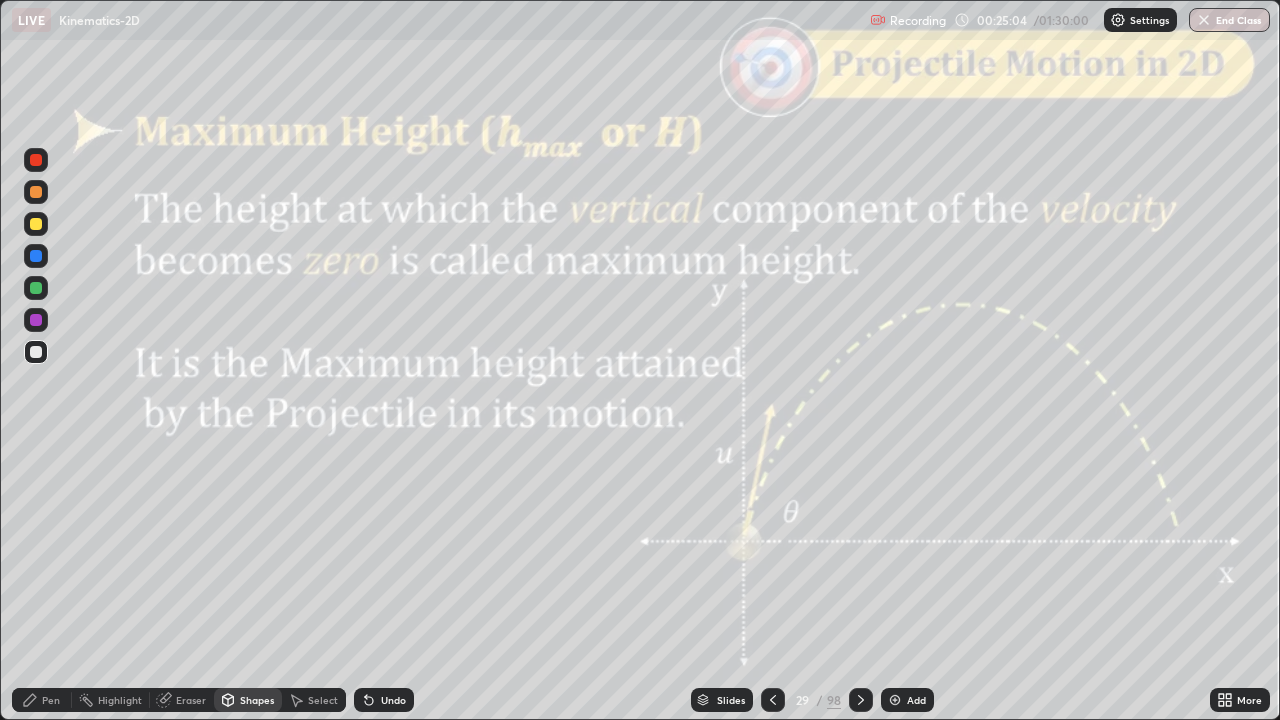 click at bounding box center (36, 224) 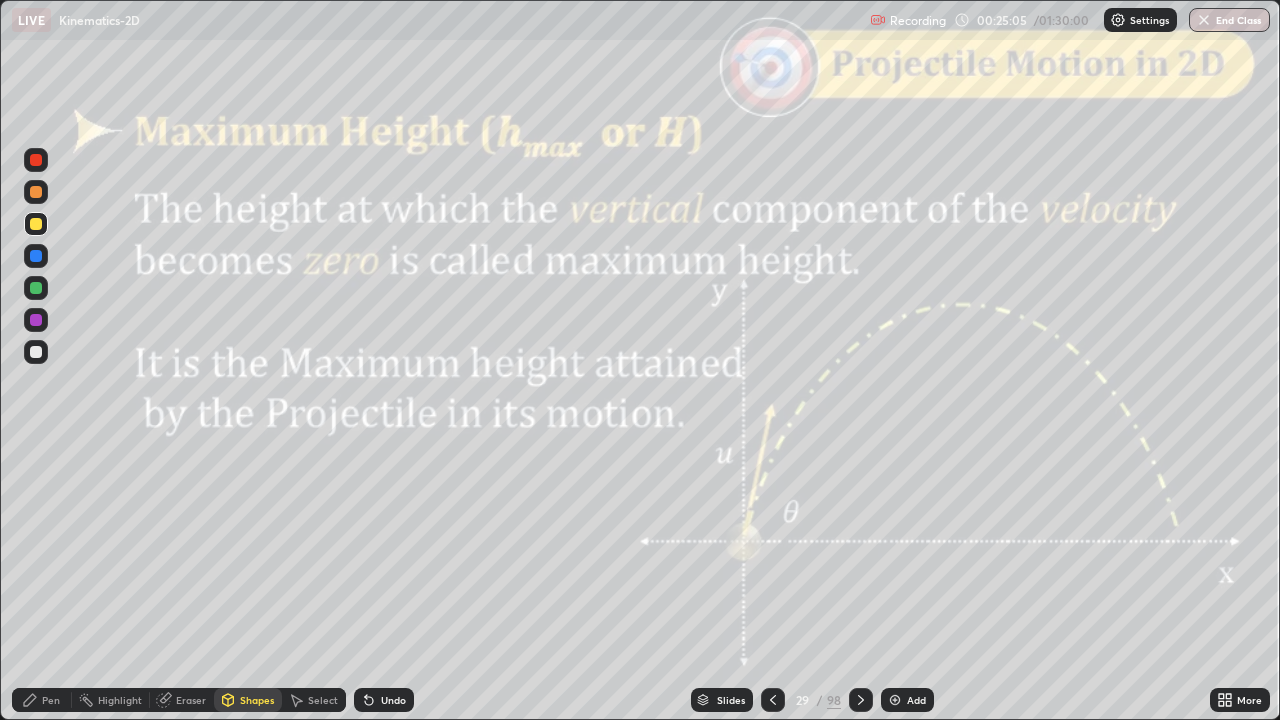click at bounding box center [36, 192] 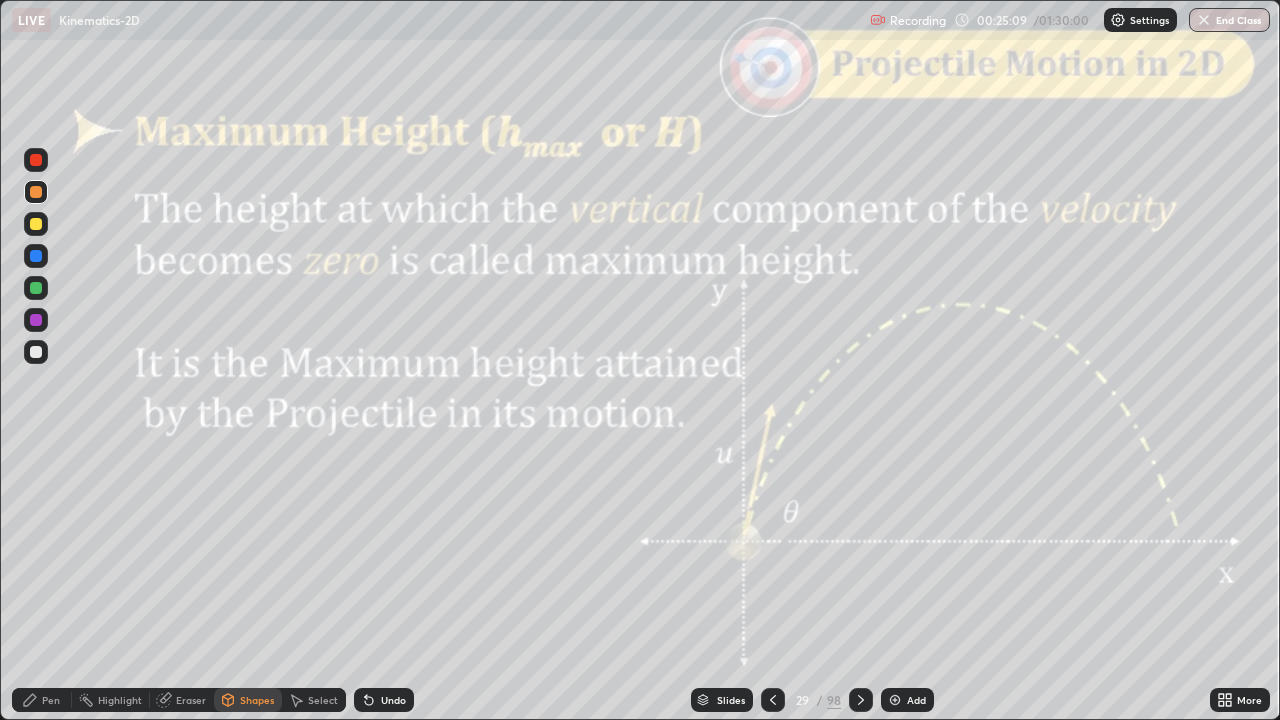 click on "Undo" at bounding box center (384, 700) 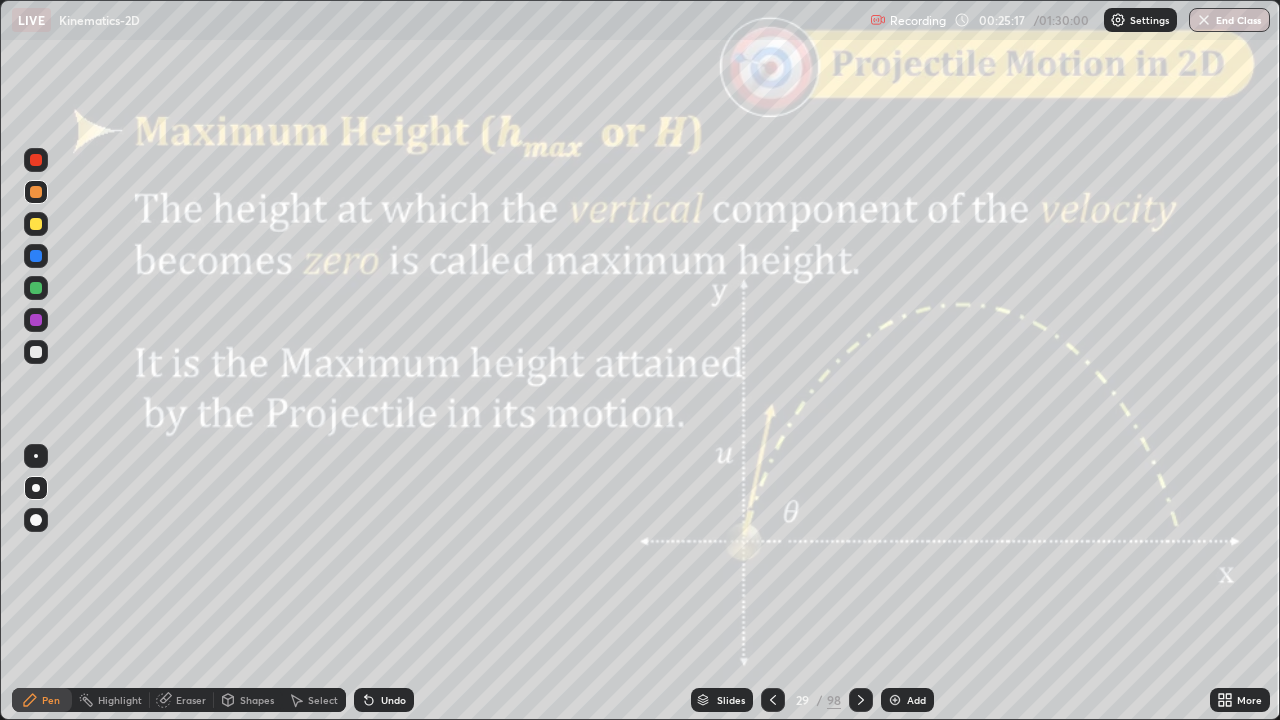 click on "Slides" at bounding box center [731, 700] 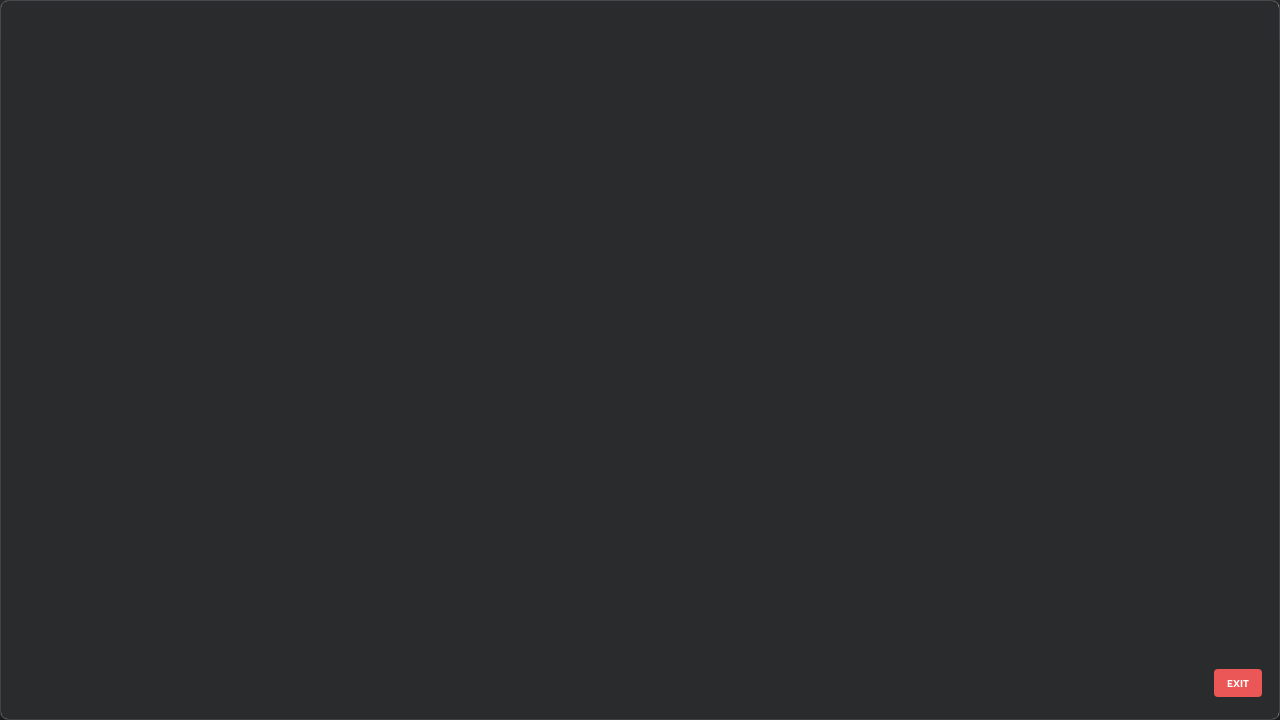 scroll, scrollTop: 1528, scrollLeft: 0, axis: vertical 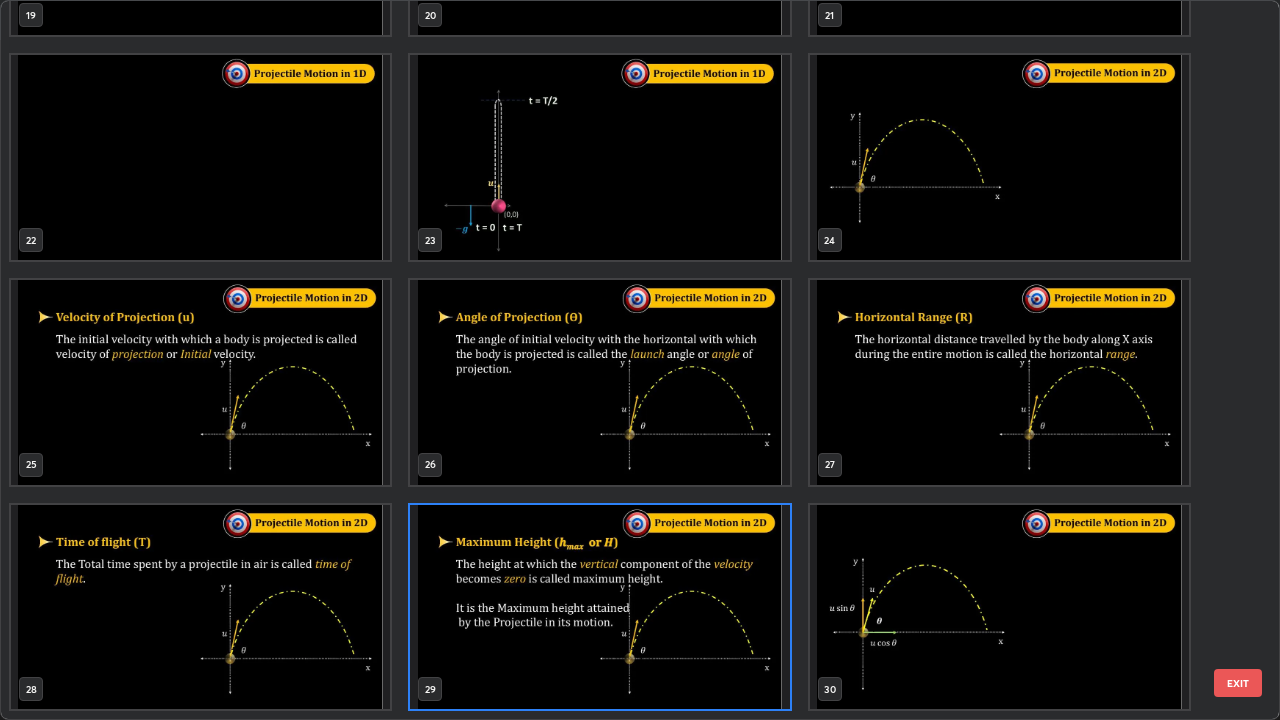 click at bounding box center (599, 157) 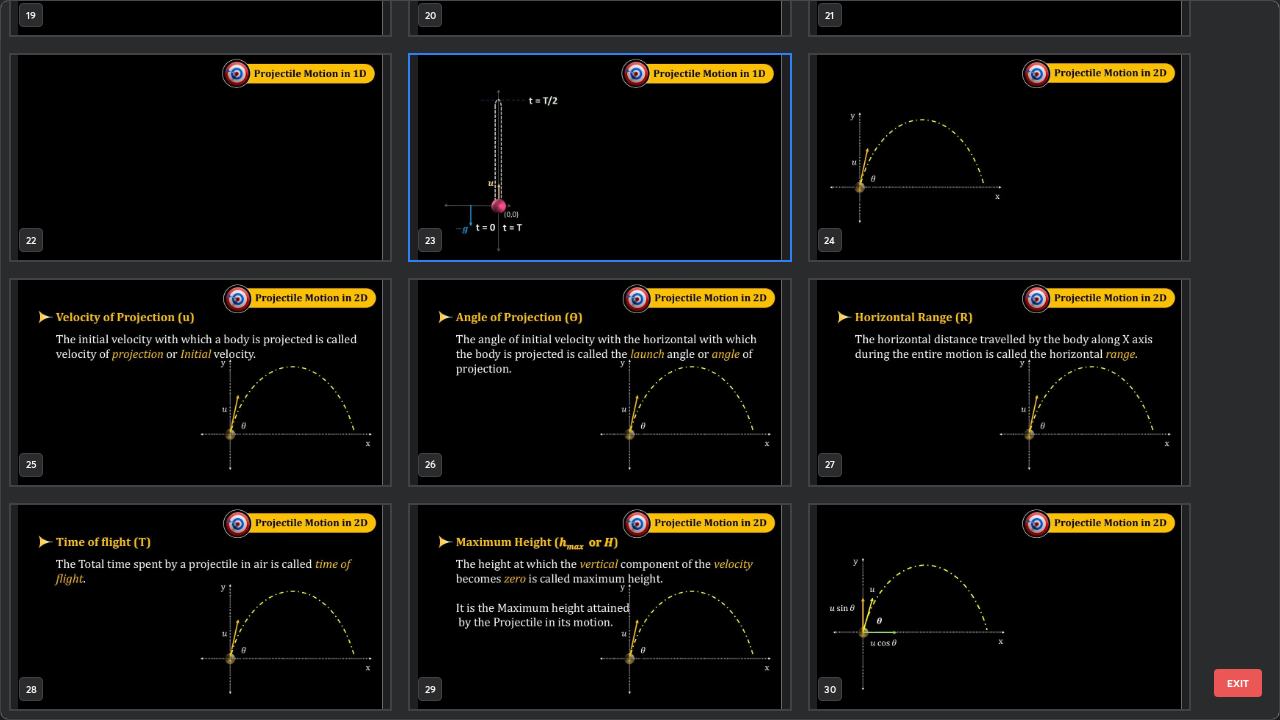 click on "EXIT" at bounding box center [1238, 683] 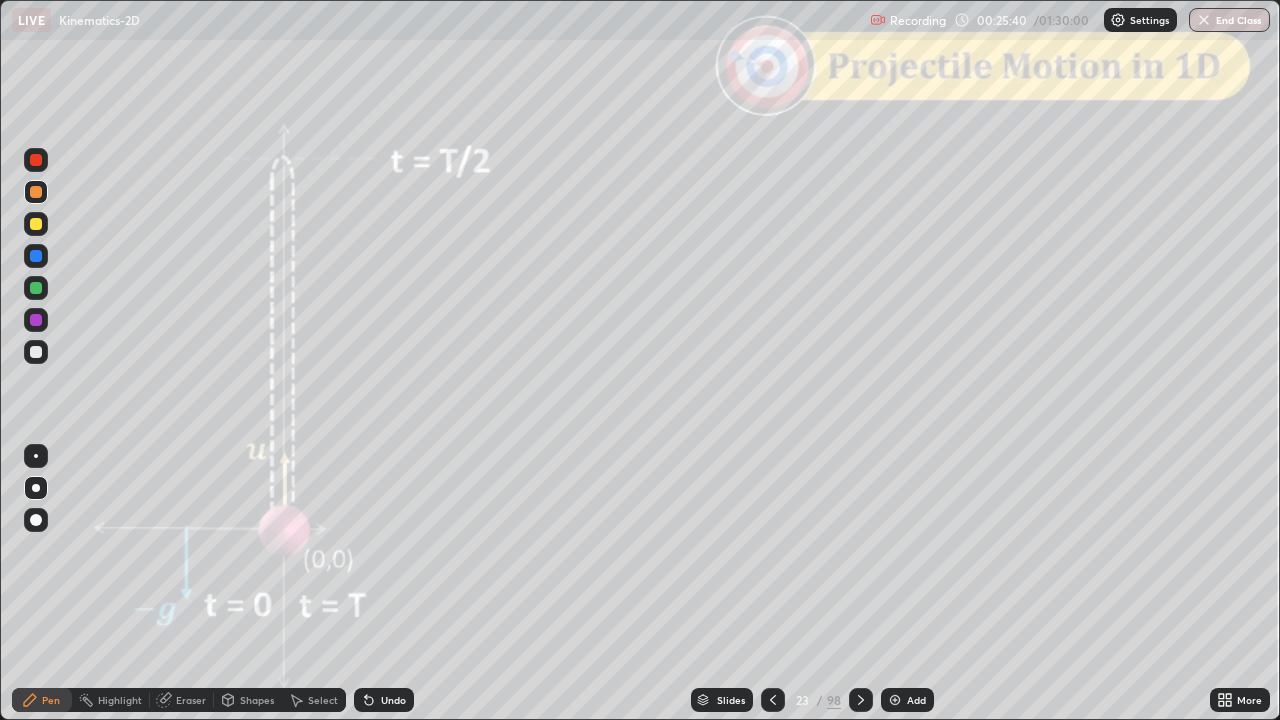 click on "Slides" at bounding box center [731, 700] 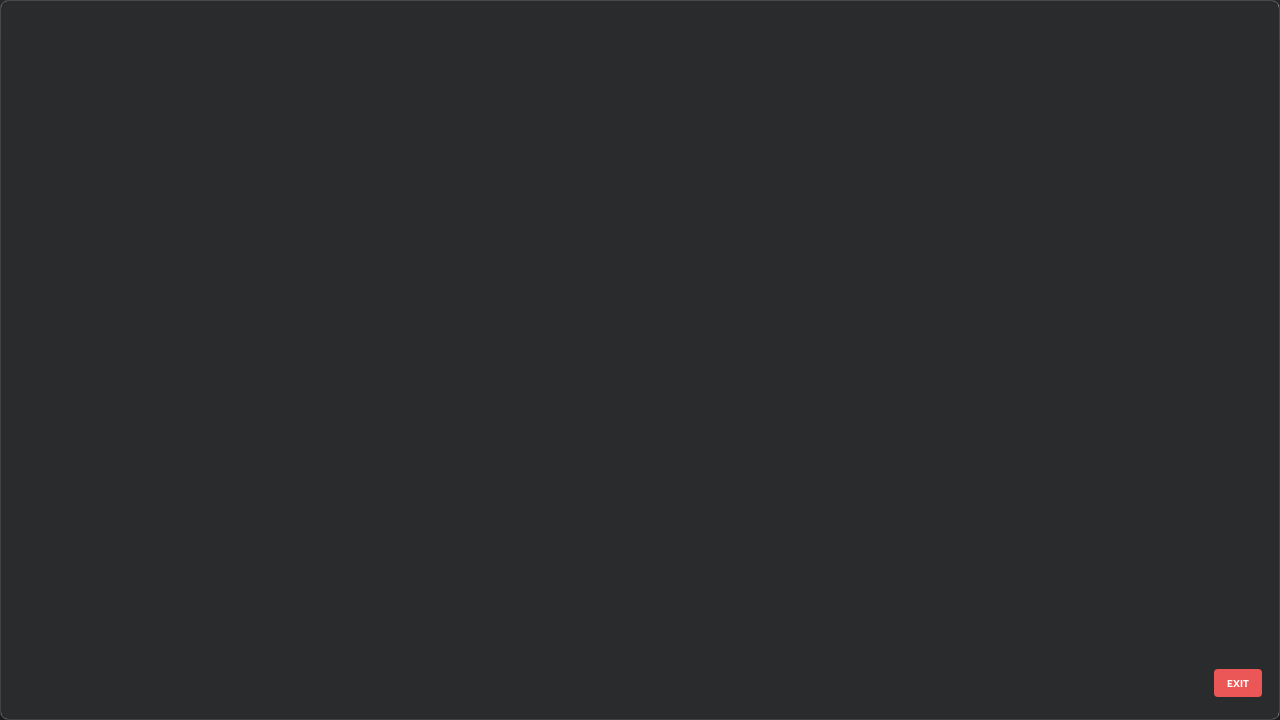 scroll, scrollTop: 1079, scrollLeft: 0, axis: vertical 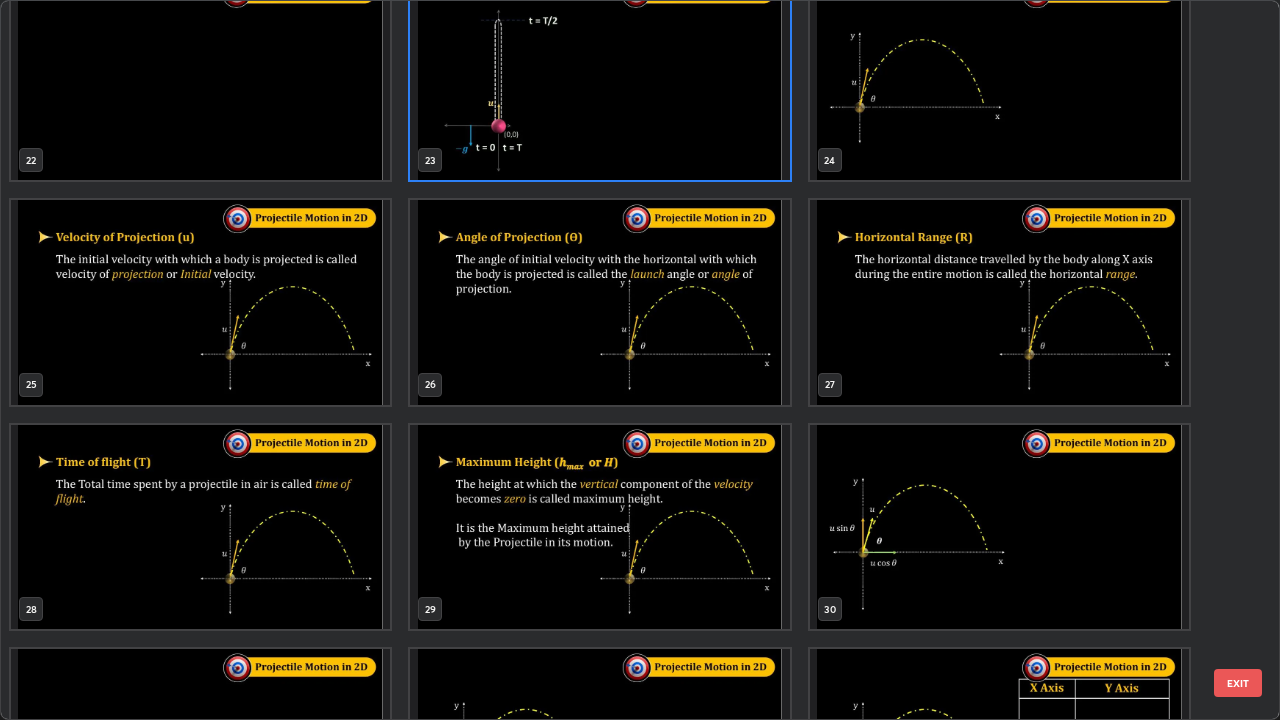 click at bounding box center (599, 527) 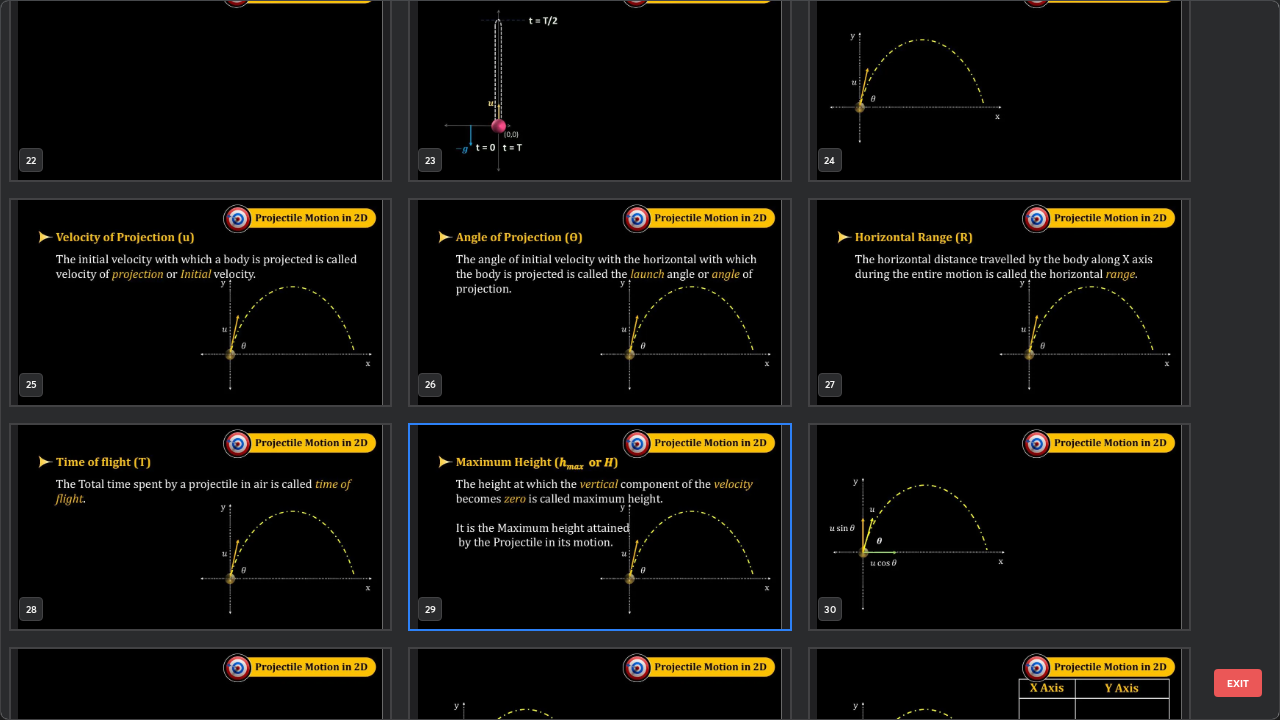 click on "EXIT" at bounding box center (1238, 683) 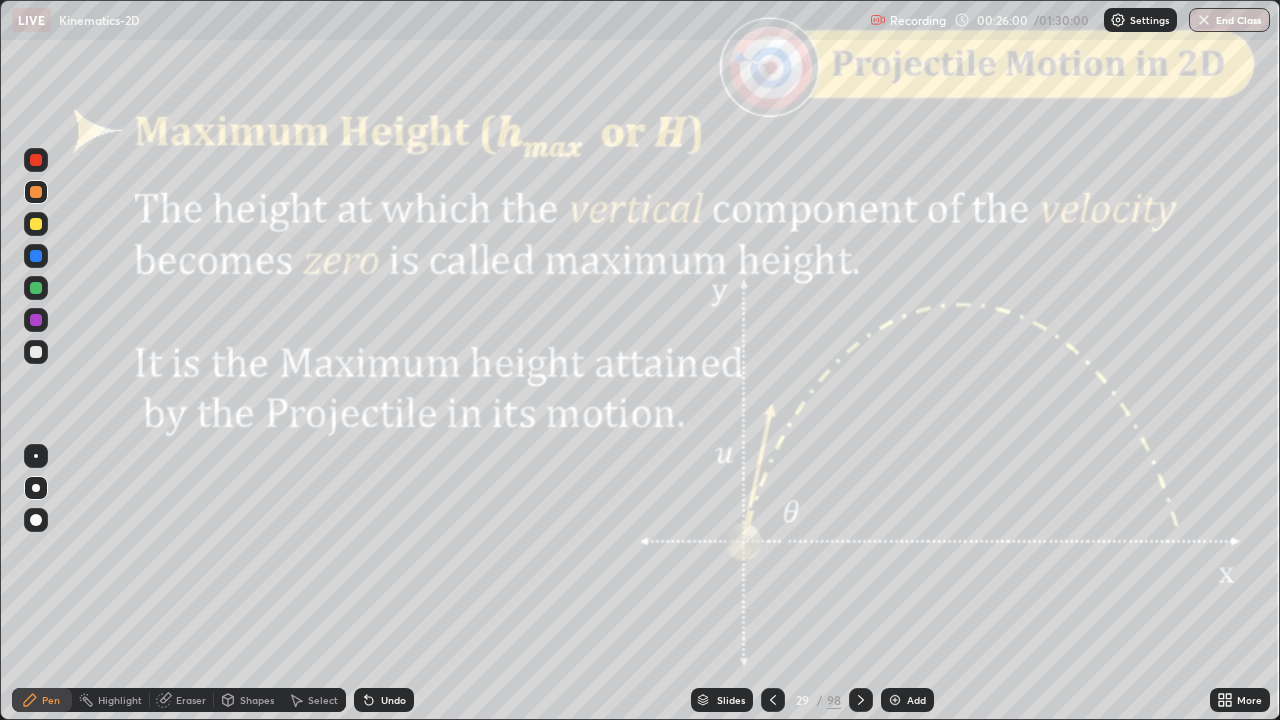 click on "Shapes" at bounding box center [257, 700] 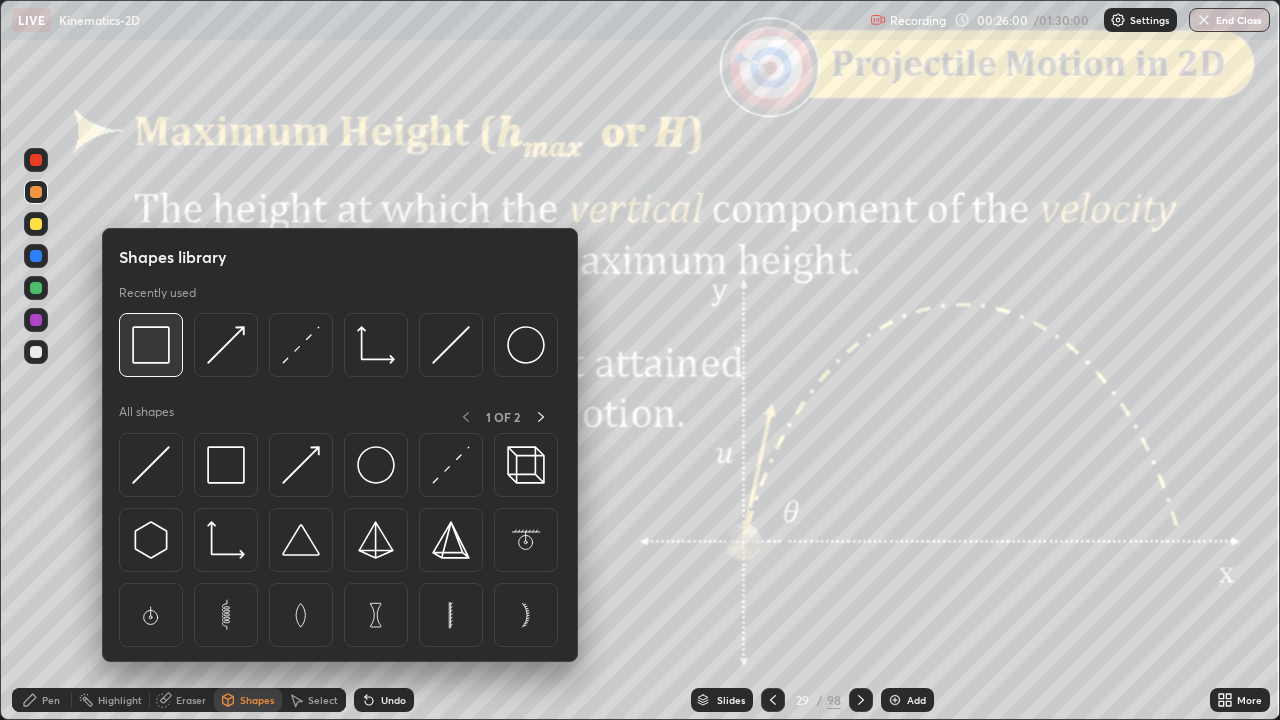 click at bounding box center (151, 345) 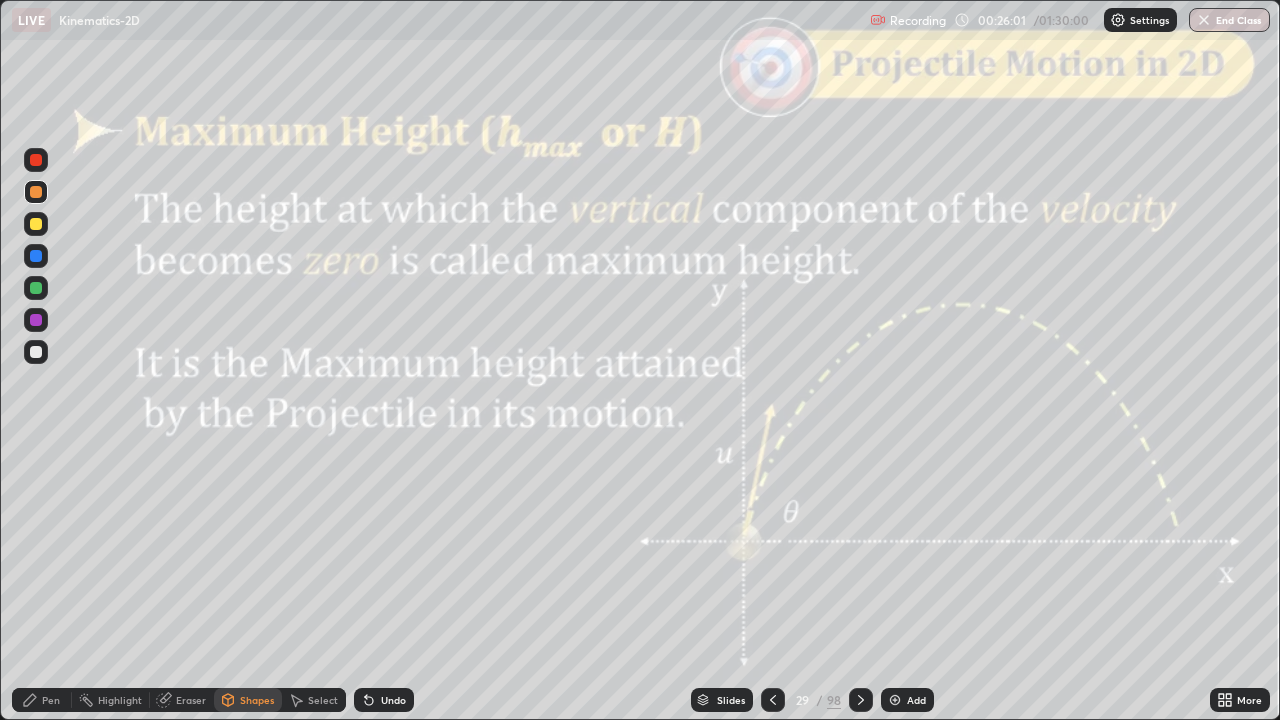 click at bounding box center (36, 160) 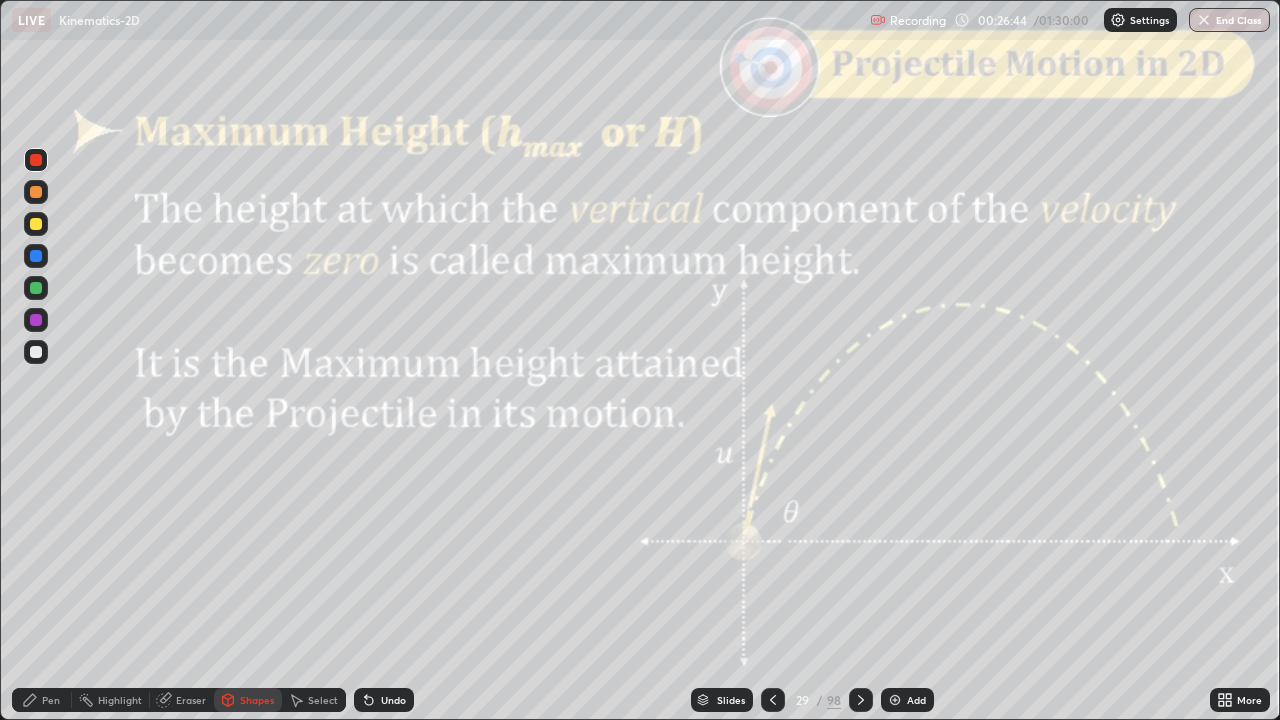 click 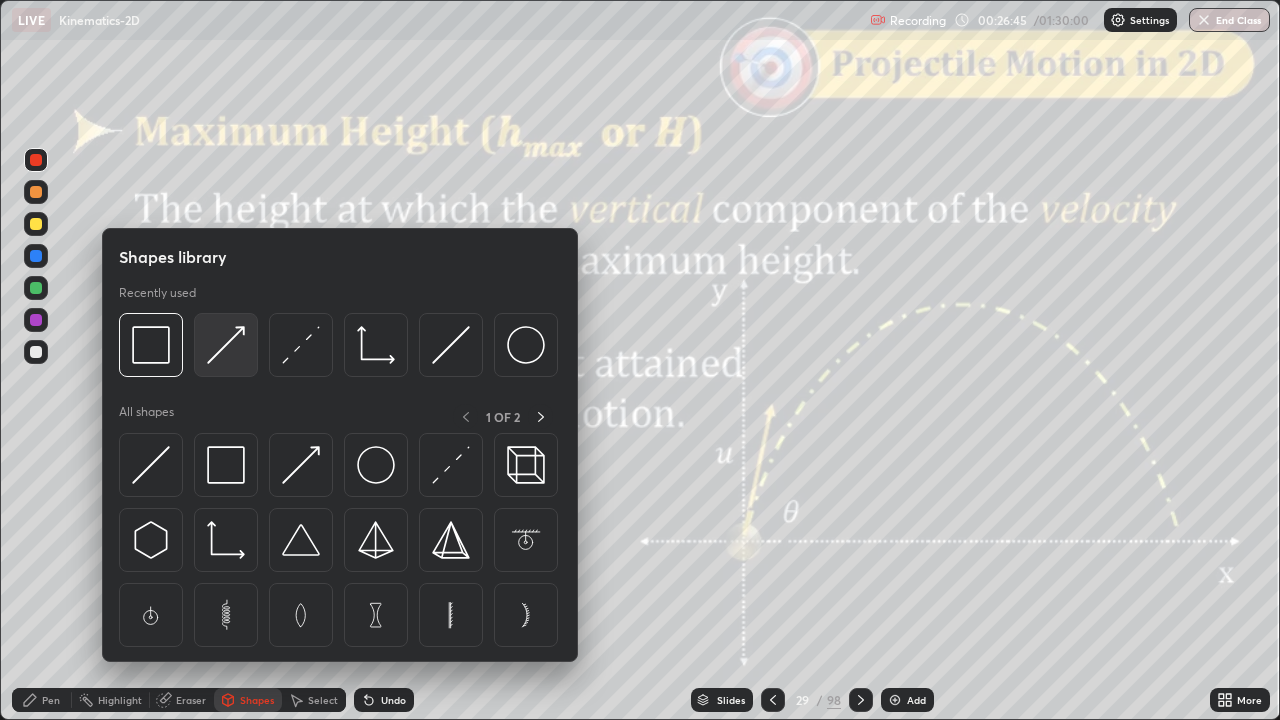 click at bounding box center [226, 345] 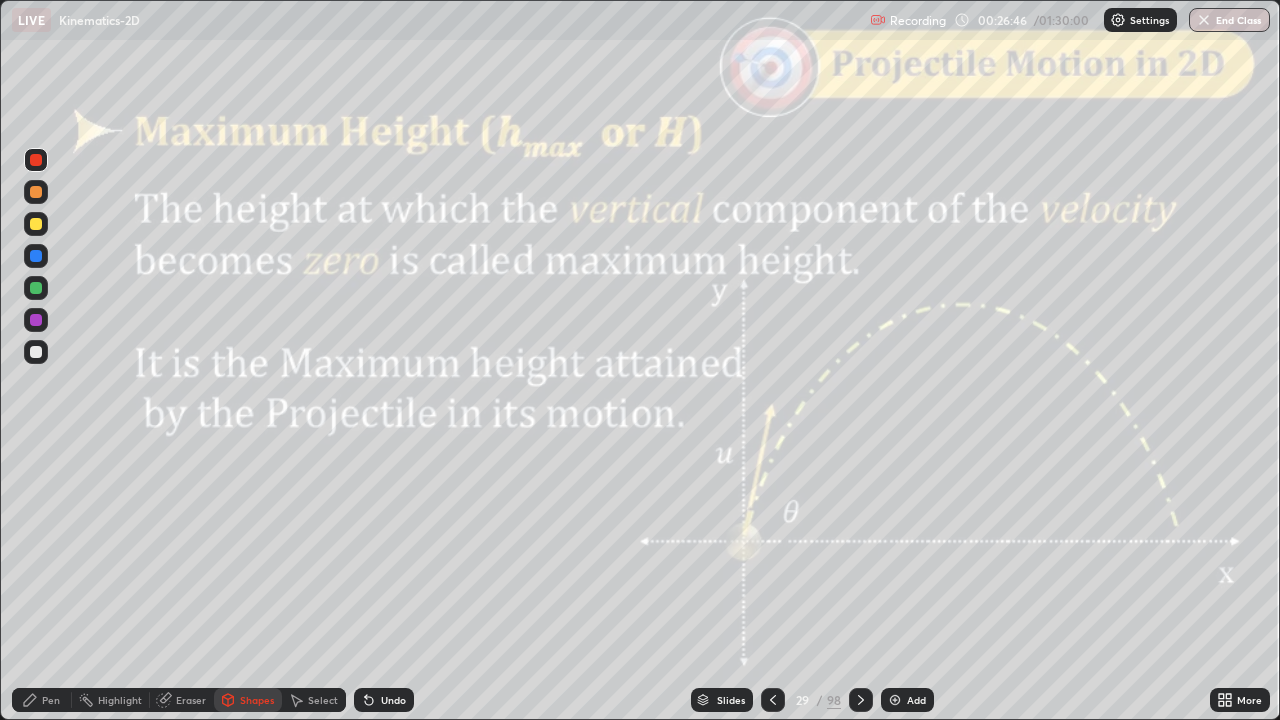 click at bounding box center (36, 224) 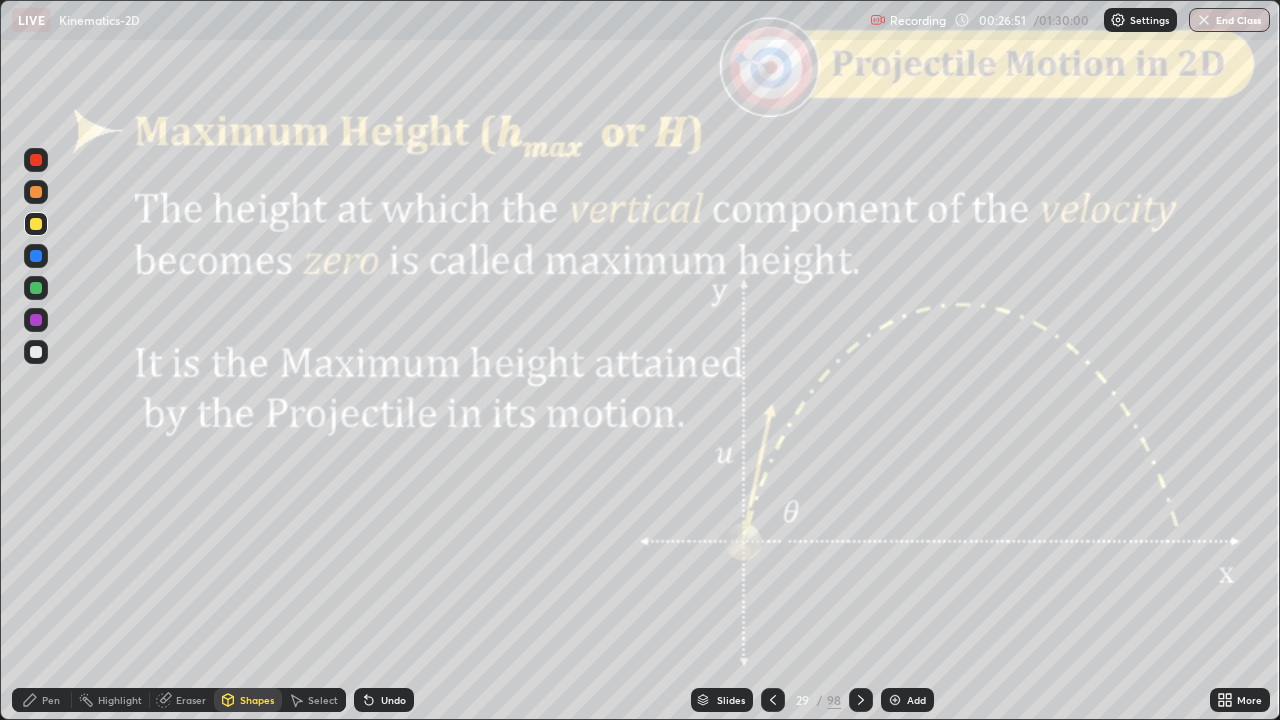 click on "Undo" at bounding box center (384, 700) 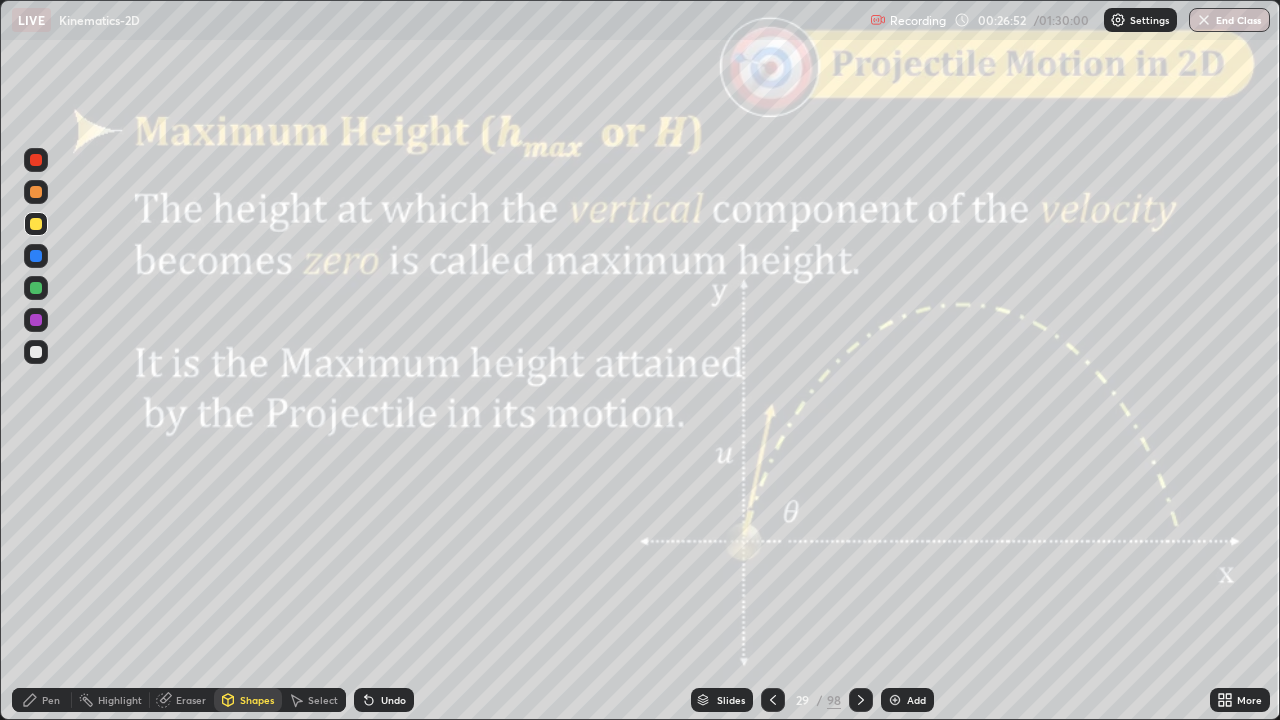 click at bounding box center (36, 192) 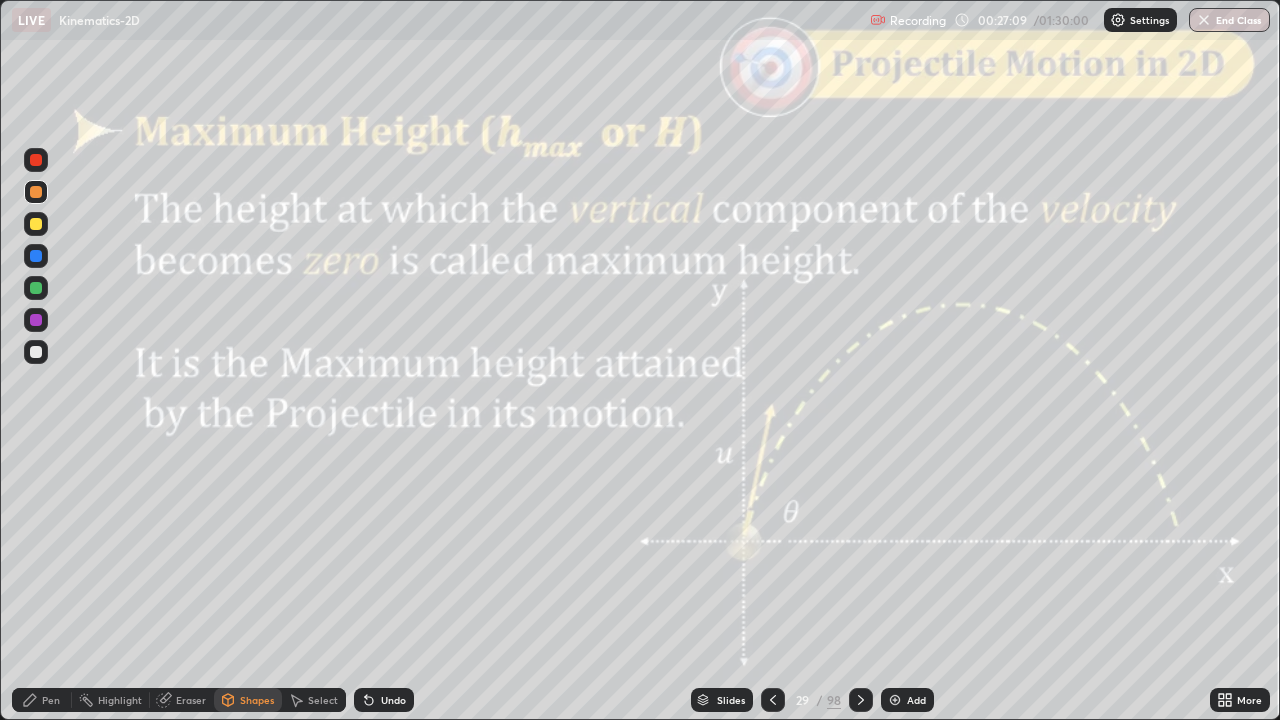 click on "Undo" at bounding box center [393, 700] 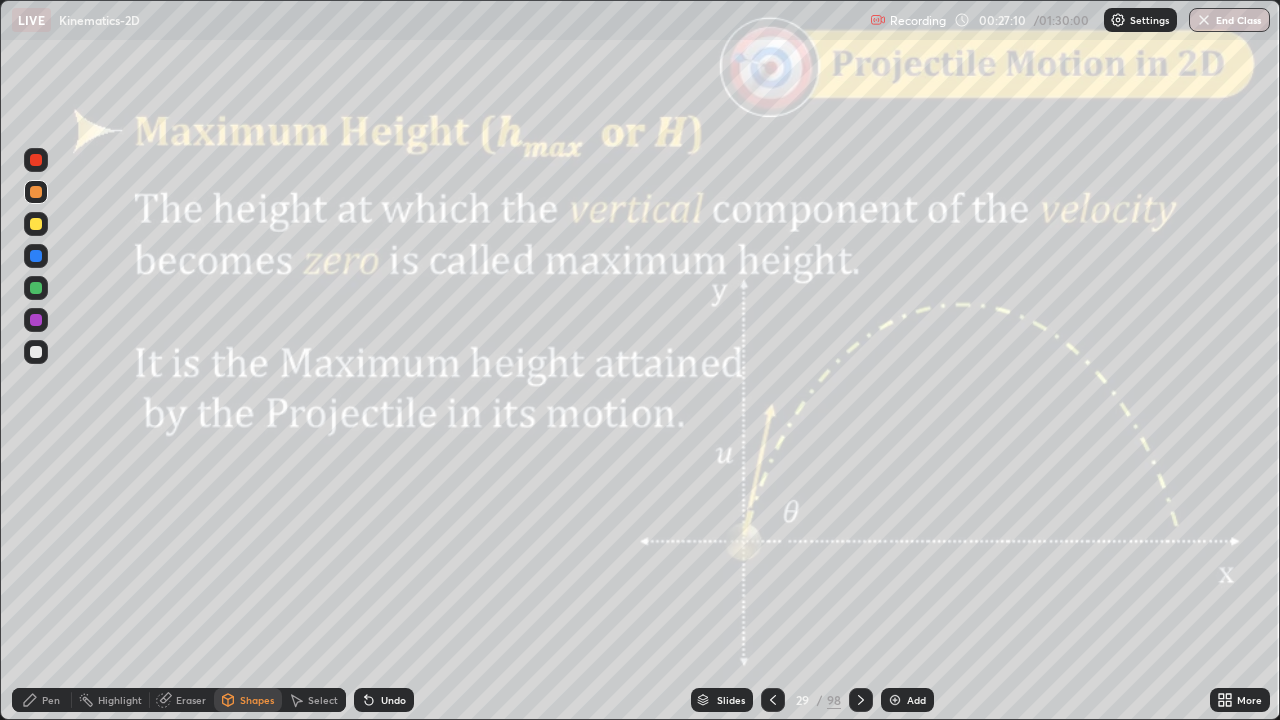 click on "Pen" at bounding box center (51, 700) 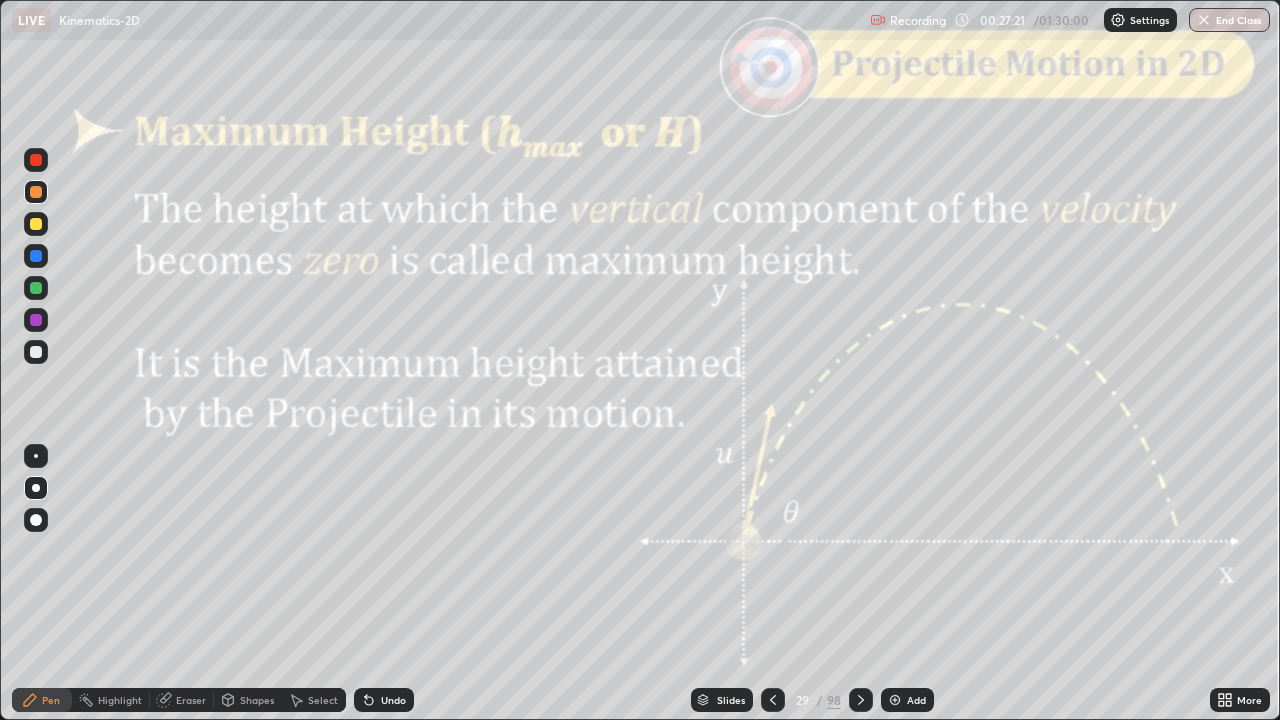 click on "Shapes" at bounding box center (257, 700) 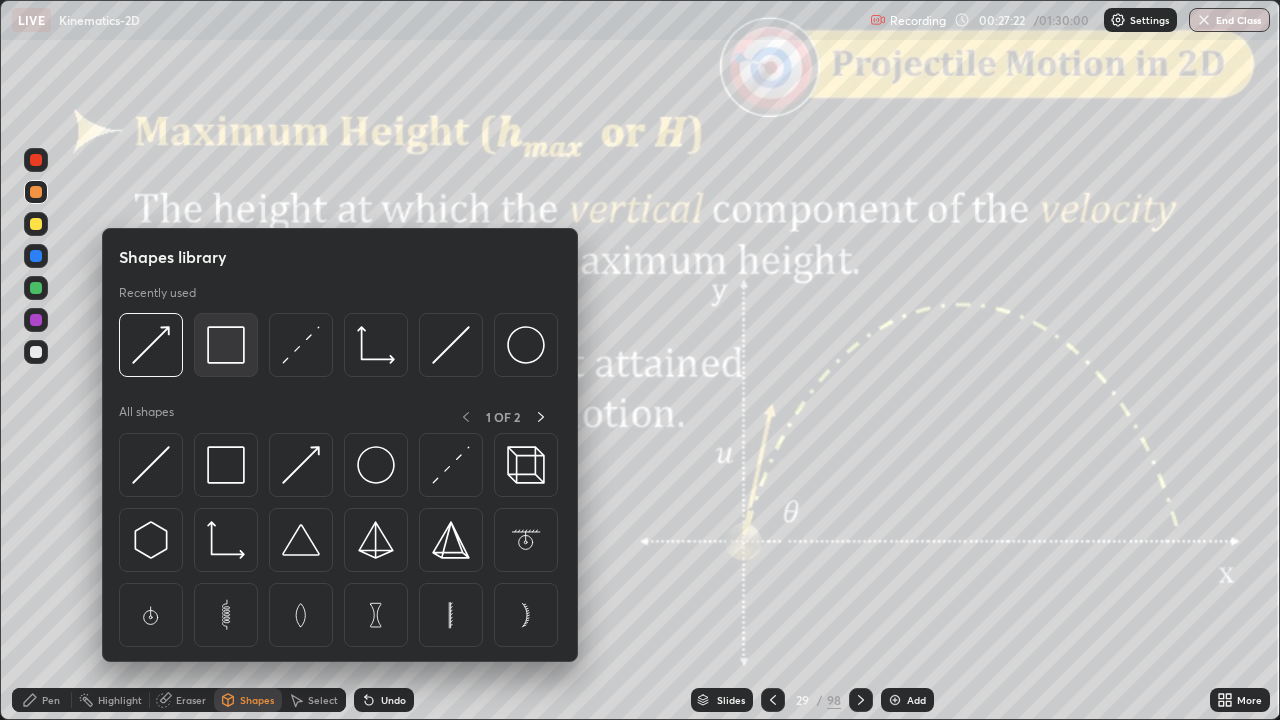 click at bounding box center [226, 345] 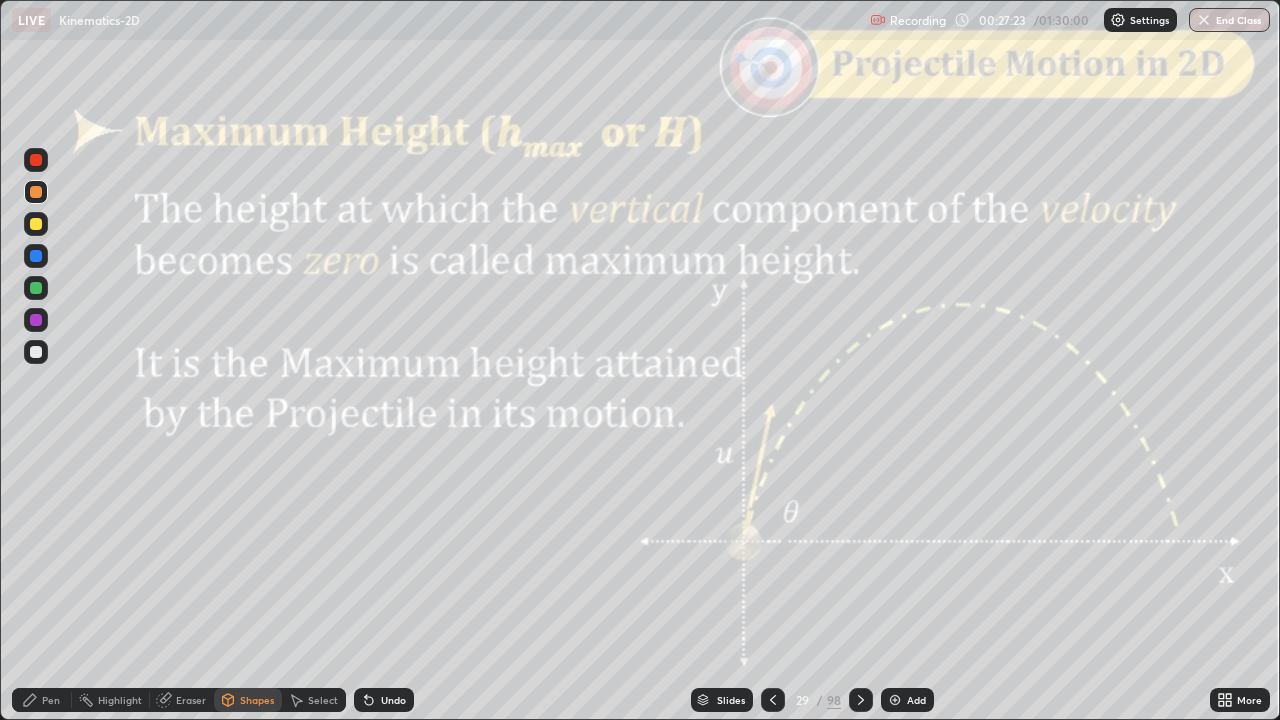 click at bounding box center (36, 160) 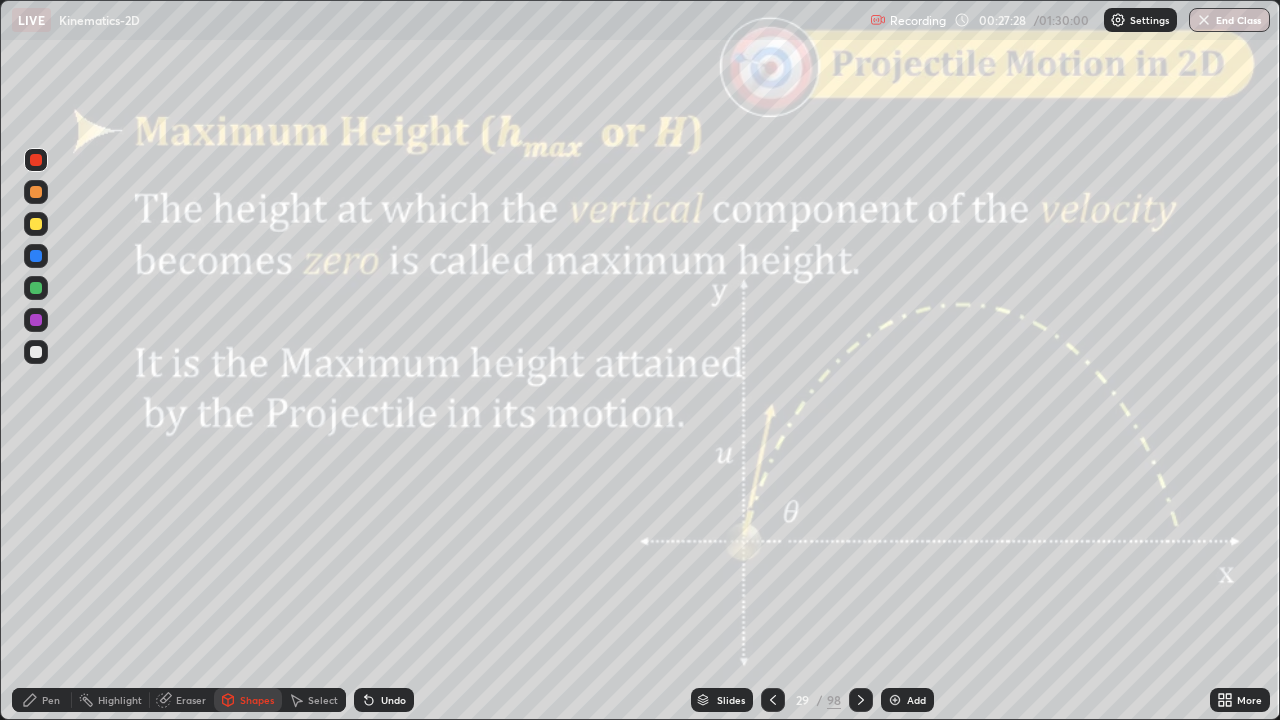 click on "Undo" at bounding box center (384, 700) 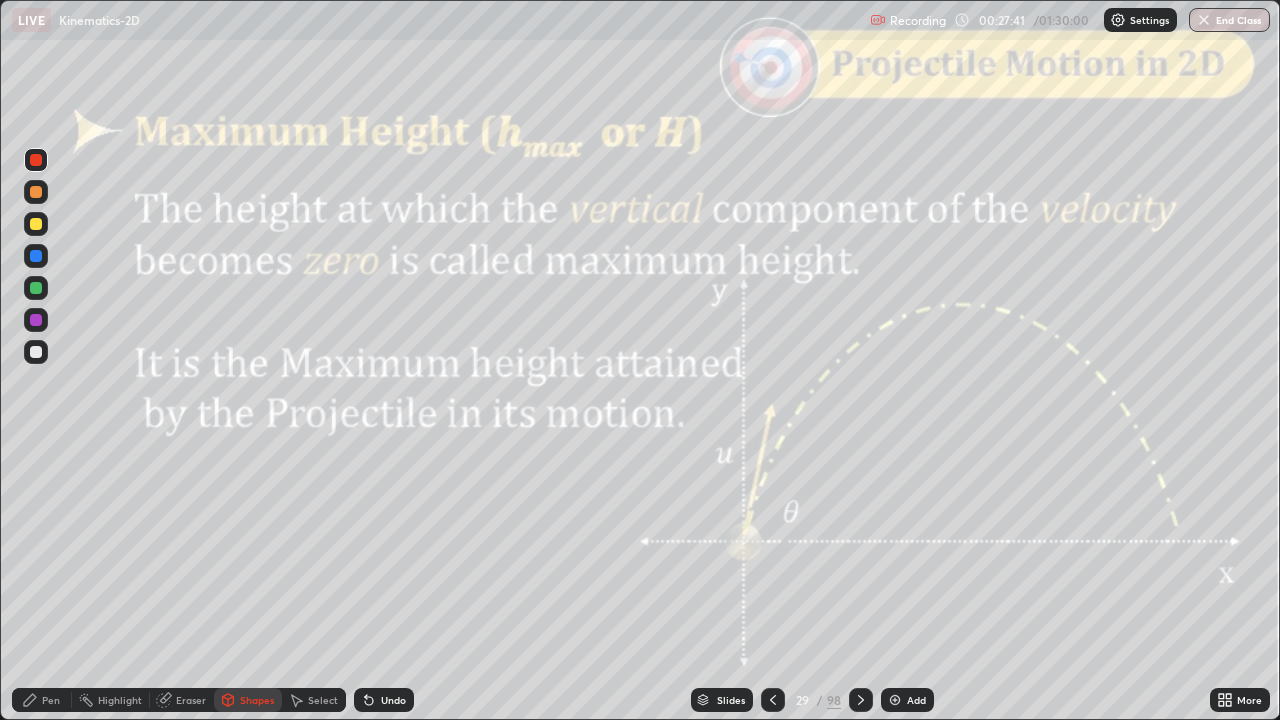click at bounding box center (36, 256) 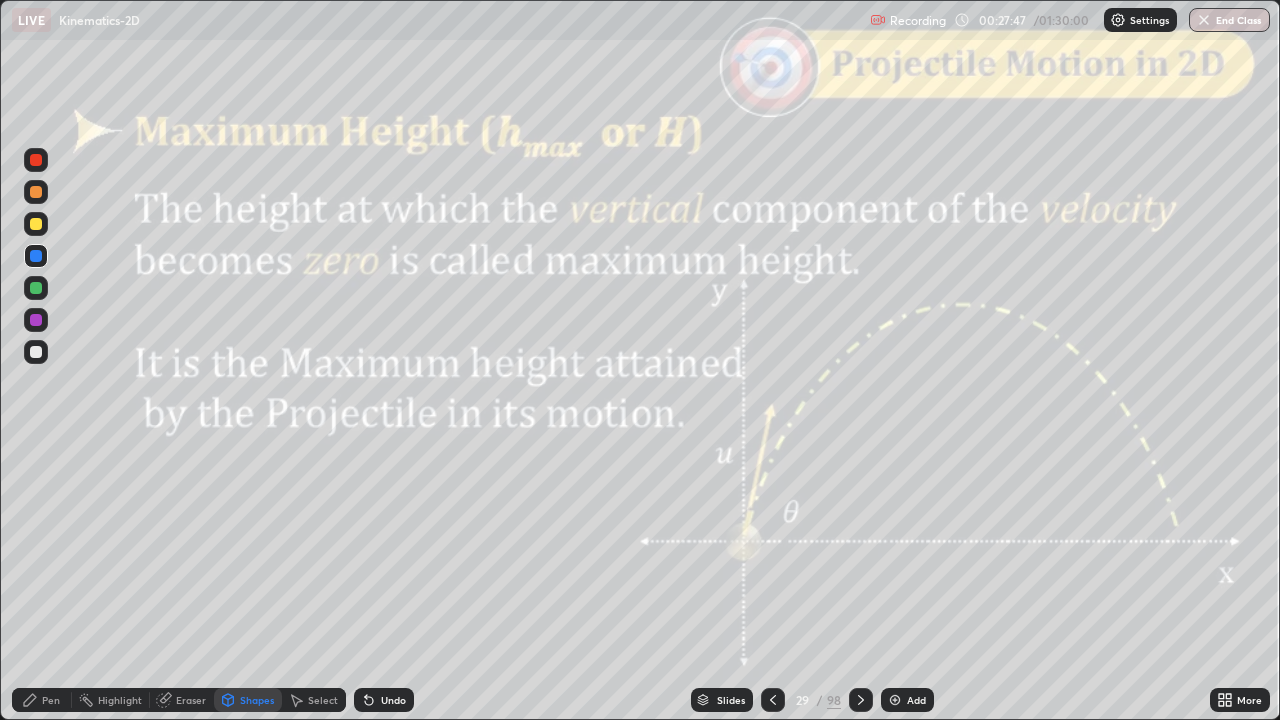click on "Undo" at bounding box center (393, 700) 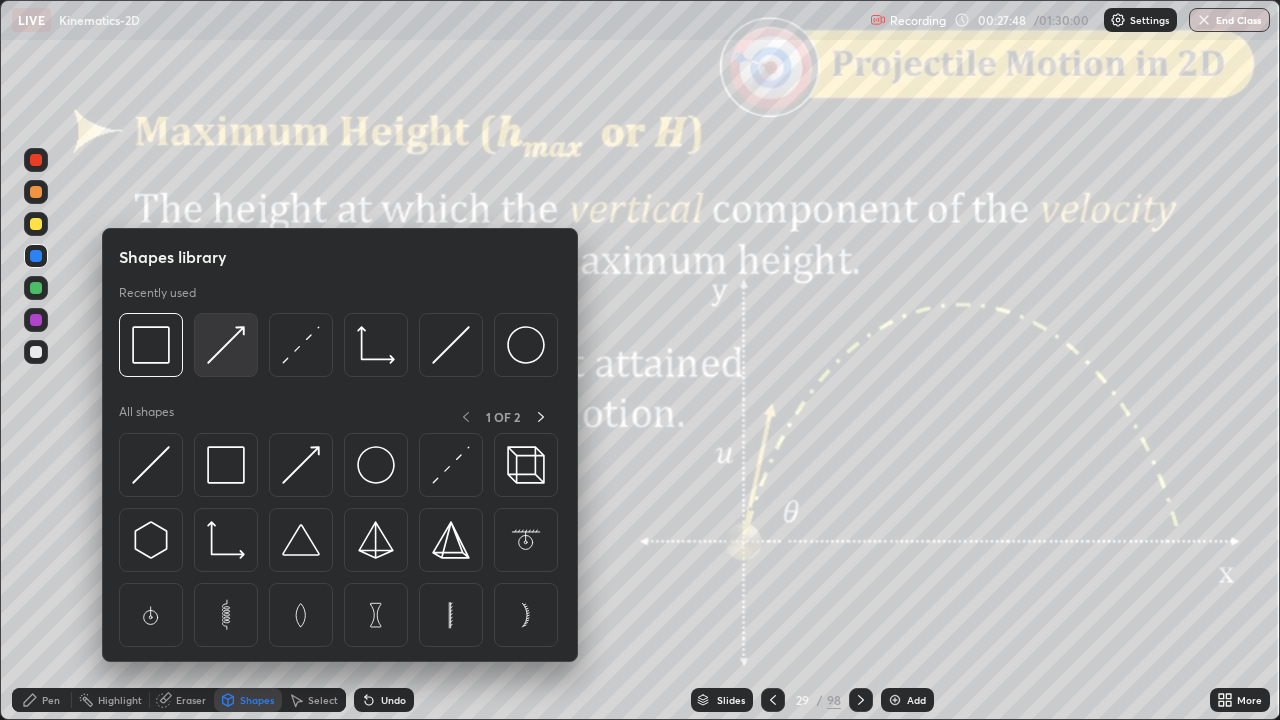 click at bounding box center [226, 345] 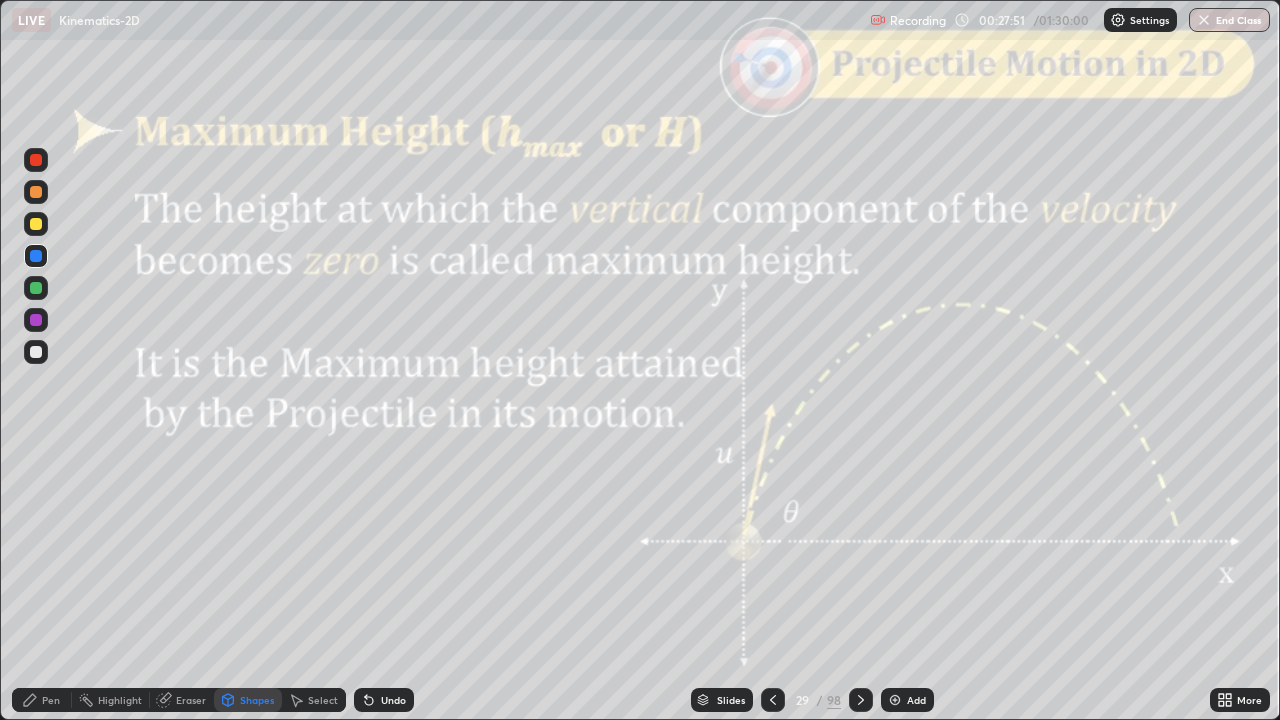click on "Pen" at bounding box center (51, 700) 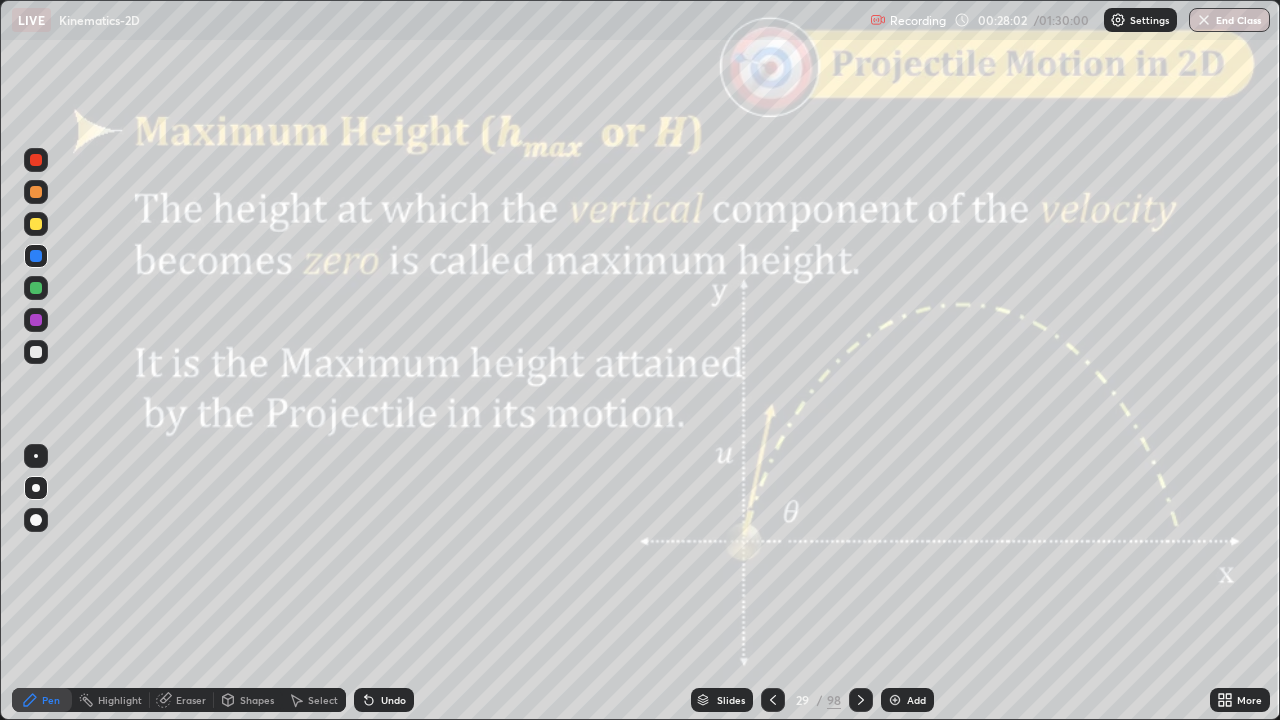 click on "Pen" at bounding box center (51, 700) 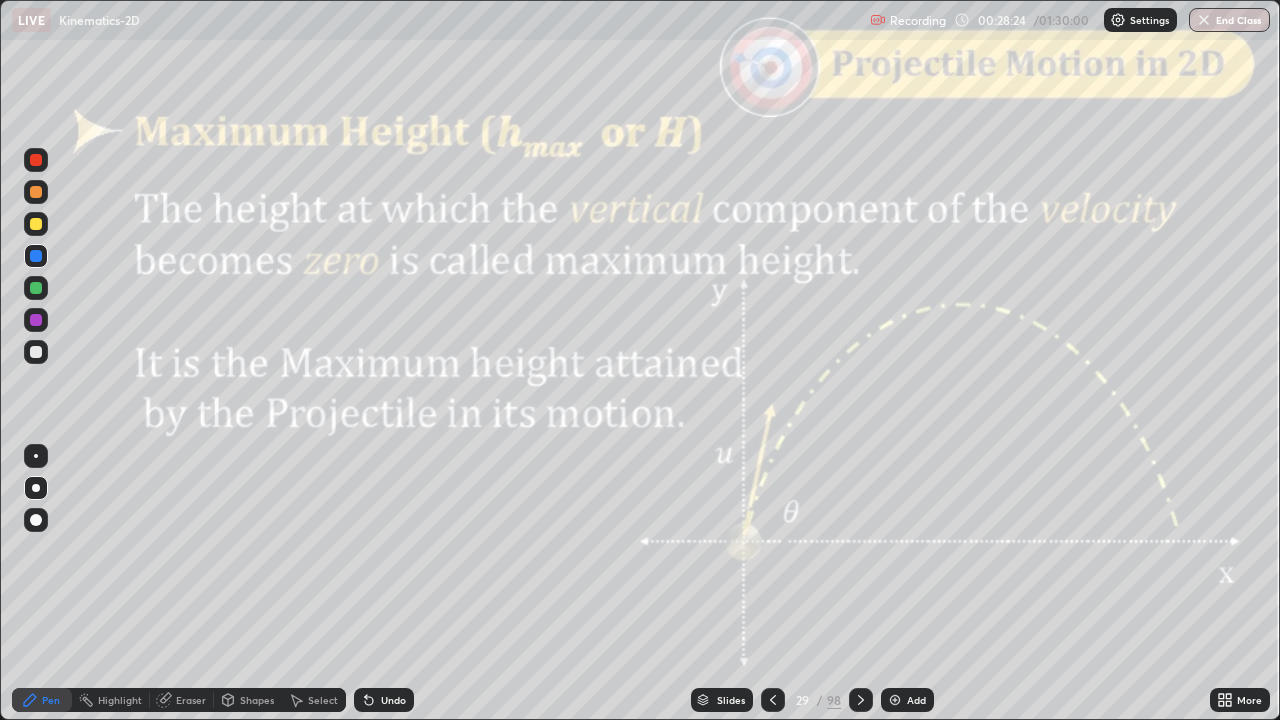 click at bounding box center [36, 192] 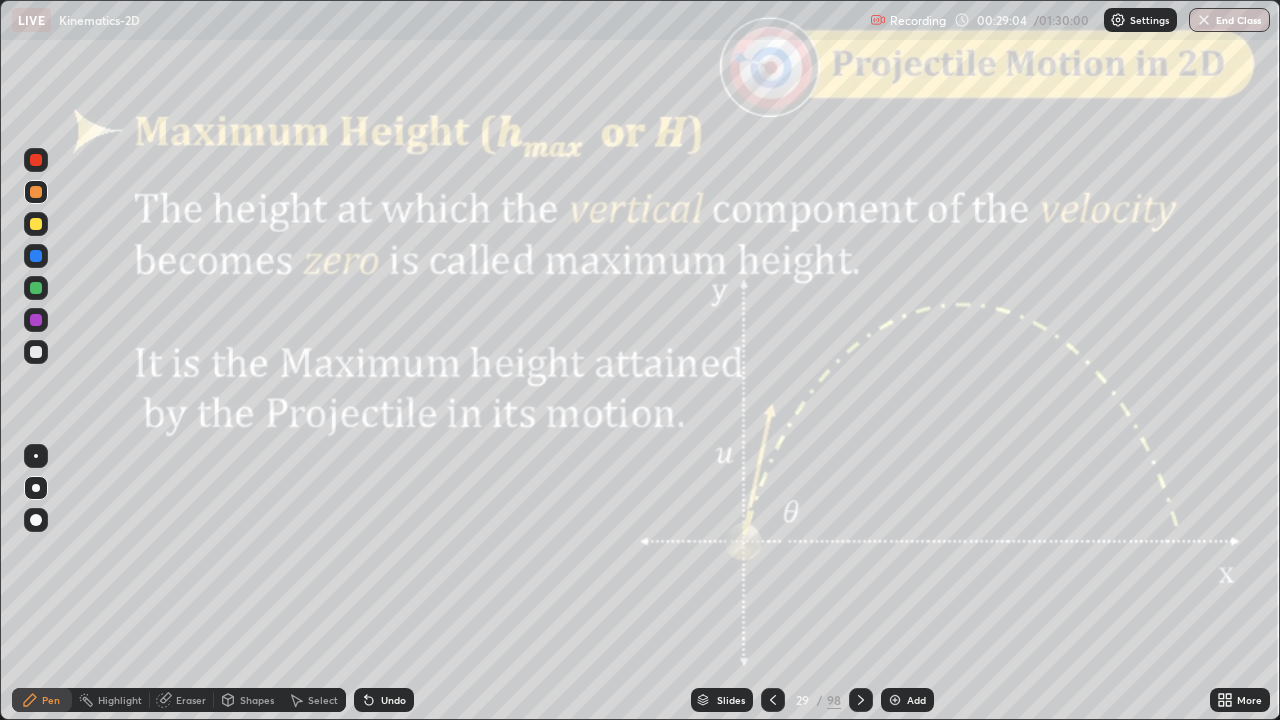 click on "Undo" at bounding box center [393, 700] 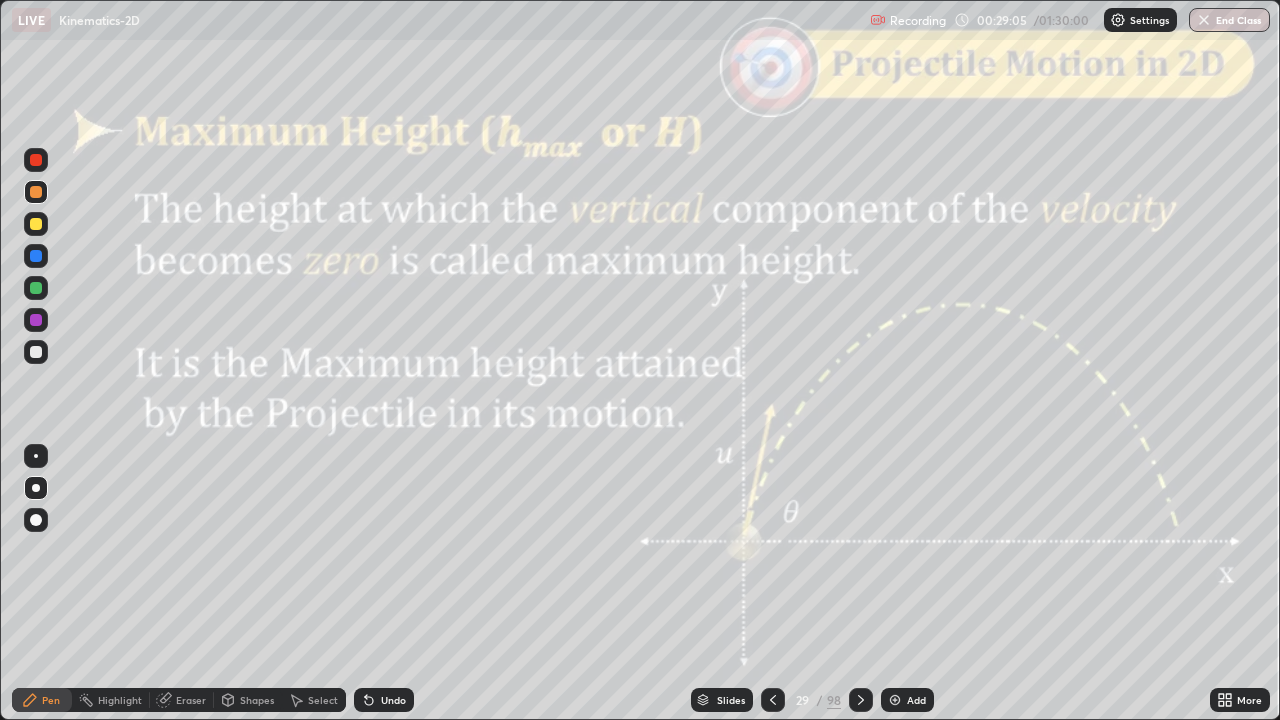 click on "Undo" at bounding box center (393, 700) 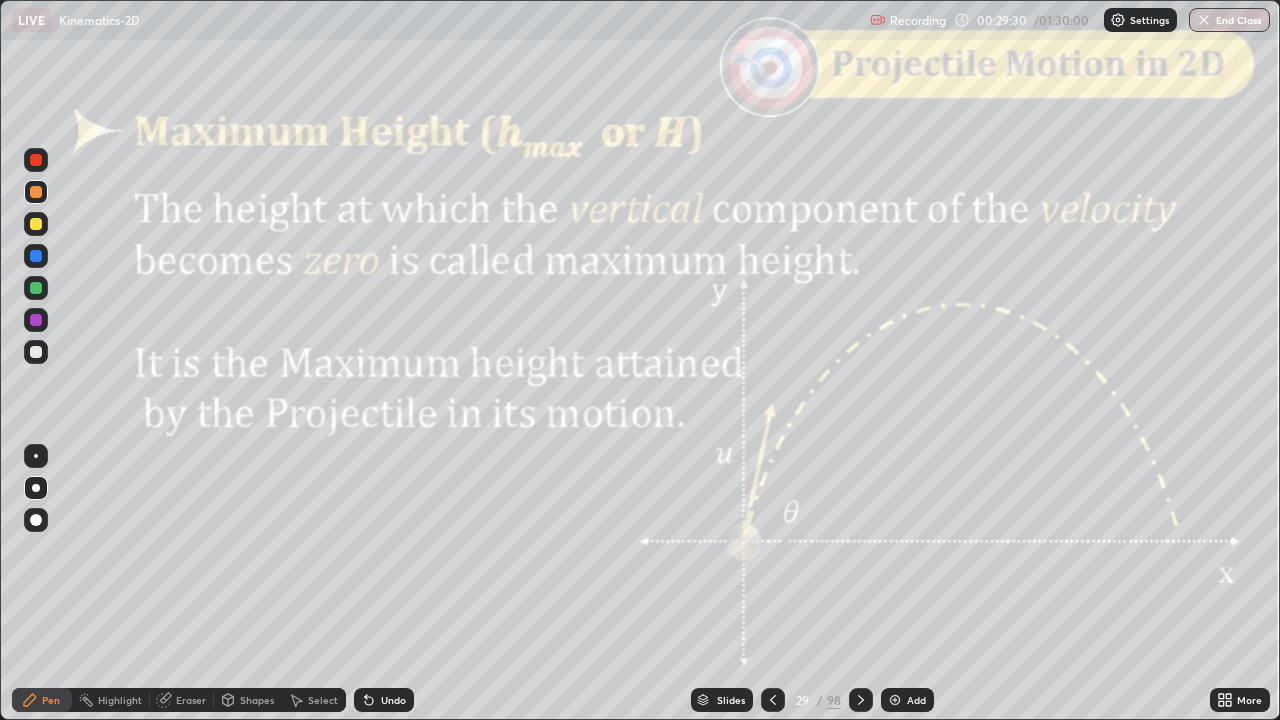 click on "Shapes" at bounding box center [257, 700] 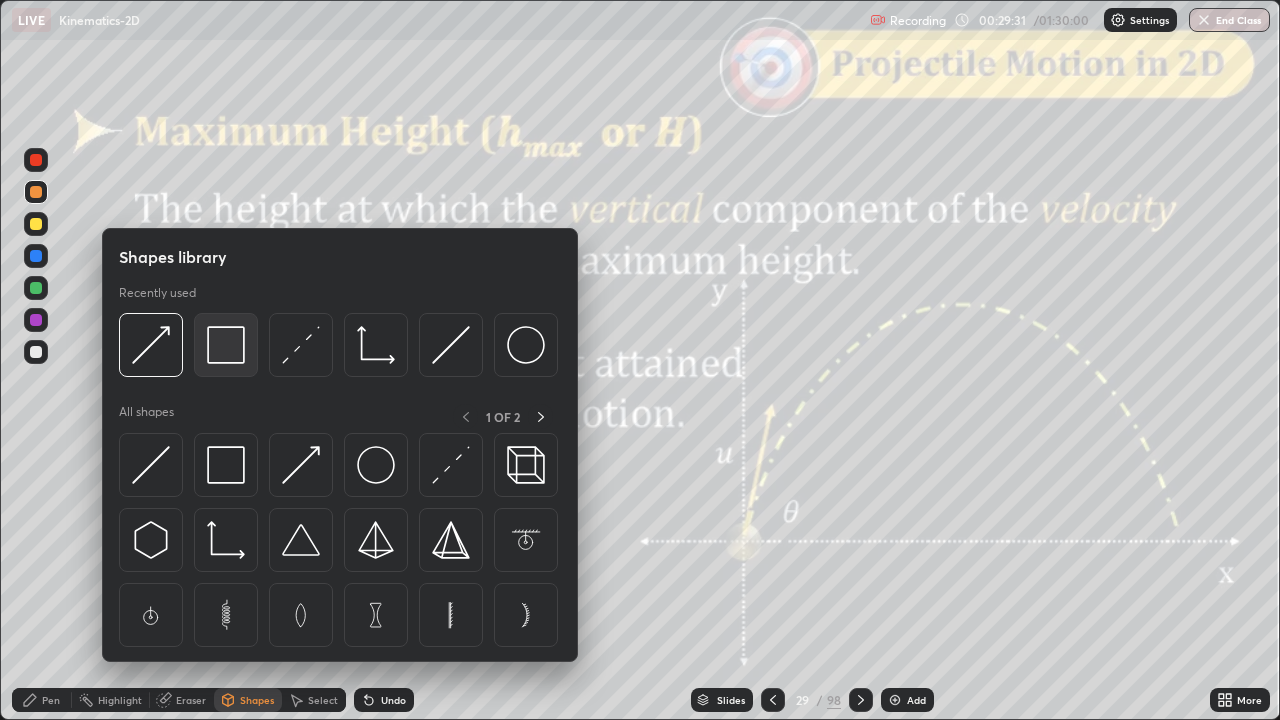 click at bounding box center [226, 345] 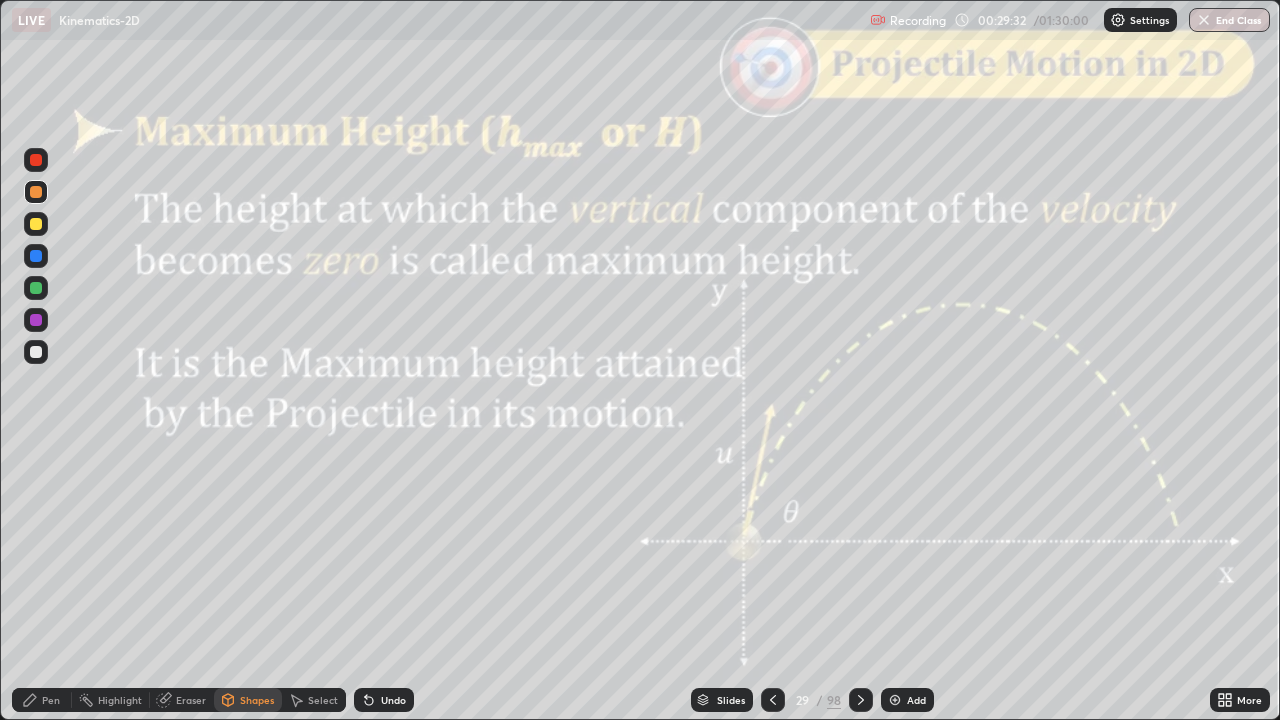 click at bounding box center (36, 160) 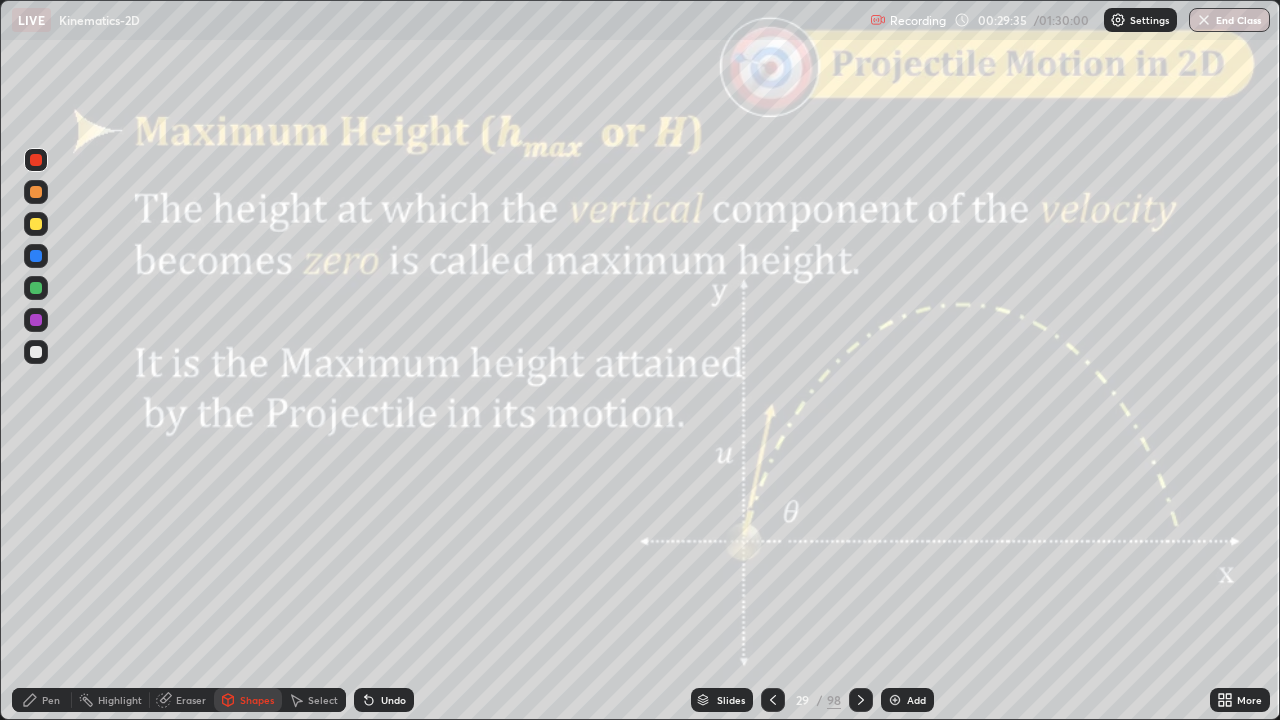 click on "Pen" at bounding box center [42, 700] 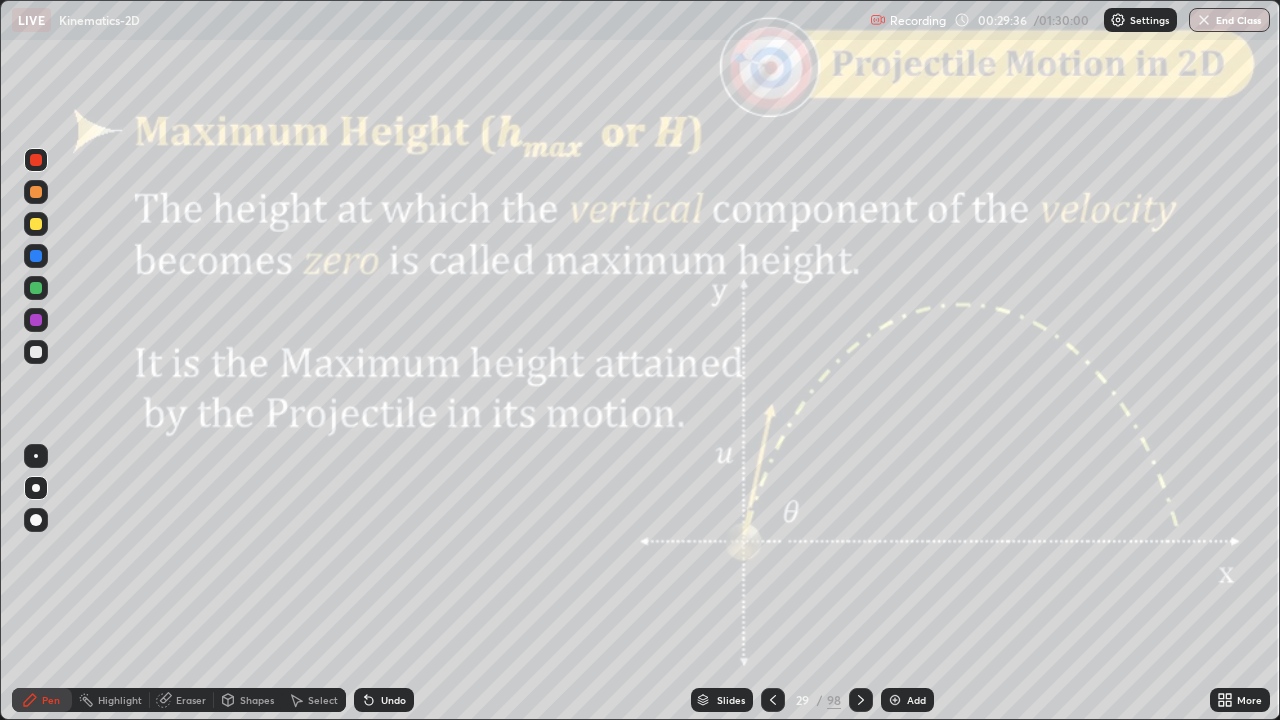 click at bounding box center (36, 288) 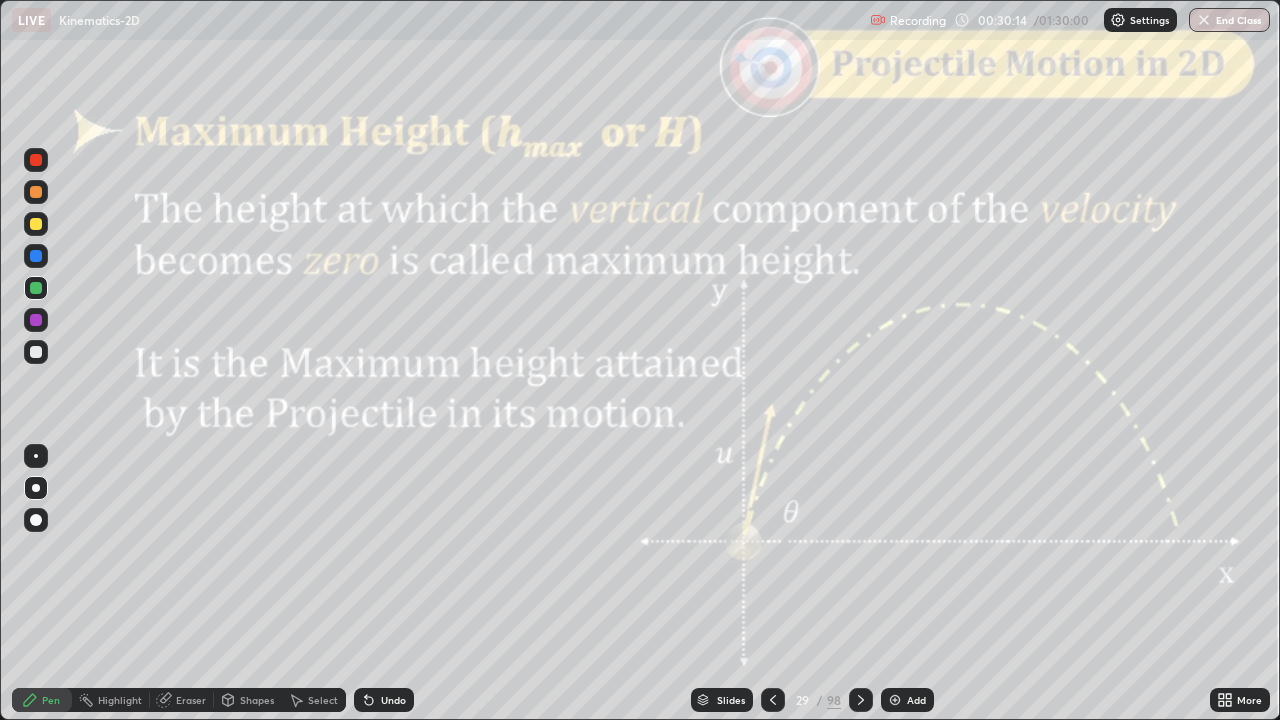 click on "Shapes" at bounding box center [257, 700] 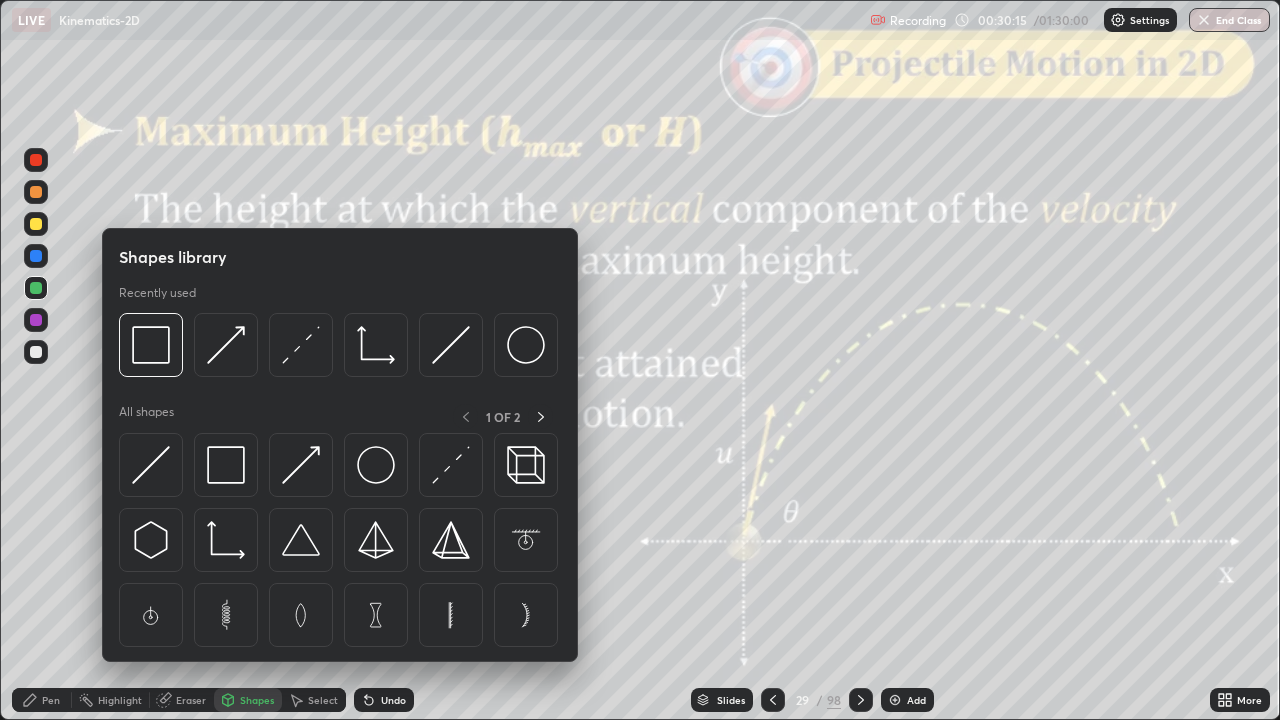 click at bounding box center [36, 160] 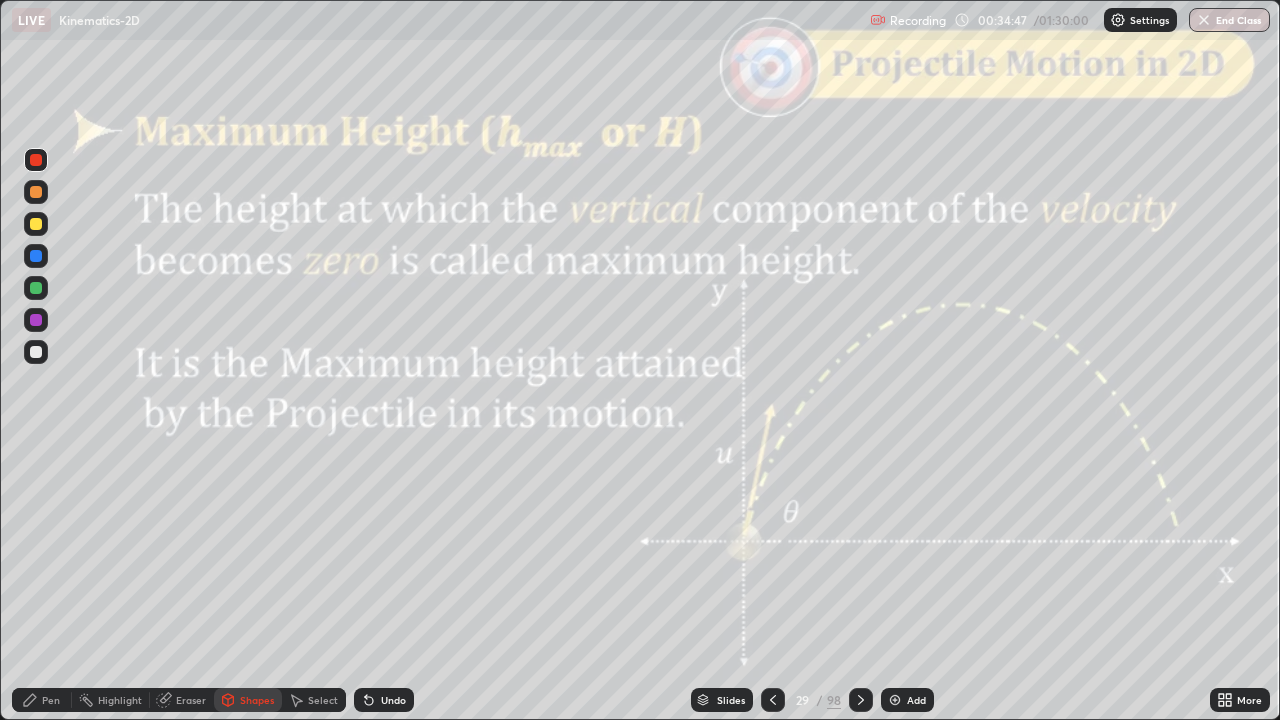 click 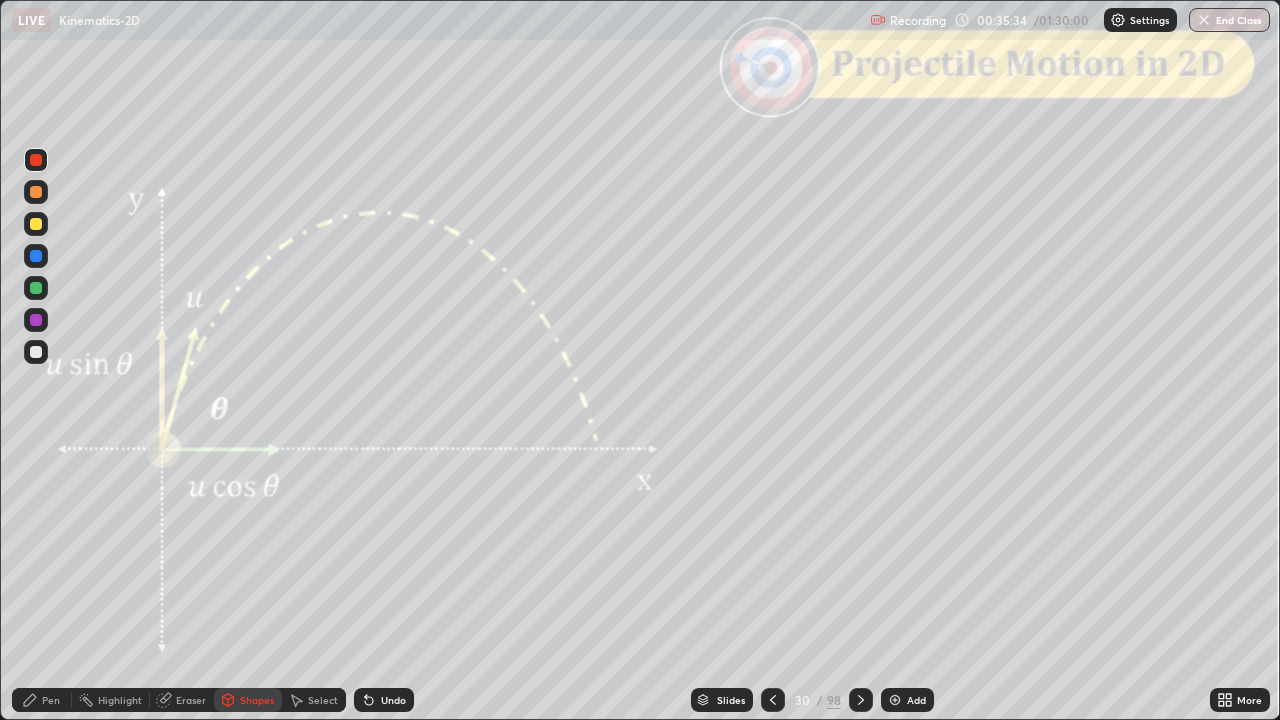 click at bounding box center (36, 352) 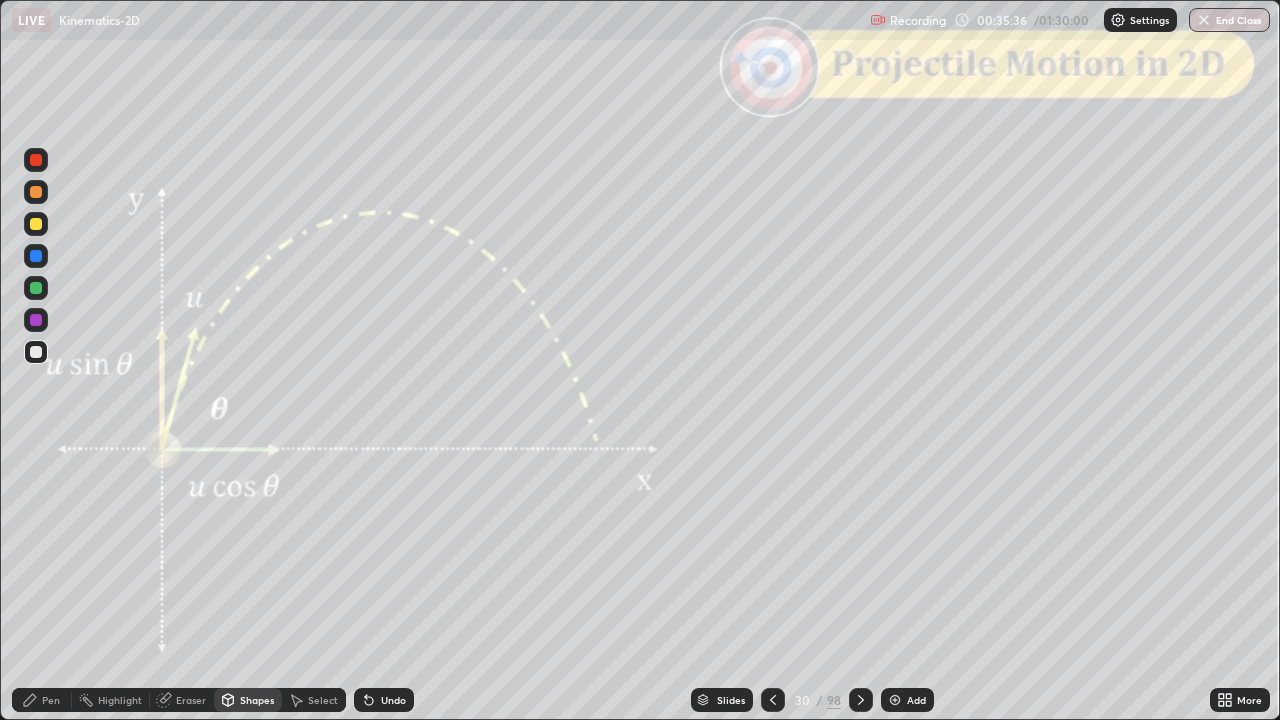 click on "Undo" at bounding box center (393, 700) 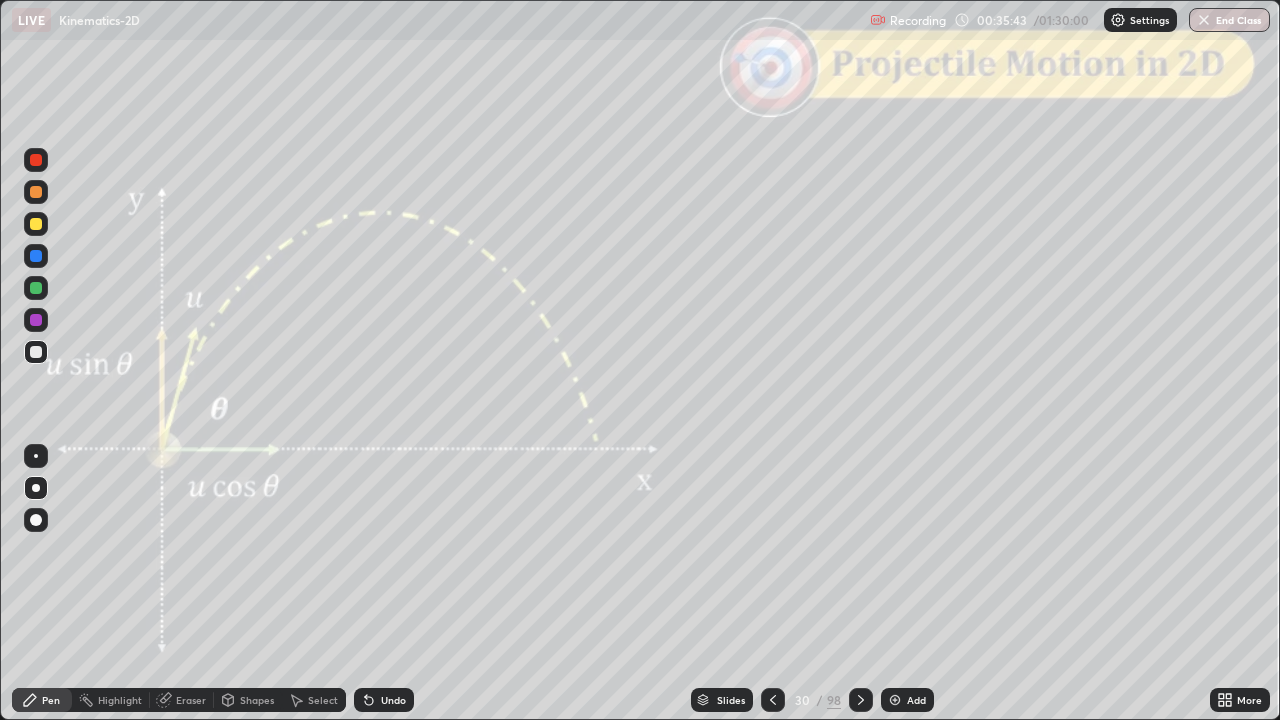 click at bounding box center [36, 288] 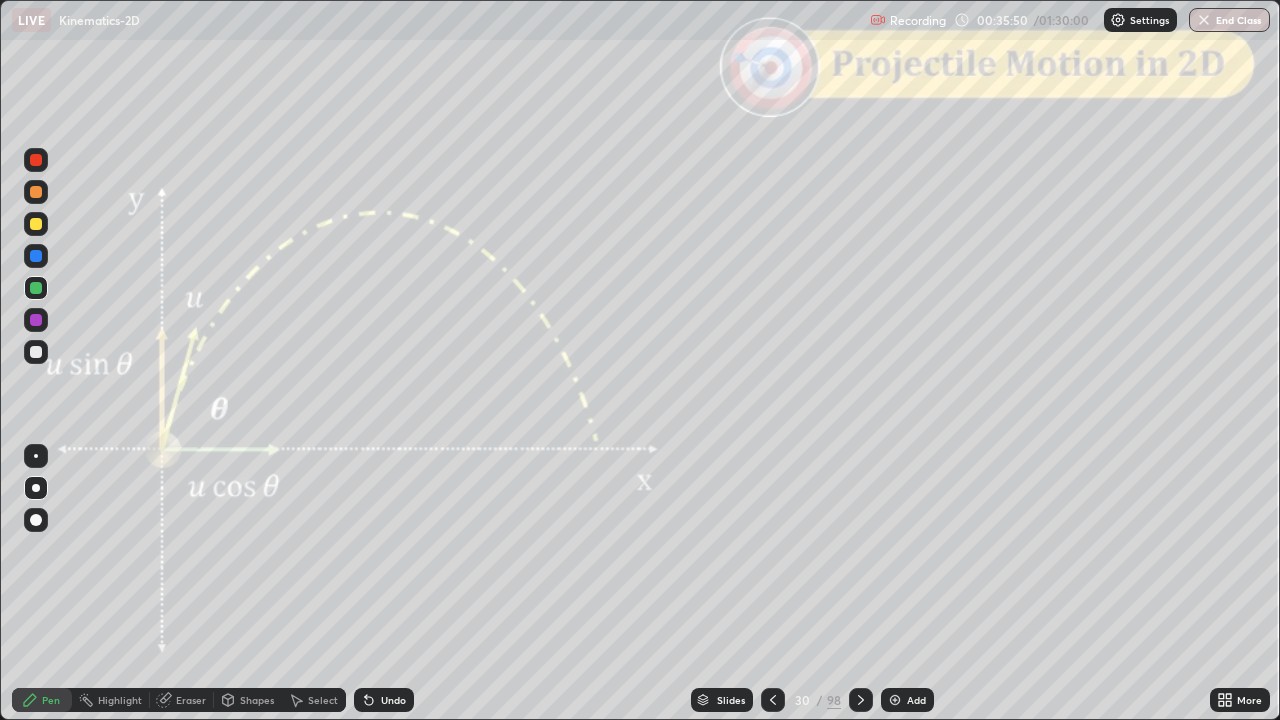 click 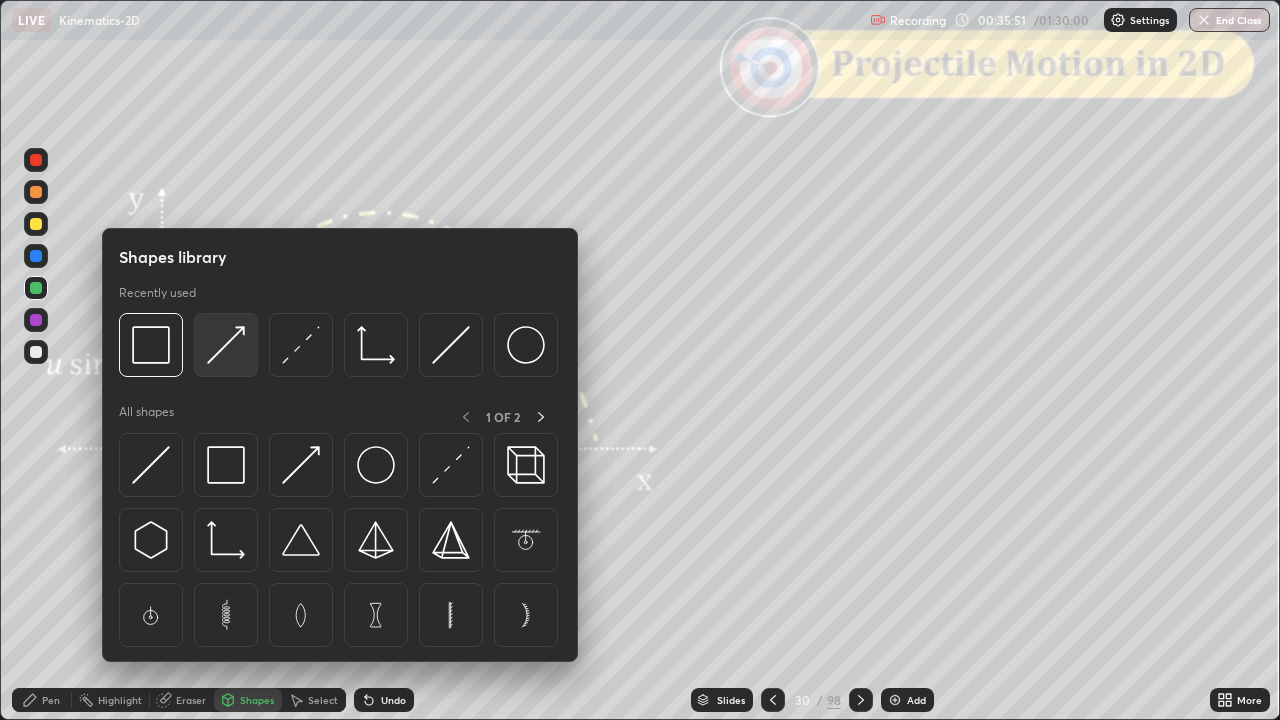 click at bounding box center [226, 345] 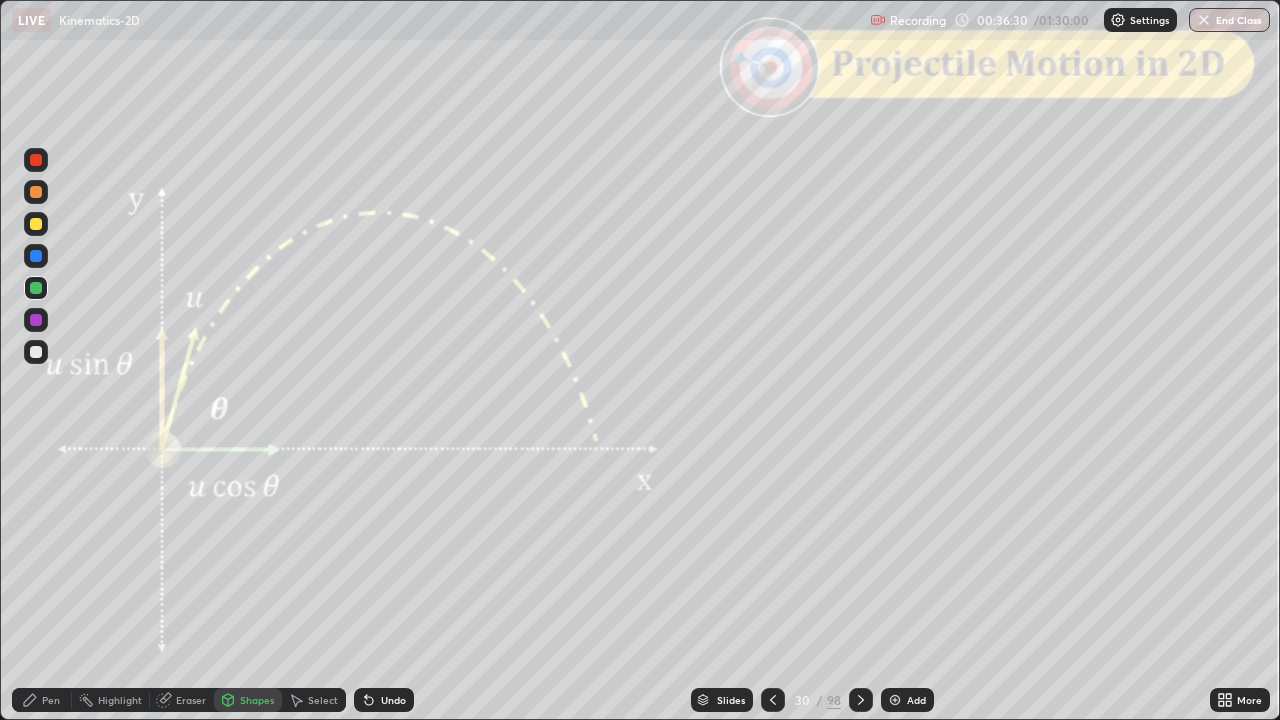 click on "Shapes" at bounding box center [248, 700] 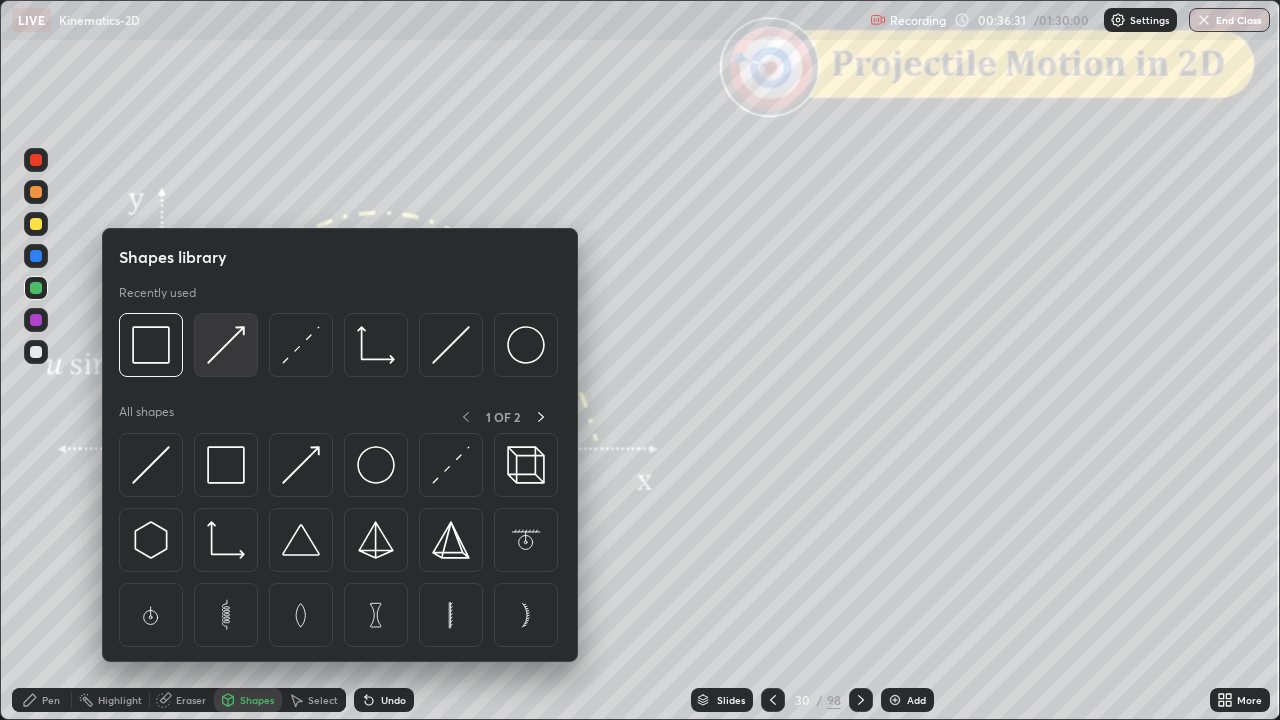 click at bounding box center [226, 345] 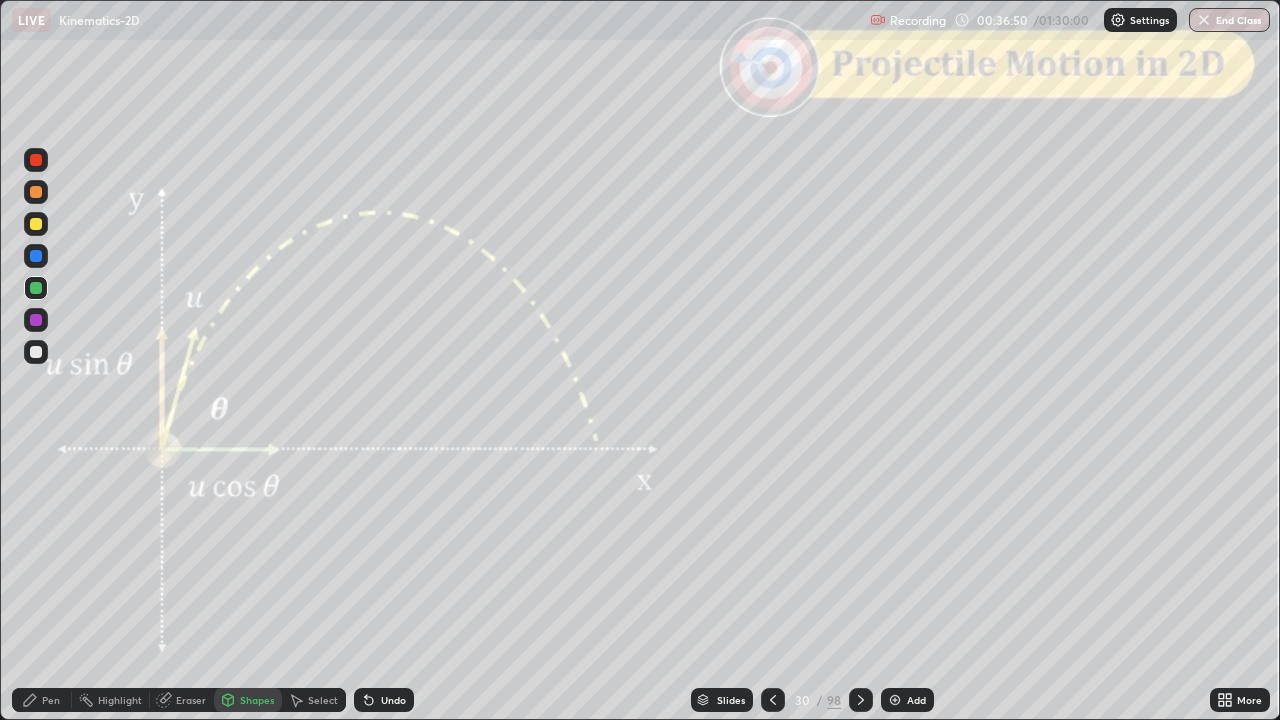 click 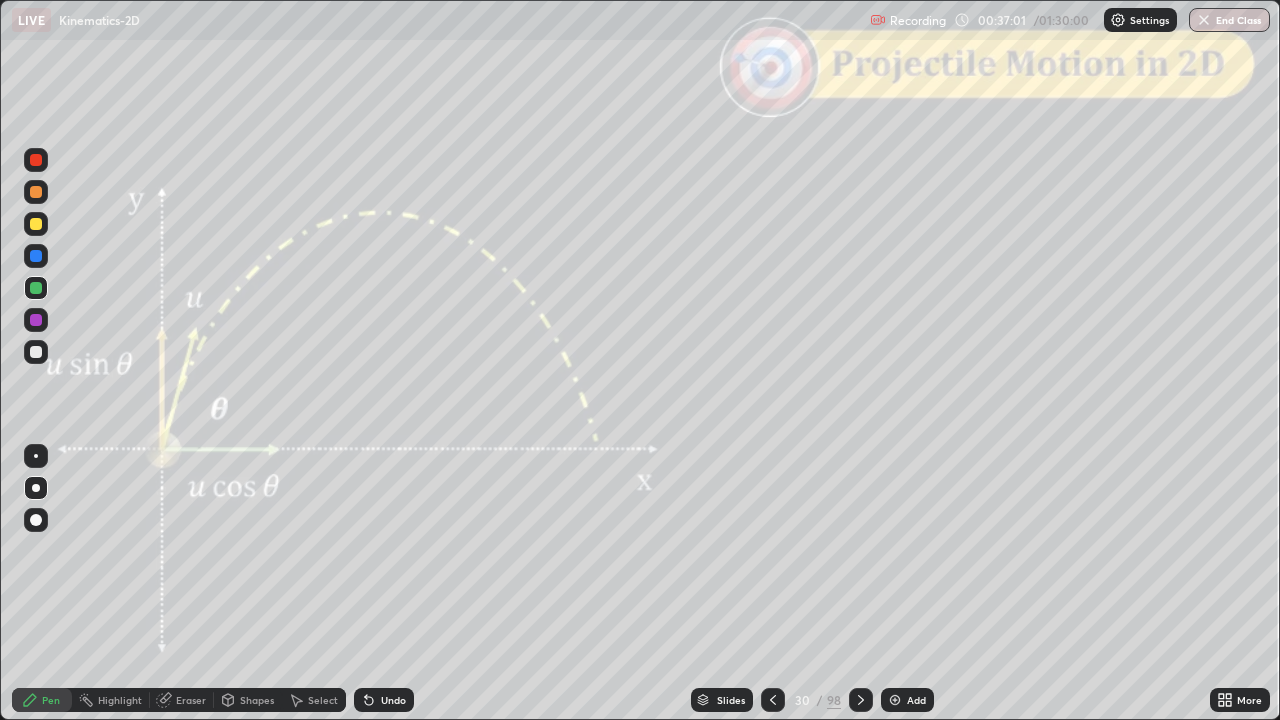 click on "Shapes" at bounding box center (248, 700) 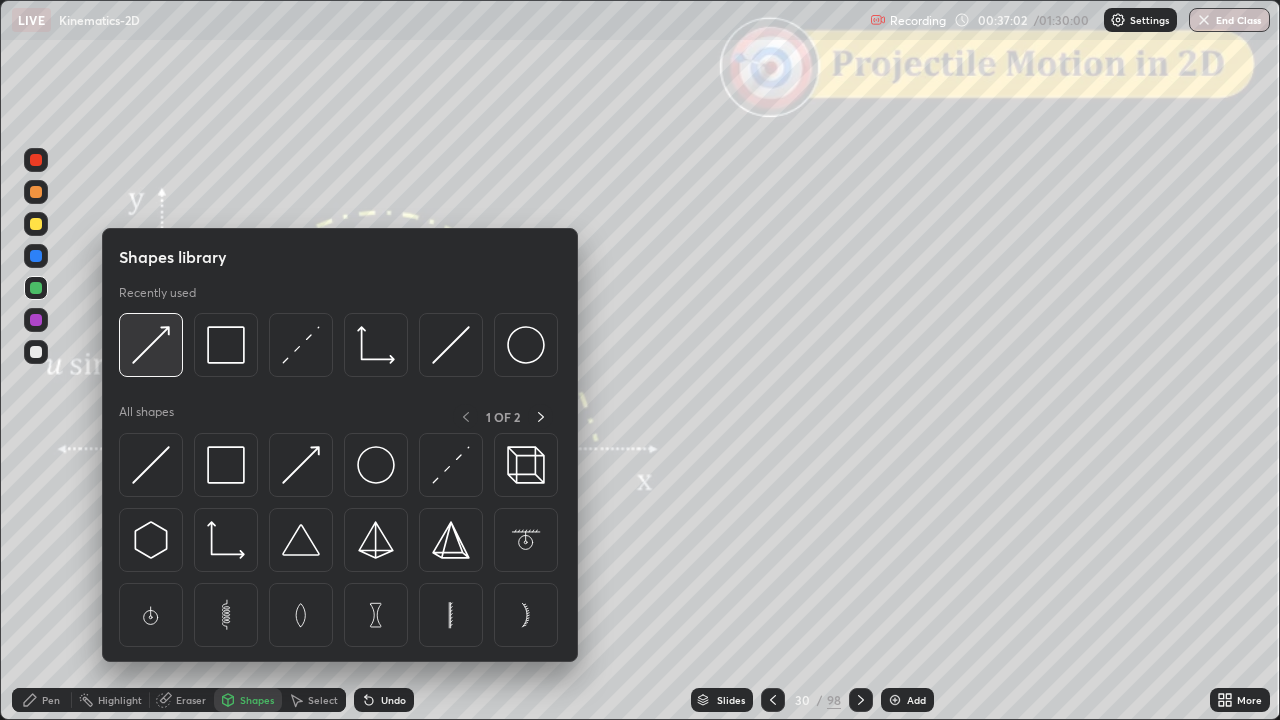 click at bounding box center [151, 345] 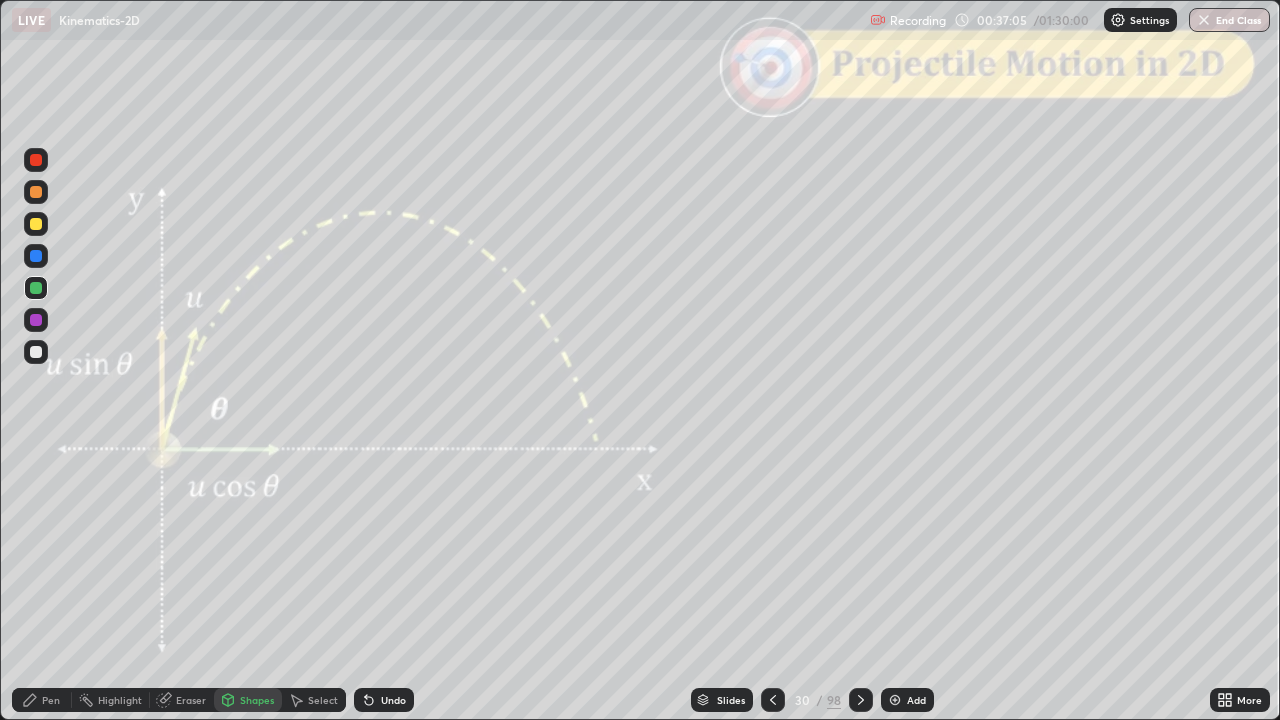 click on "Pen" at bounding box center [42, 700] 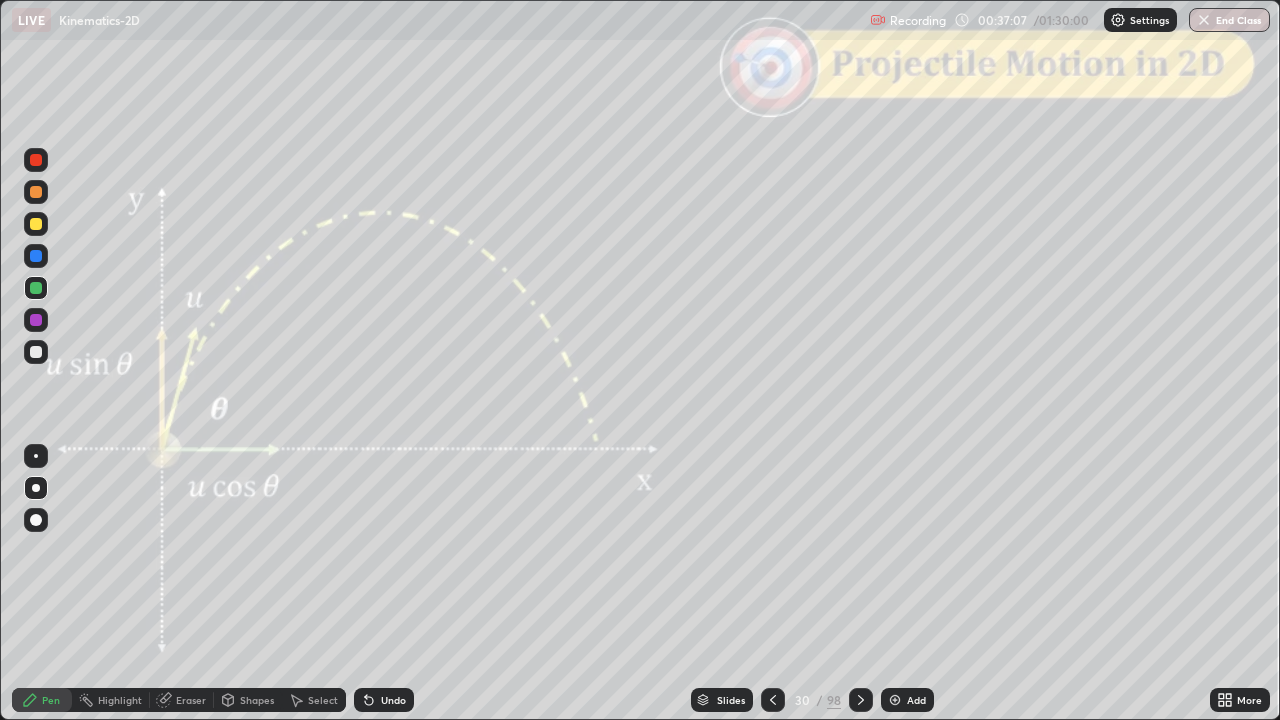 click on "Eraser" at bounding box center [191, 700] 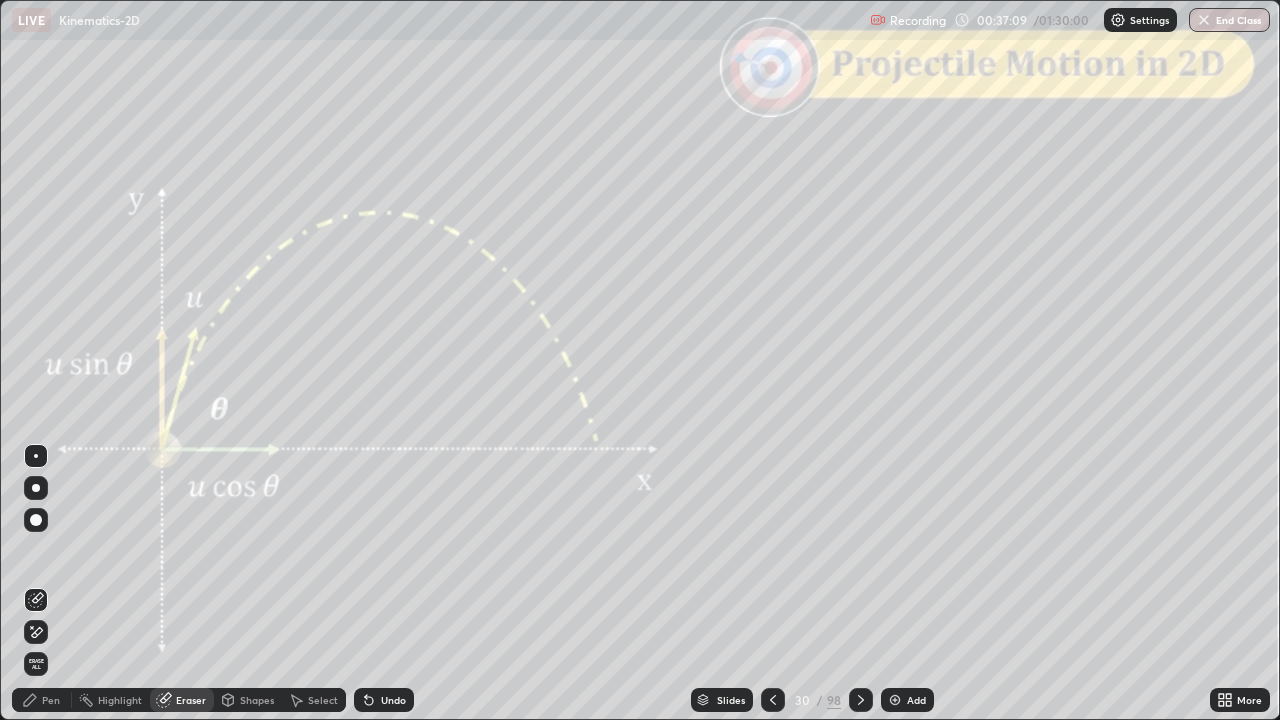 click on "Pen" at bounding box center [42, 700] 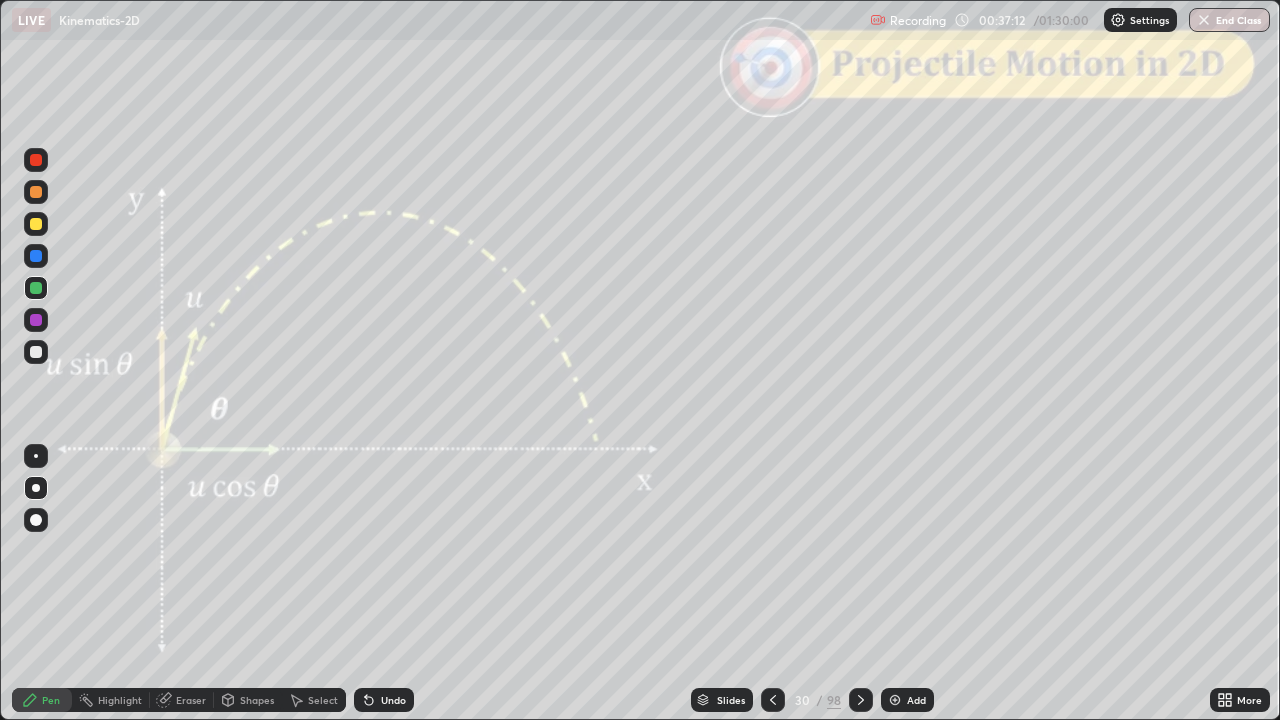 click on "Shapes" at bounding box center [257, 700] 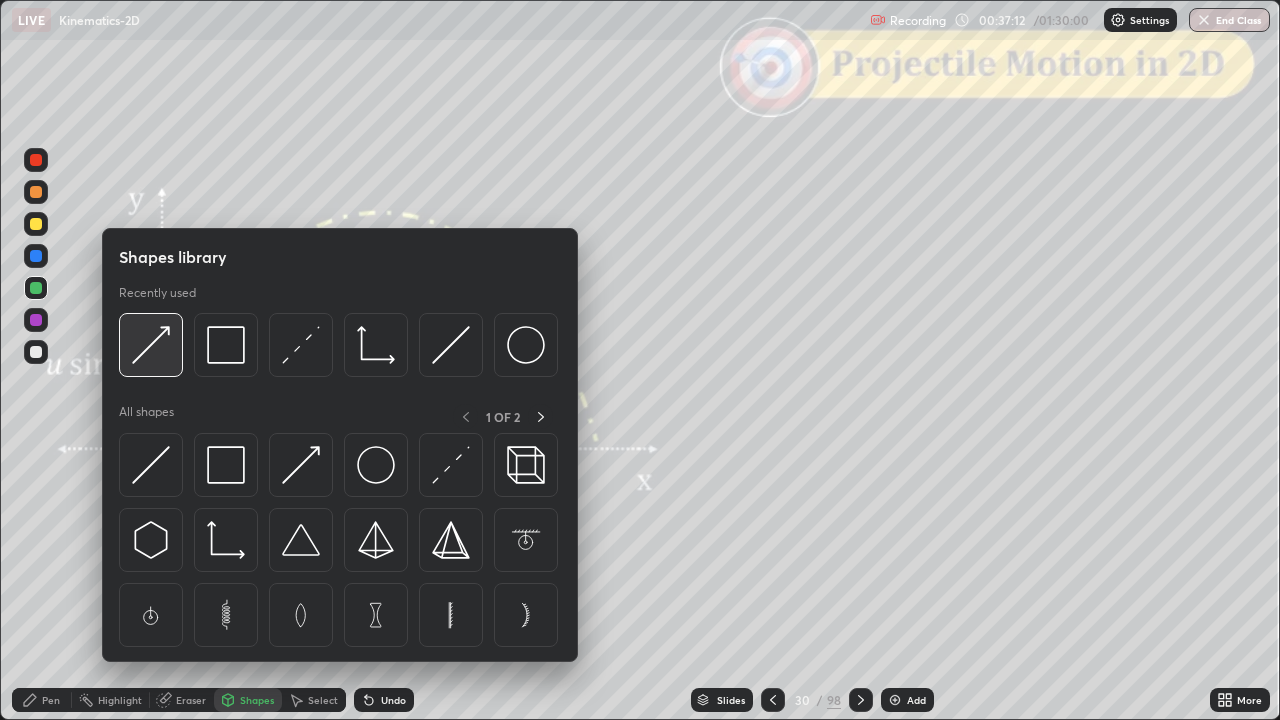 click at bounding box center (151, 345) 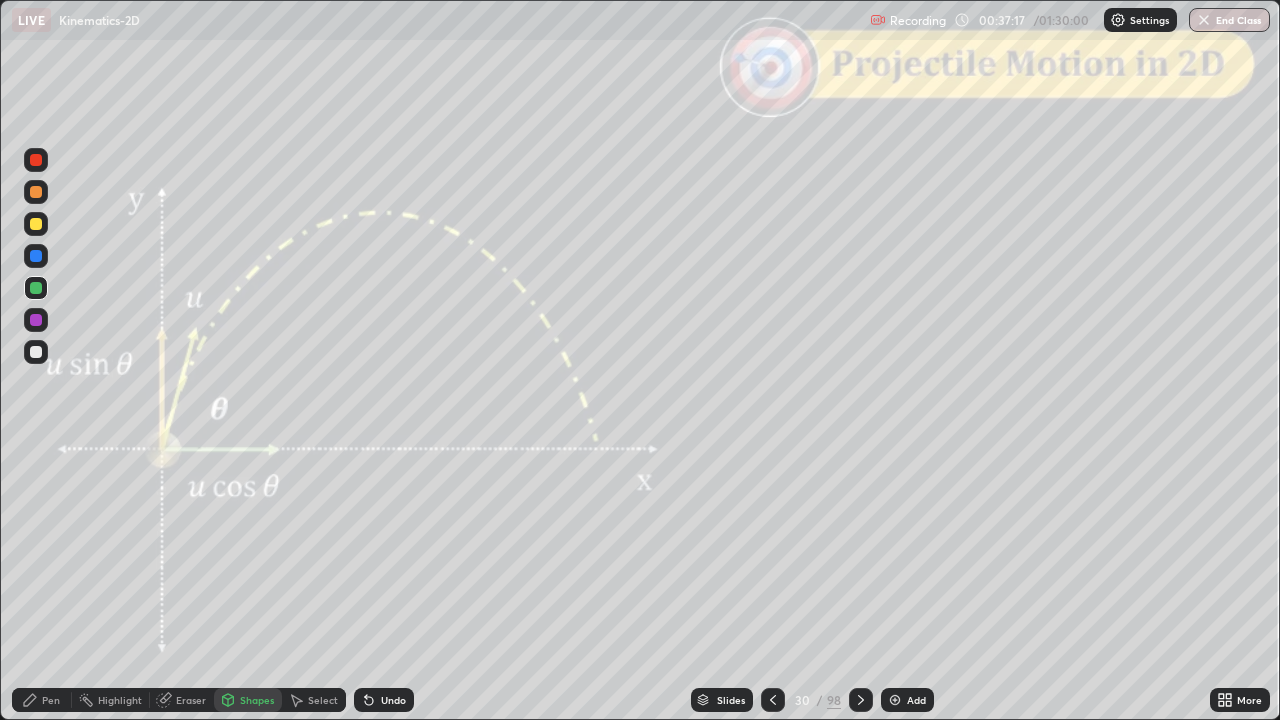 click on "Pen" at bounding box center [51, 700] 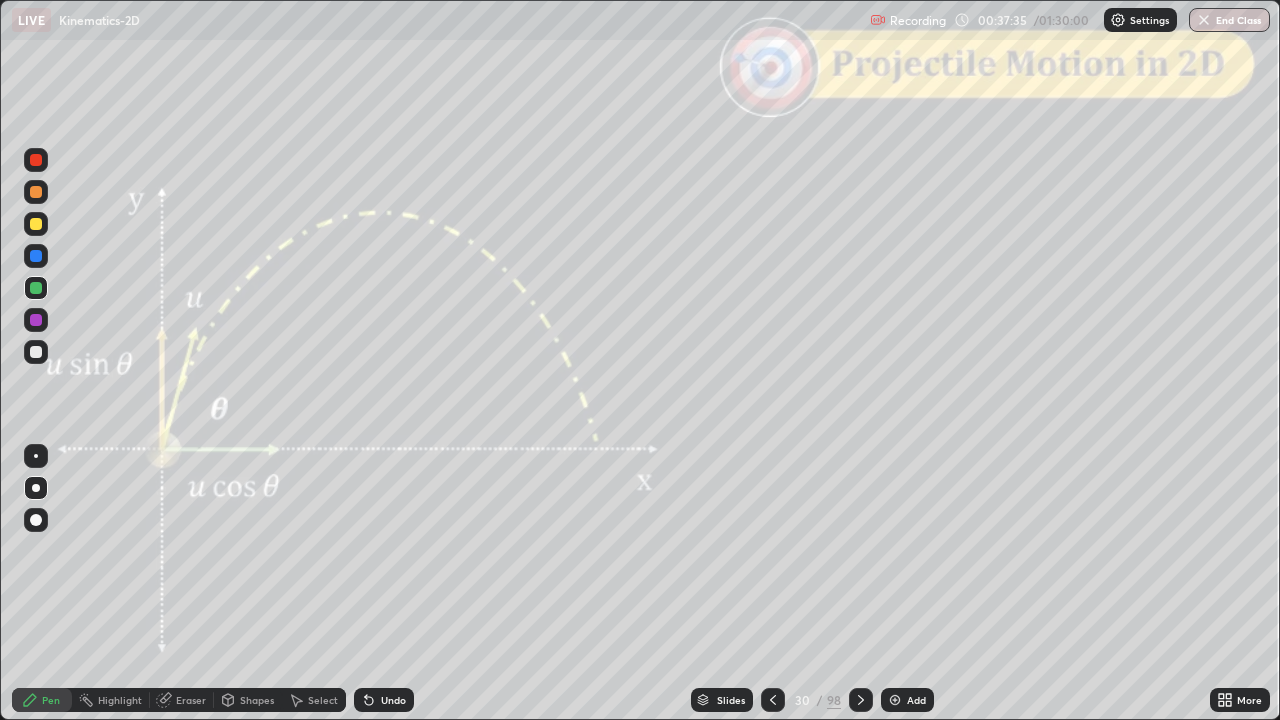 click on "Shapes" at bounding box center (248, 700) 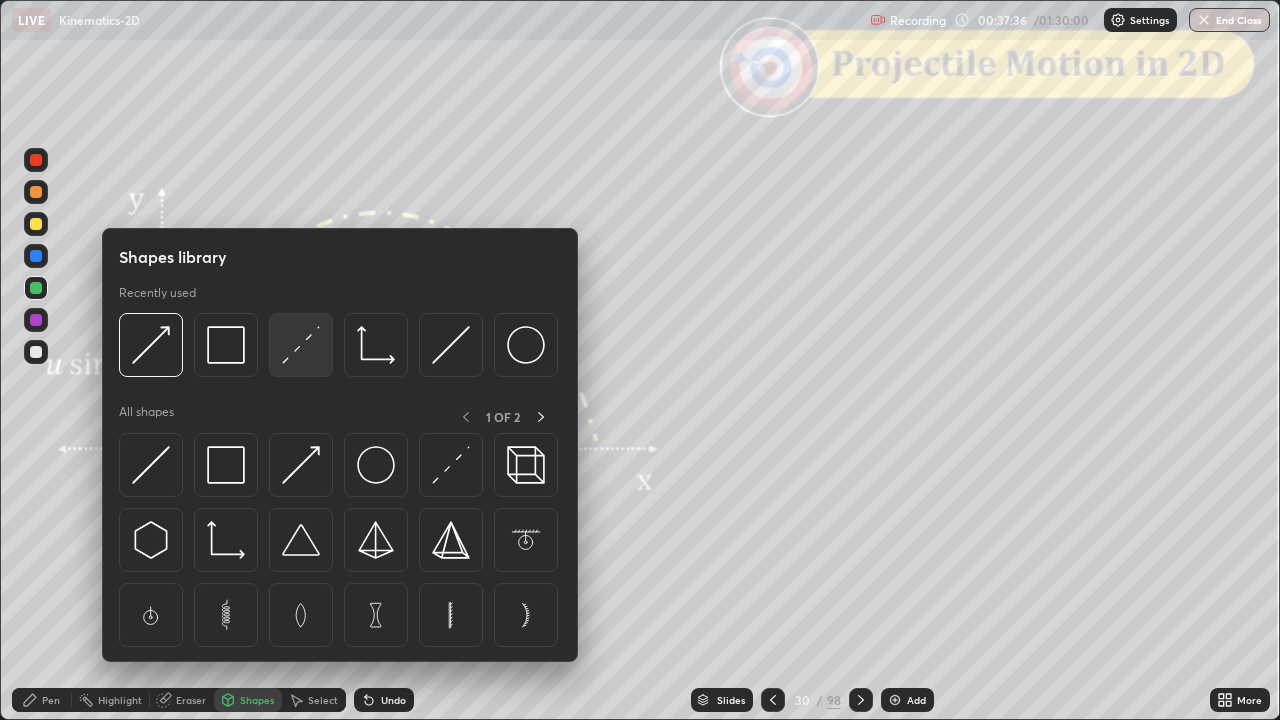 click at bounding box center (301, 345) 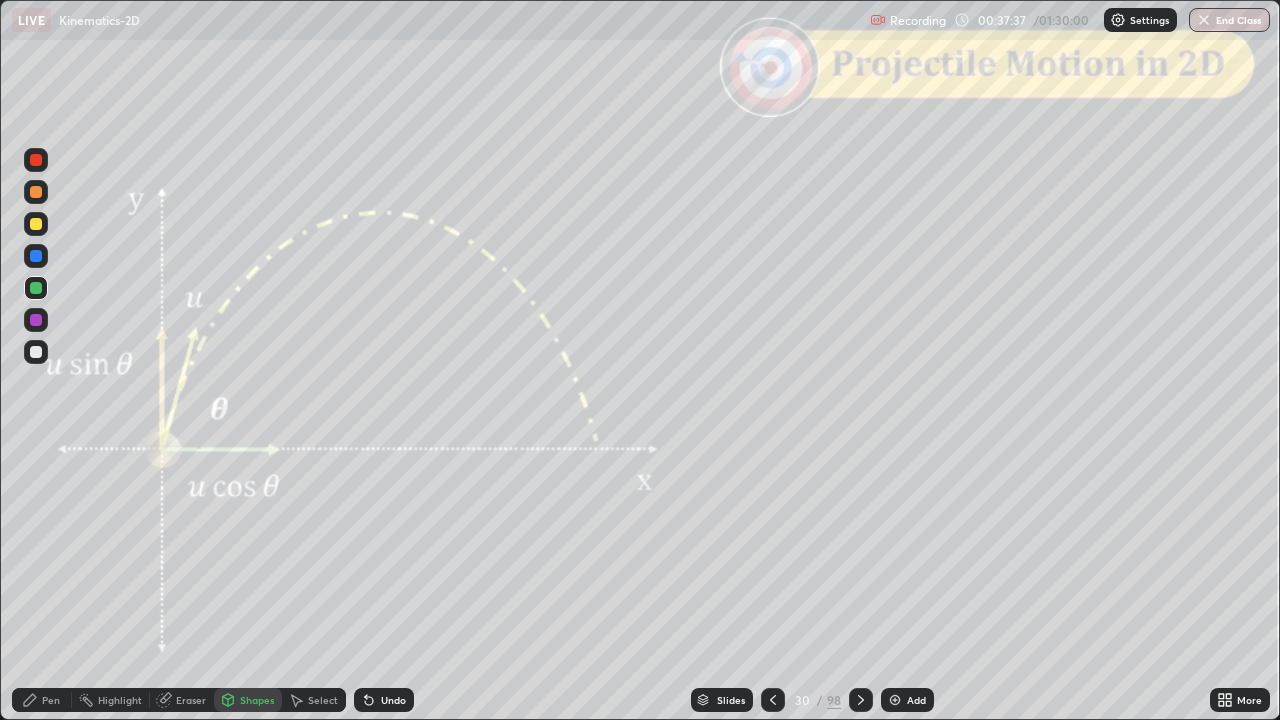 click at bounding box center (36, 160) 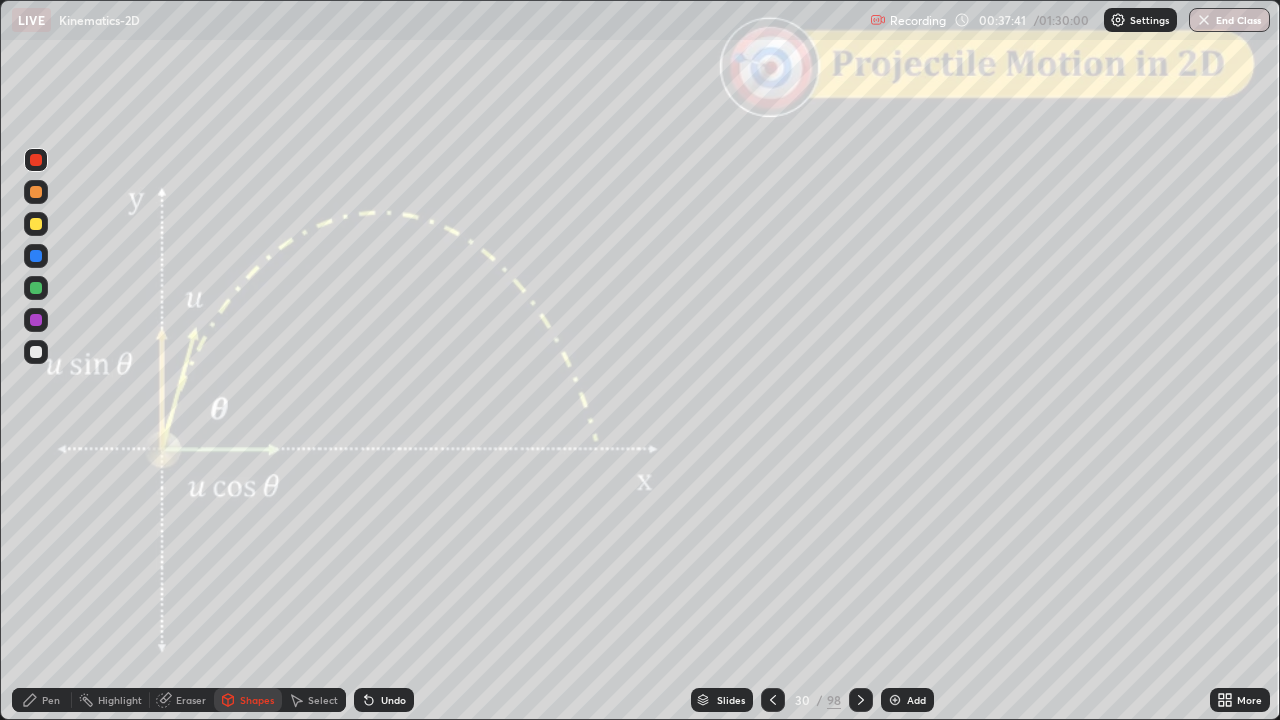 click on "Pen" at bounding box center (51, 700) 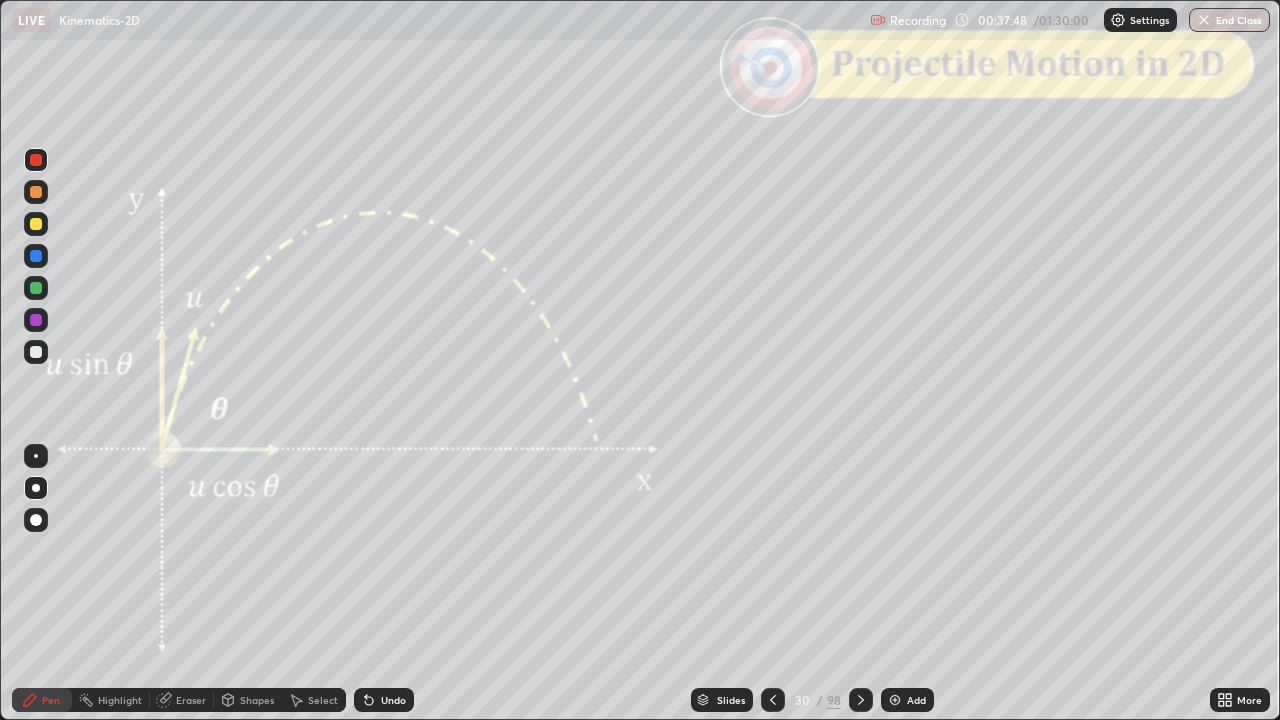 click at bounding box center [36, 192] 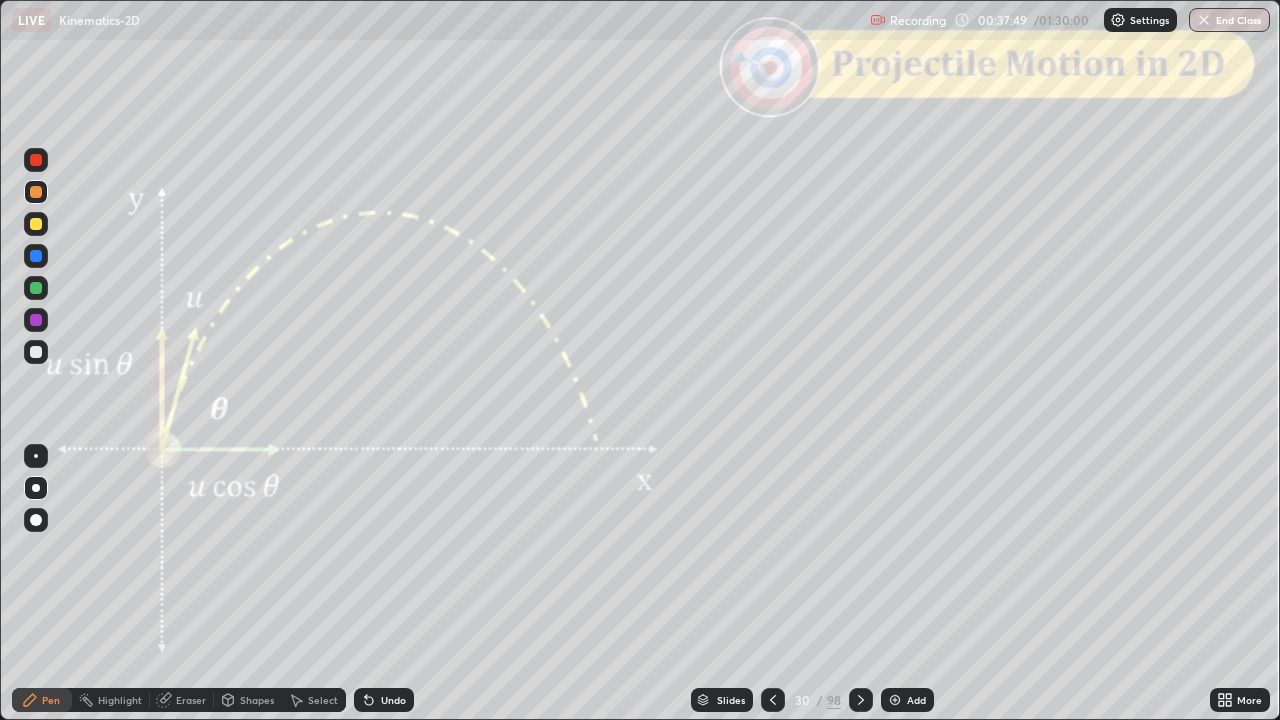 click on "Shapes" at bounding box center [248, 700] 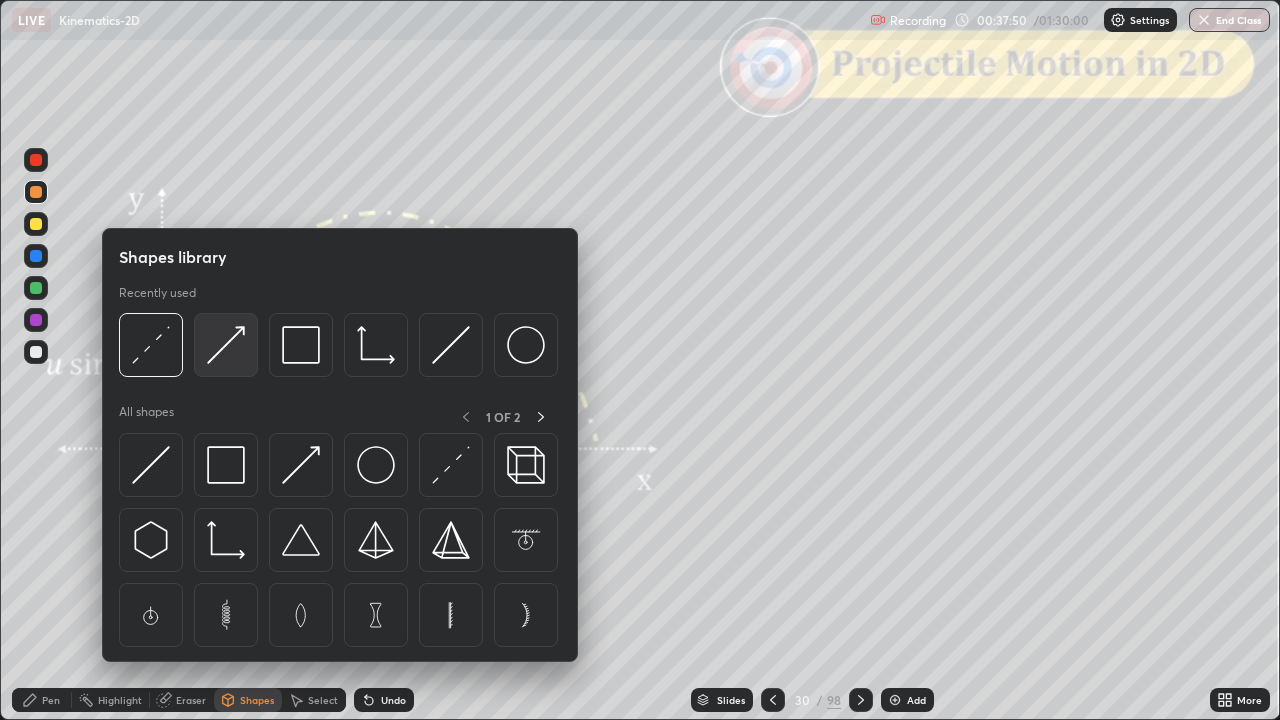 click at bounding box center (226, 345) 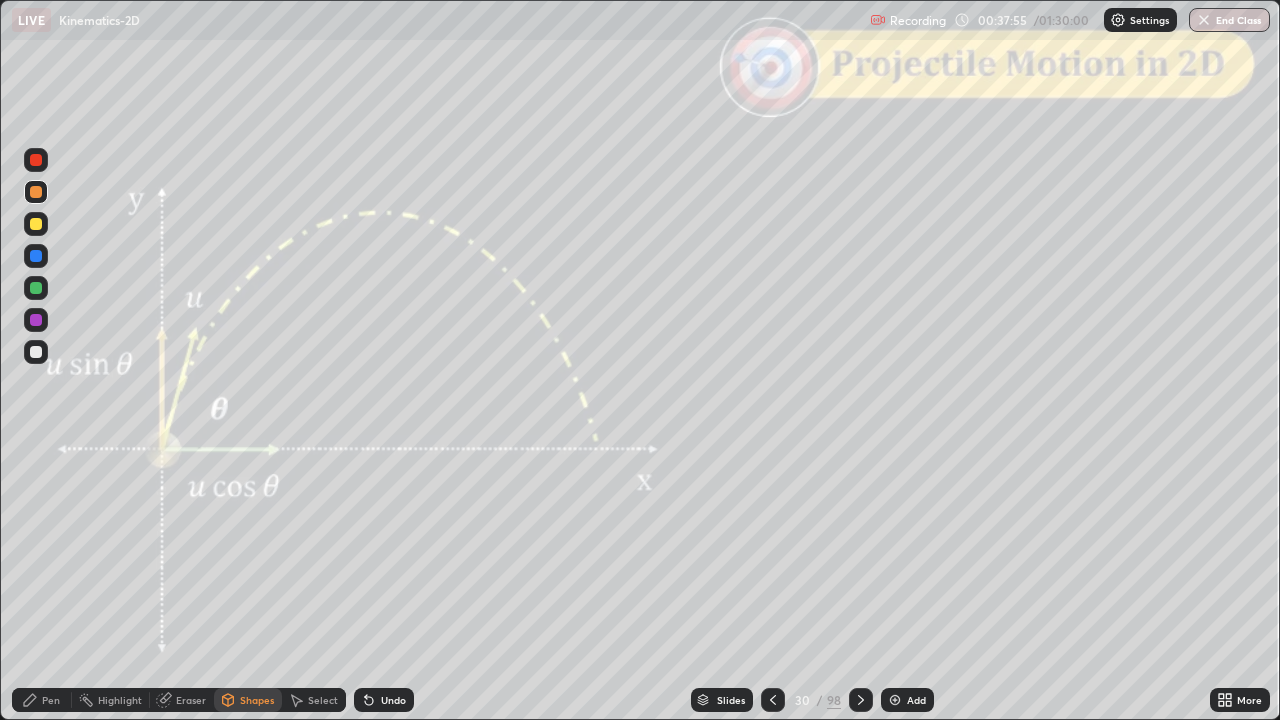 click on "Pen" at bounding box center (42, 700) 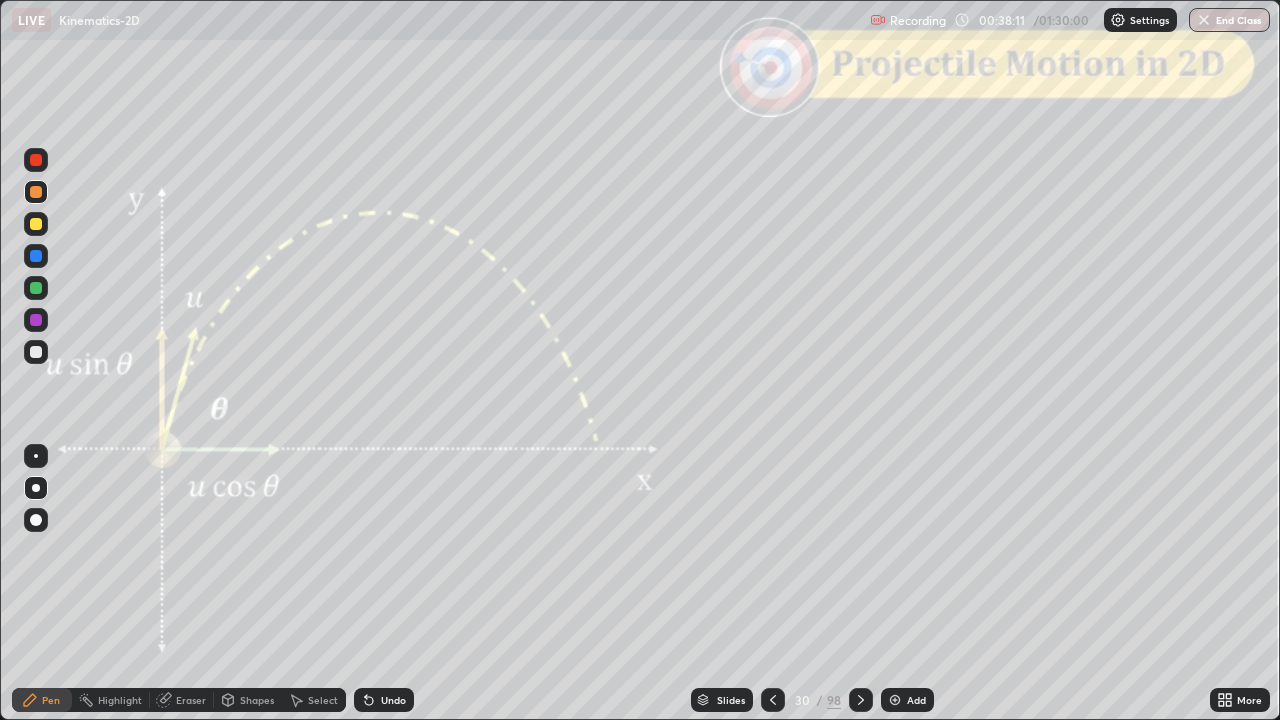 click on "Undo" at bounding box center (393, 700) 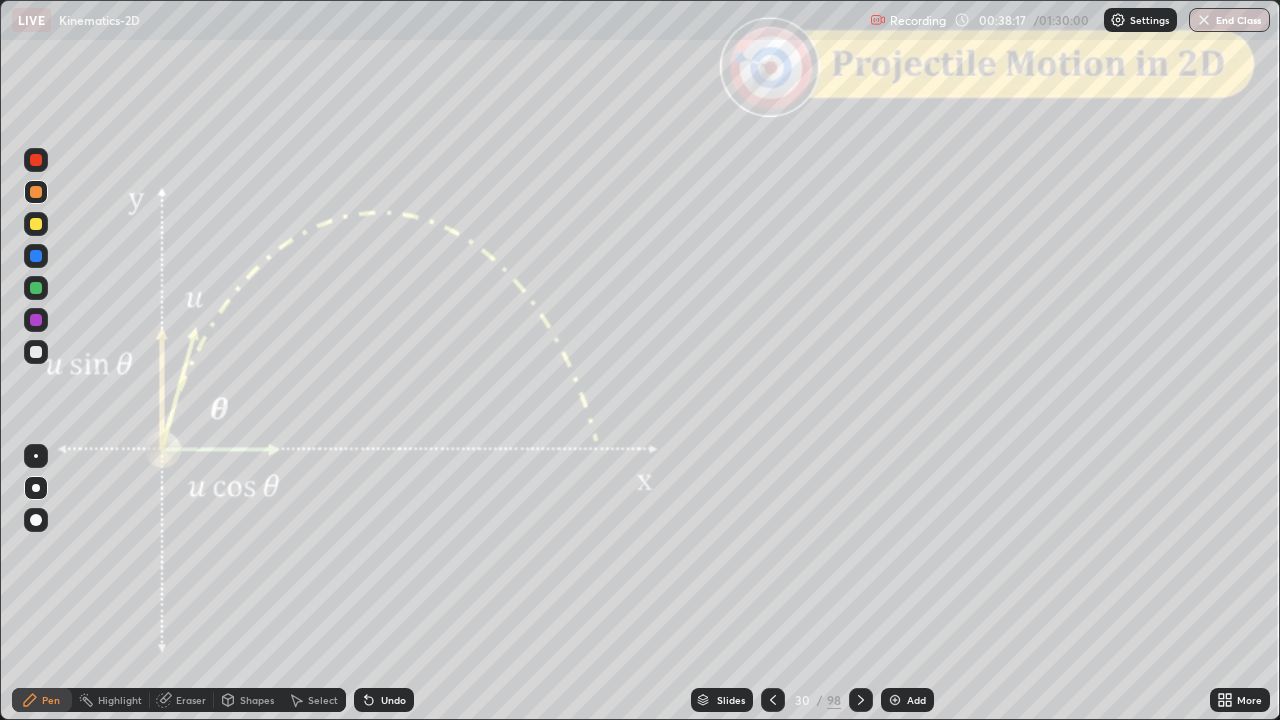 click at bounding box center [36, 224] 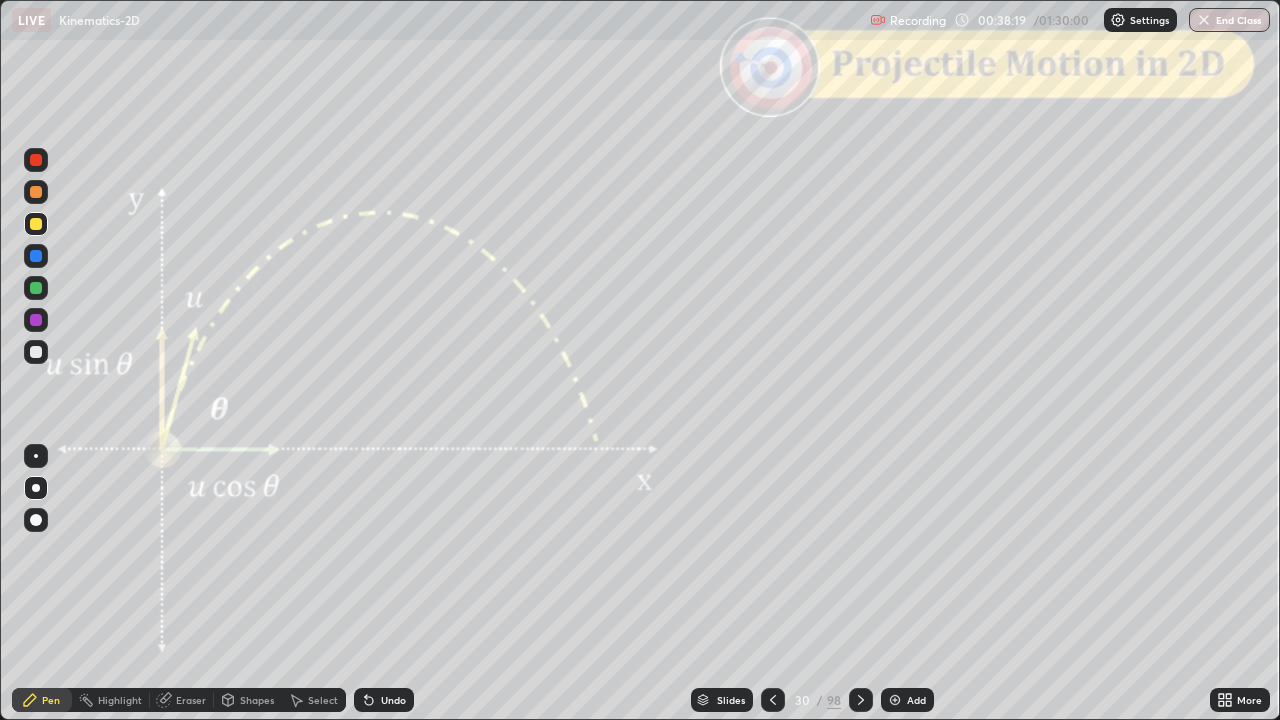 click at bounding box center (36, 256) 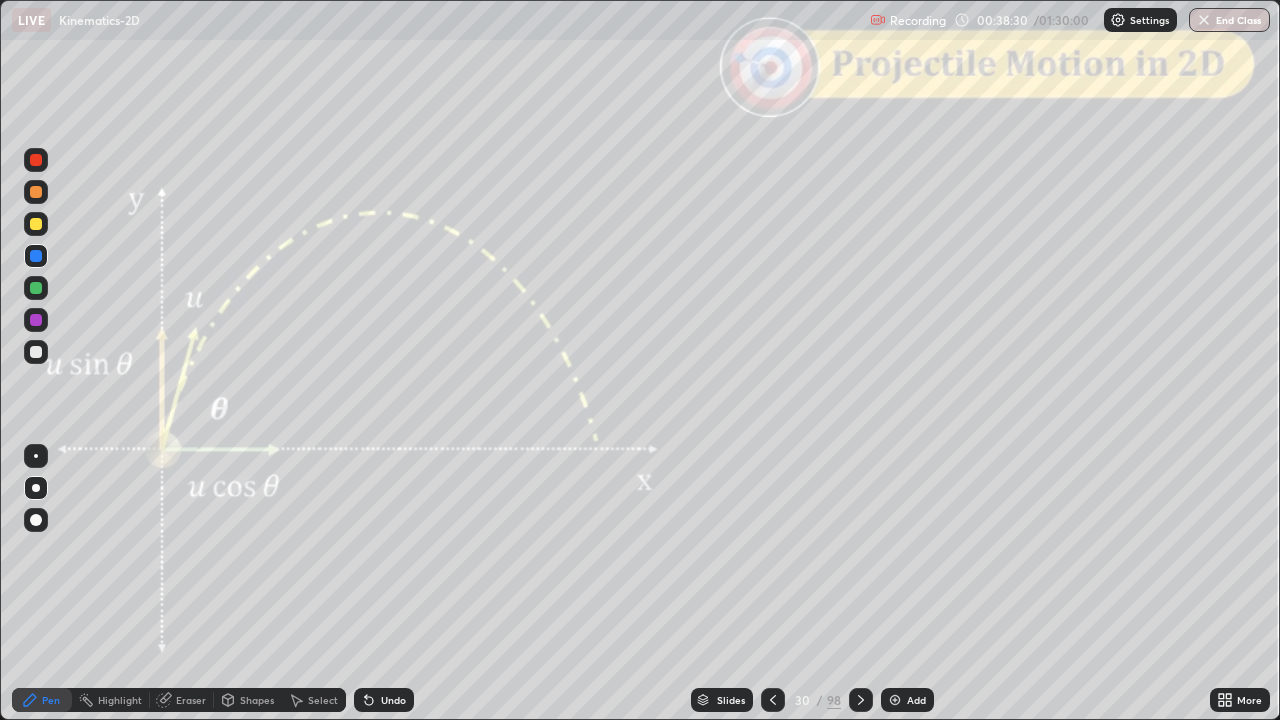 click on "Shapes" at bounding box center [248, 700] 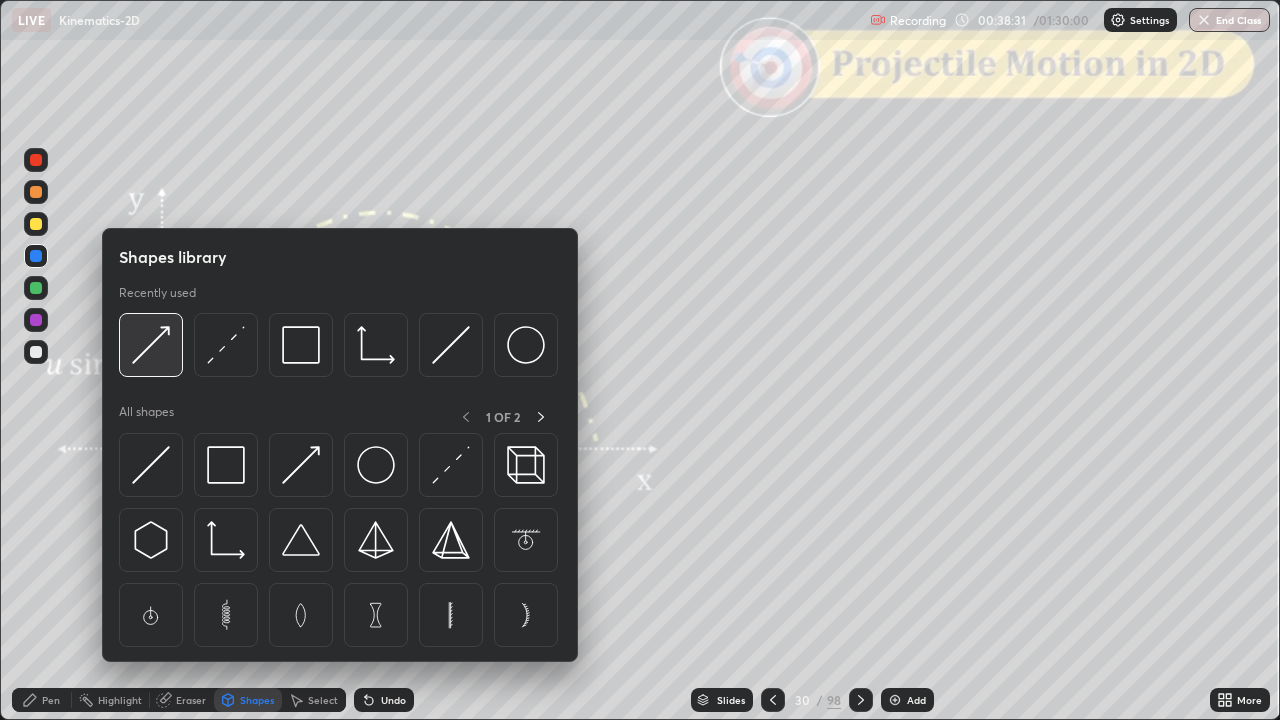 click at bounding box center [151, 345] 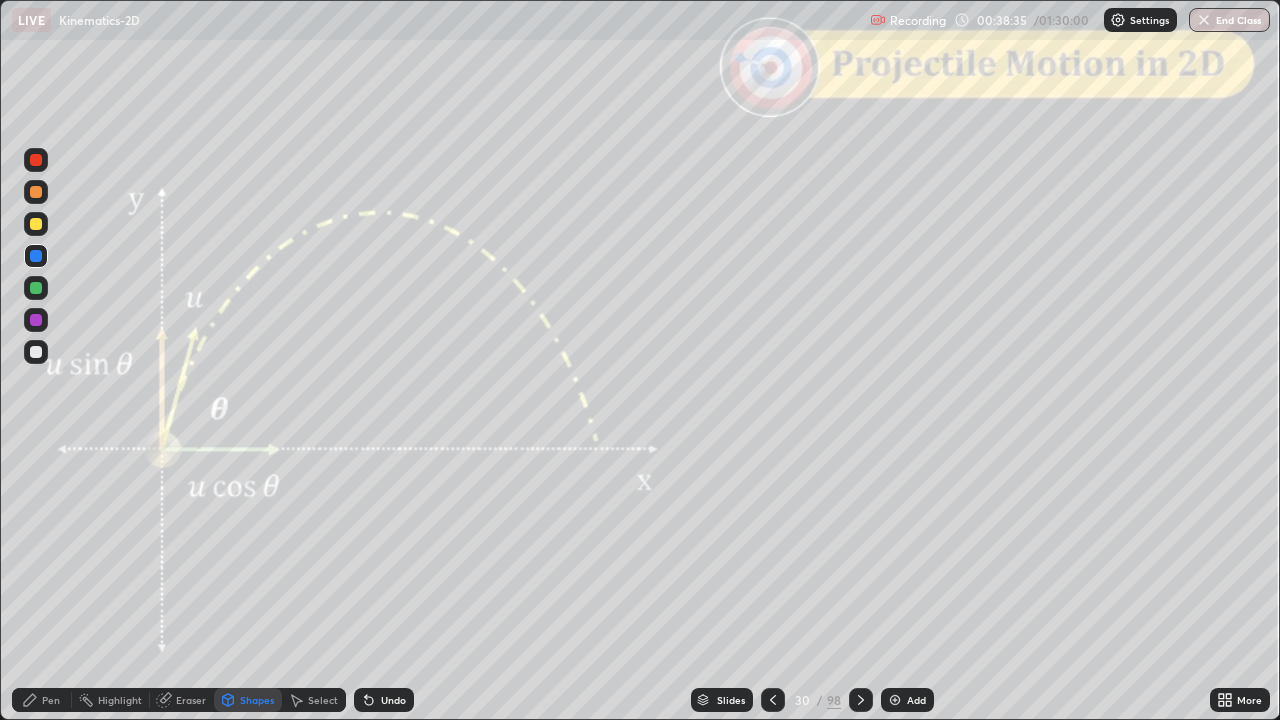 click 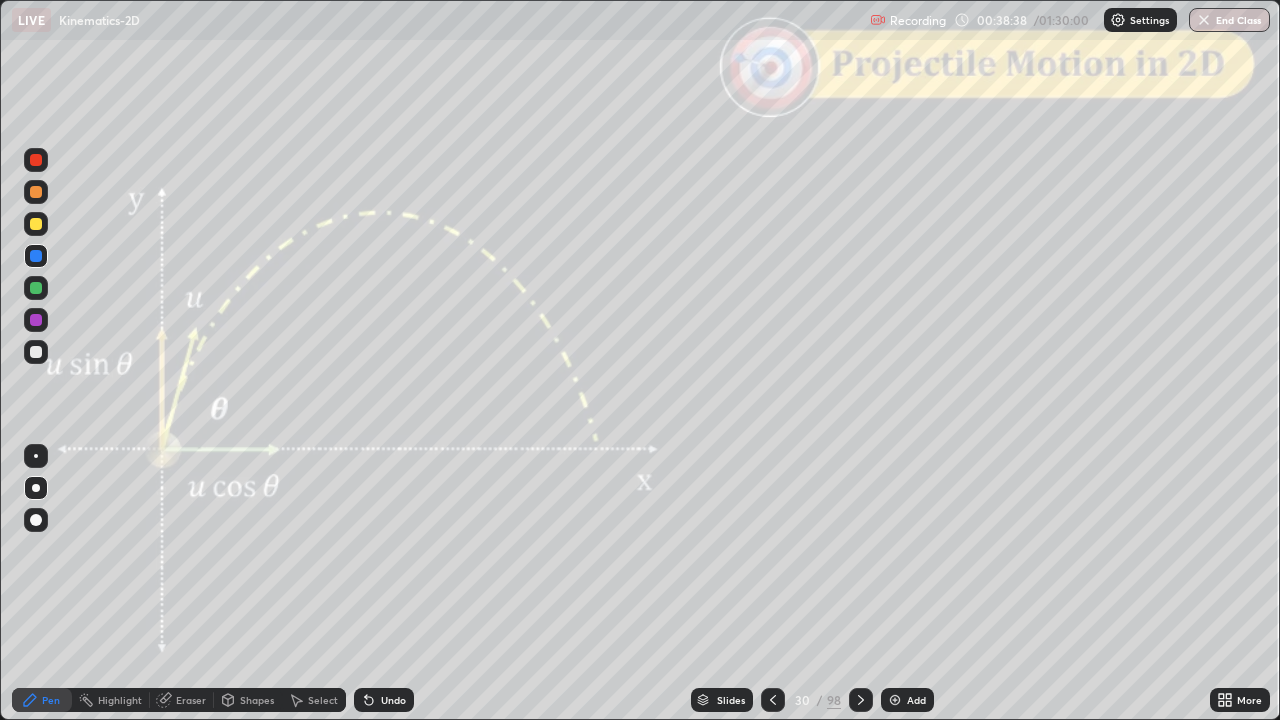 click on "Shapes" at bounding box center [257, 700] 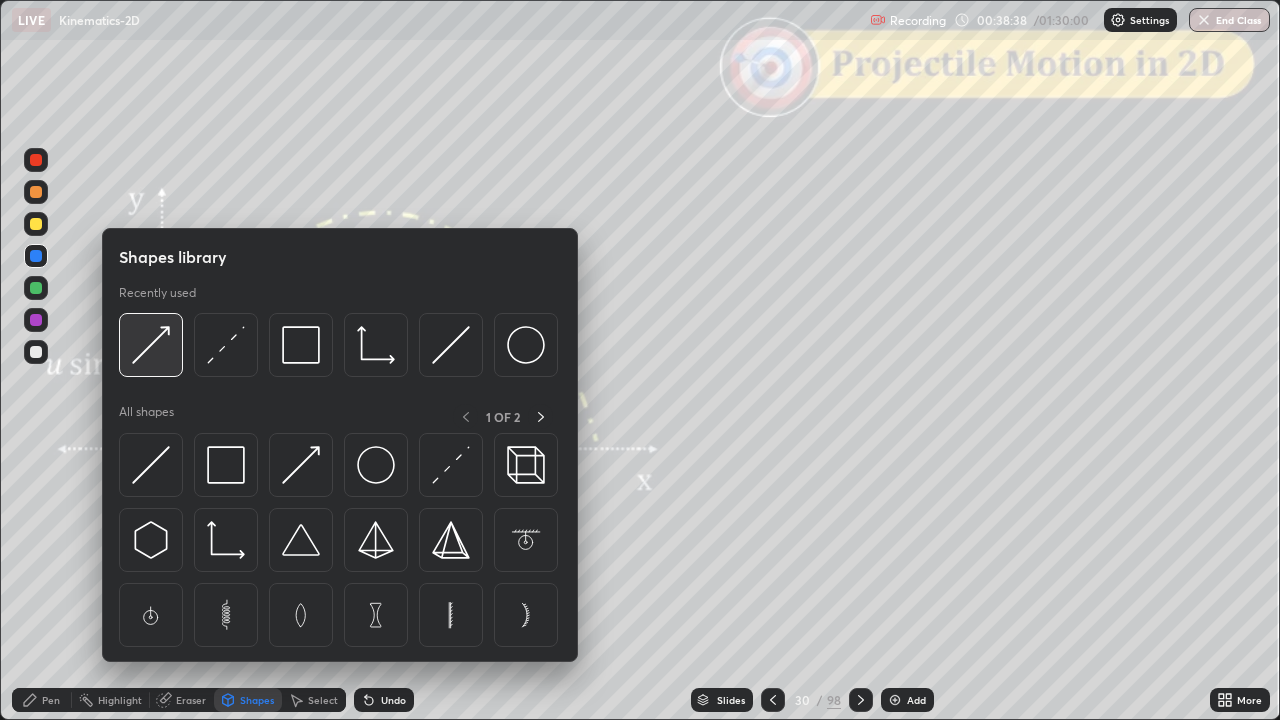 click at bounding box center (151, 345) 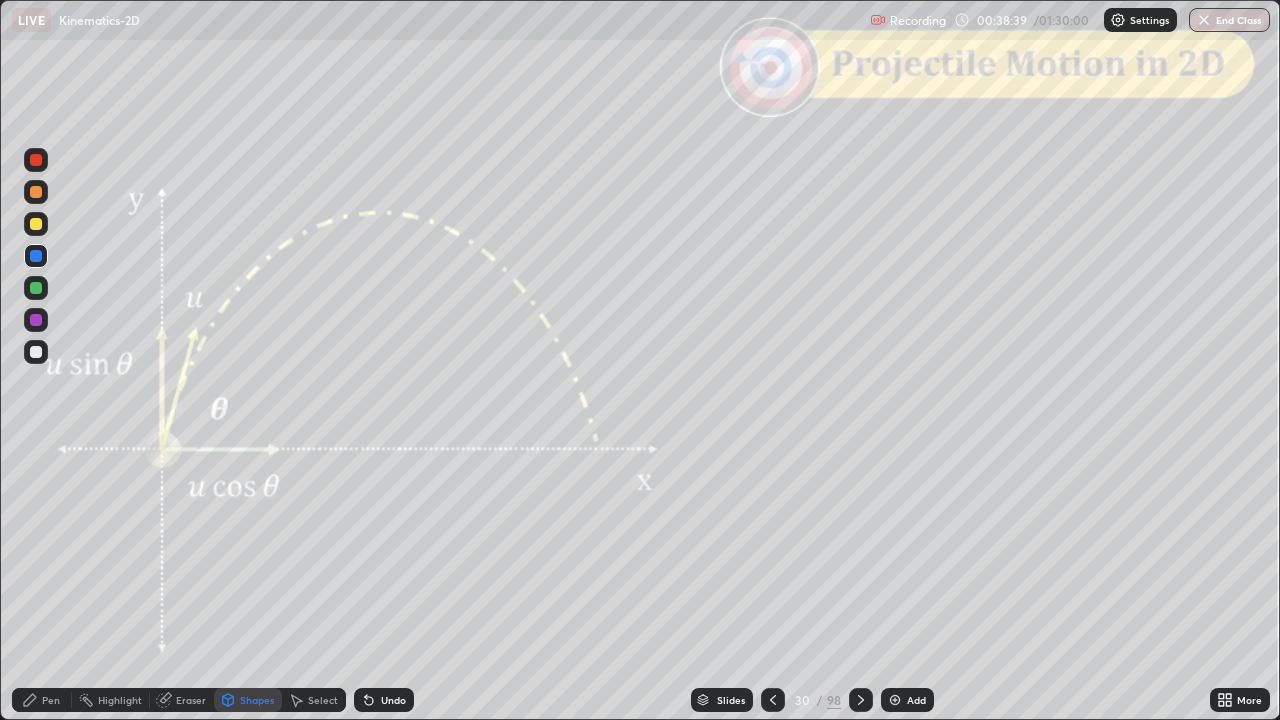 click at bounding box center [36, 256] 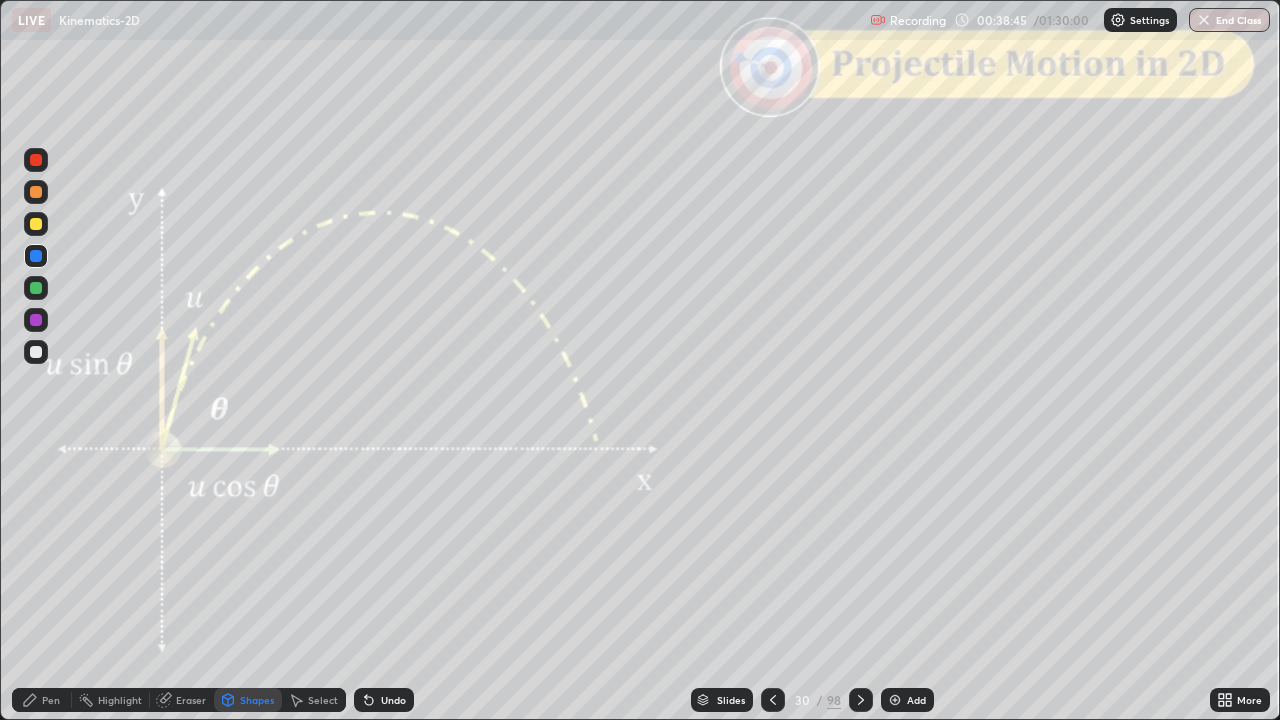 click on "Pen" at bounding box center (51, 700) 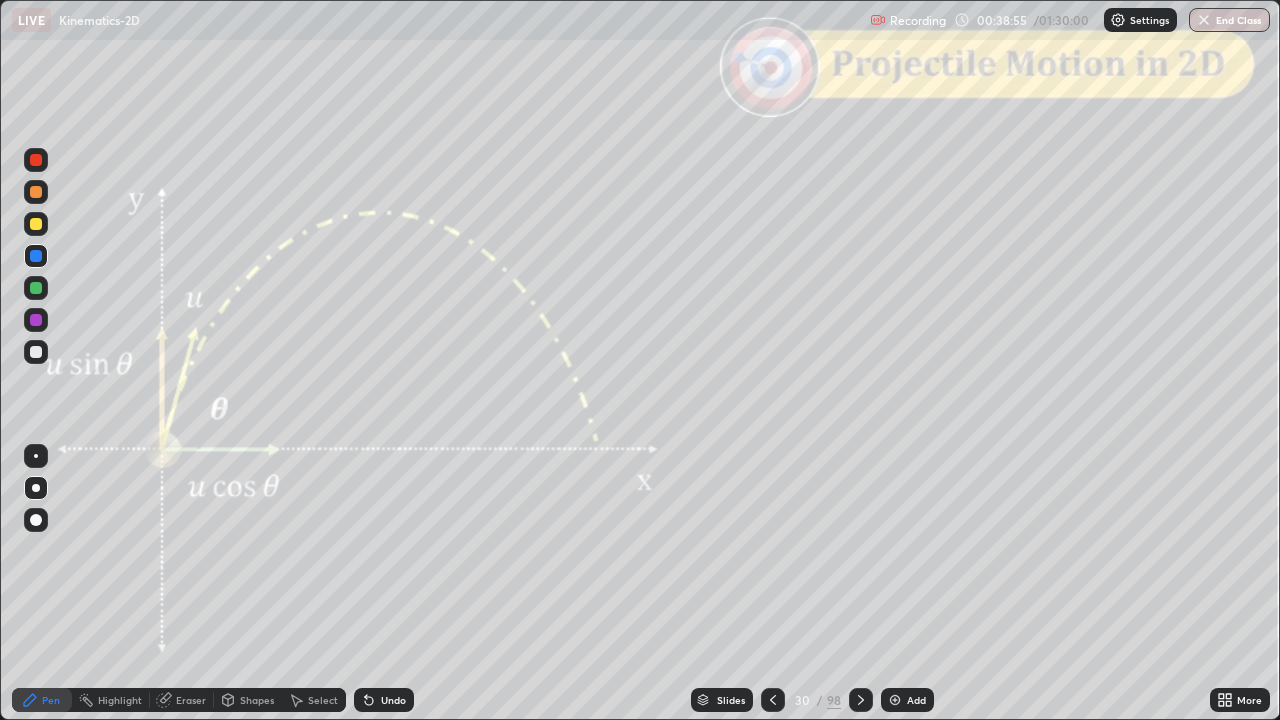click on "Undo" at bounding box center (393, 700) 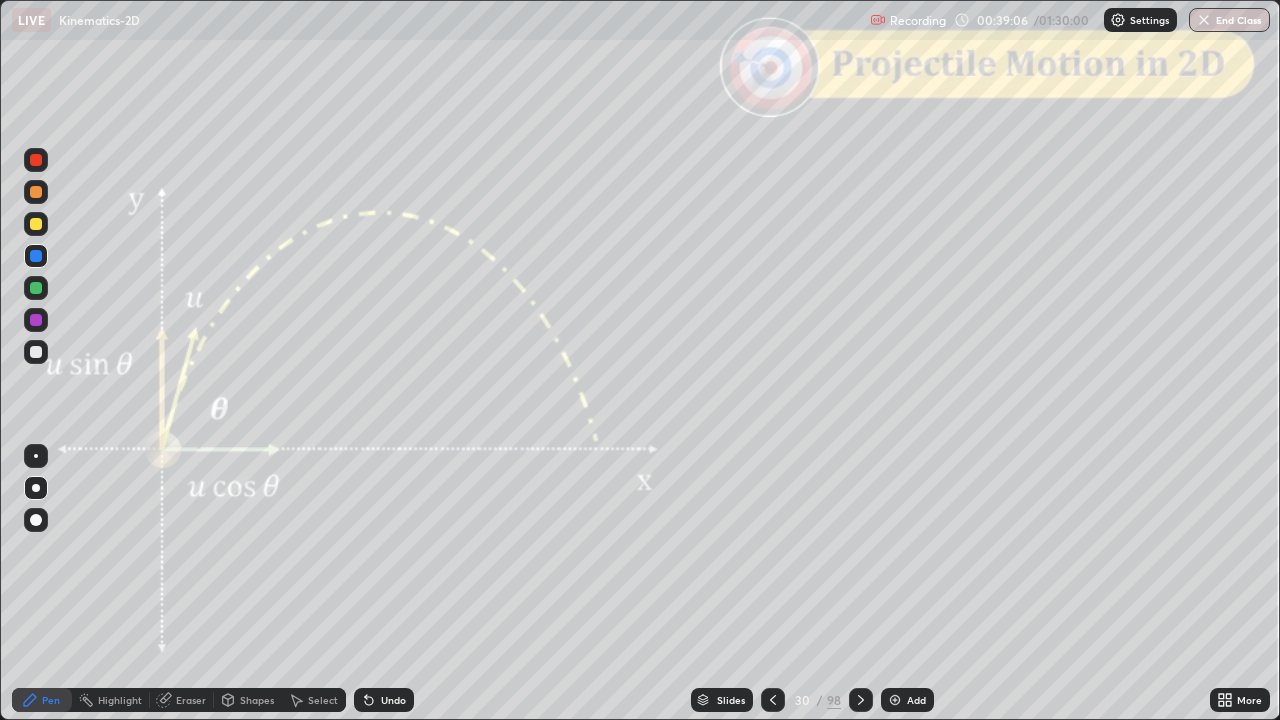 click at bounding box center [36, 320] 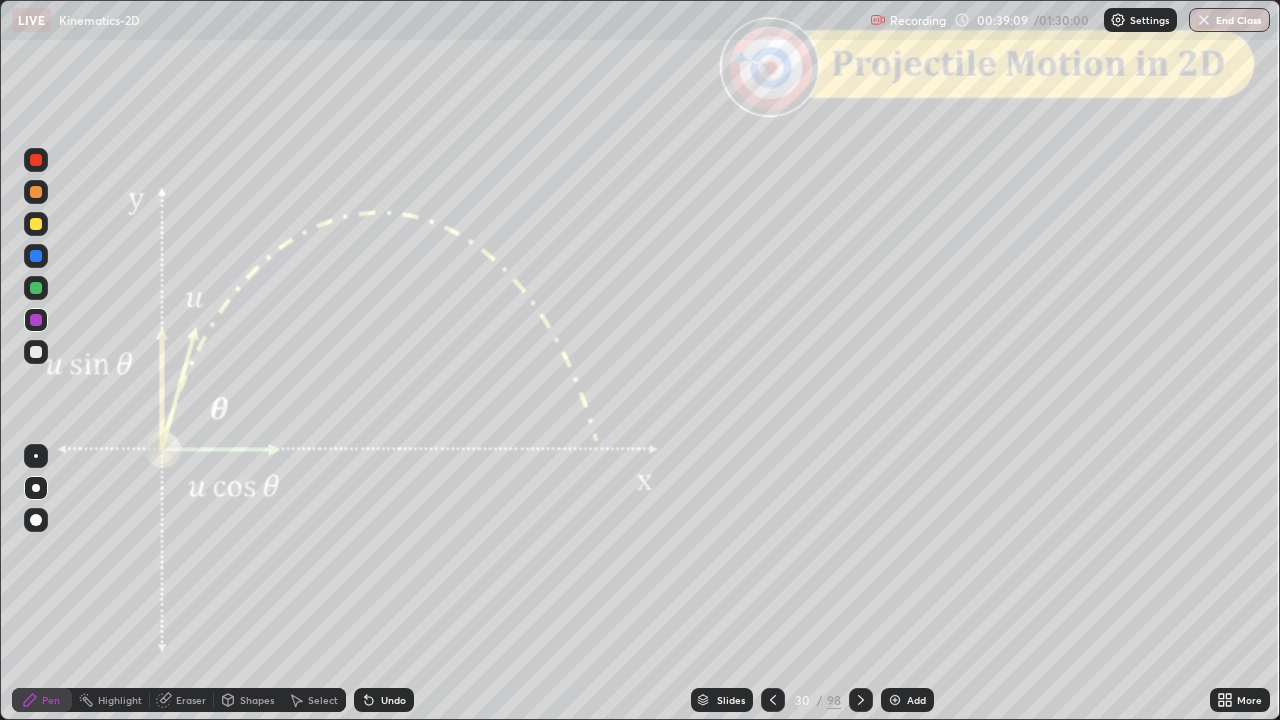 click on "Shapes" at bounding box center [257, 700] 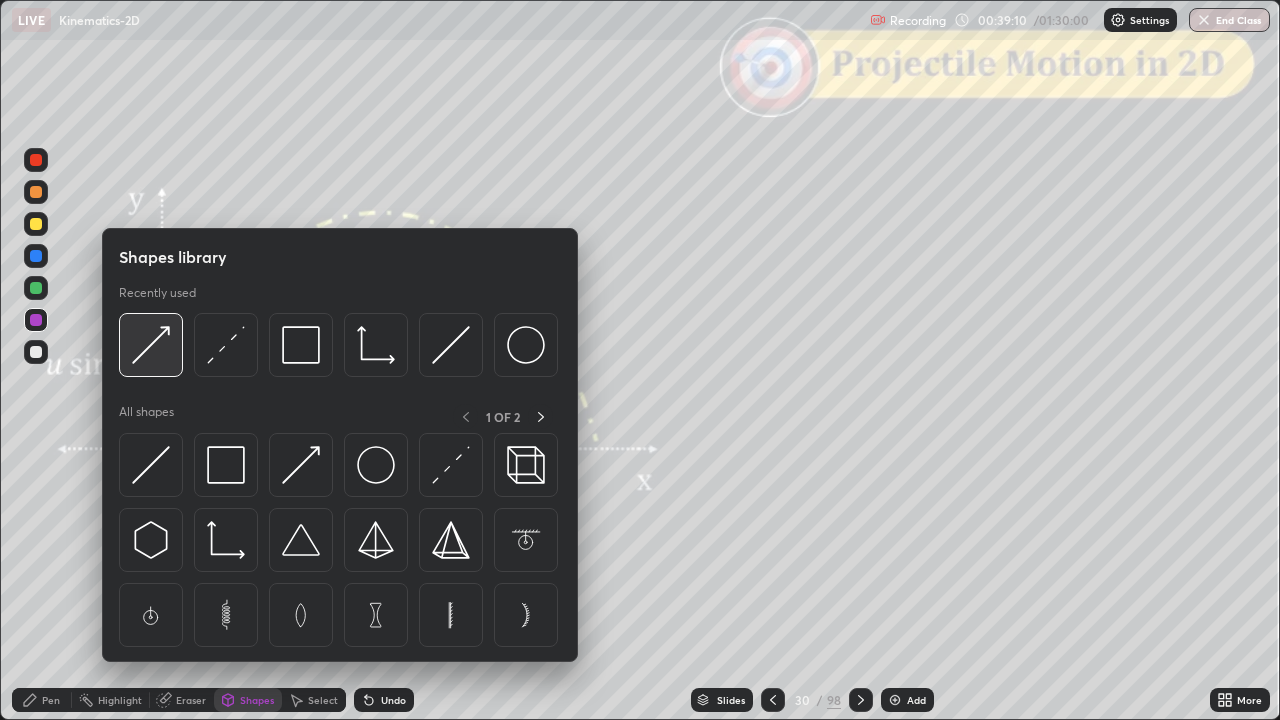 click at bounding box center [151, 345] 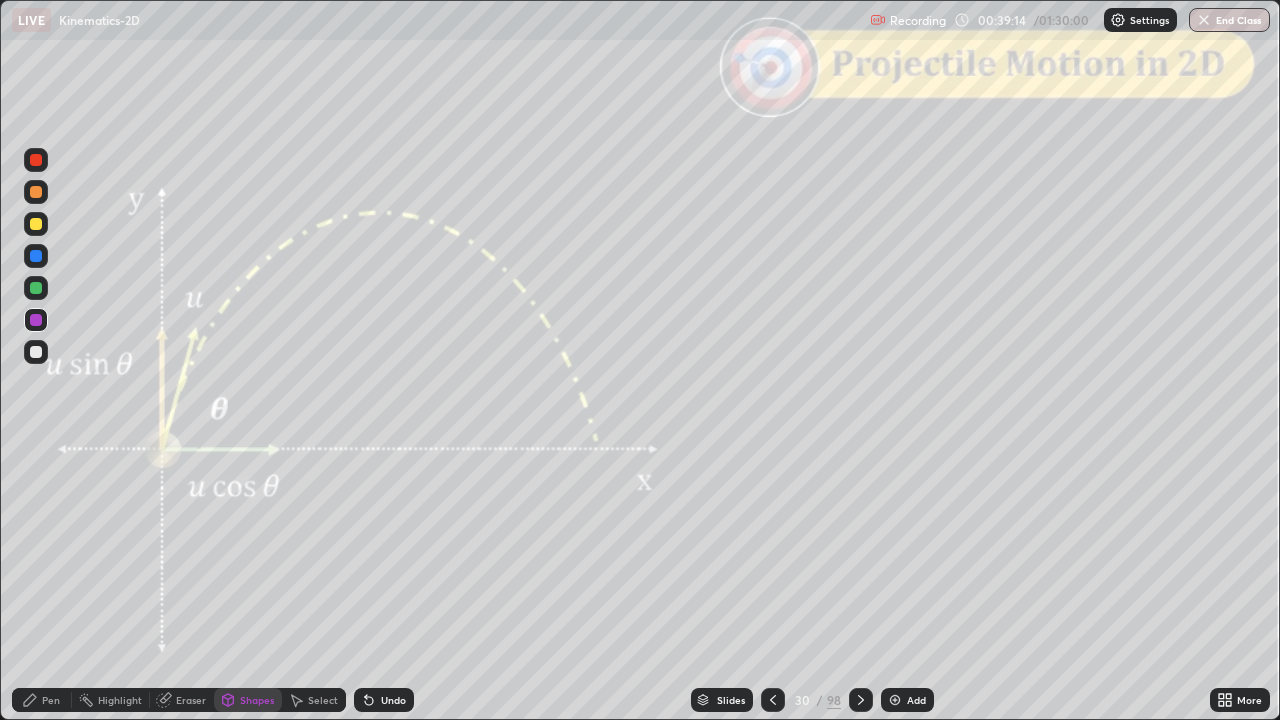 click on "Undo" at bounding box center (393, 700) 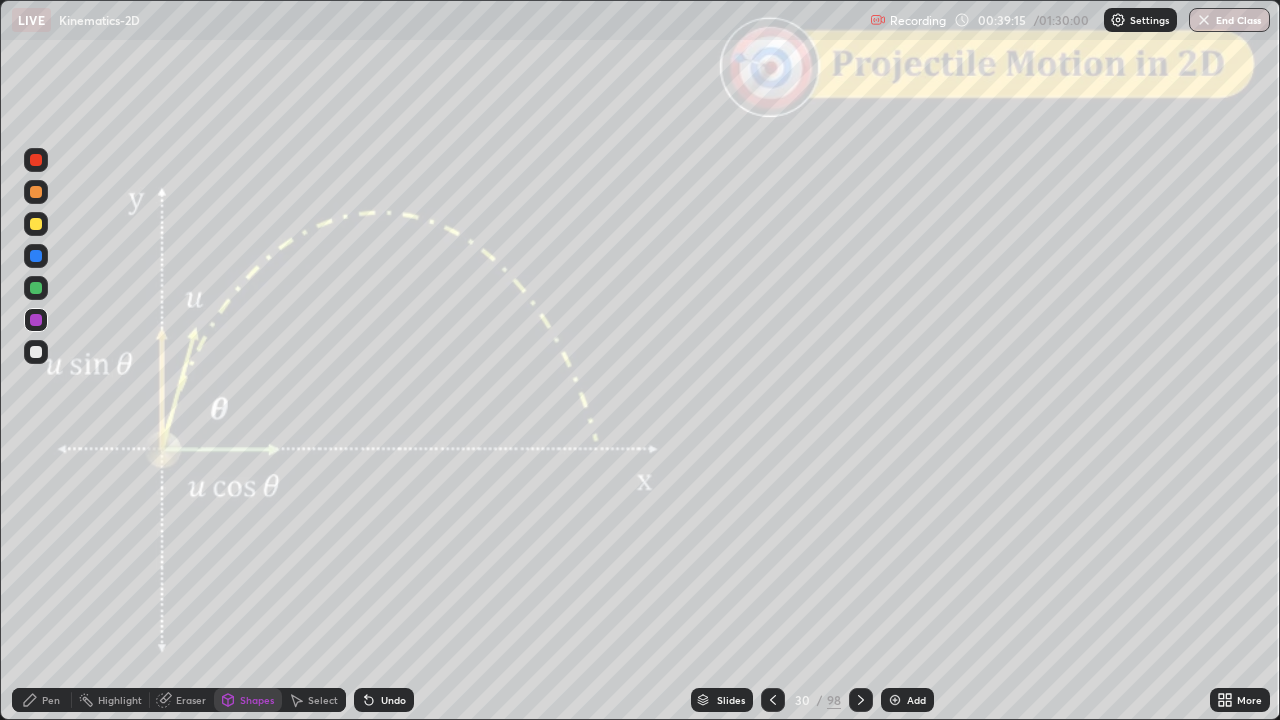 click on "Pen" at bounding box center (51, 700) 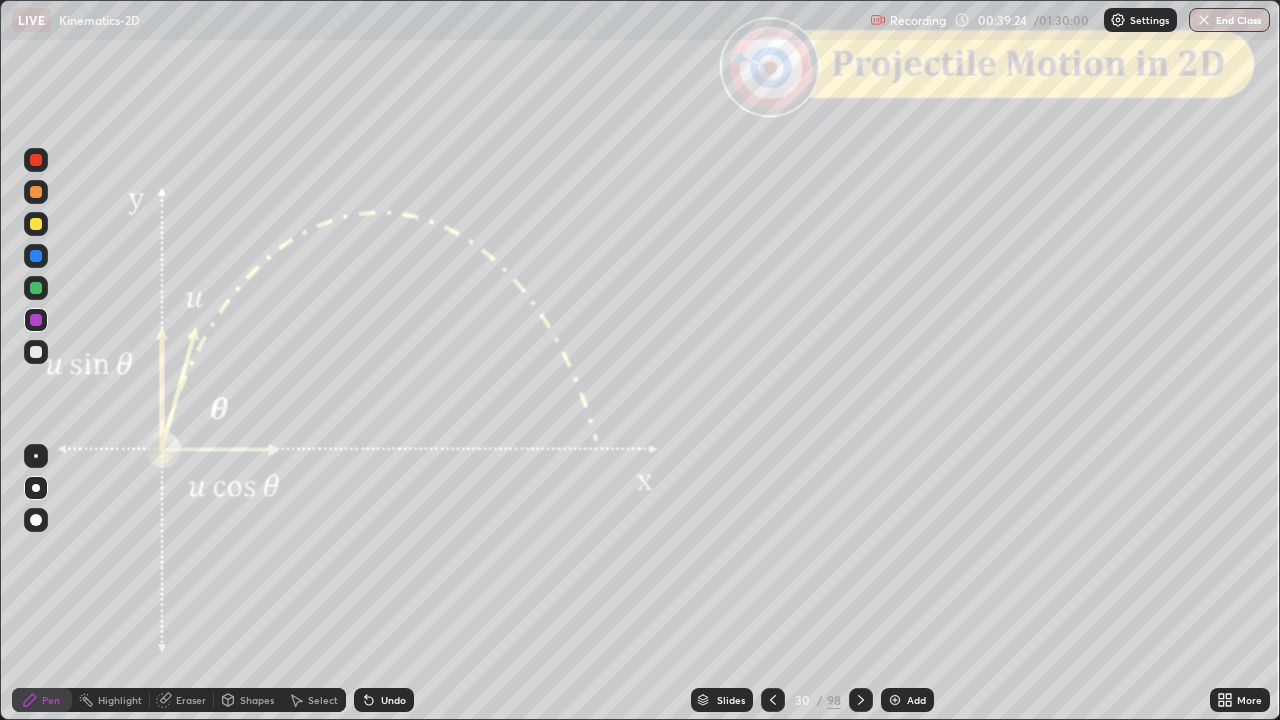 click on "Slides" at bounding box center (722, 700) 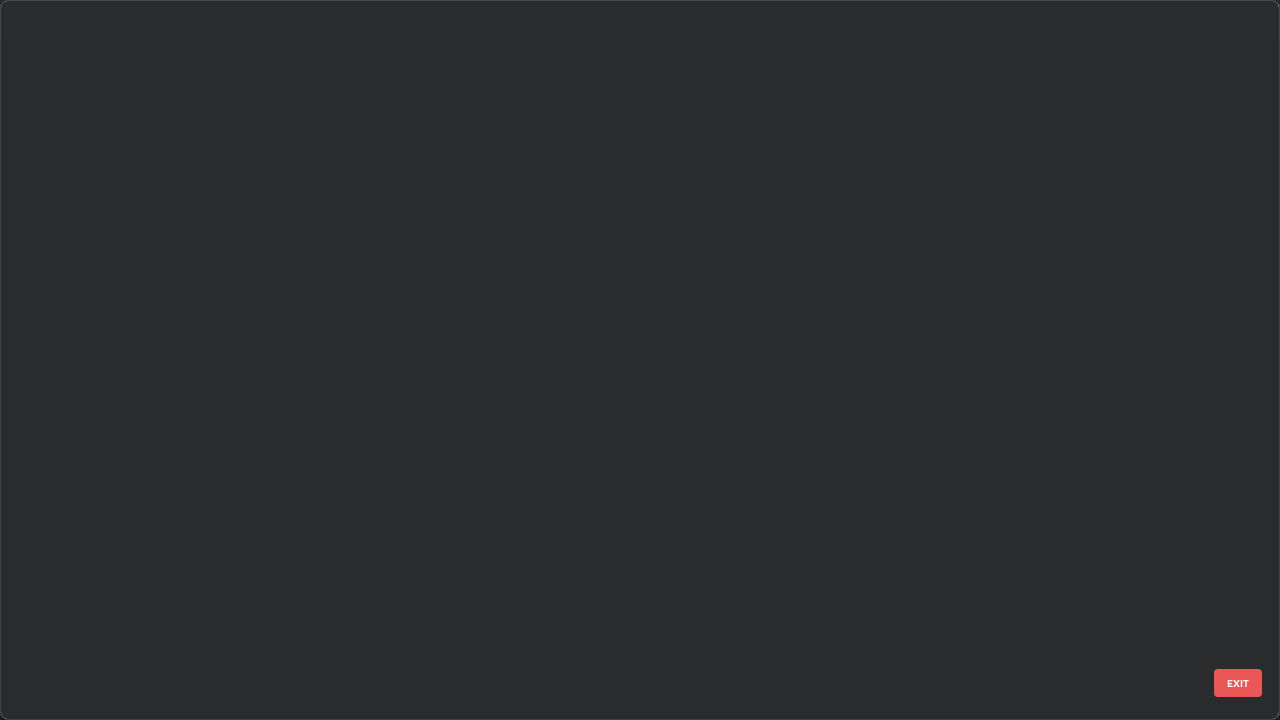 scroll, scrollTop: 1528, scrollLeft: 0, axis: vertical 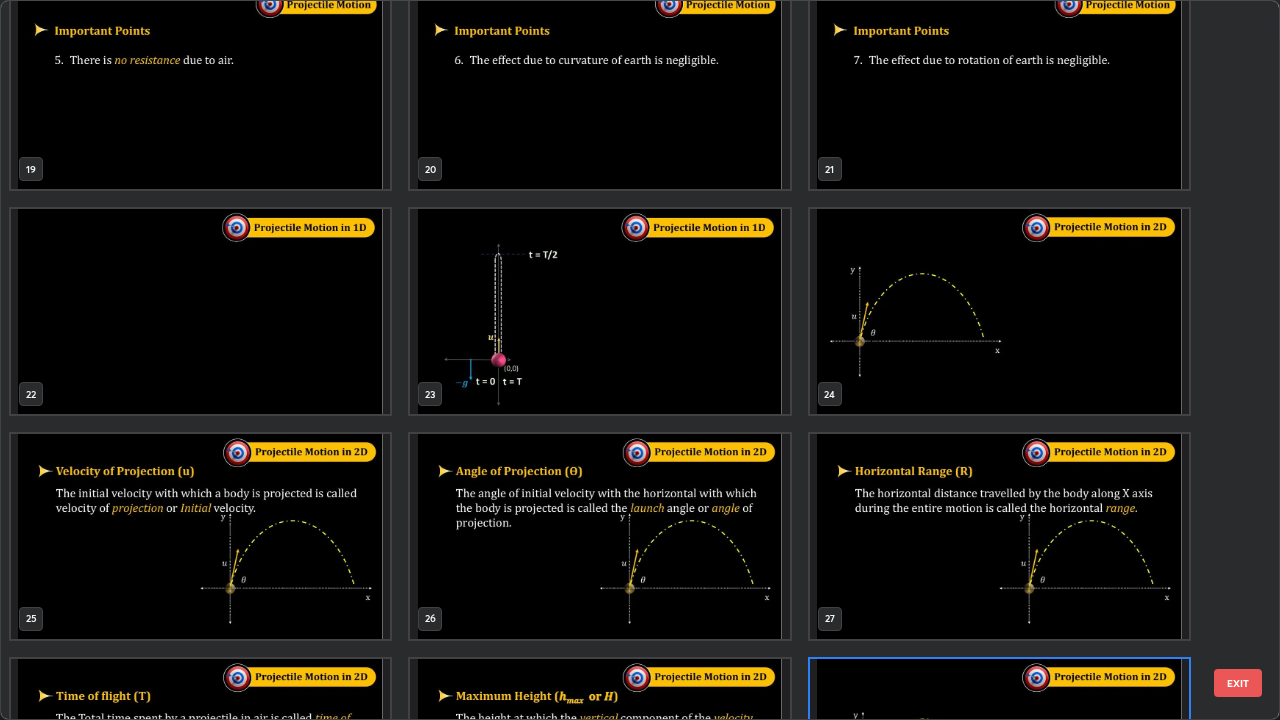 click at bounding box center (599, 311) 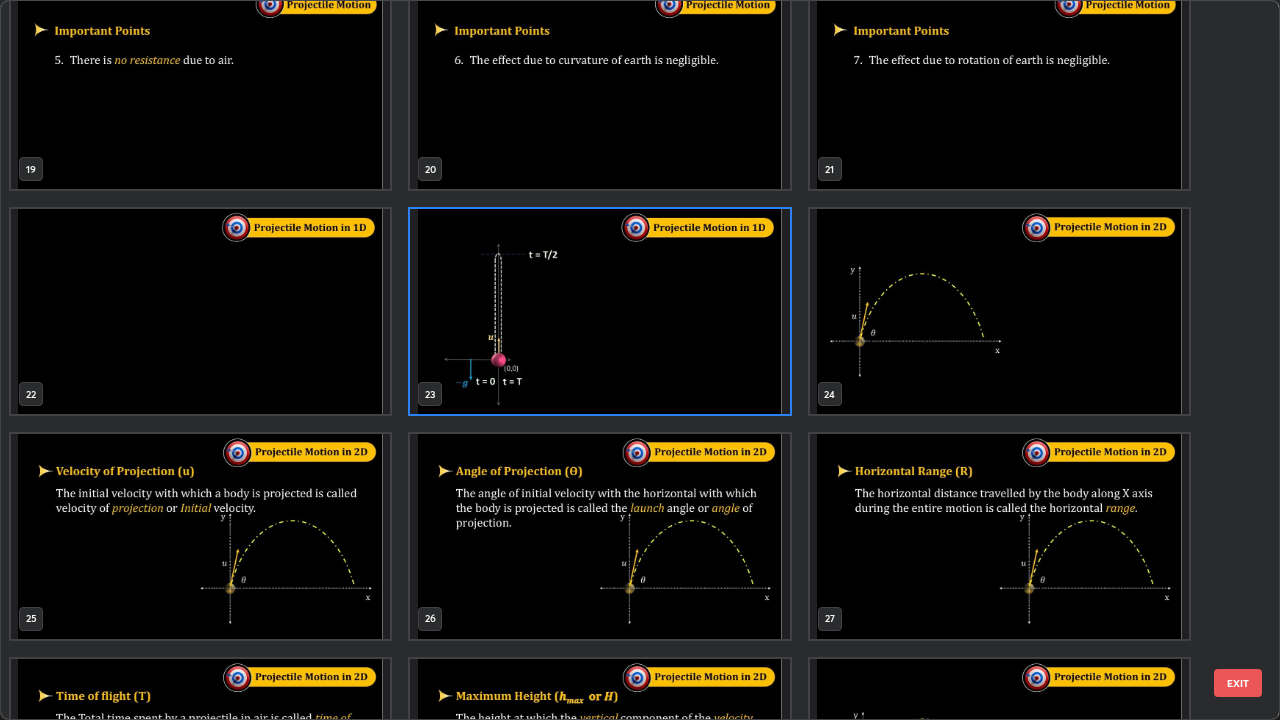 click on "EXIT" at bounding box center (1238, 683) 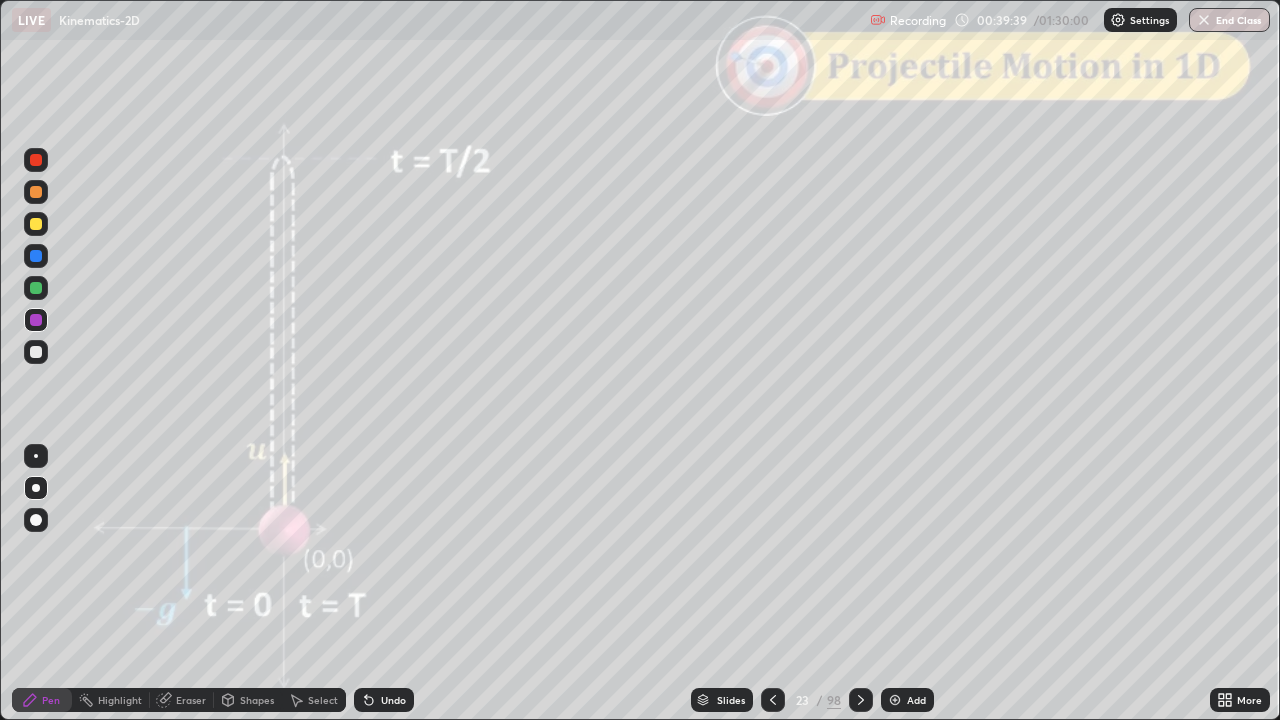 click on "Slides" at bounding box center (731, 700) 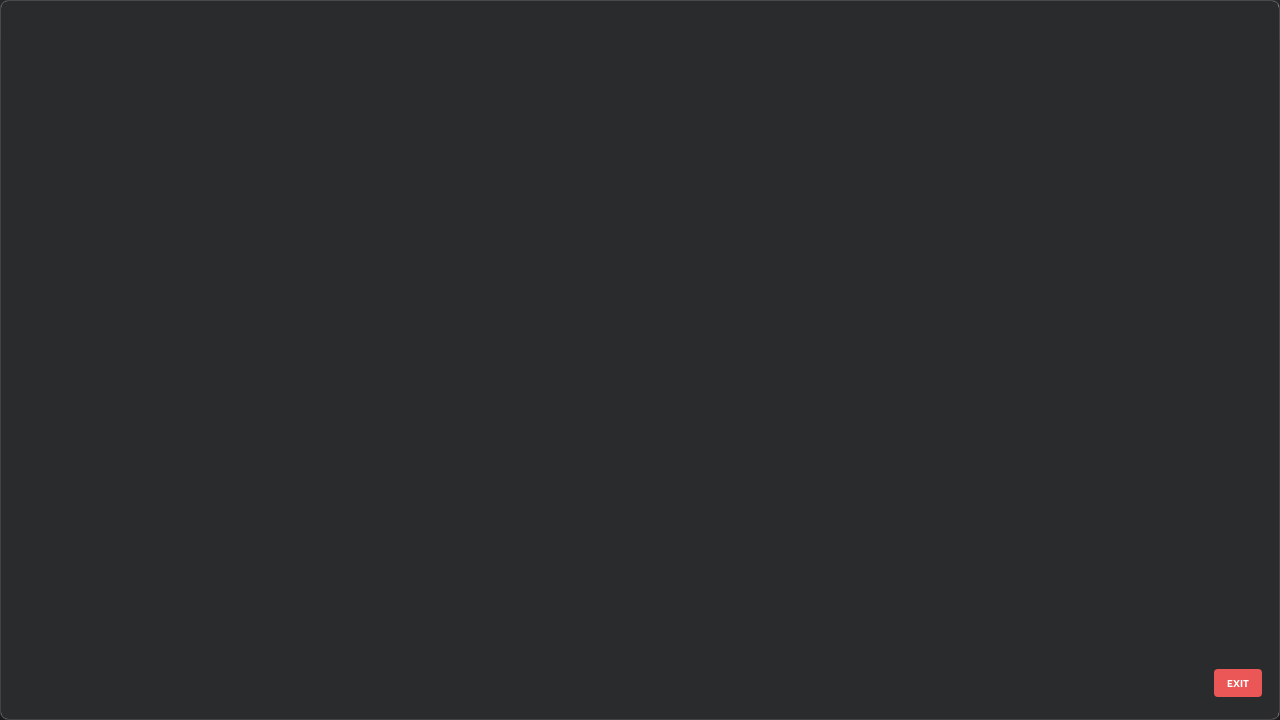 scroll, scrollTop: 1079, scrollLeft: 0, axis: vertical 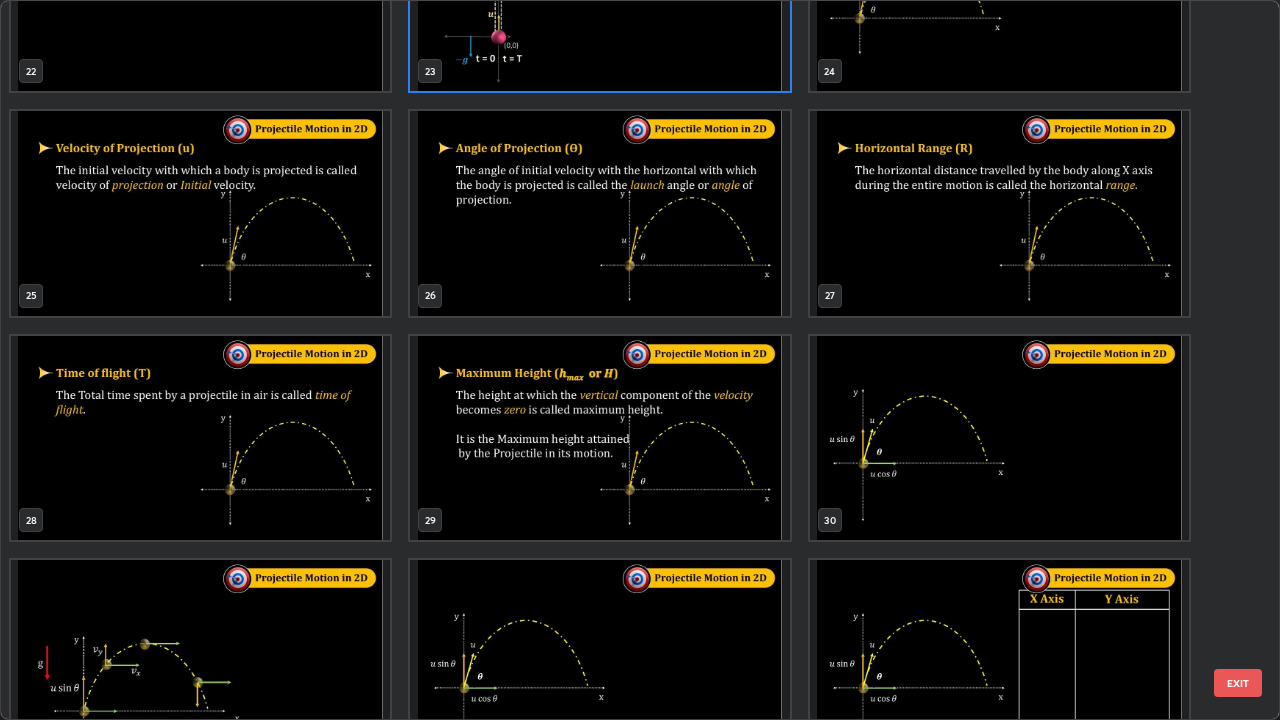 click at bounding box center [999, 438] 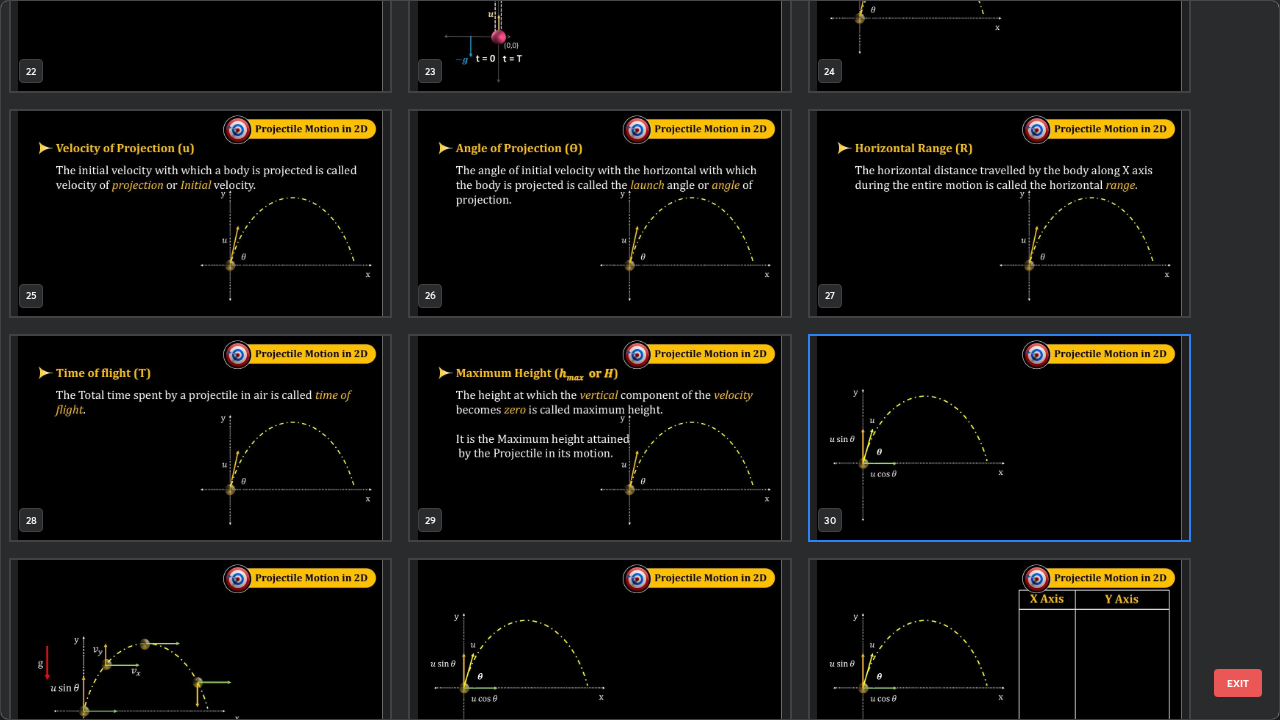 click on "EXIT" at bounding box center (1238, 683) 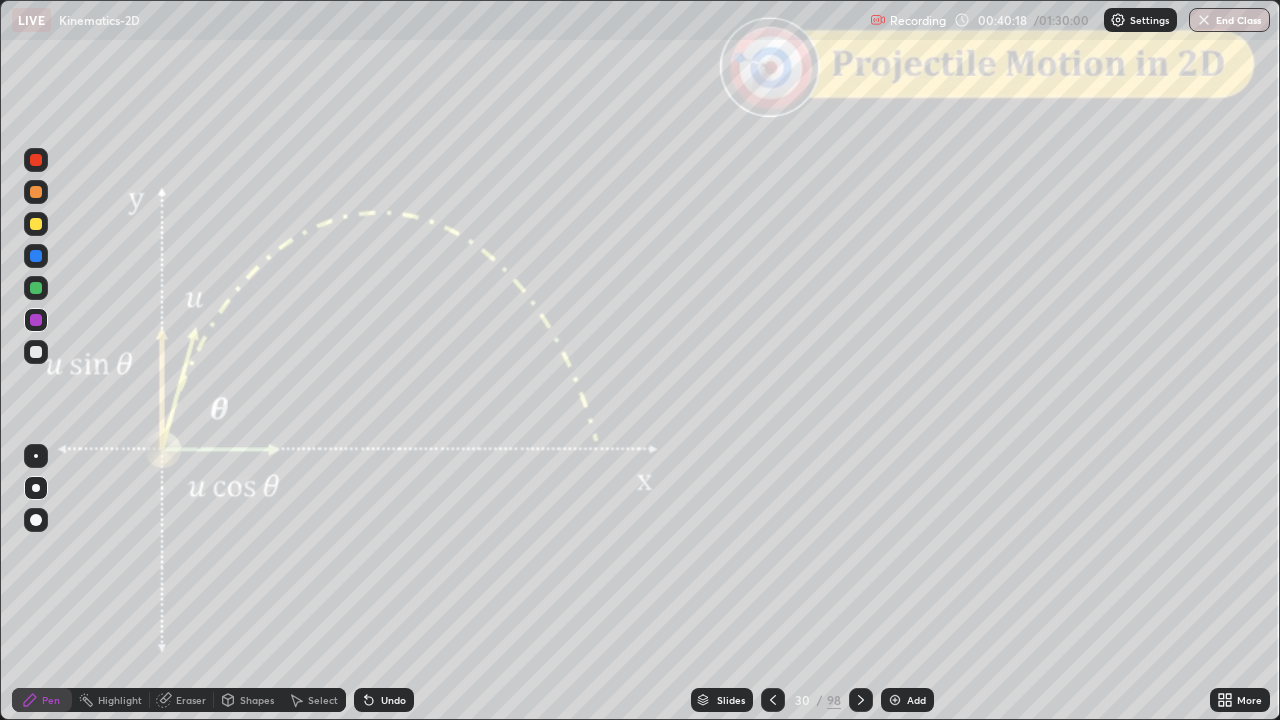 click on "Shapes" at bounding box center [248, 700] 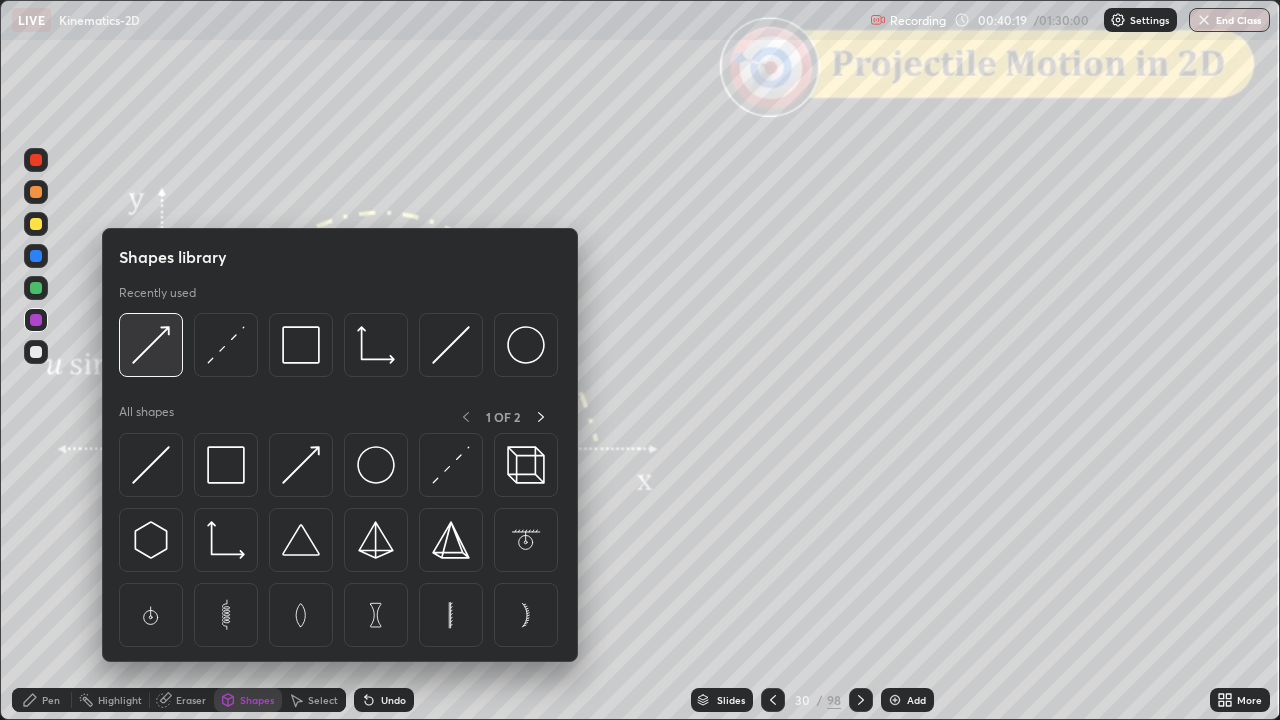 click at bounding box center (151, 345) 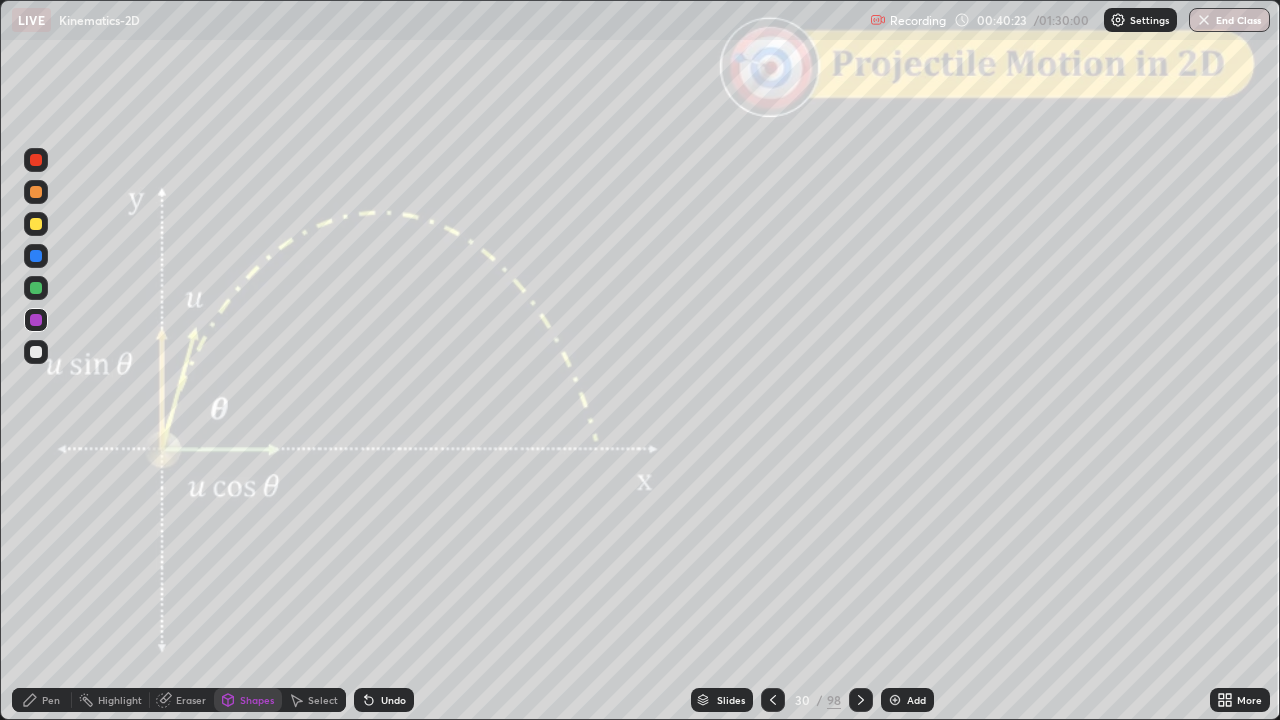 click 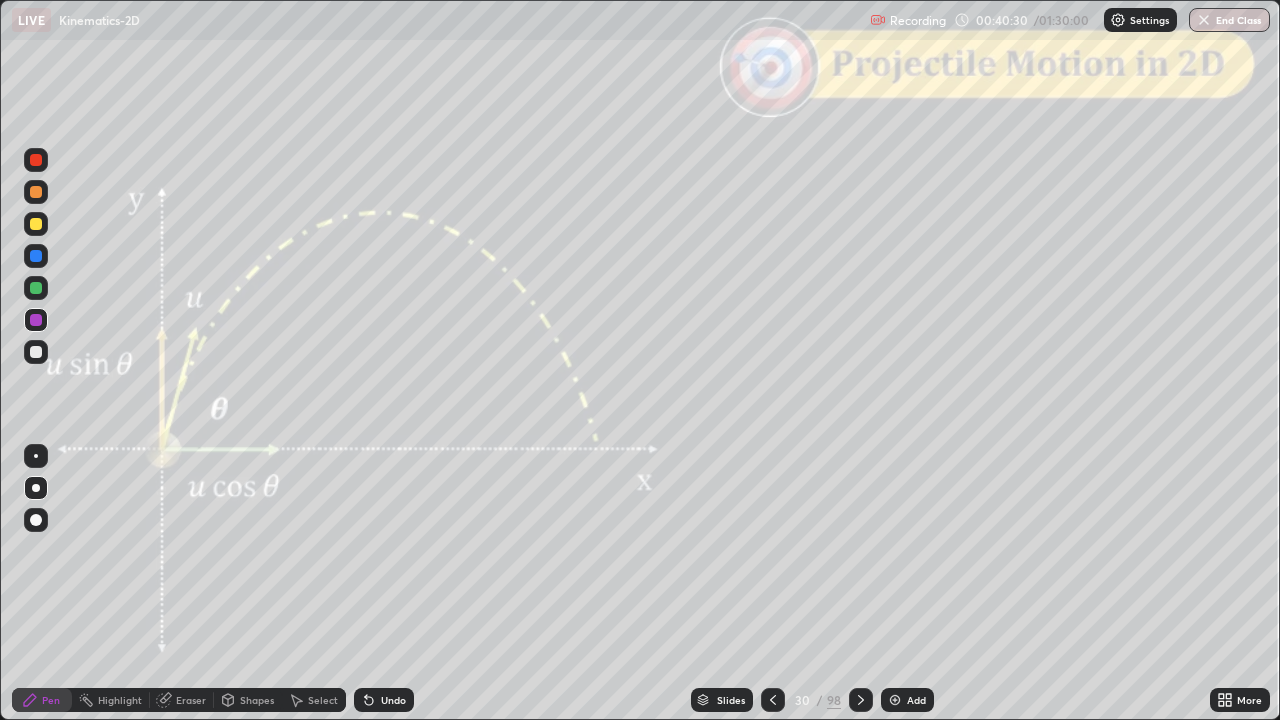 click on "Shapes" at bounding box center (257, 700) 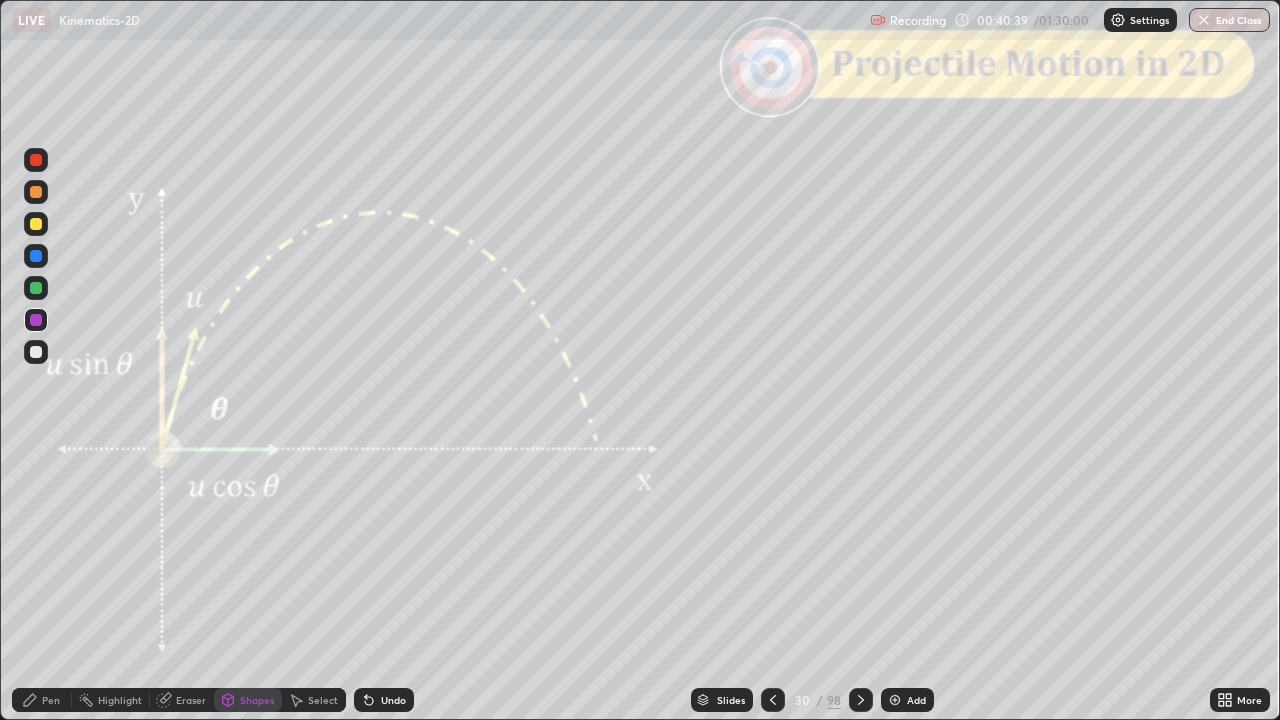 click 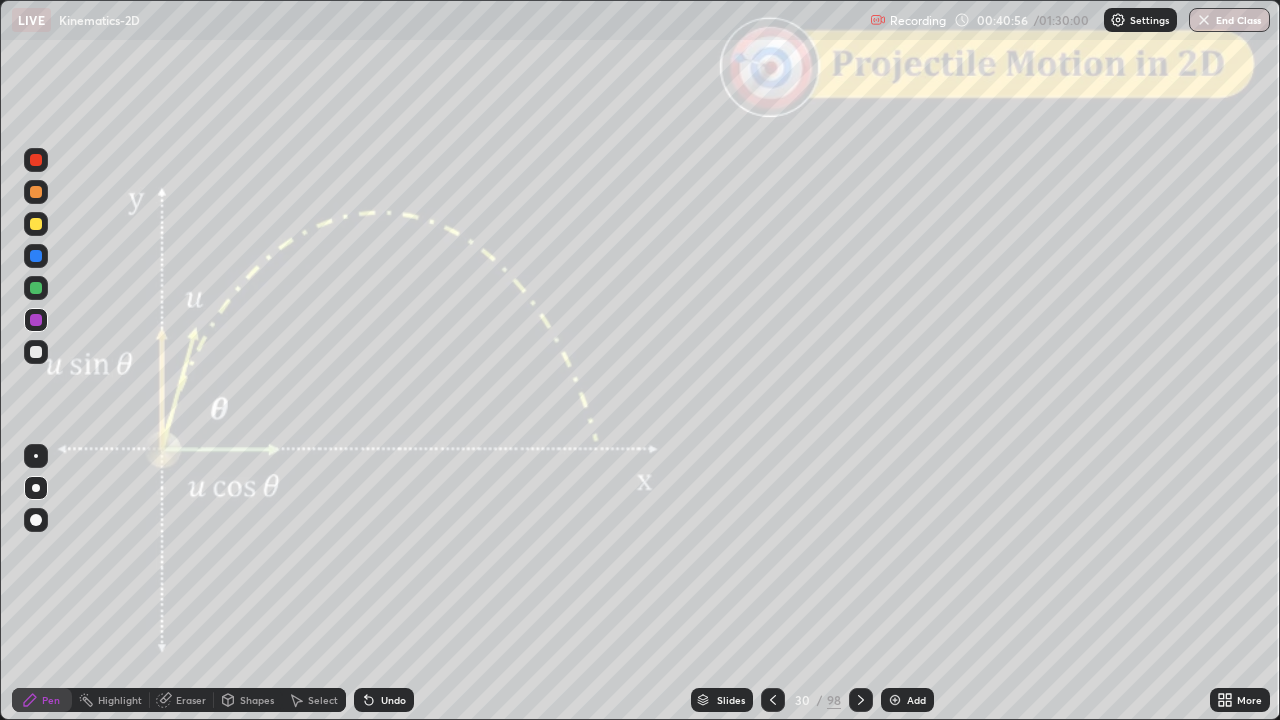 click on "Slides" at bounding box center (722, 700) 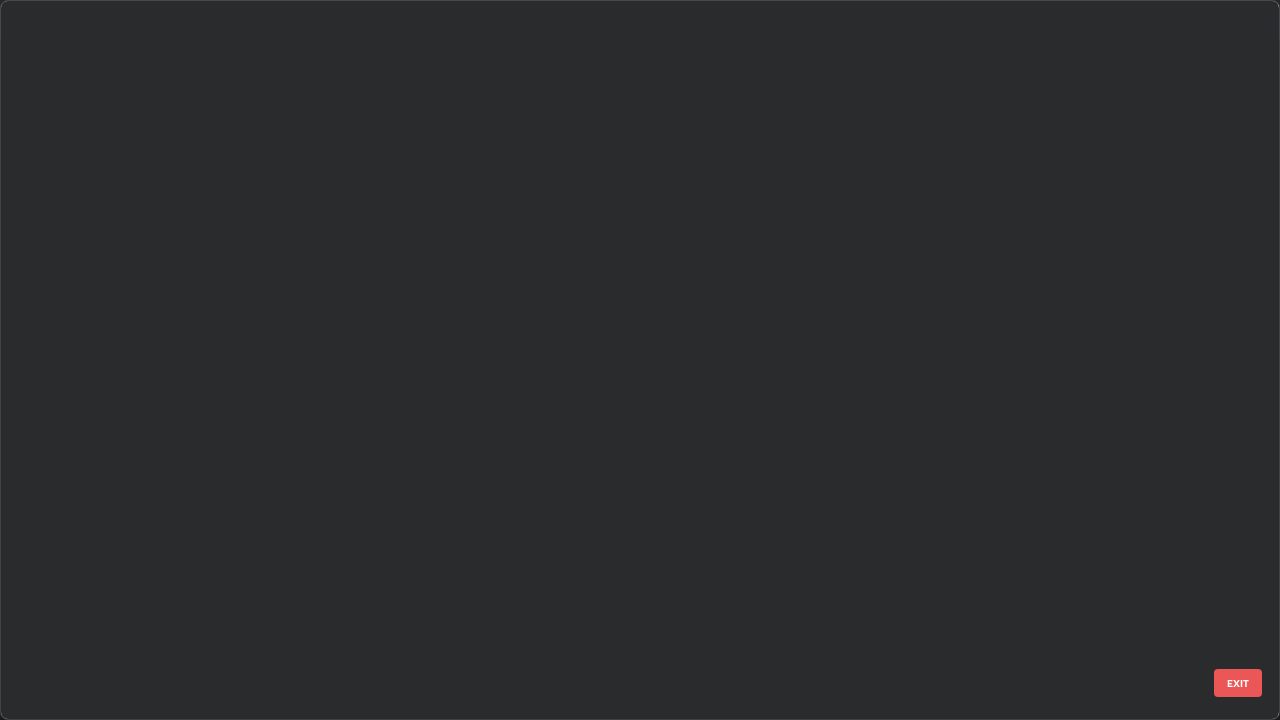 scroll, scrollTop: 1528, scrollLeft: 0, axis: vertical 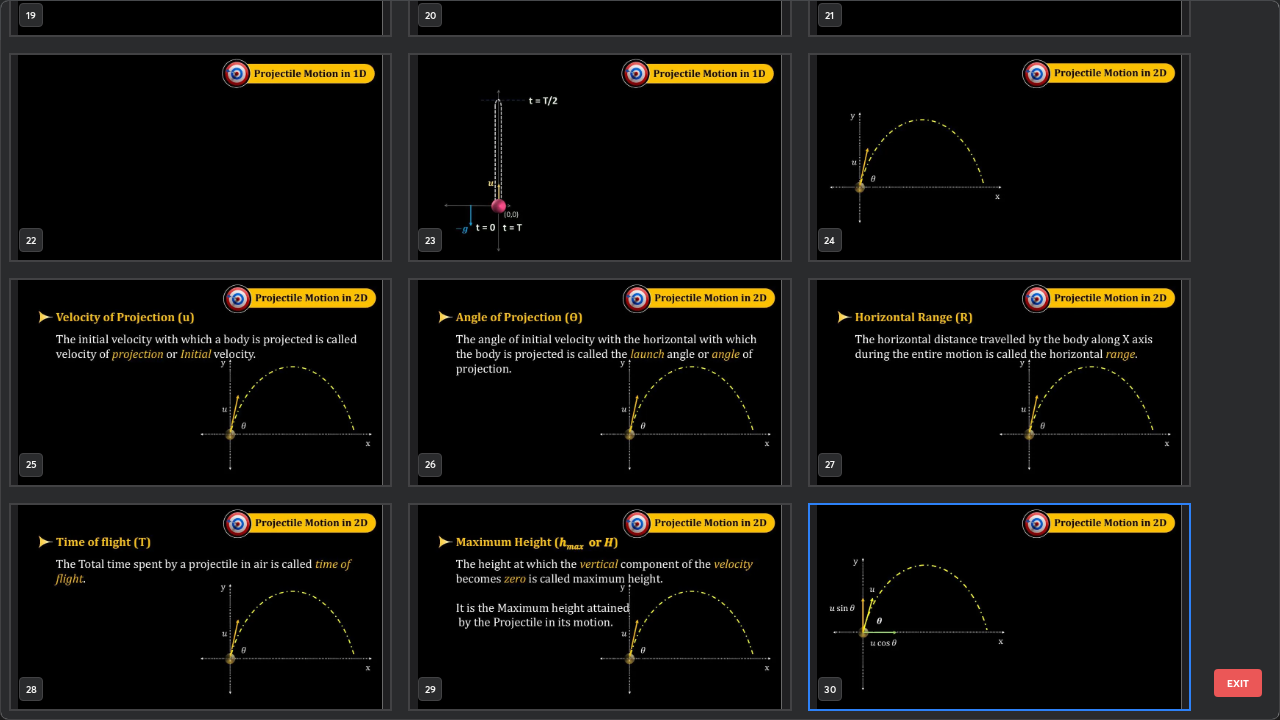 click at bounding box center (599, 157) 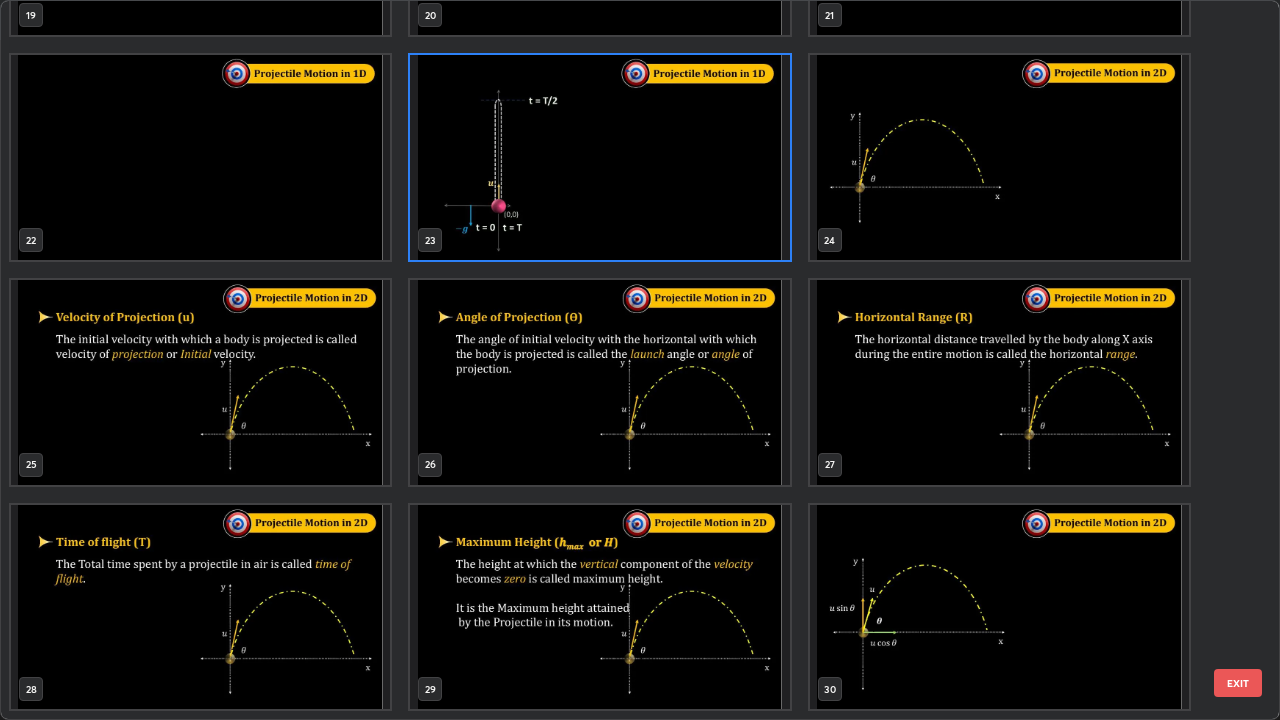click on "EXIT" at bounding box center [1238, 683] 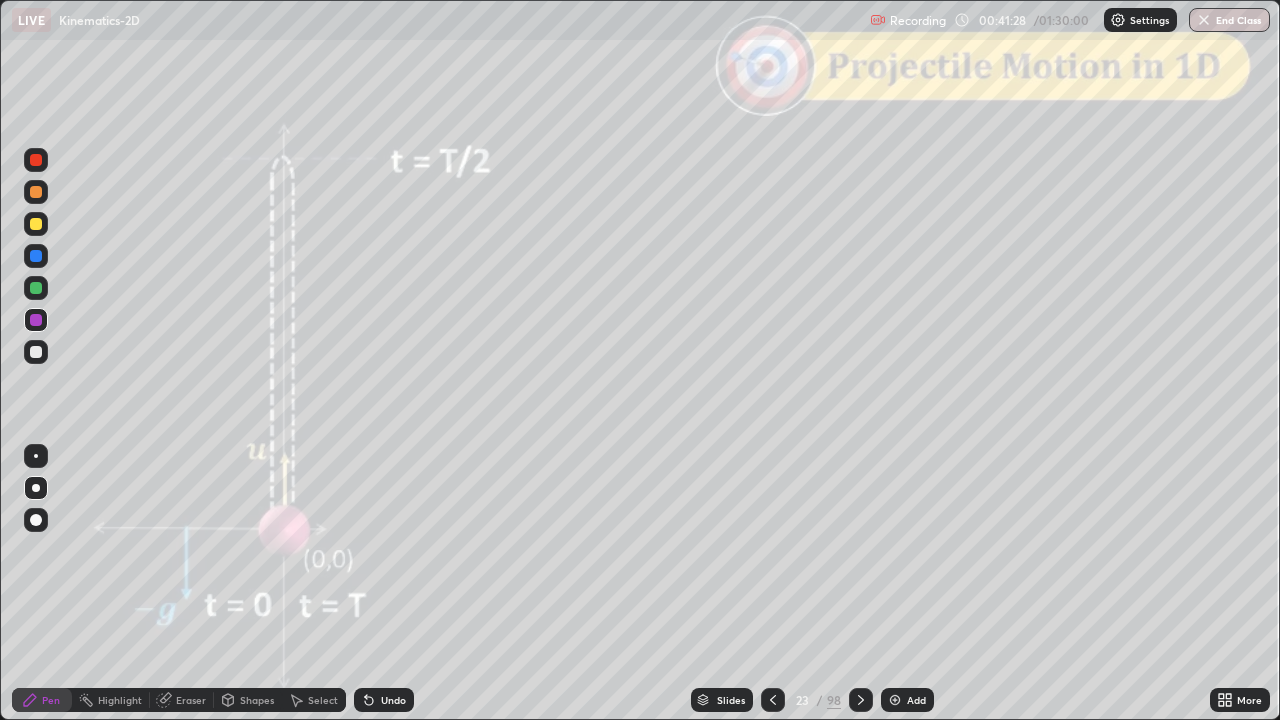 click on "Slides" at bounding box center (722, 700) 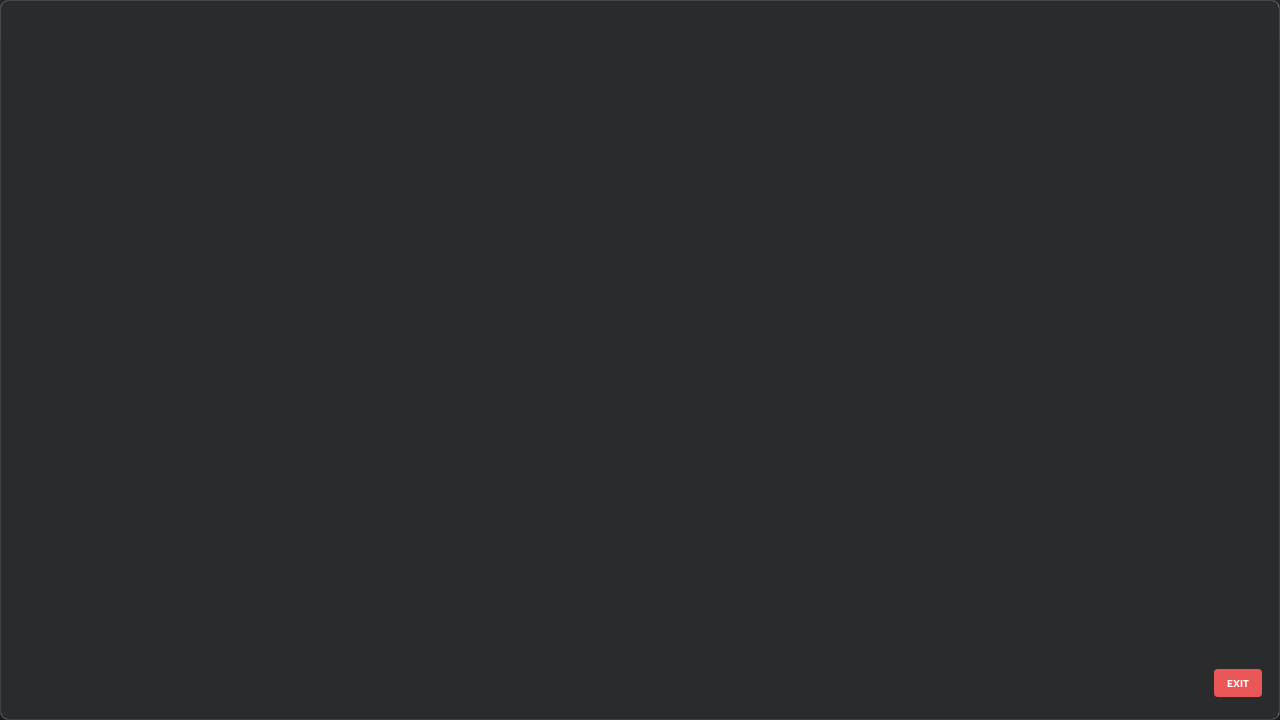 scroll, scrollTop: 1079, scrollLeft: 0, axis: vertical 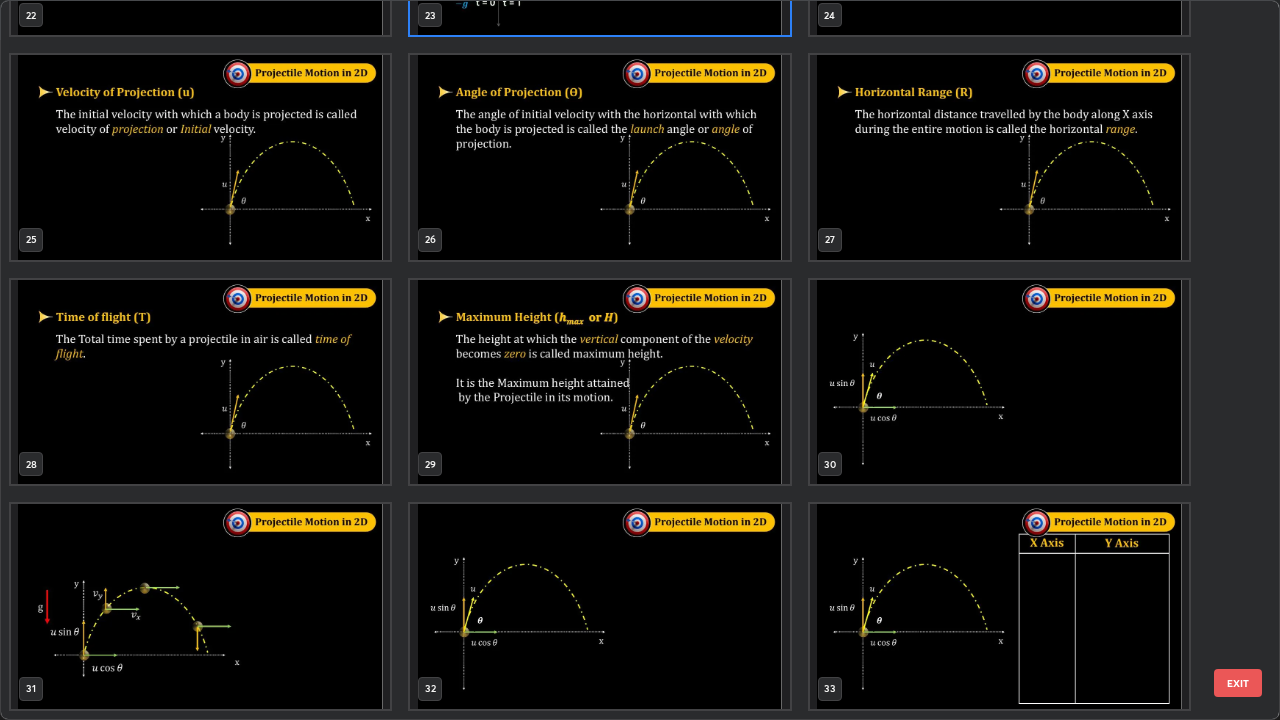 click at bounding box center [999, 382] 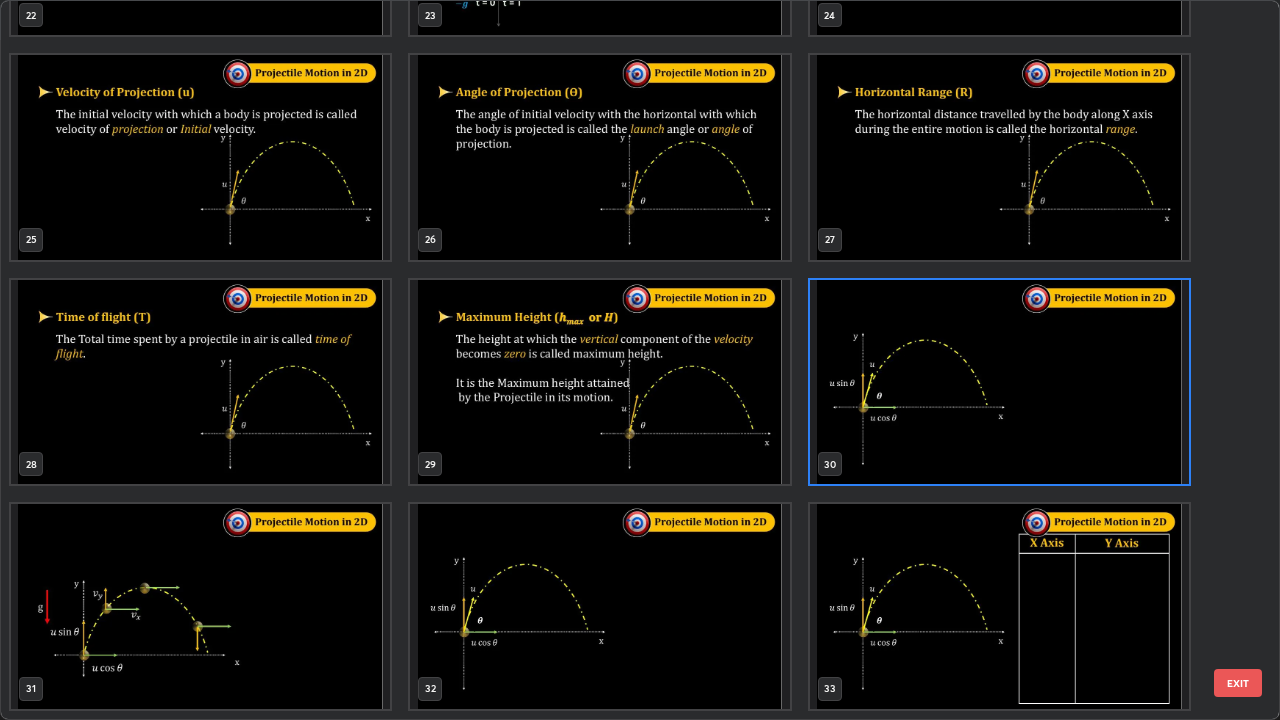 click on "EXIT" at bounding box center (1238, 683) 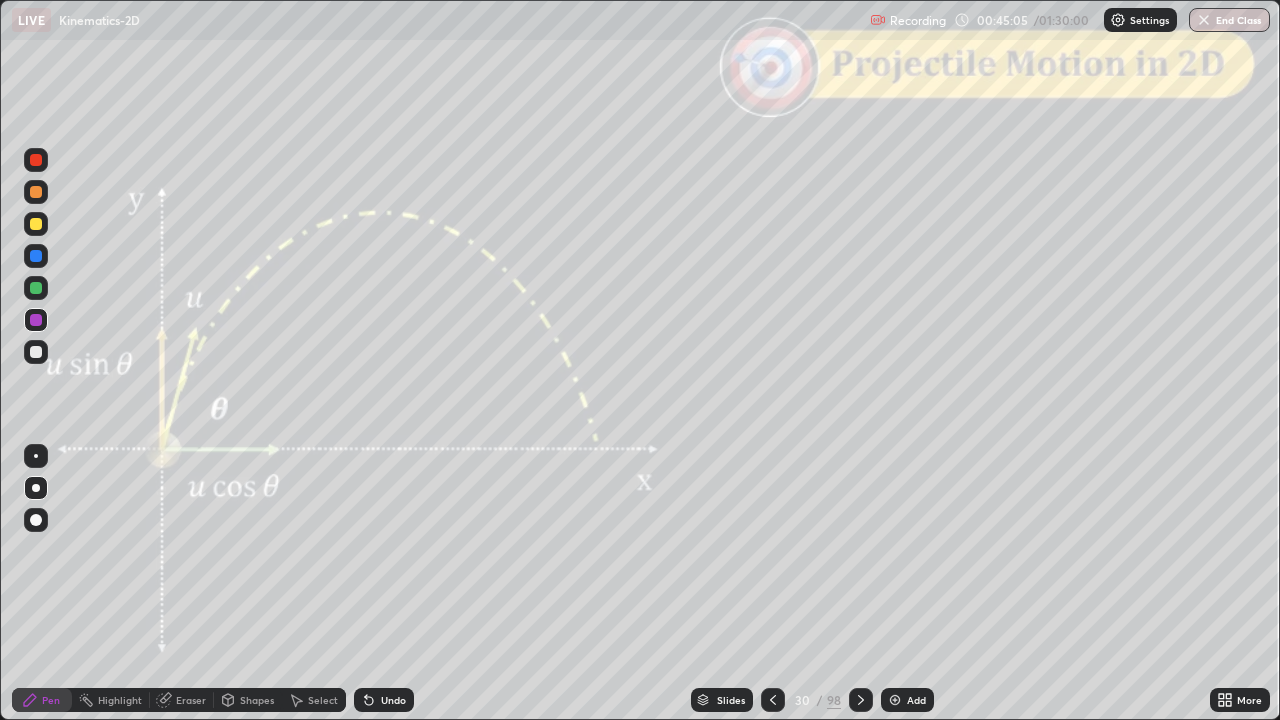 click 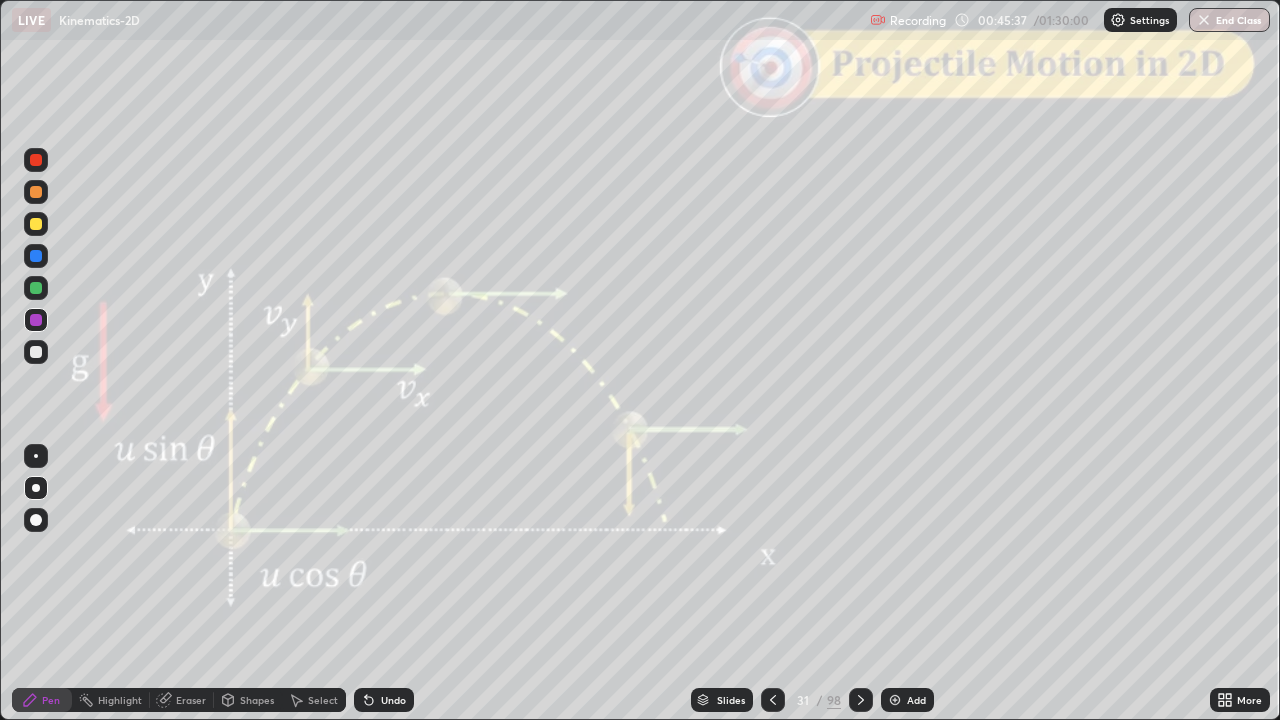click at bounding box center [861, 700] 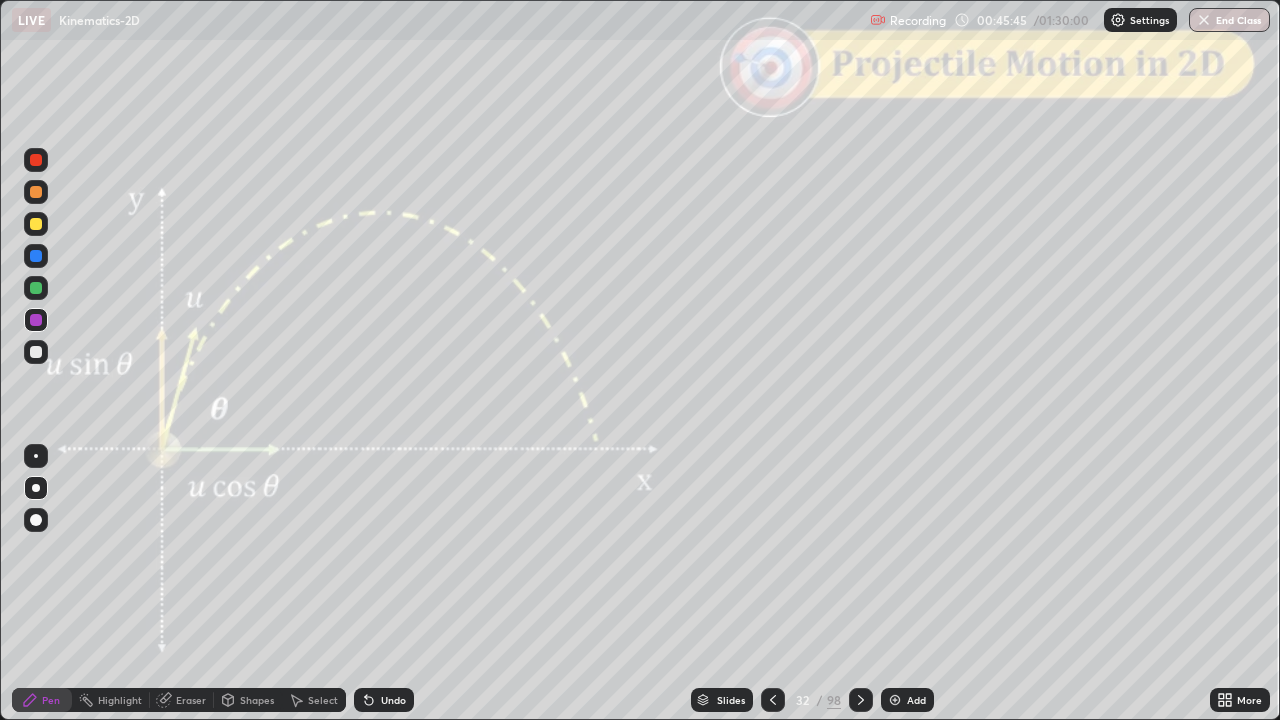 click at bounding box center [36, 352] 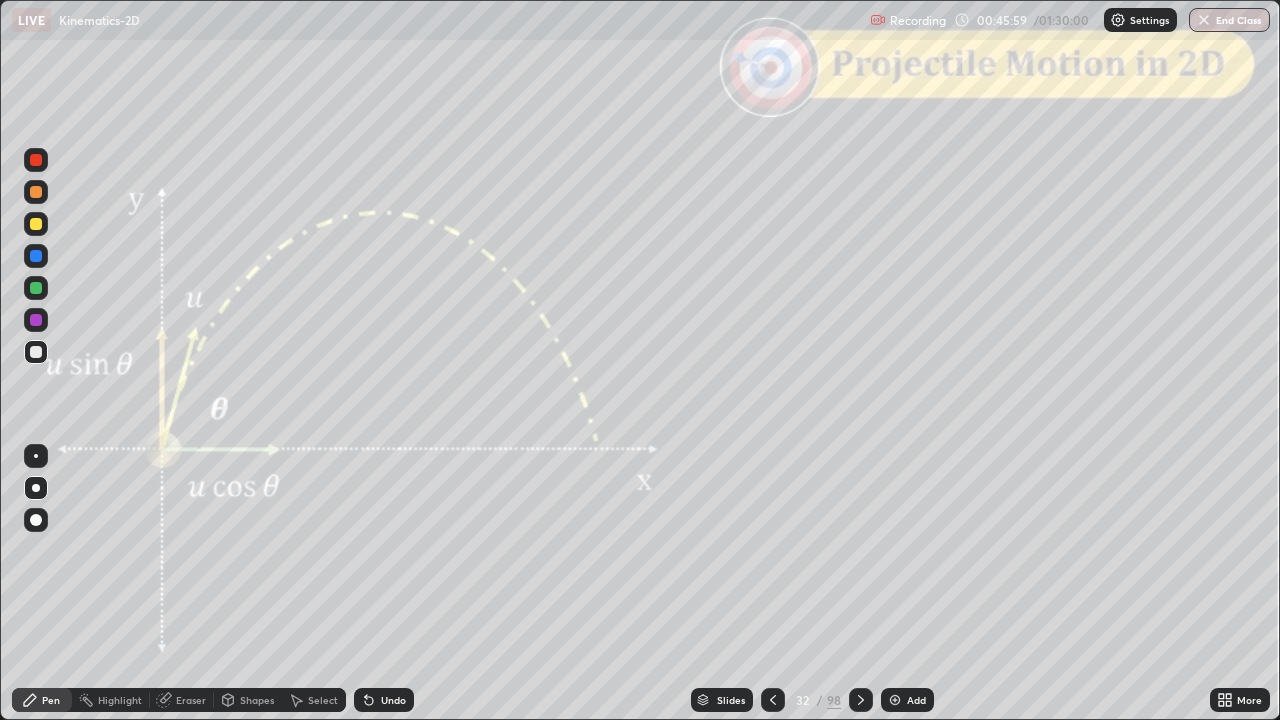 click 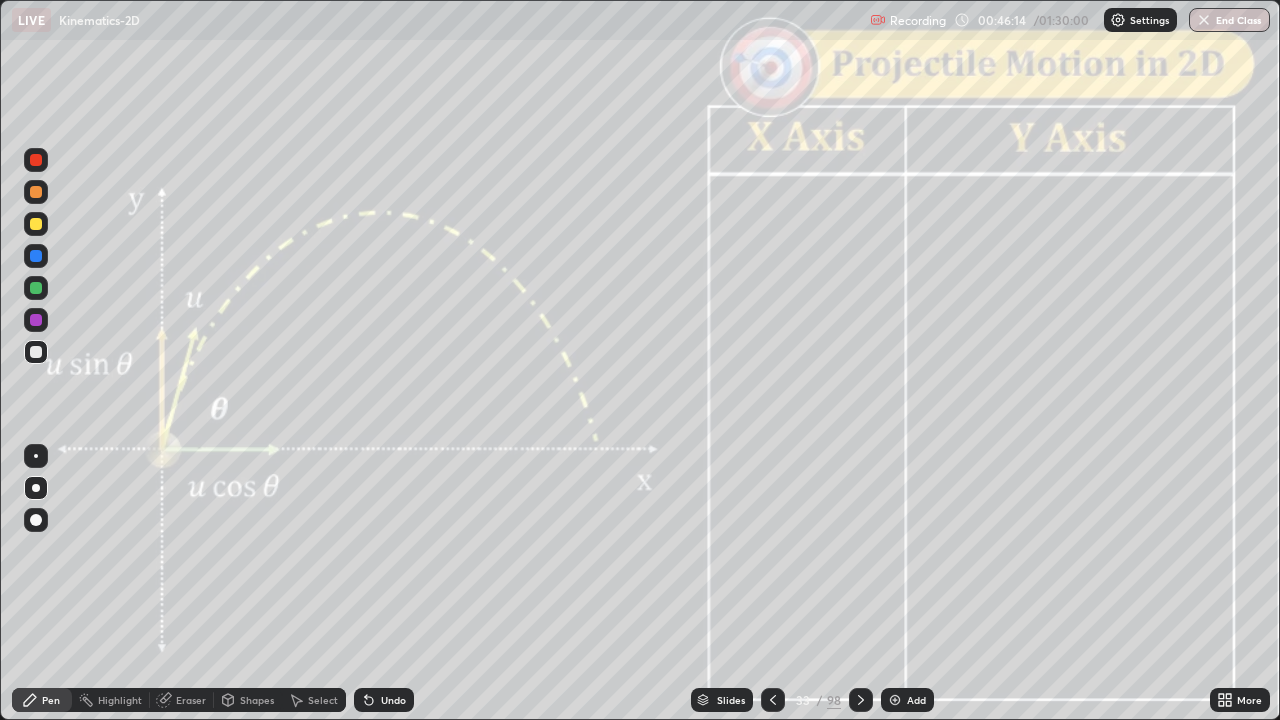 click at bounding box center [36, 288] 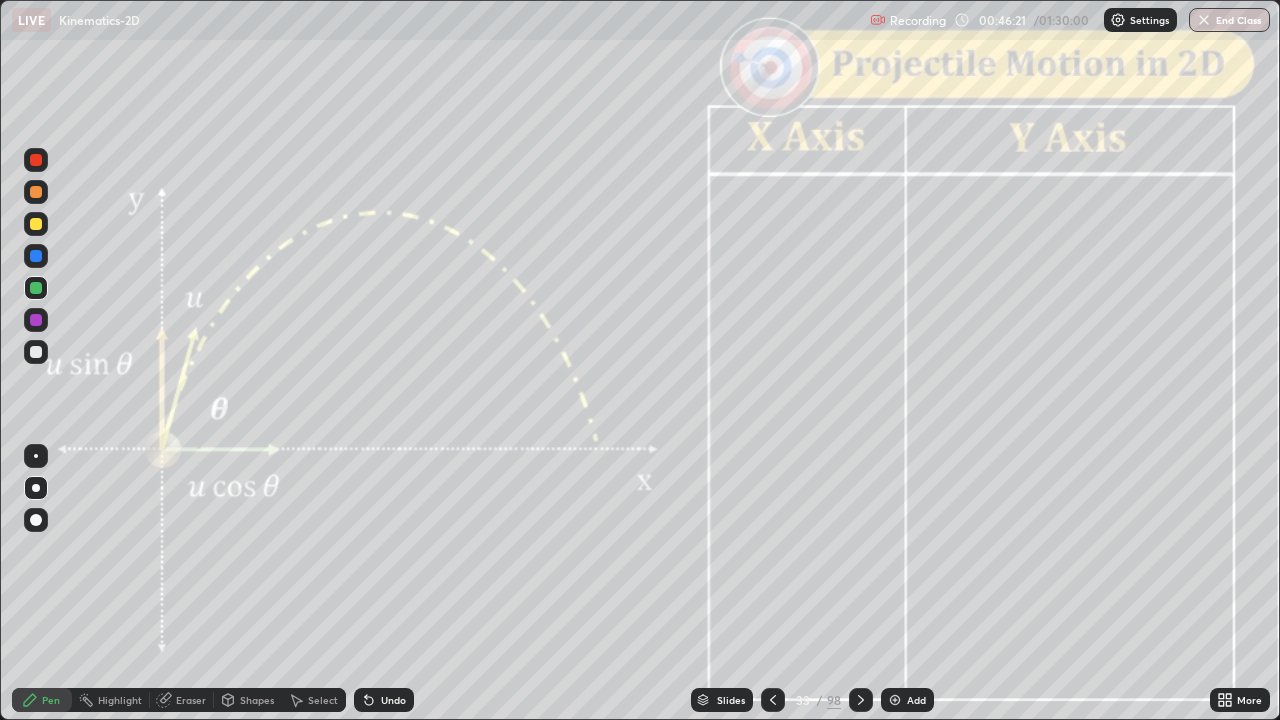 click 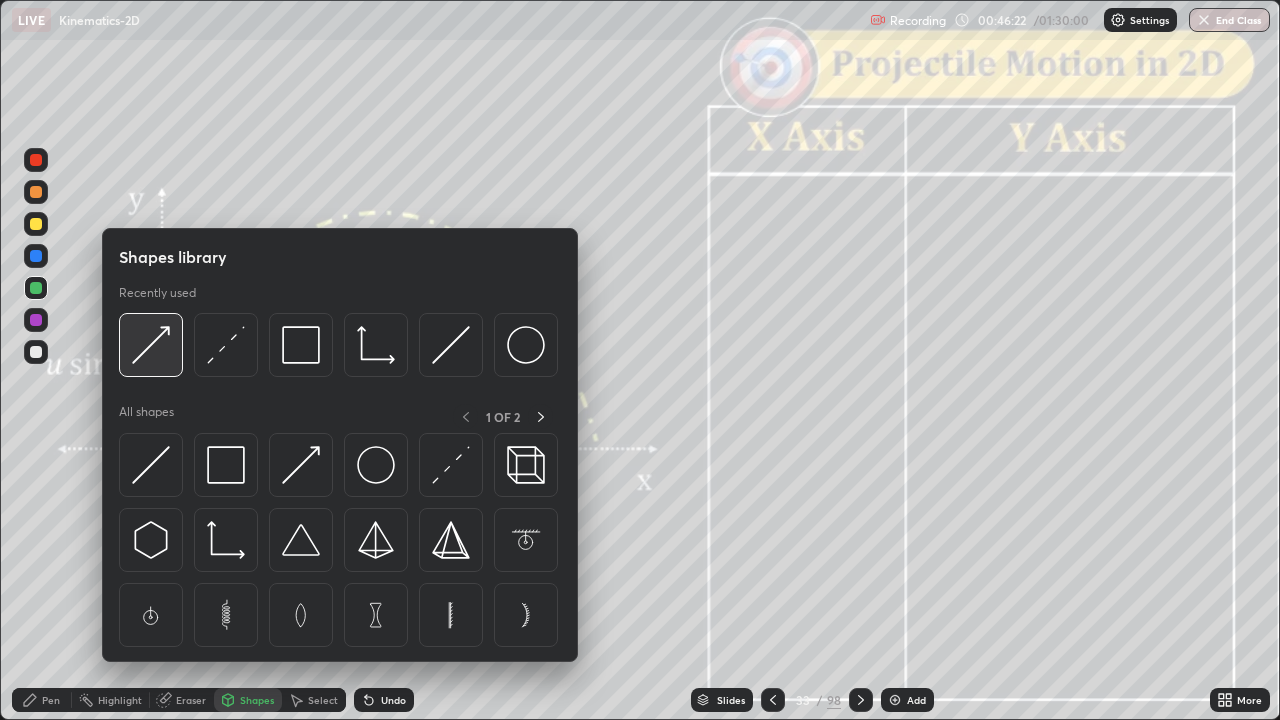 click at bounding box center [151, 345] 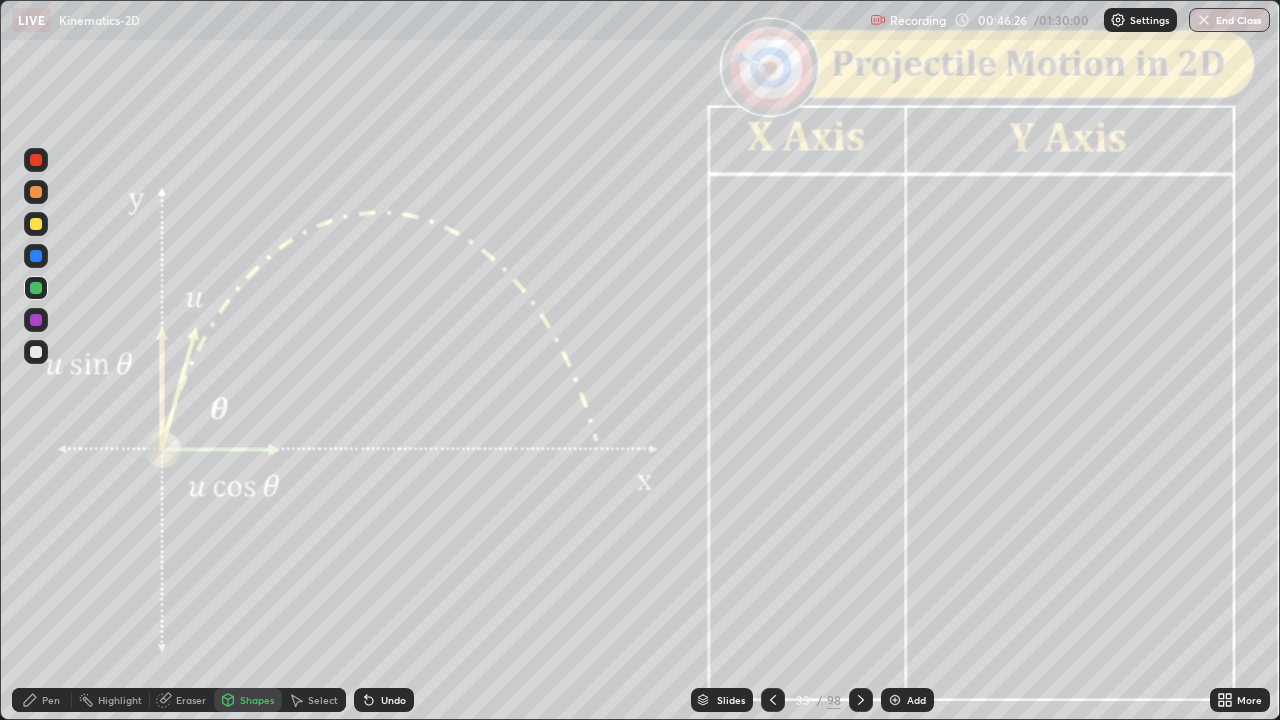 click on "Pen" at bounding box center (42, 700) 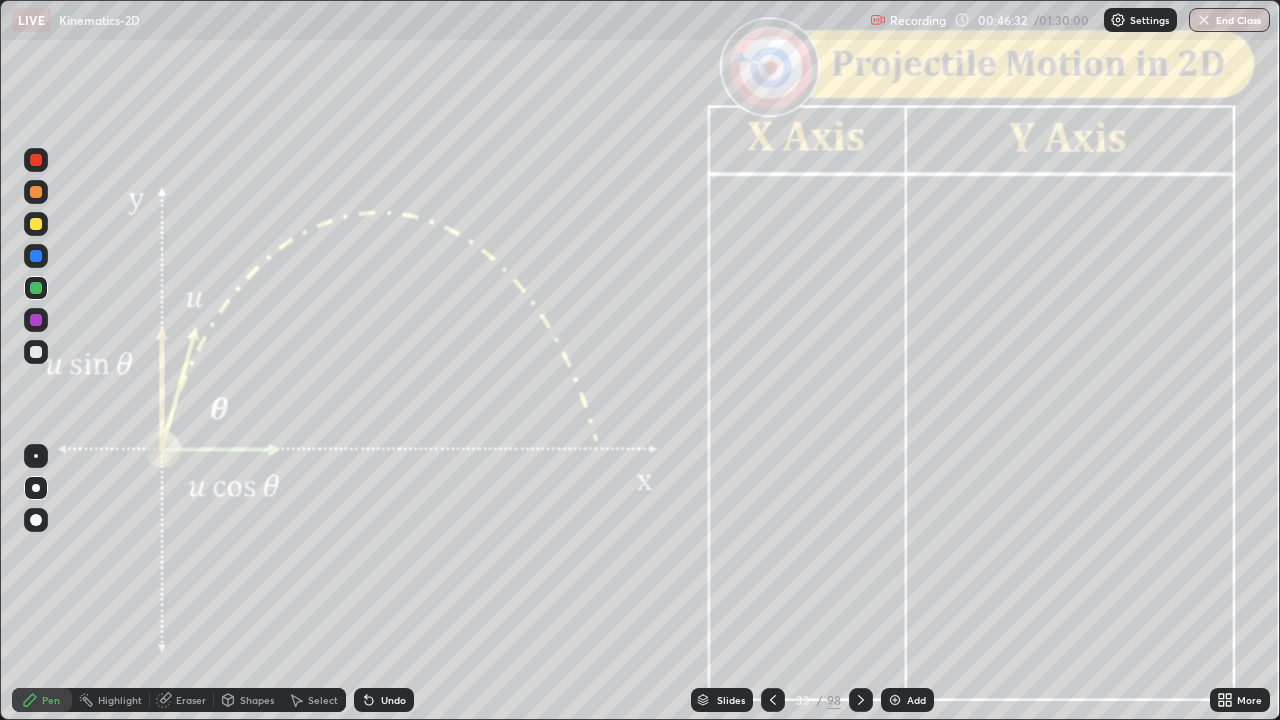 click on "Shapes" at bounding box center [248, 700] 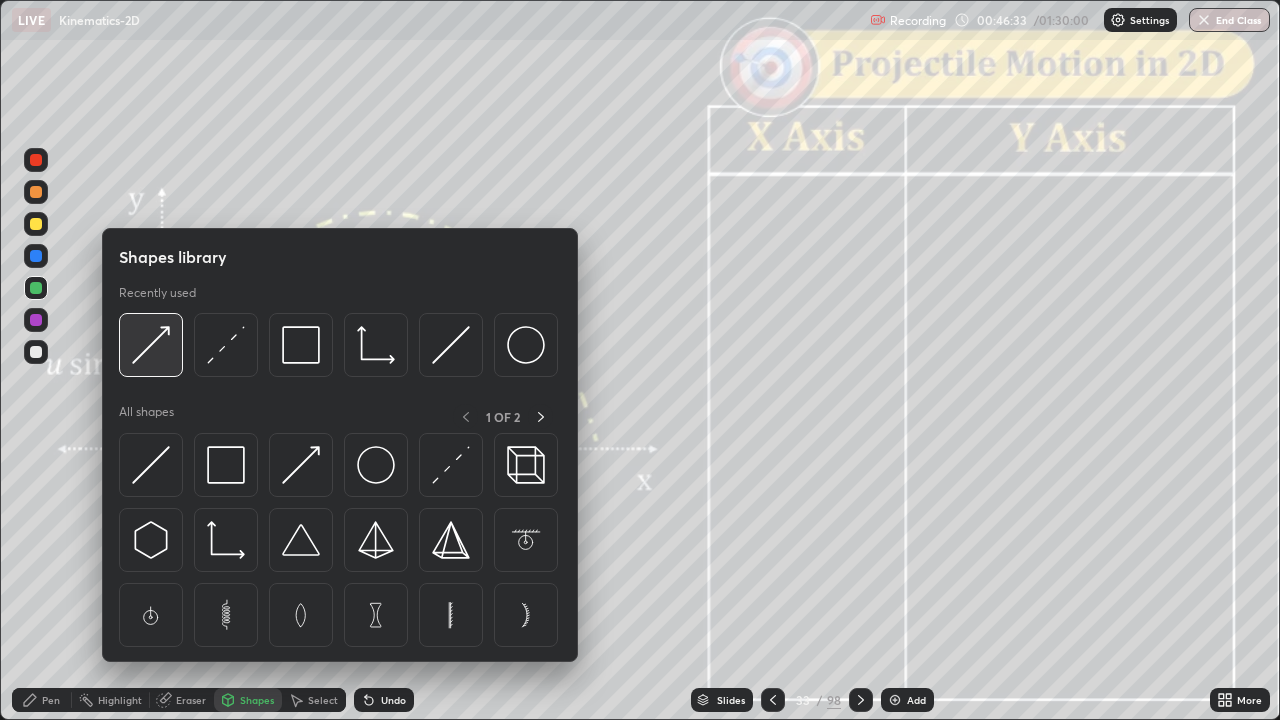 click at bounding box center [151, 345] 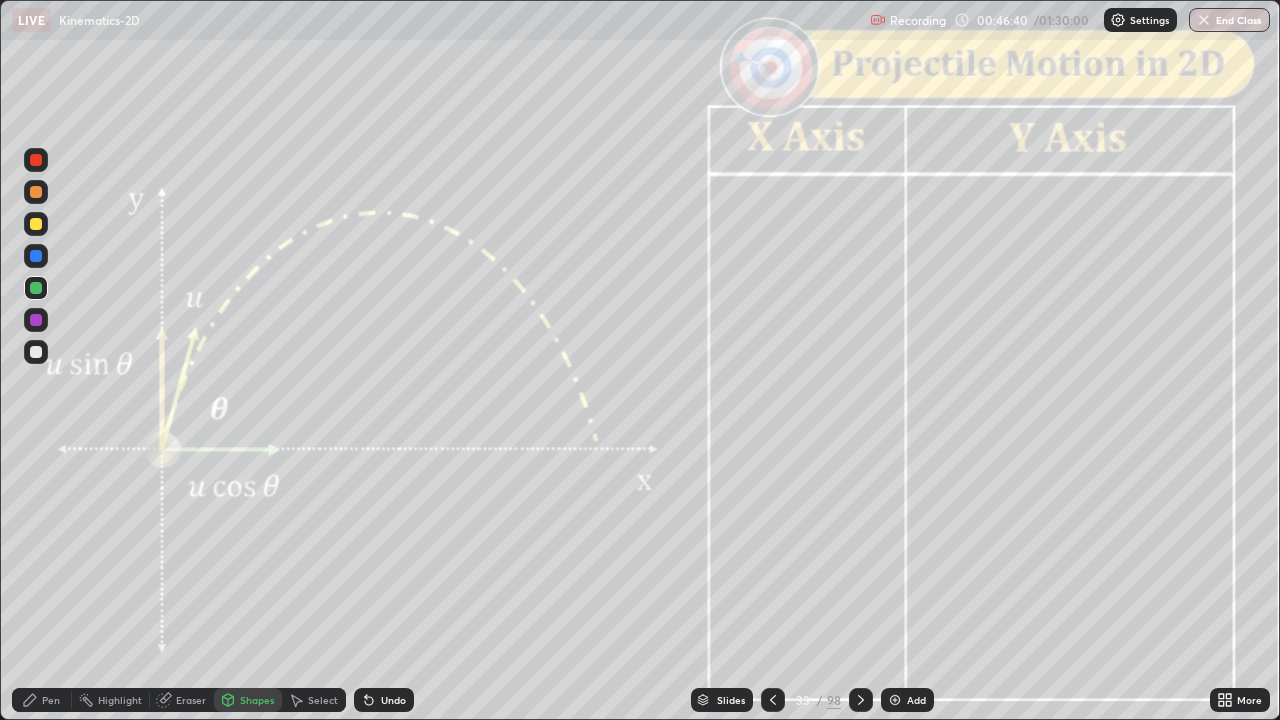 click on "Pen" at bounding box center (51, 700) 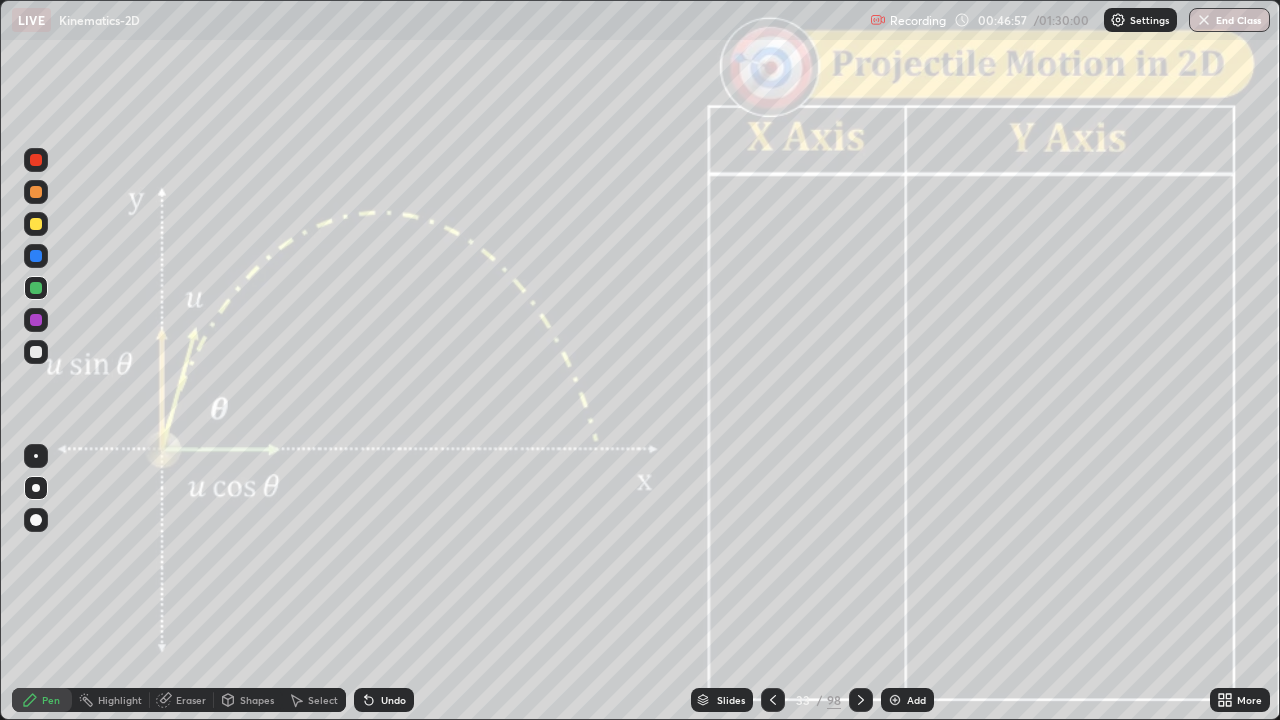 click on "Shapes" at bounding box center [257, 700] 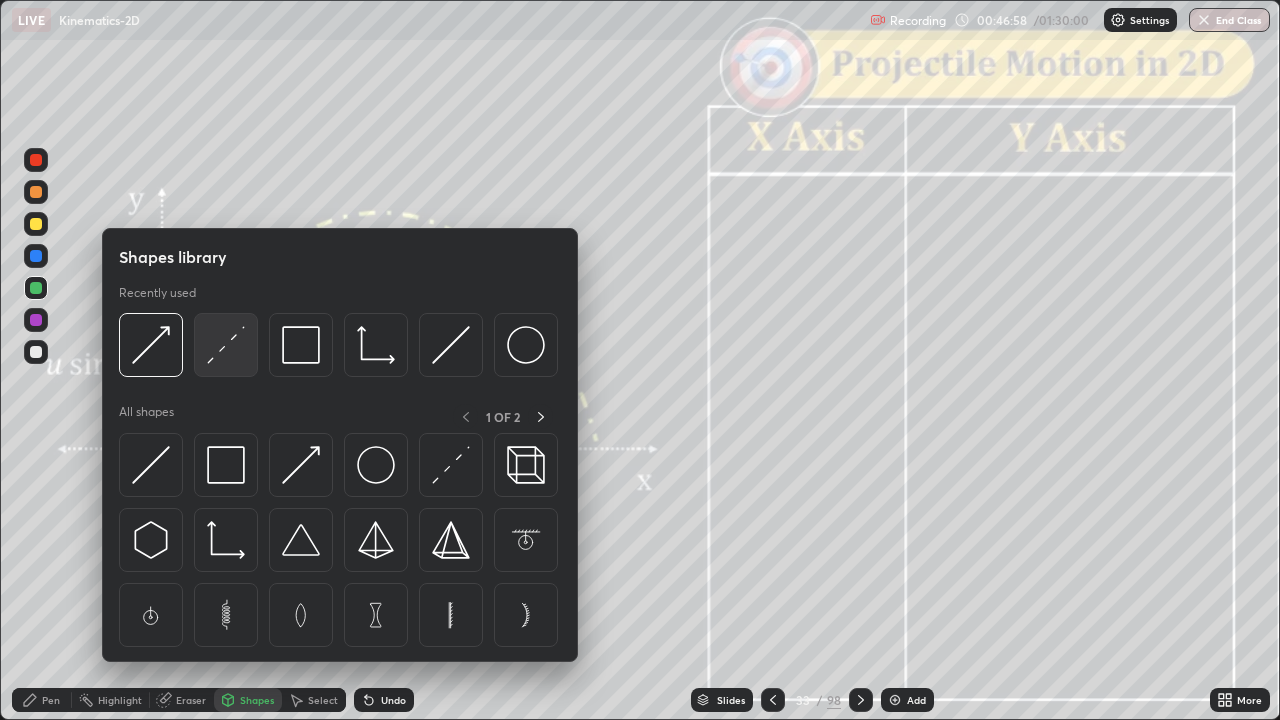 click at bounding box center (226, 345) 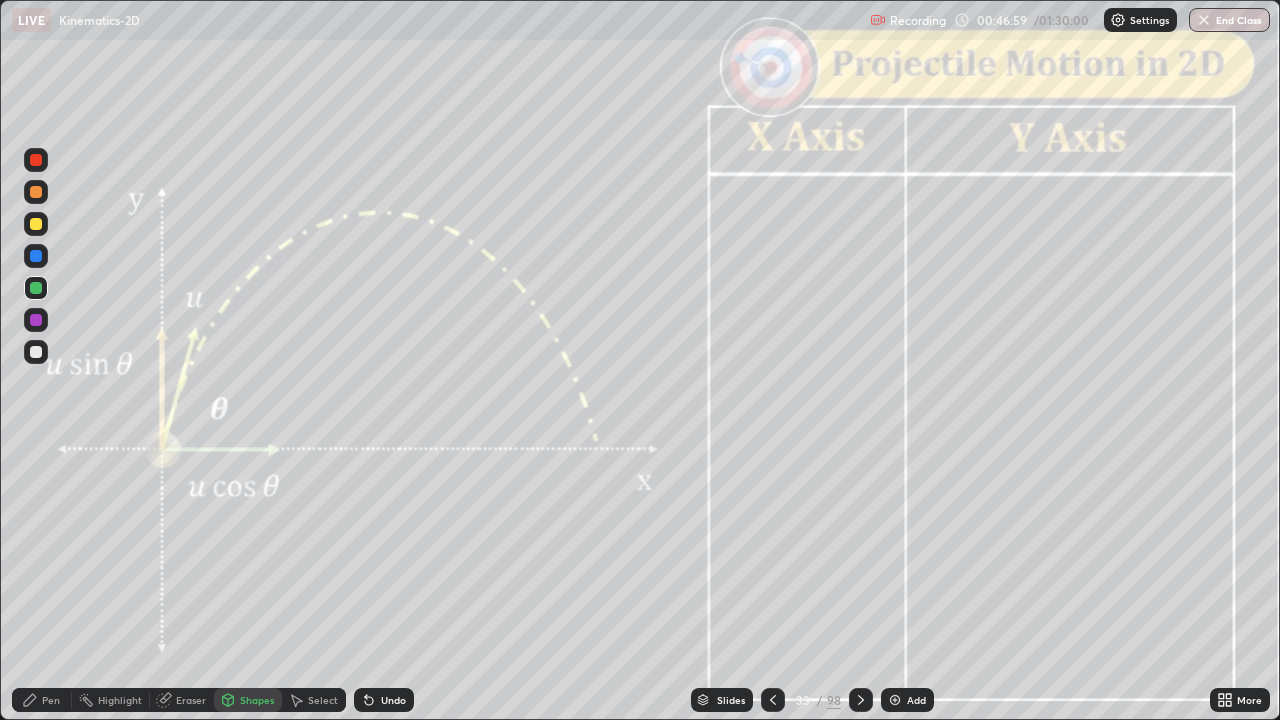 click at bounding box center [36, 160] 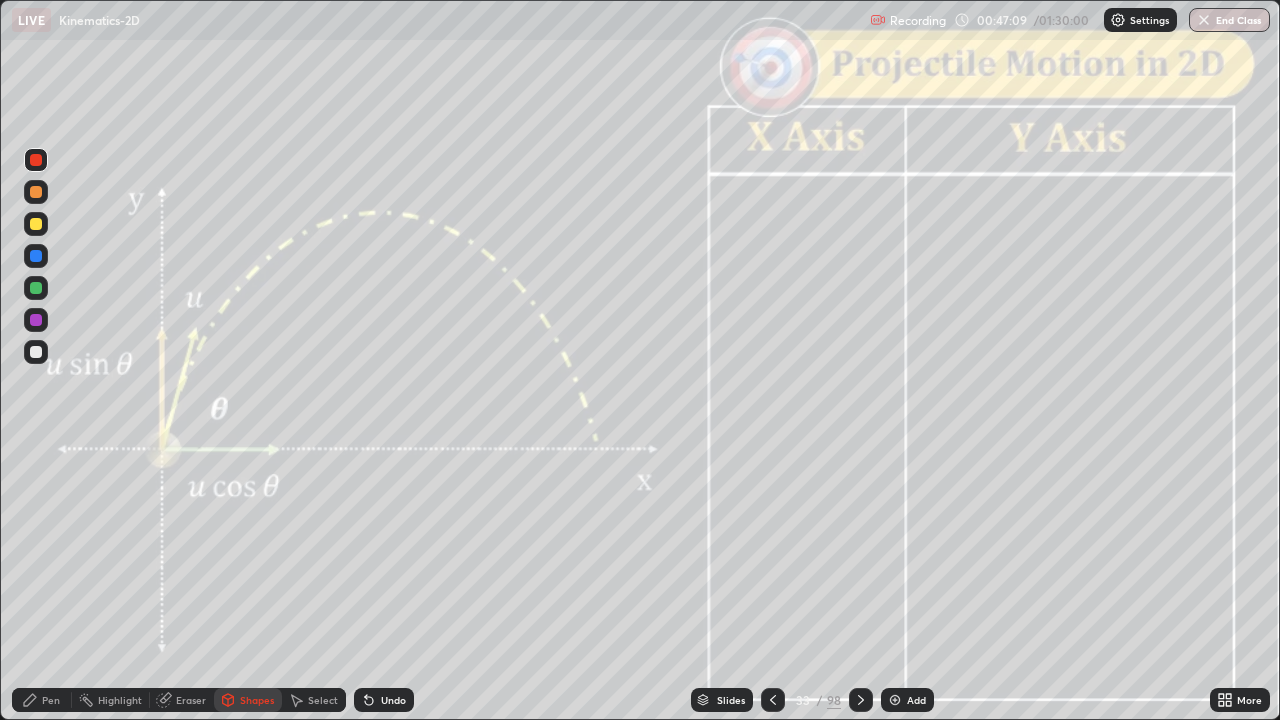 click on "Pen" at bounding box center (42, 700) 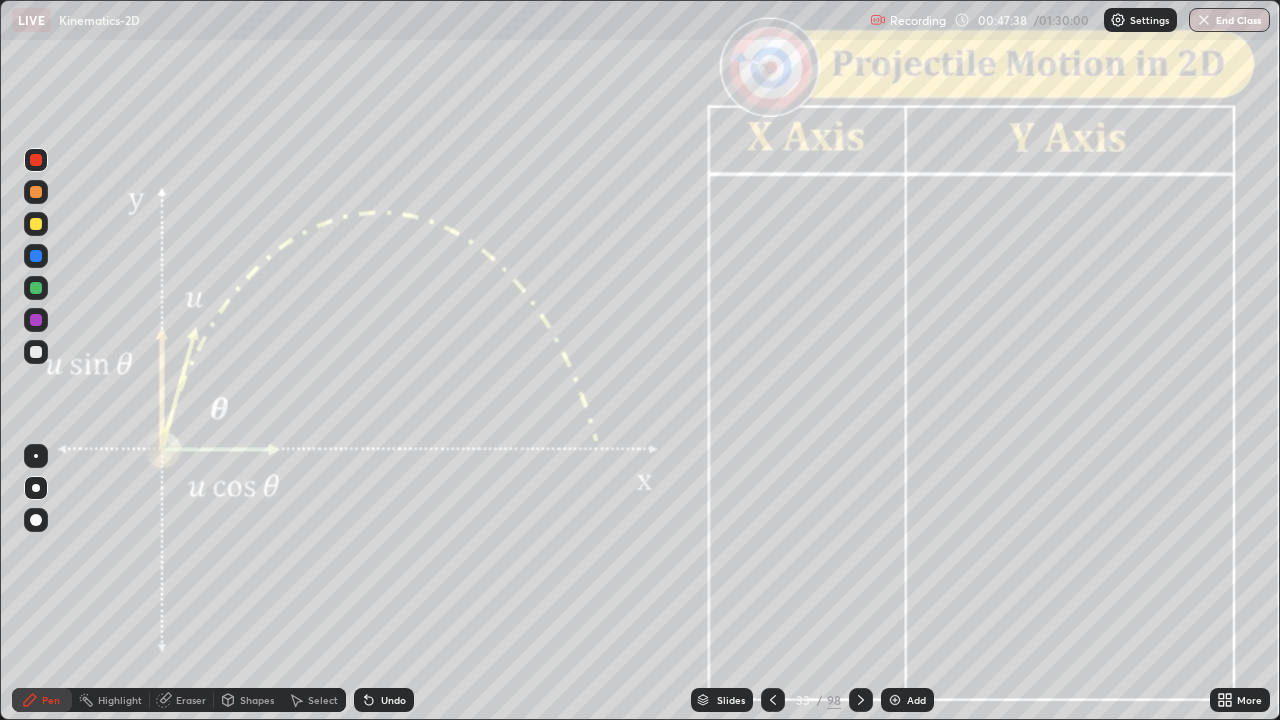 click at bounding box center [36, 192] 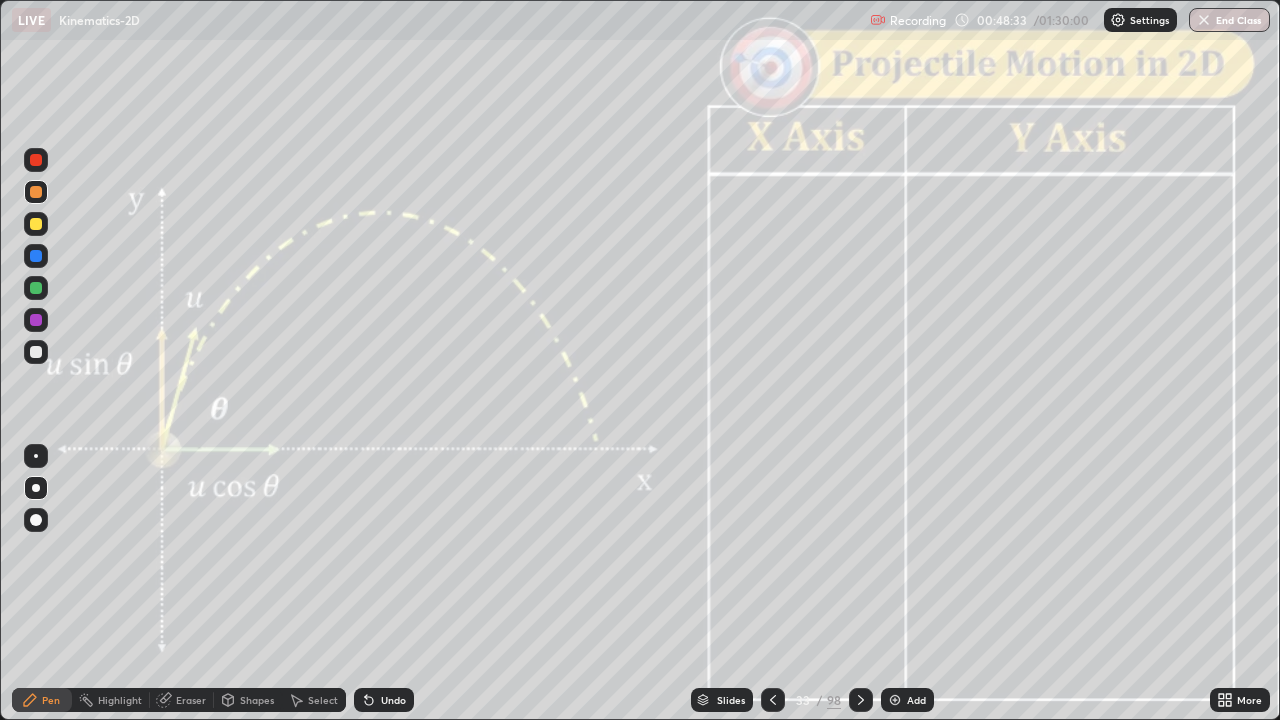 click on "Shapes" at bounding box center (257, 700) 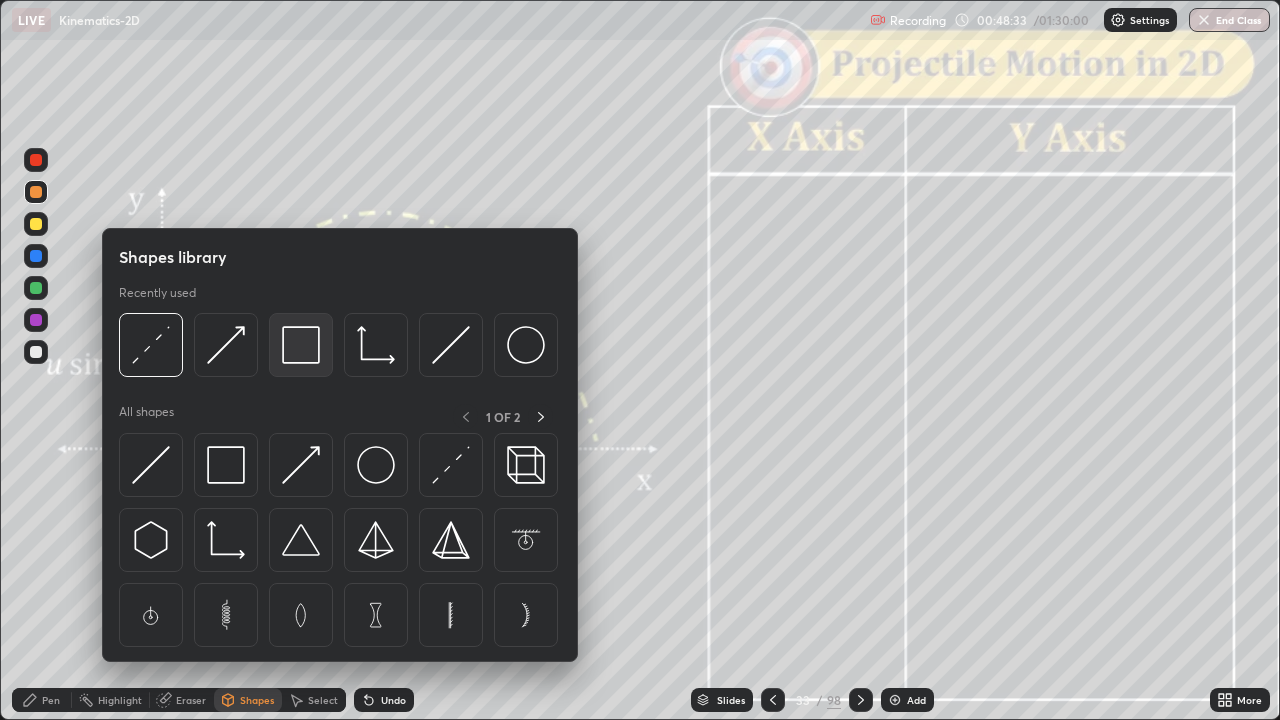 click at bounding box center (301, 345) 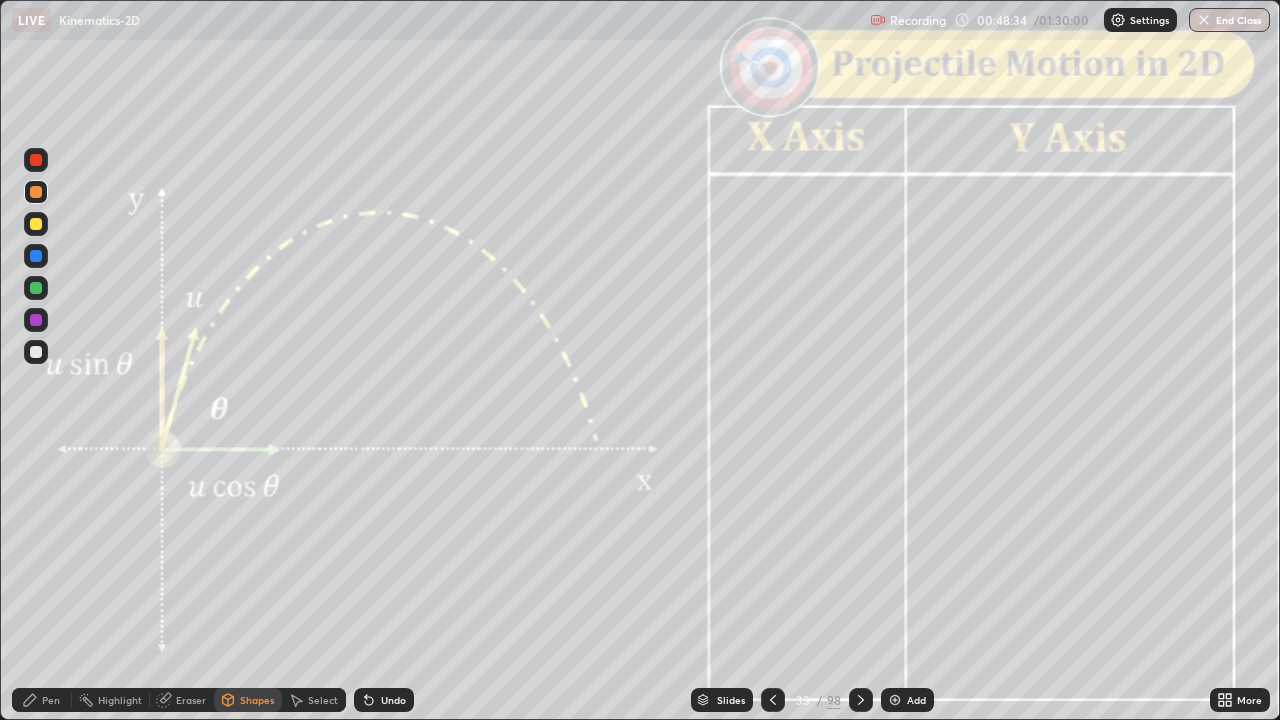 click at bounding box center [36, 160] 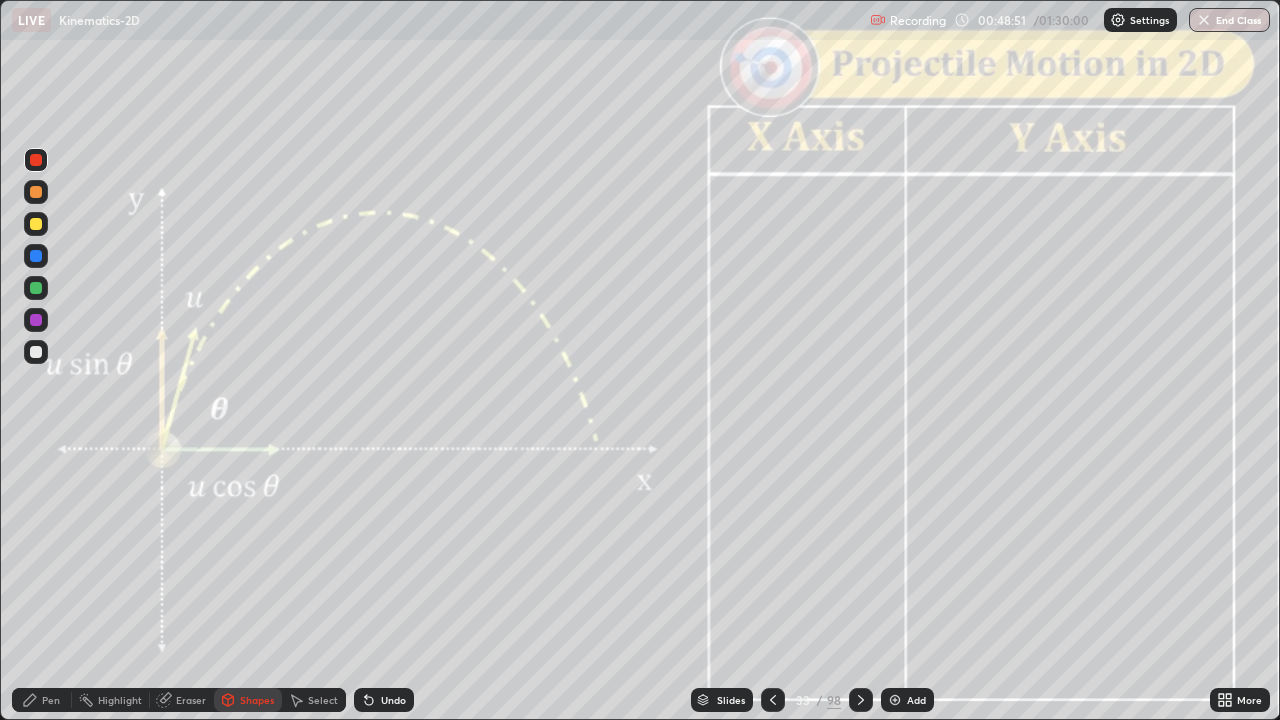 click at bounding box center [36, 256] 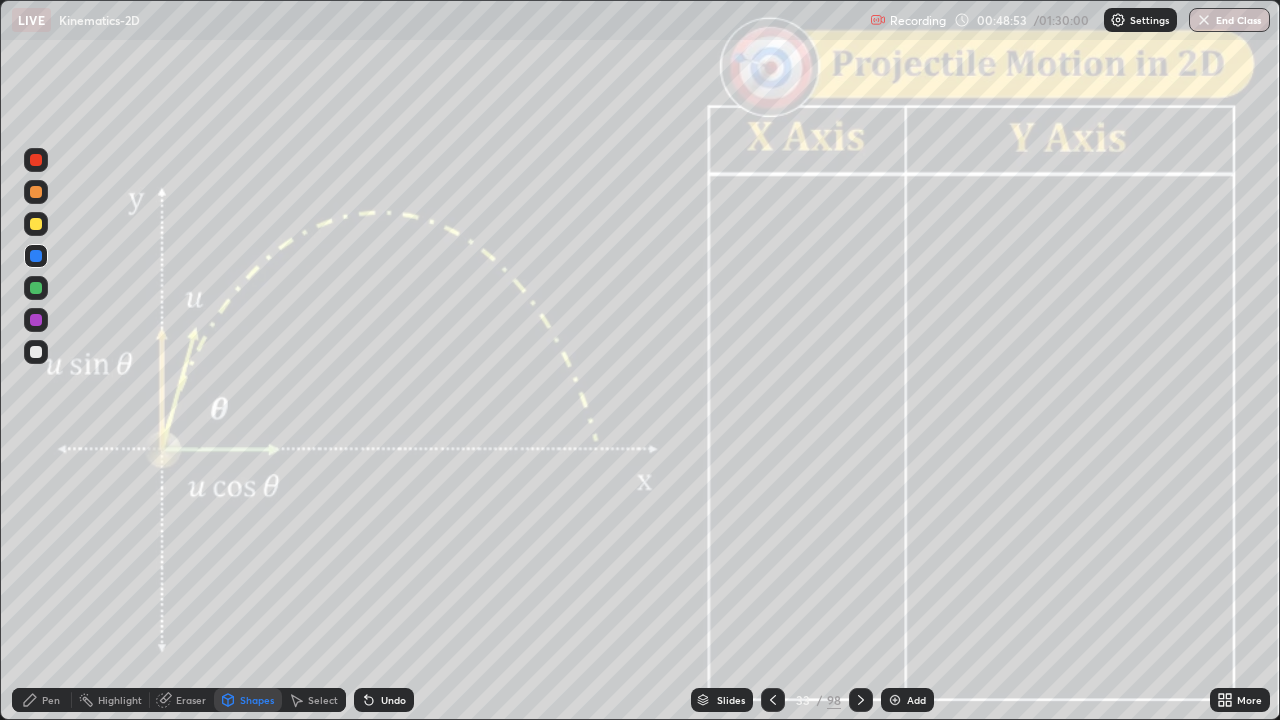 click on "Undo" at bounding box center [384, 700] 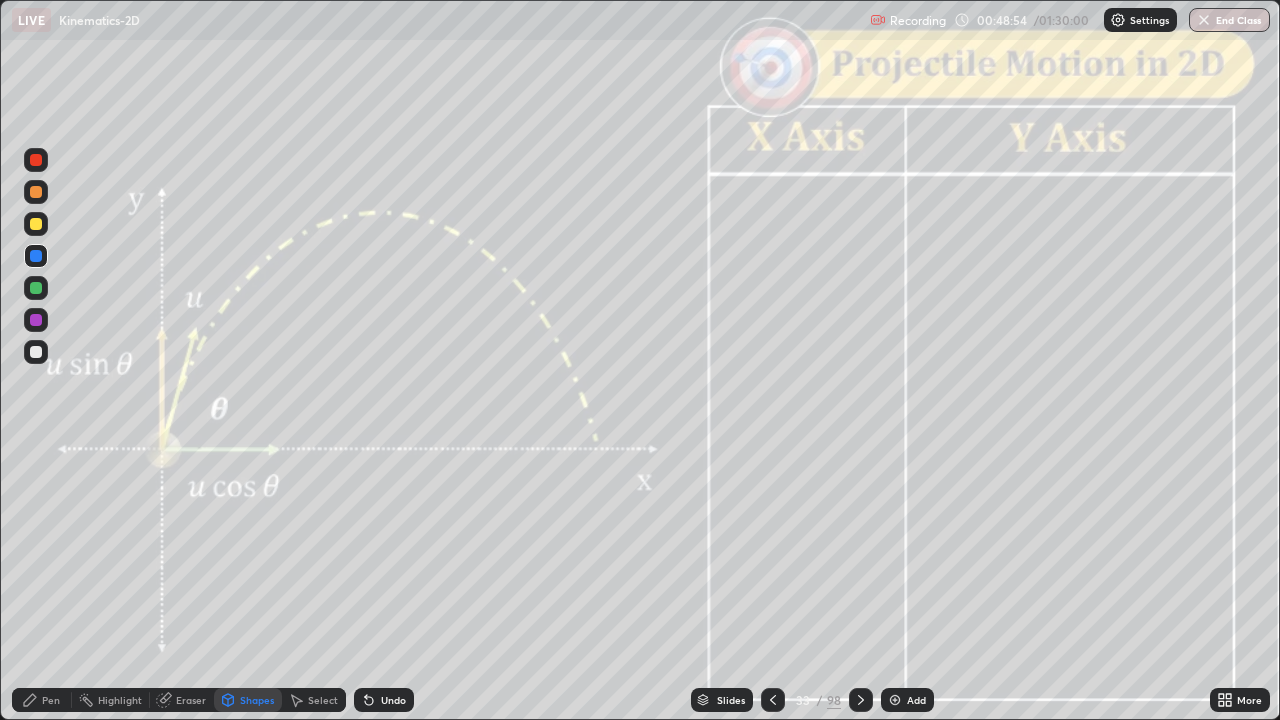click on "Pen" at bounding box center (42, 700) 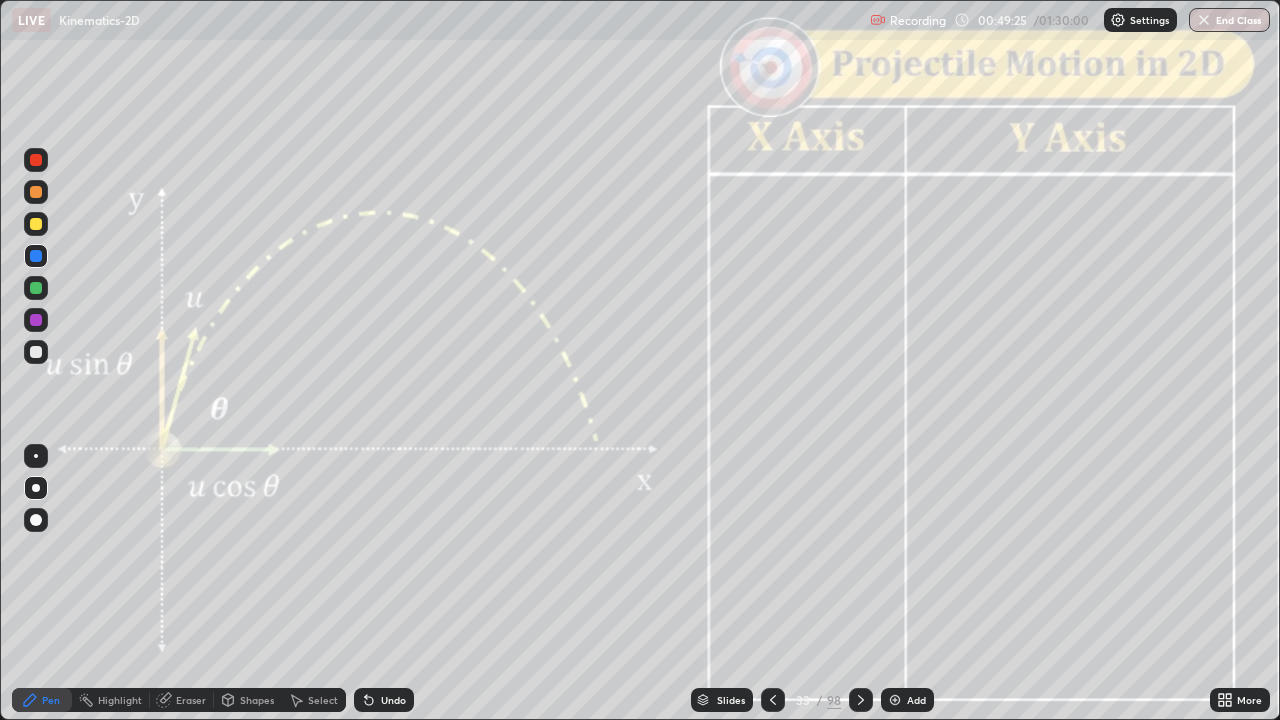 click at bounding box center (36, 288) 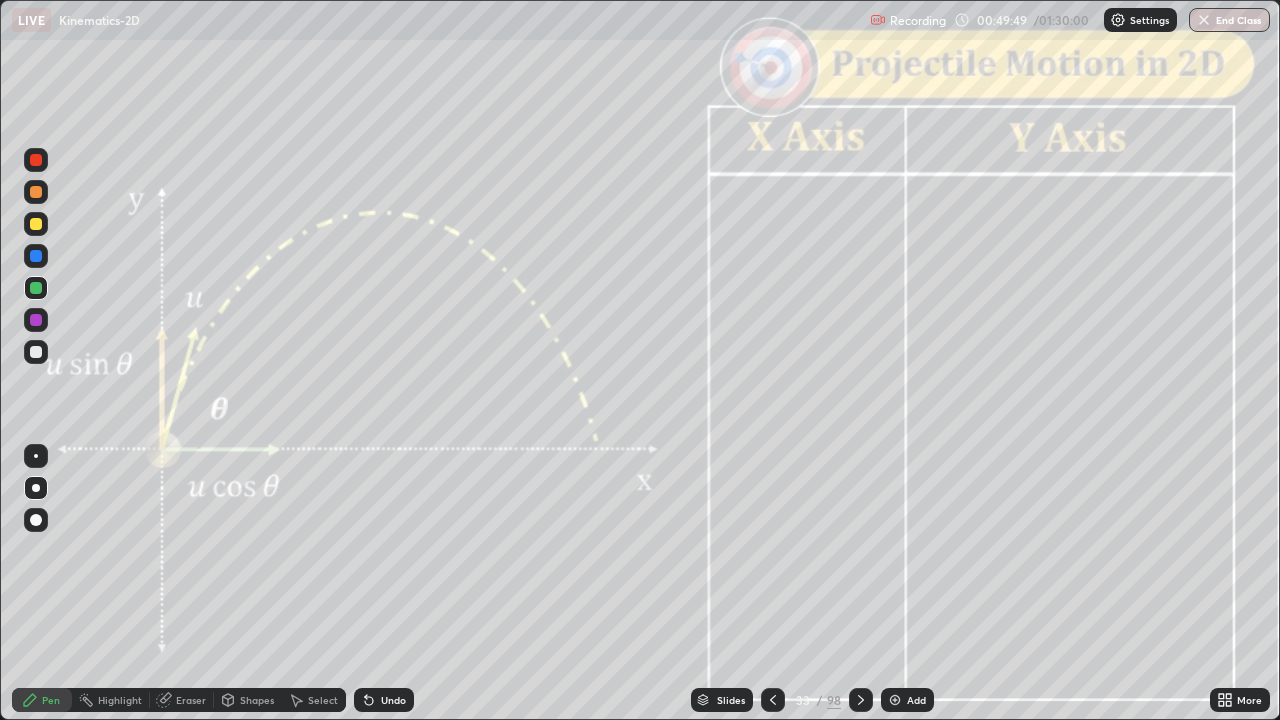click on "Shapes" at bounding box center (257, 700) 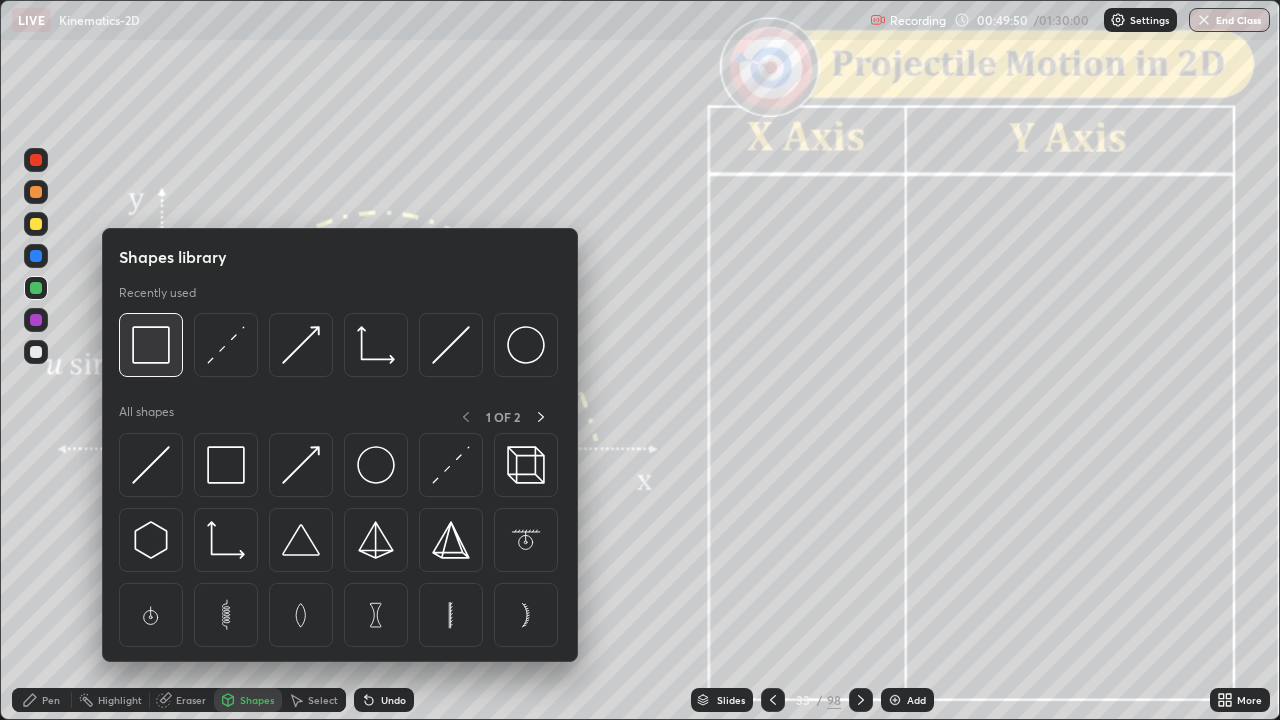 click at bounding box center [151, 345] 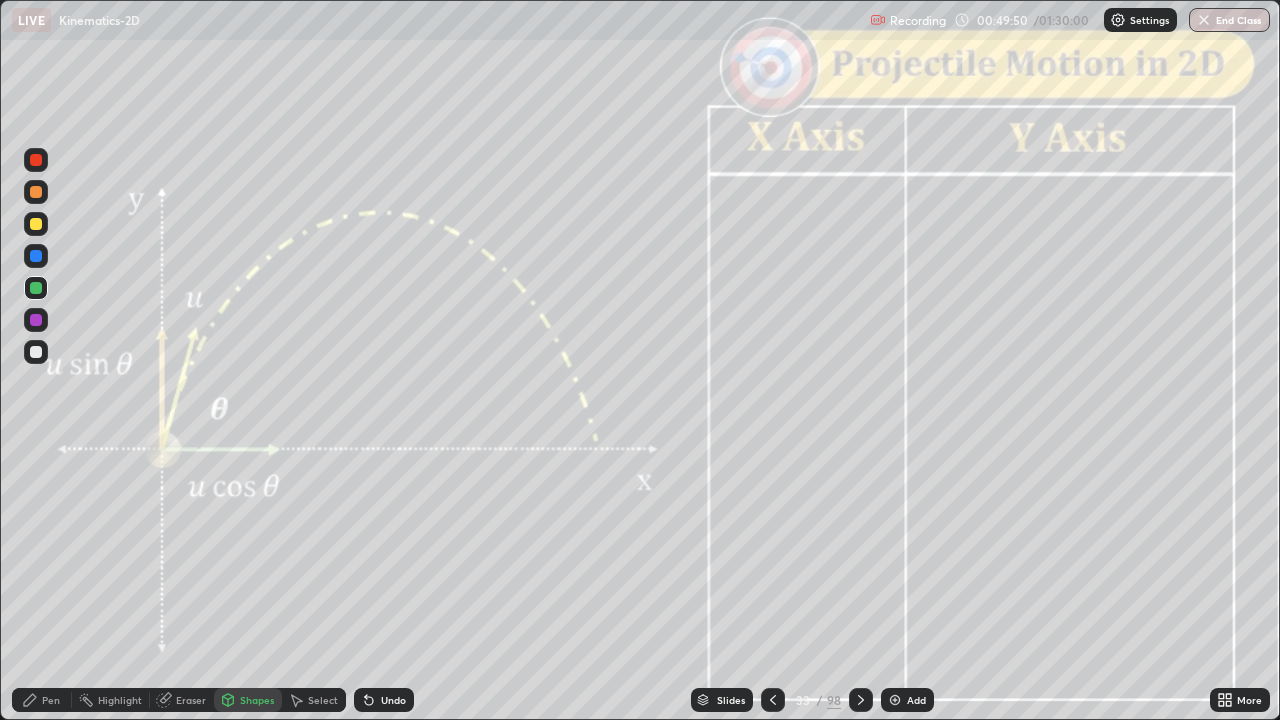 click at bounding box center [36, 160] 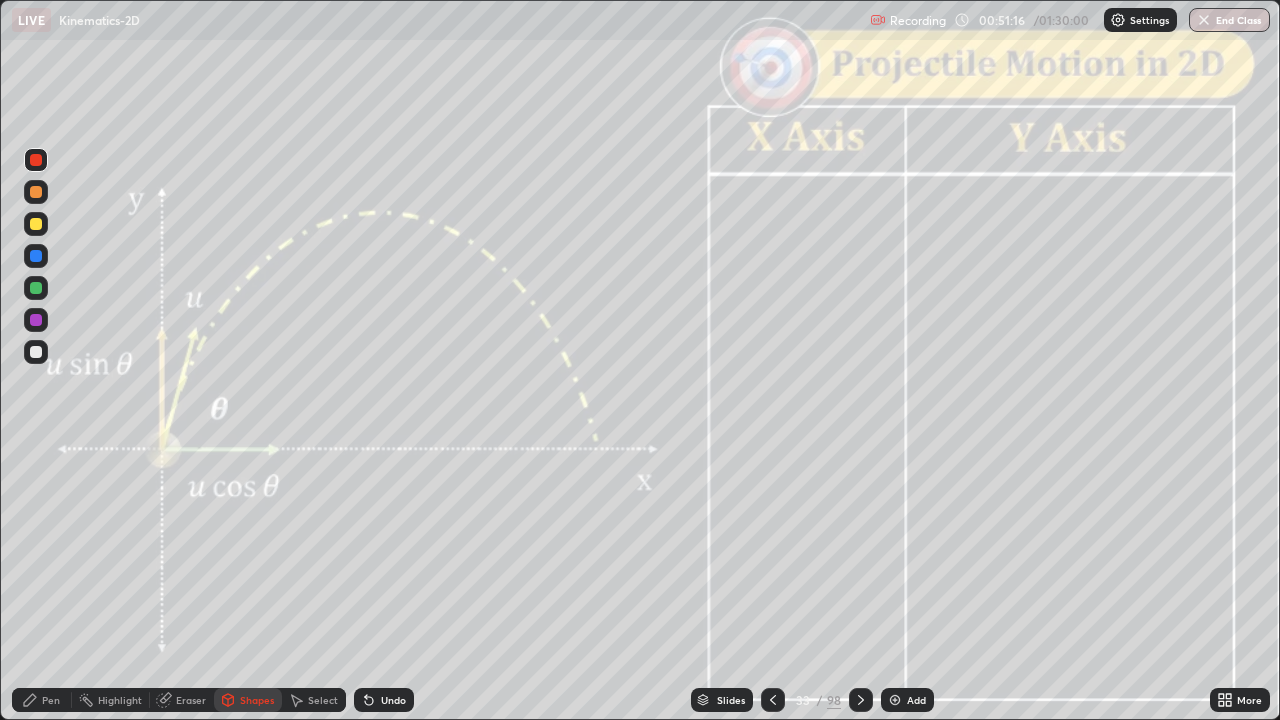 click at bounding box center [36, 192] 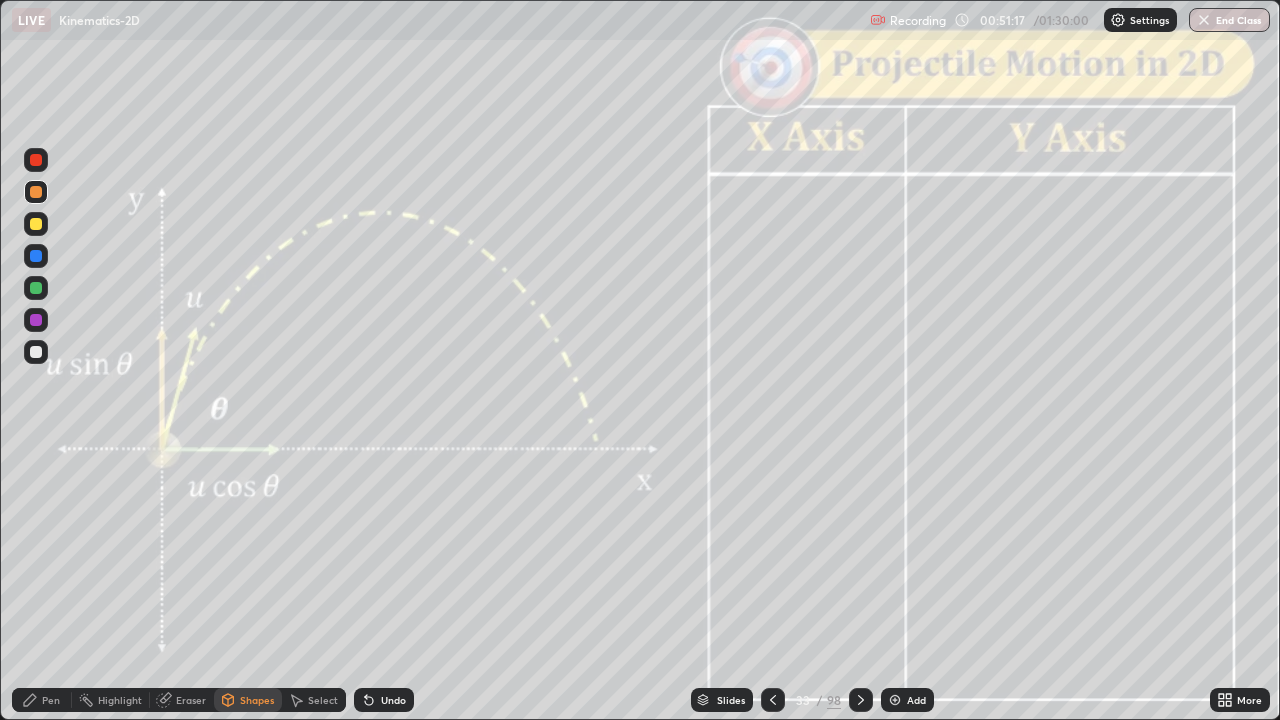 click 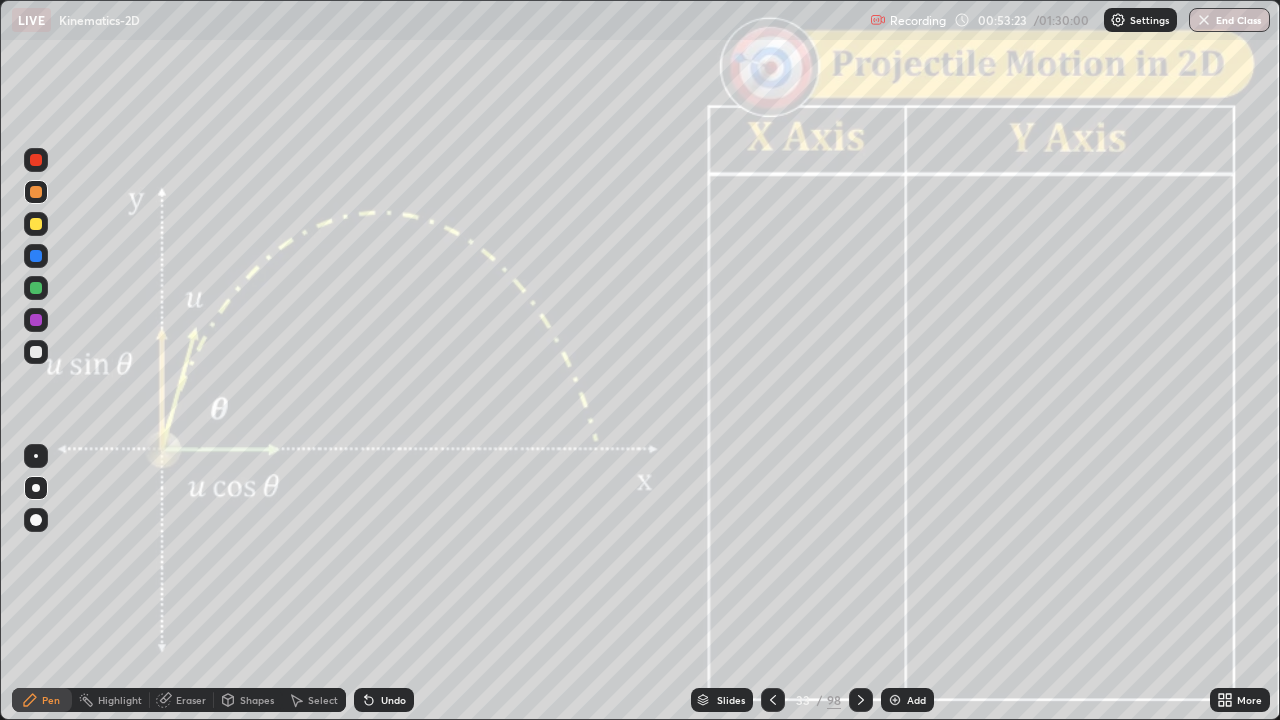 click on "Shapes" at bounding box center (257, 700) 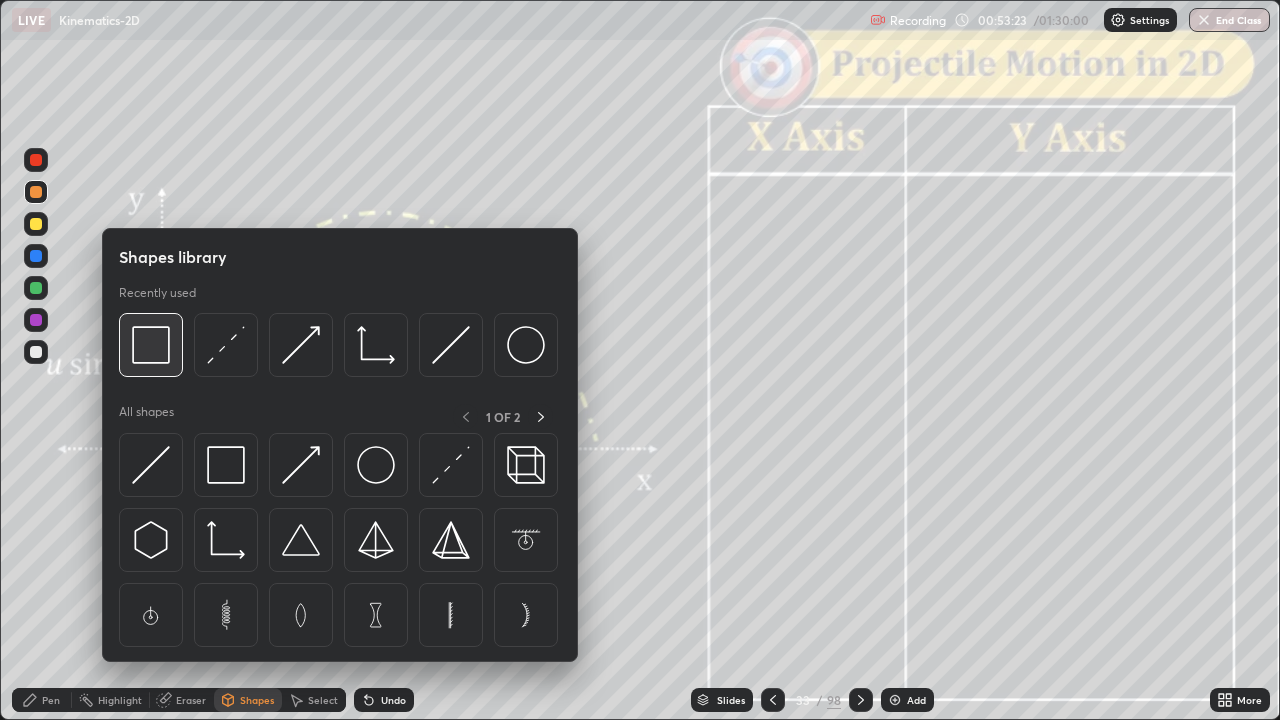 click at bounding box center [151, 345] 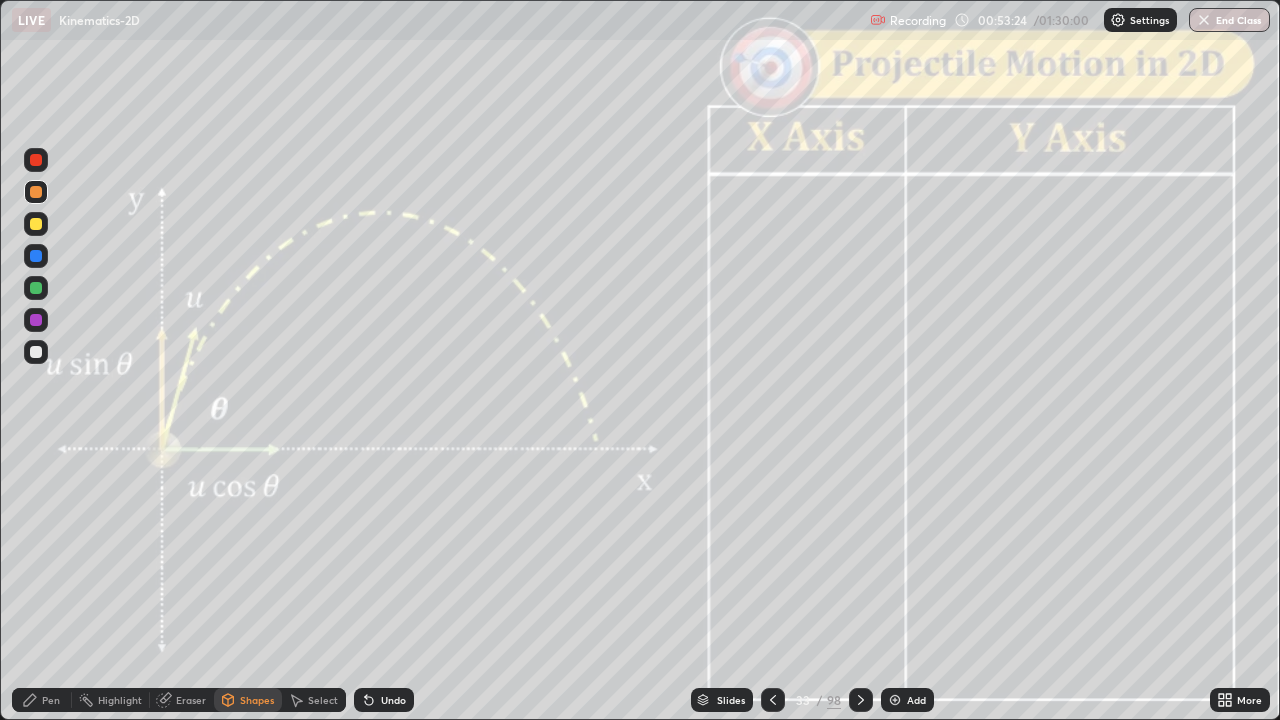 click at bounding box center (36, 160) 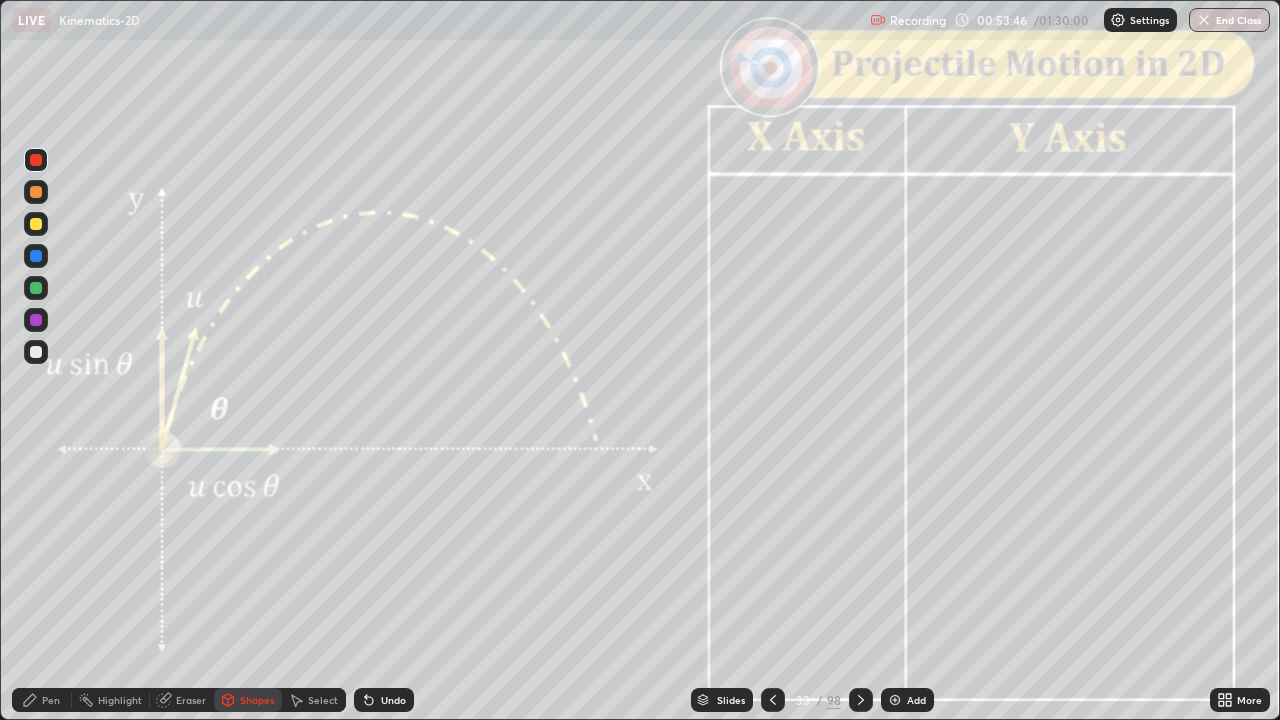 click at bounding box center [36, 224] 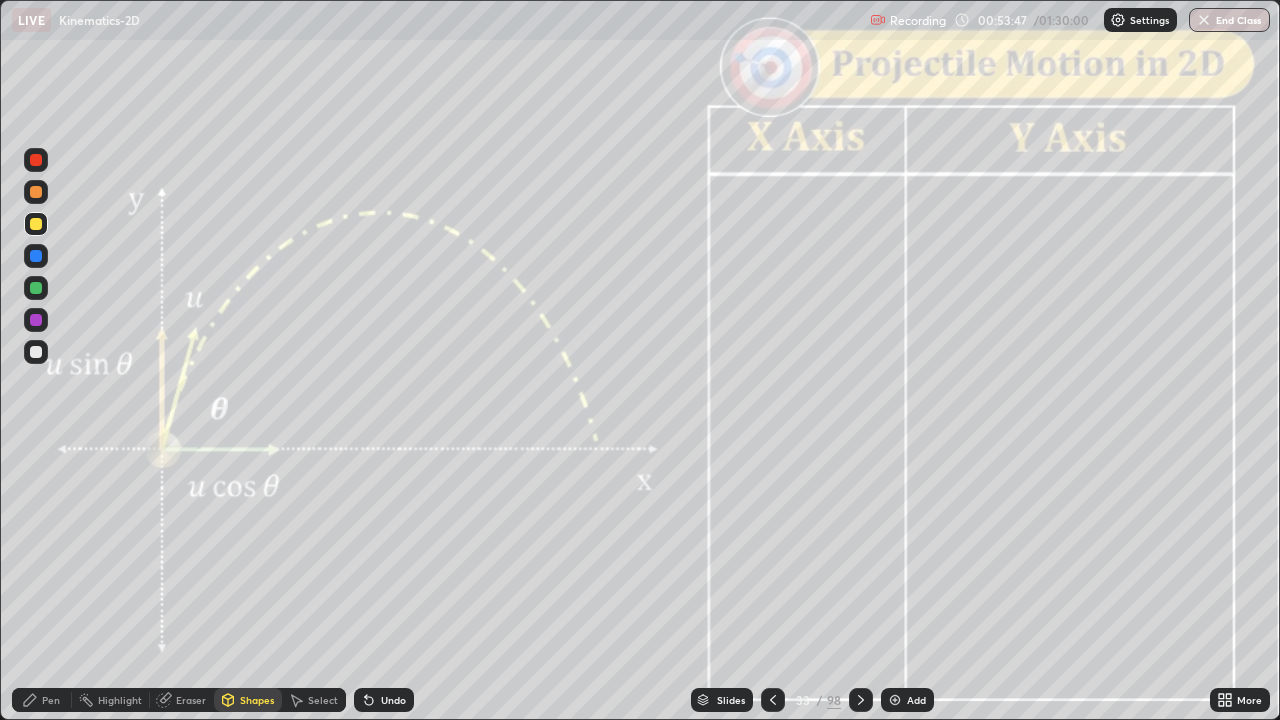 click on "Pen" at bounding box center (51, 700) 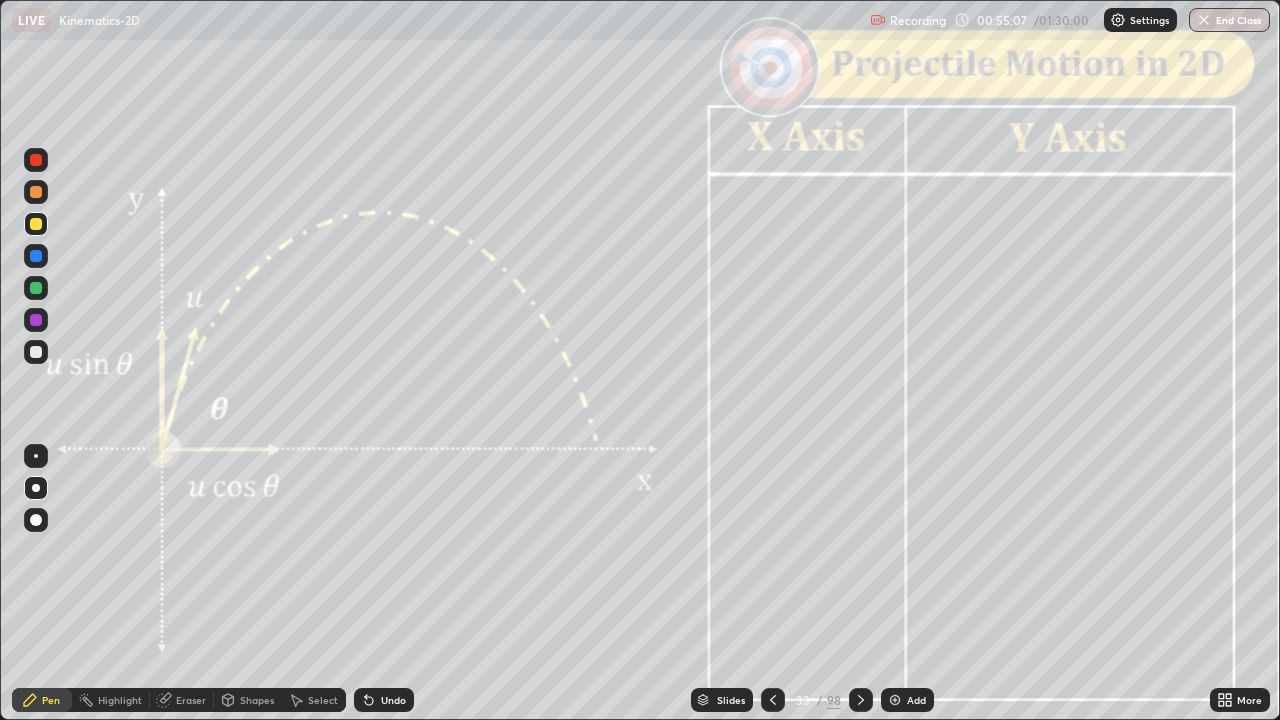 click on "Undo" at bounding box center (384, 700) 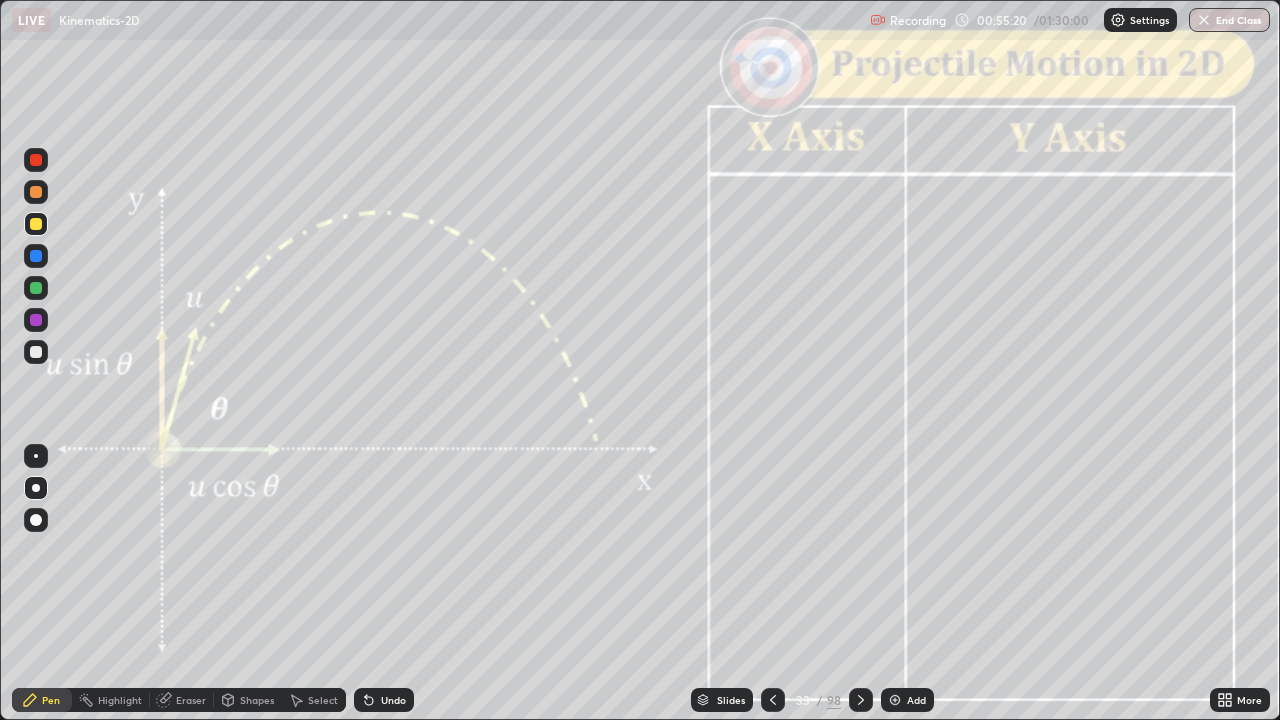 click 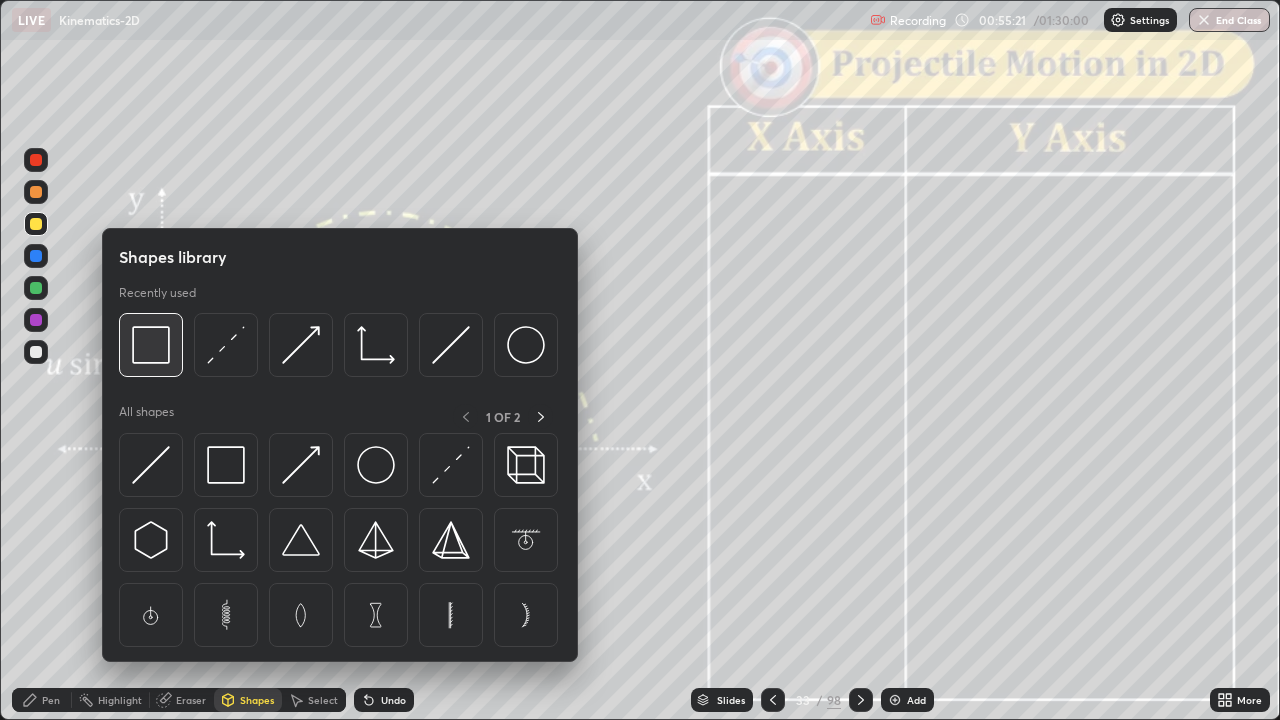 click at bounding box center [151, 345] 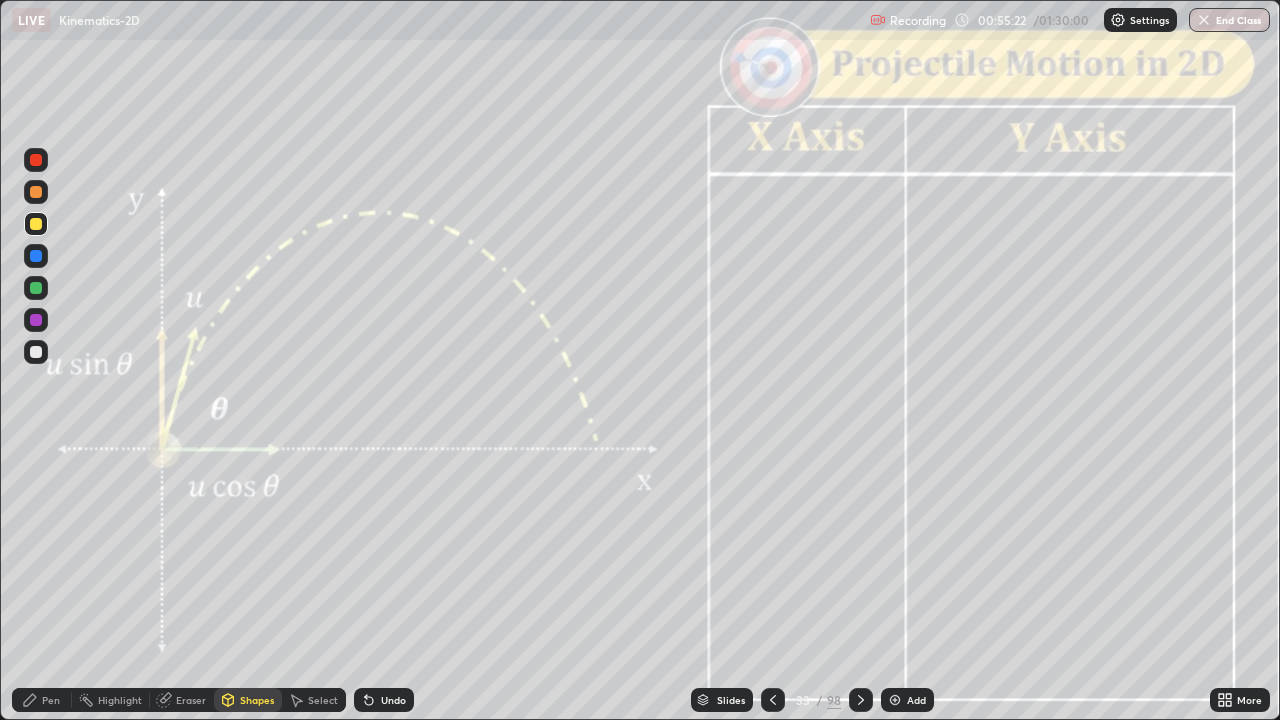 click at bounding box center (36, 160) 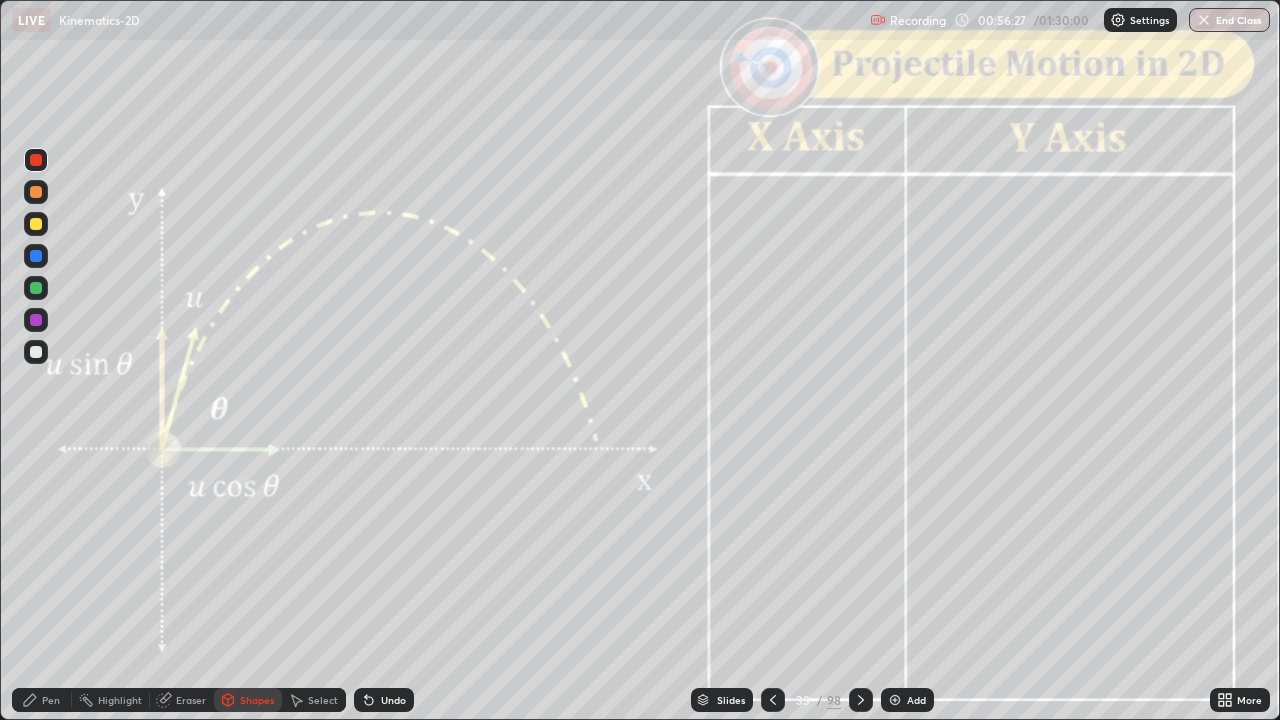 click at bounding box center [36, 288] 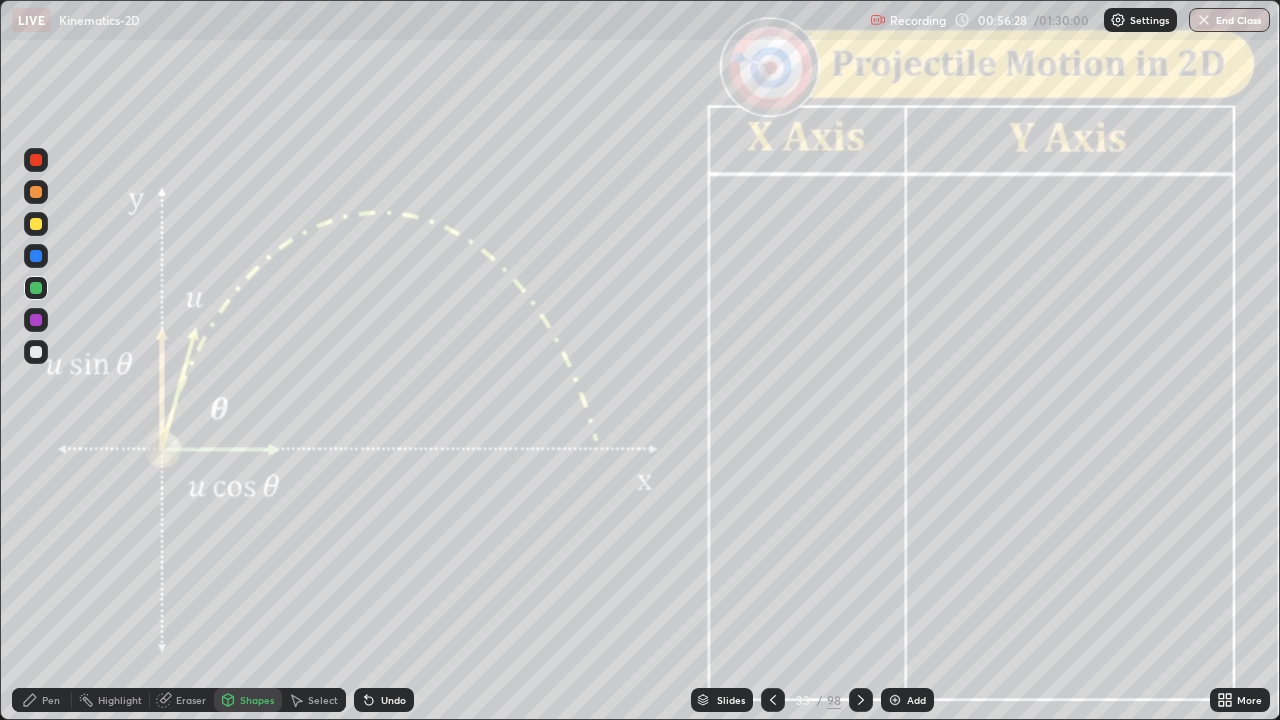 click on "Pen" at bounding box center [42, 700] 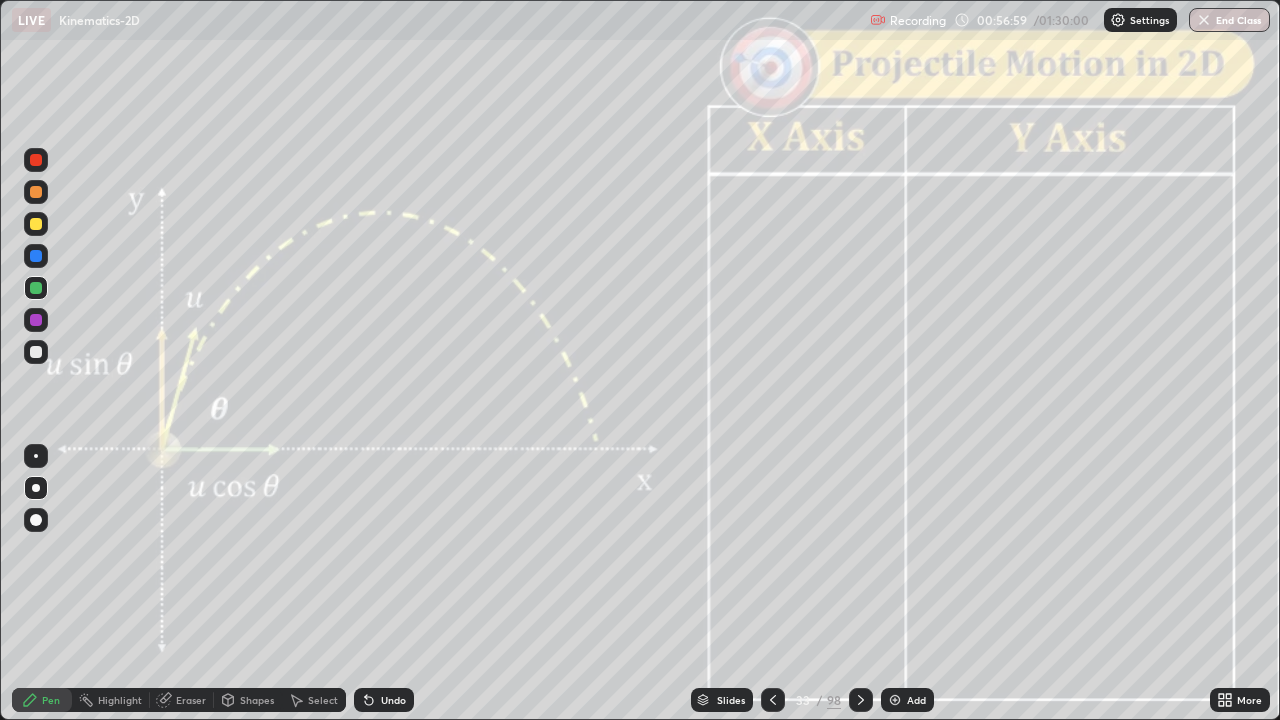 click on "Shapes" at bounding box center (257, 700) 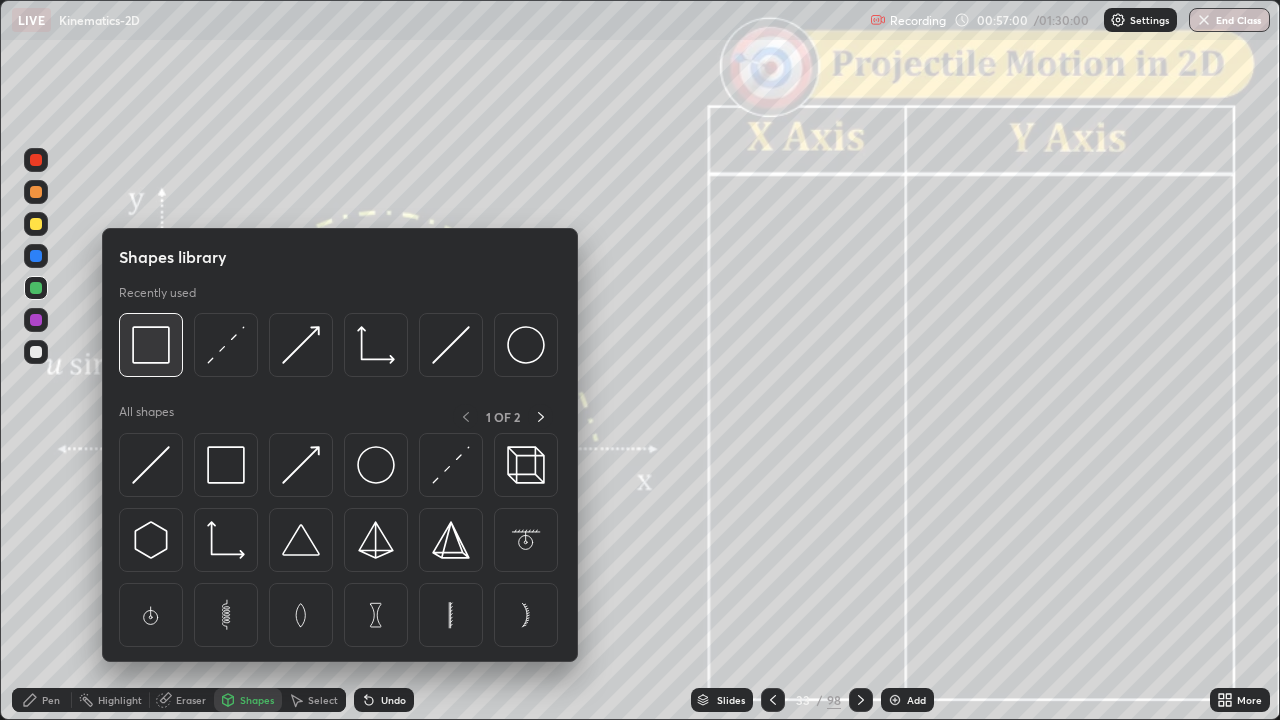 click at bounding box center [151, 345] 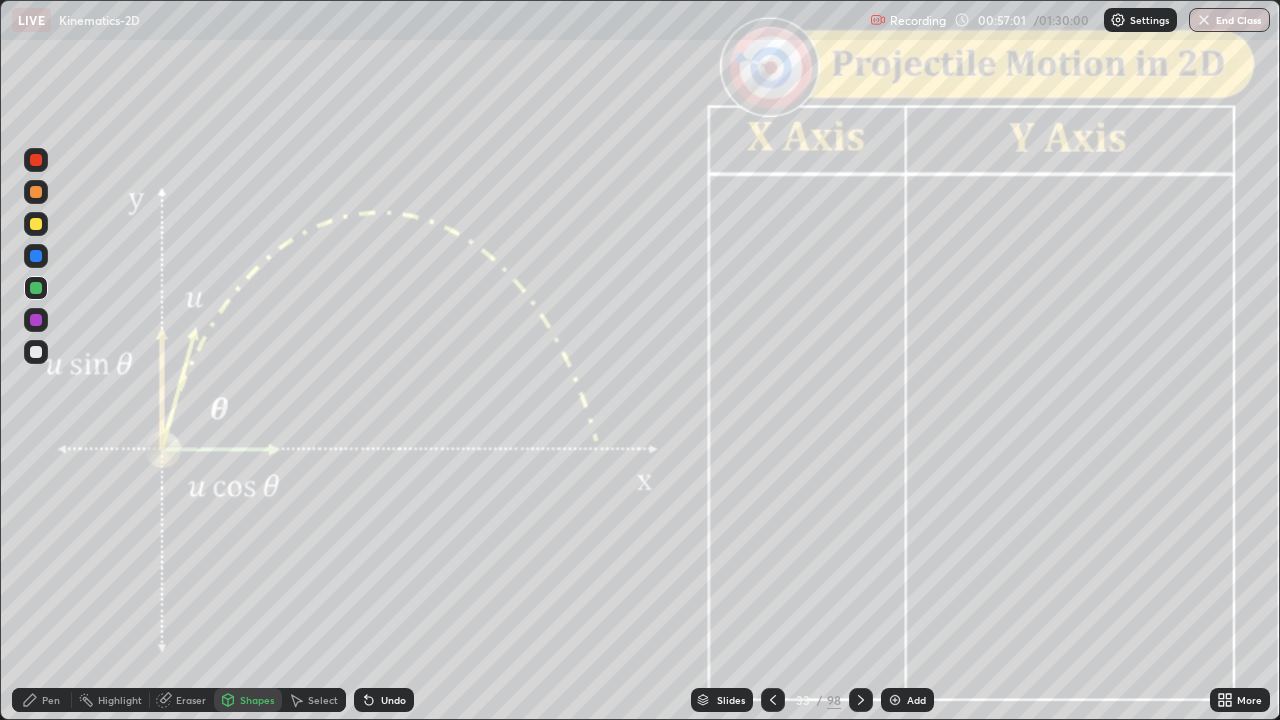 click at bounding box center [36, 160] 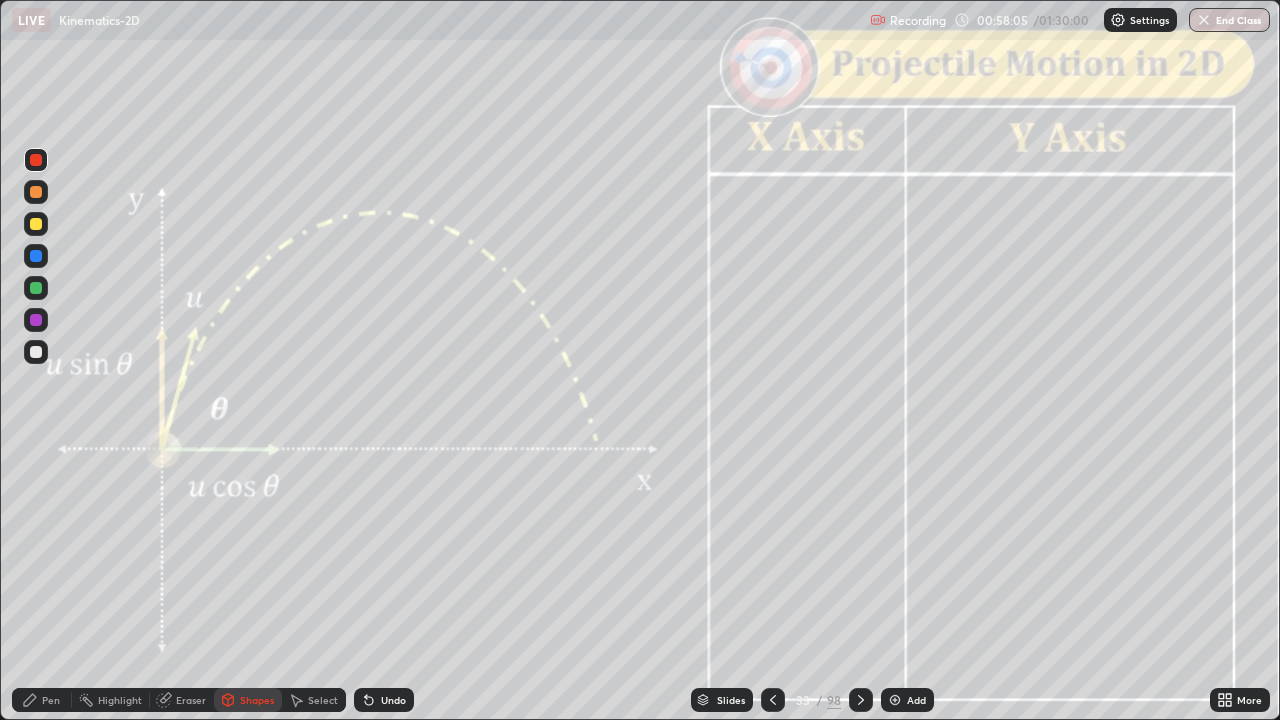 click 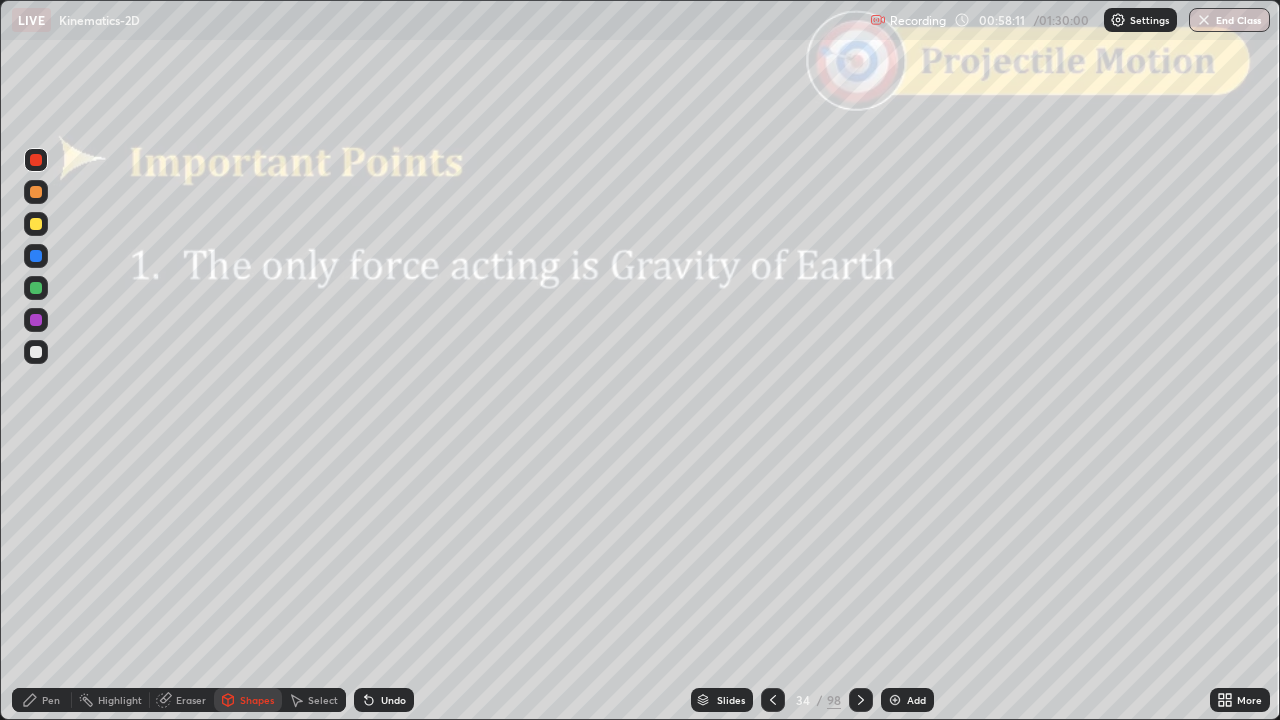 click on "Slides" at bounding box center (731, 700) 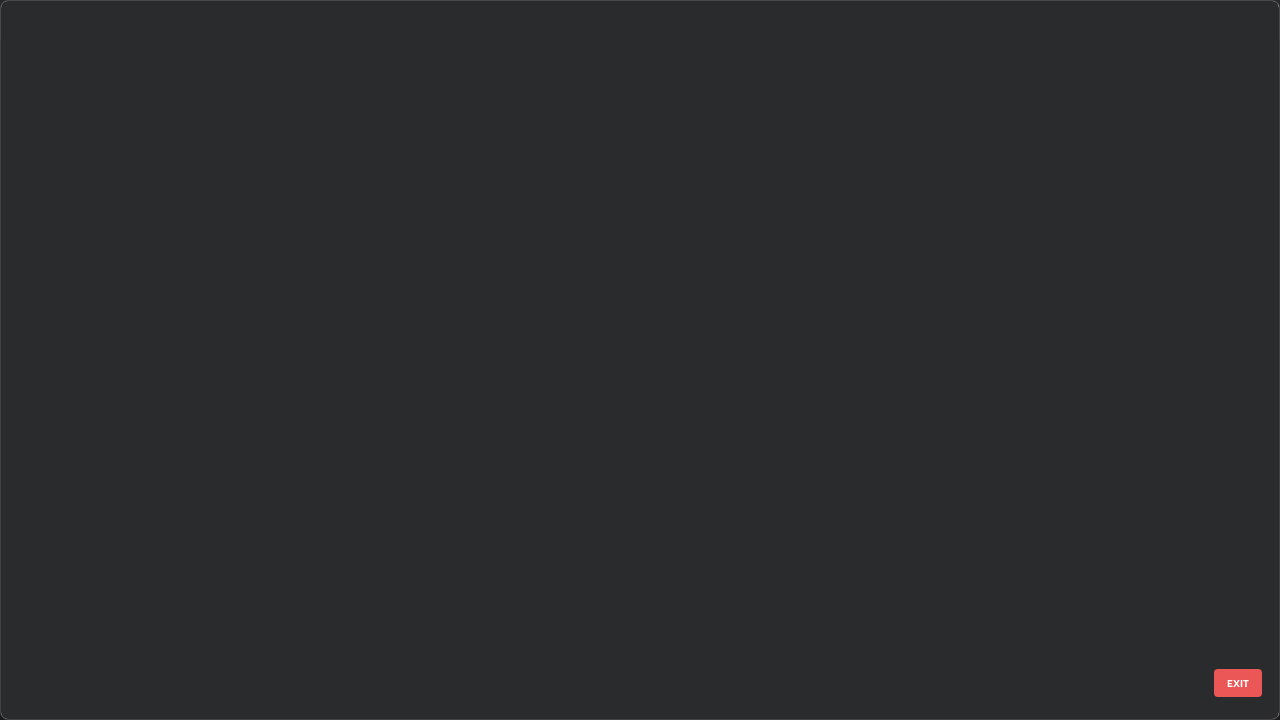 scroll, scrollTop: 1977, scrollLeft: 0, axis: vertical 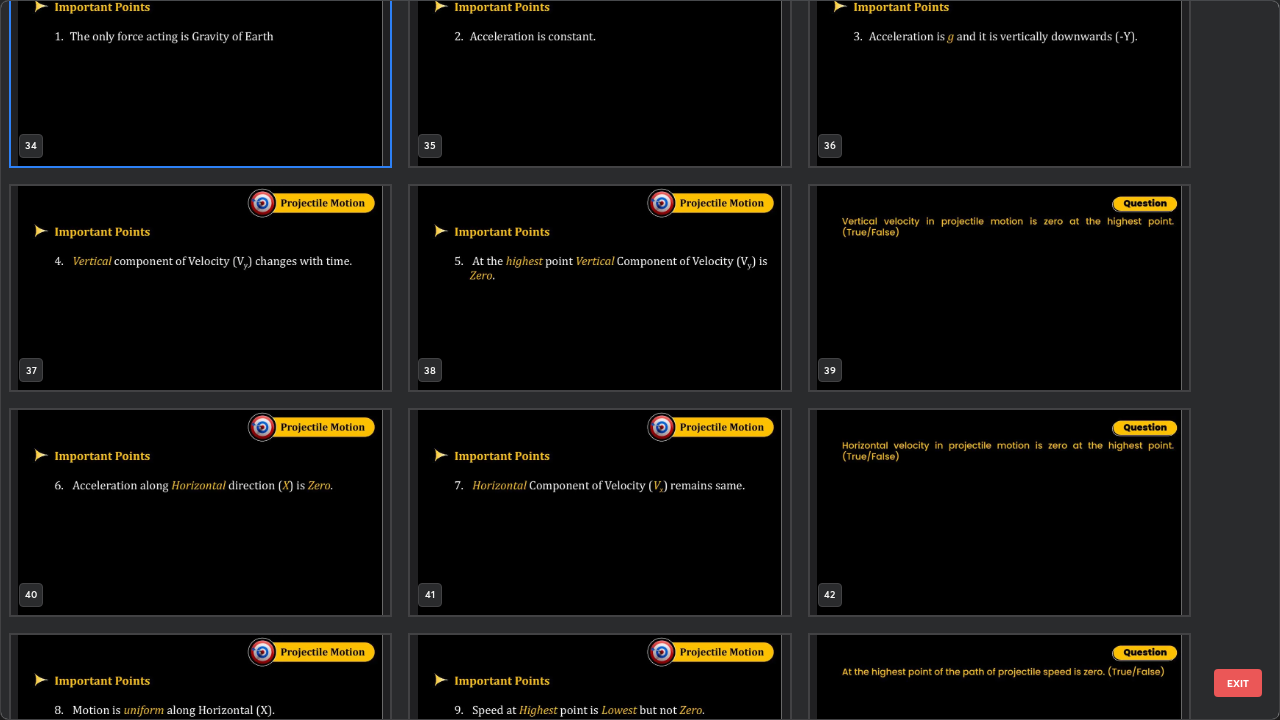 click on "EXIT" at bounding box center [1238, 683] 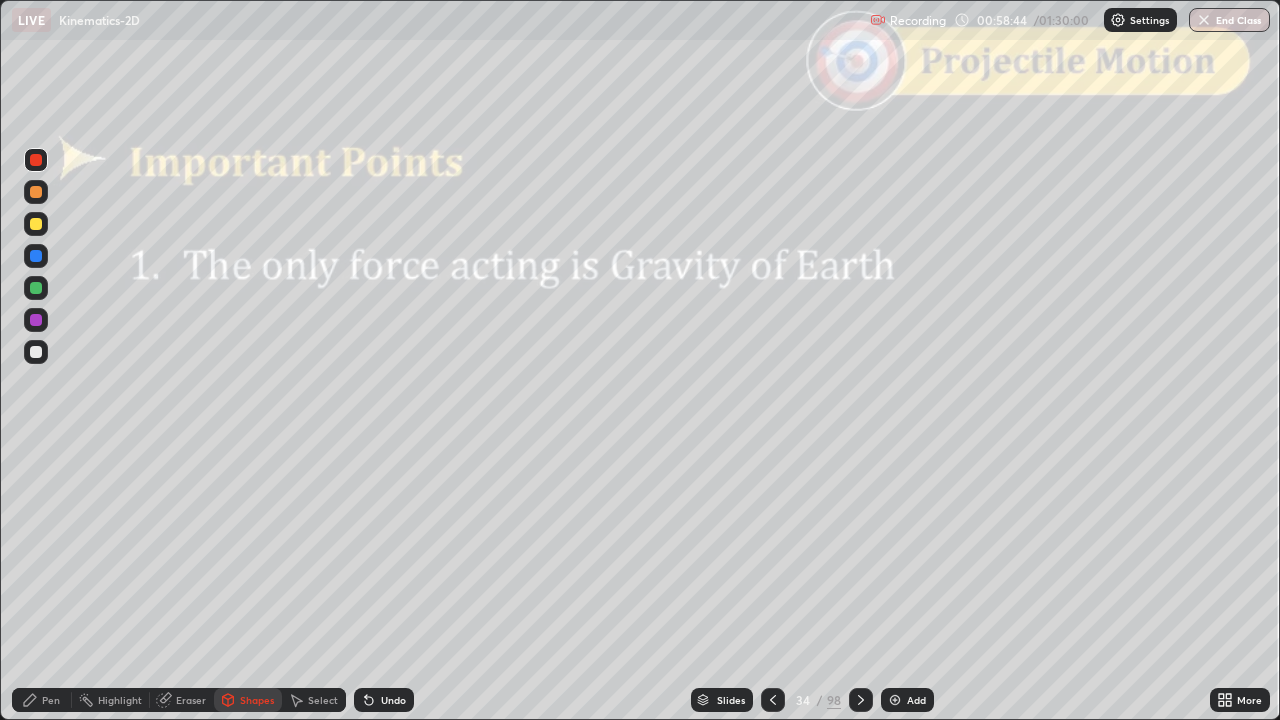 click on "Slides" at bounding box center [731, 700] 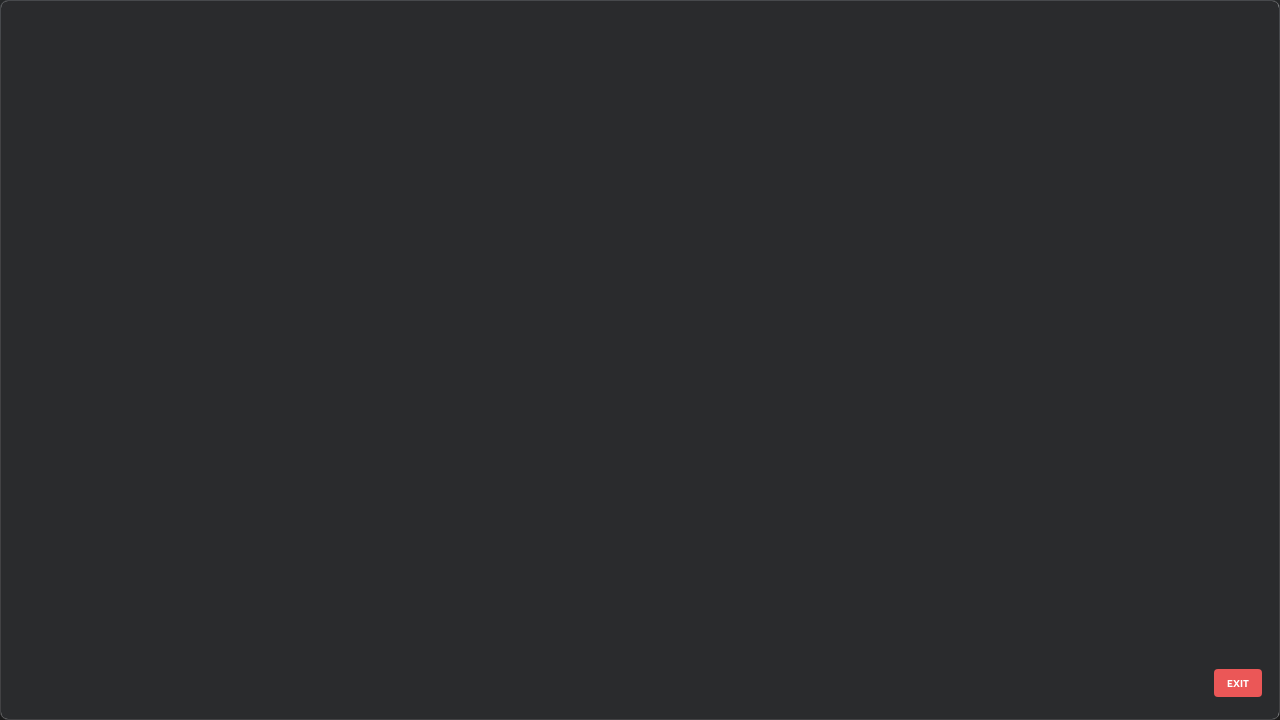 scroll, scrollTop: 1977, scrollLeft: 0, axis: vertical 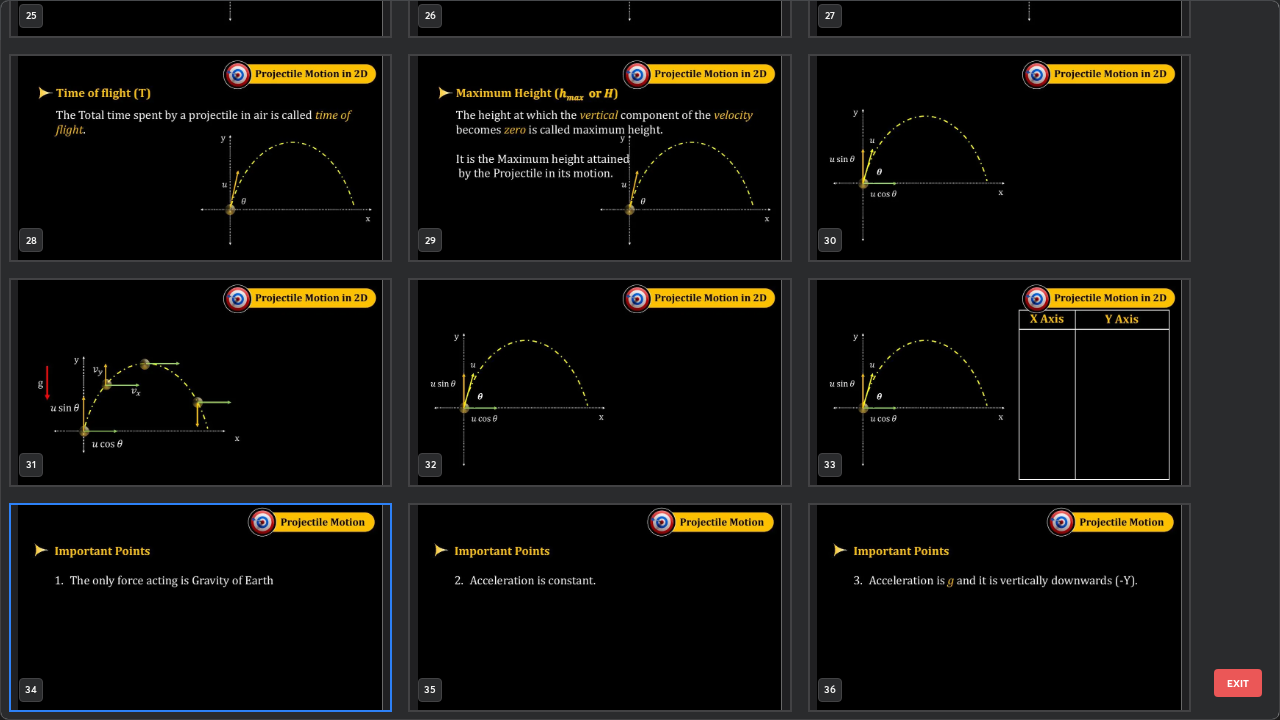 click on "EXIT" at bounding box center (1238, 683) 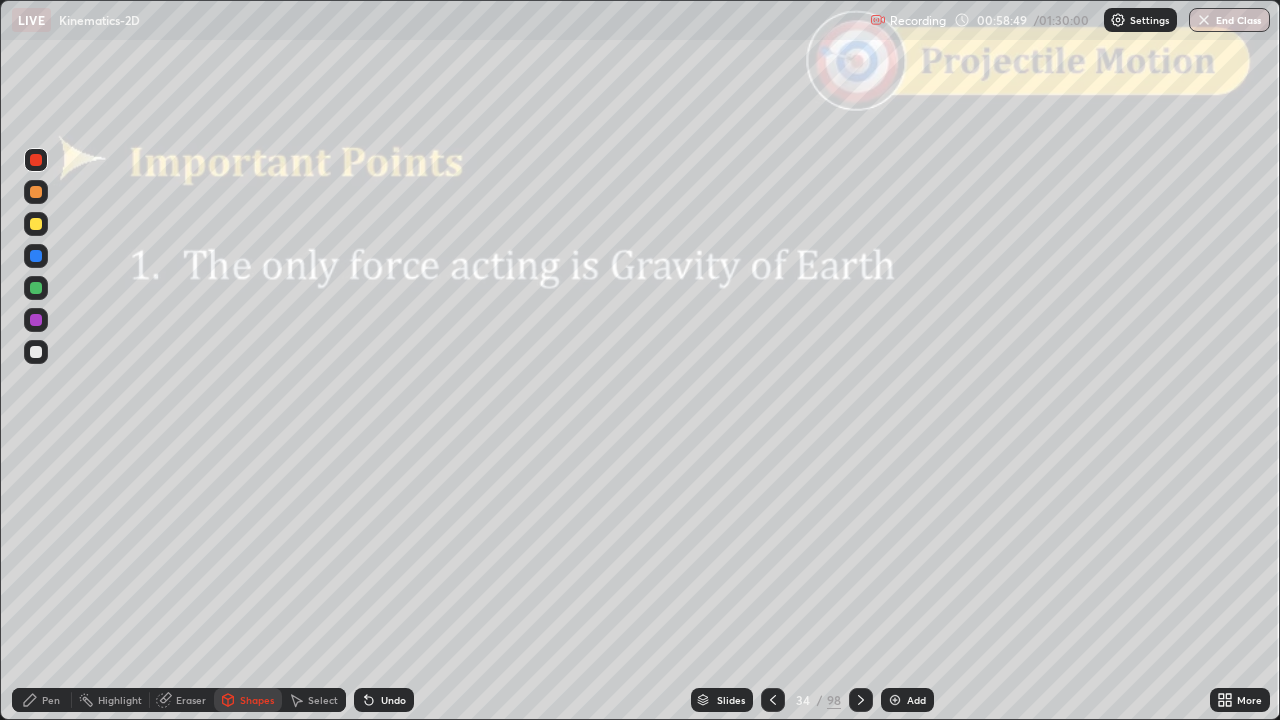 click on "Slides" at bounding box center [731, 700] 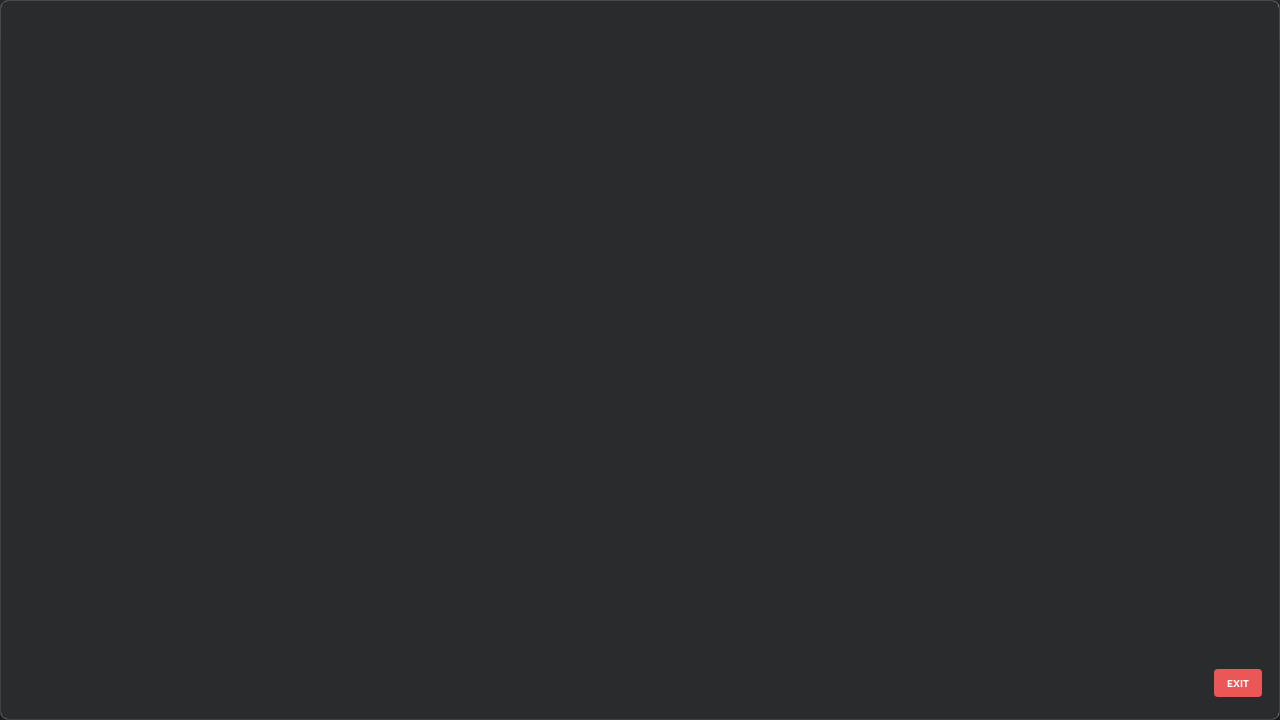 scroll, scrollTop: 1977, scrollLeft: 0, axis: vertical 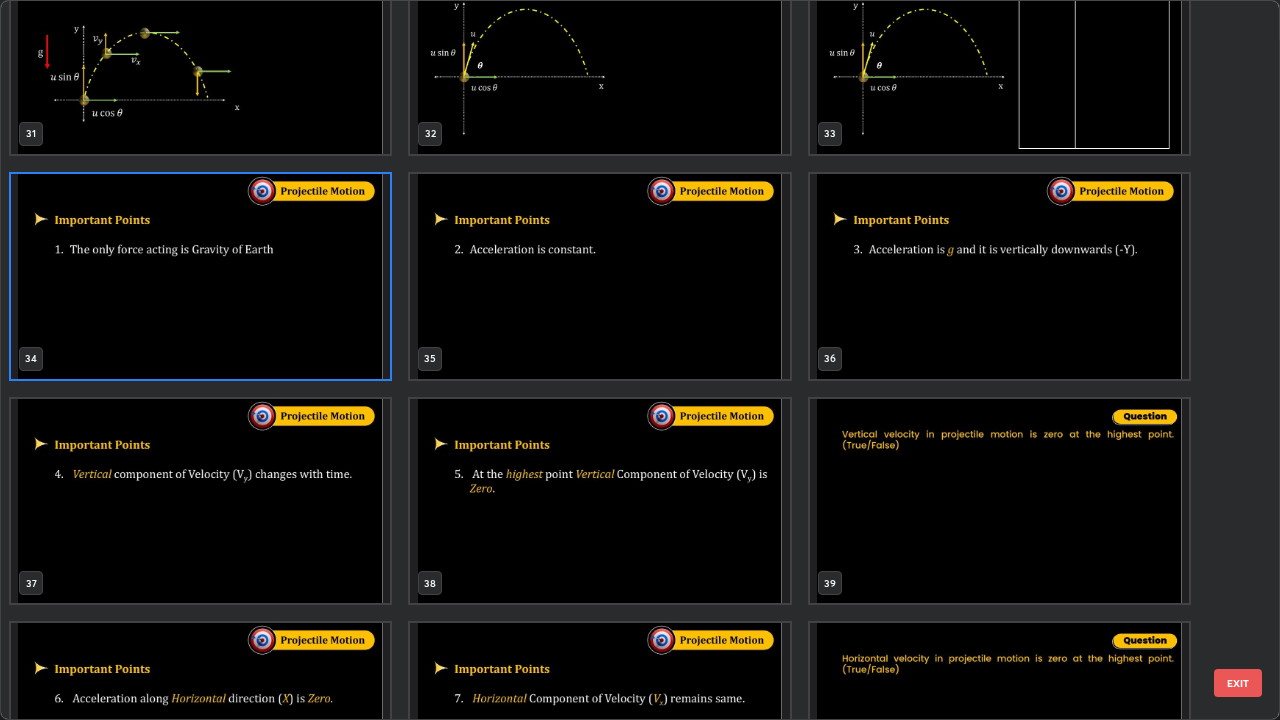 click on "EXIT" at bounding box center [1238, 683] 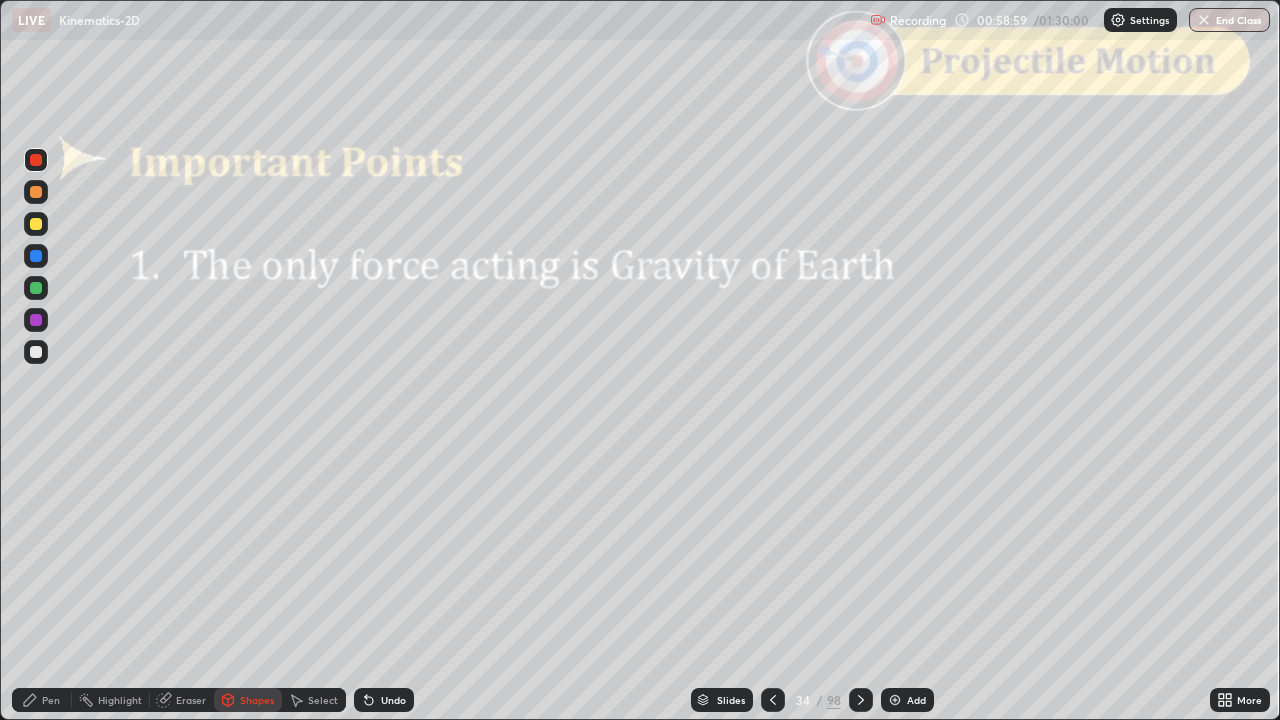 click 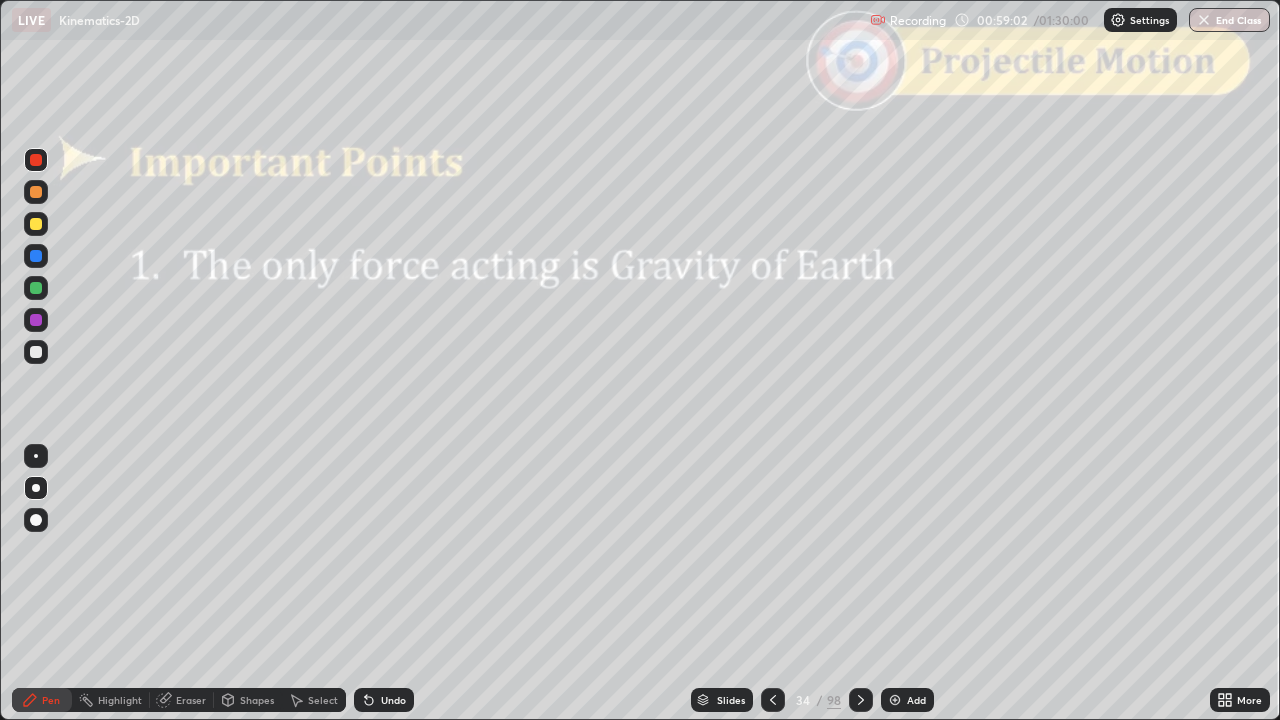 click at bounding box center (36, 352) 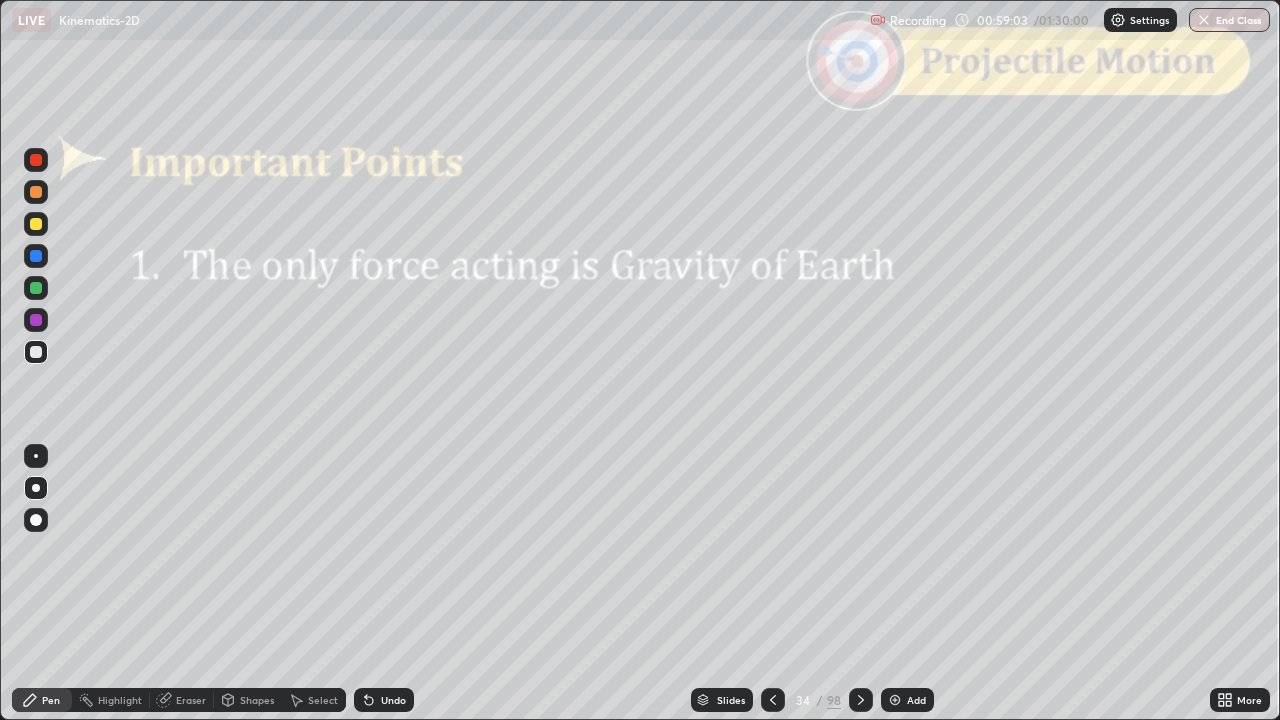 click at bounding box center [36, 192] 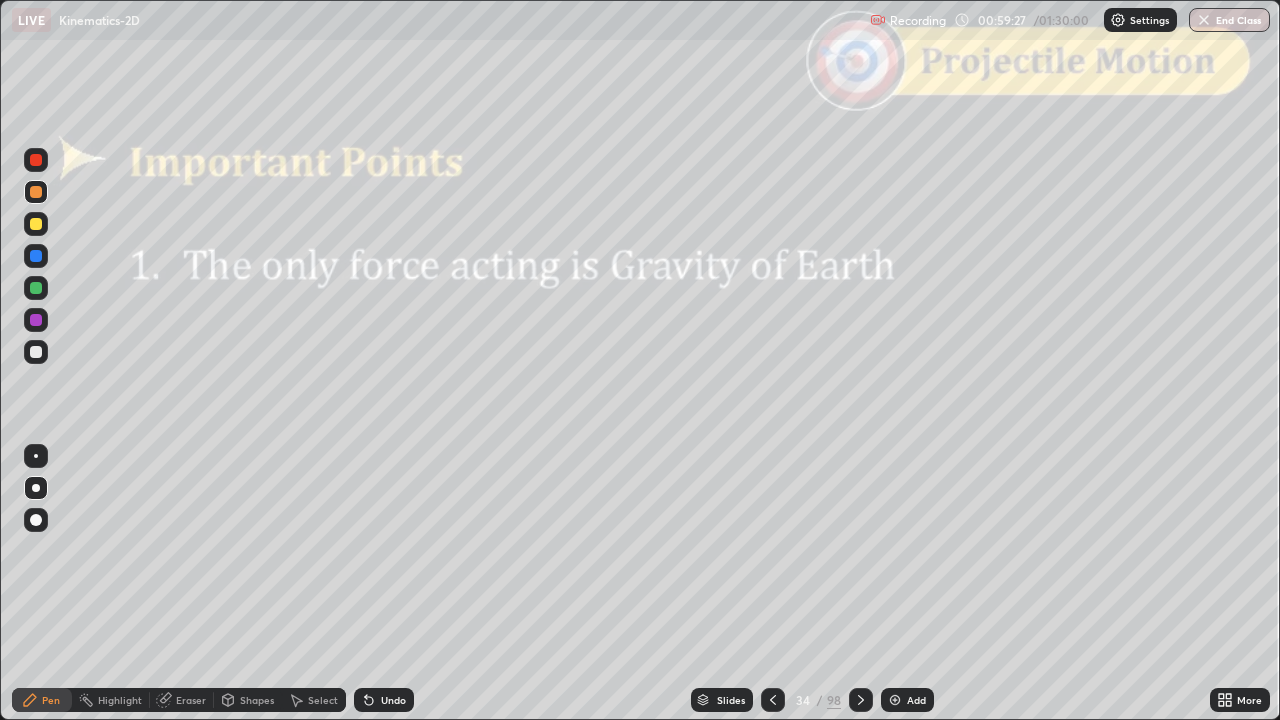 click 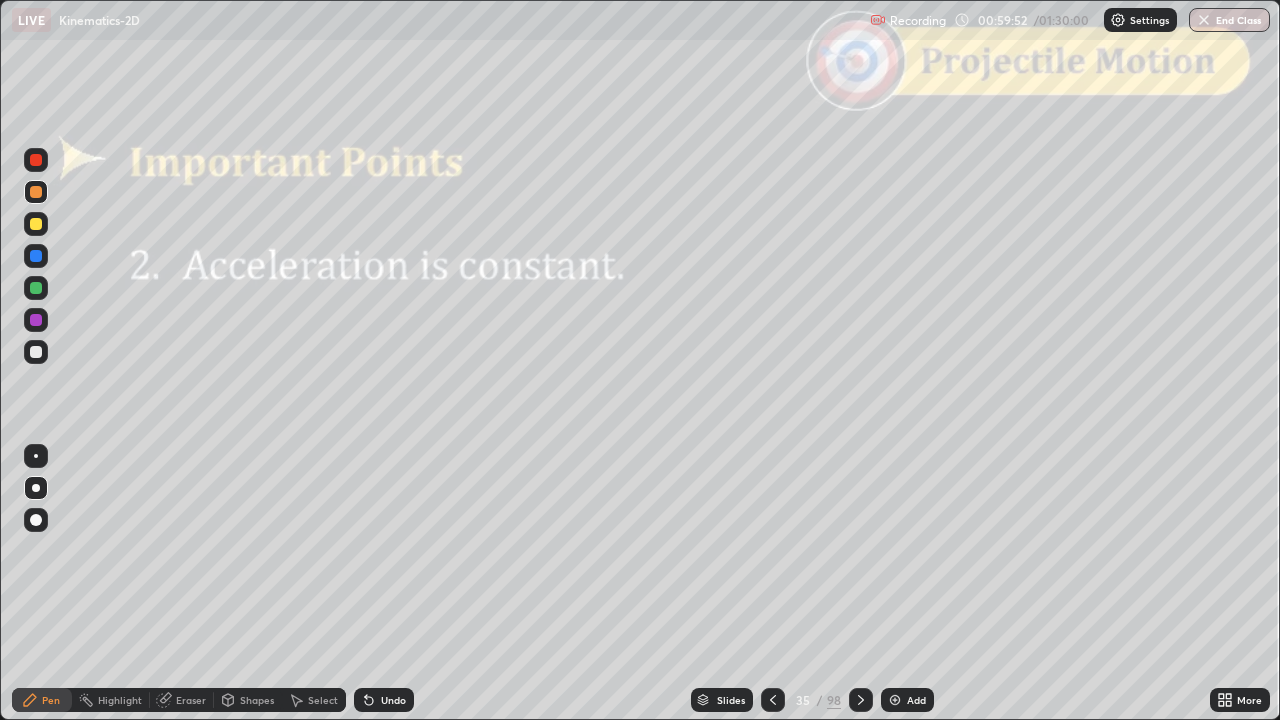 click on "Slides" at bounding box center [722, 700] 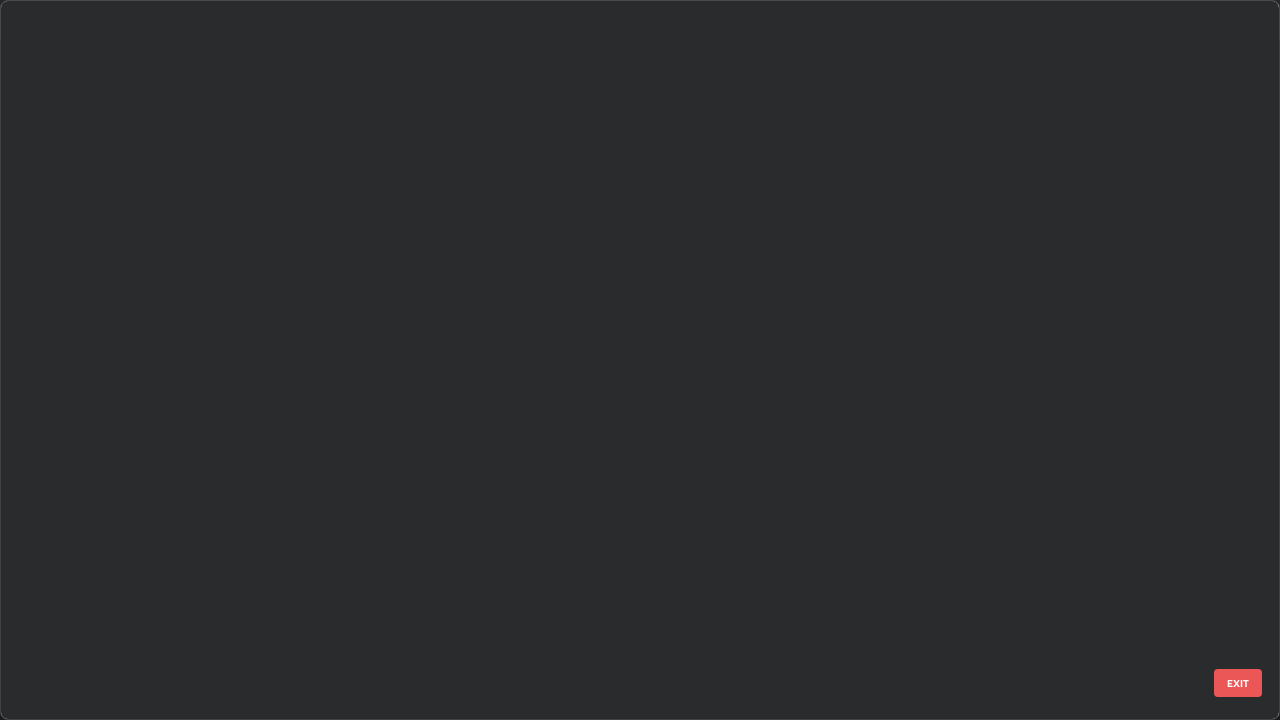 scroll, scrollTop: 1977, scrollLeft: 0, axis: vertical 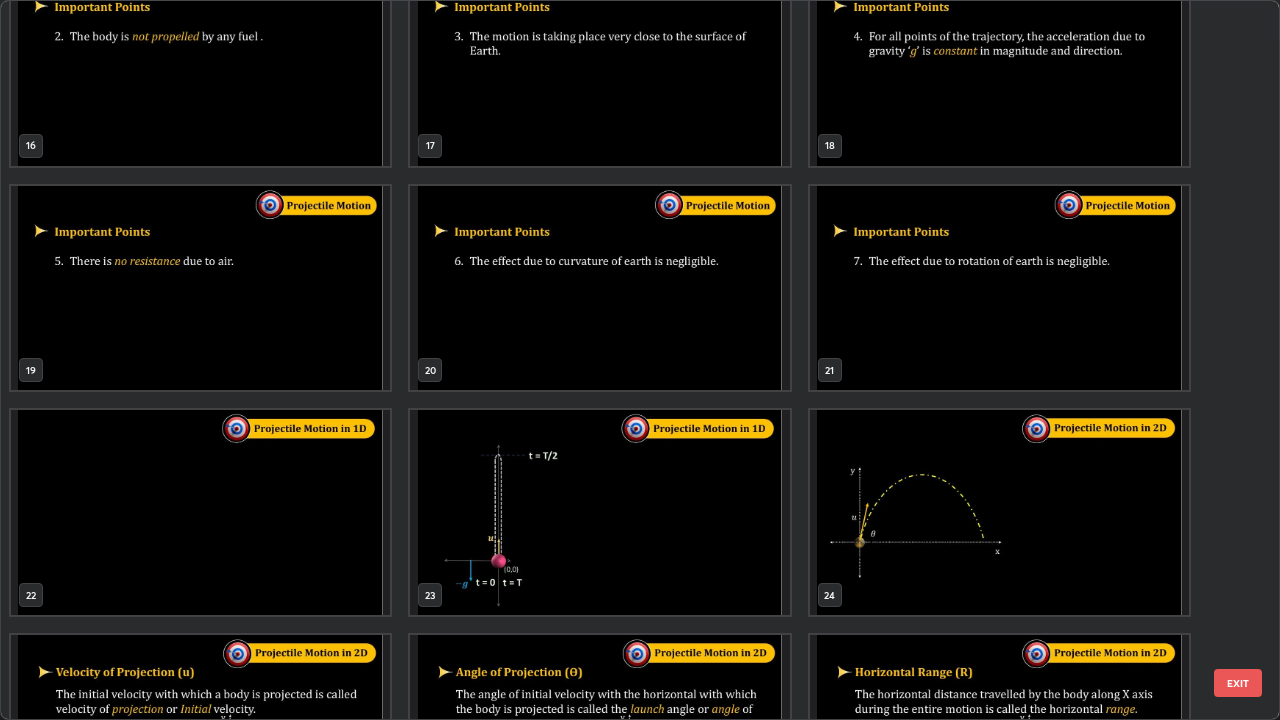 click at bounding box center (200, 512) 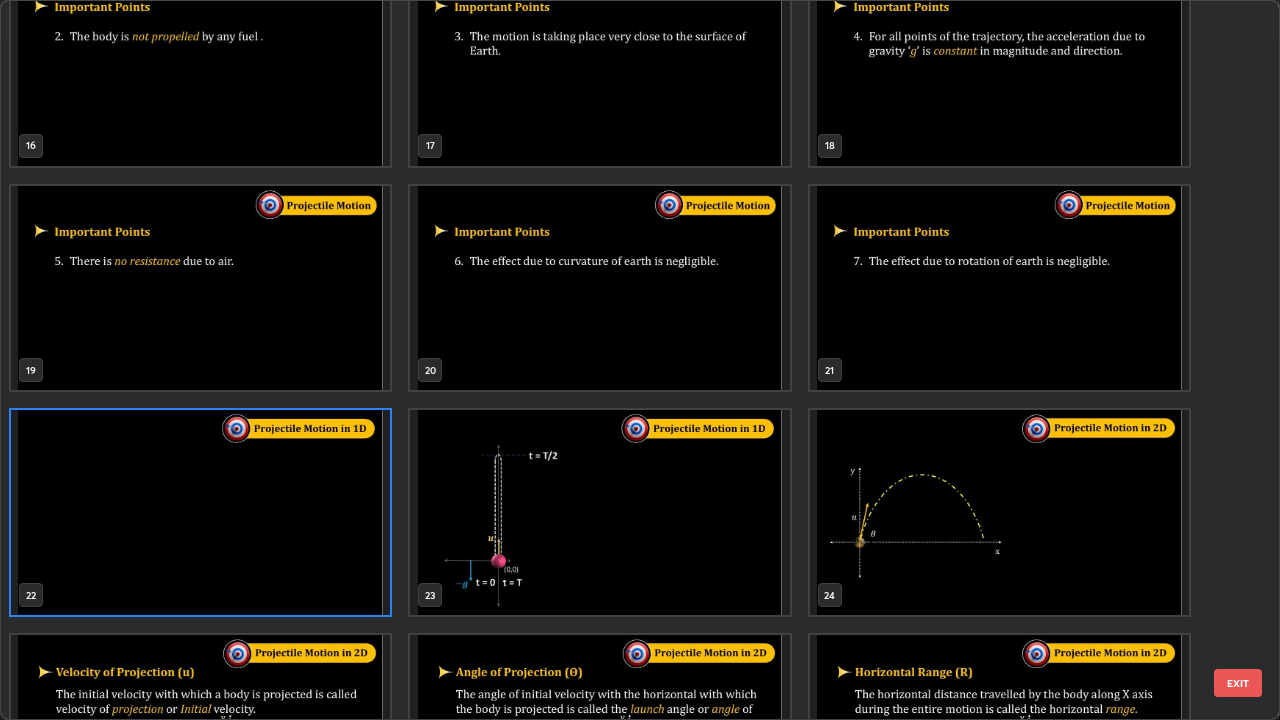 click on "EXIT" at bounding box center [1238, 683] 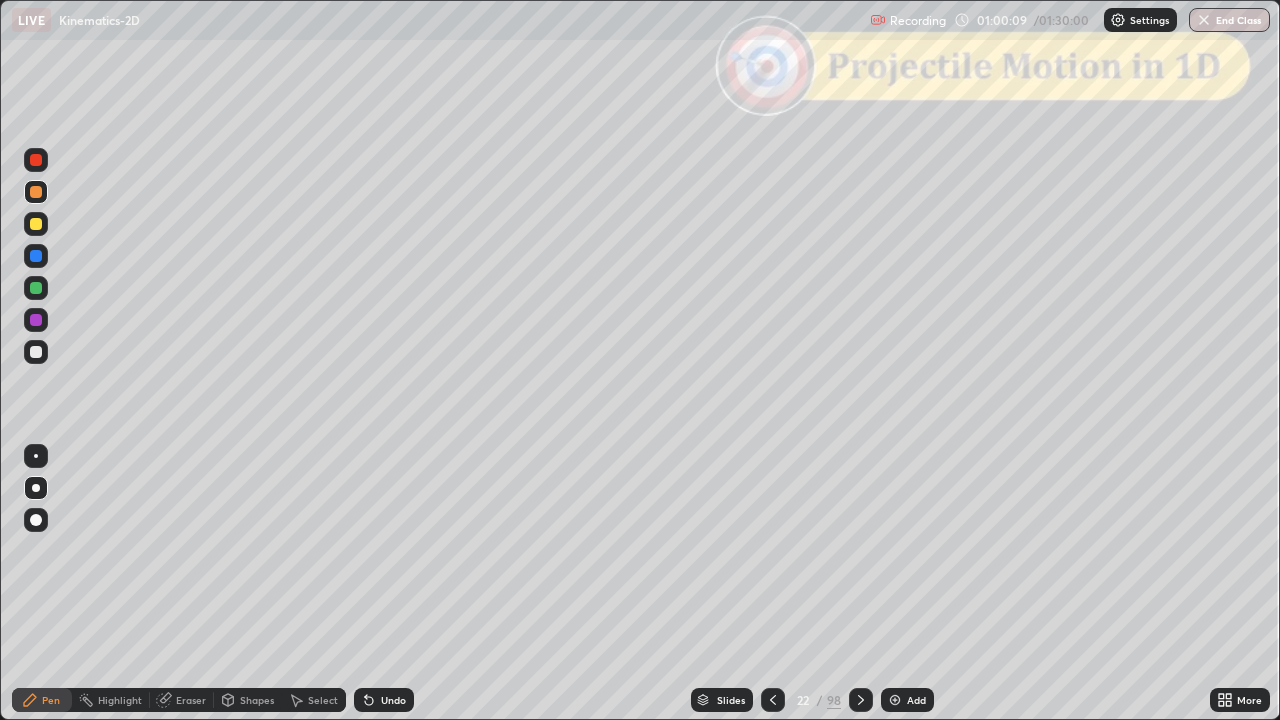 click on "Slides" at bounding box center (722, 700) 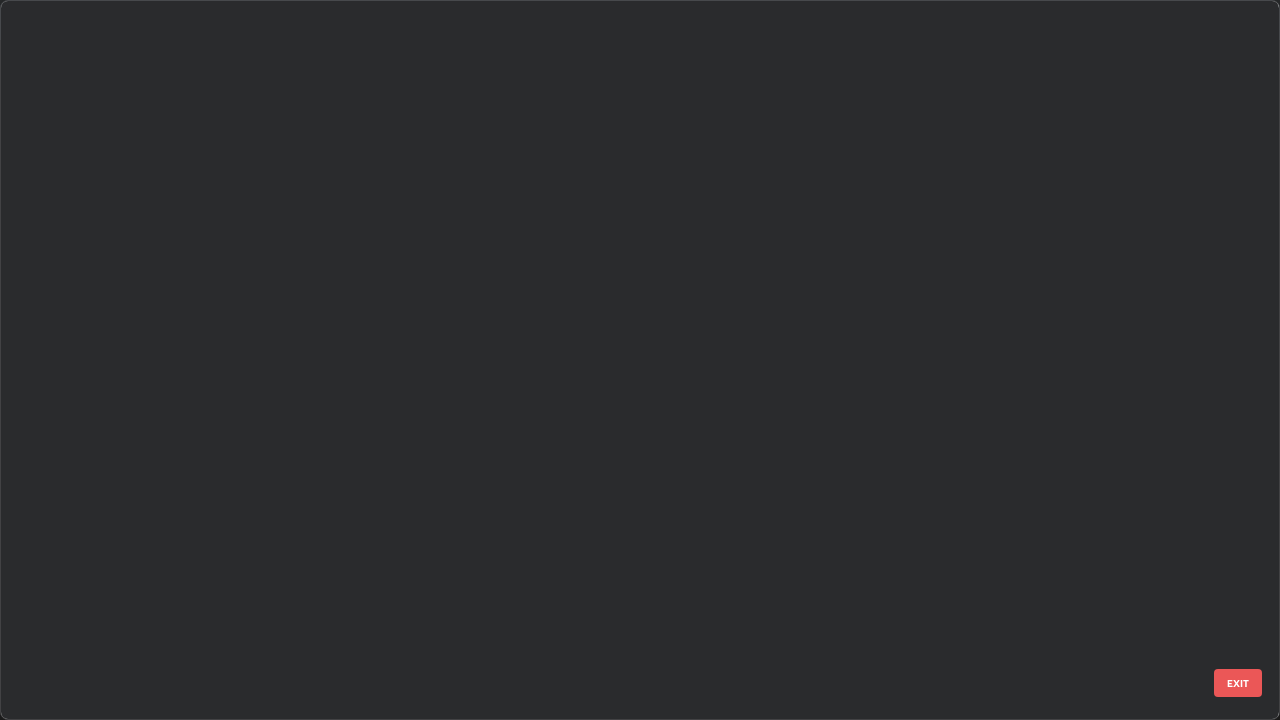 scroll, scrollTop: 1079, scrollLeft: 0, axis: vertical 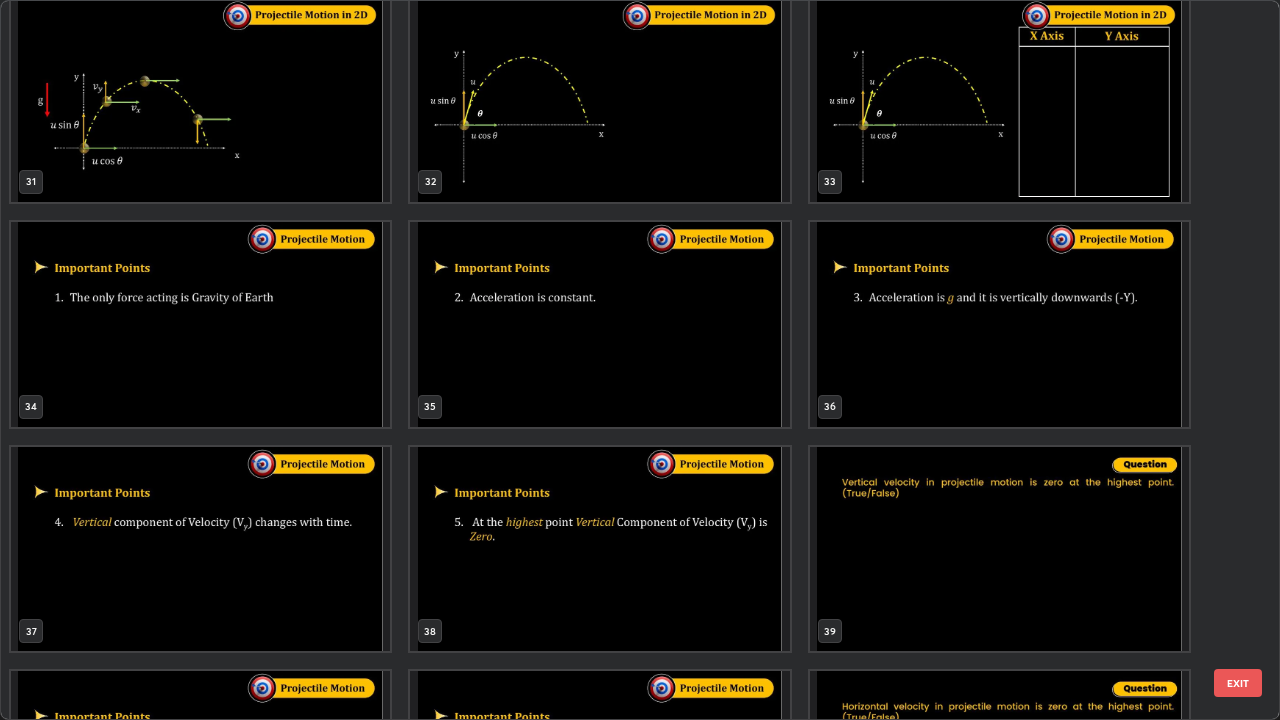 click at bounding box center [599, 324] 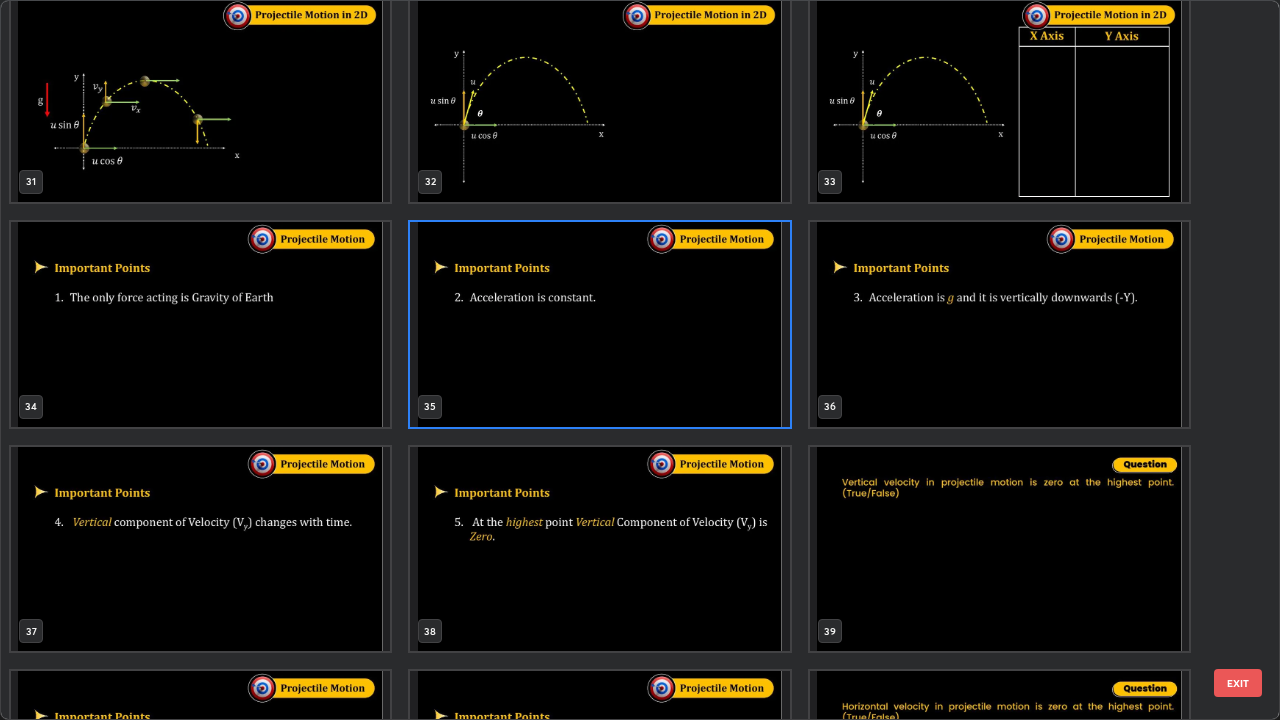 click on "EXIT" at bounding box center (1238, 683) 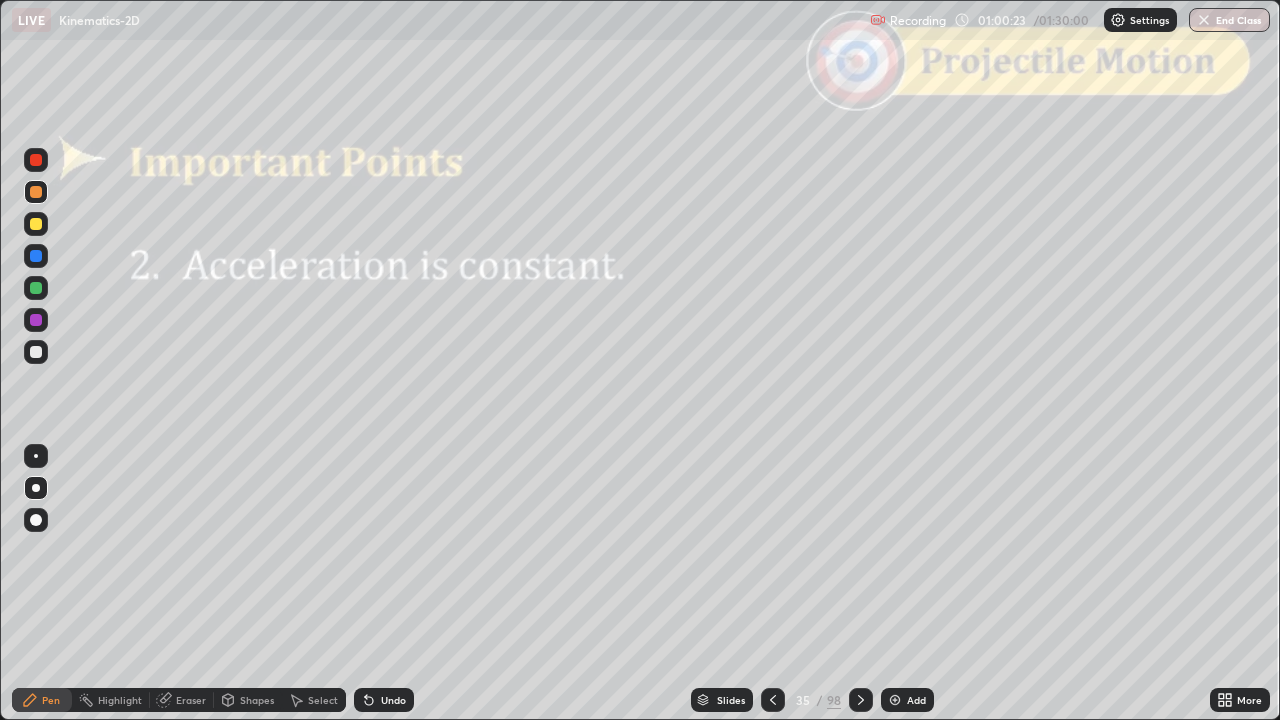click 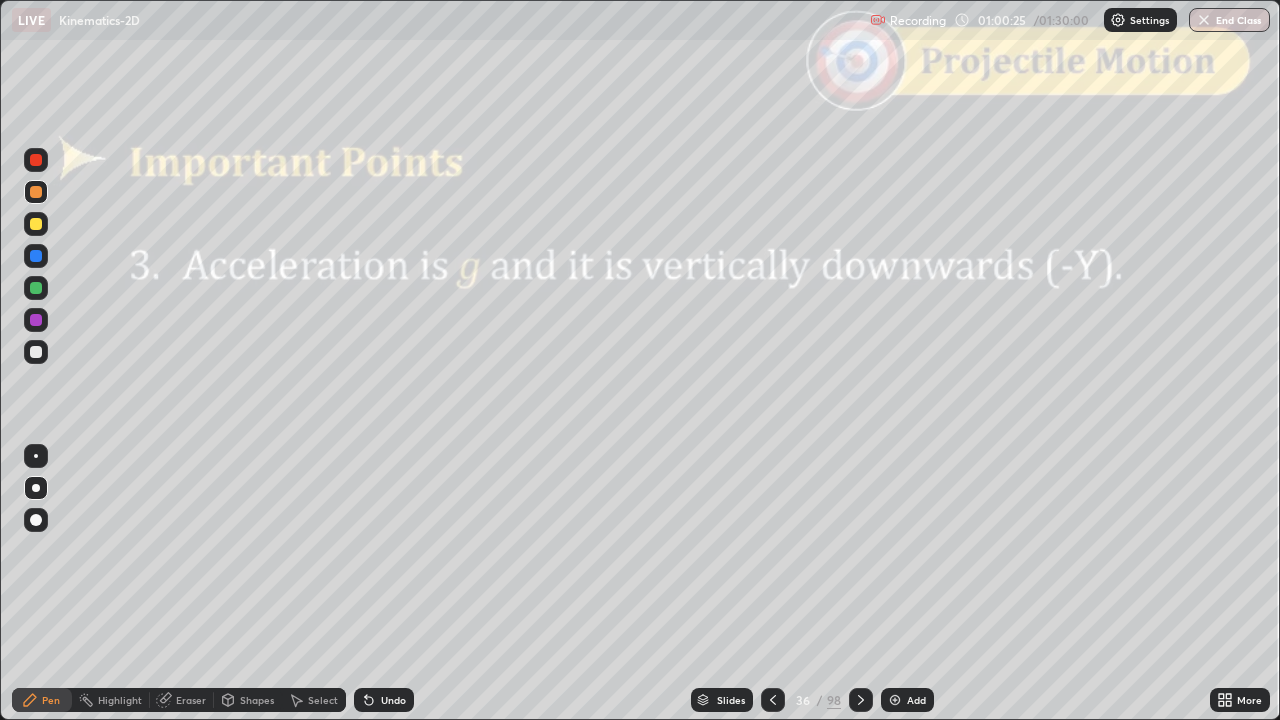 click on "Shapes" at bounding box center [257, 700] 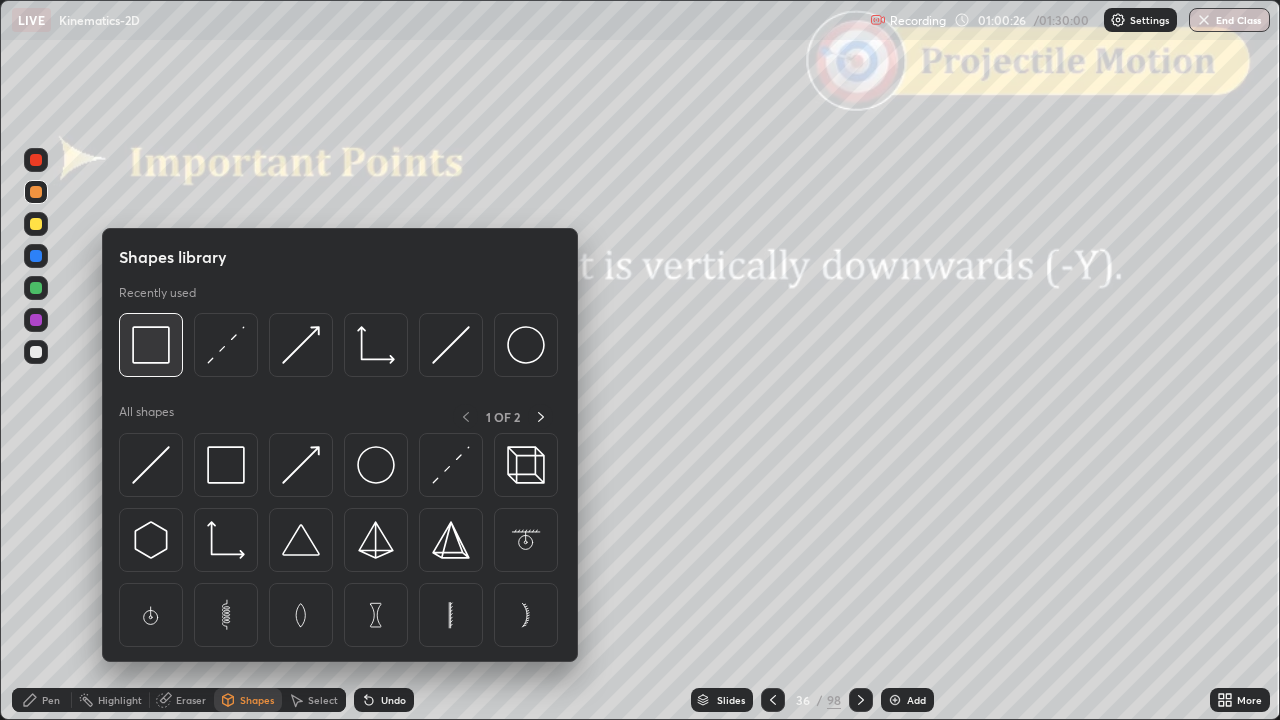click at bounding box center (151, 345) 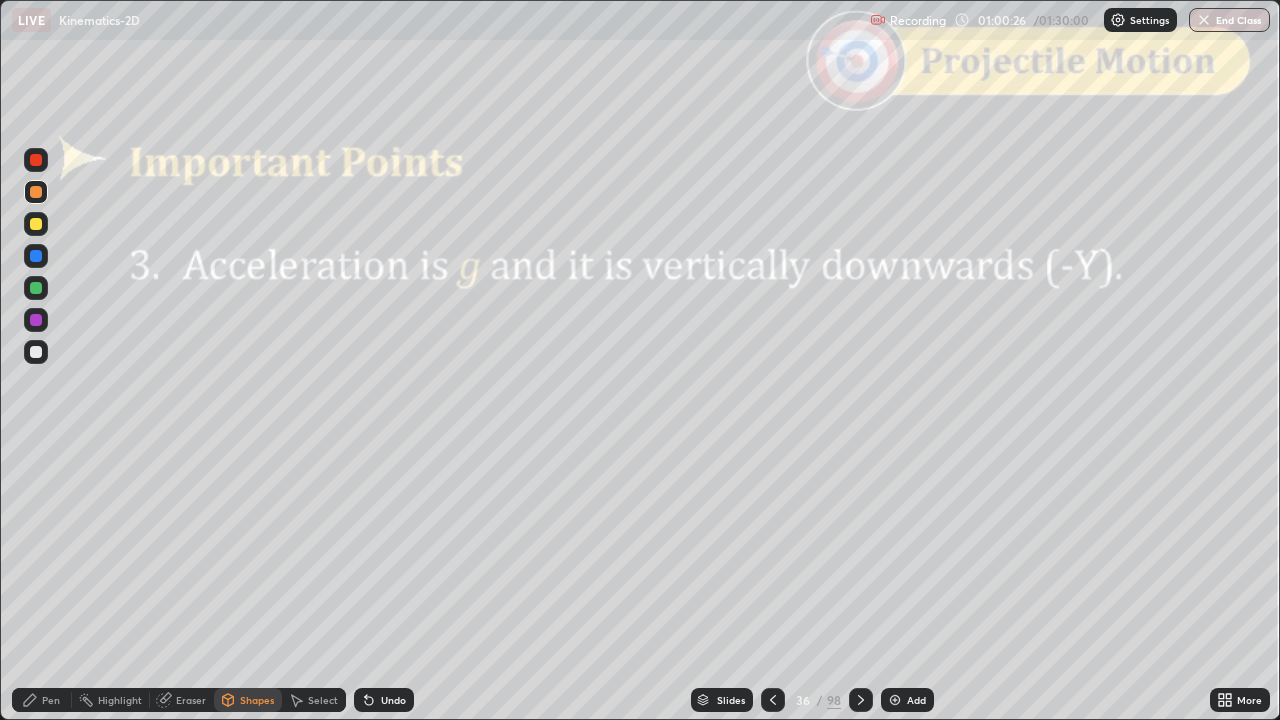 click at bounding box center (36, 160) 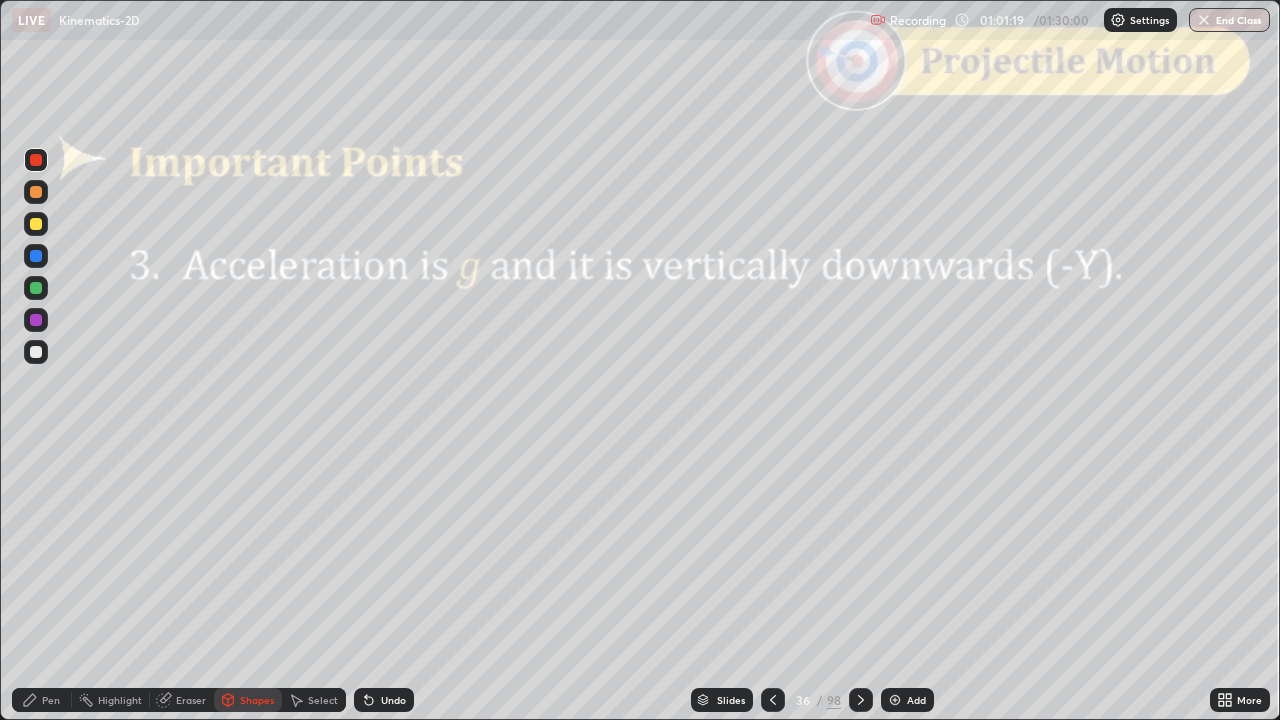 click 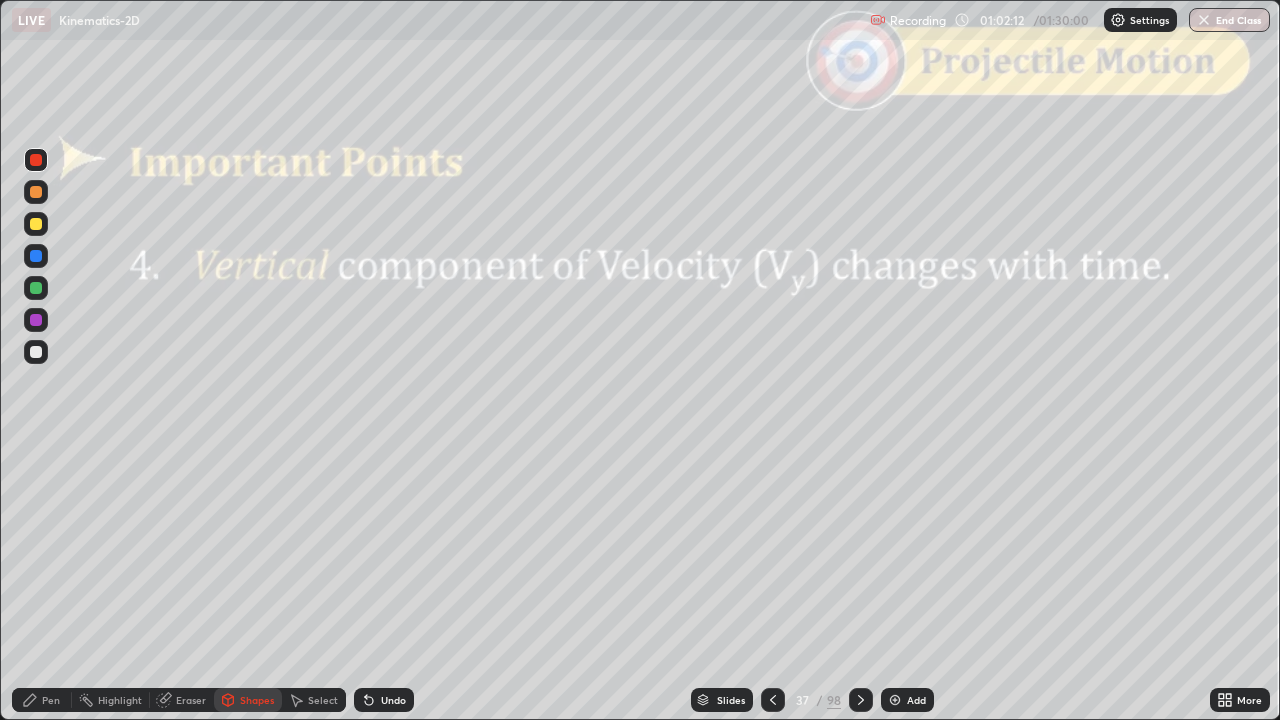 click 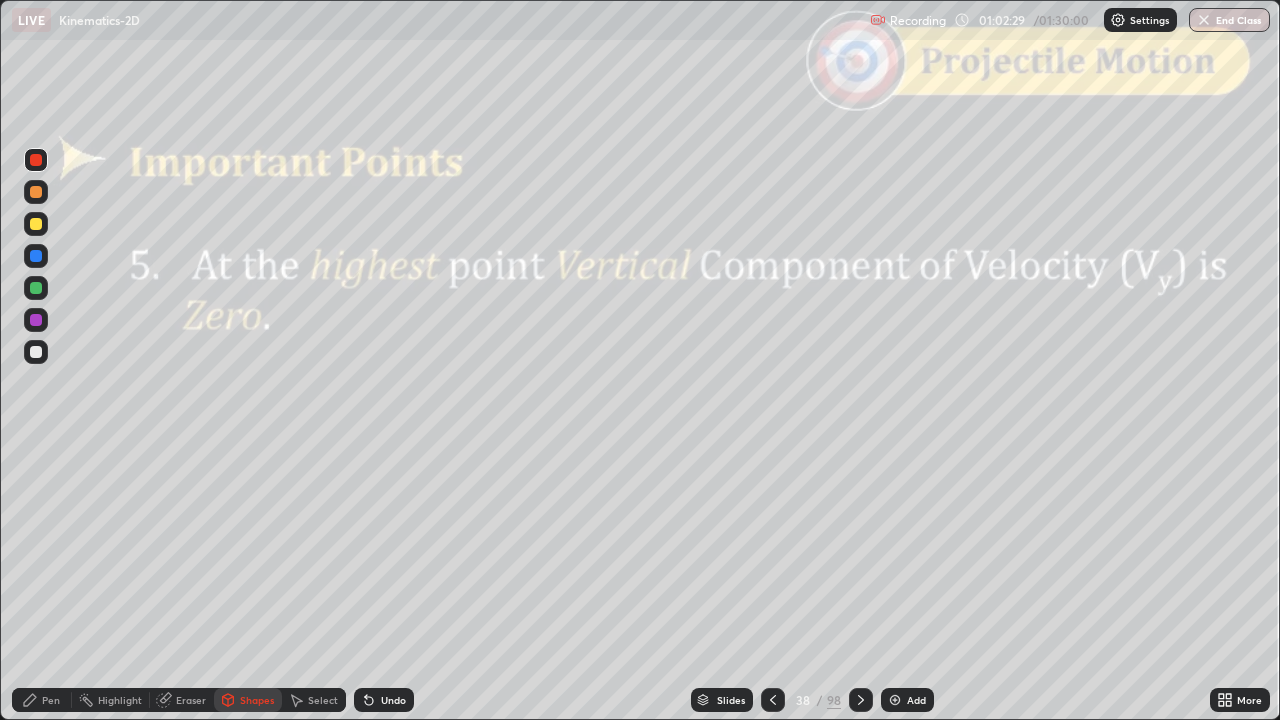 click at bounding box center [36, 192] 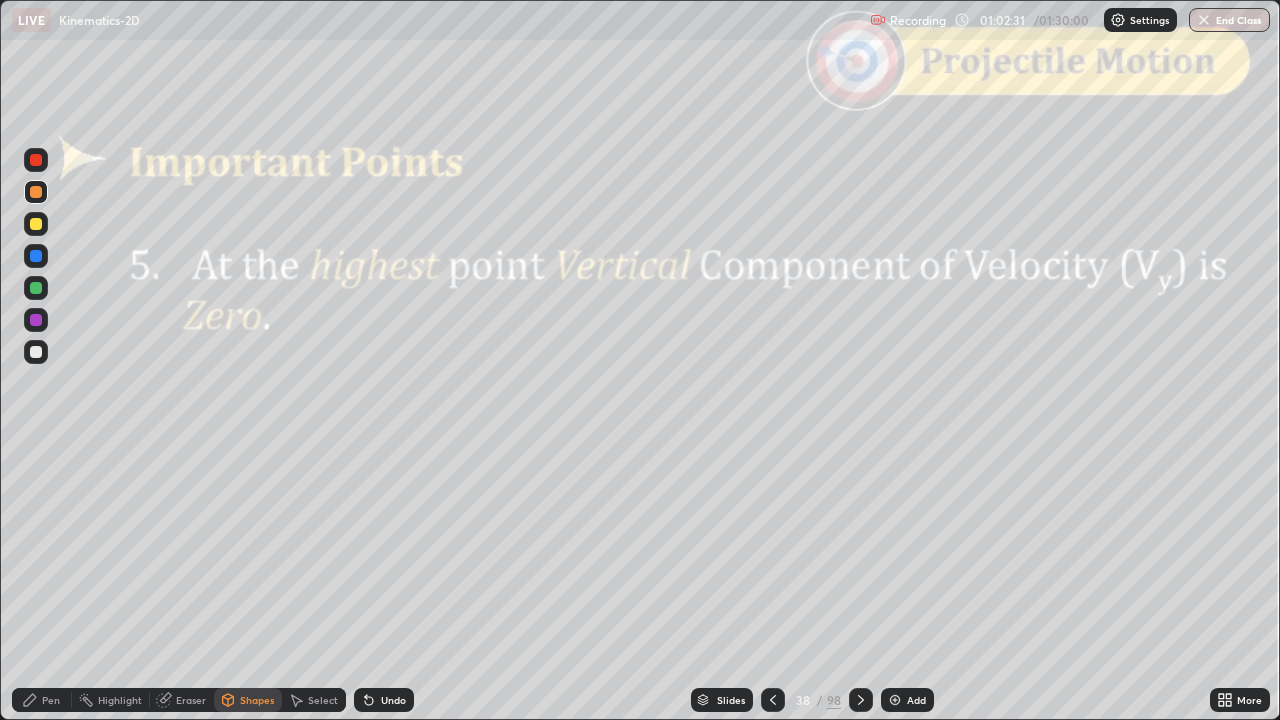 click on "Undo" at bounding box center (393, 700) 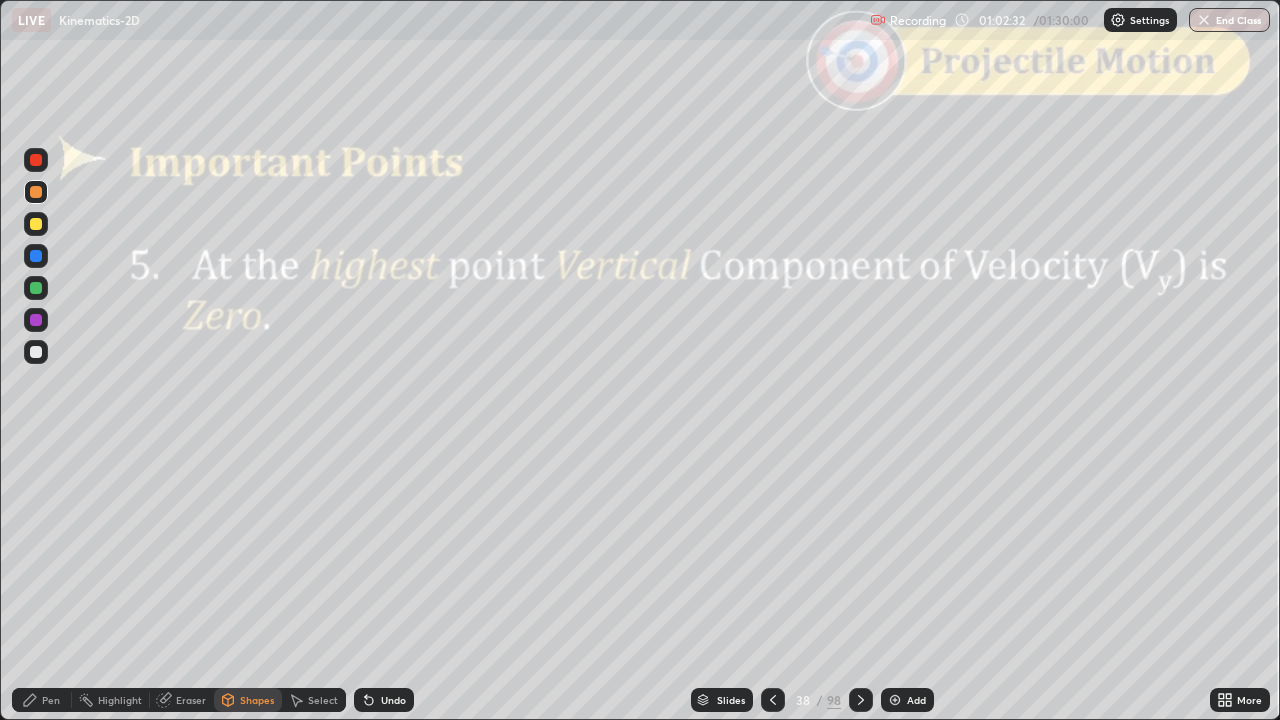 click on "Undo" at bounding box center (384, 700) 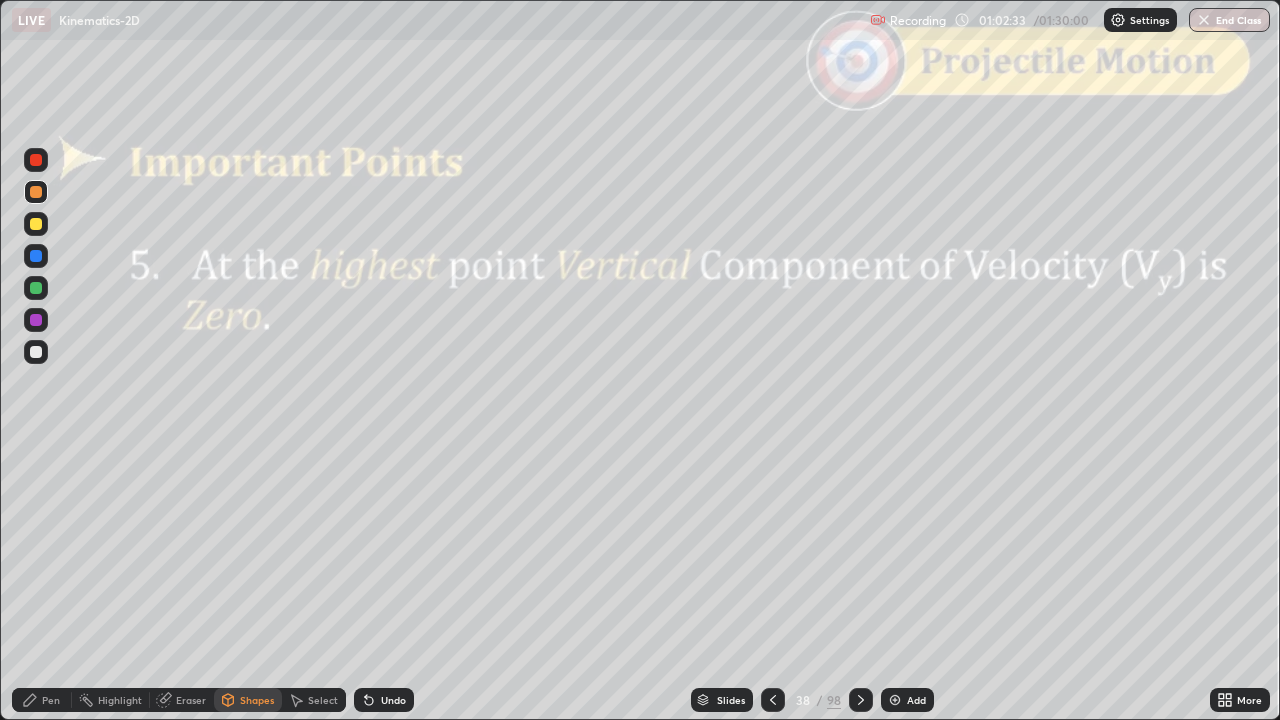 click on "Pen" at bounding box center (51, 700) 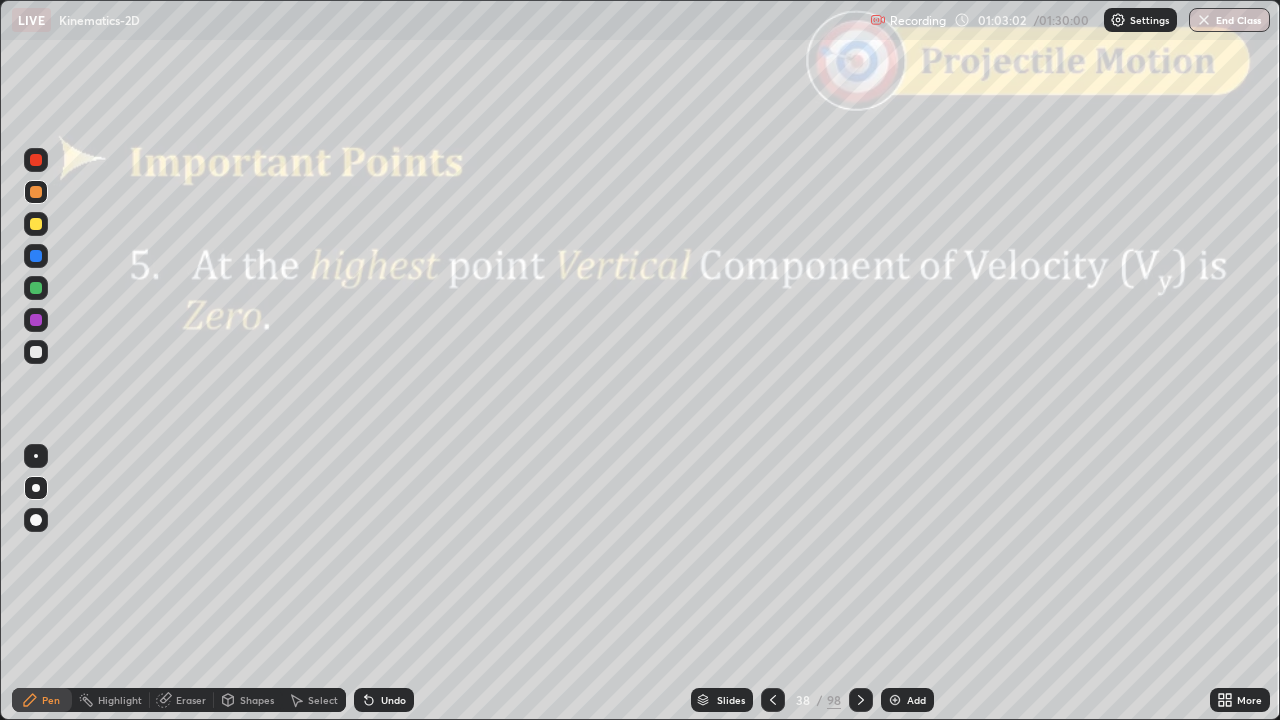 click on "Shapes" at bounding box center (257, 700) 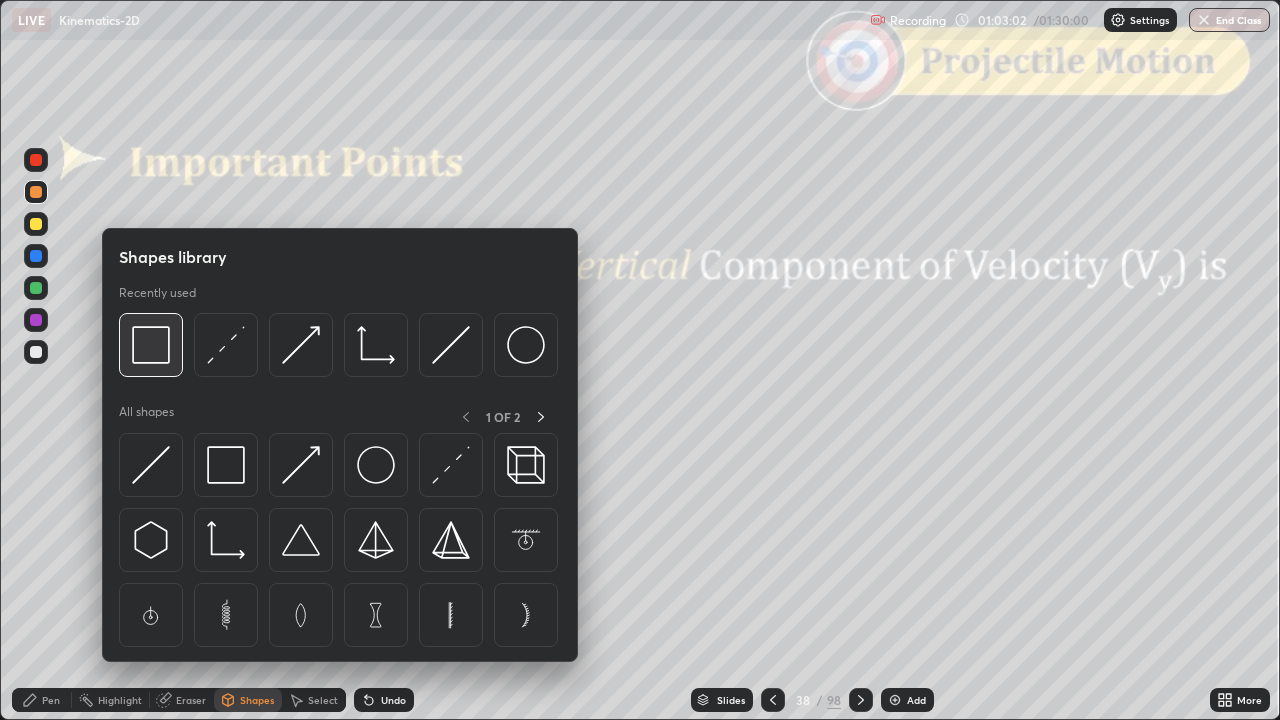 click at bounding box center [151, 345] 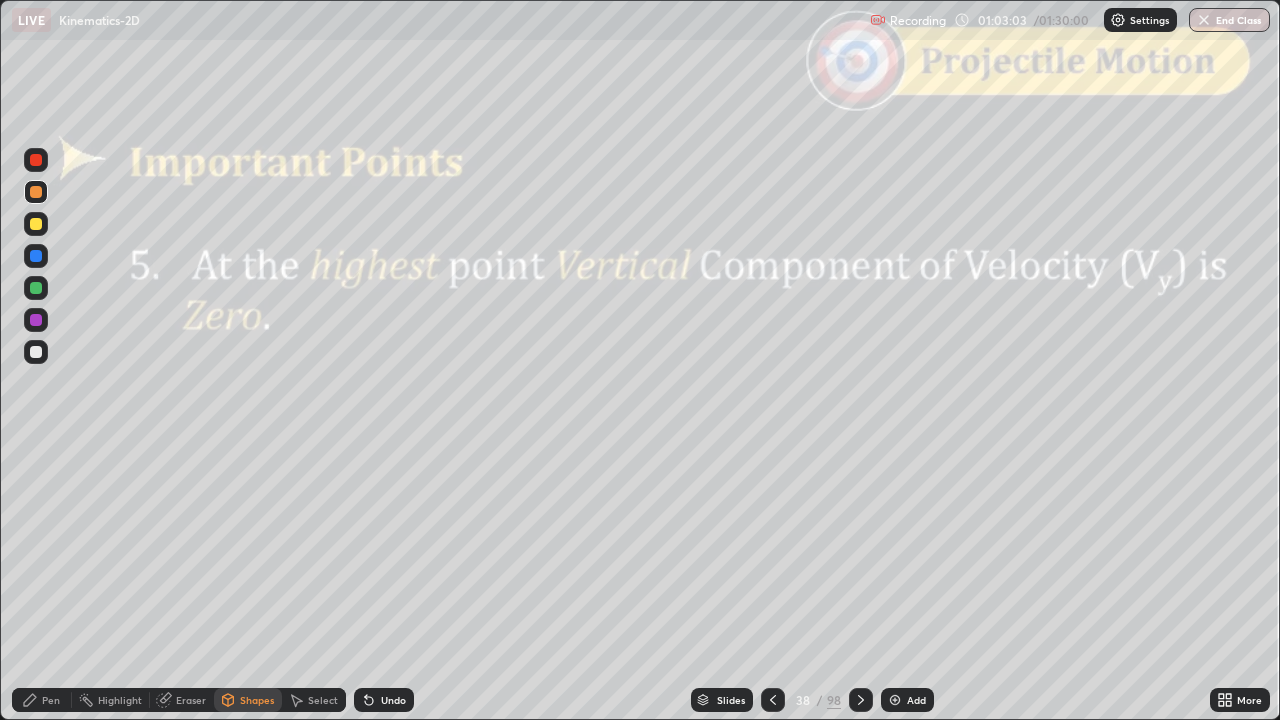 click at bounding box center (36, 160) 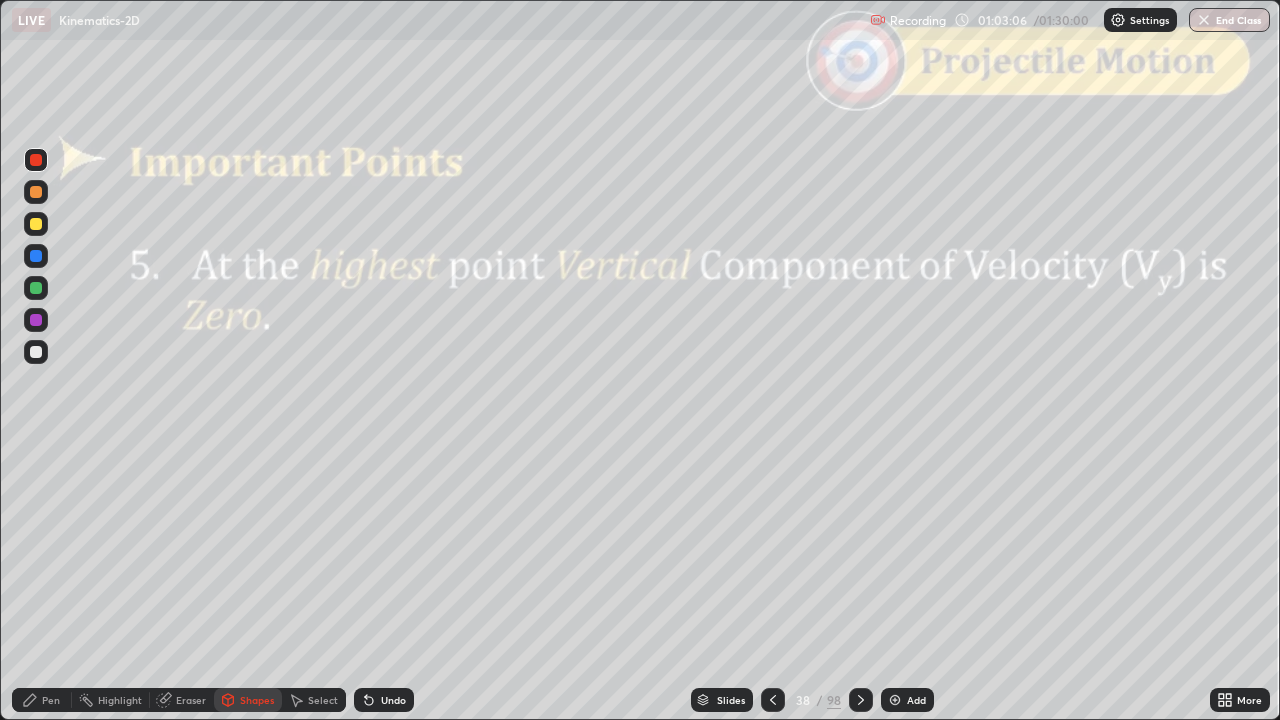 click on "Pen" at bounding box center [42, 700] 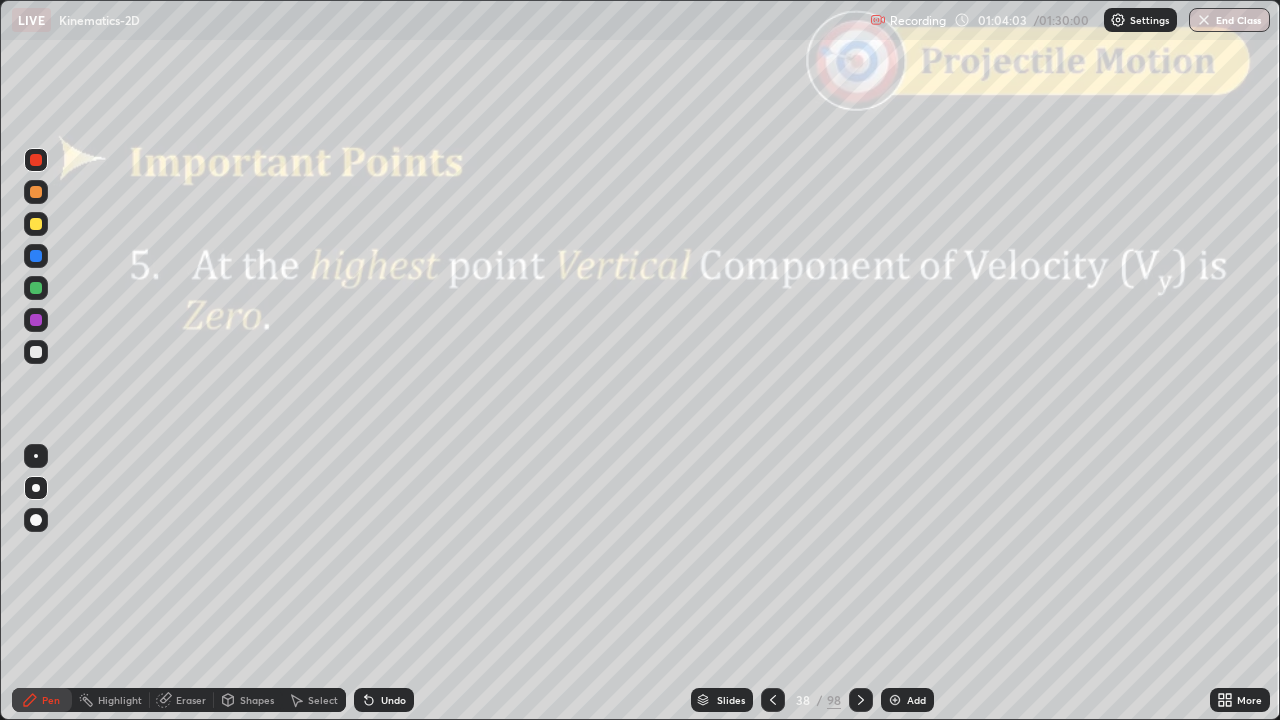 click 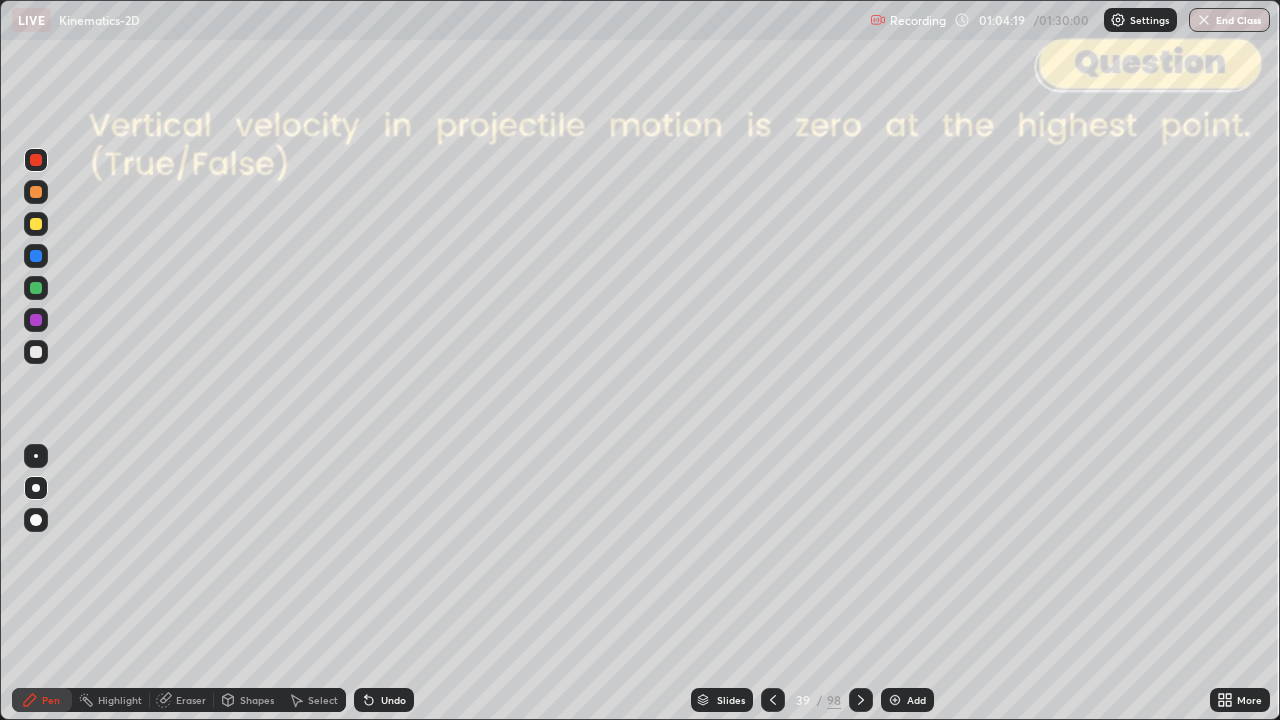 click on "Slides 39 / 98 Add" at bounding box center [812, 700] 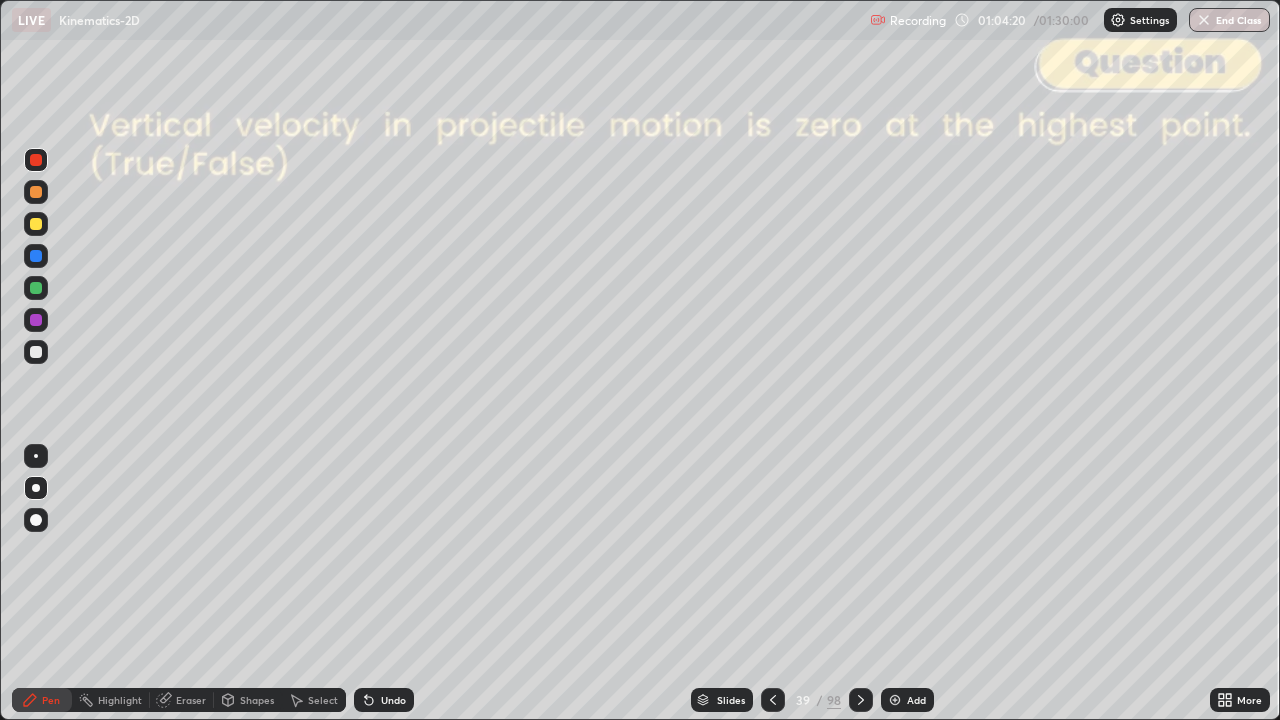 click on "Shapes" at bounding box center (248, 700) 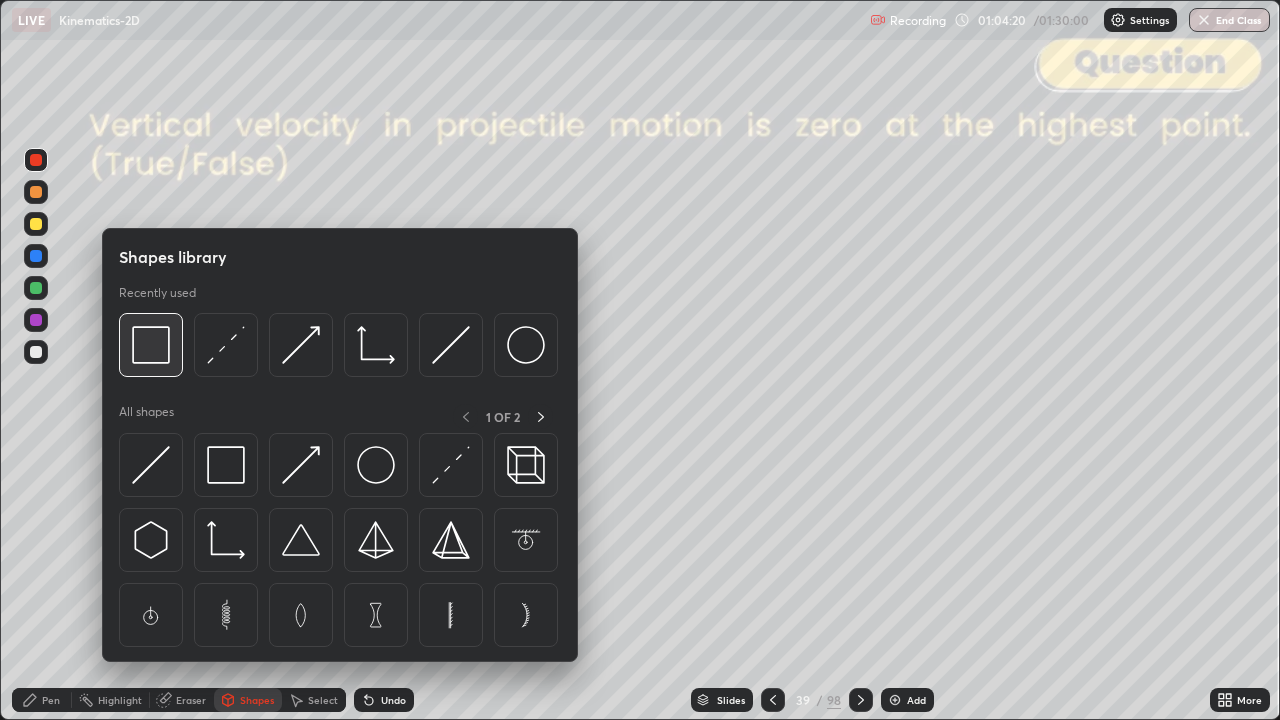 click at bounding box center [151, 345] 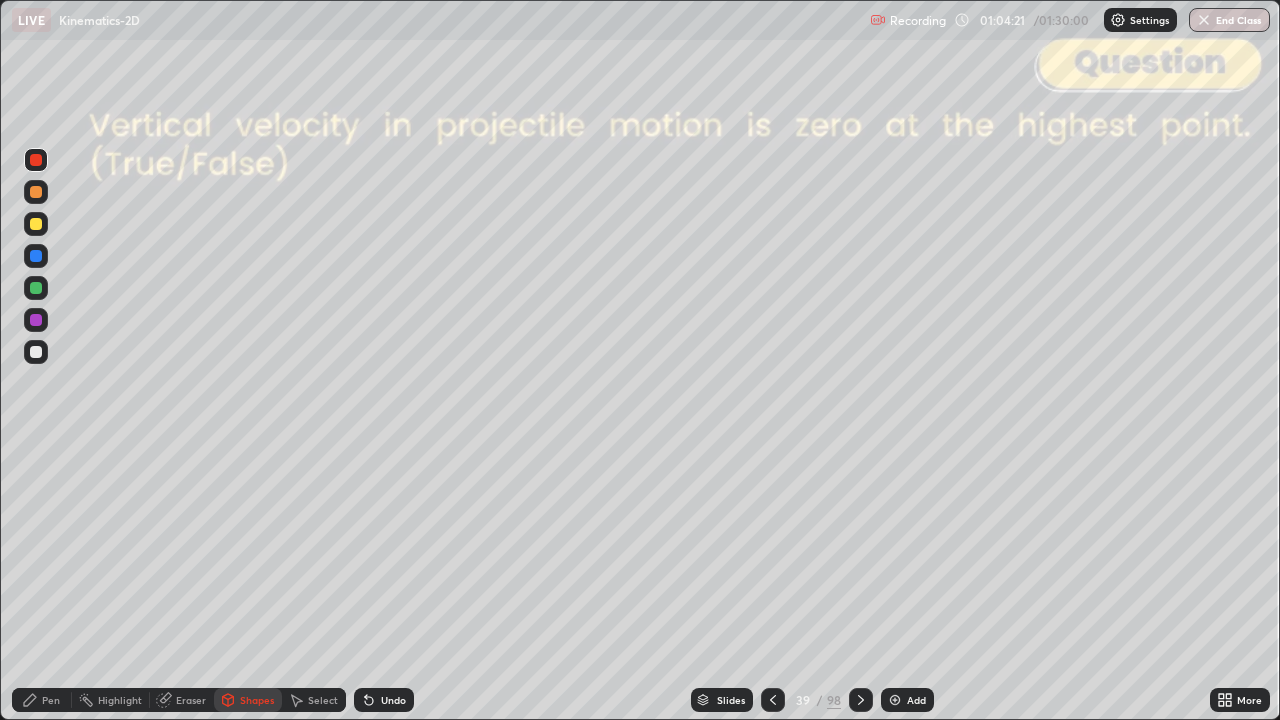 click on "Undo" at bounding box center (384, 700) 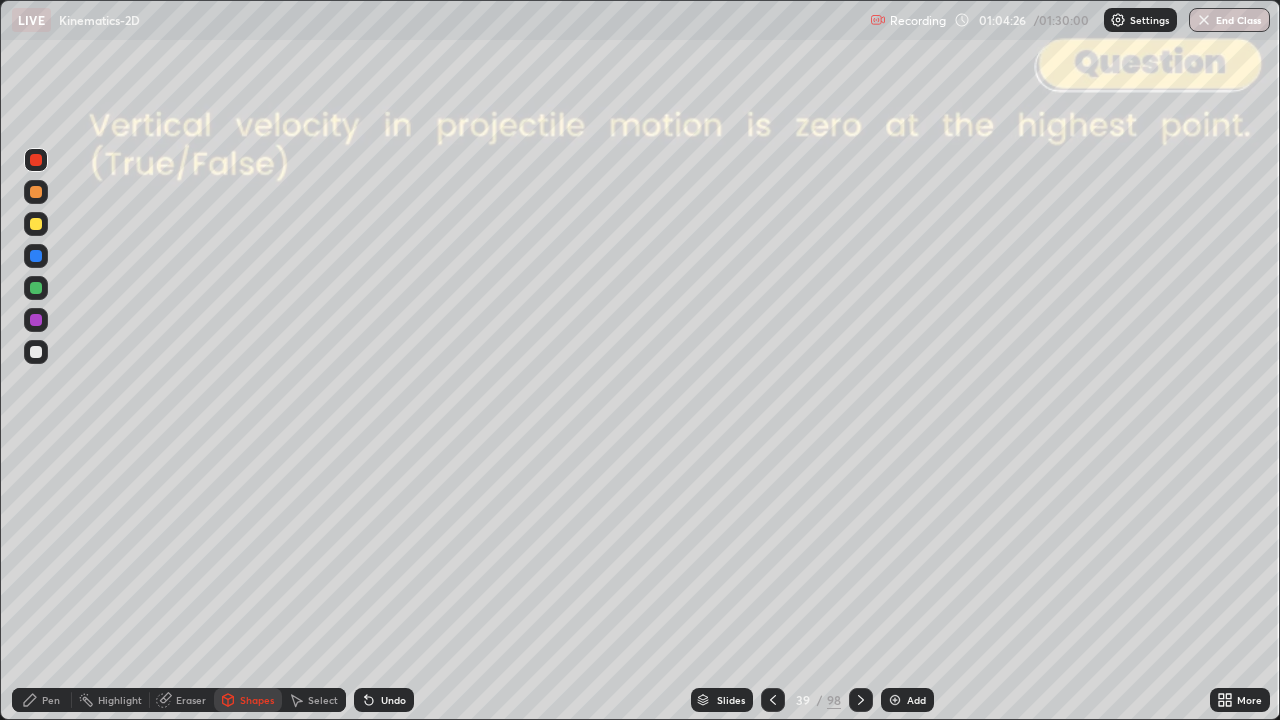 click 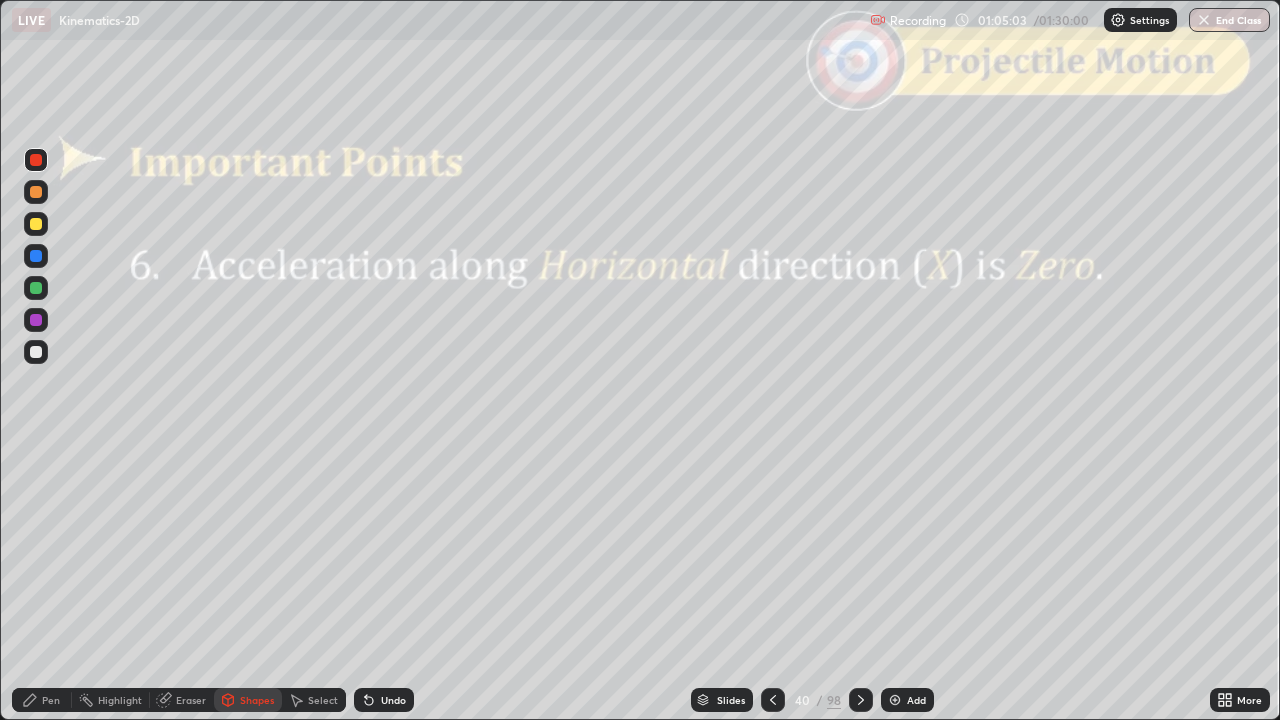 click 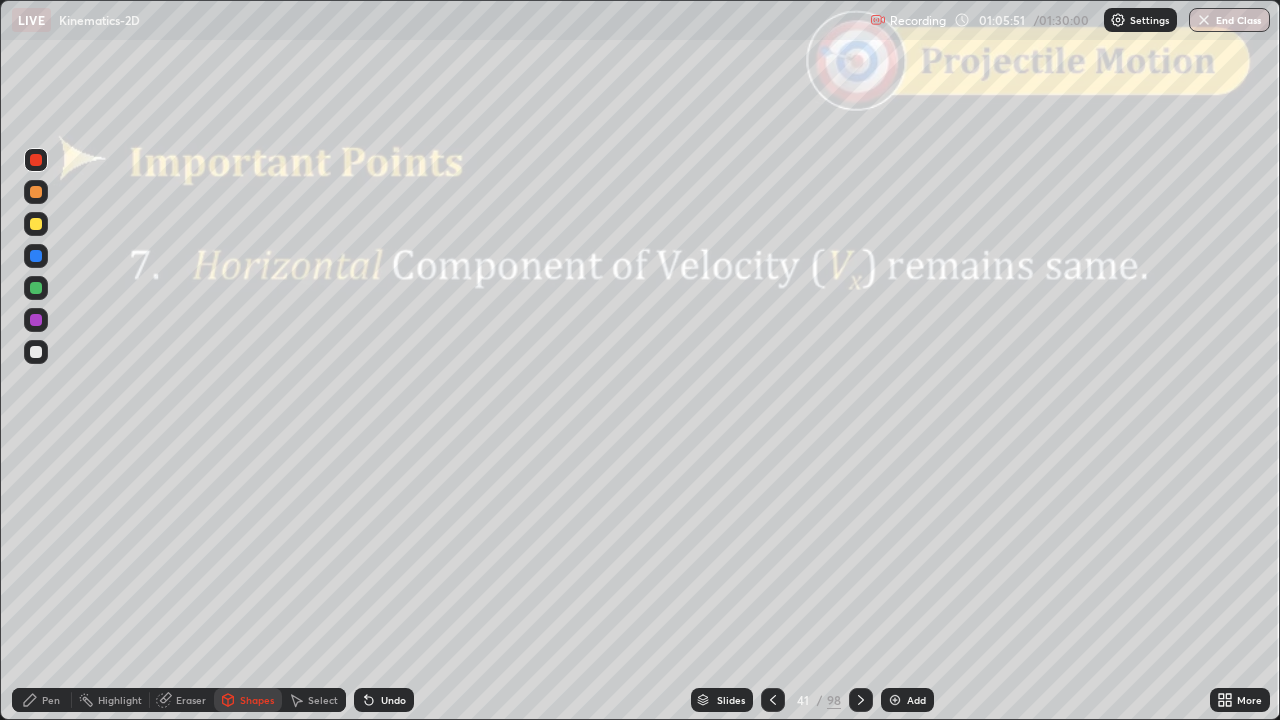 click 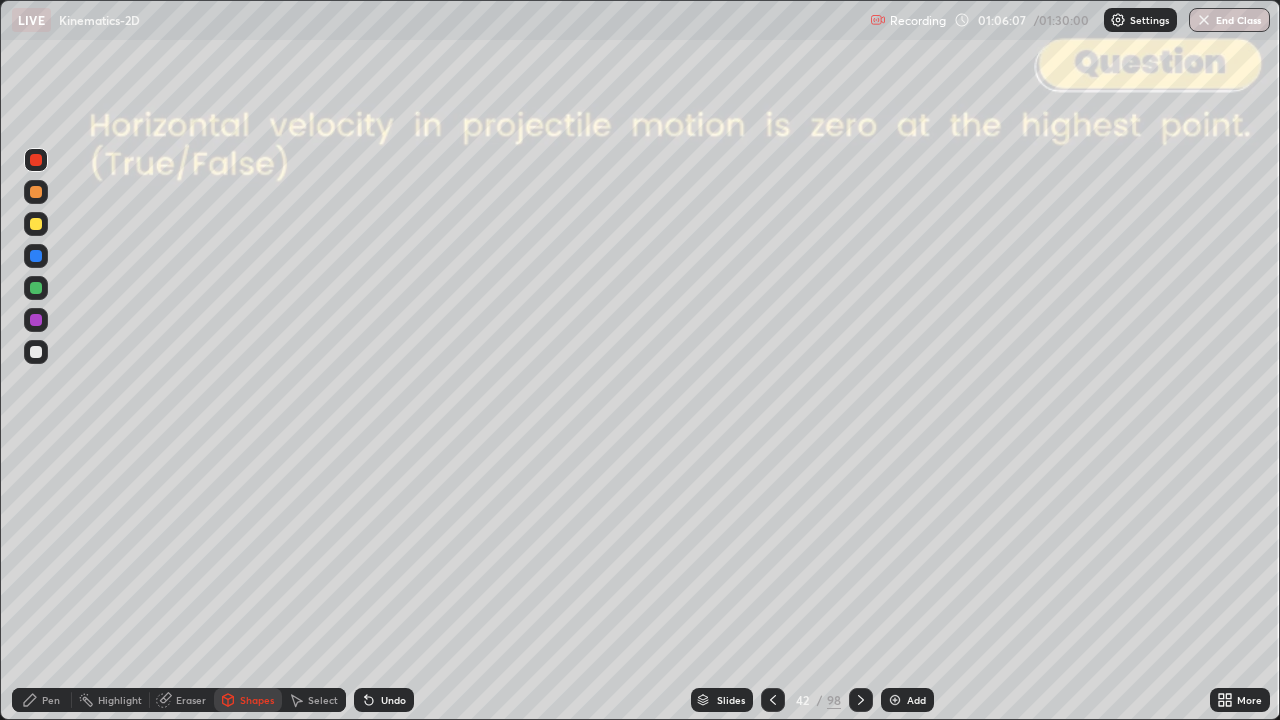 click 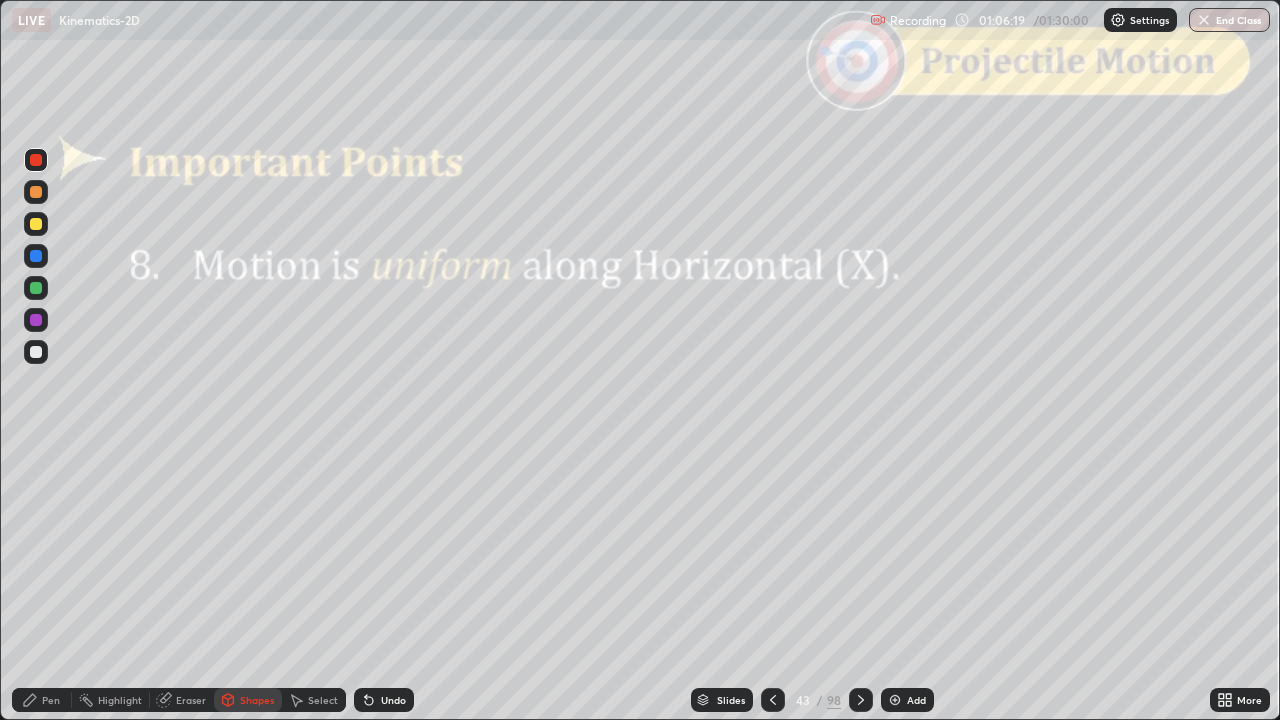 click on "Pen" at bounding box center (51, 700) 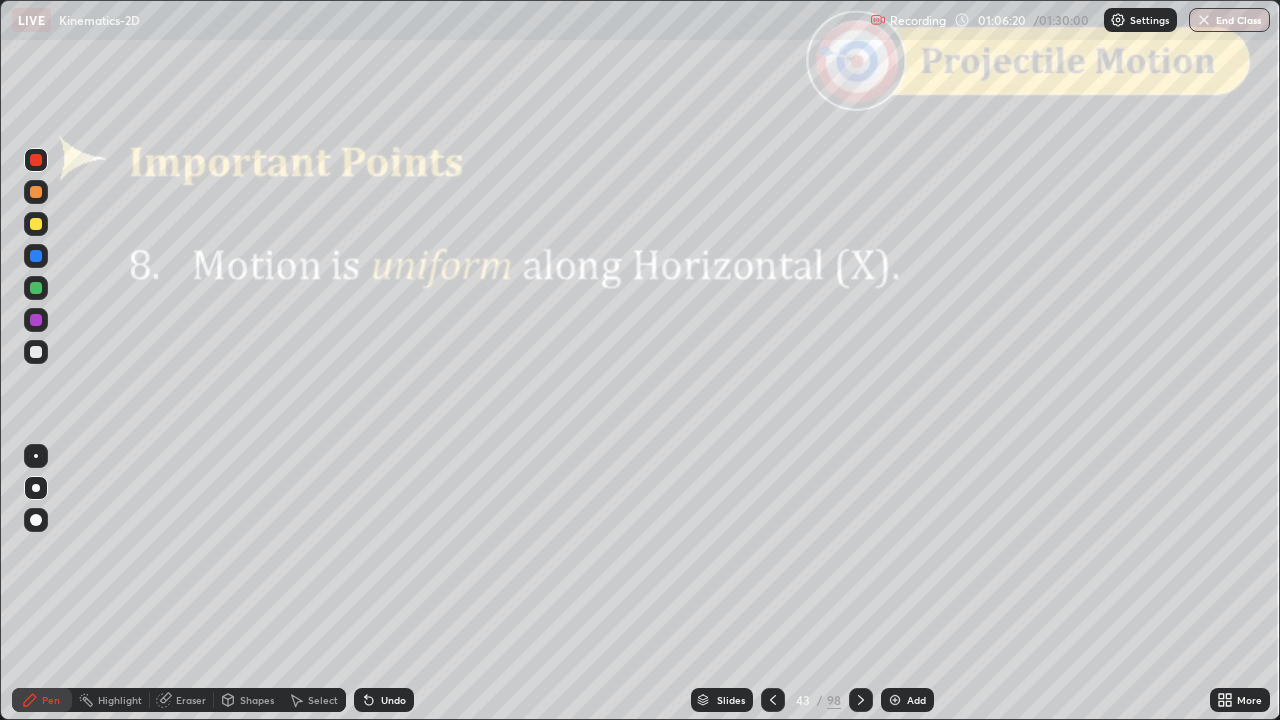 click at bounding box center [36, 224] 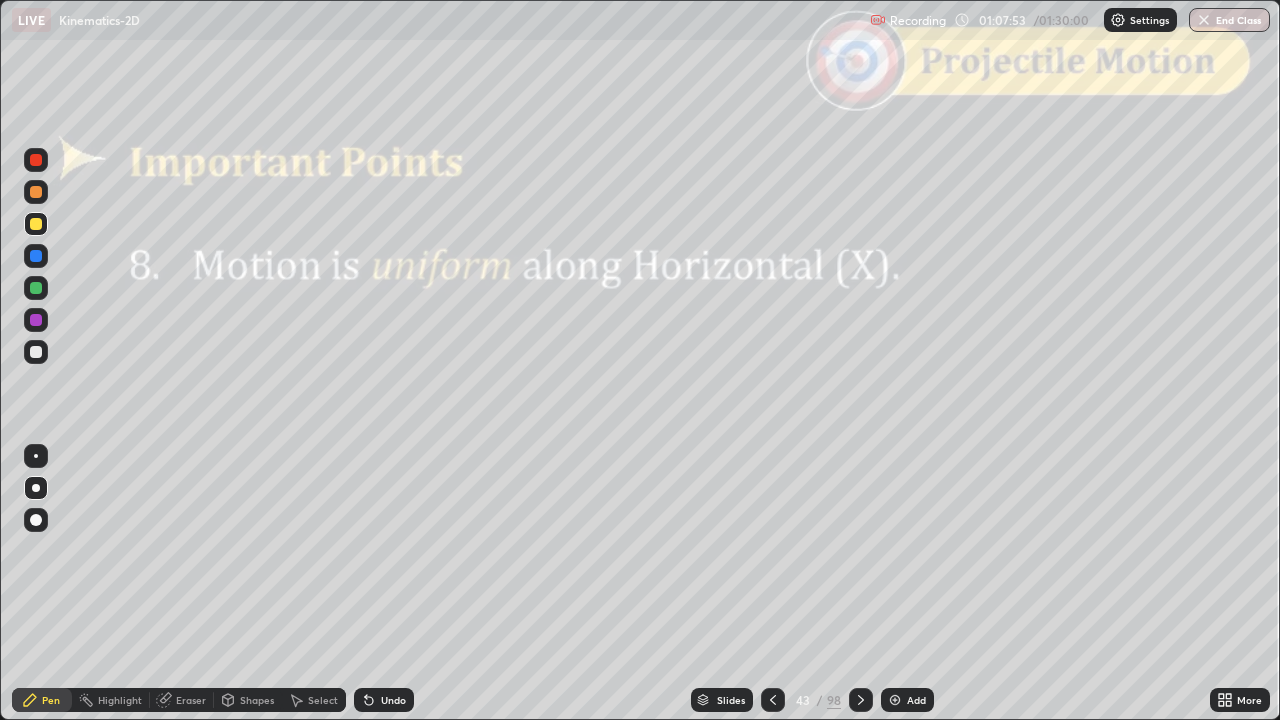 click 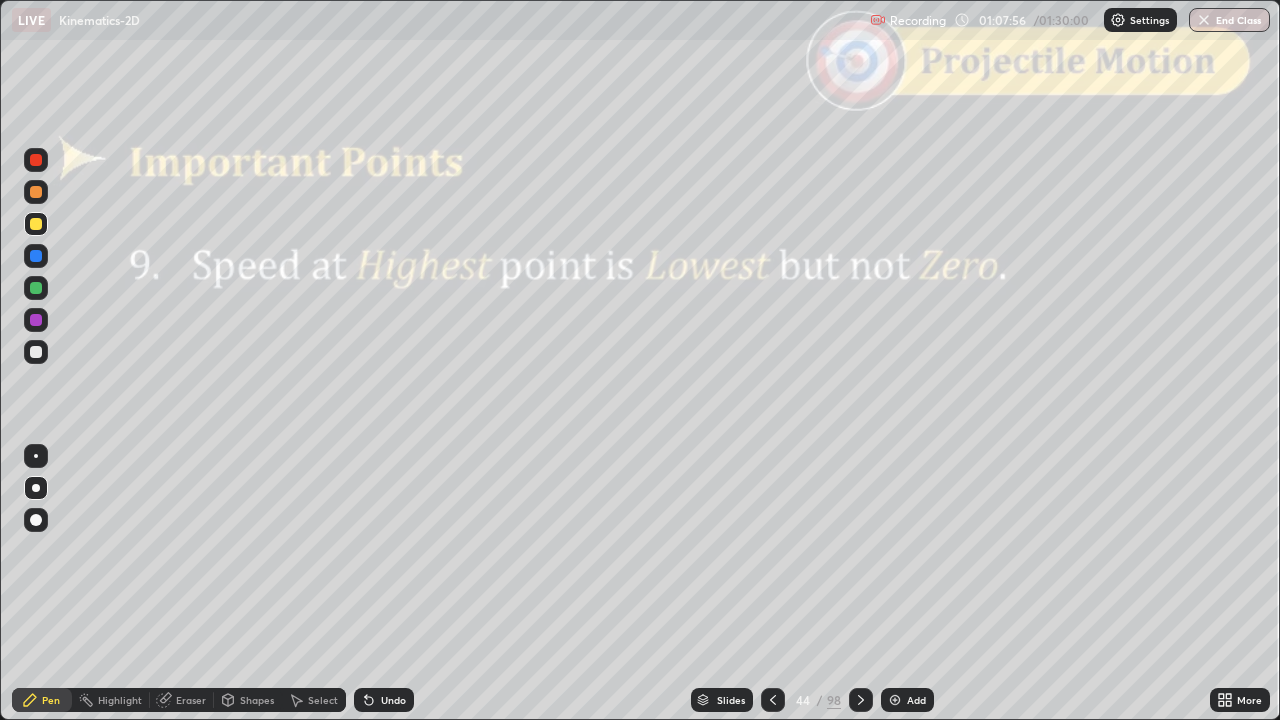 click on "Shapes" at bounding box center (257, 700) 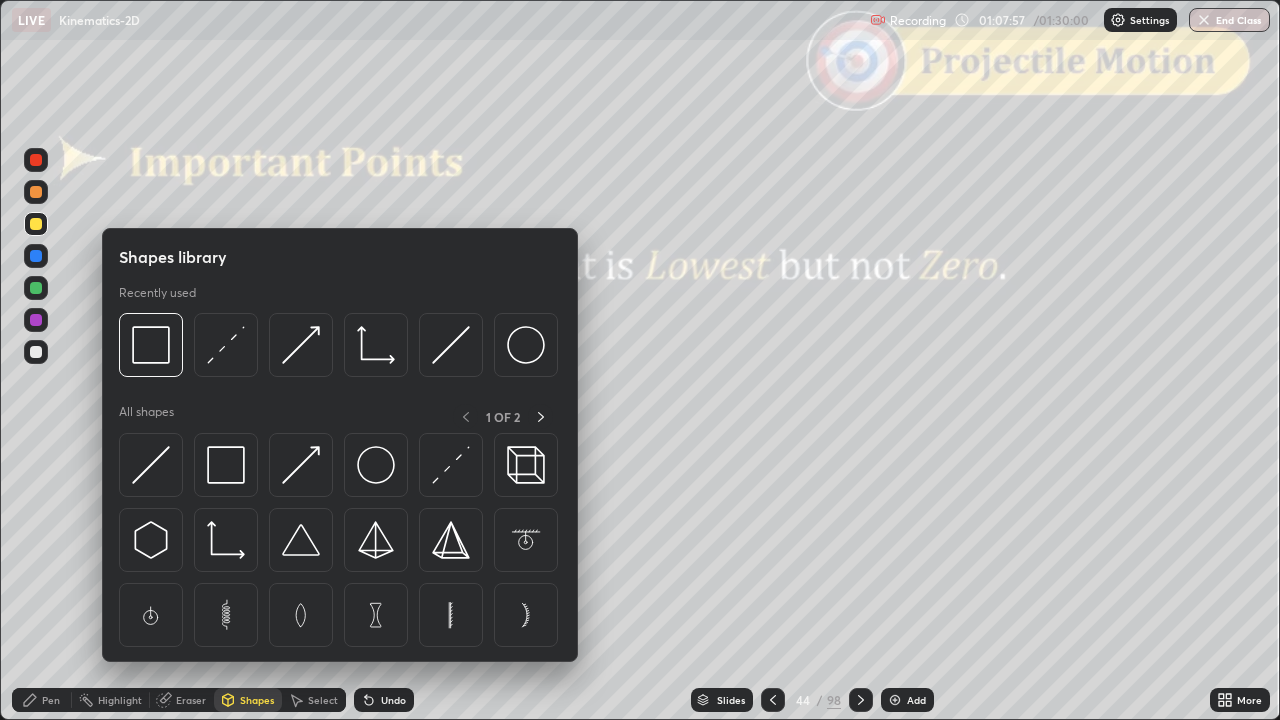 click at bounding box center (36, 160) 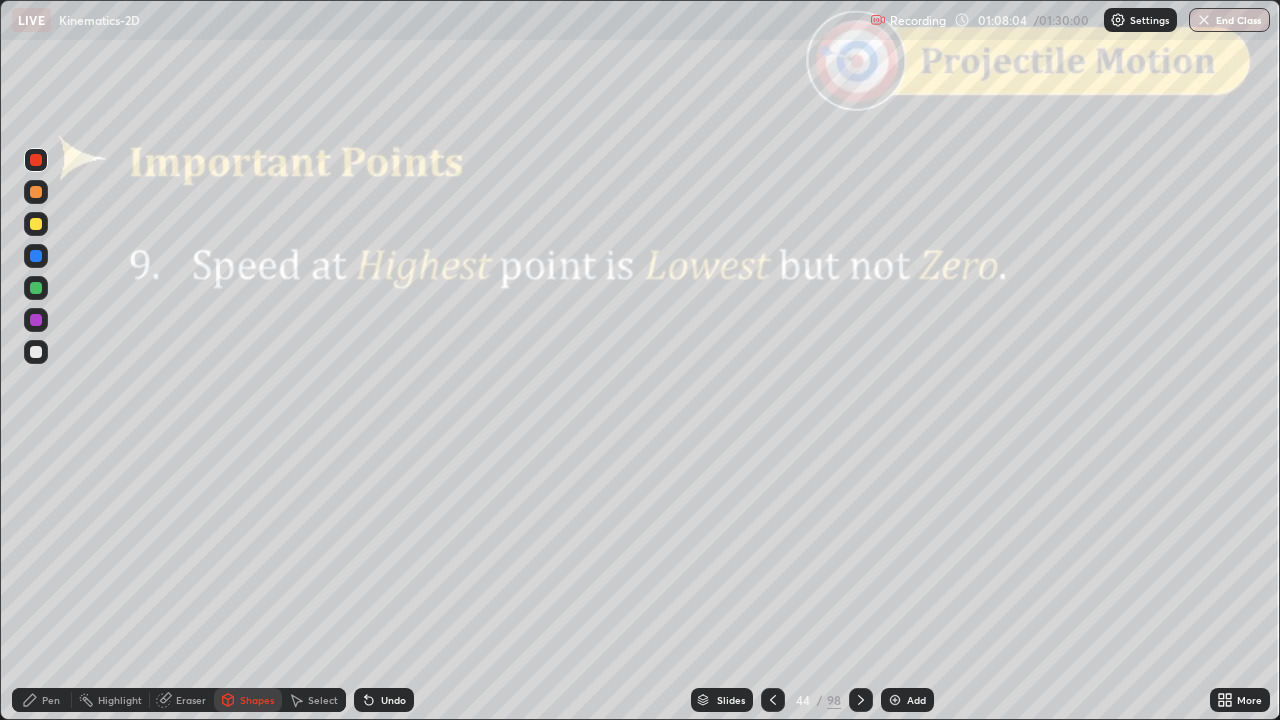 click at bounding box center (36, 288) 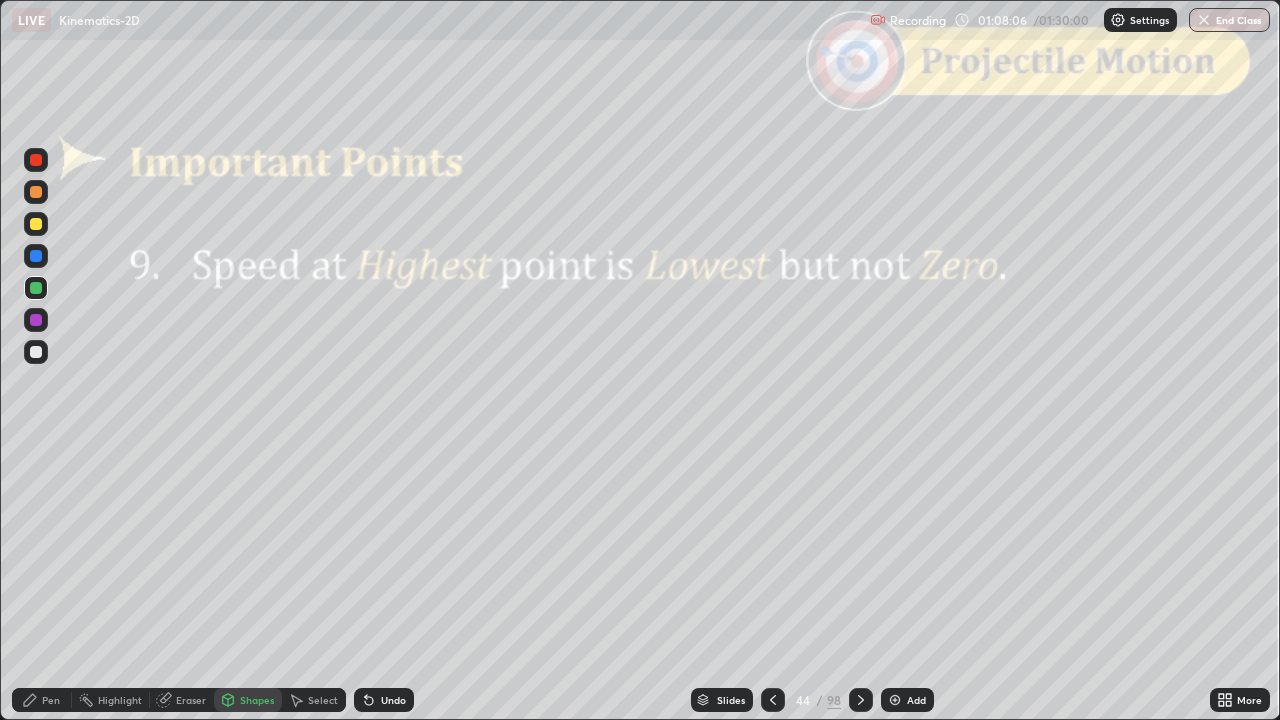 click on "Pen" at bounding box center (51, 700) 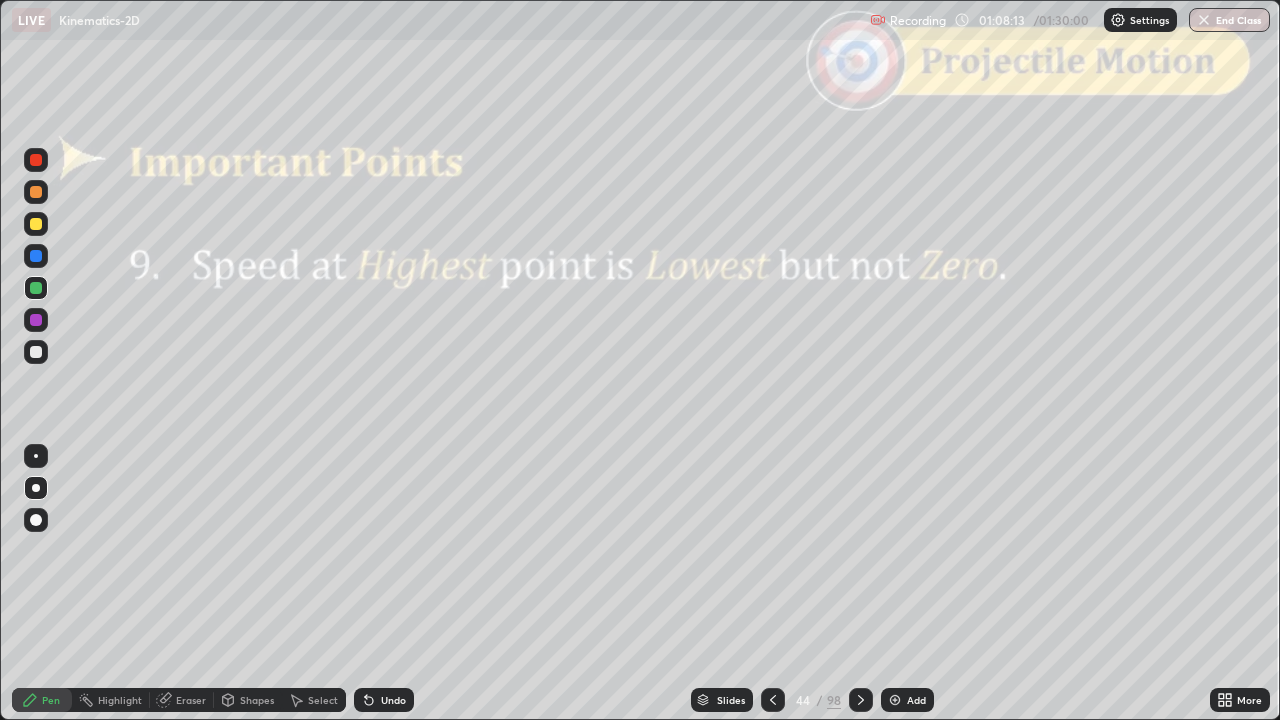 click on "Shapes" at bounding box center (257, 700) 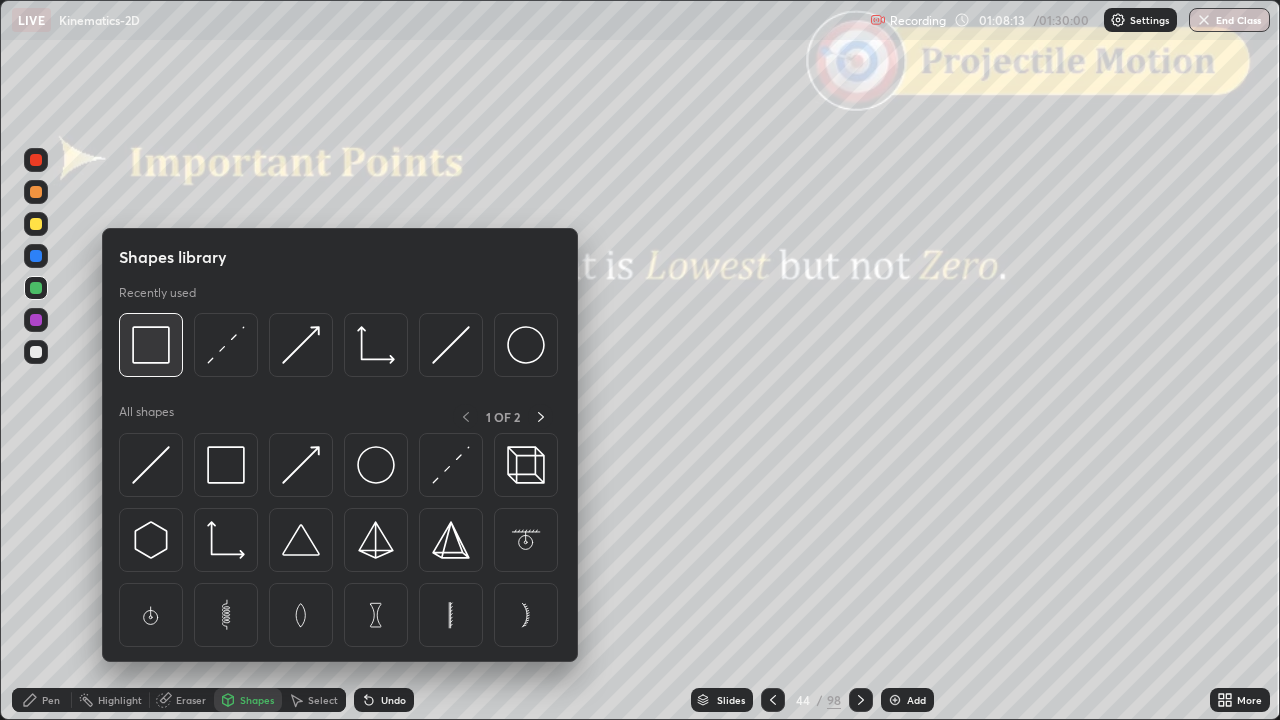 click at bounding box center (151, 345) 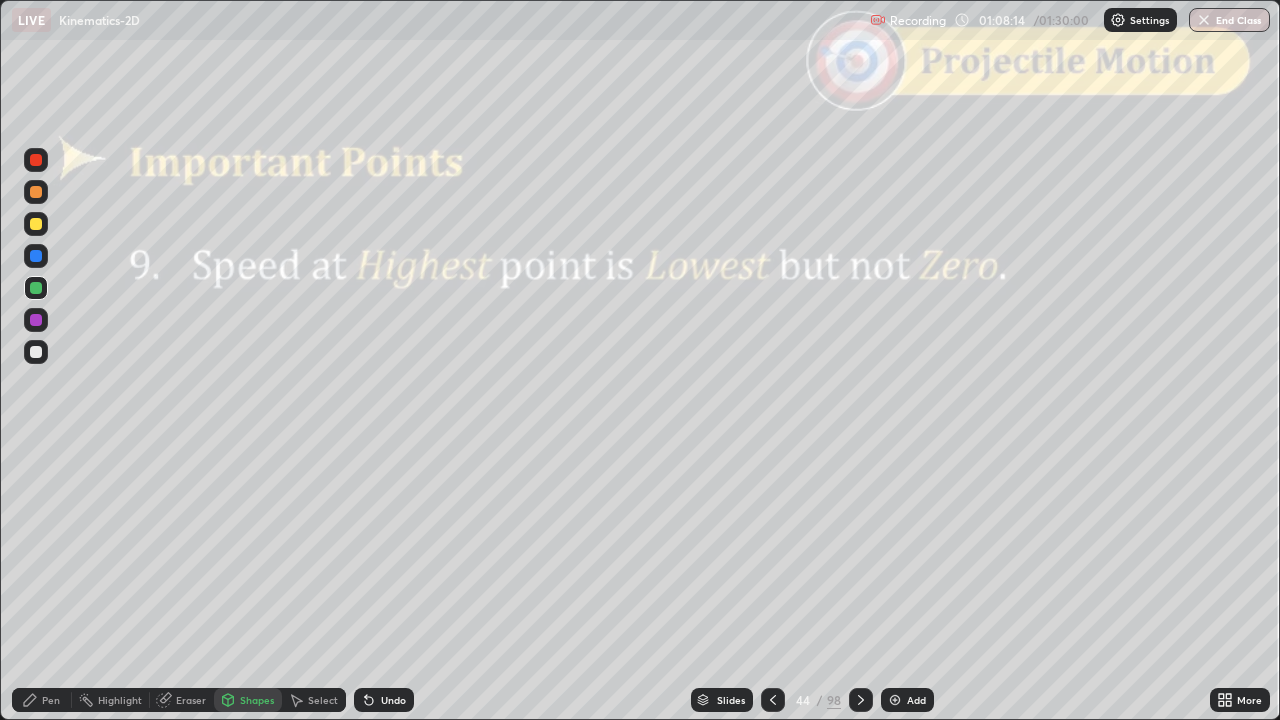click at bounding box center (36, 160) 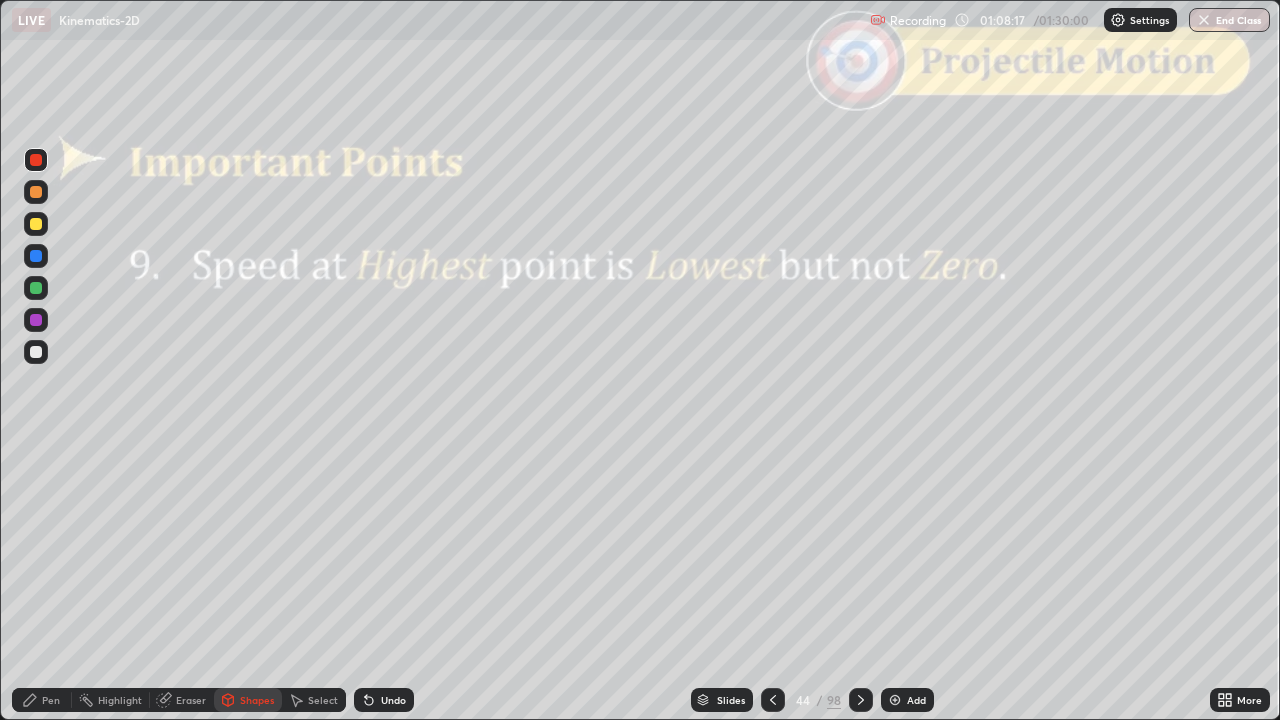 click 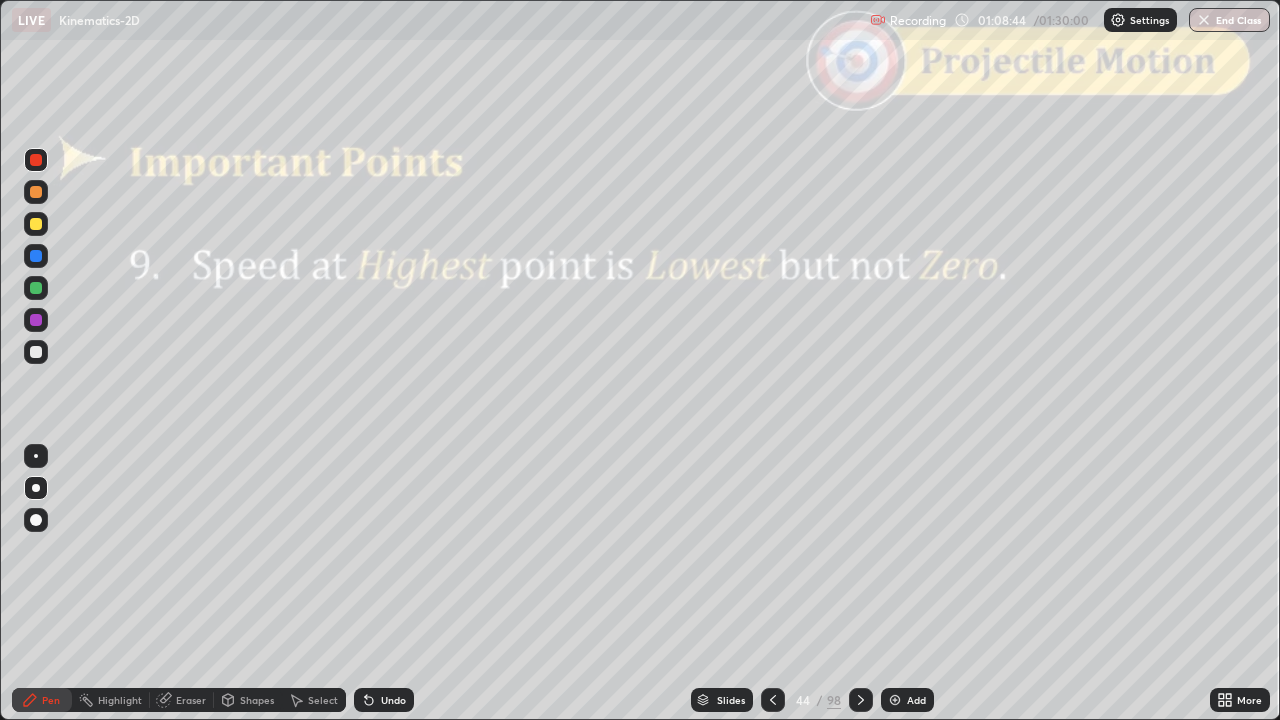 click 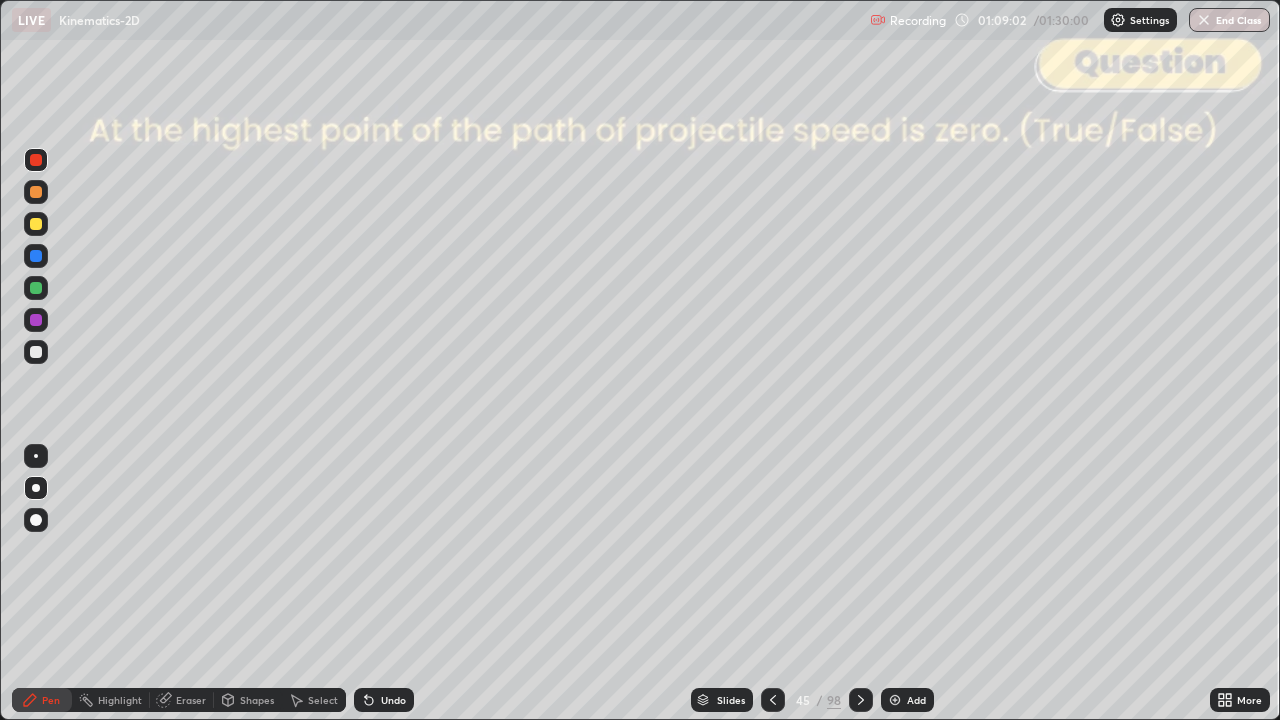 click 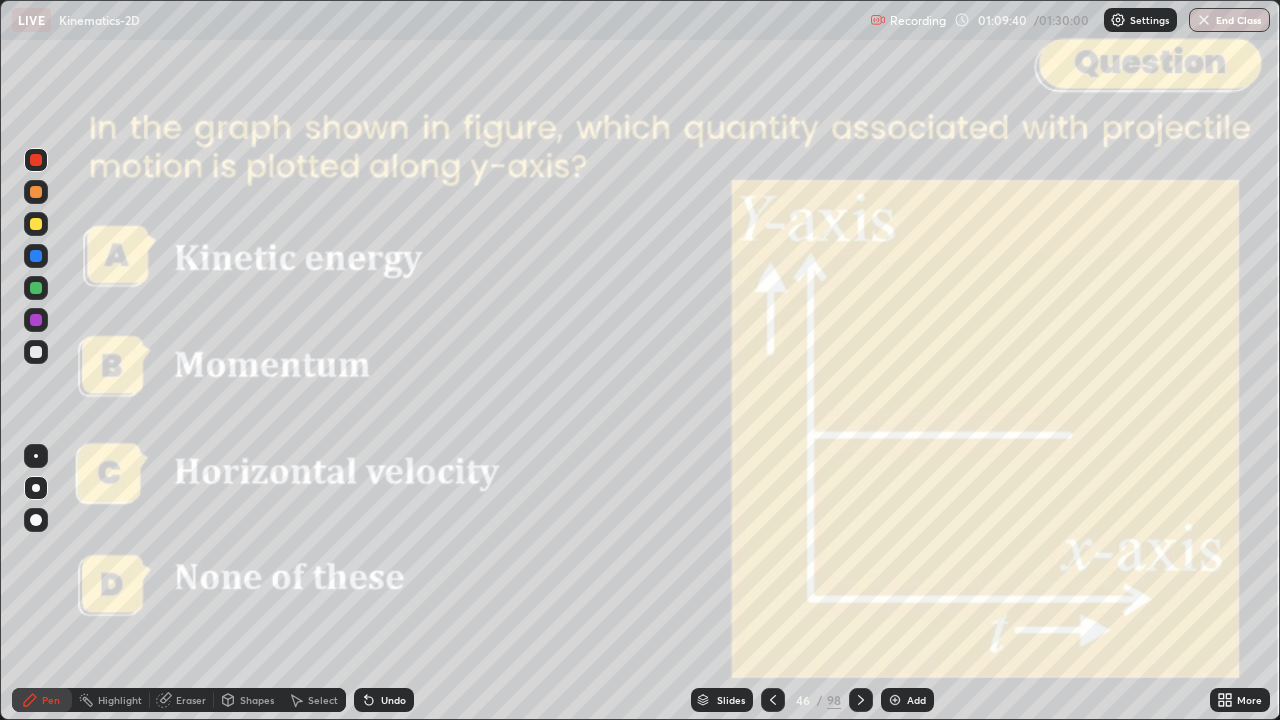 click 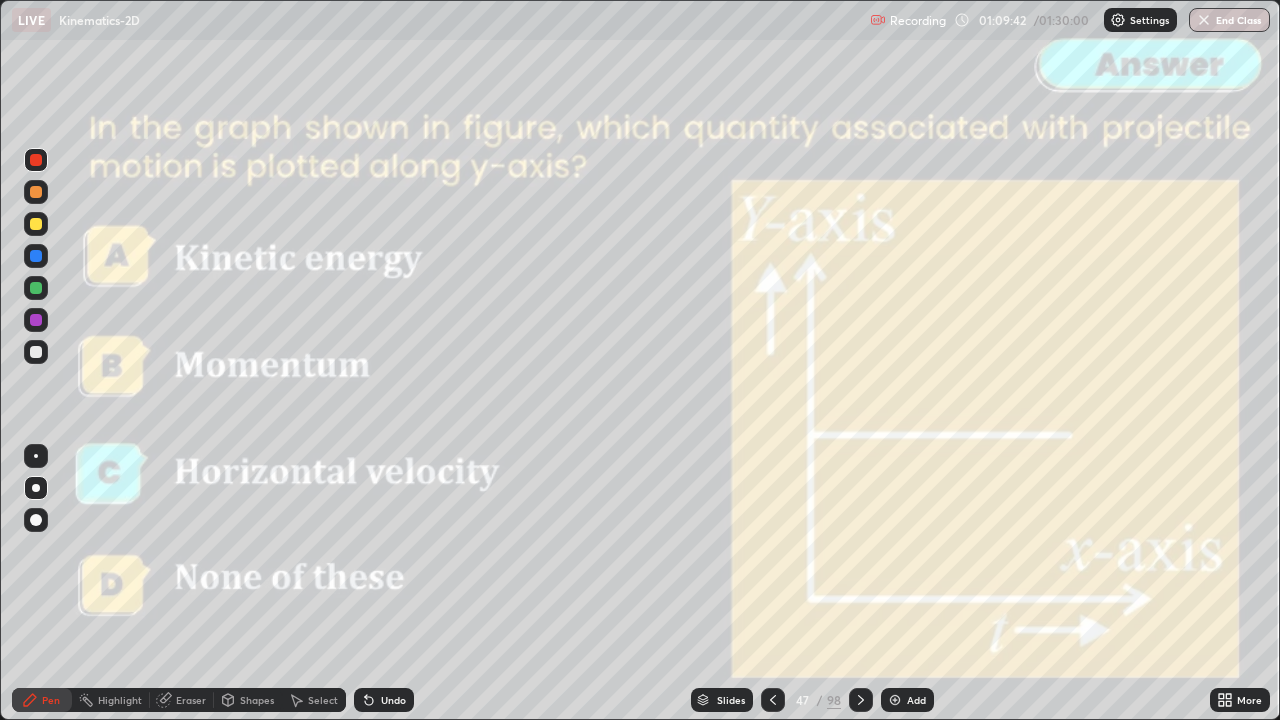 click 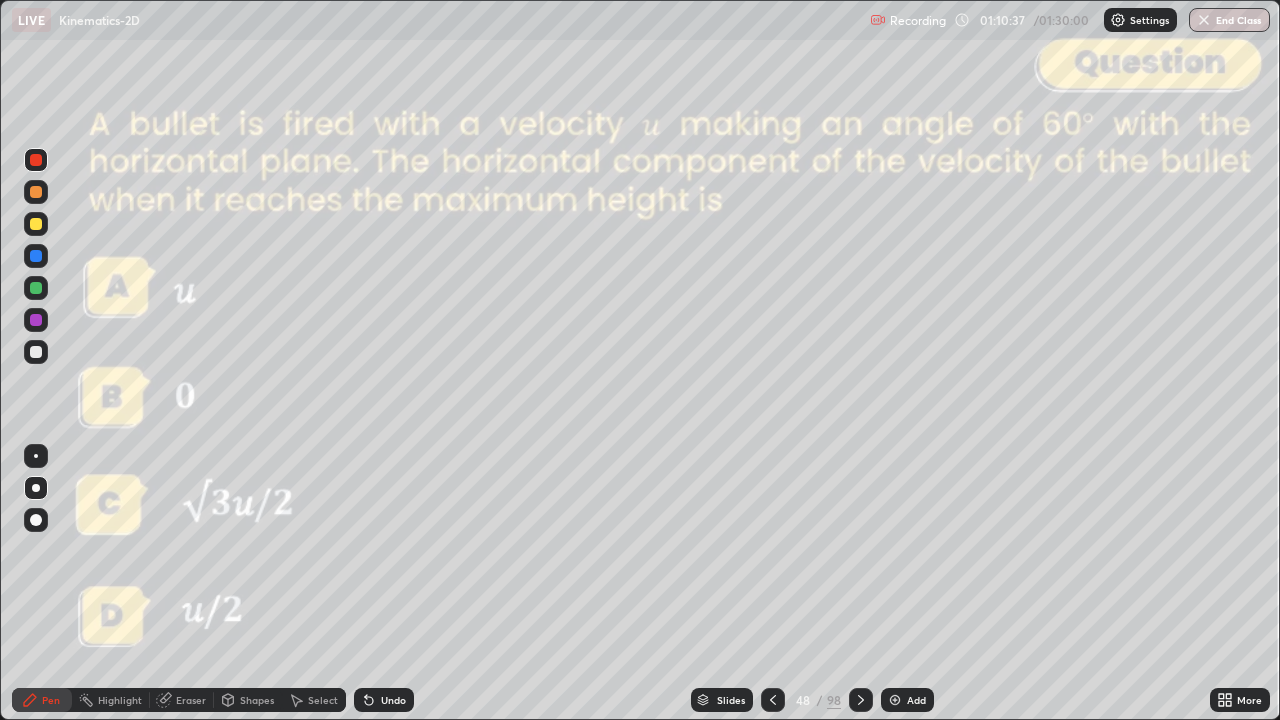 click 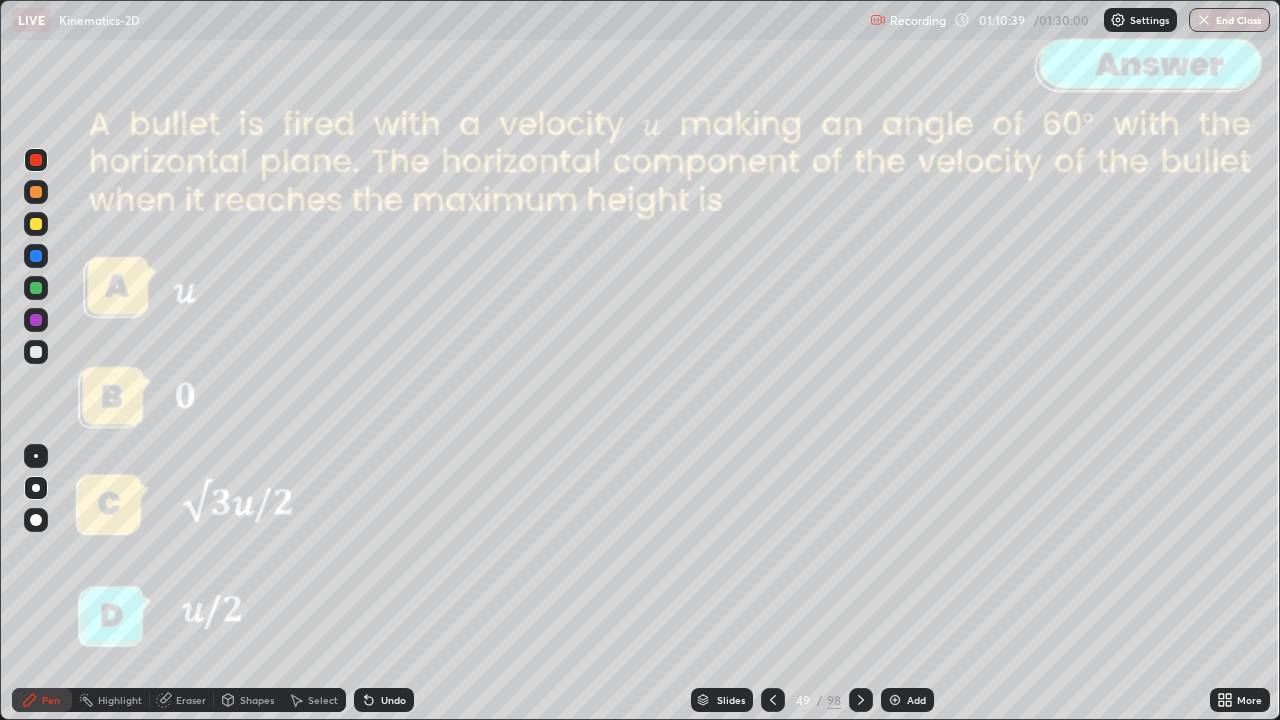 click 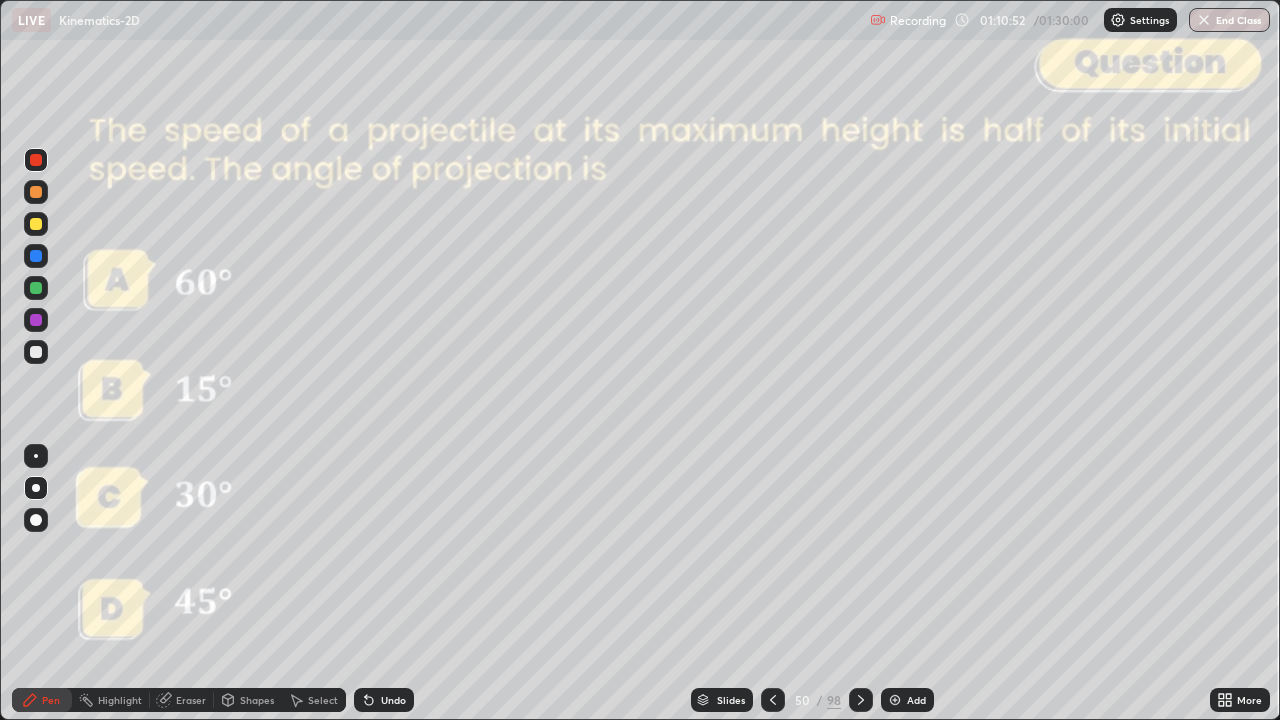 click on "Slides" at bounding box center (731, 700) 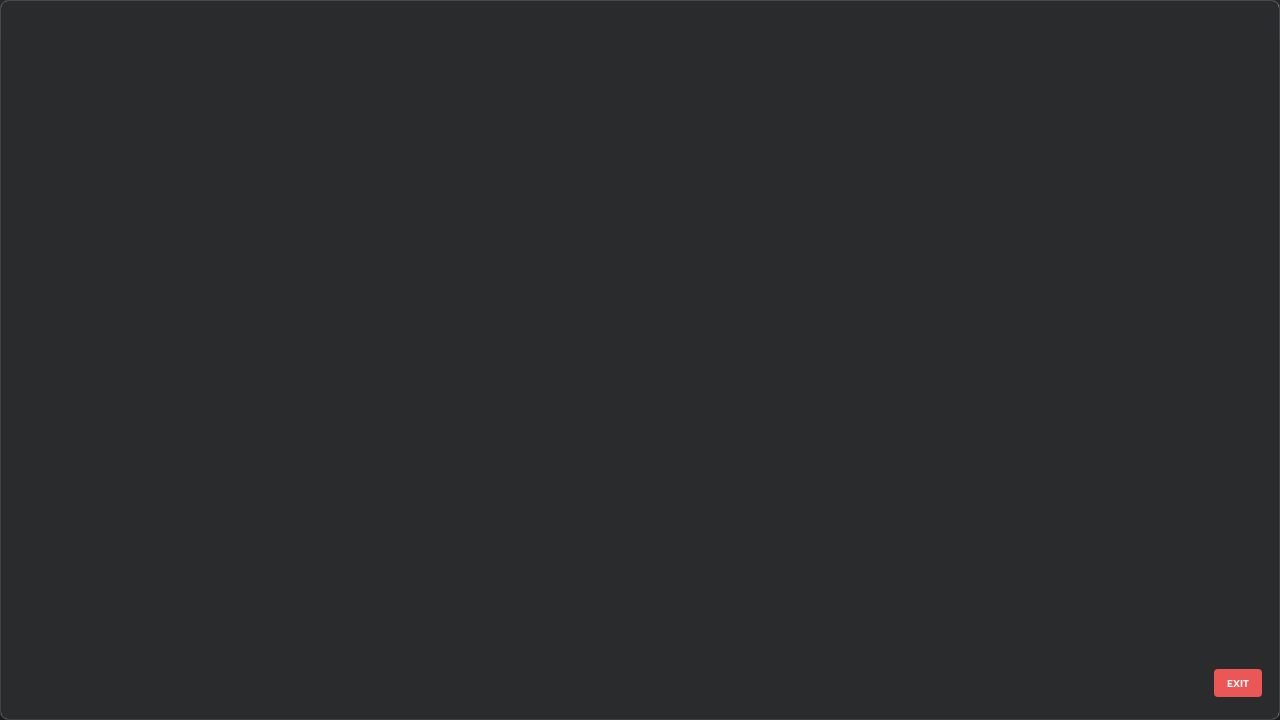 scroll, scrollTop: 3100, scrollLeft: 0, axis: vertical 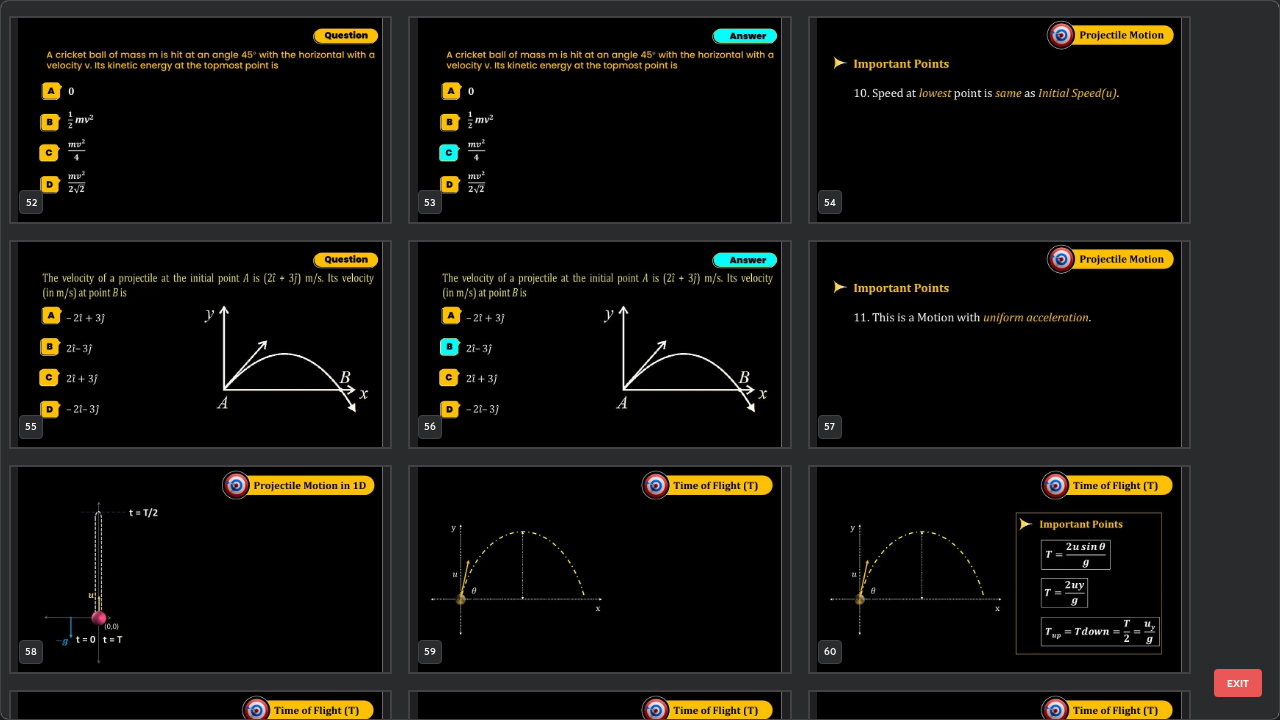 click on "EXIT" at bounding box center [1238, 683] 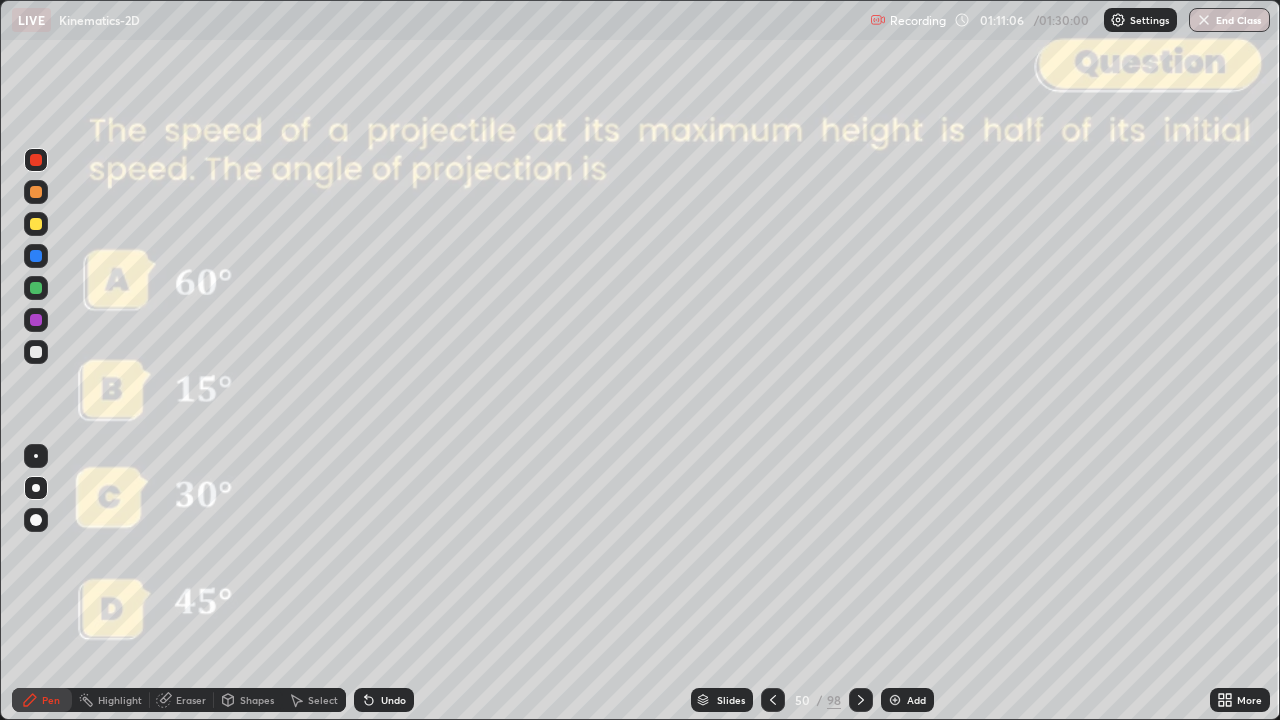 click at bounding box center [36, 224] 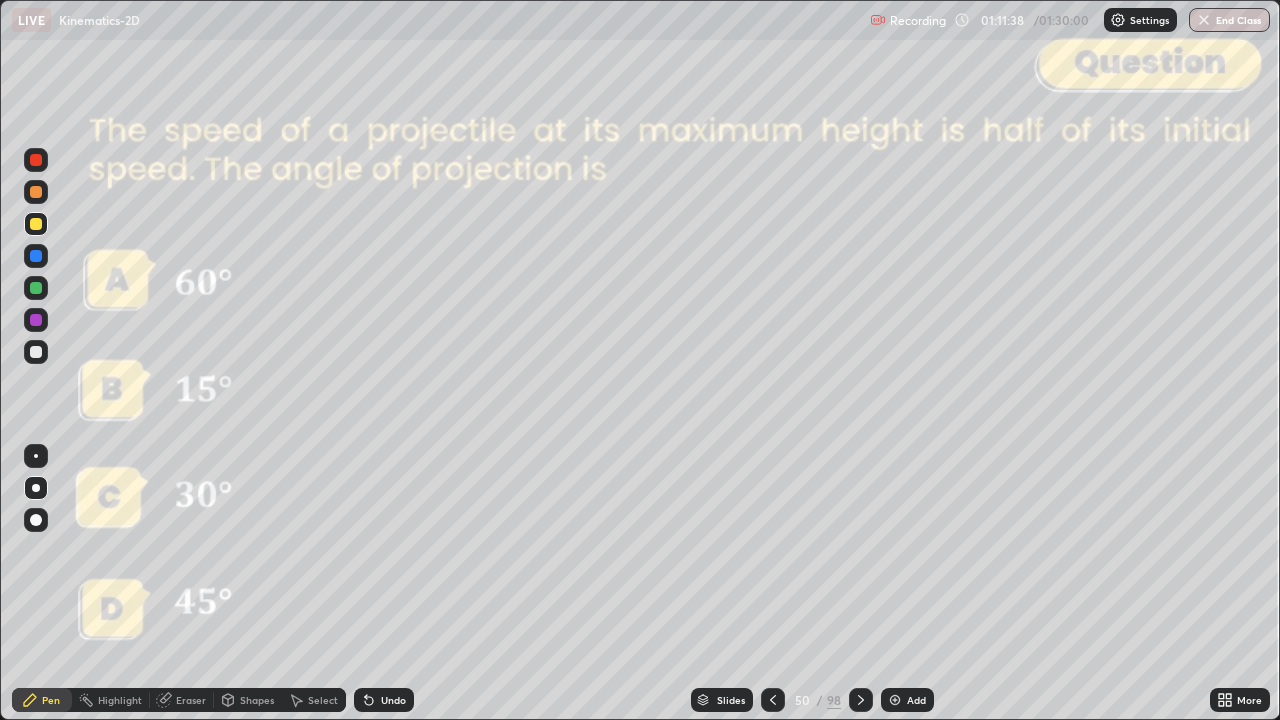 click at bounding box center [36, 160] 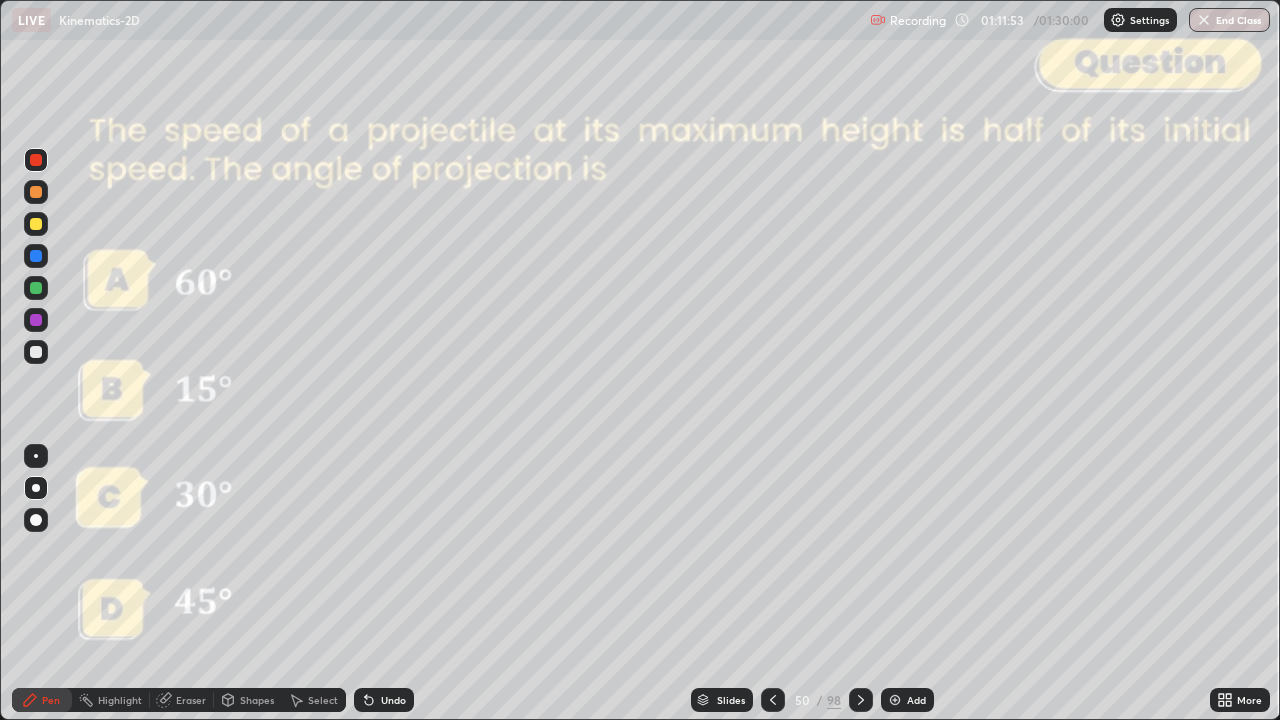 click 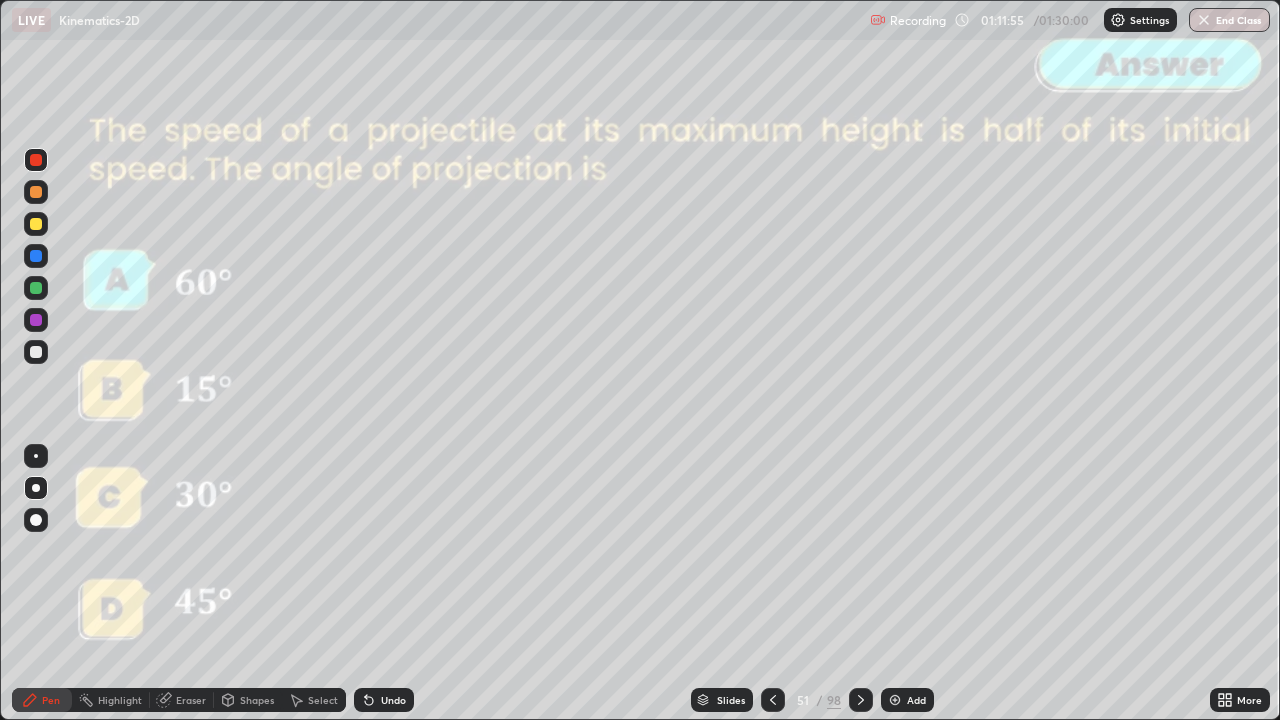 click 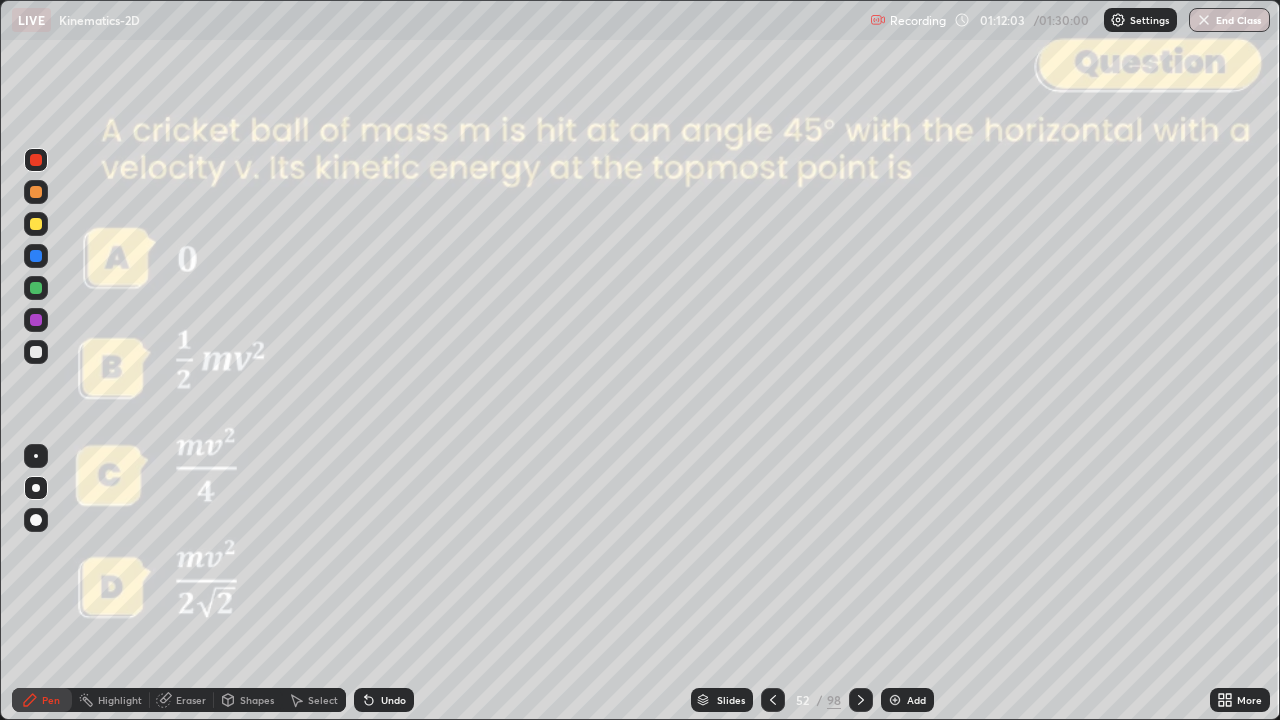 click at bounding box center (861, 700) 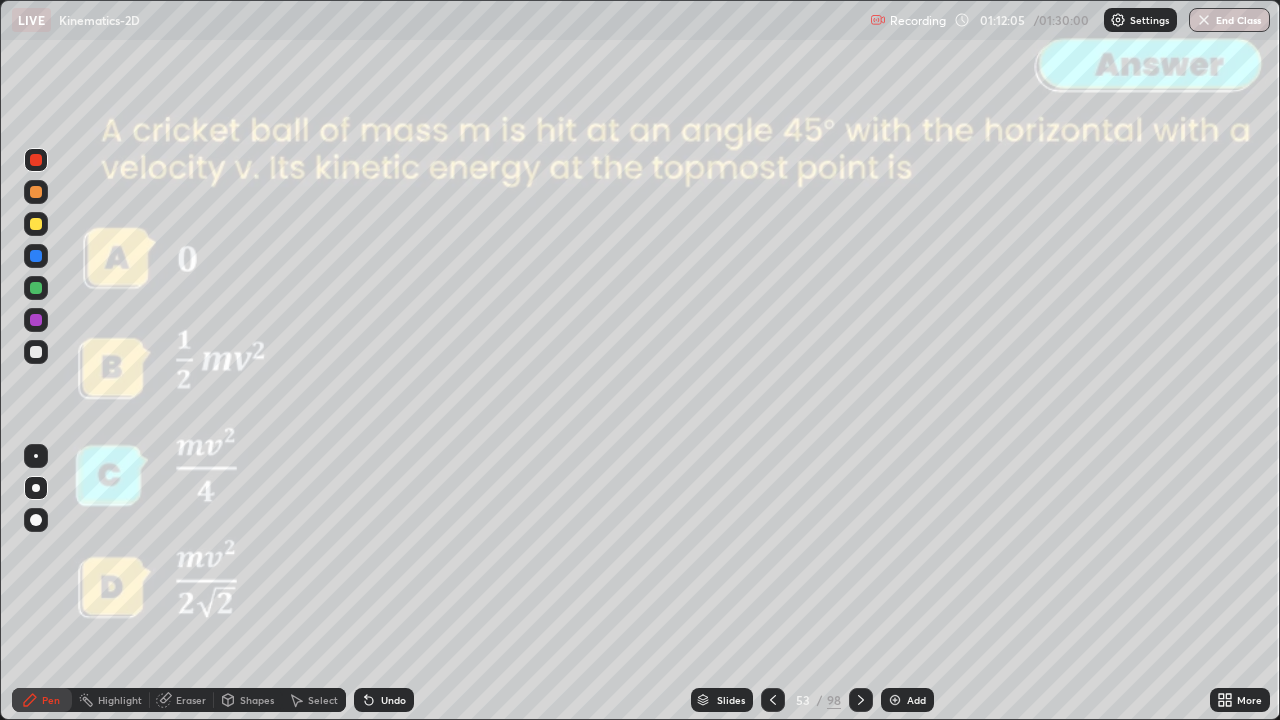 click 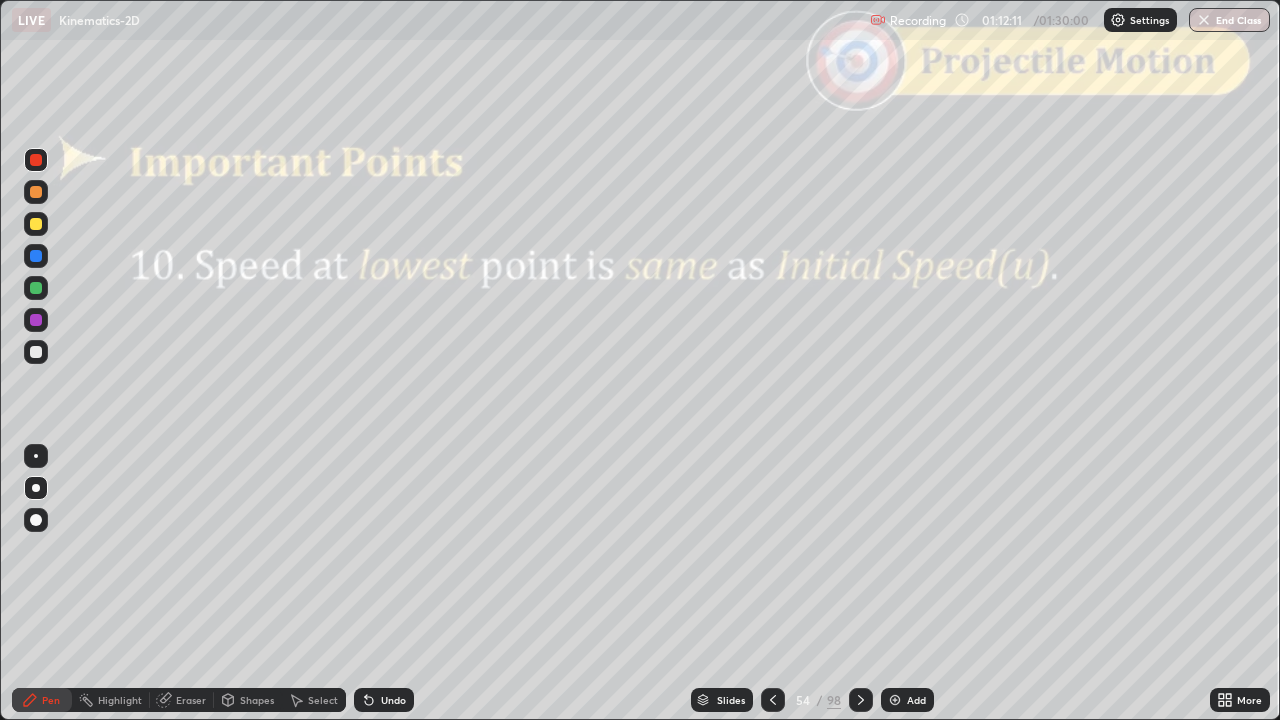 click on "Shapes" at bounding box center (257, 700) 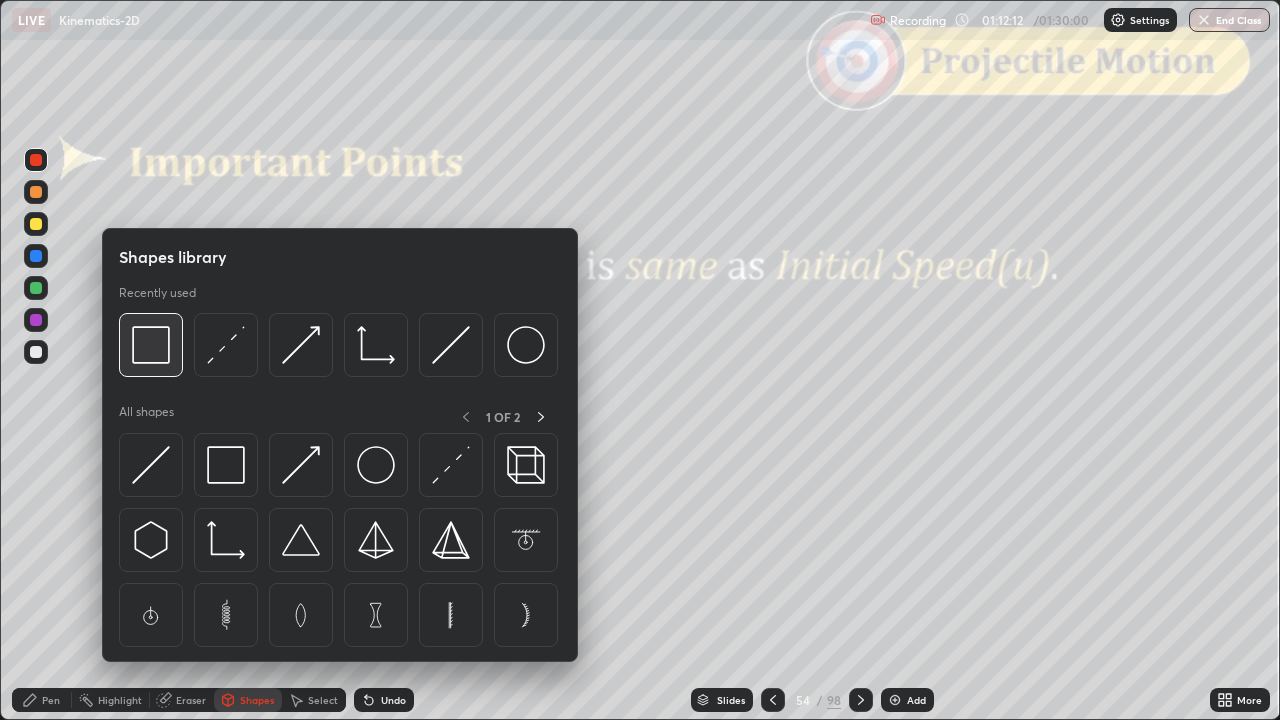 click at bounding box center [151, 345] 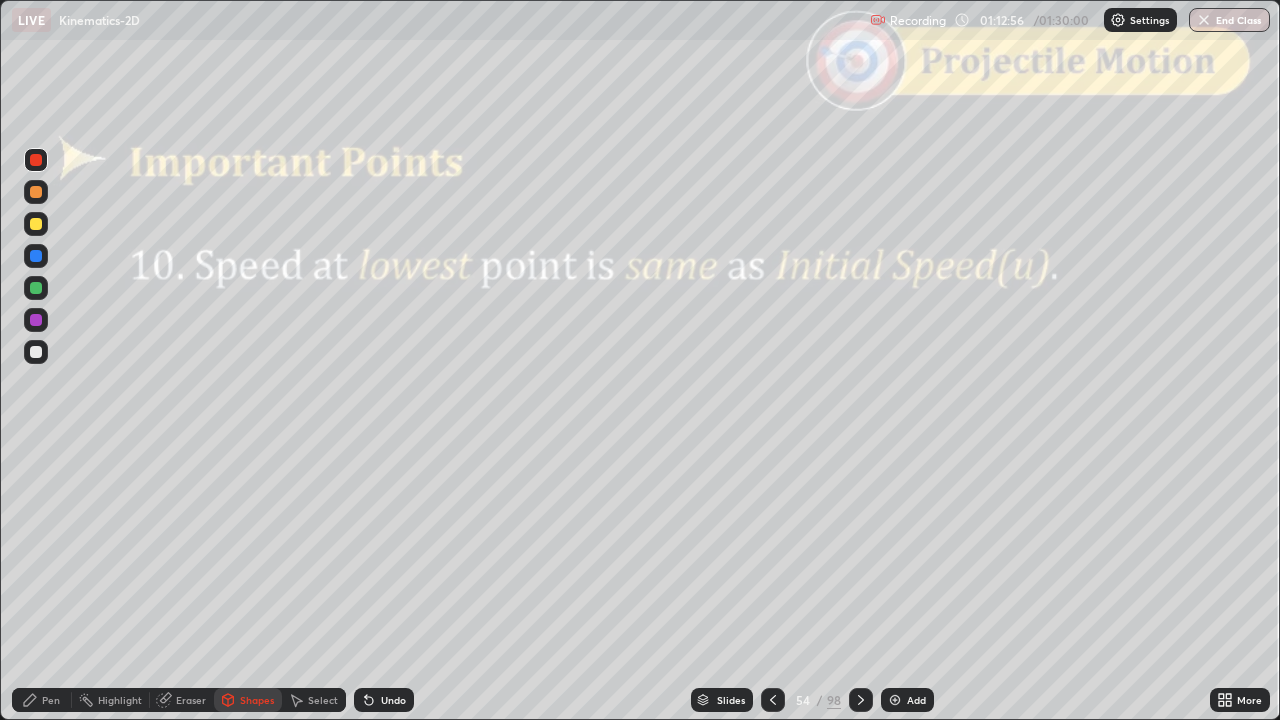 click 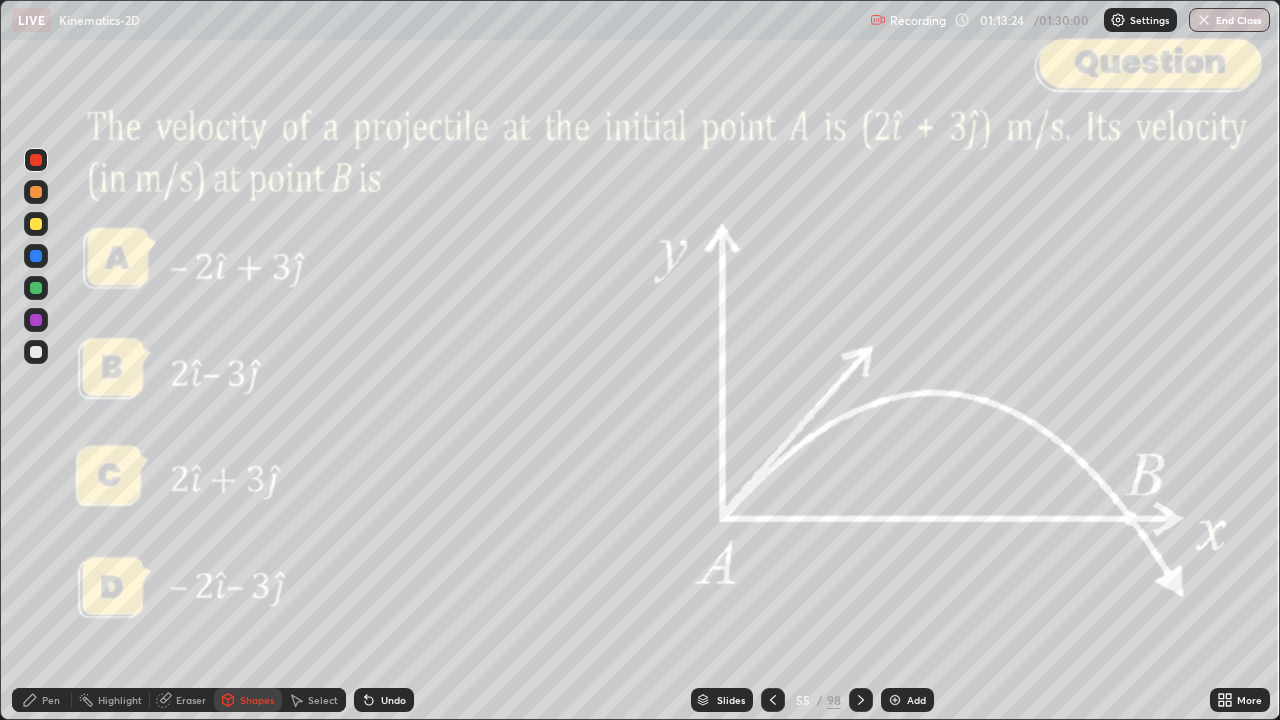 click on "Pen" at bounding box center [51, 700] 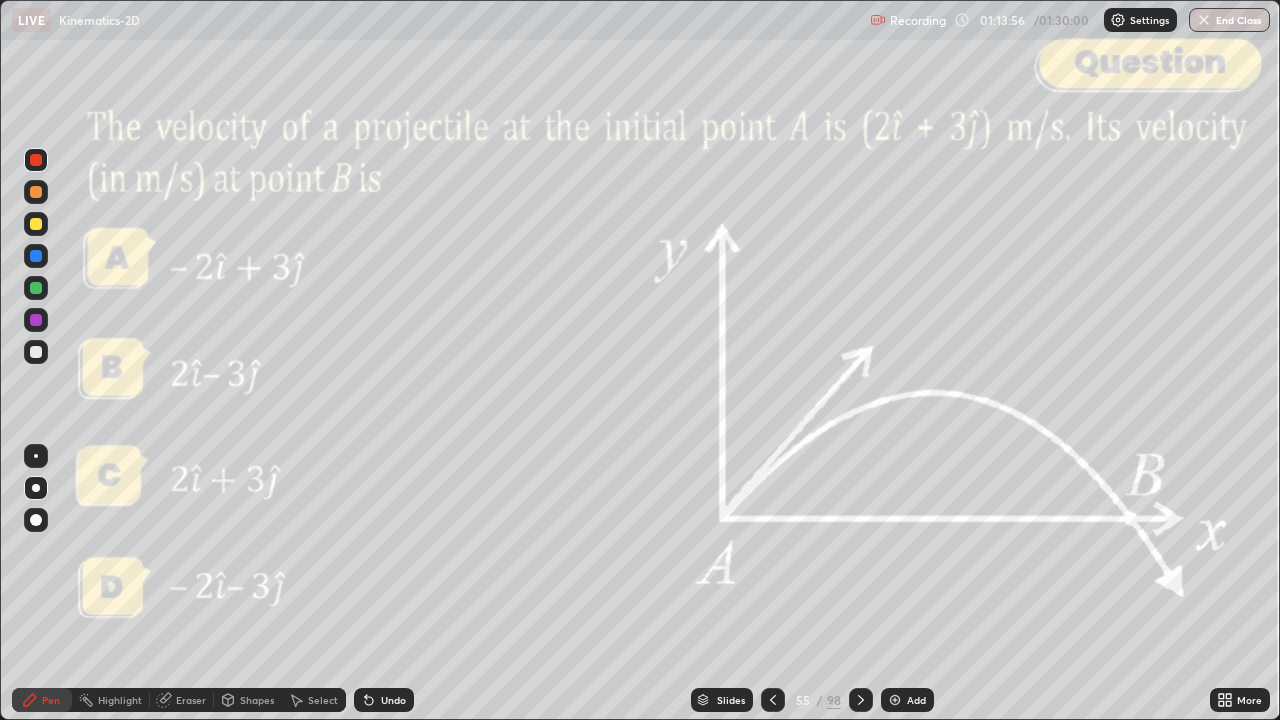 click 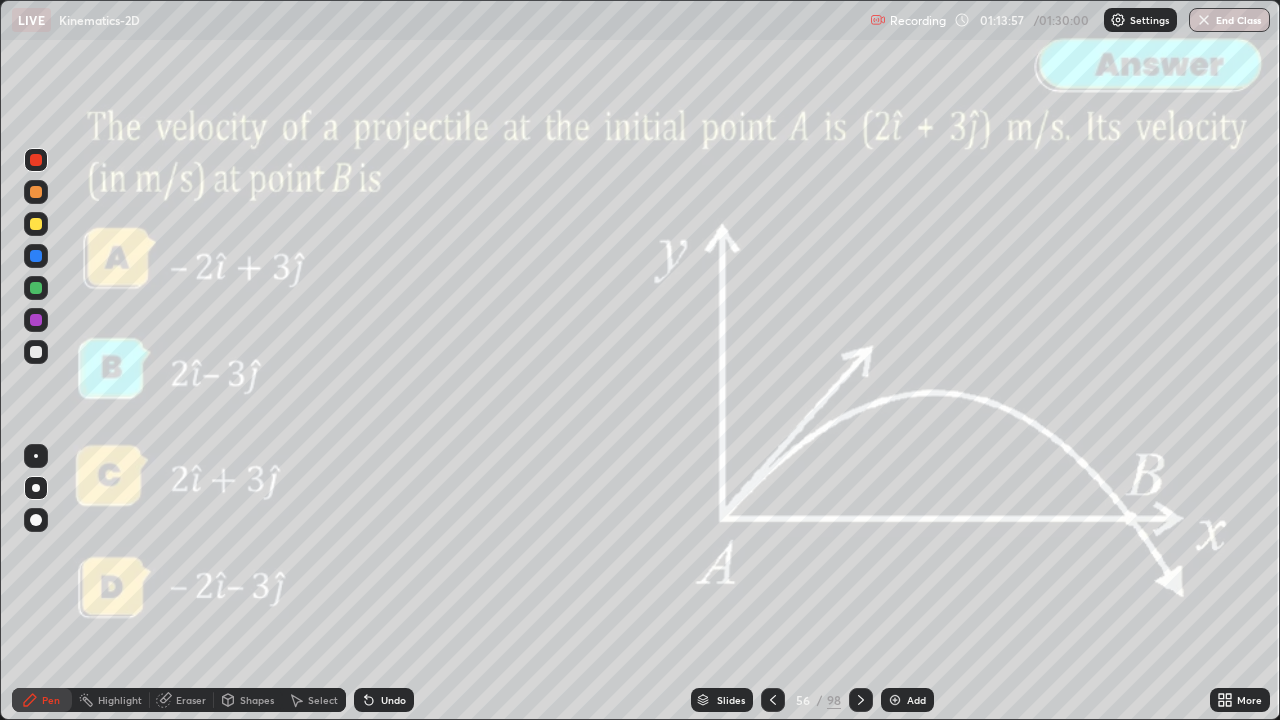 click 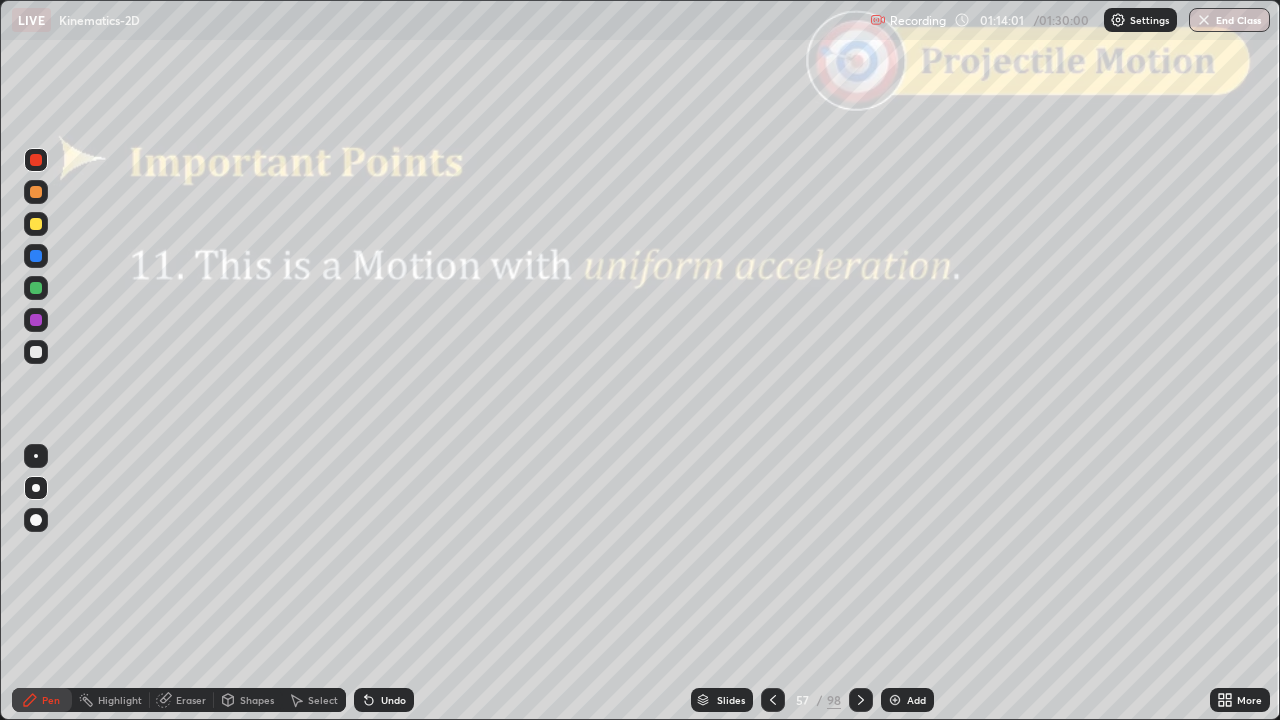 click on "Shapes" at bounding box center (257, 700) 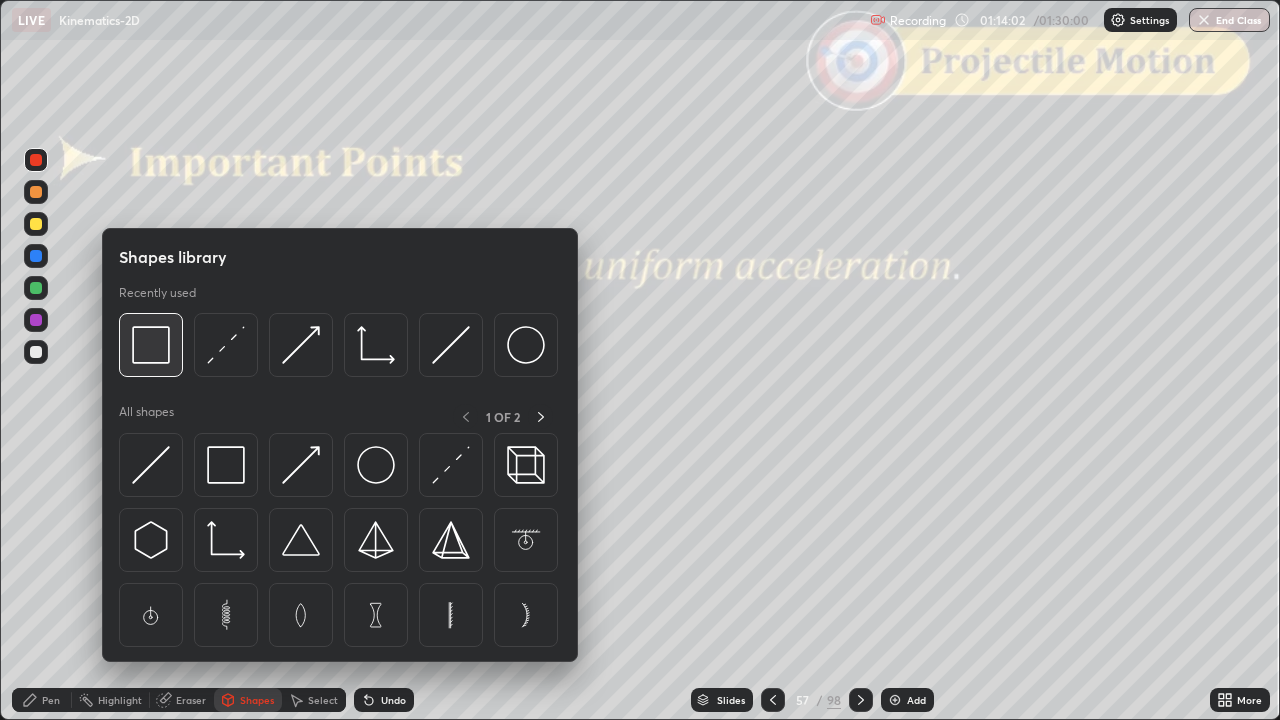 click at bounding box center (151, 345) 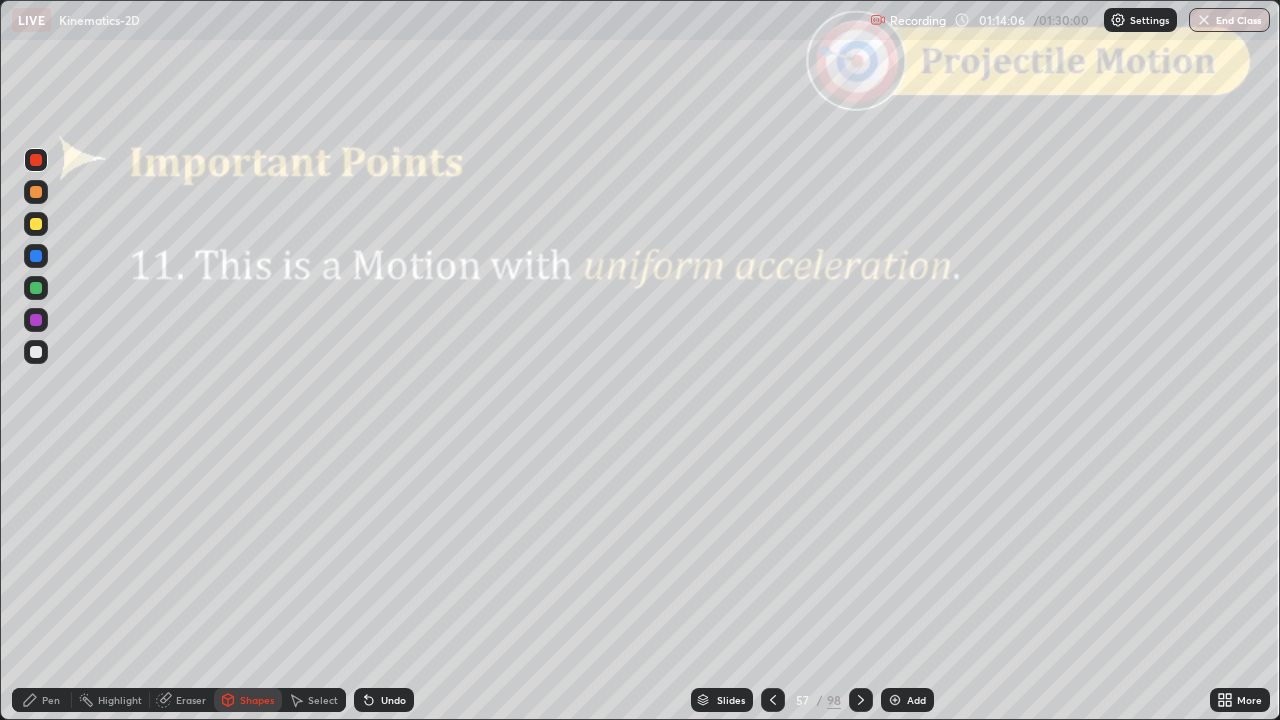 click on "Pen" at bounding box center (51, 700) 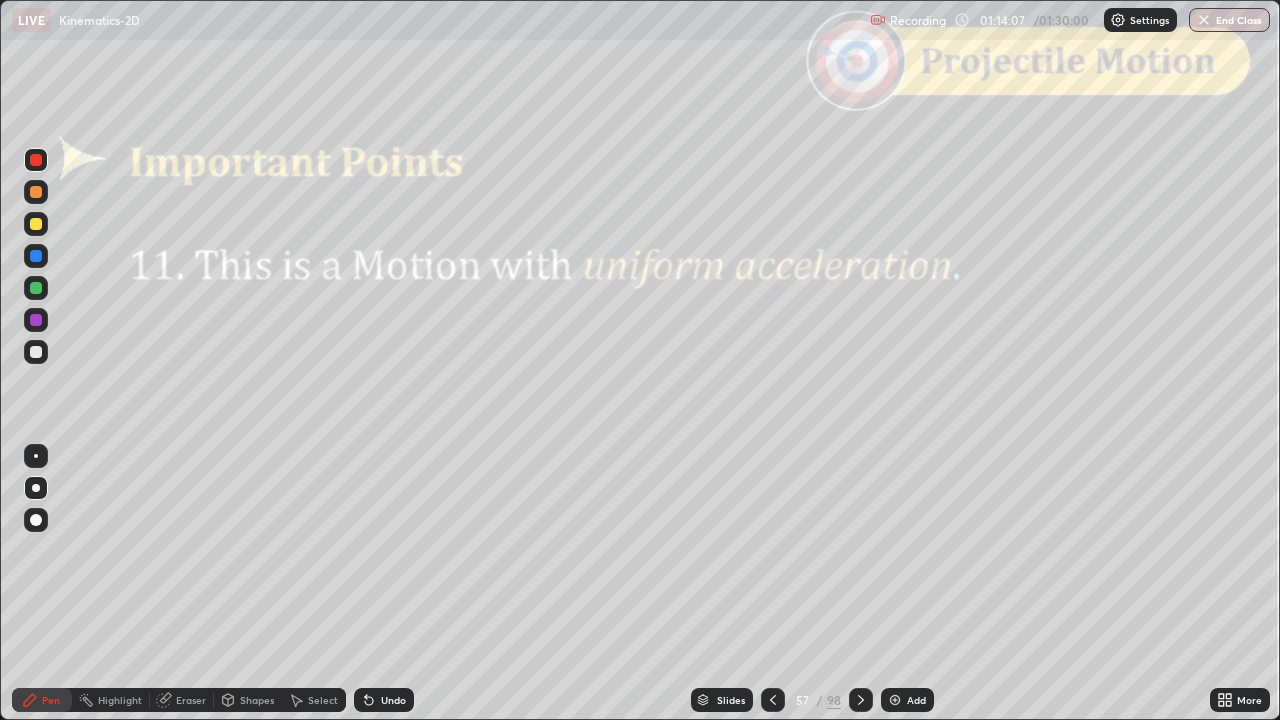 click at bounding box center [36, 352] 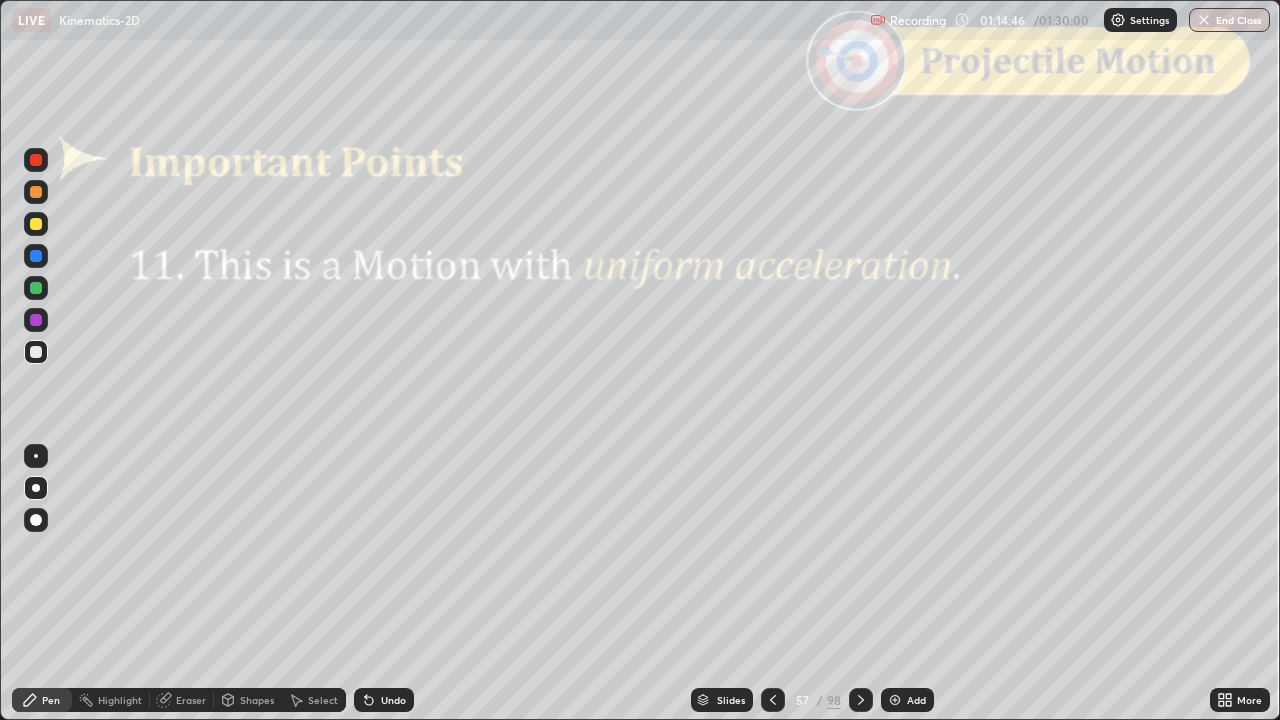 click on "Shapes" at bounding box center (248, 700) 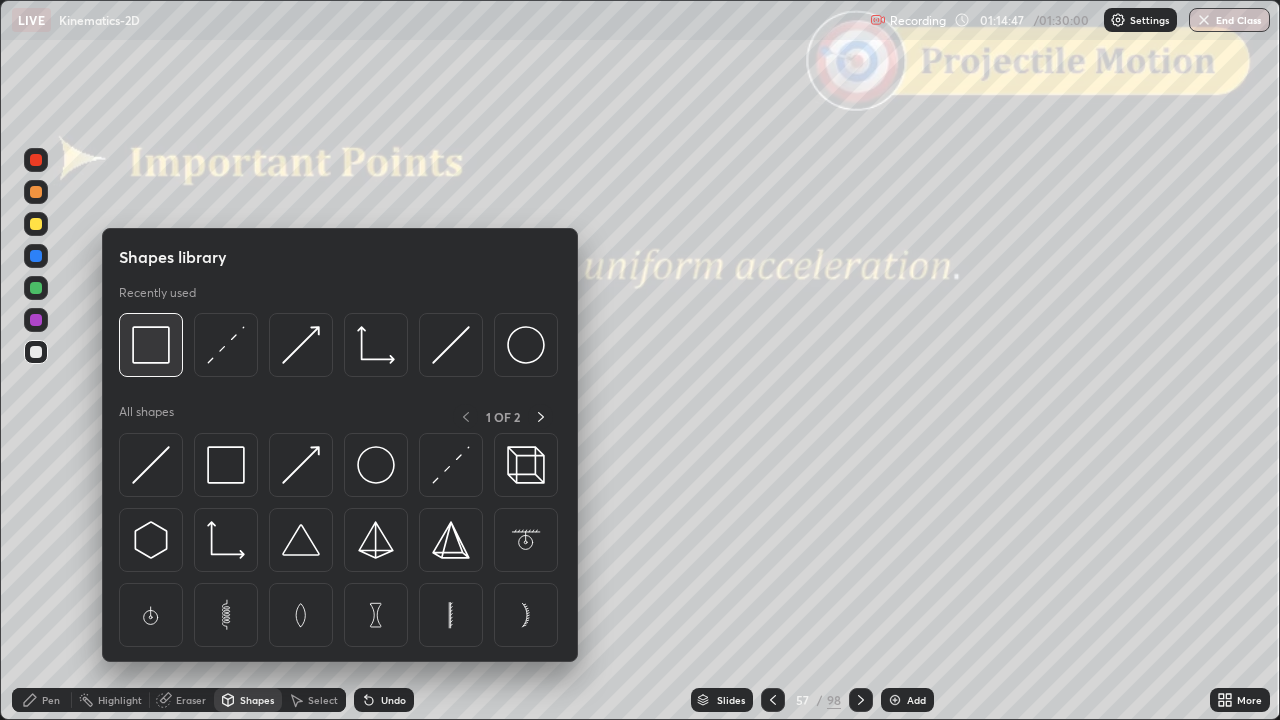 click at bounding box center (151, 345) 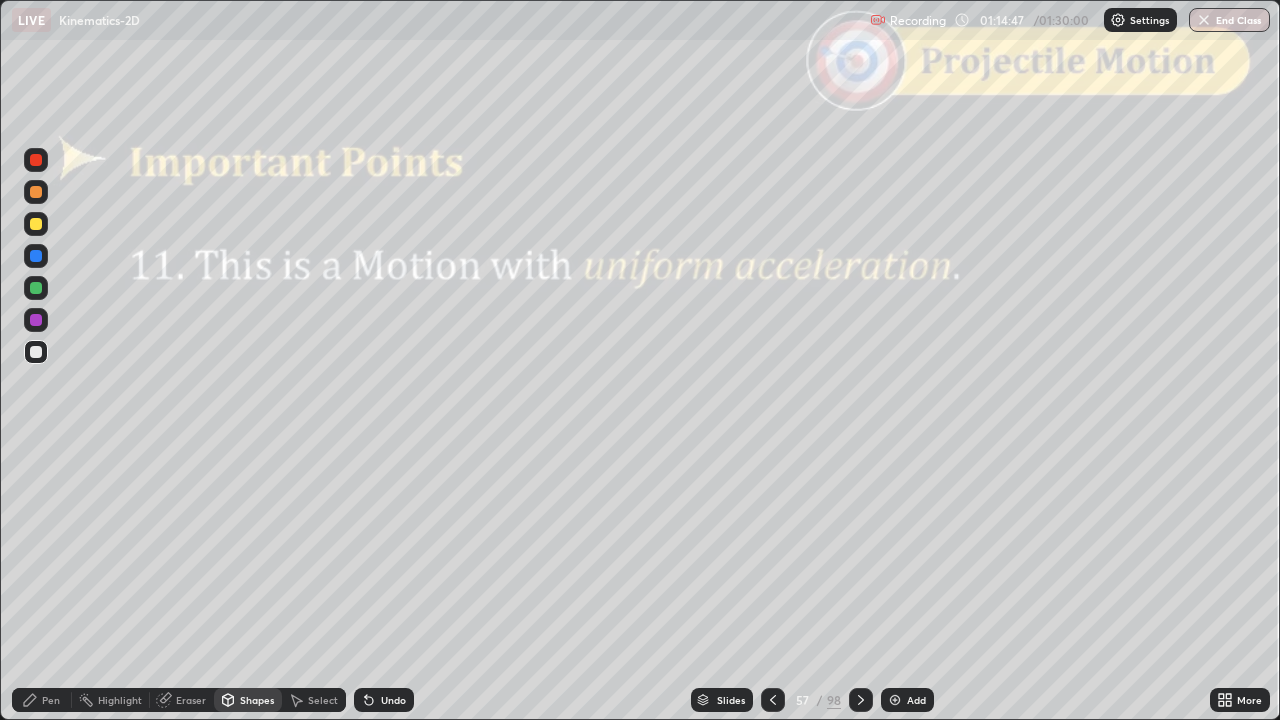 click at bounding box center (36, 160) 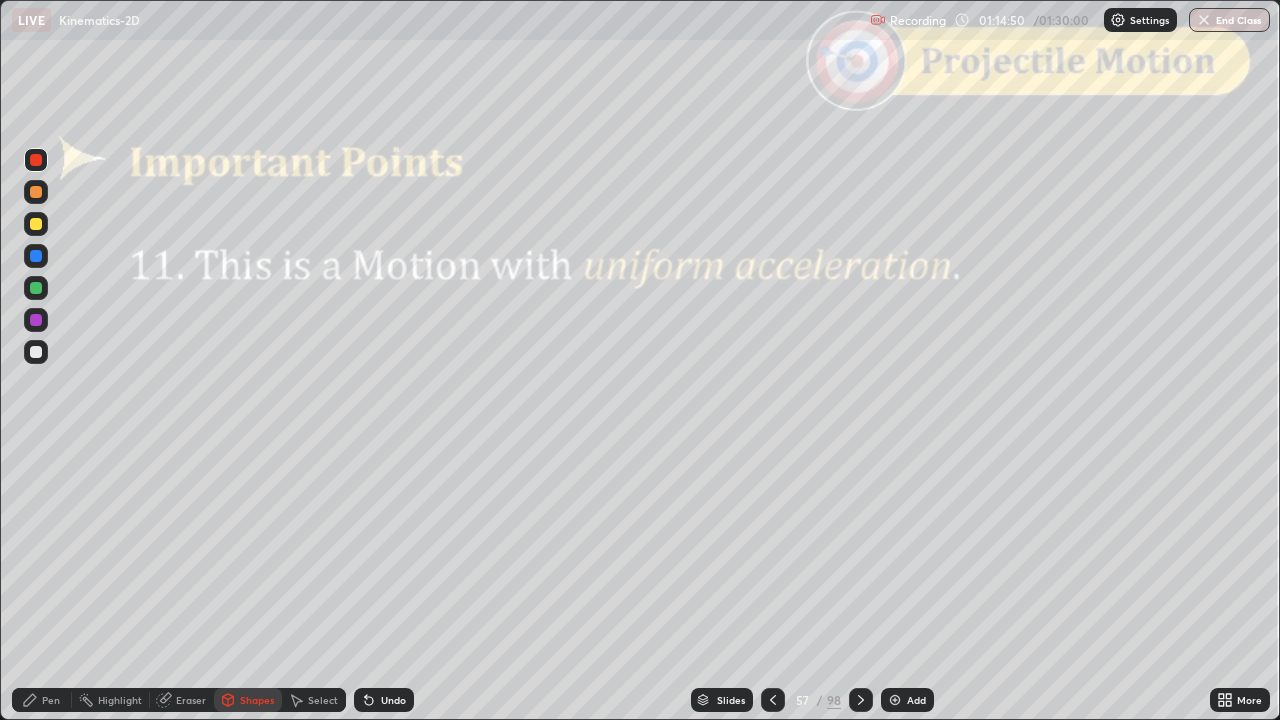 click on "Undo" at bounding box center [384, 700] 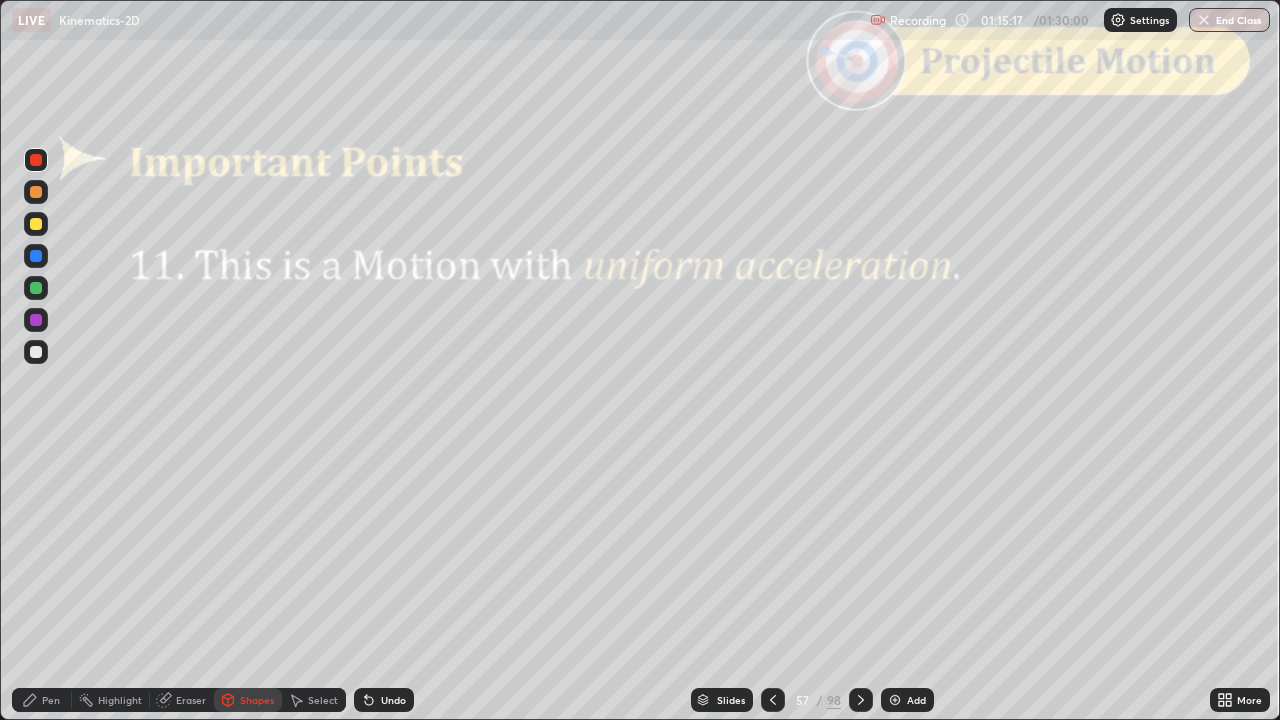 click at bounding box center [861, 700] 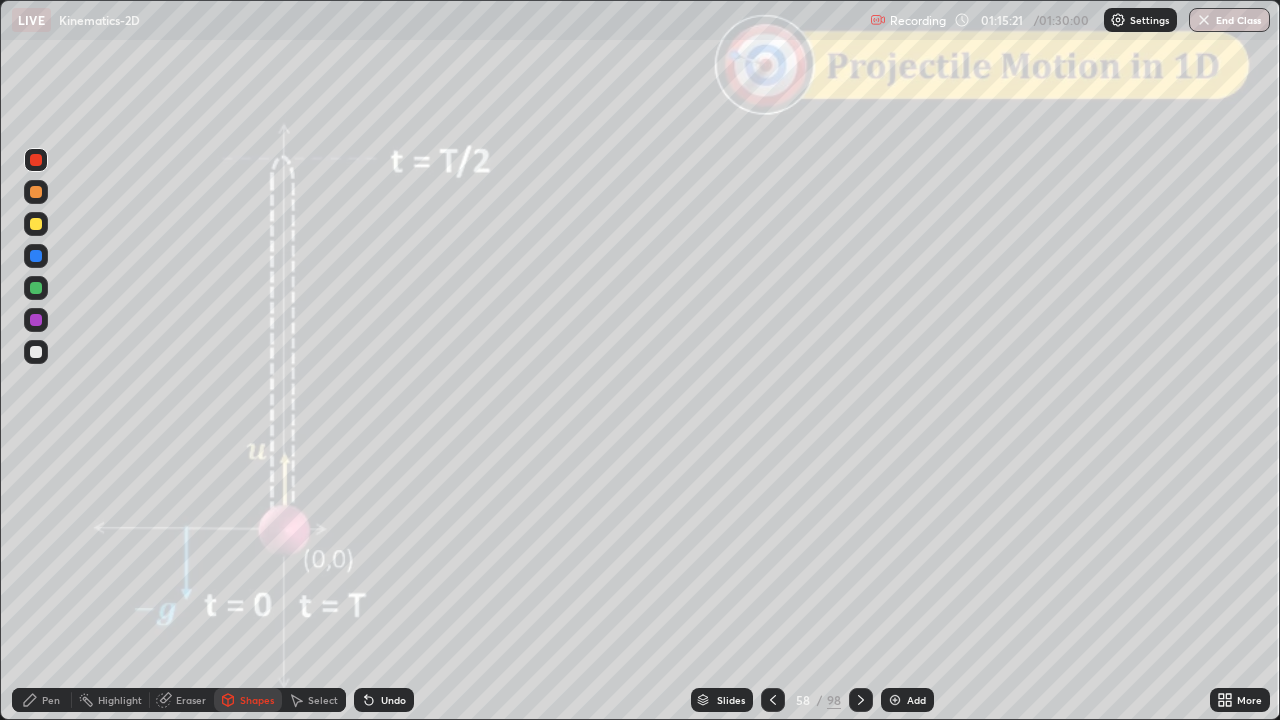 click at bounding box center [36, 192] 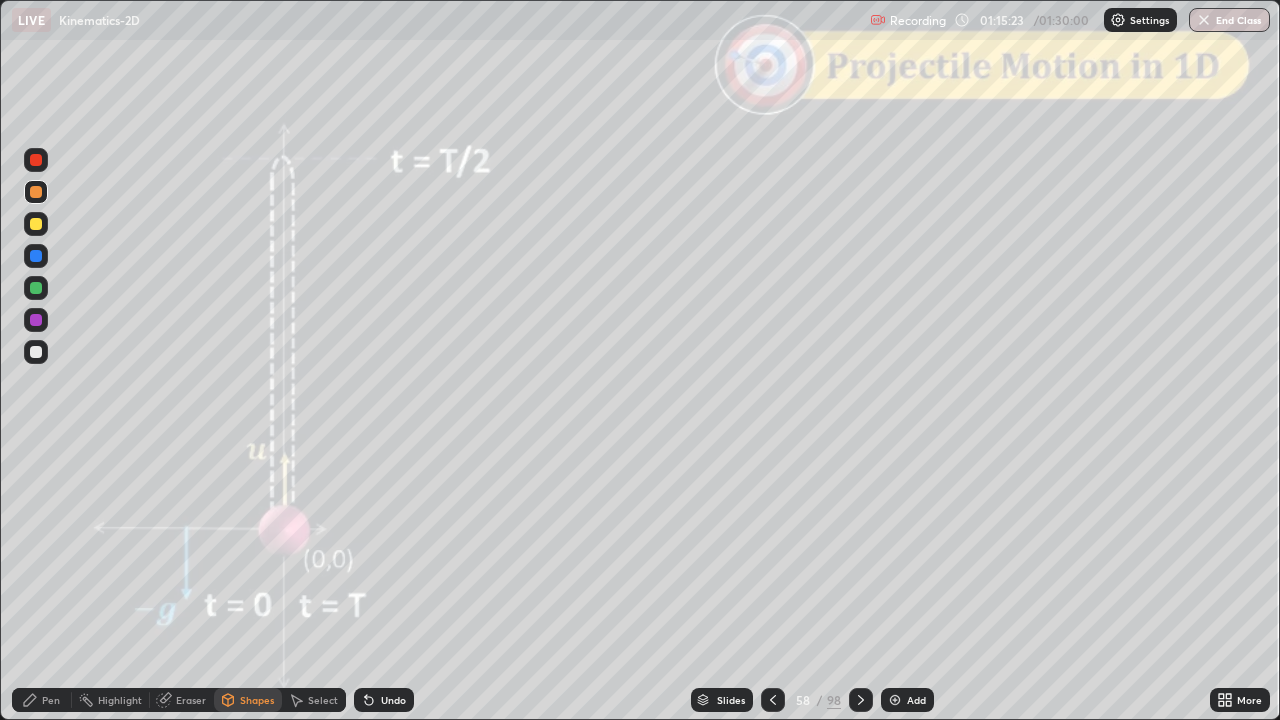 click 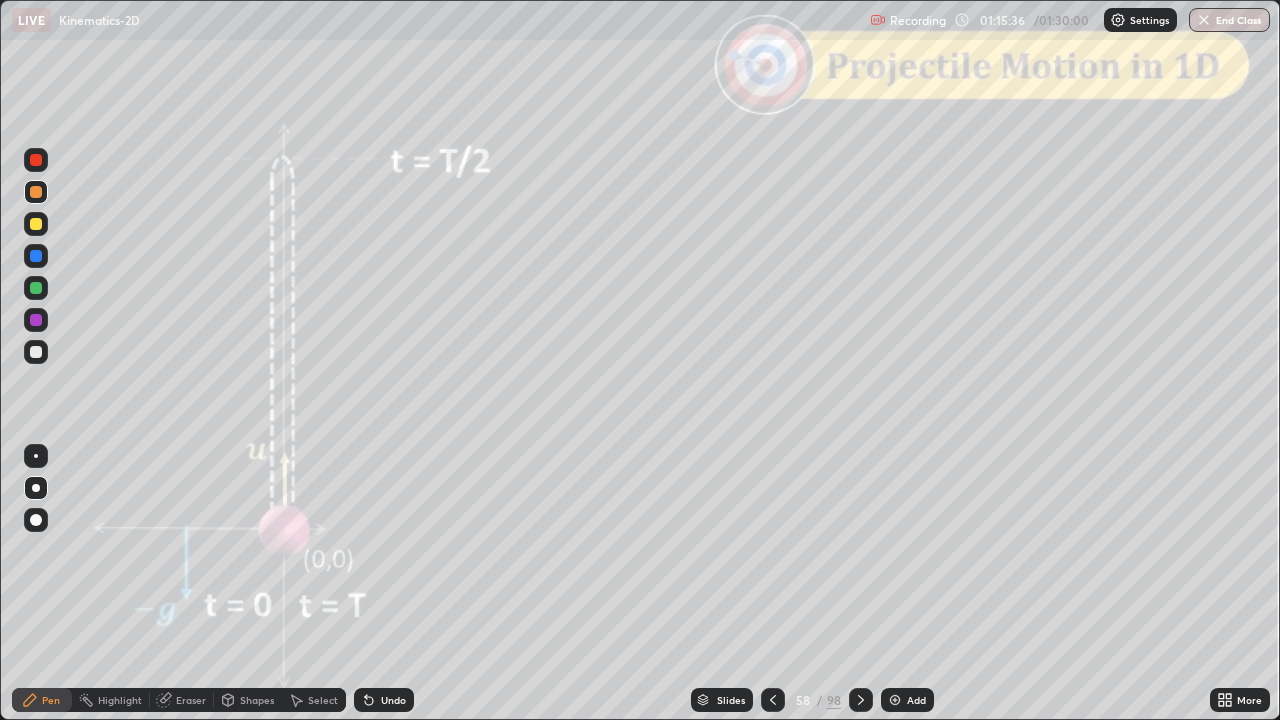 click on "Shapes" at bounding box center [257, 700] 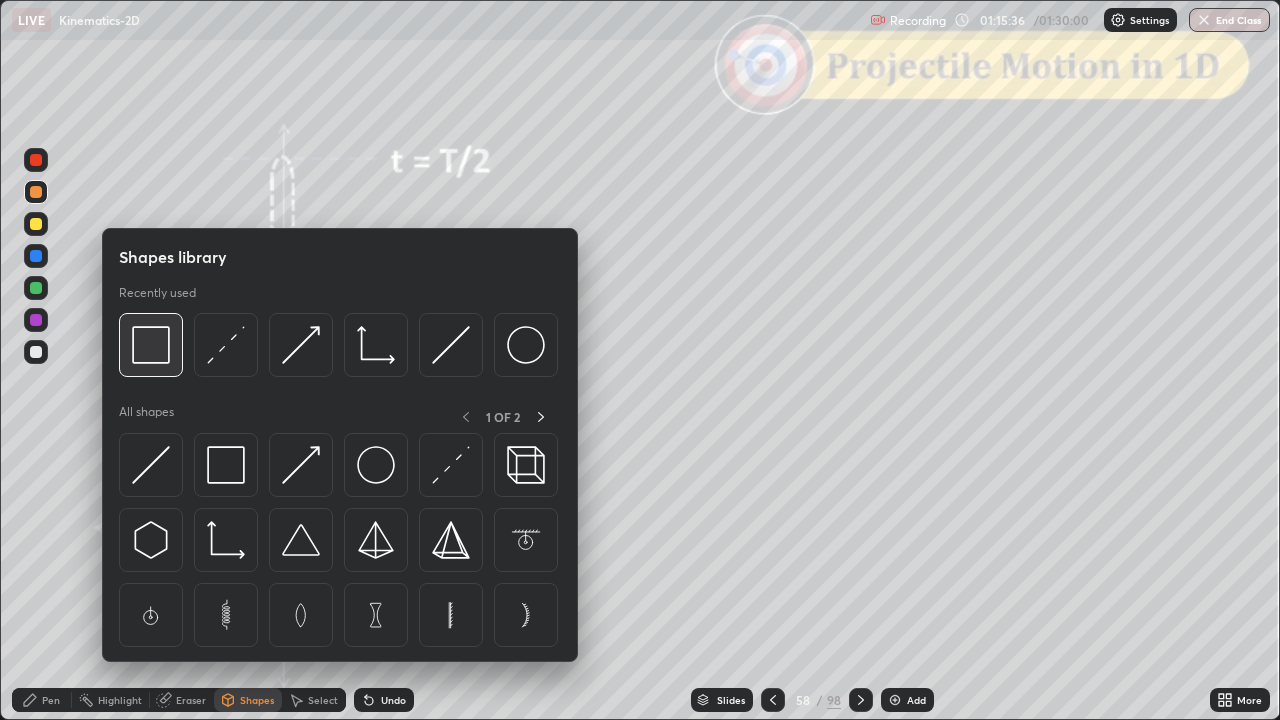 click at bounding box center (151, 345) 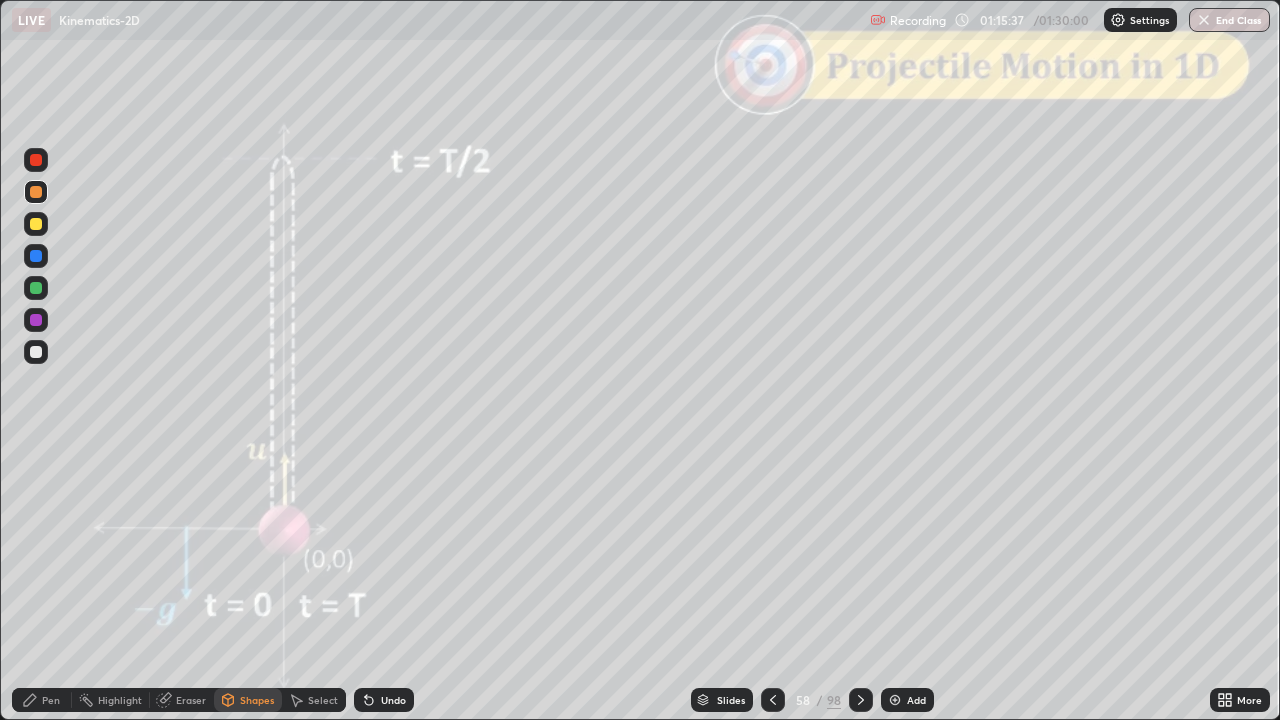 click at bounding box center [36, 160] 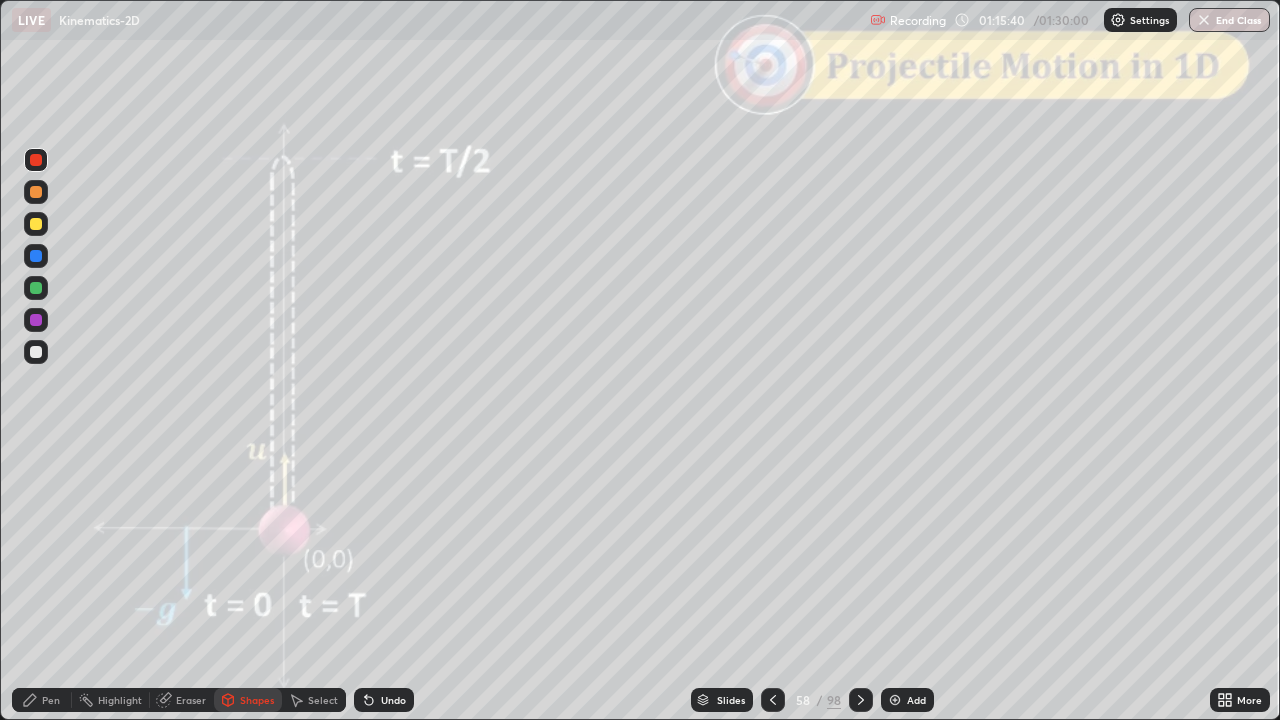 click on "Pen" at bounding box center [42, 700] 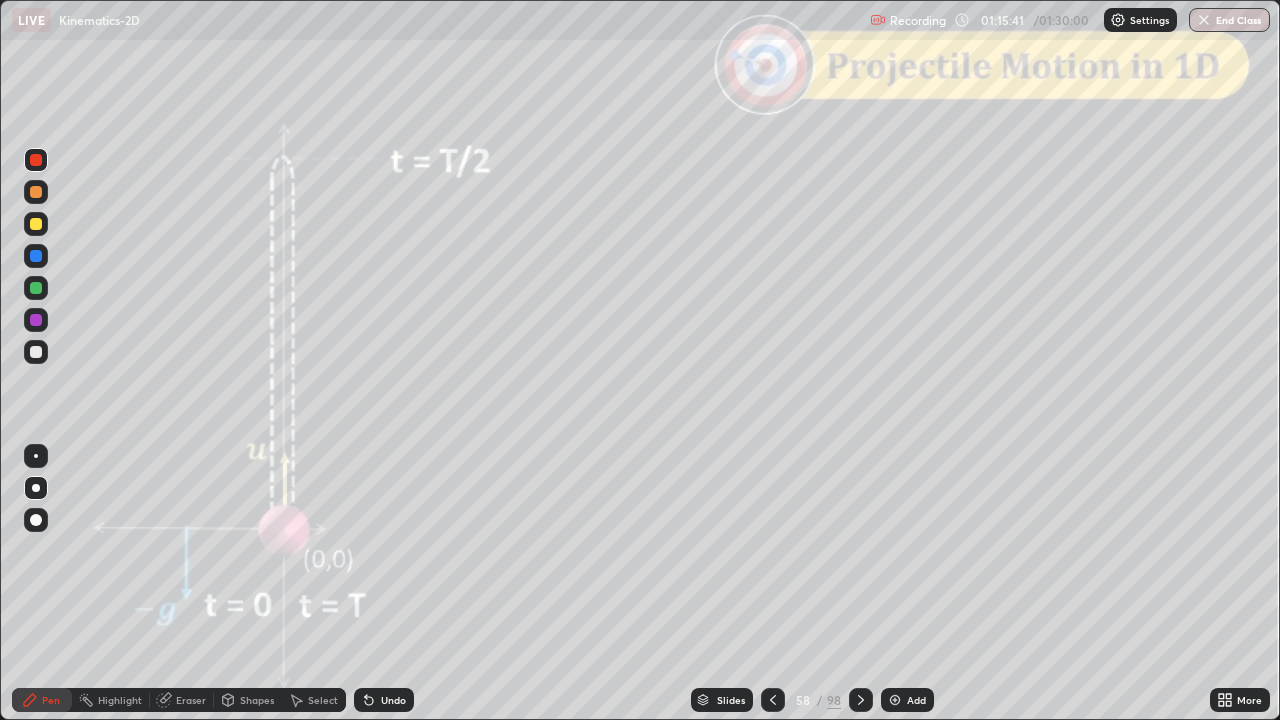 click at bounding box center (36, 192) 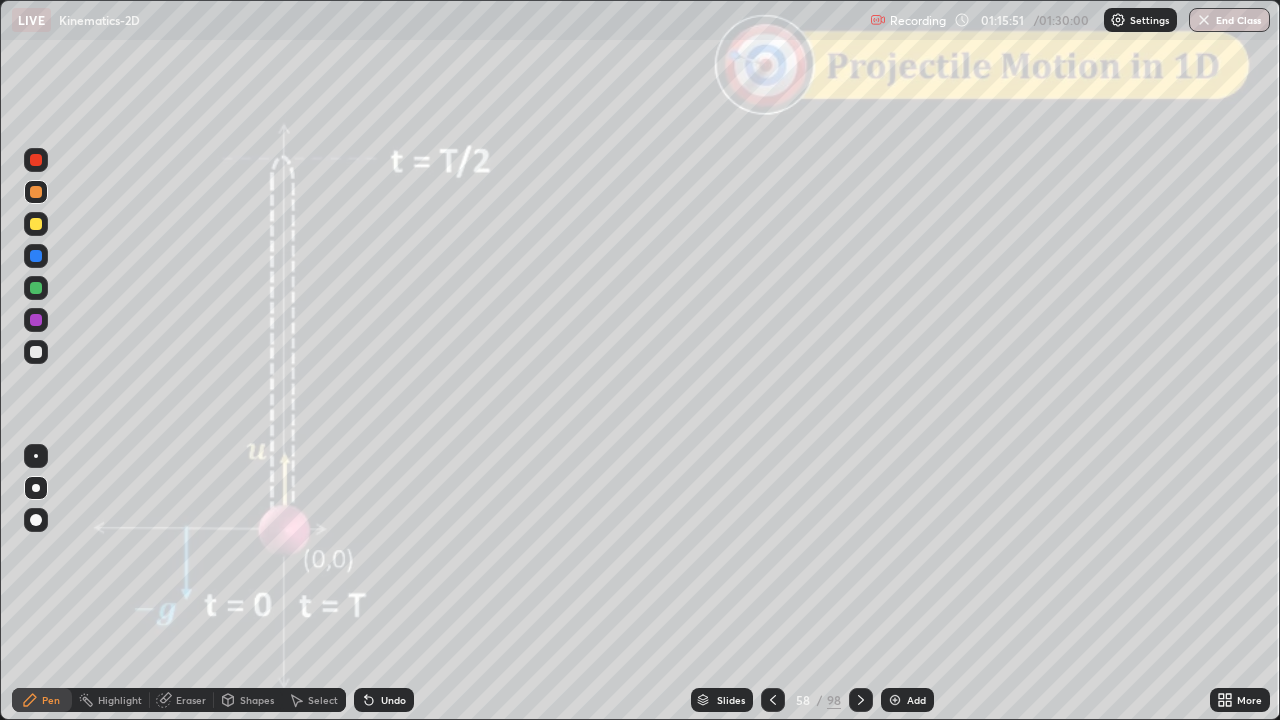 click on "Shapes" at bounding box center (257, 700) 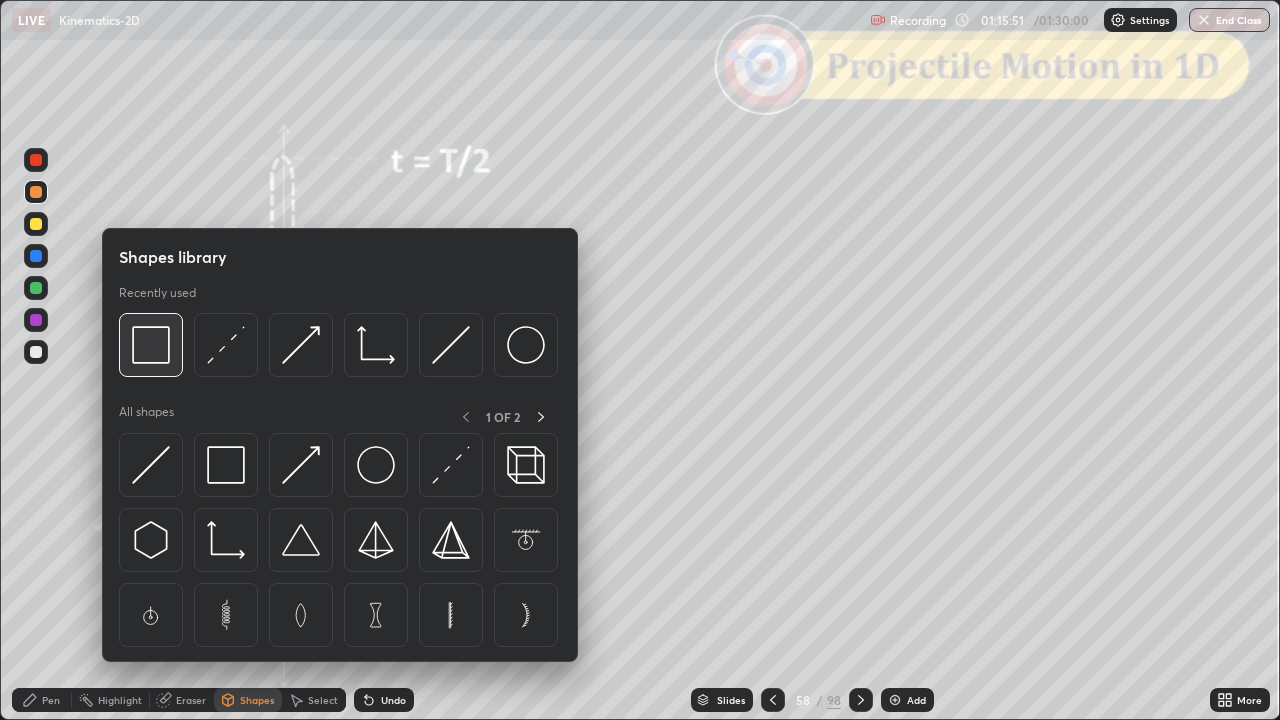 click at bounding box center (151, 345) 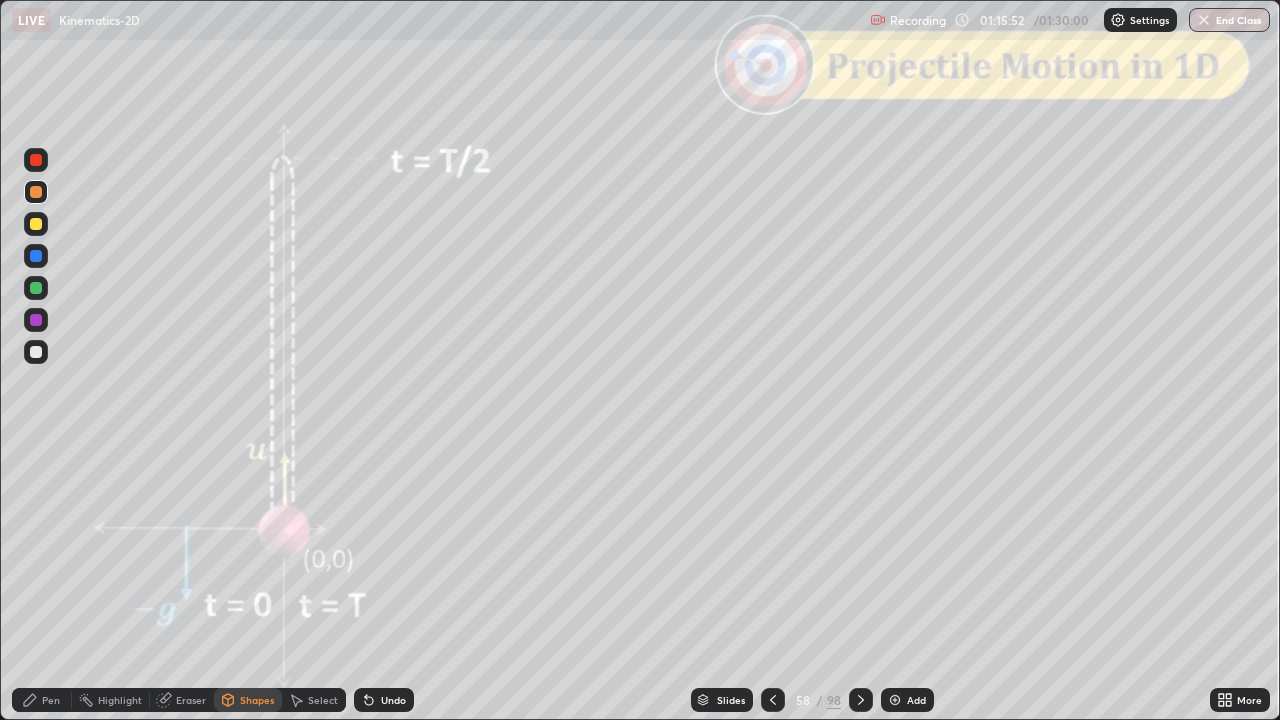click at bounding box center (36, 160) 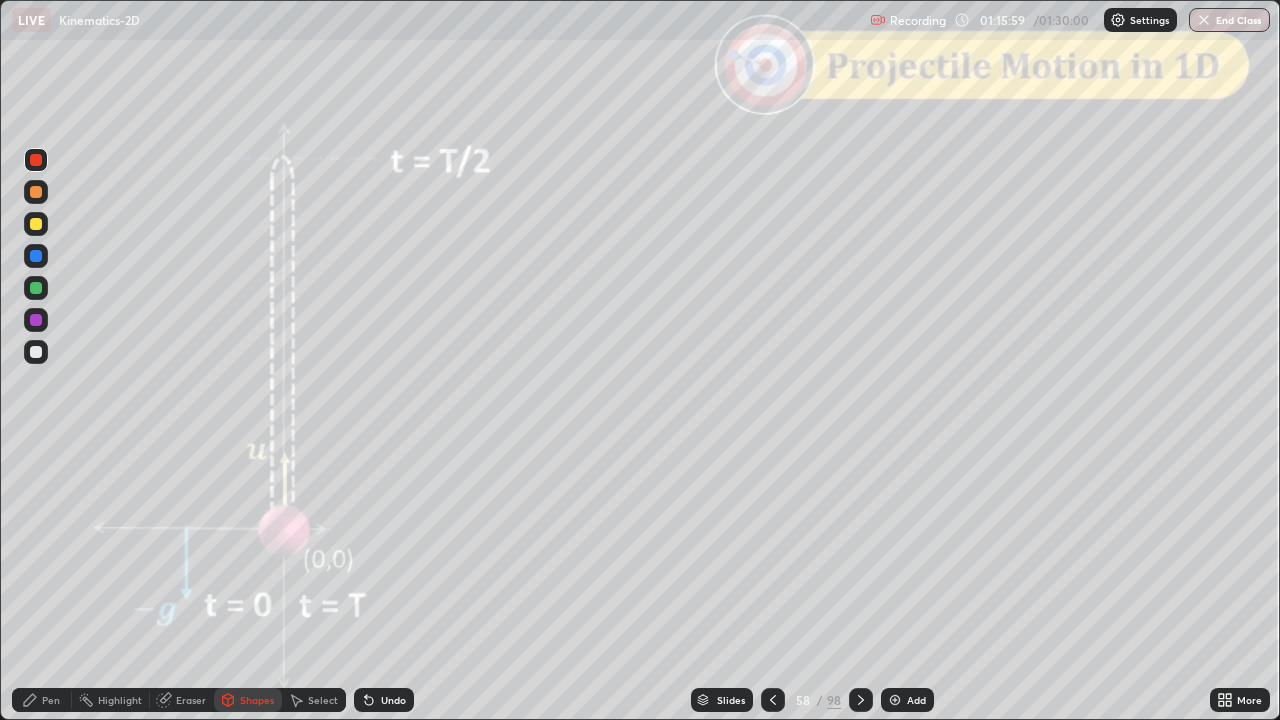 click 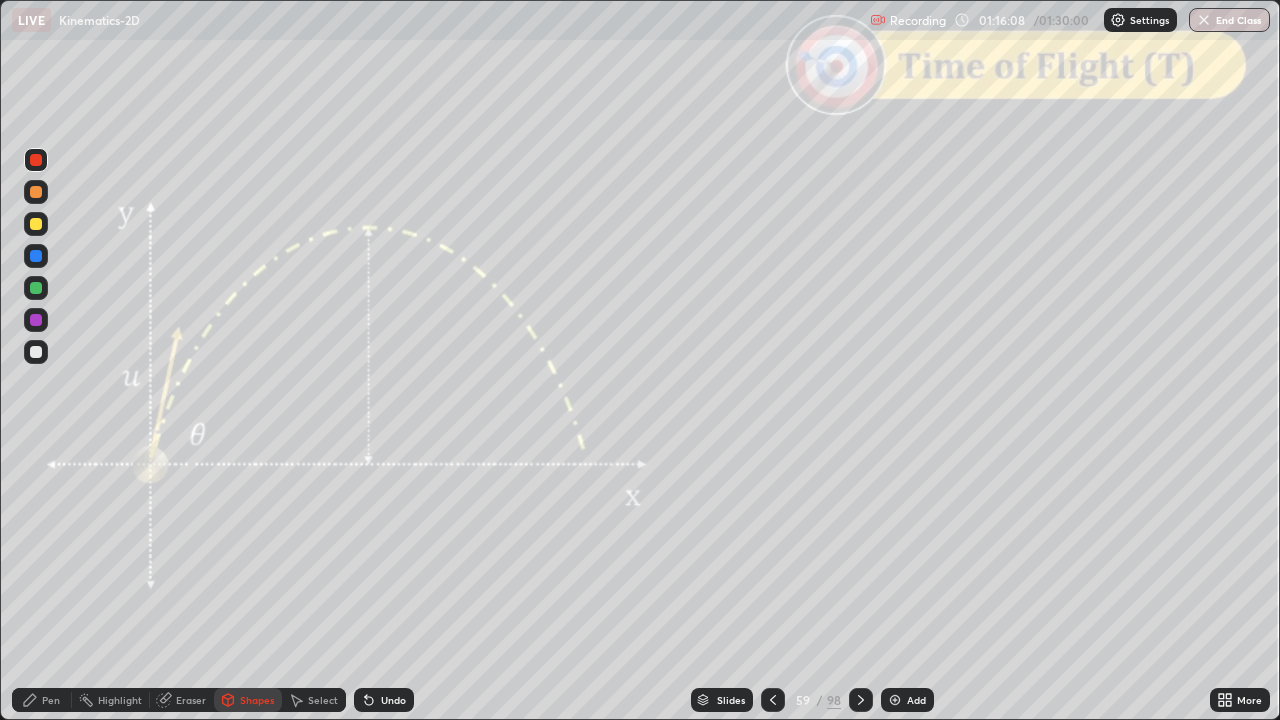 click at bounding box center [36, 224] 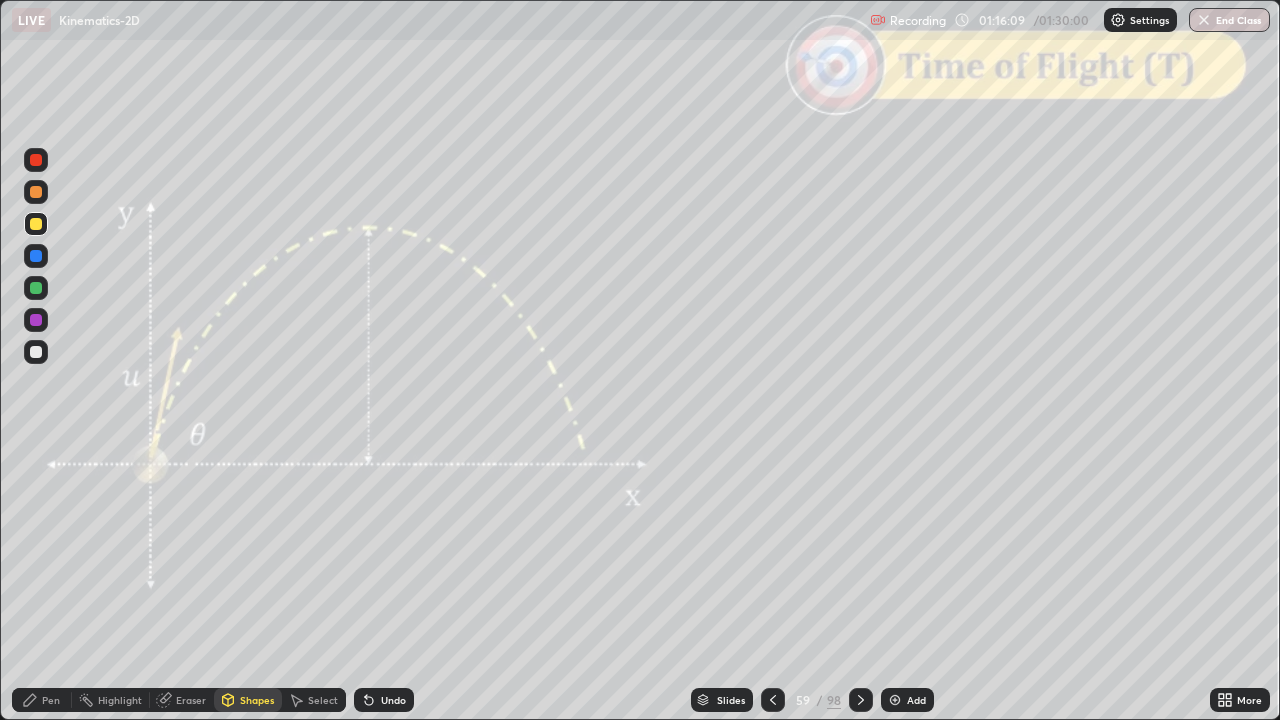 click on "Shapes" at bounding box center (257, 700) 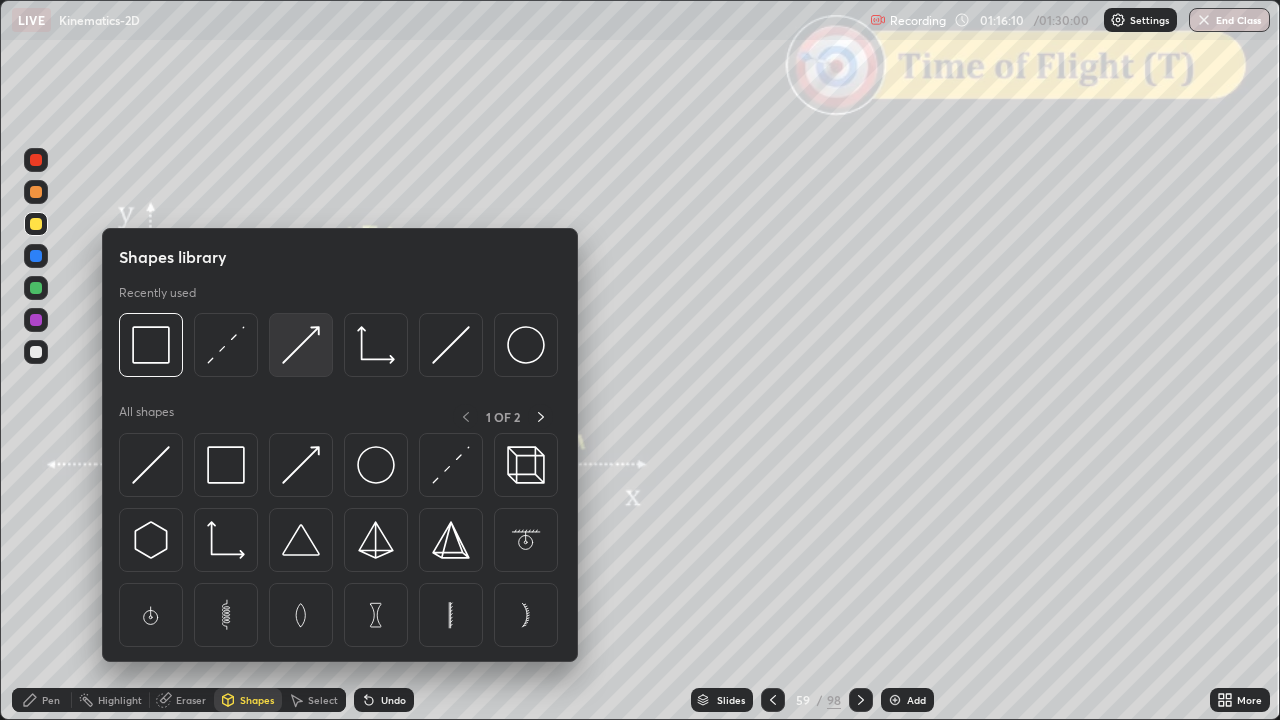 click at bounding box center [301, 345] 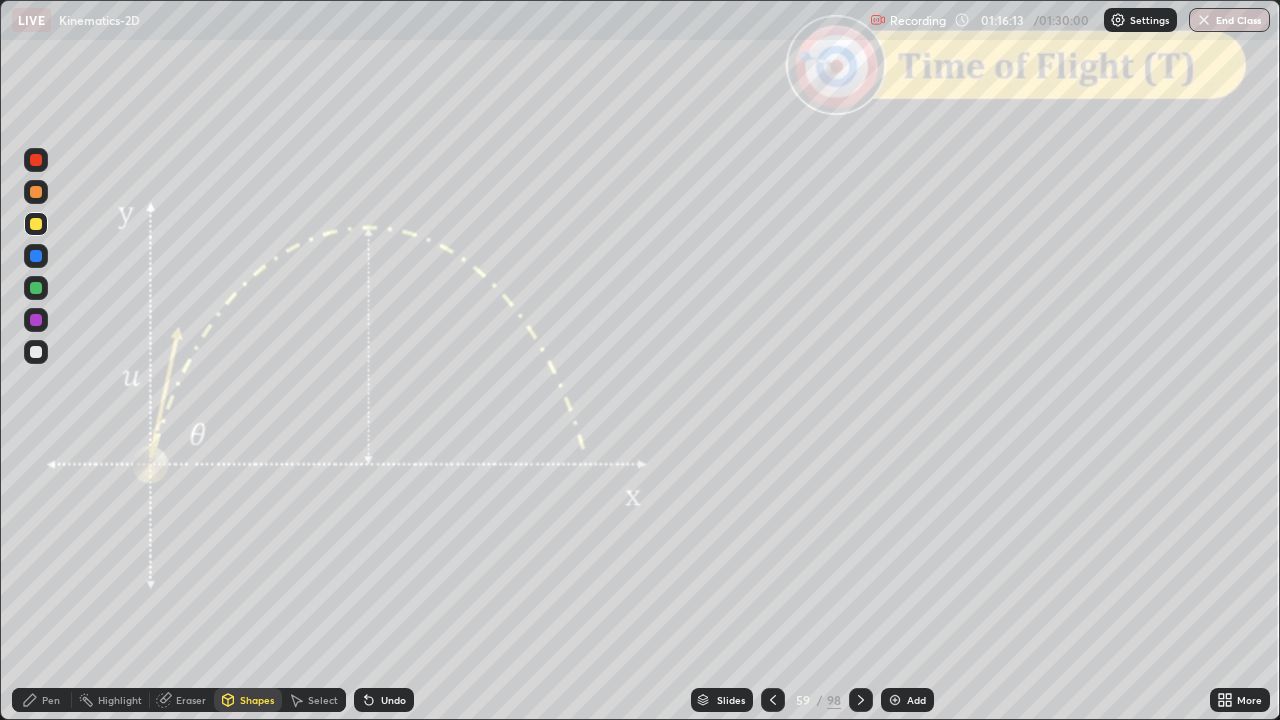 click on "Pen" at bounding box center [42, 700] 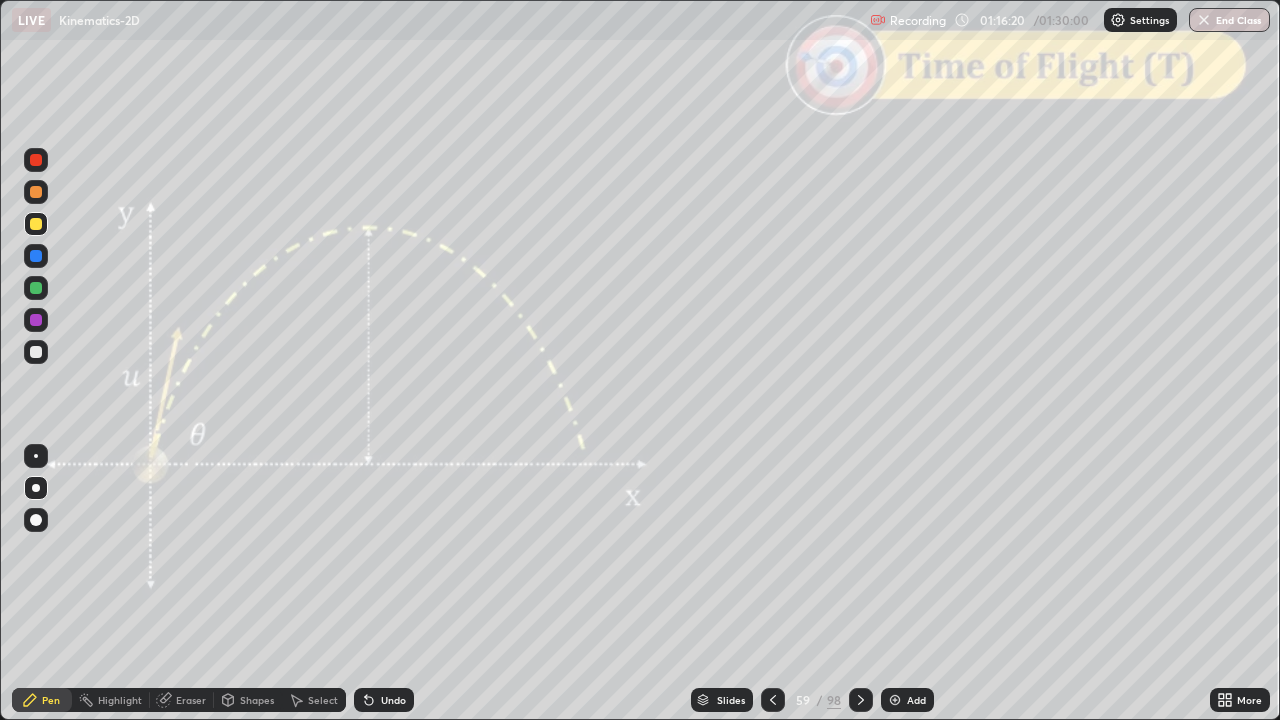 click on "Shapes" at bounding box center [257, 700] 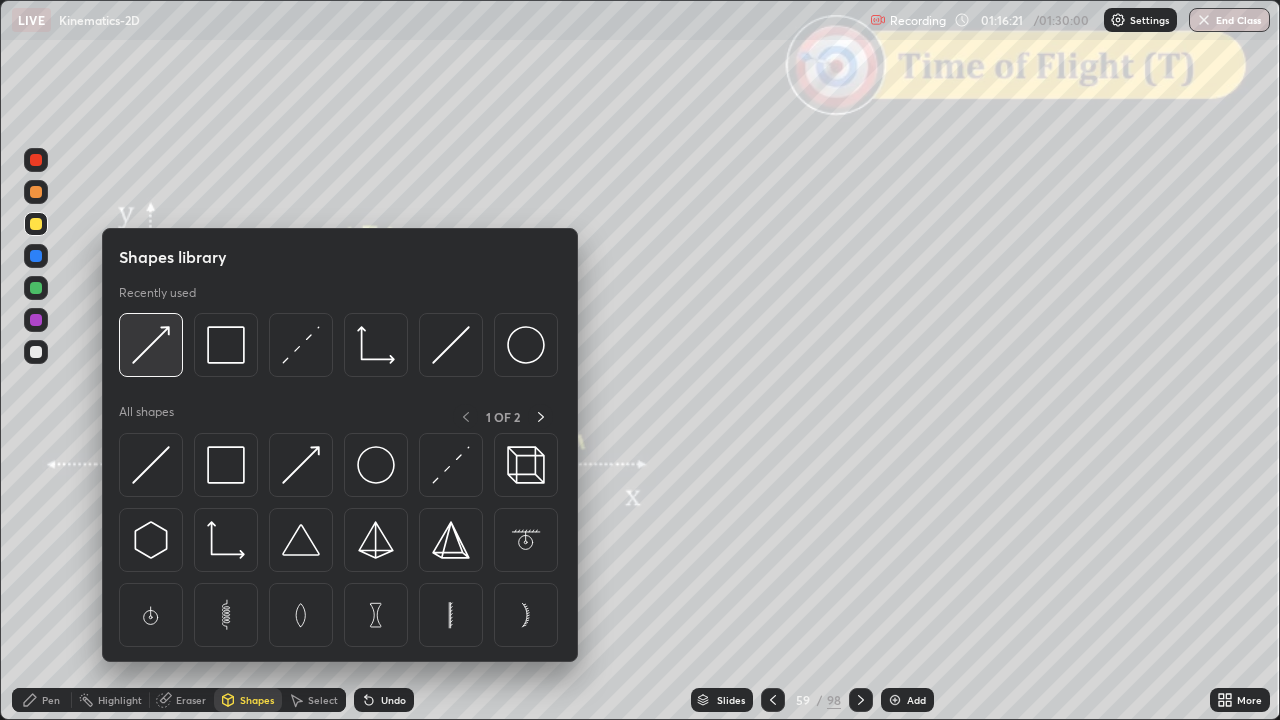 click at bounding box center [151, 345] 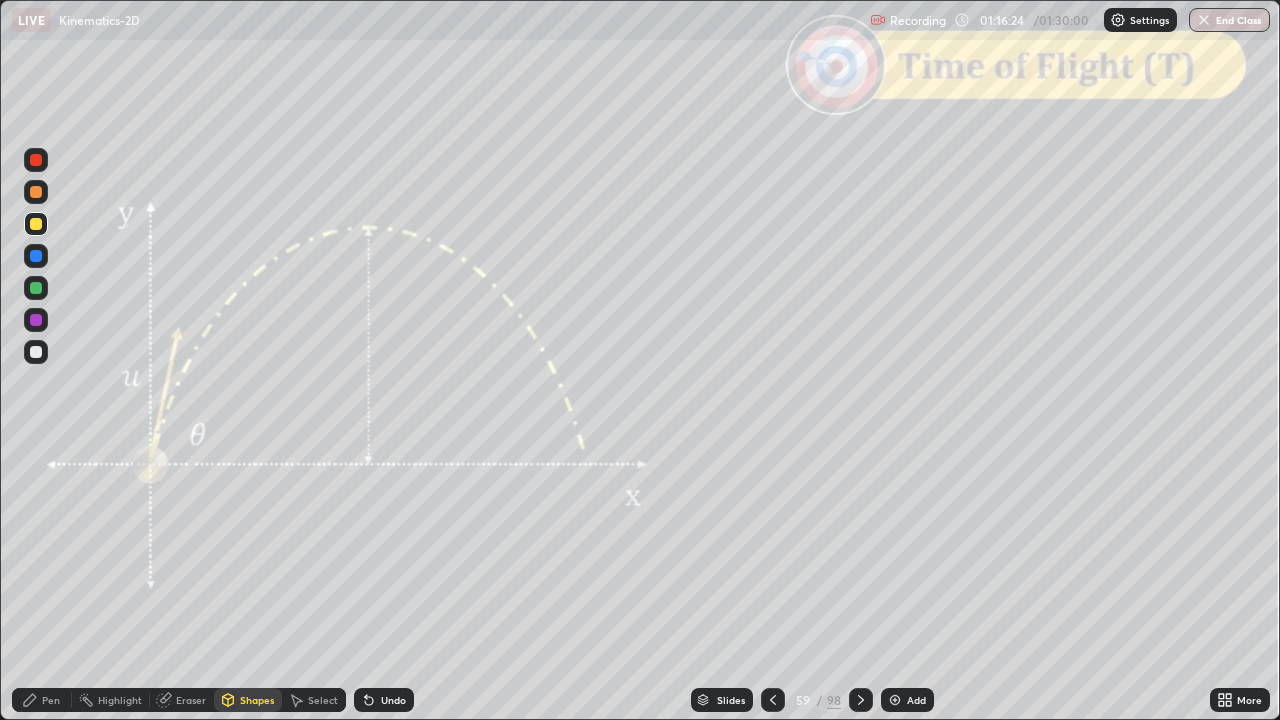 click on "Pen" at bounding box center [42, 700] 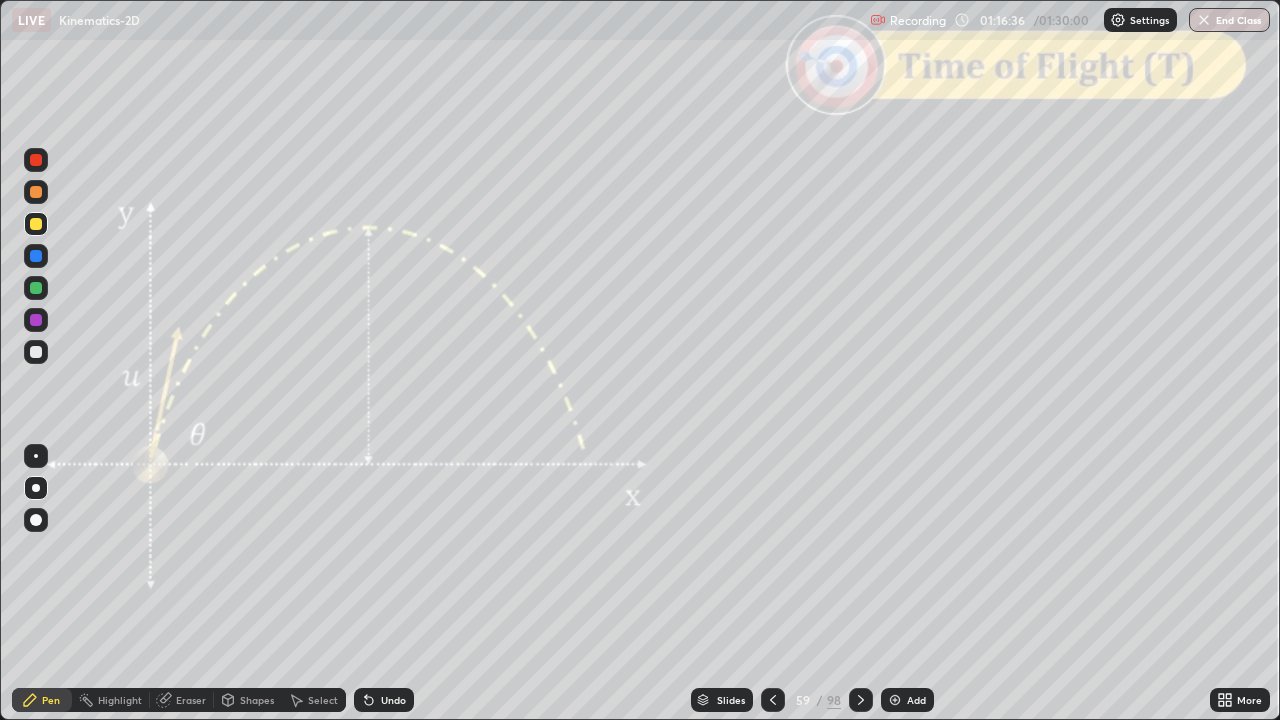 click at bounding box center (36, 288) 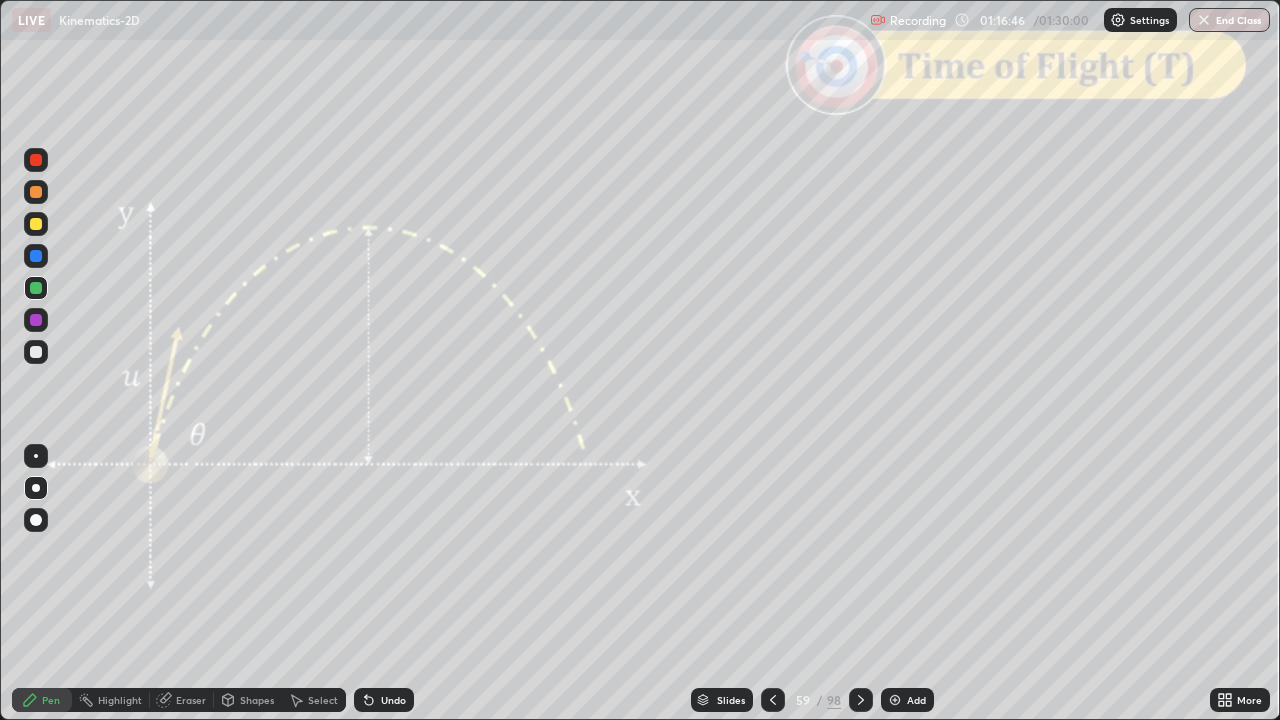 click 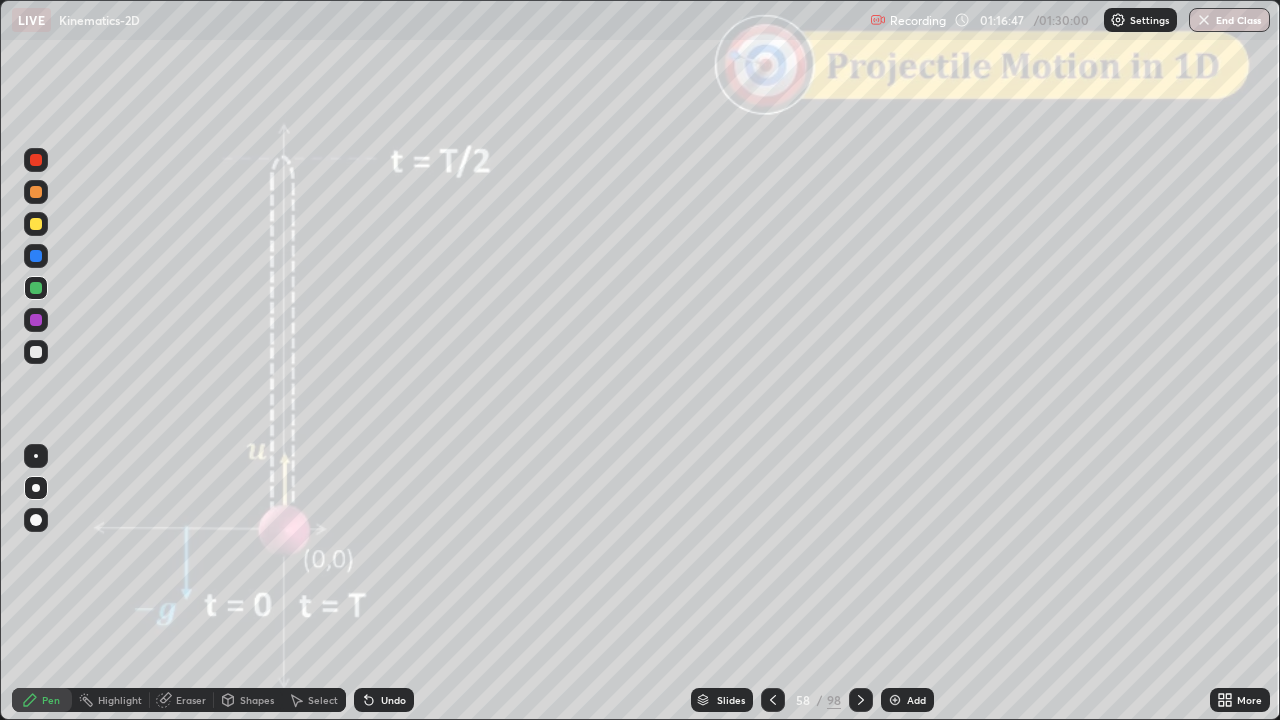 click at bounding box center [861, 700] 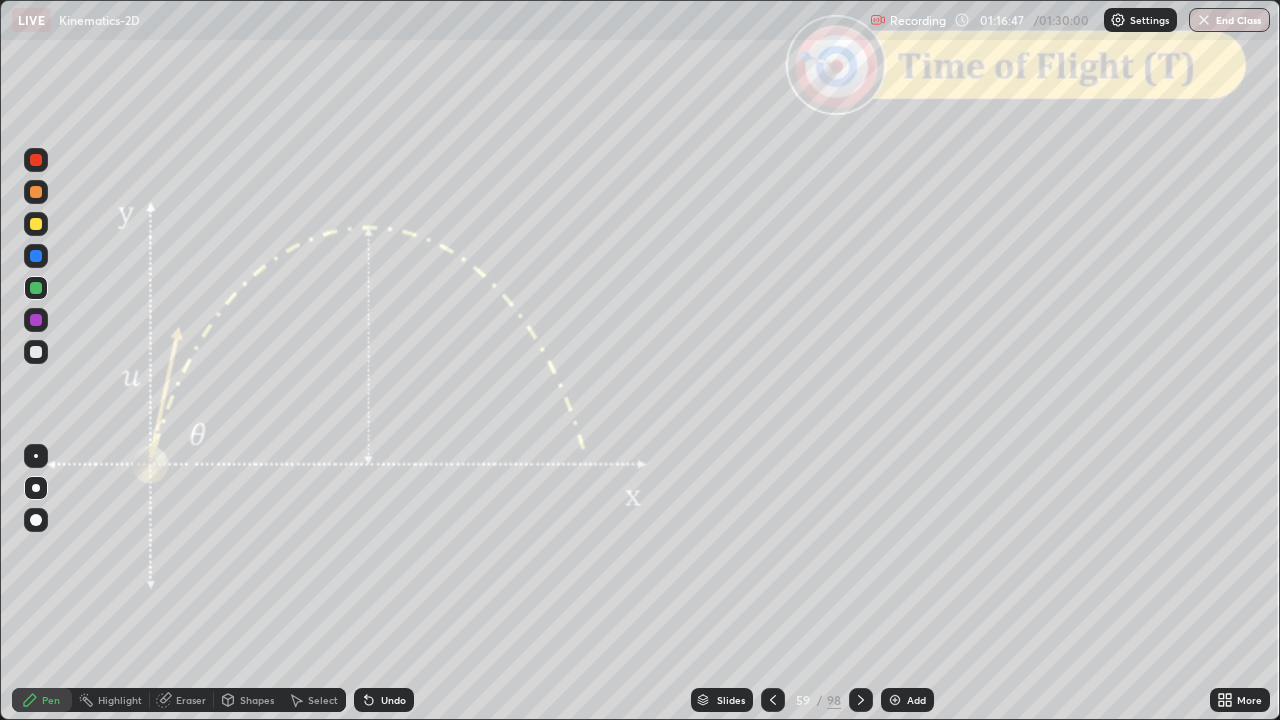 click at bounding box center (773, 700) 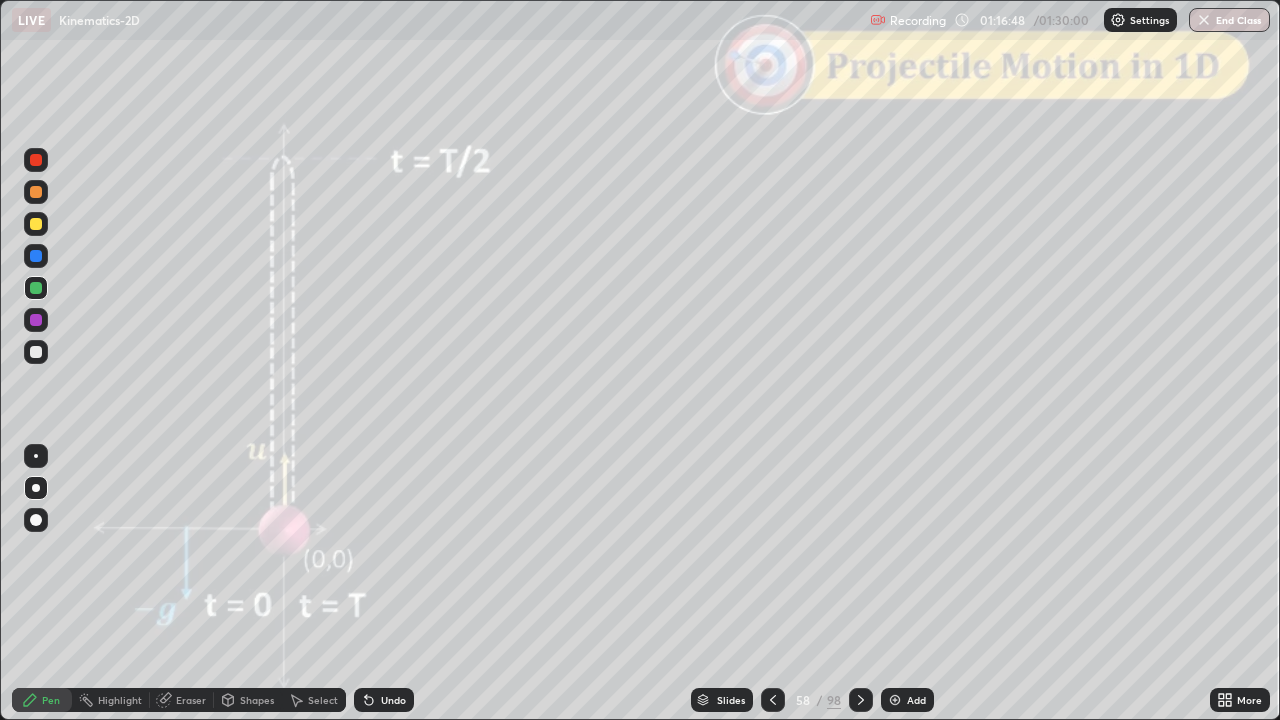click 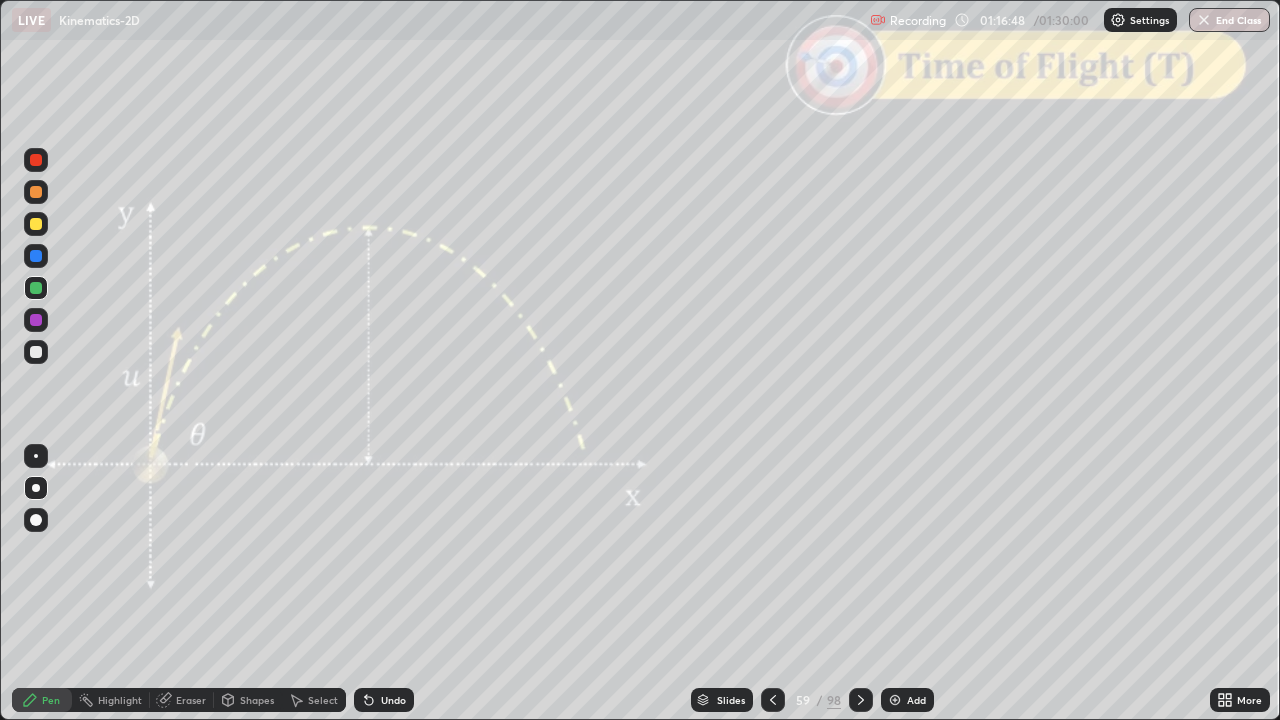 click 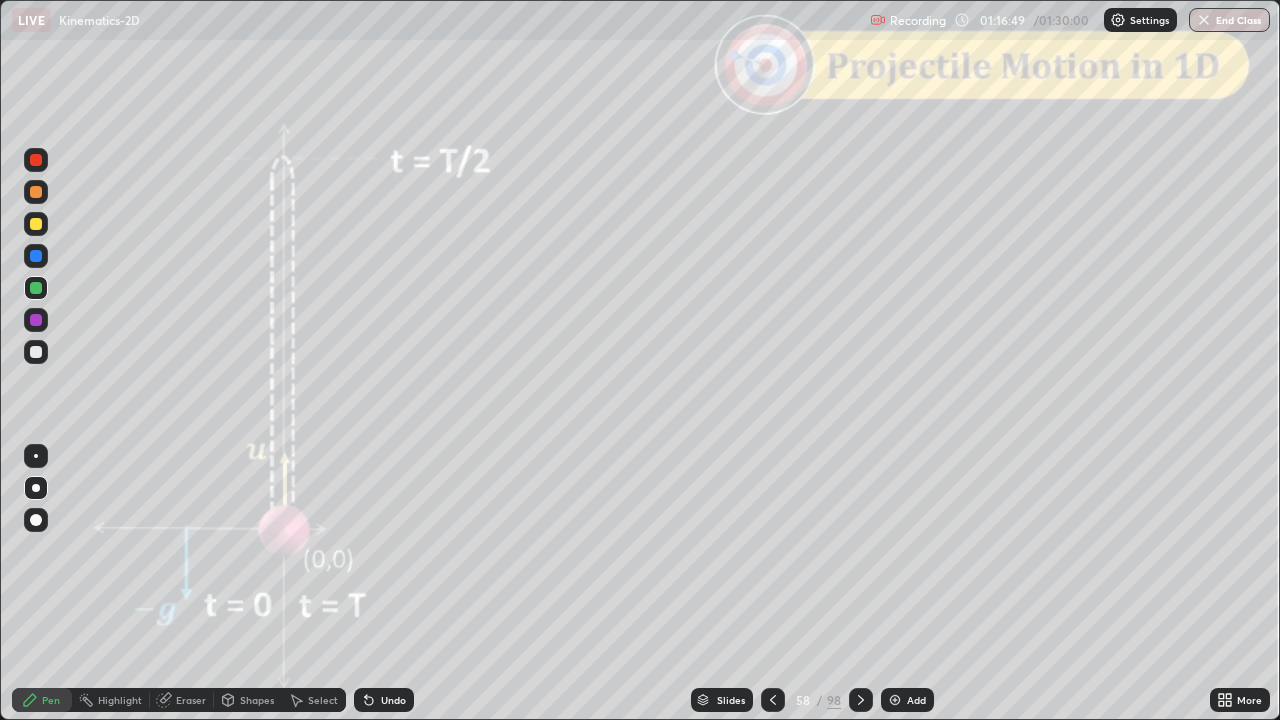 click at bounding box center [861, 700] 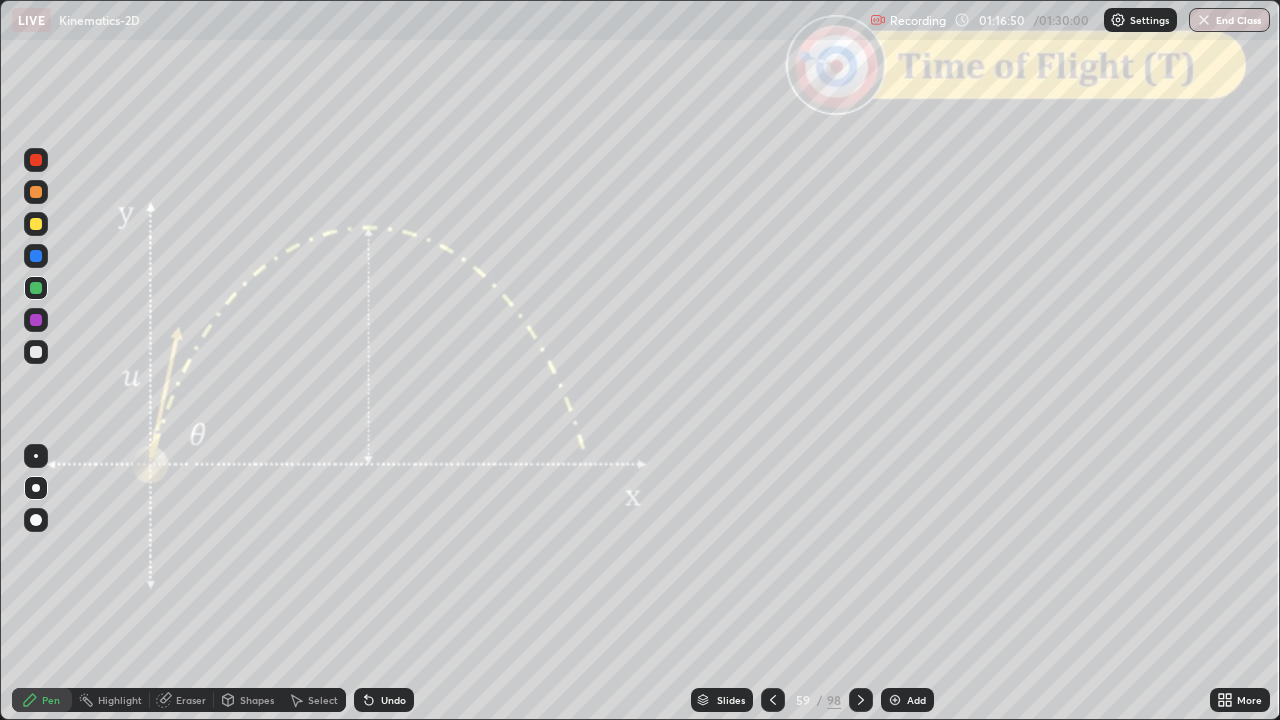 click 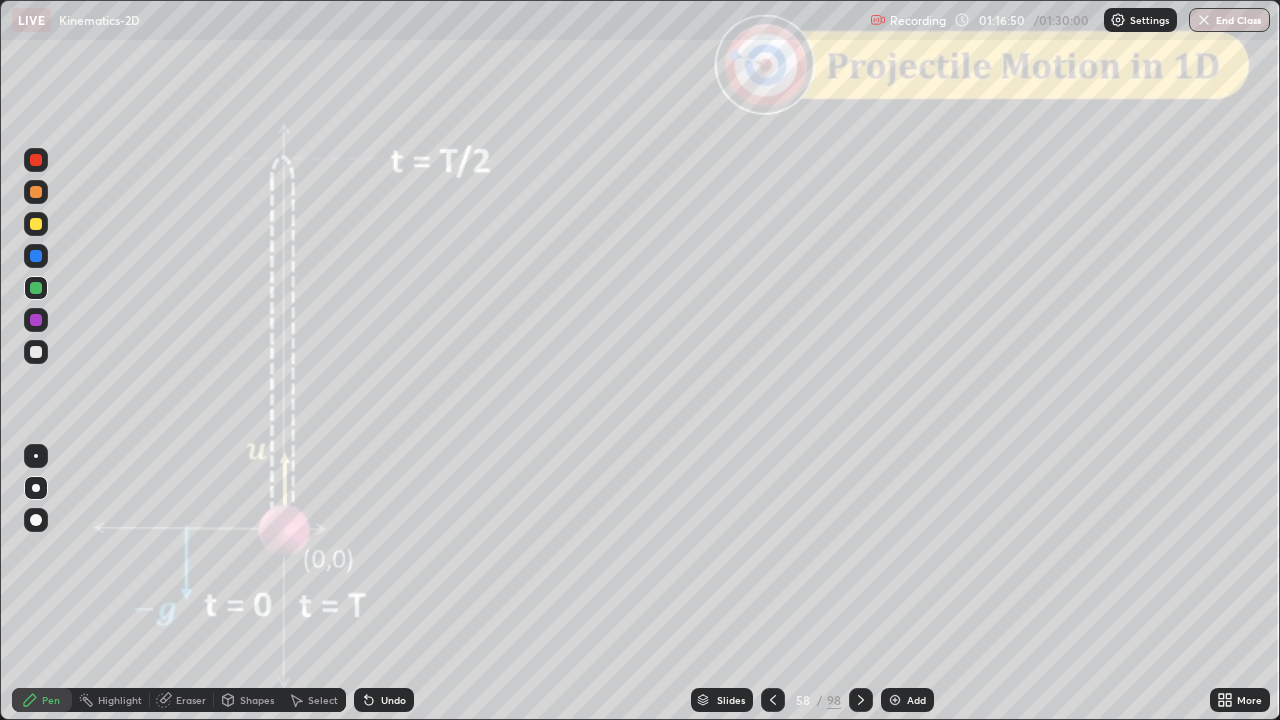 click at bounding box center [861, 700] 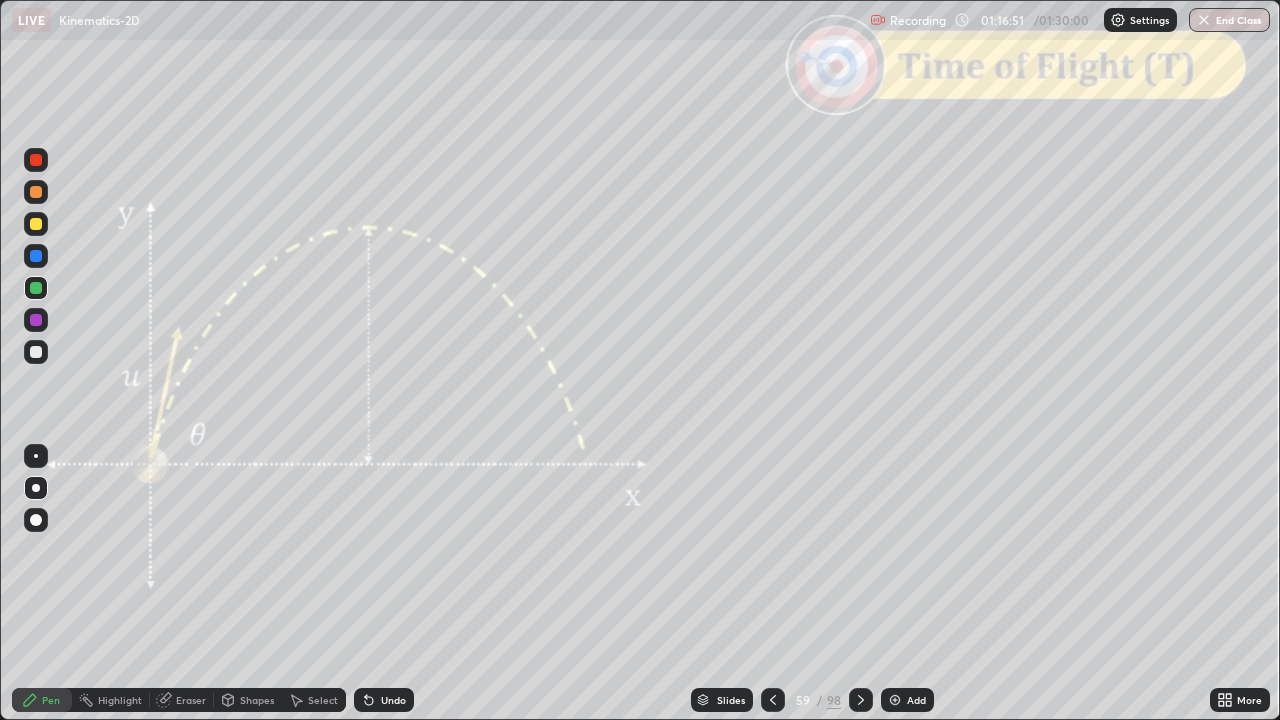 click 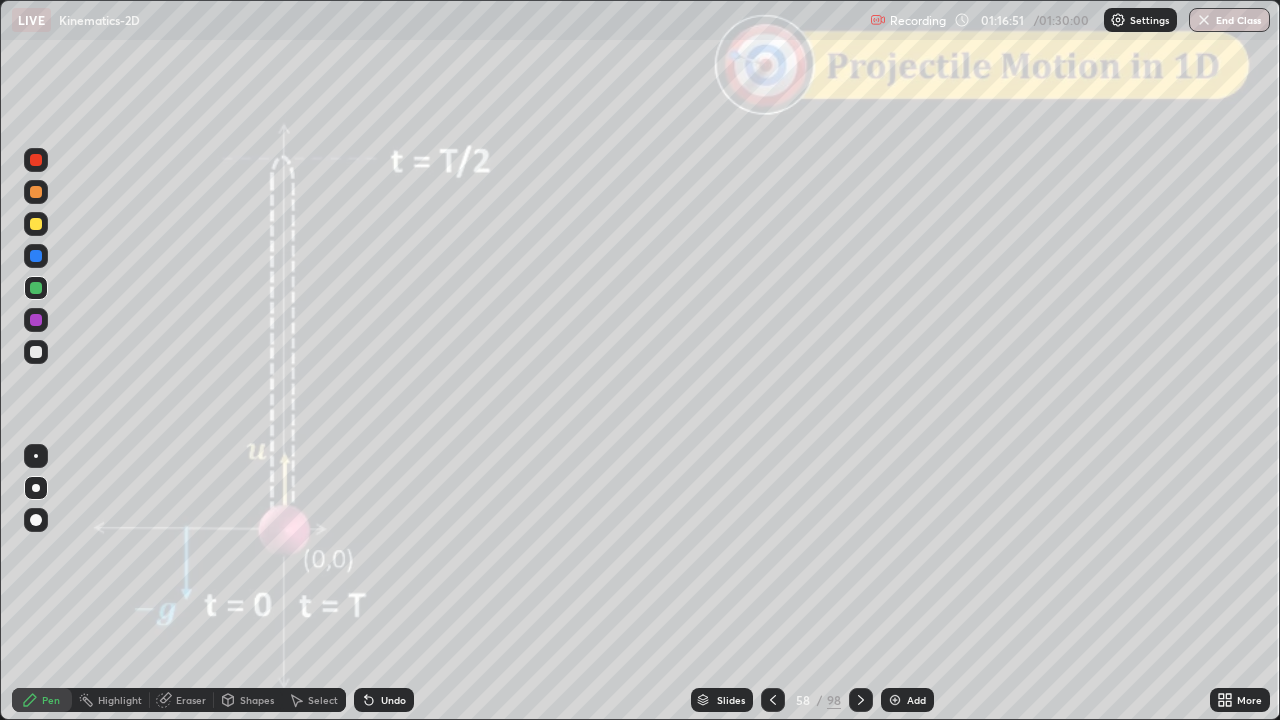 click 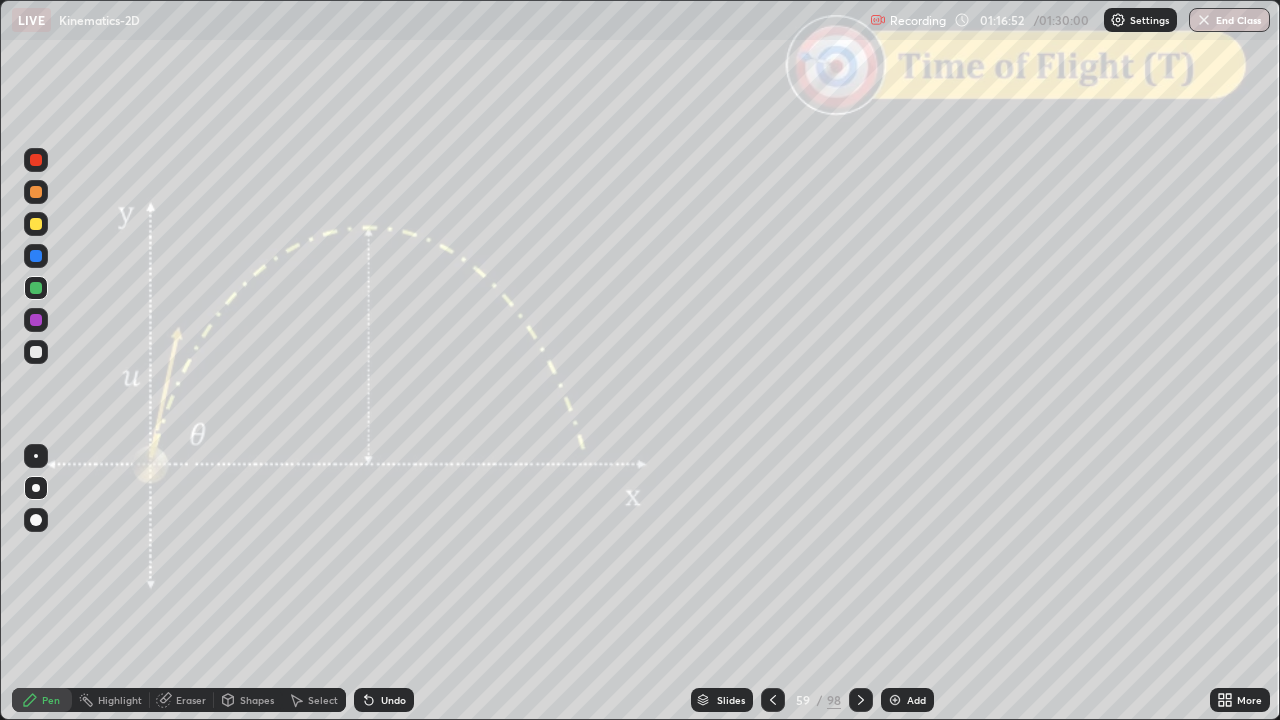 click at bounding box center (773, 700) 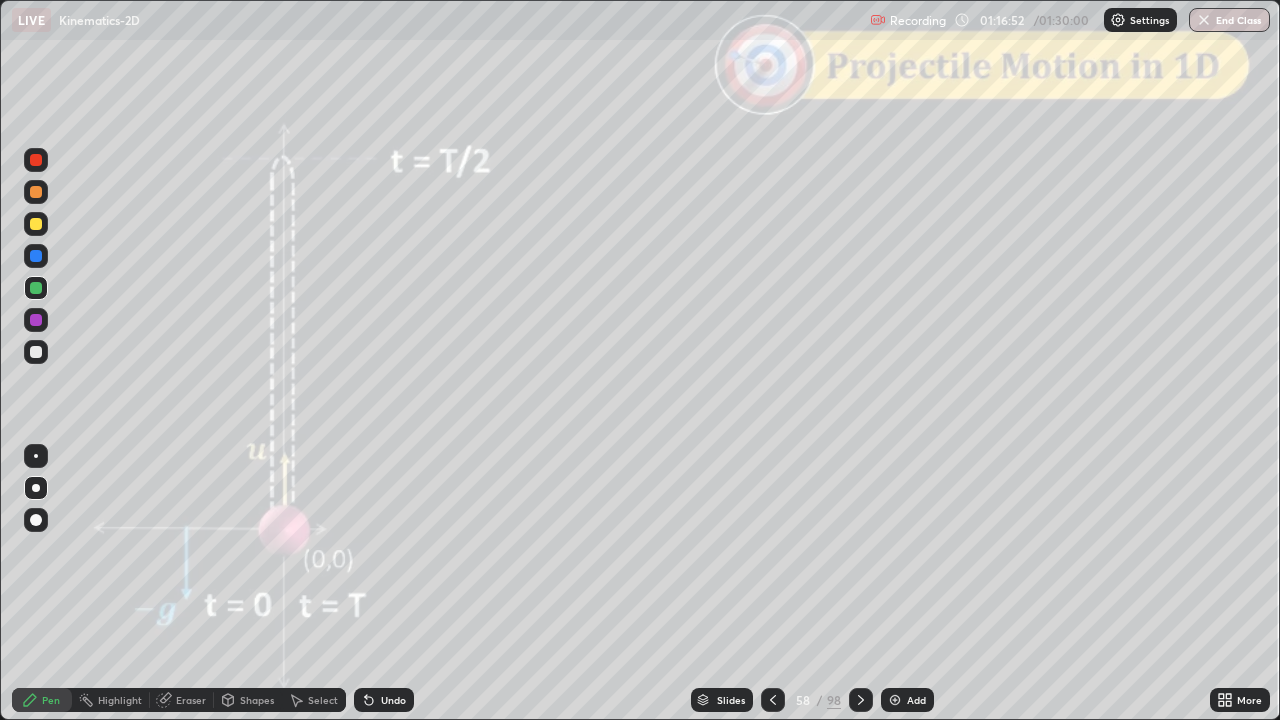 click 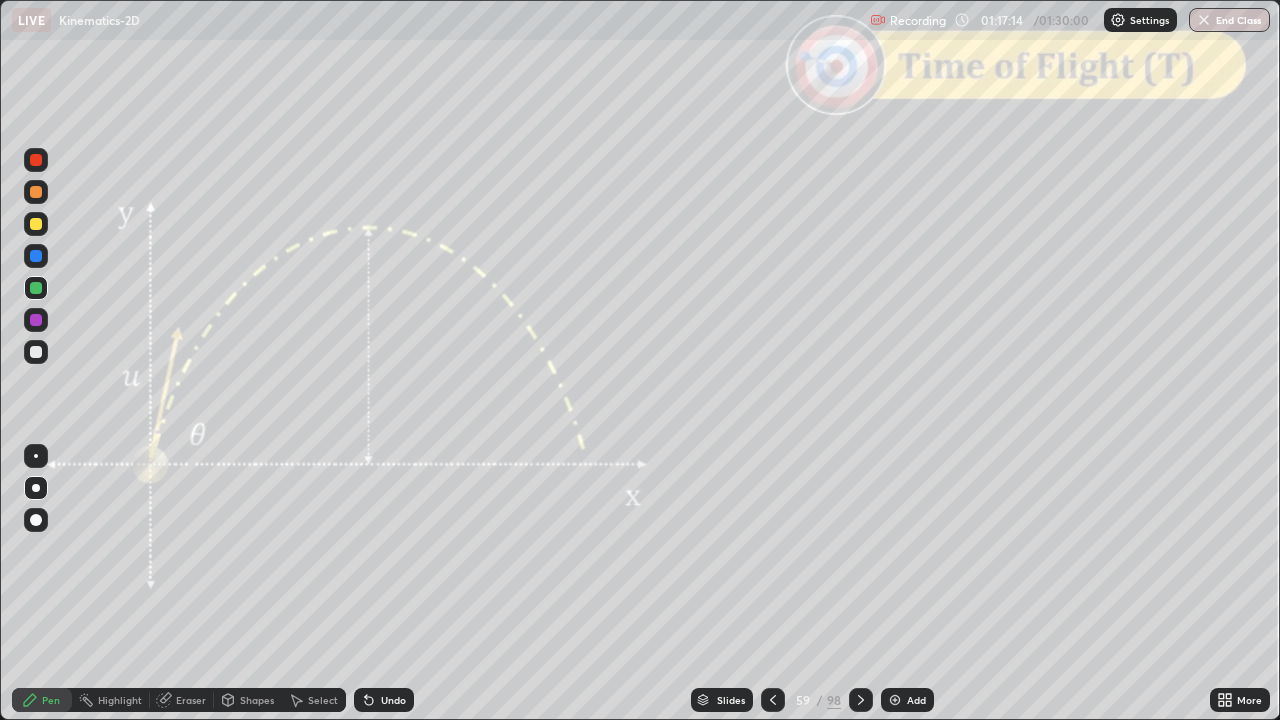 click on "Shapes" at bounding box center [257, 700] 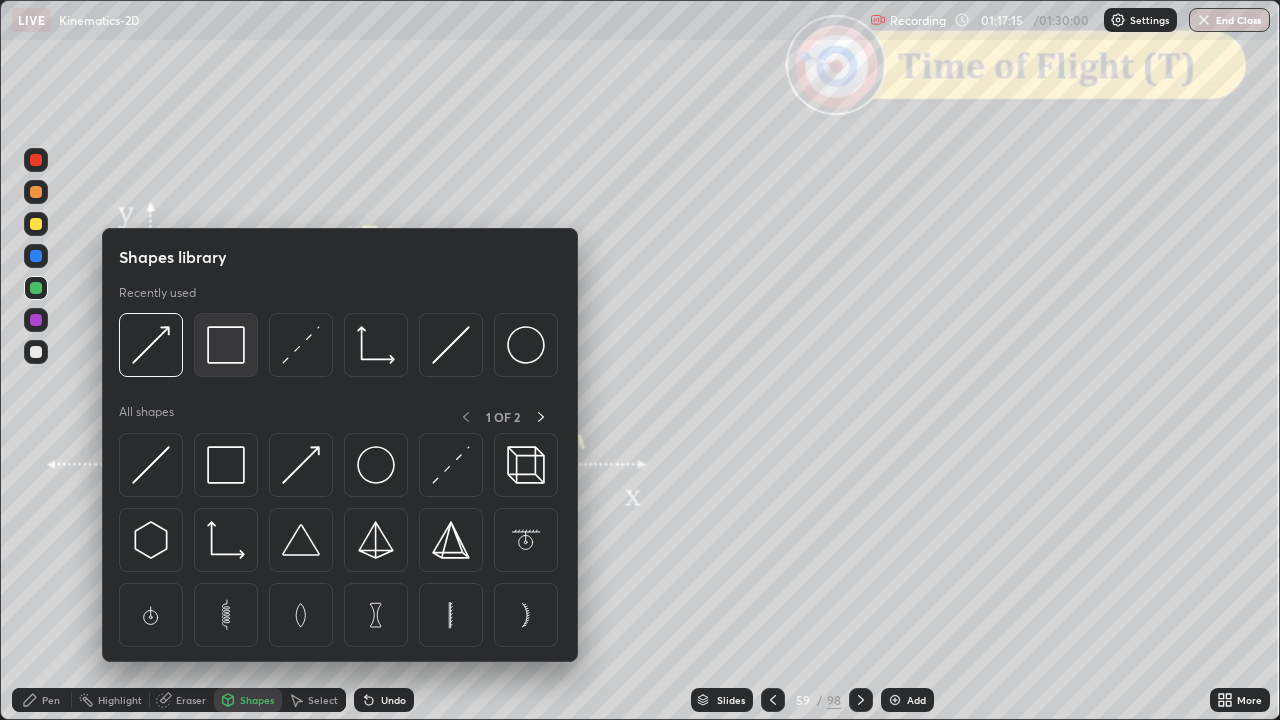 click at bounding box center [226, 345] 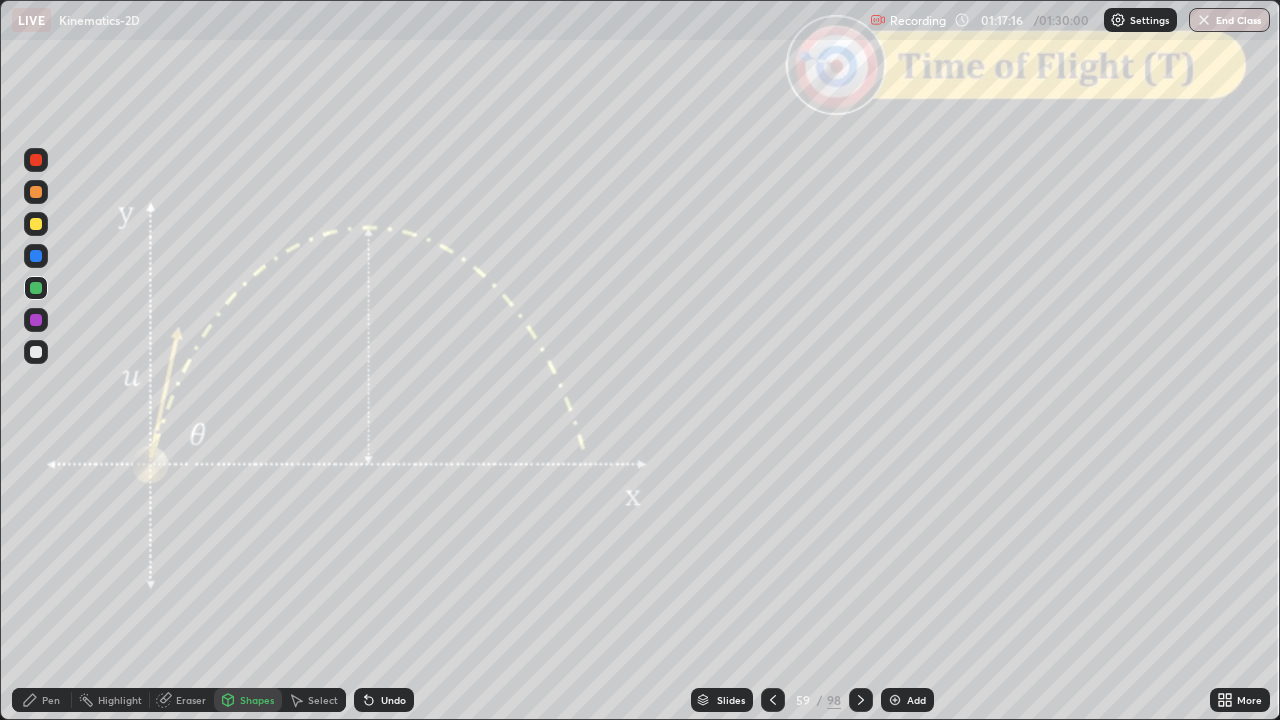 click at bounding box center (36, 160) 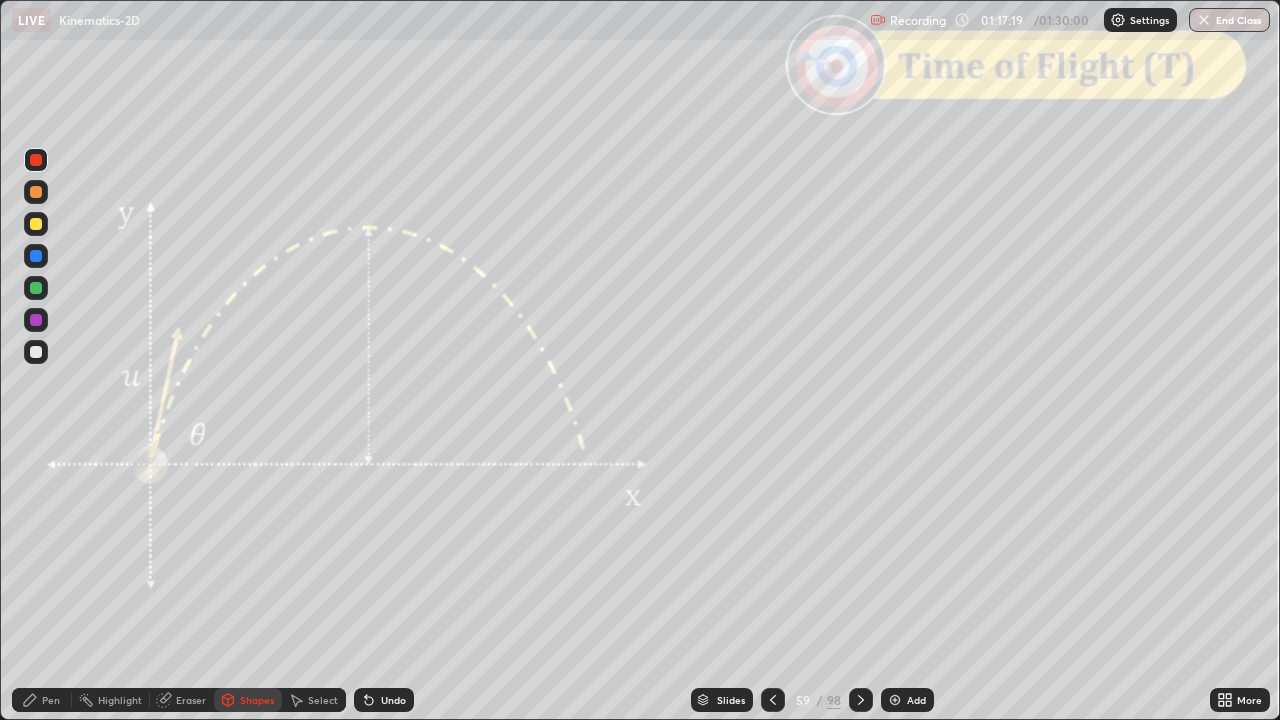 click on "Pen" at bounding box center (42, 700) 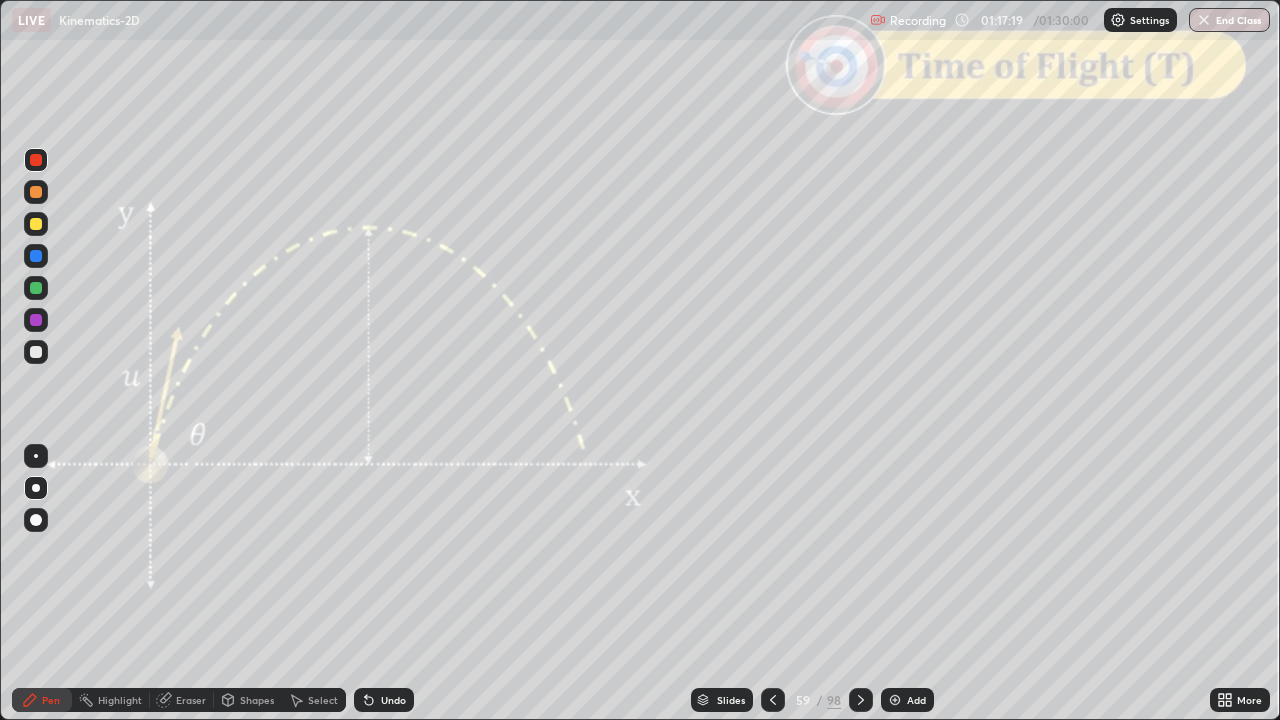 click at bounding box center (36, 288) 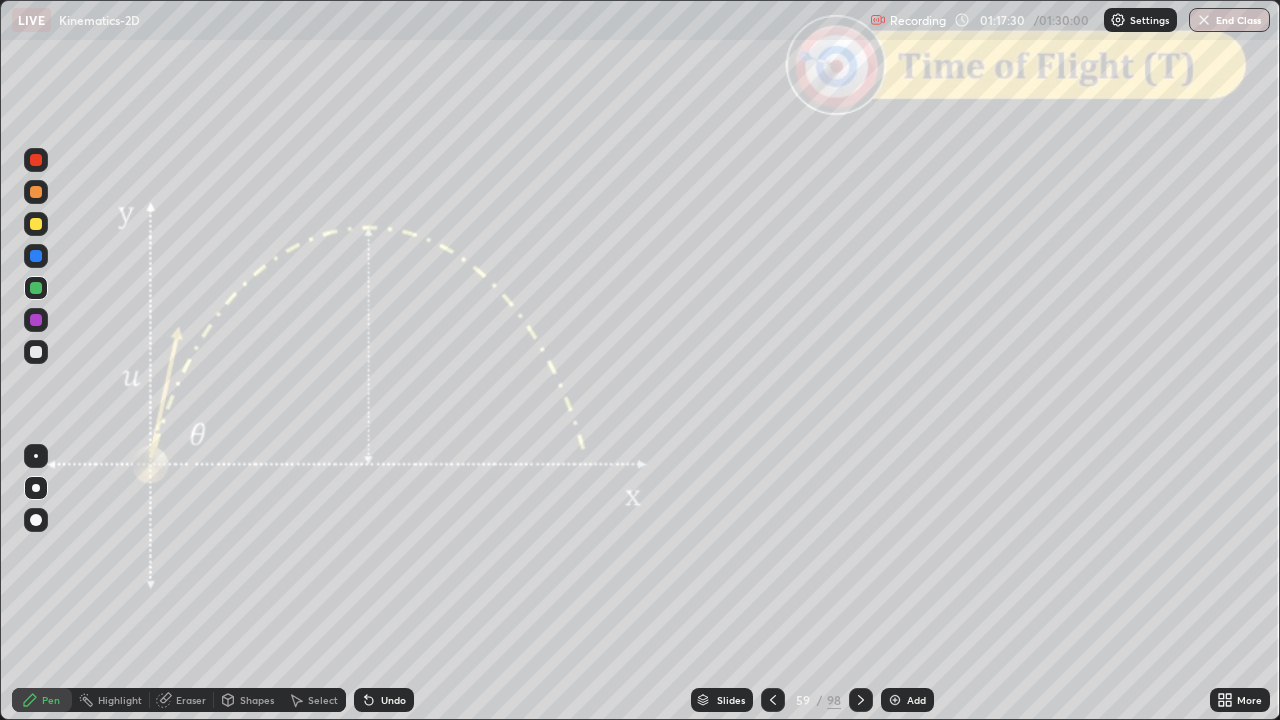 click on "Shapes" at bounding box center [248, 700] 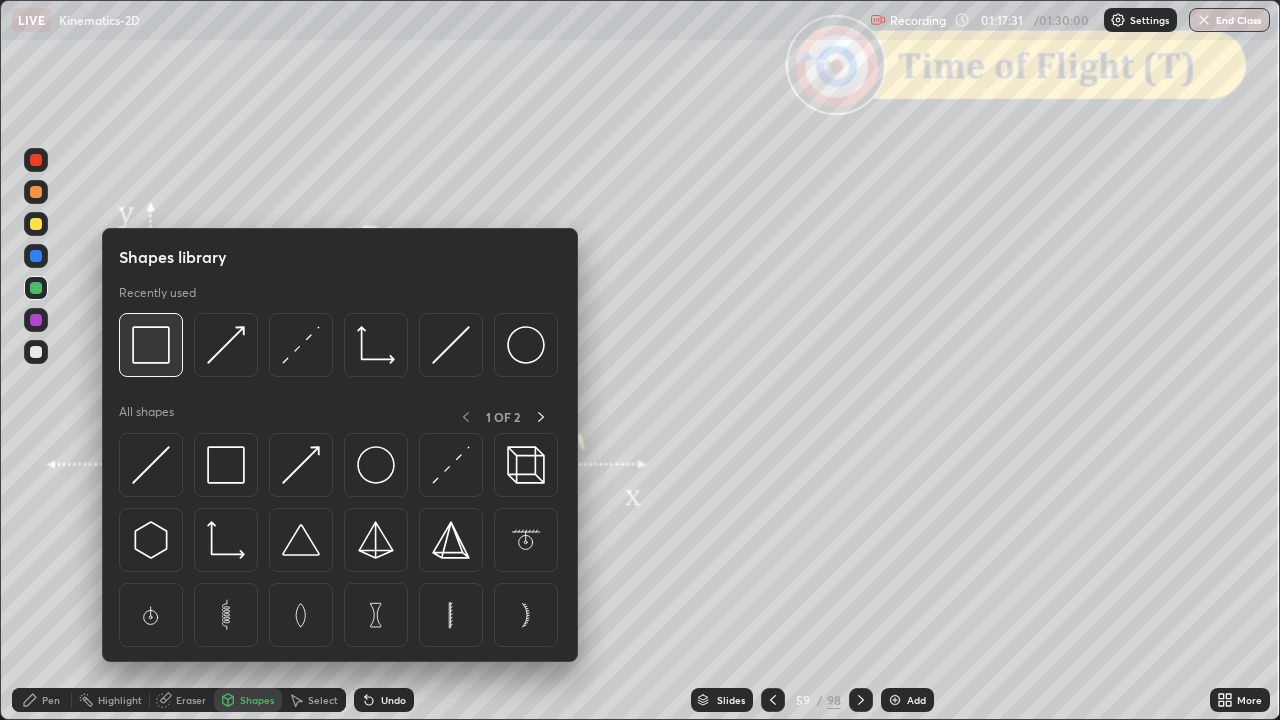 click at bounding box center (151, 345) 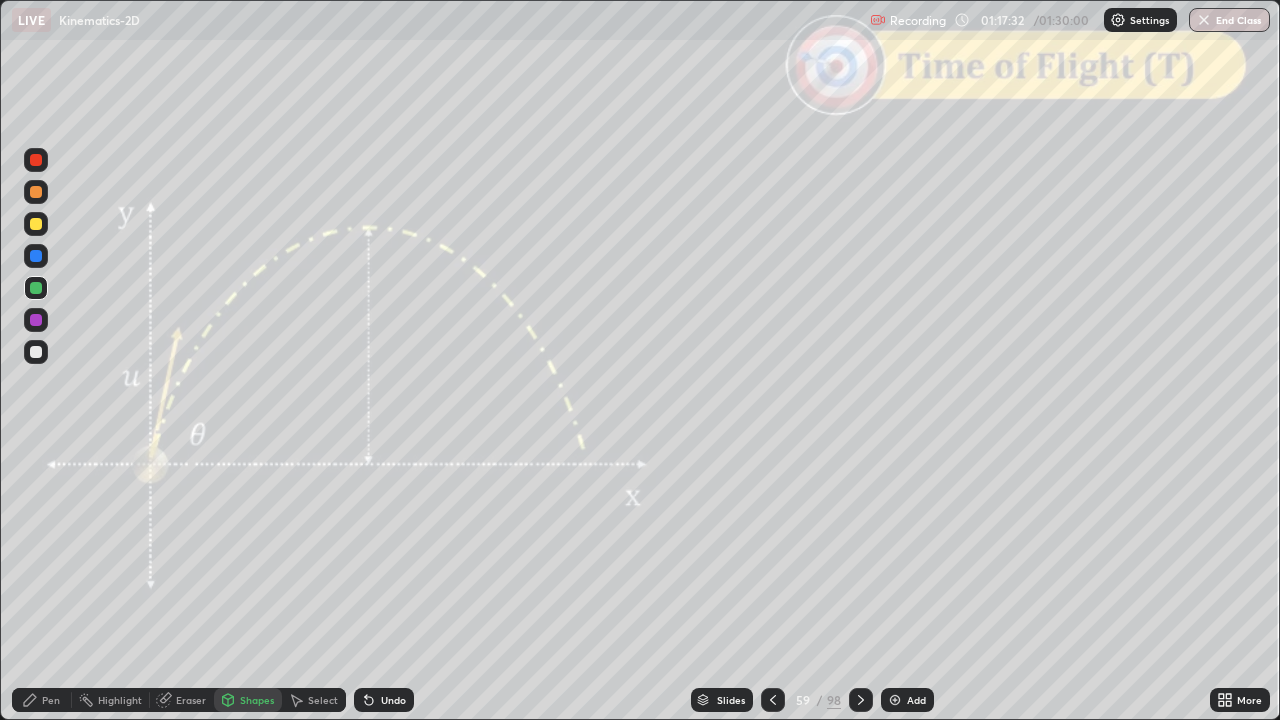 click at bounding box center [36, 160] 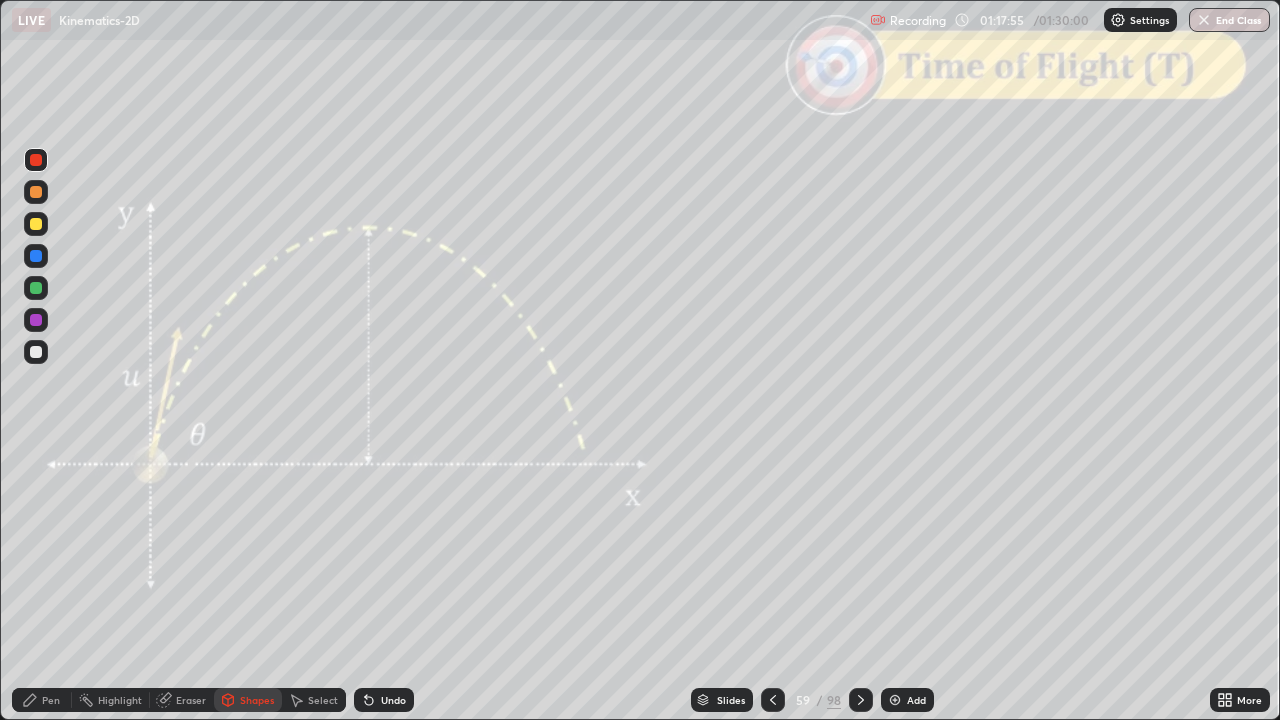click on "Slides" at bounding box center (731, 700) 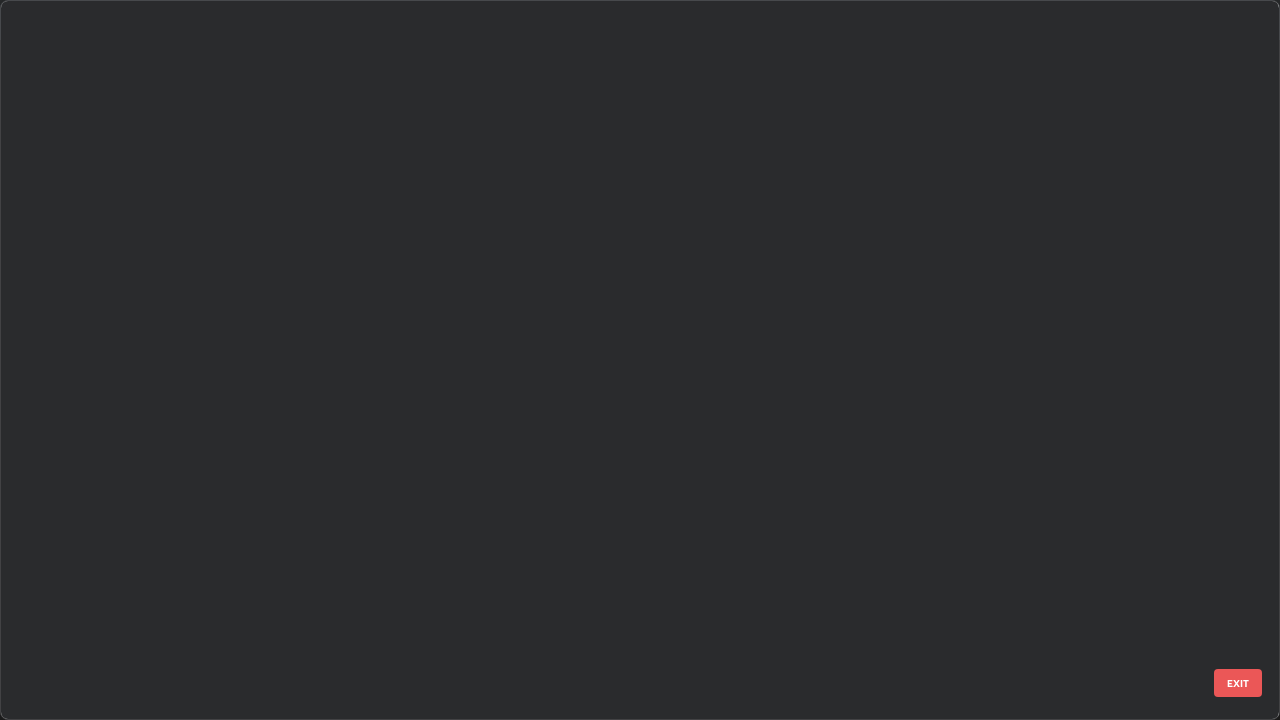 scroll, scrollTop: 3774, scrollLeft: 0, axis: vertical 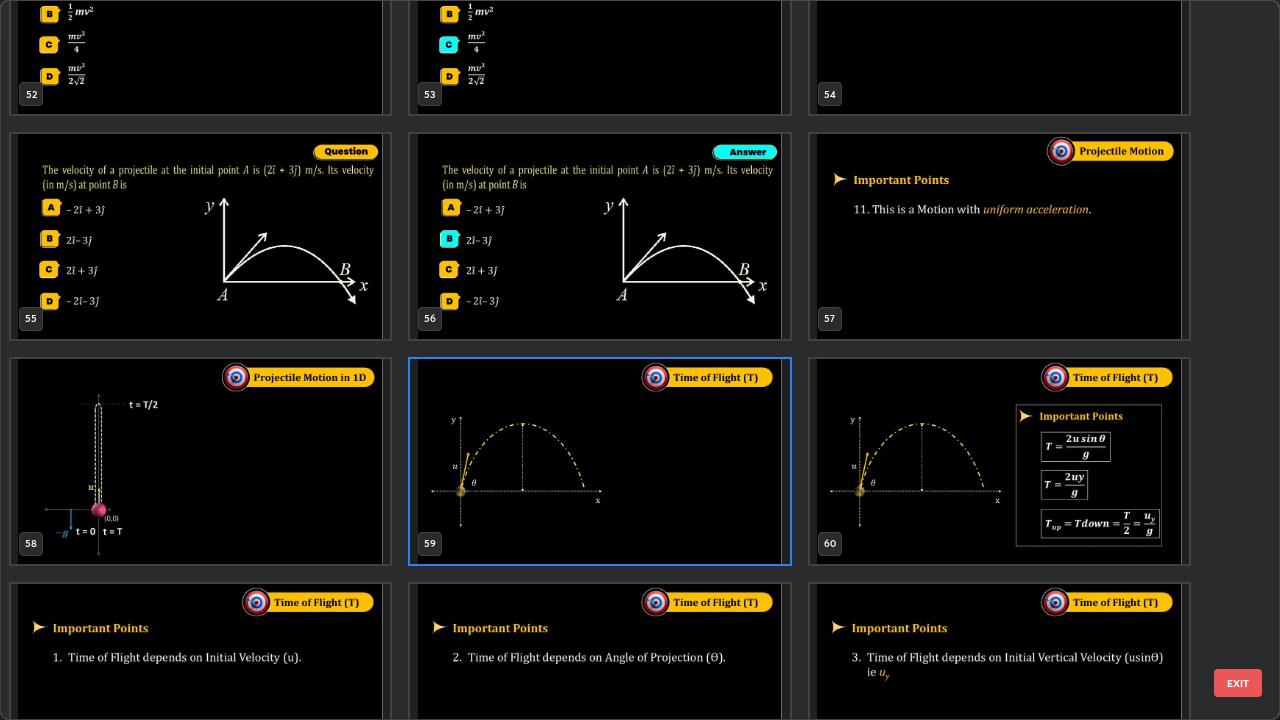 click at bounding box center [999, 461] 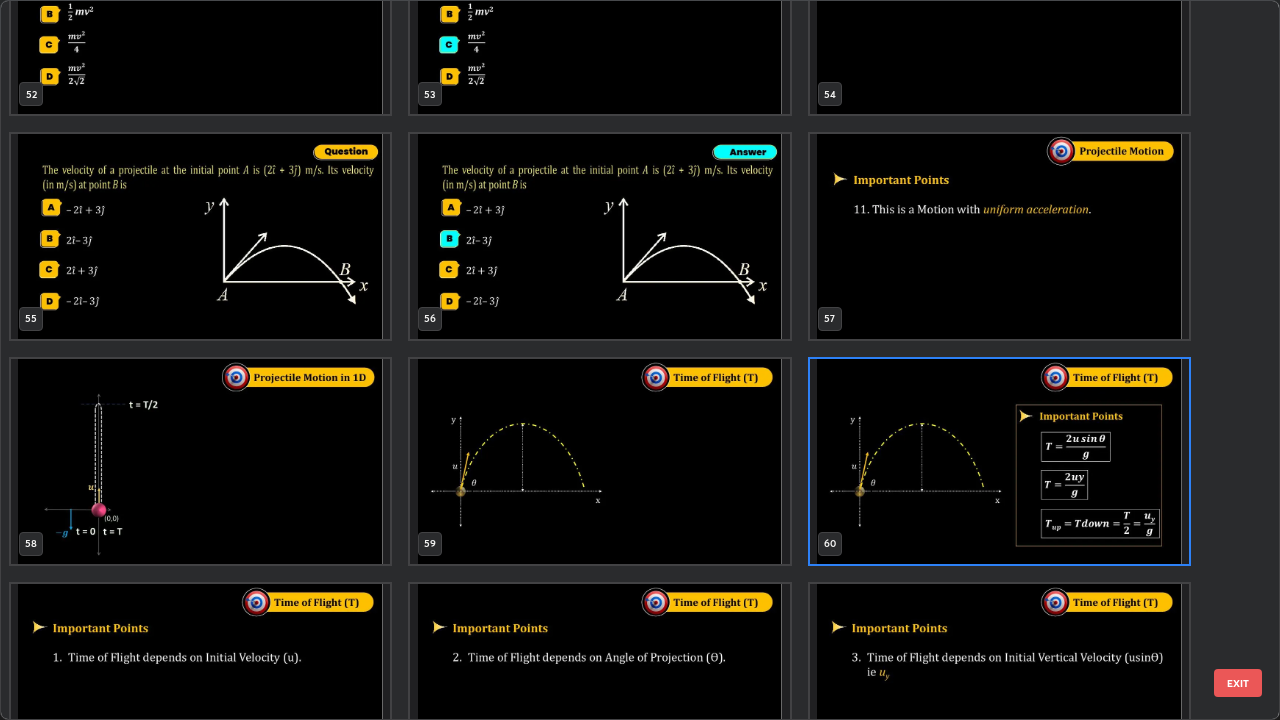 click on "EXIT" at bounding box center [1238, 683] 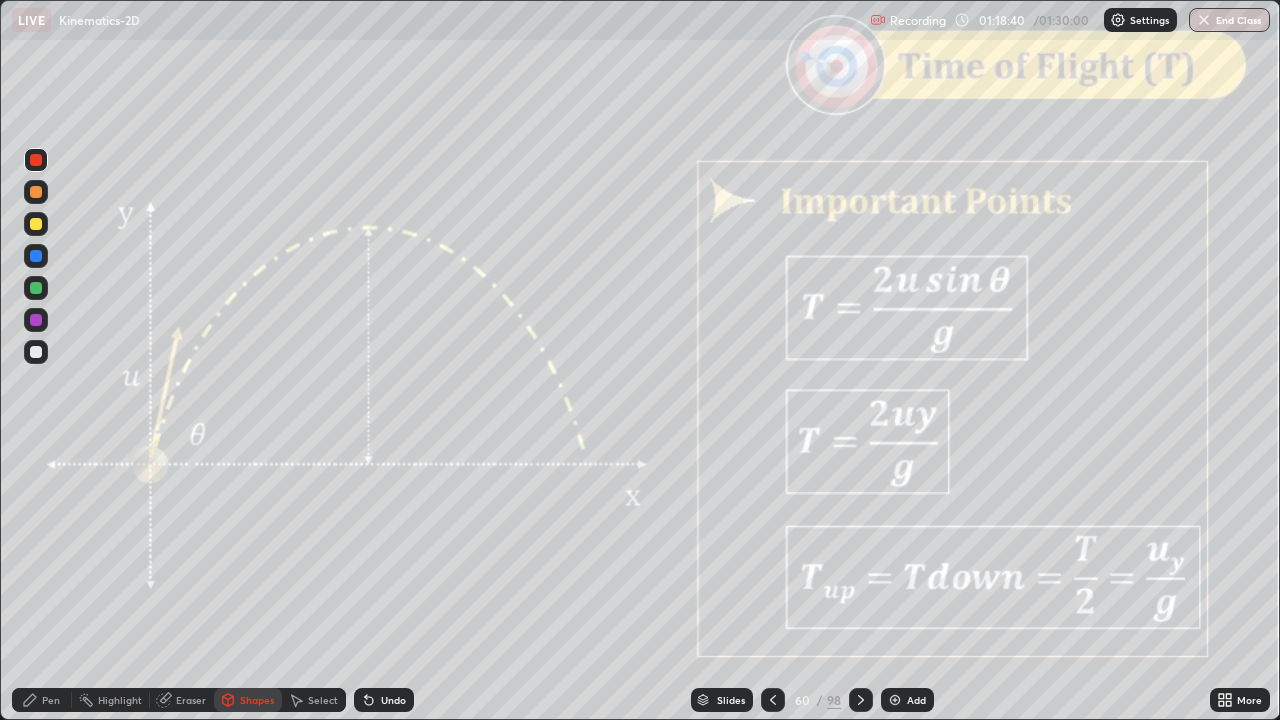 click on "Slides" at bounding box center [722, 700] 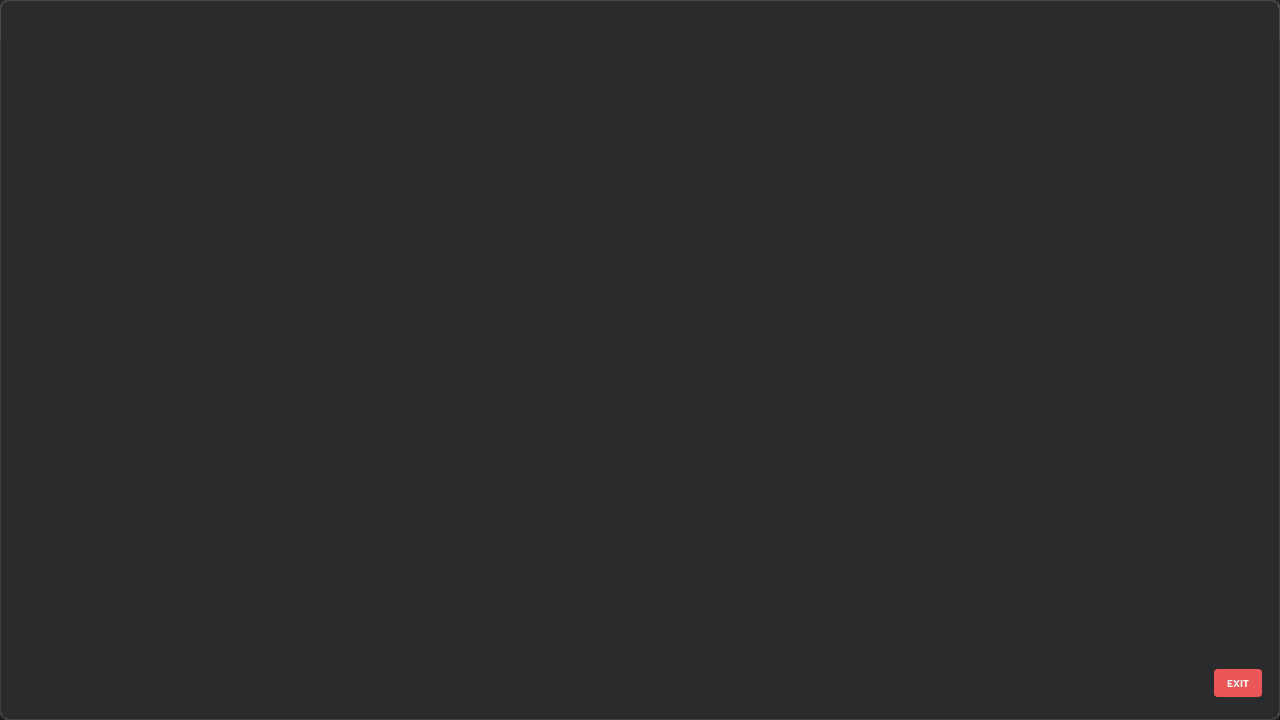 scroll, scrollTop: 3774, scrollLeft: 0, axis: vertical 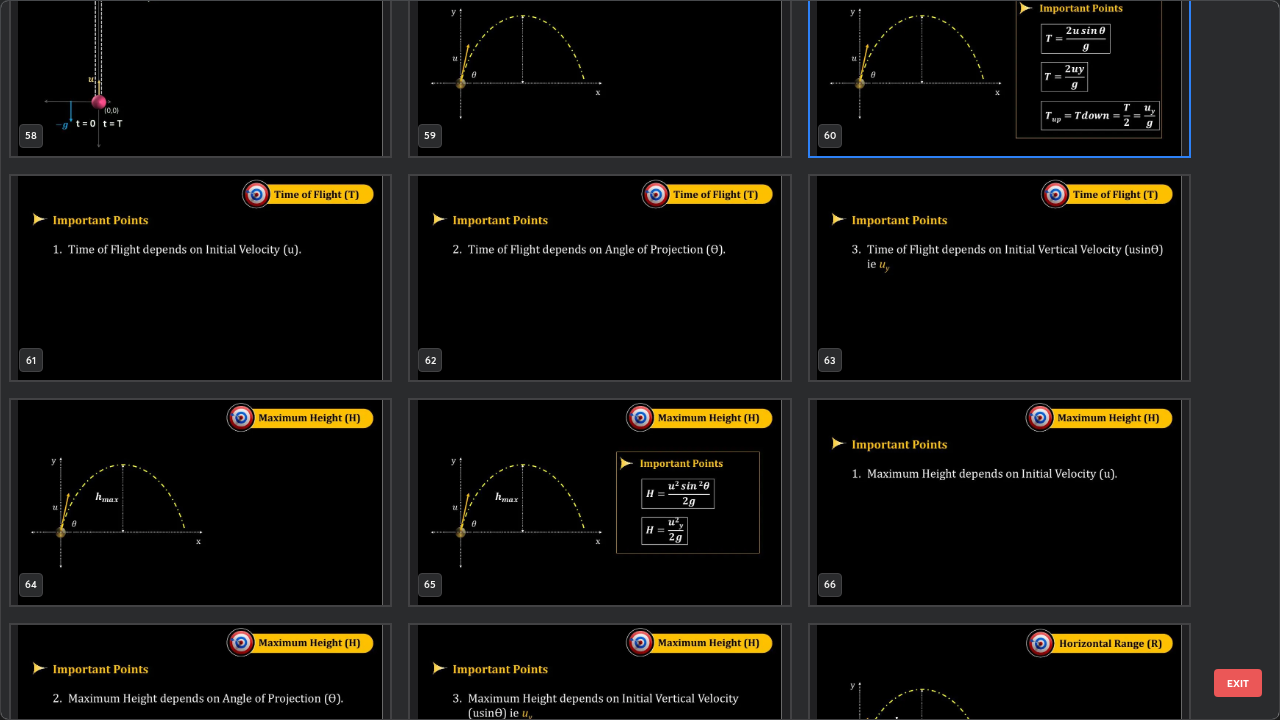 click at bounding box center (200, 502) 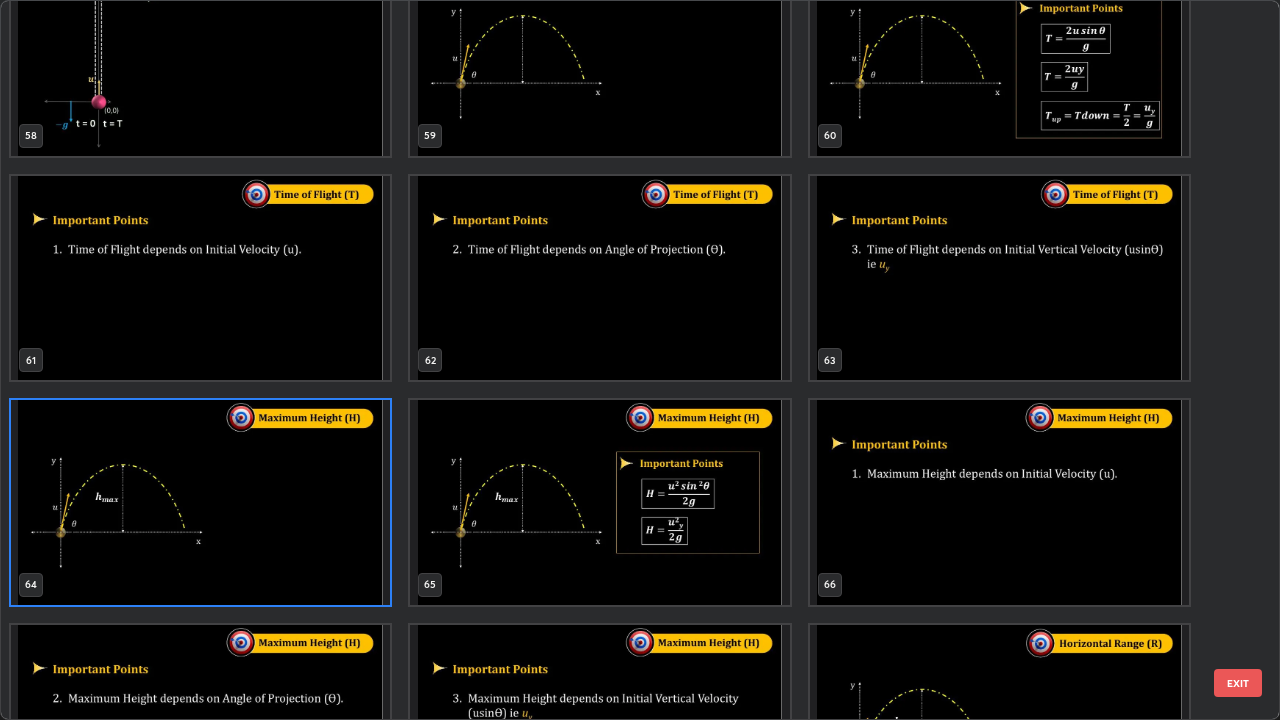 click on "EXIT" at bounding box center [1238, 683] 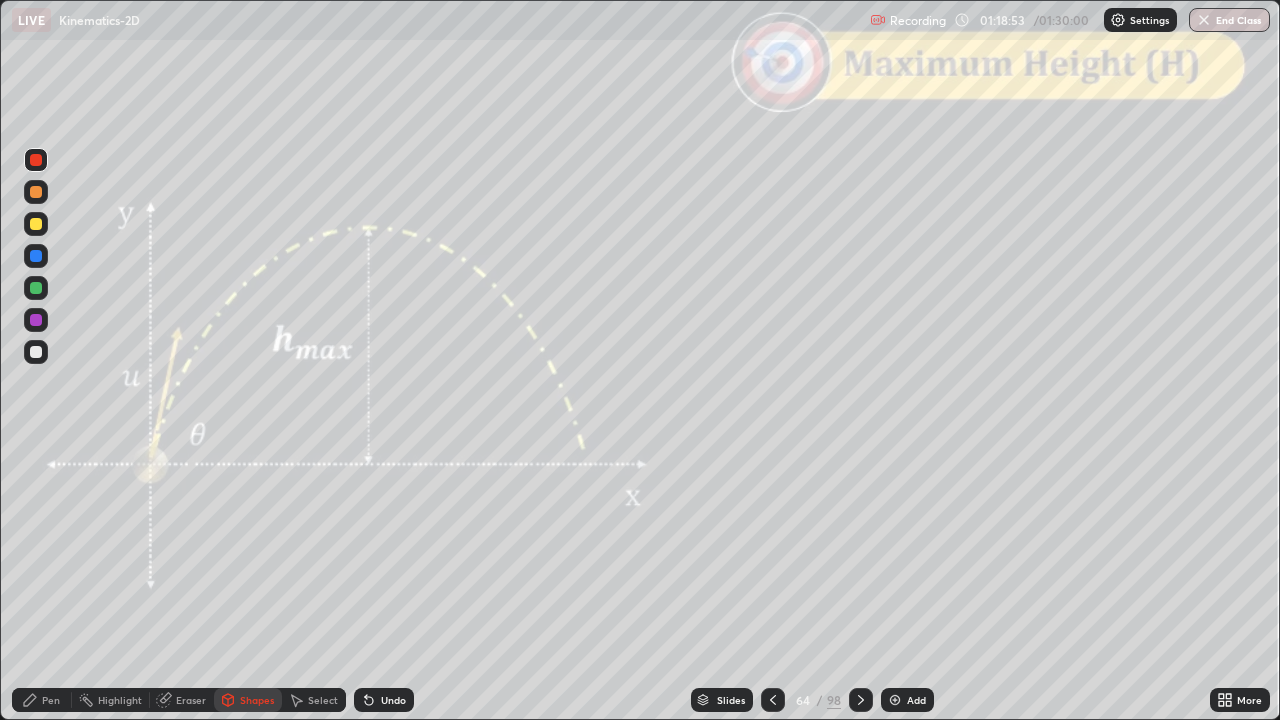 click on "Pen" at bounding box center (51, 700) 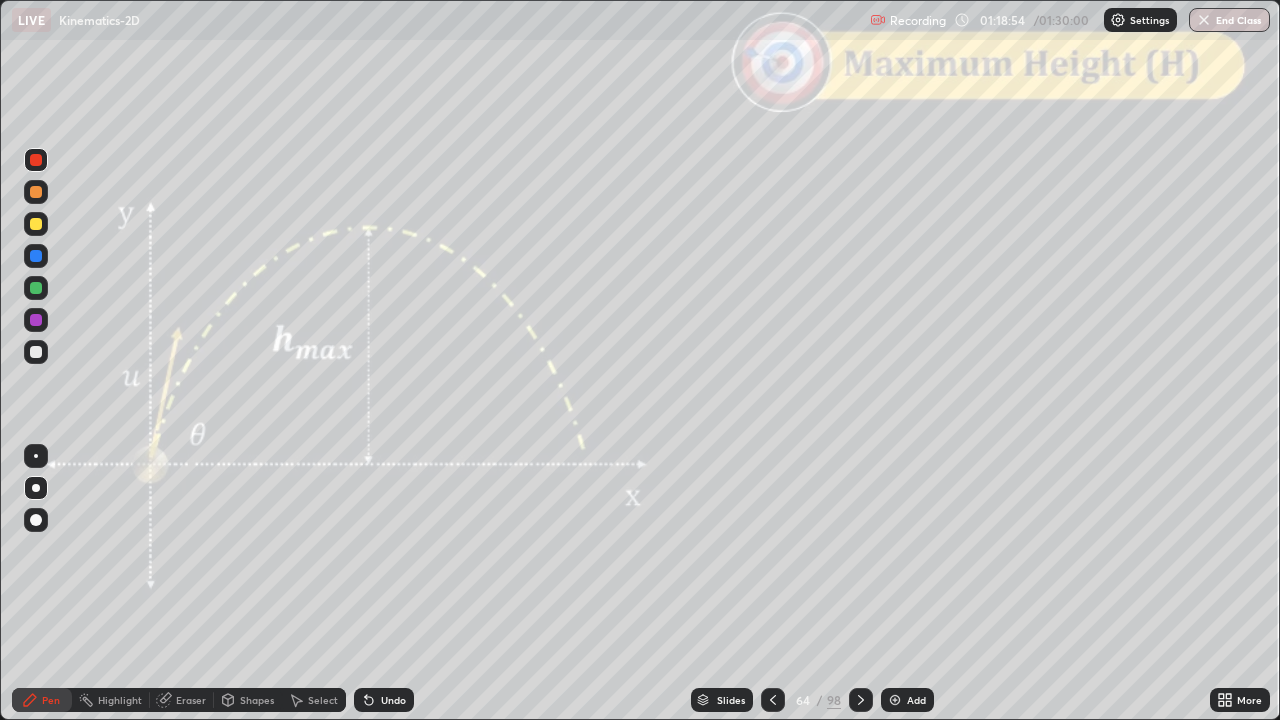 click at bounding box center [36, 224] 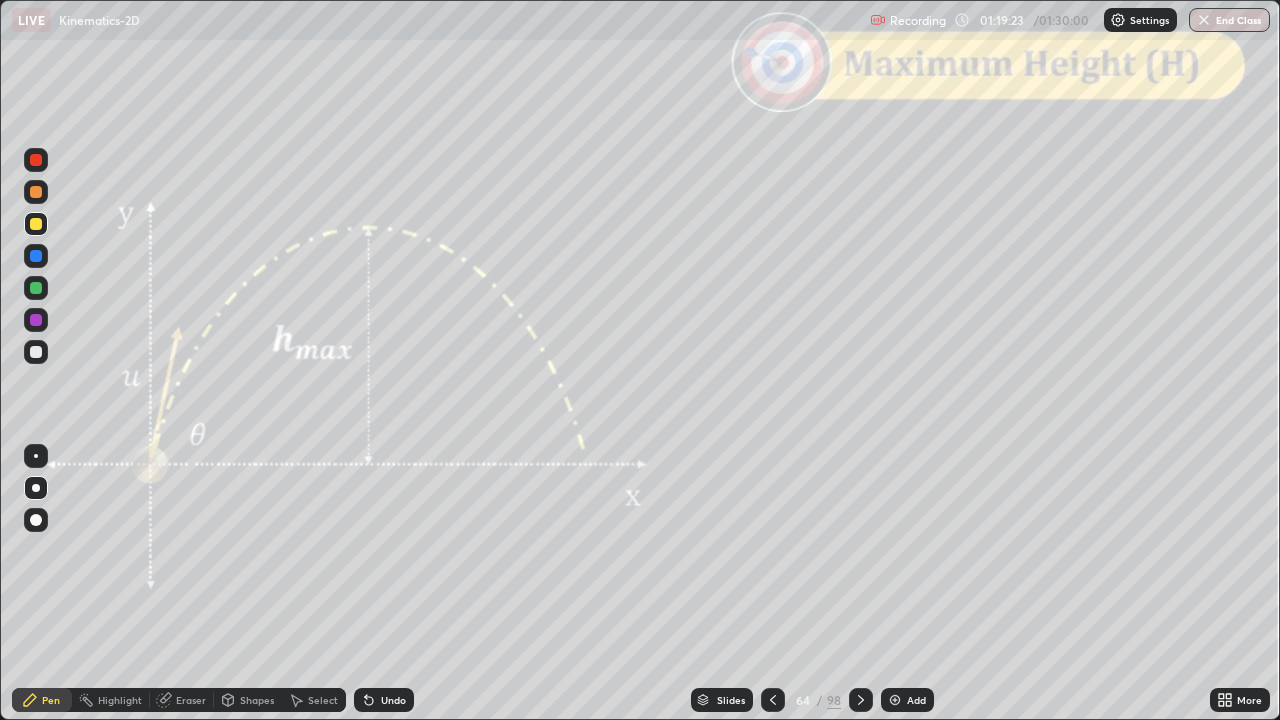 click 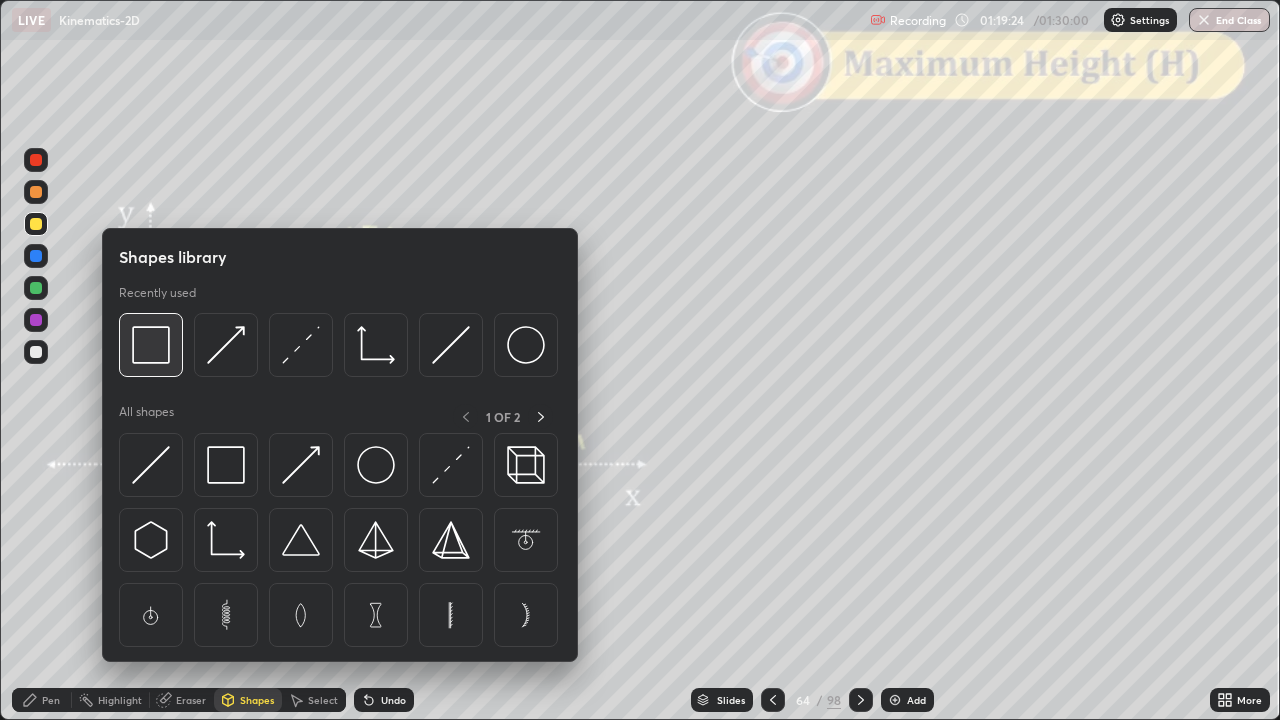 click at bounding box center (151, 345) 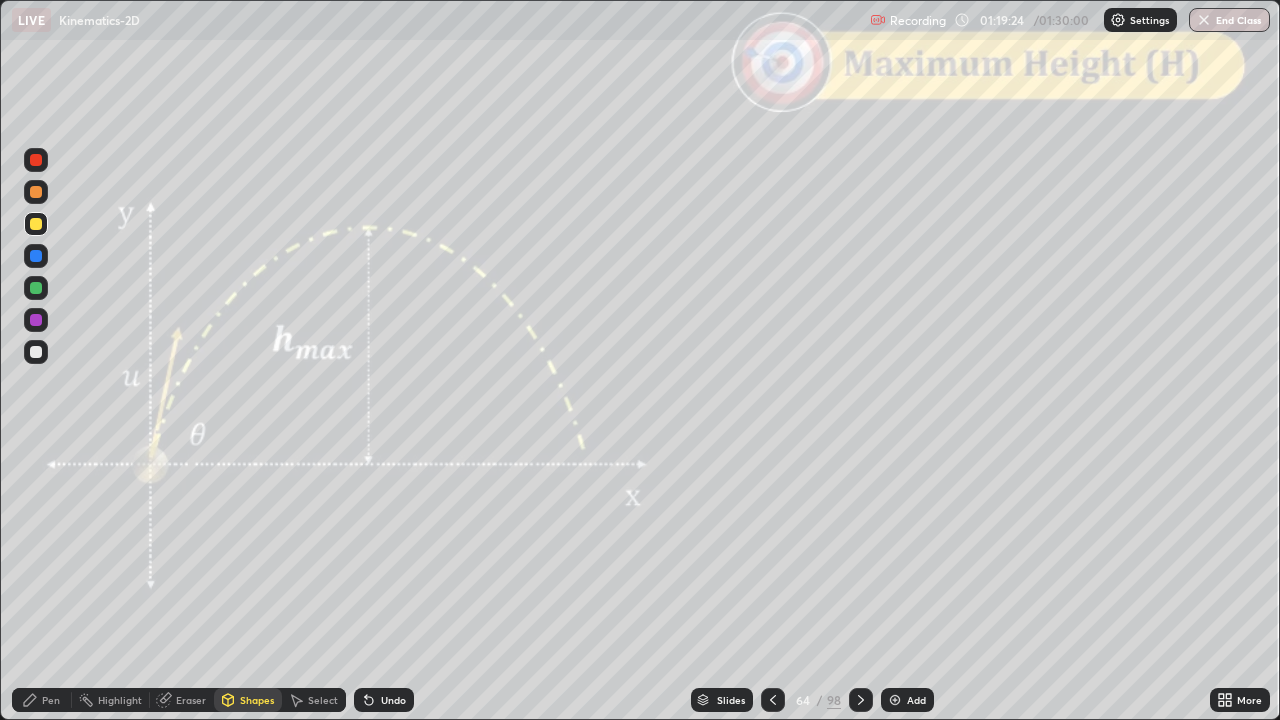 click at bounding box center [36, 160] 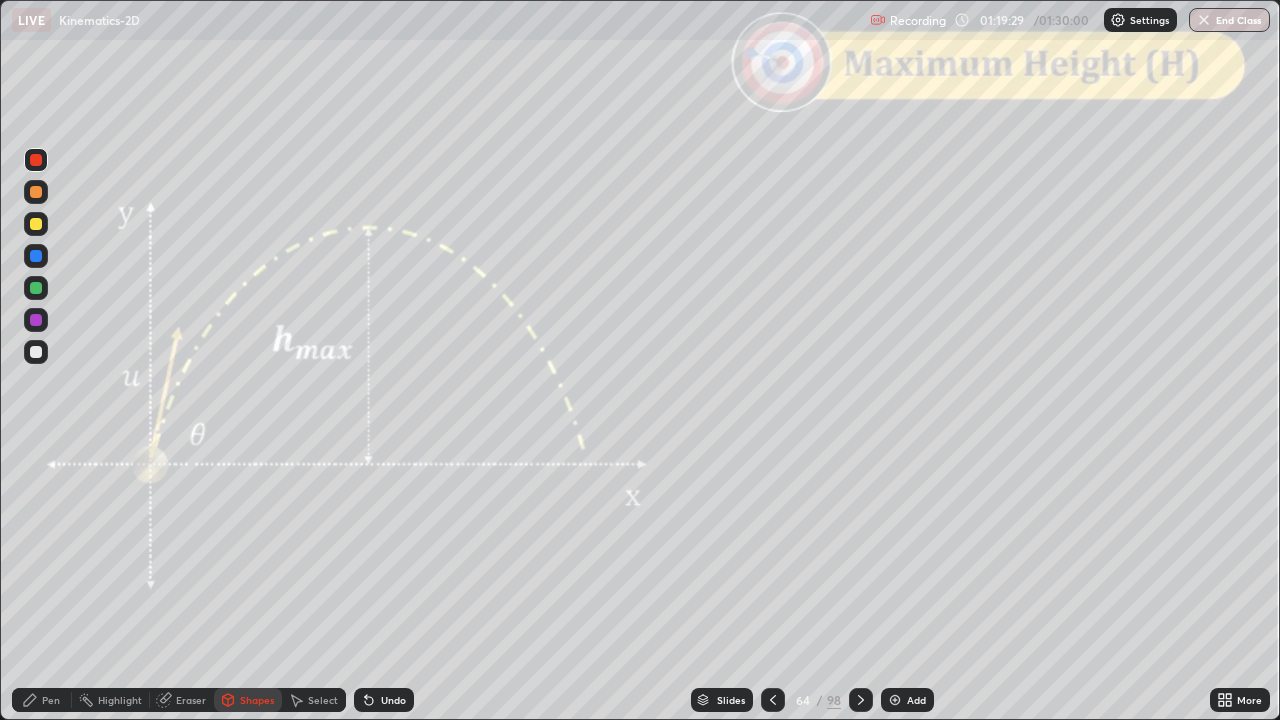 click 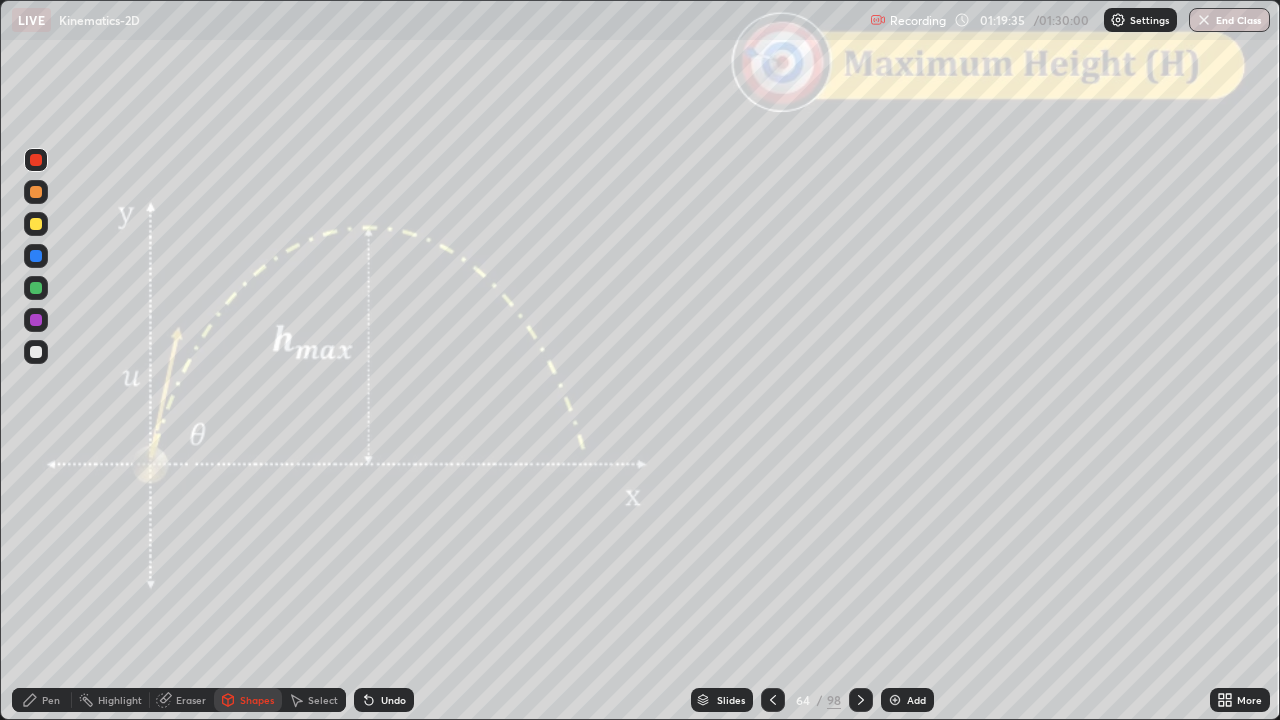 click on "Pen" at bounding box center (42, 700) 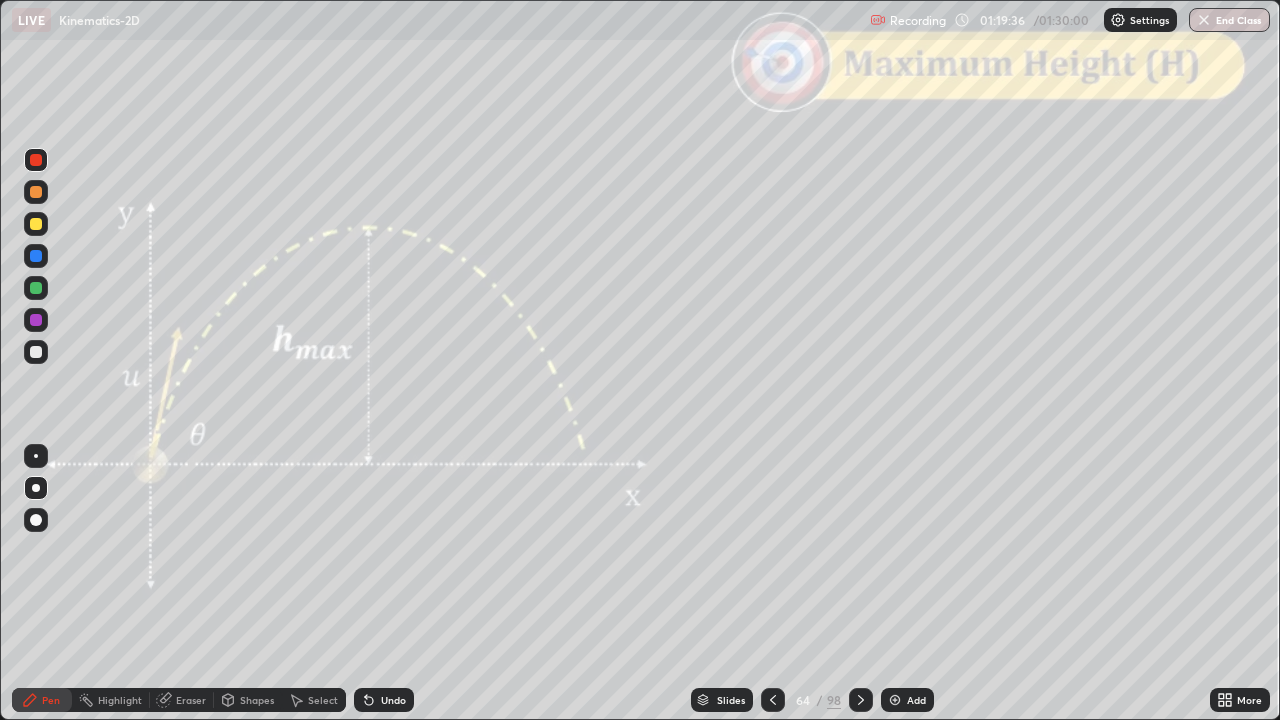 click at bounding box center [36, 224] 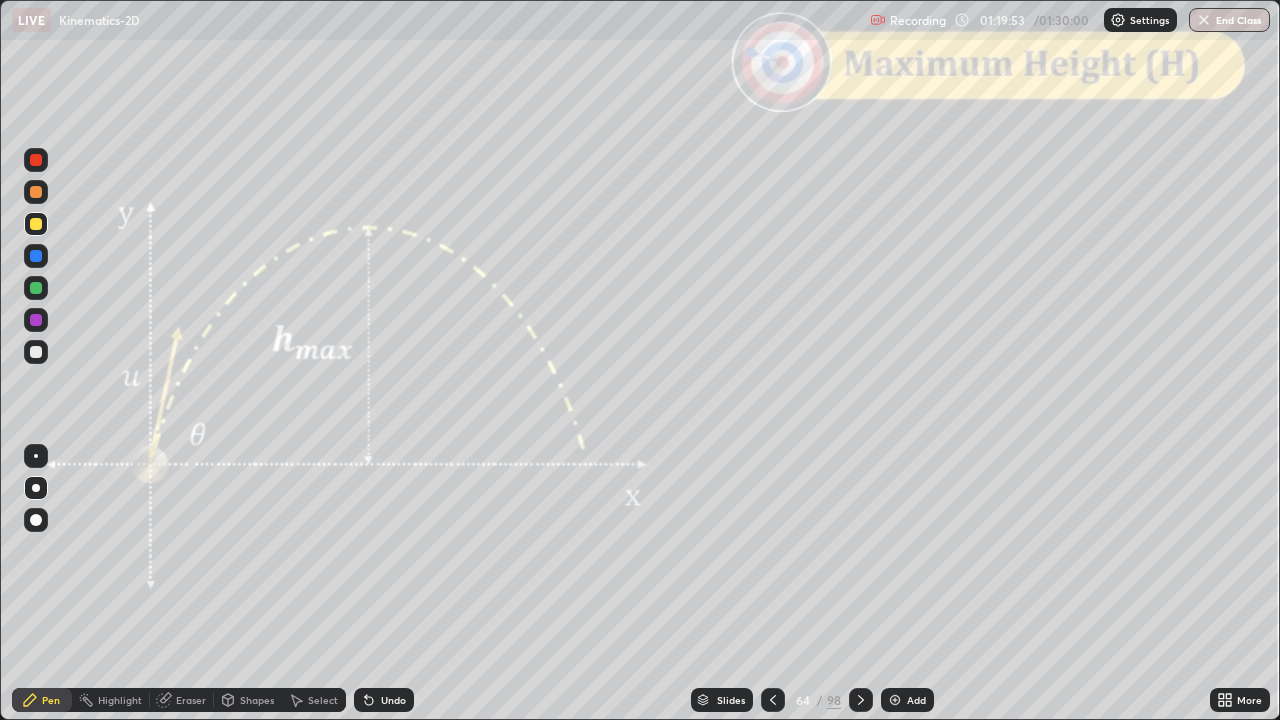 click on "Shapes" at bounding box center (248, 700) 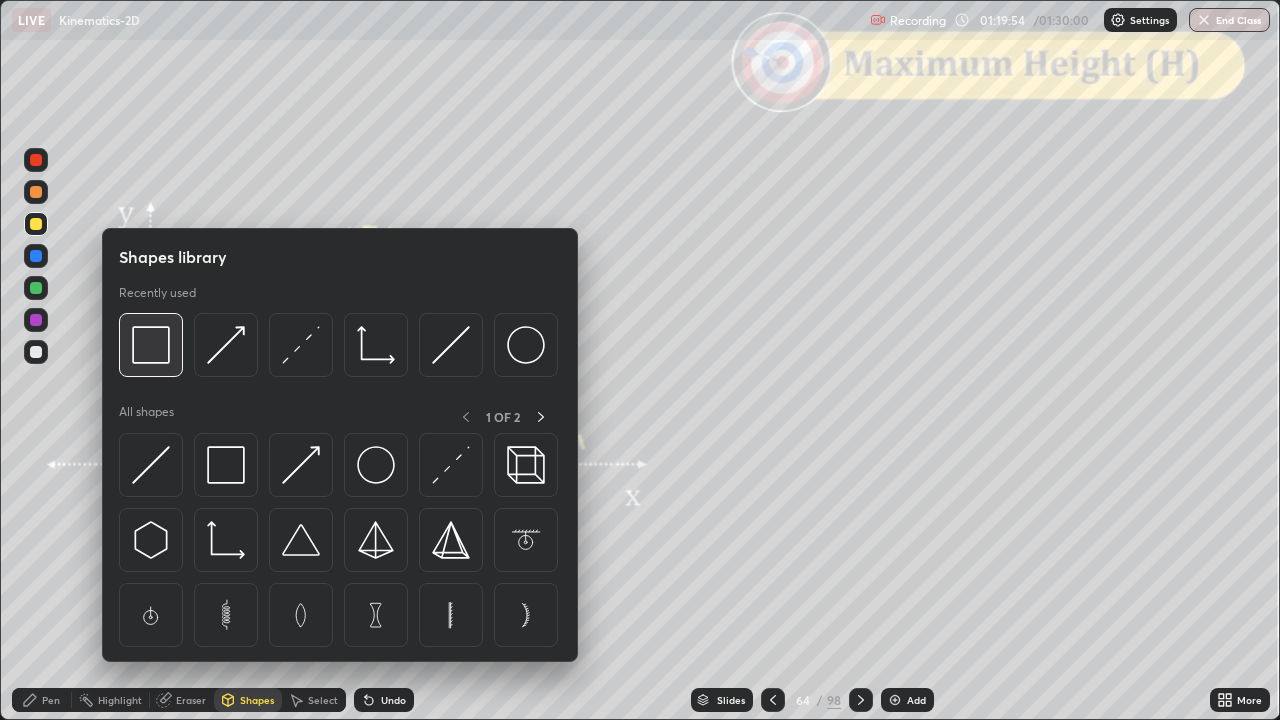 click at bounding box center [151, 345] 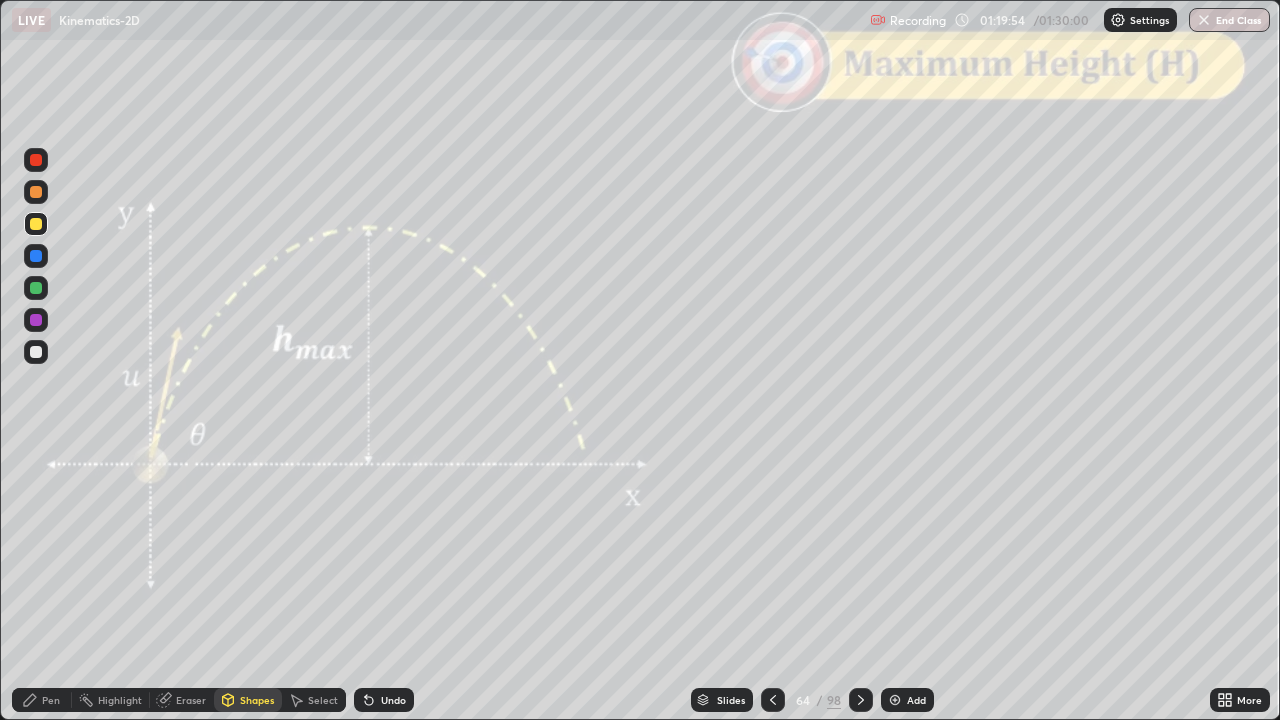 click at bounding box center [36, 160] 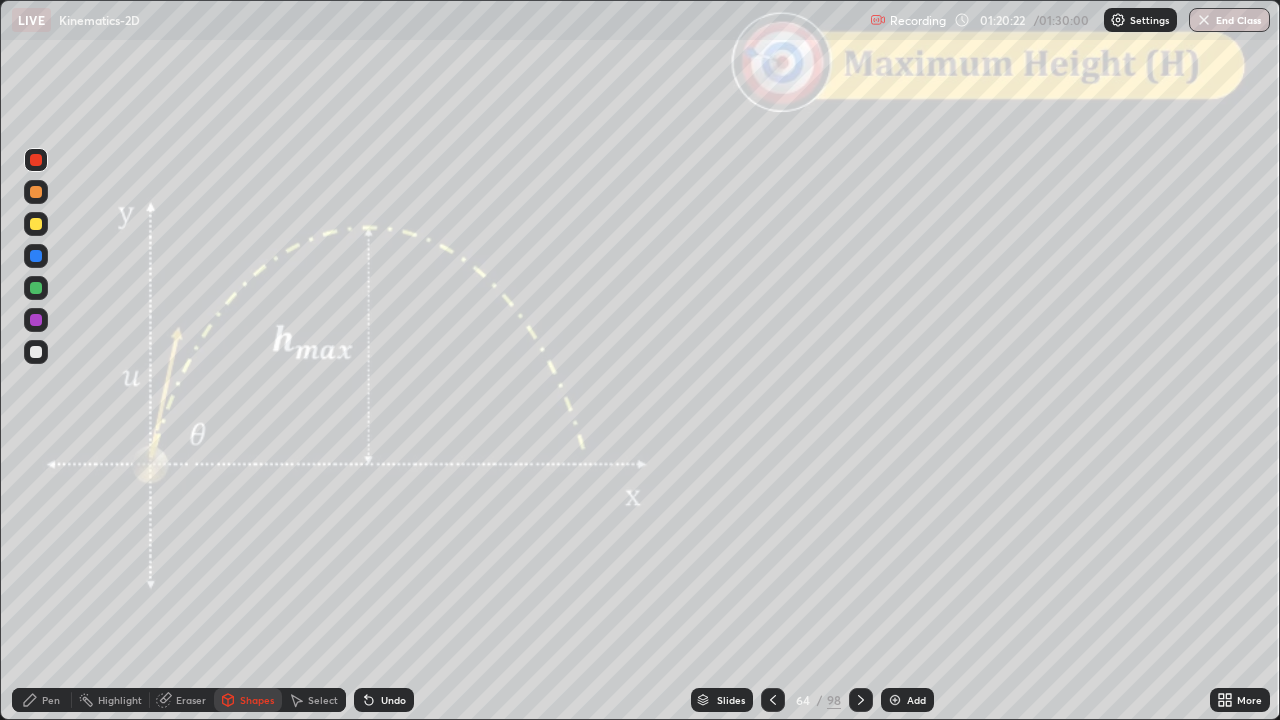 click on "Slides" at bounding box center (731, 700) 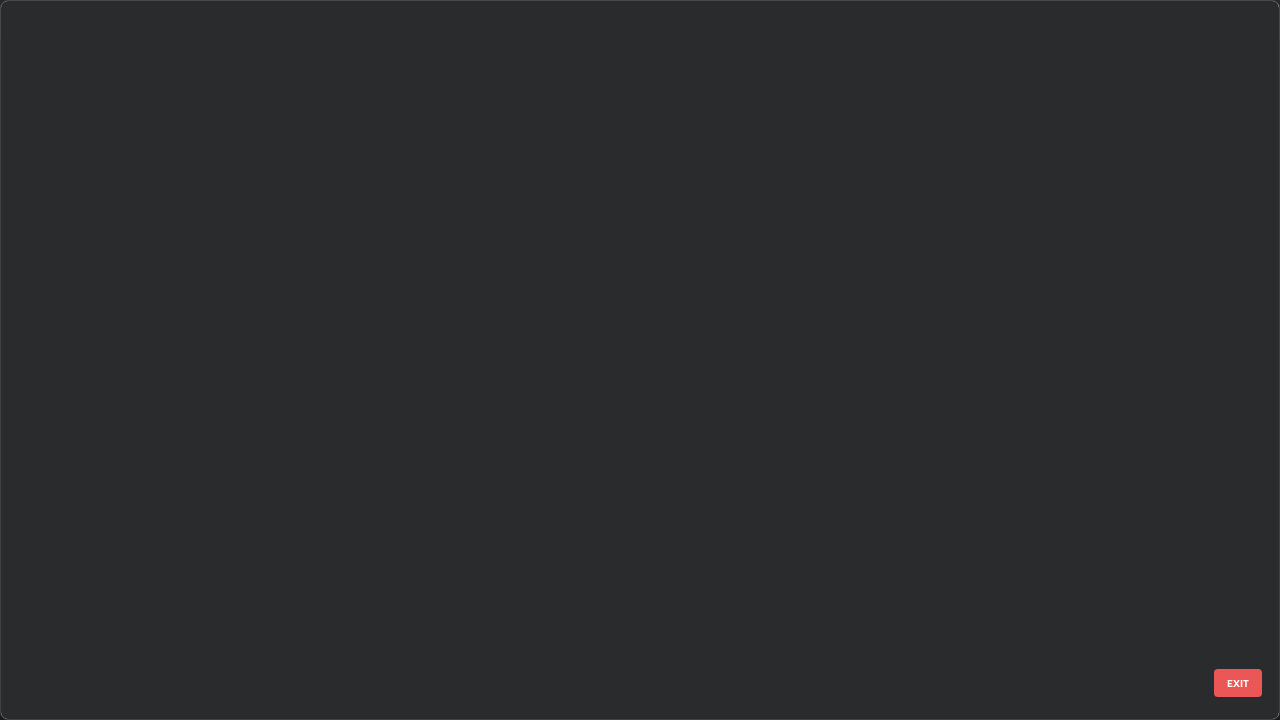 scroll, scrollTop: 4223, scrollLeft: 0, axis: vertical 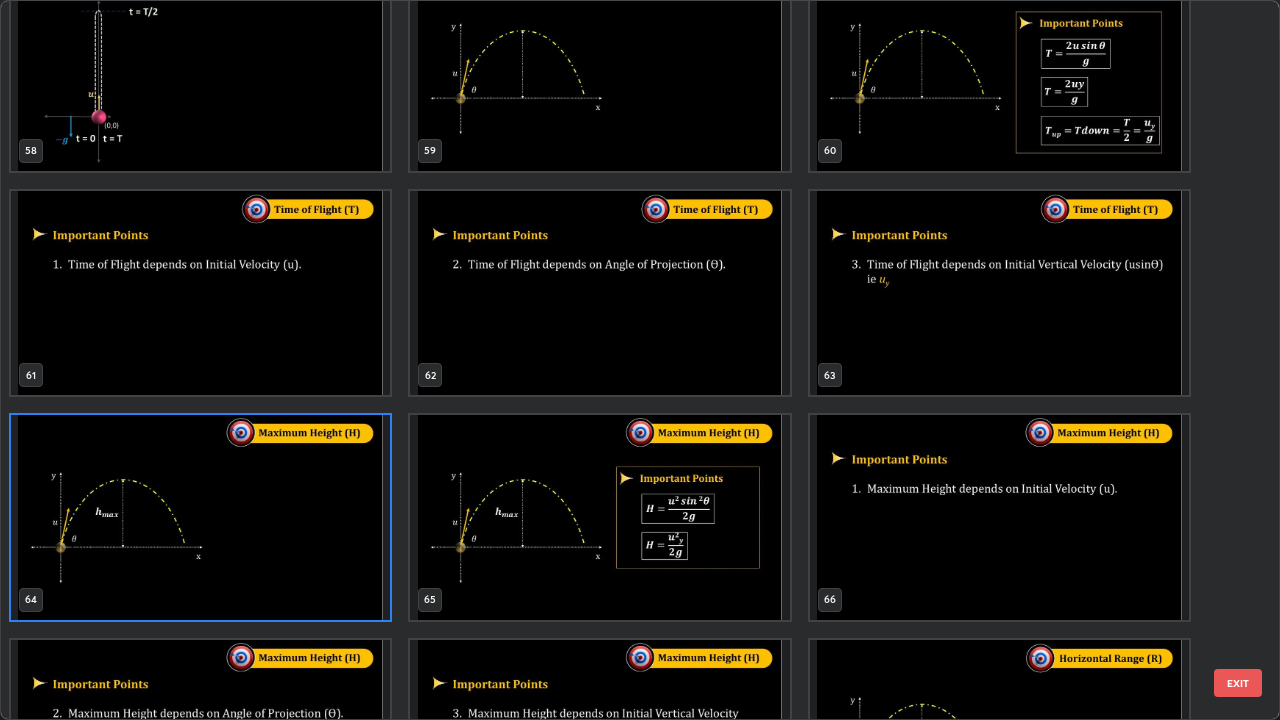 click at bounding box center (599, 517) 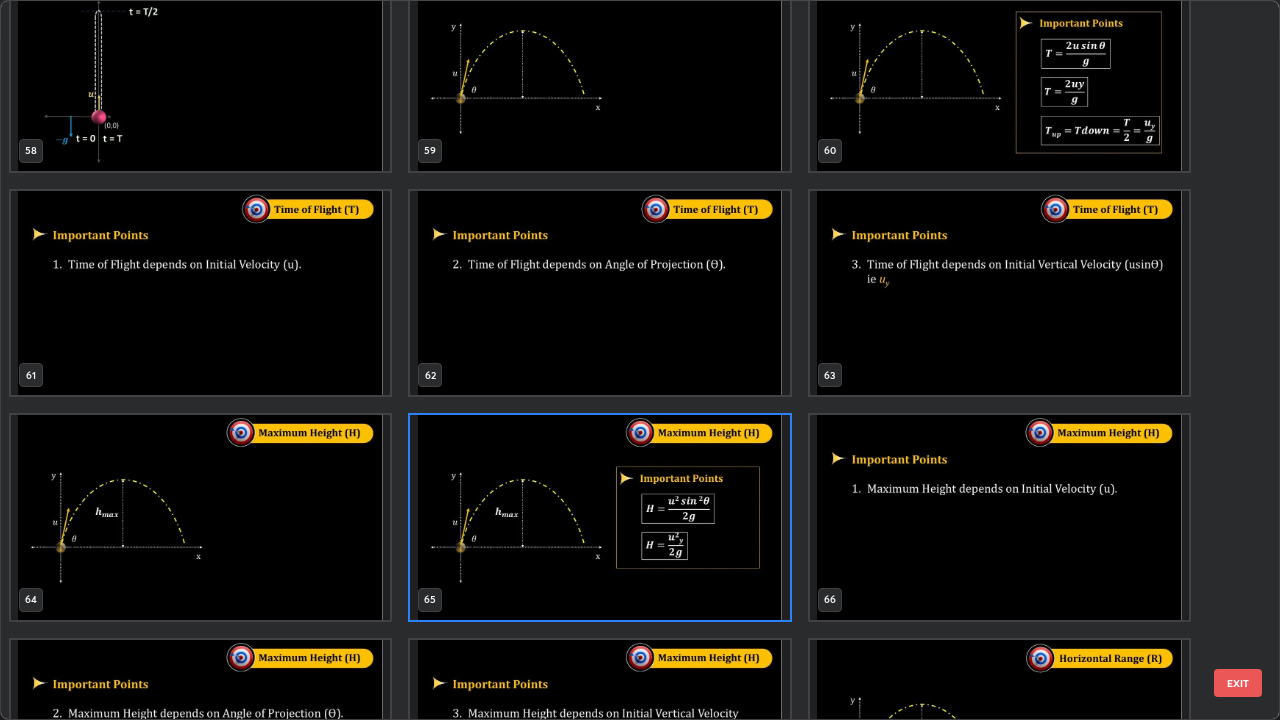 click on "EXIT" at bounding box center [1238, 683] 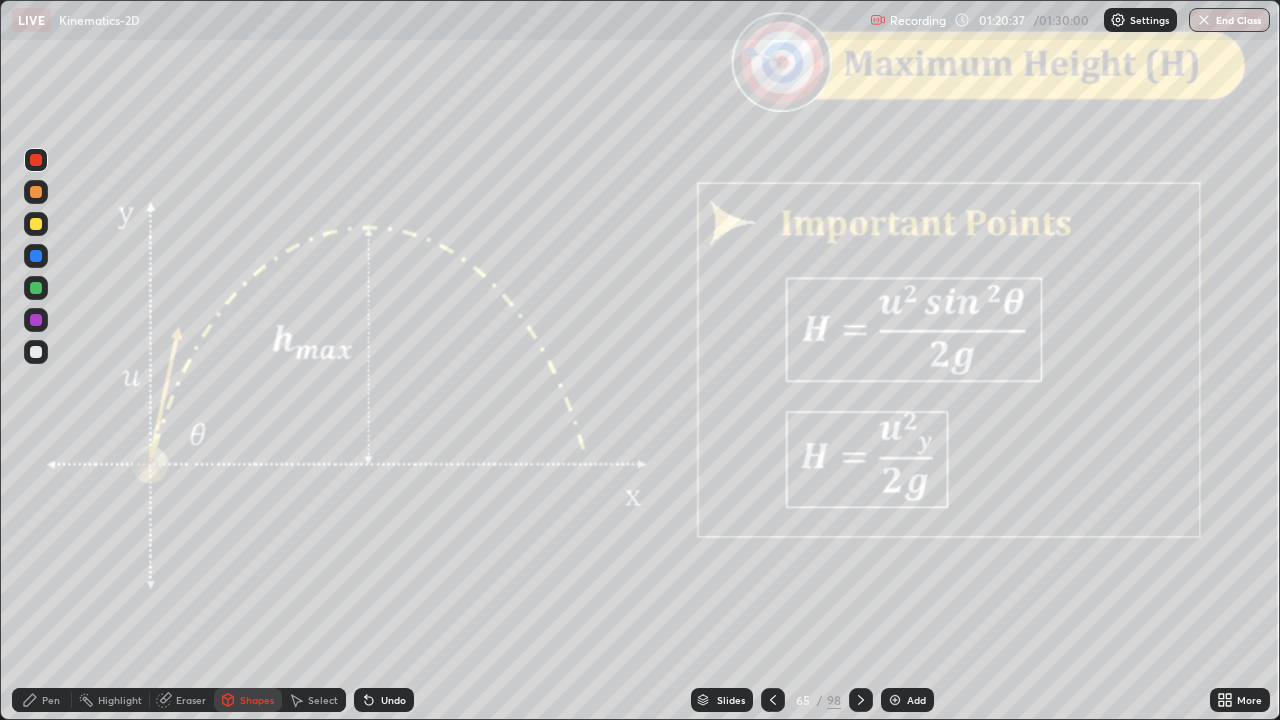click on "Slides" at bounding box center [722, 700] 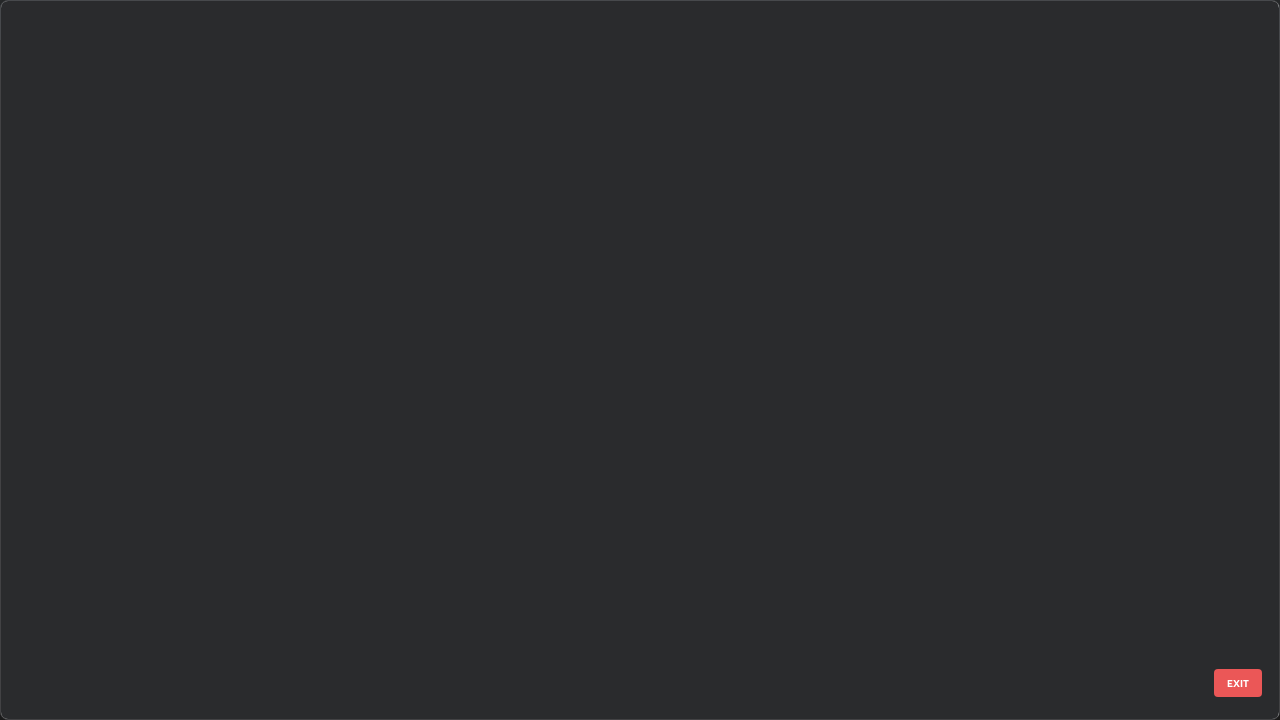scroll, scrollTop: 4223, scrollLeft: 0, axis: vertical 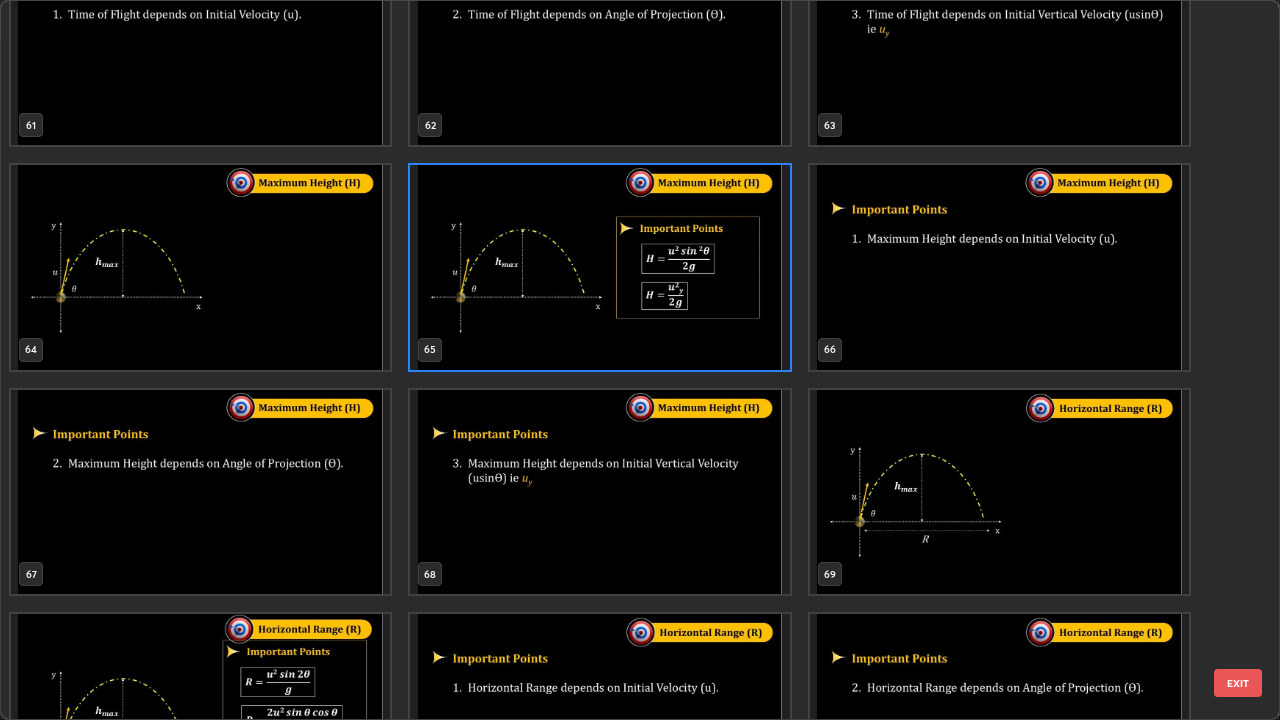 click at bounding box center [999, 492] 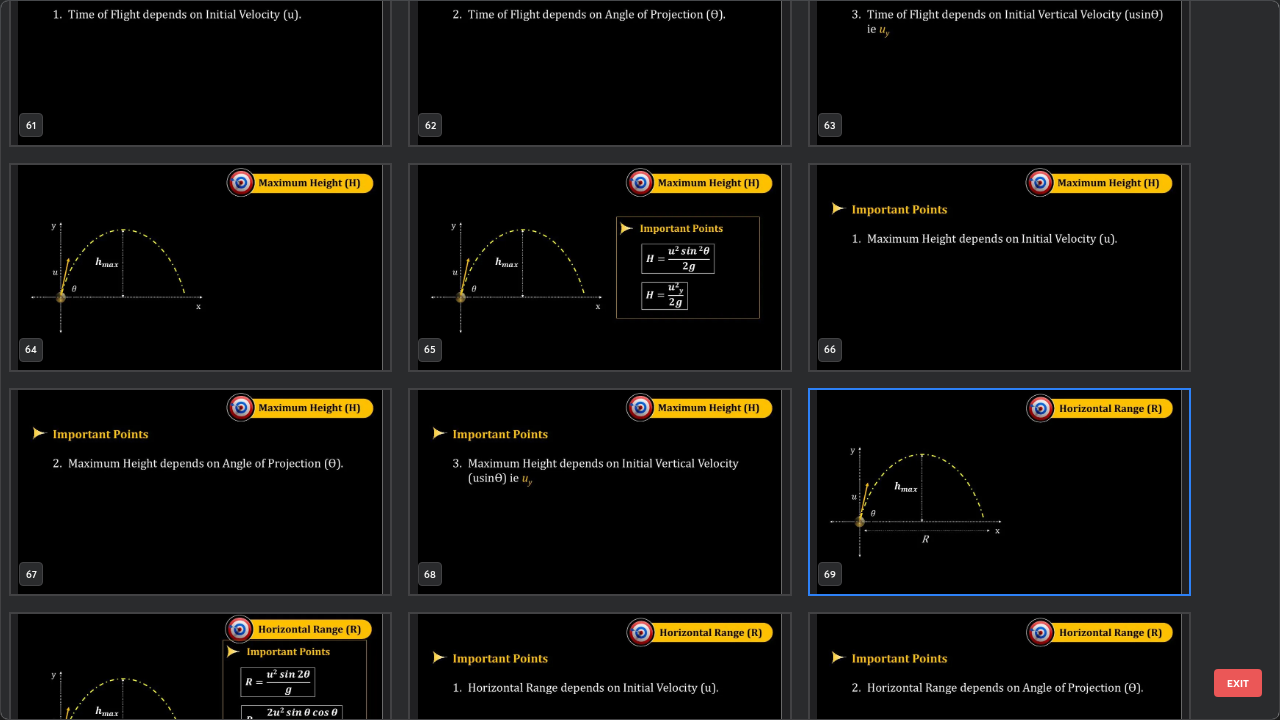 click on "EXIT" at bounding box center [1238, 683] 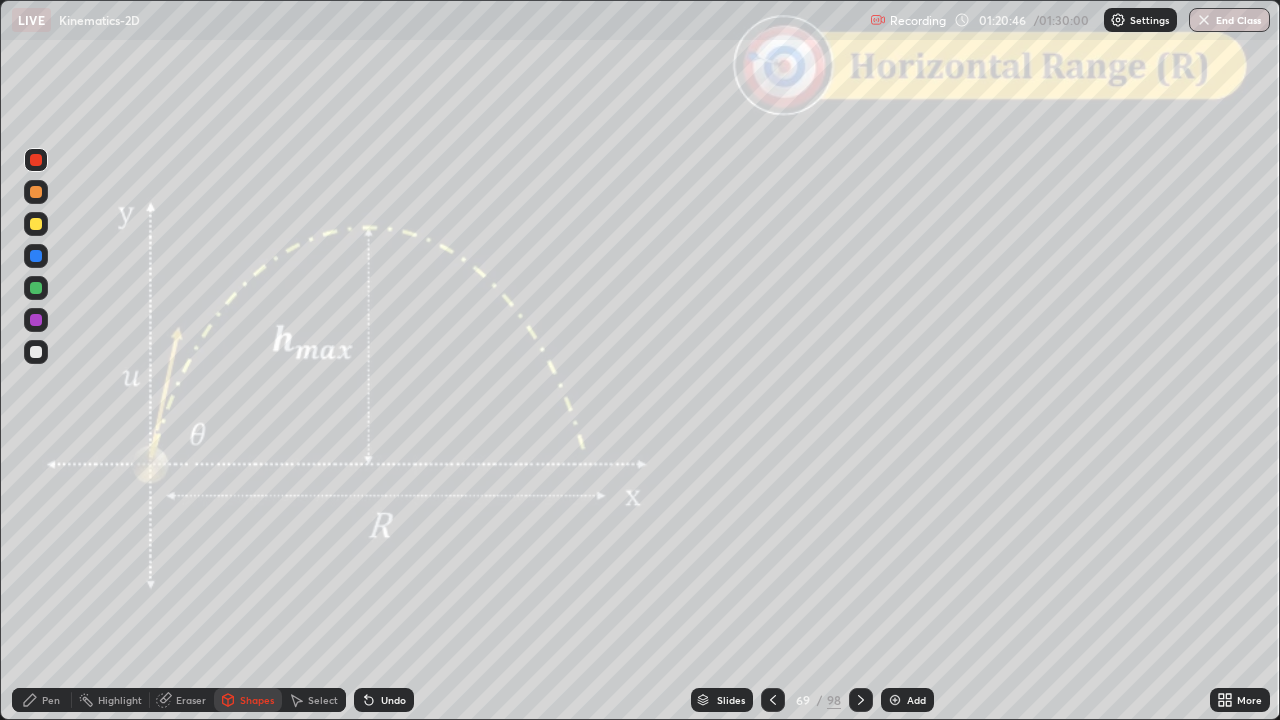 click 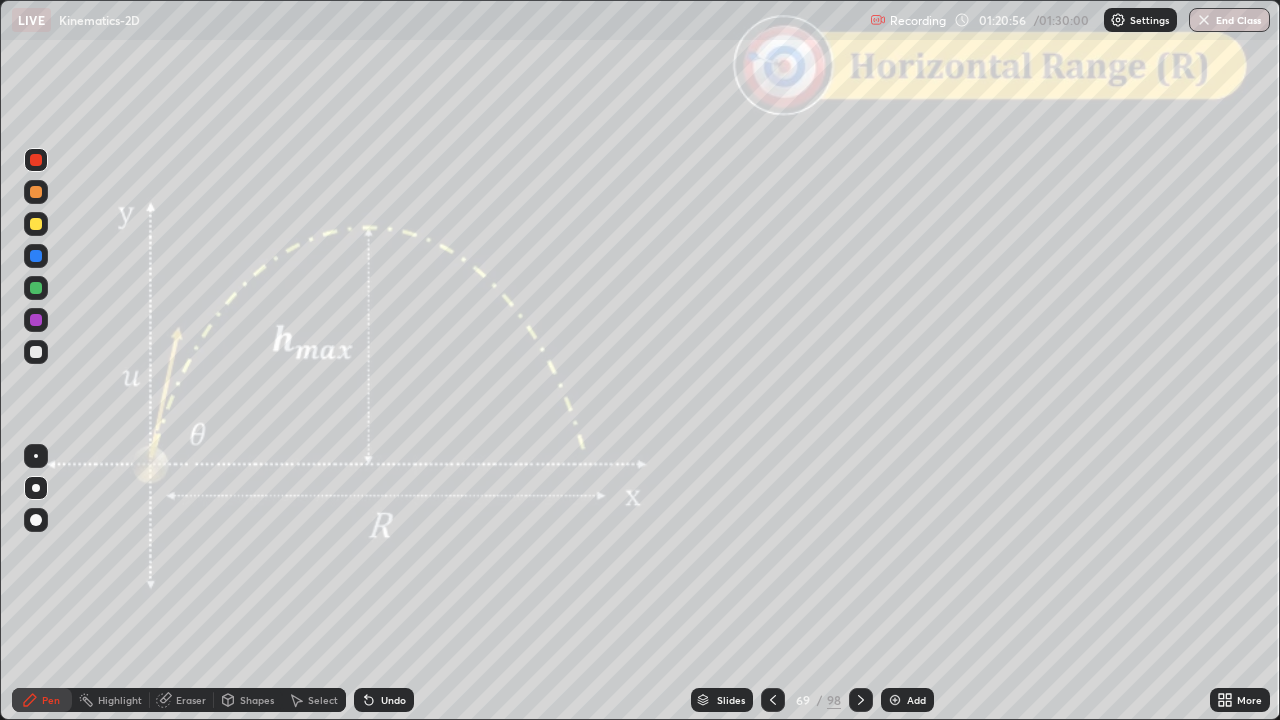 click at bounding box center (36, 352) 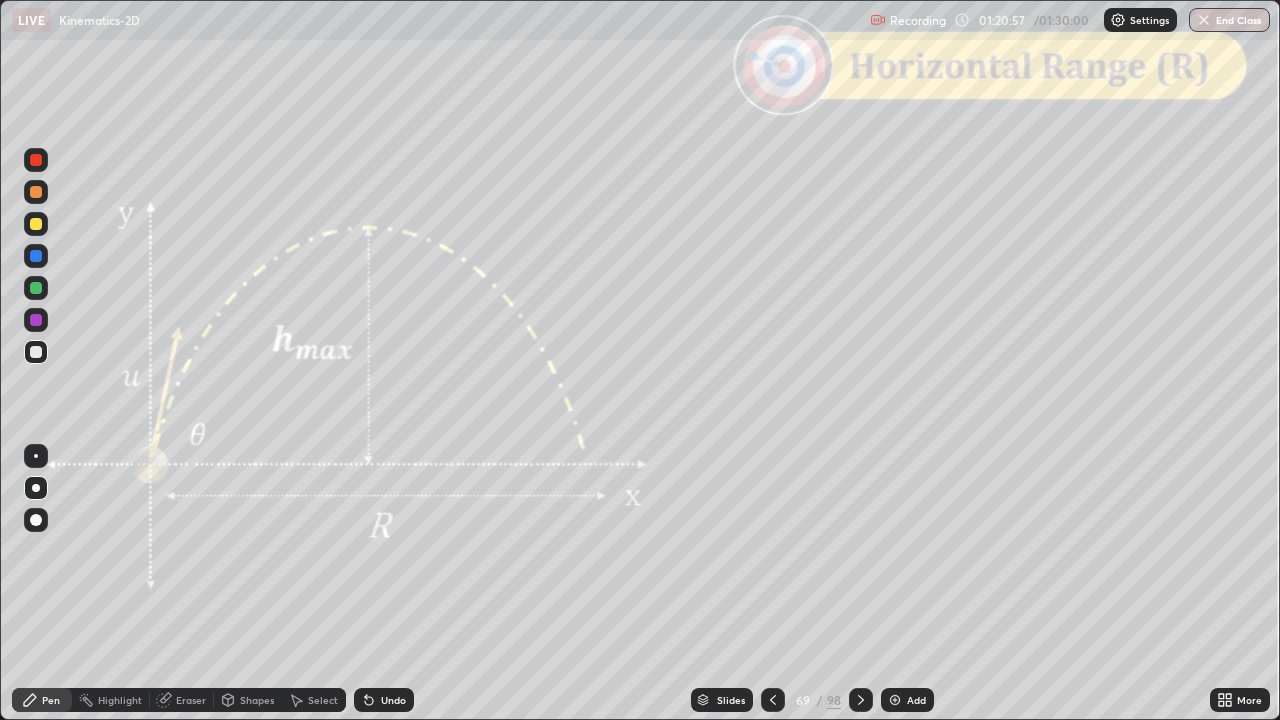 click at bounding box center (36, 192) 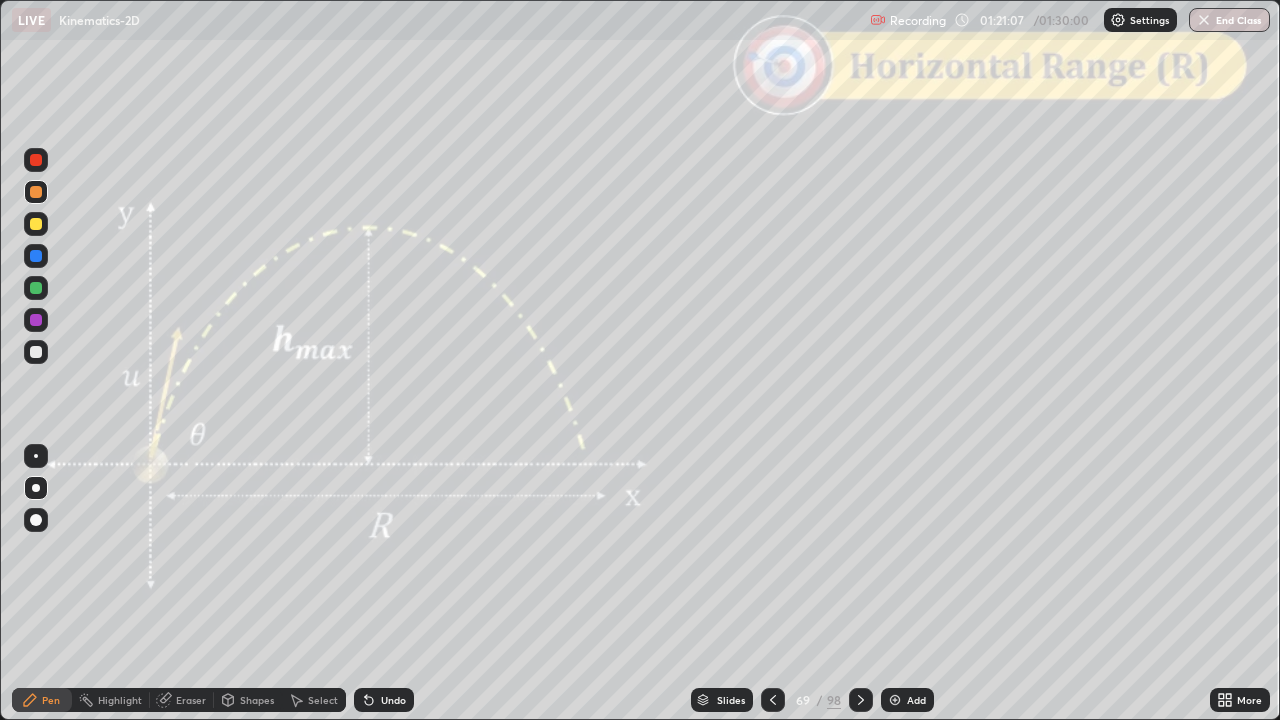 click on "Slides" at bounding box center (731, 700) 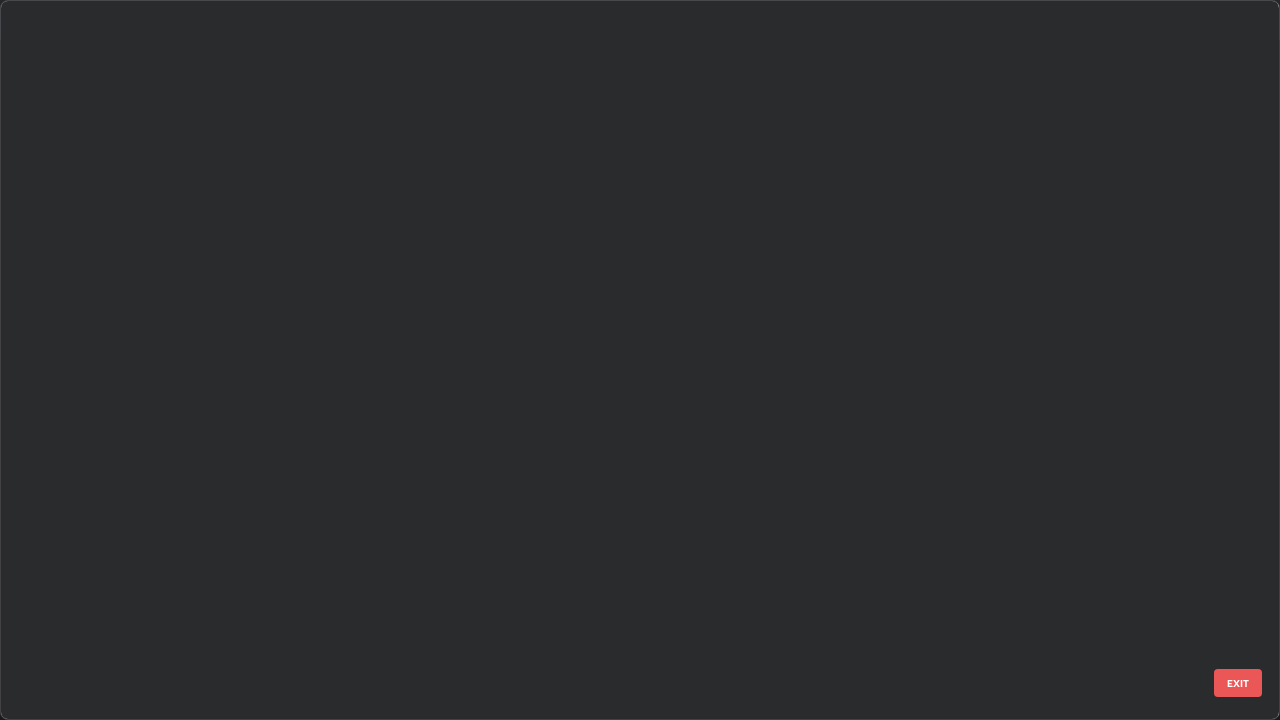 scroll, scrollTop: 4448, scrollLeft: 0, axis: vertical 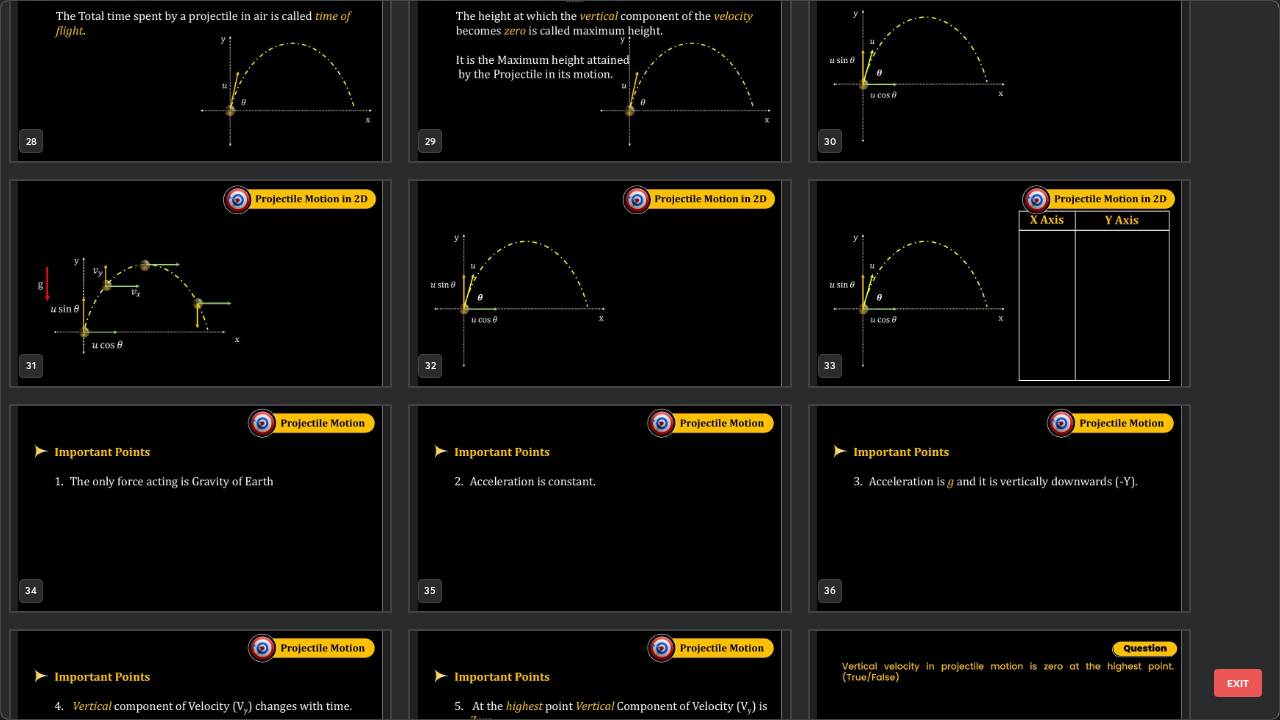 click at bounding box center (999, 283) 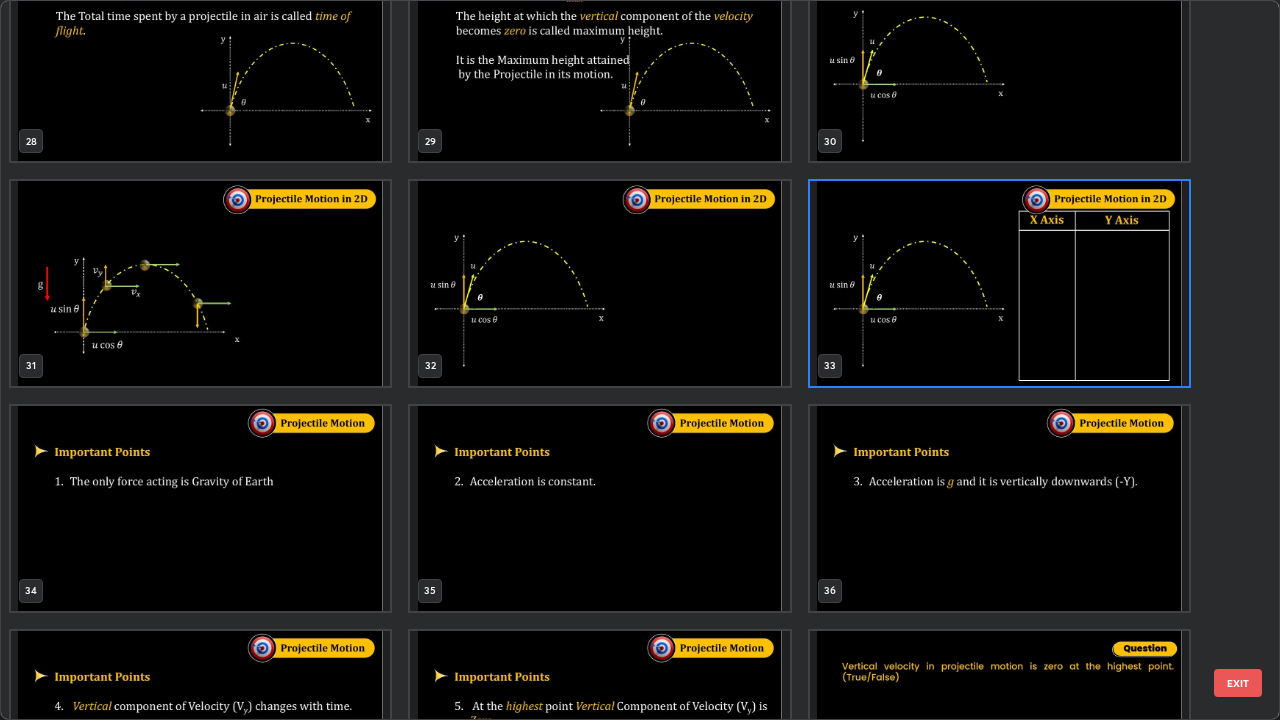 click on "EXIT" at bounding box center (1238, 683) 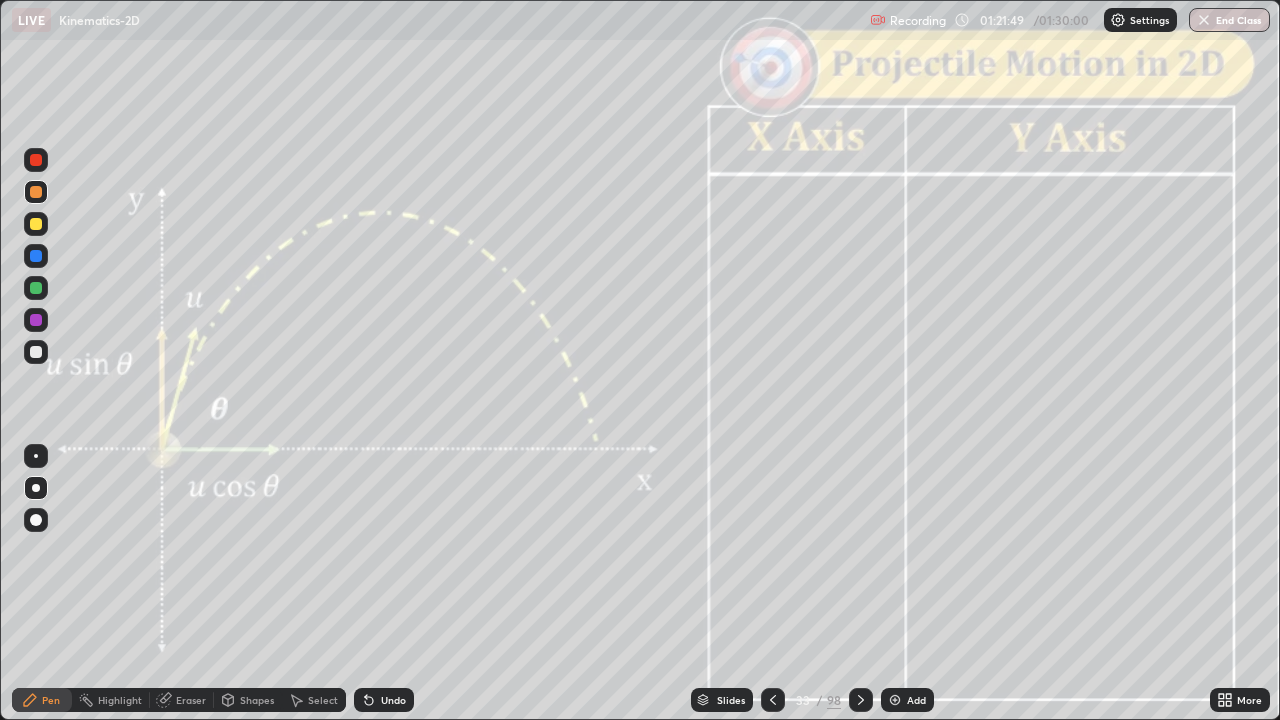 click on "Slides" at bounding box center (722, 700) 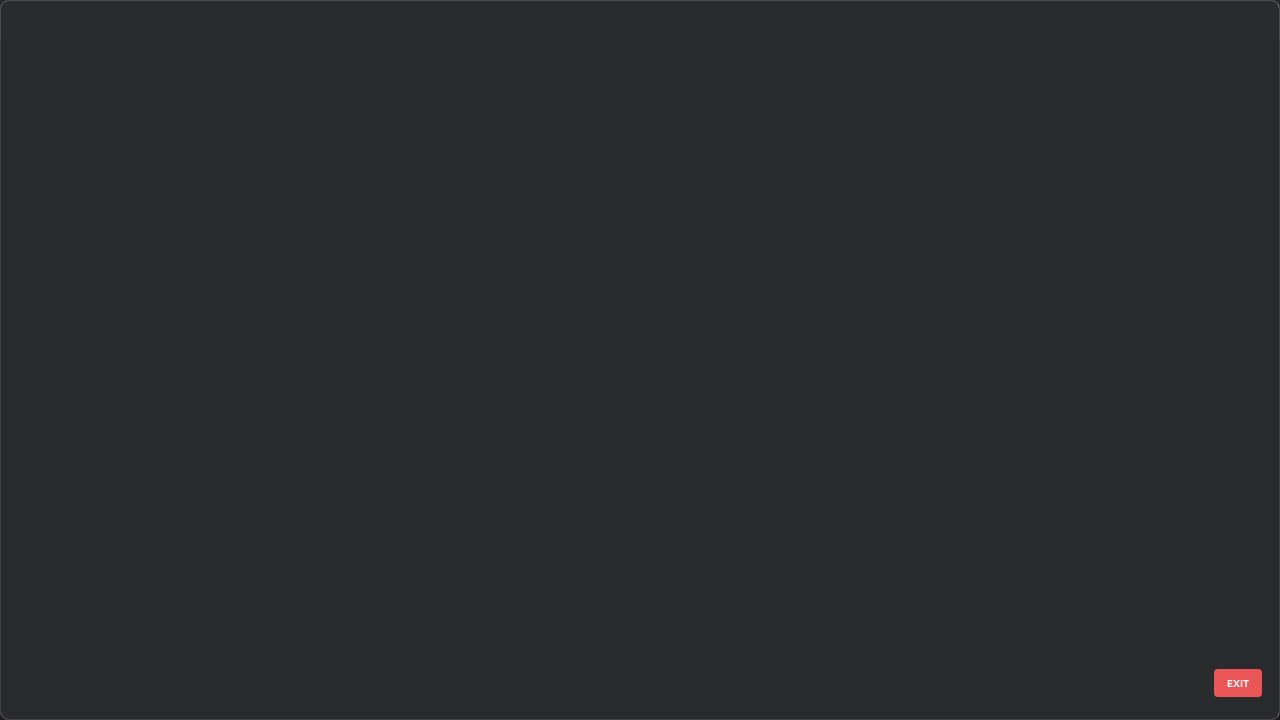 scroll, scrollTop: 1753, scrollLeft: 0, axis: vertical 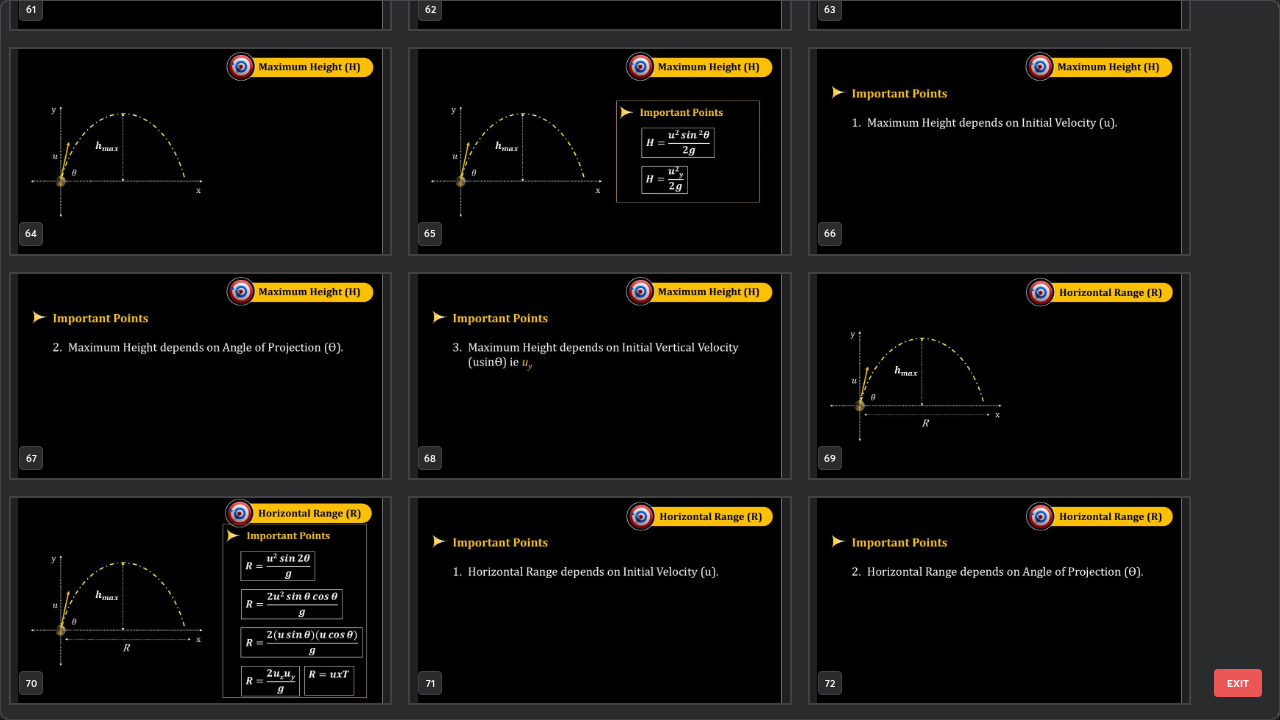 click at bounding box center [999, 376] 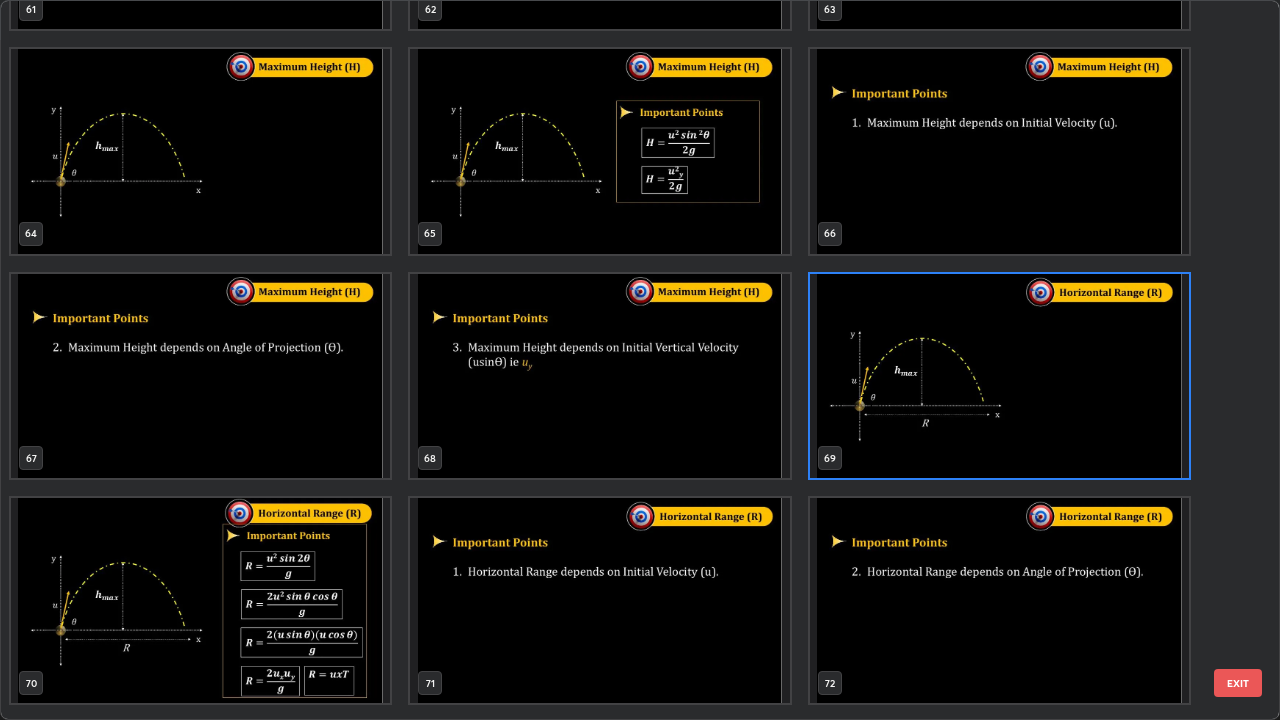 click on "EXIT" at bounding box center (1238, 683) 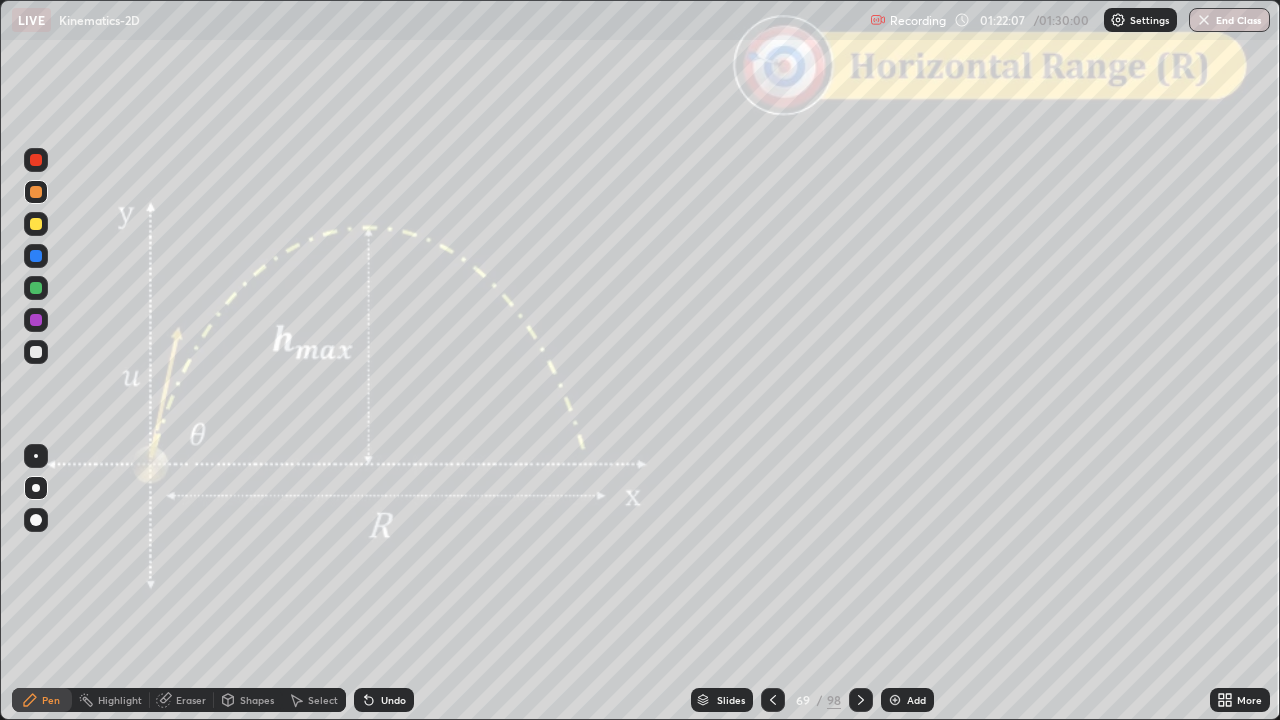 click on "Undo" at bounding box center [384, 700] 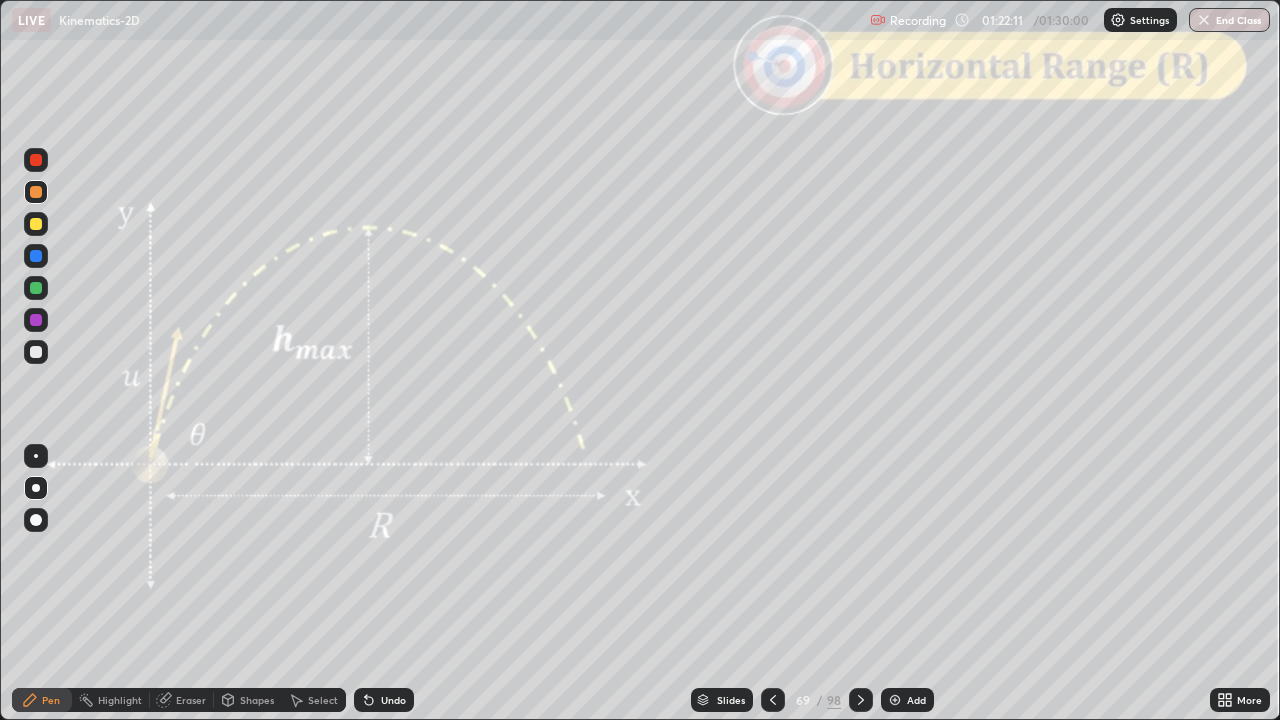 click on "Shapes" at bounding box center [257, 700] 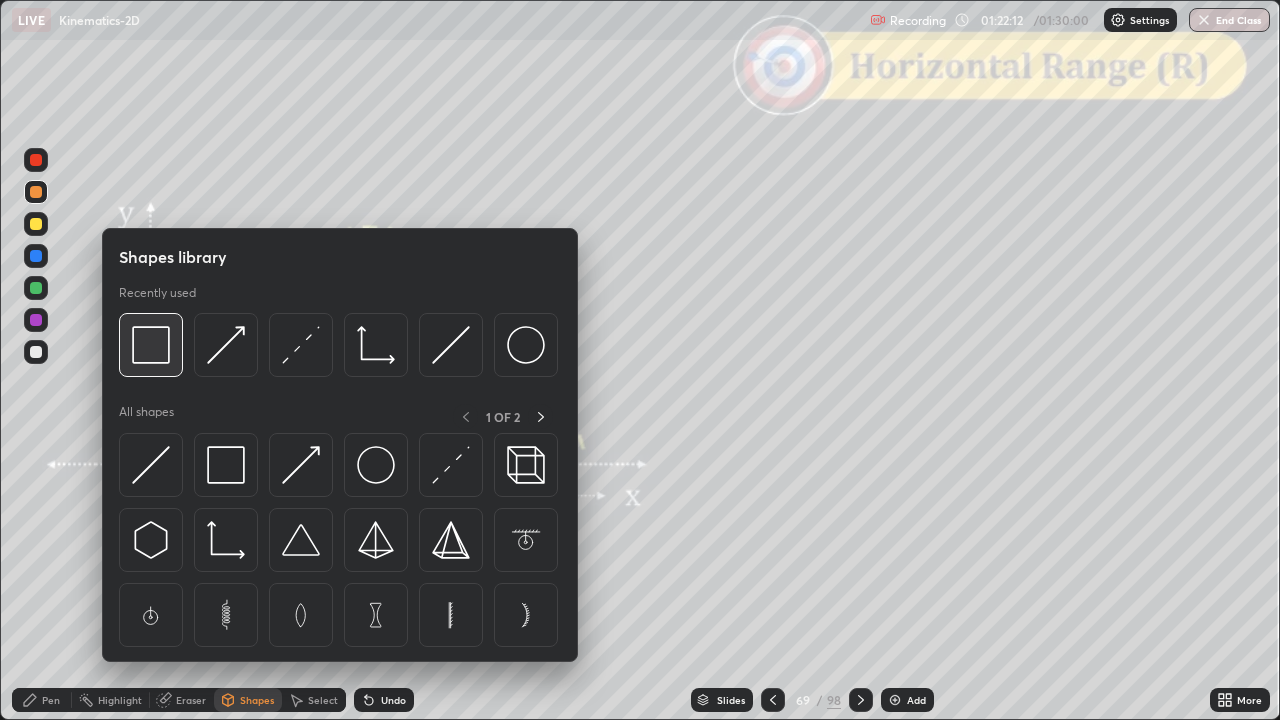 click at bounding box center (151, 345) 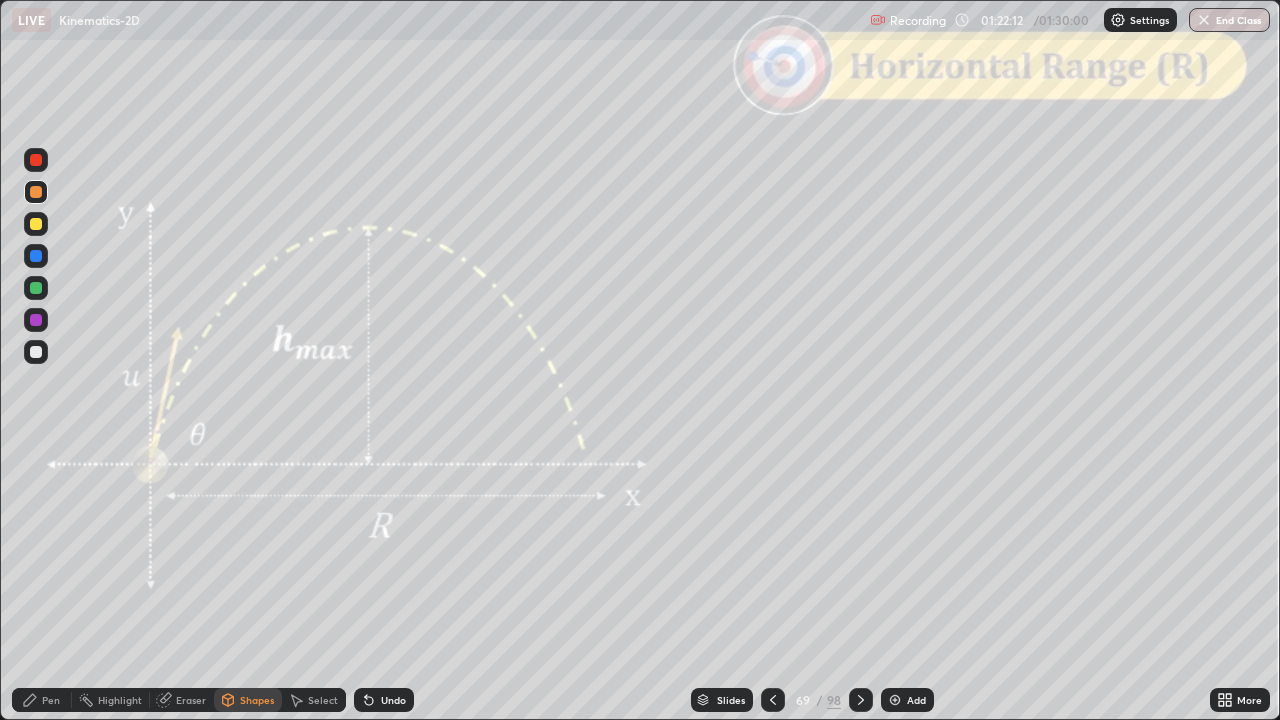 click at bounding box center [36, 160] 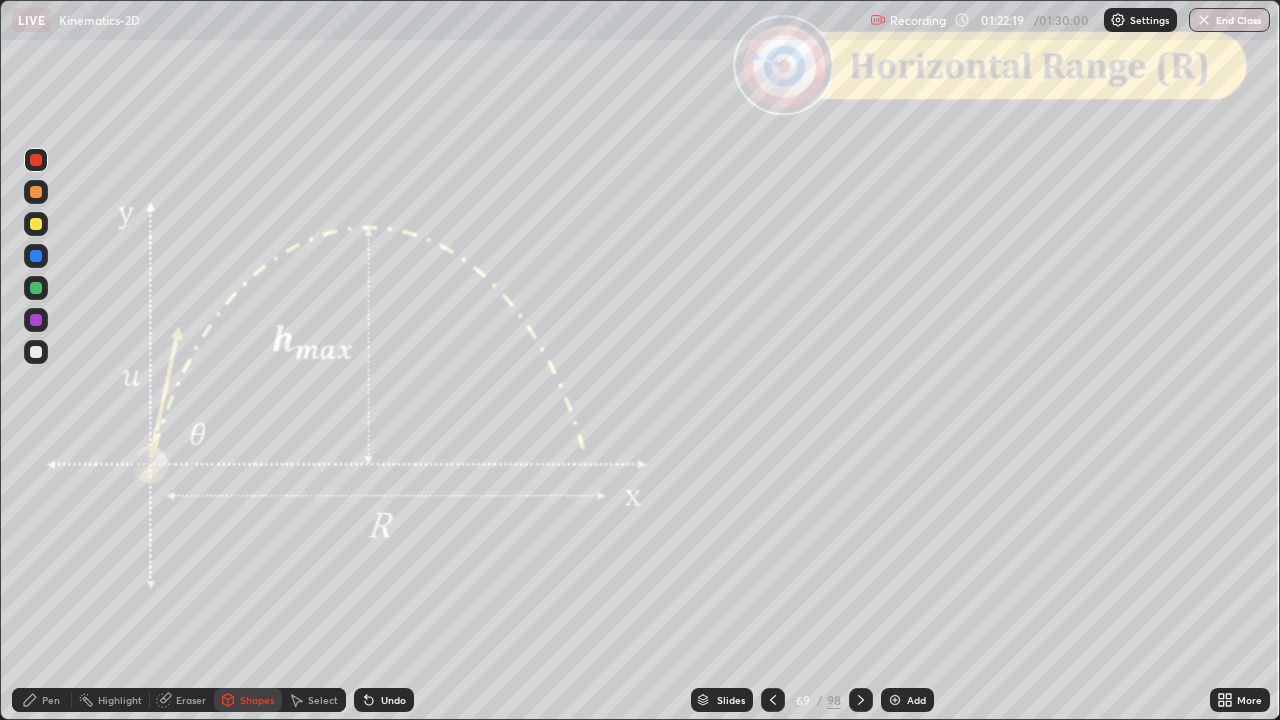 click on "Pen" at bounding box center (42, 700) 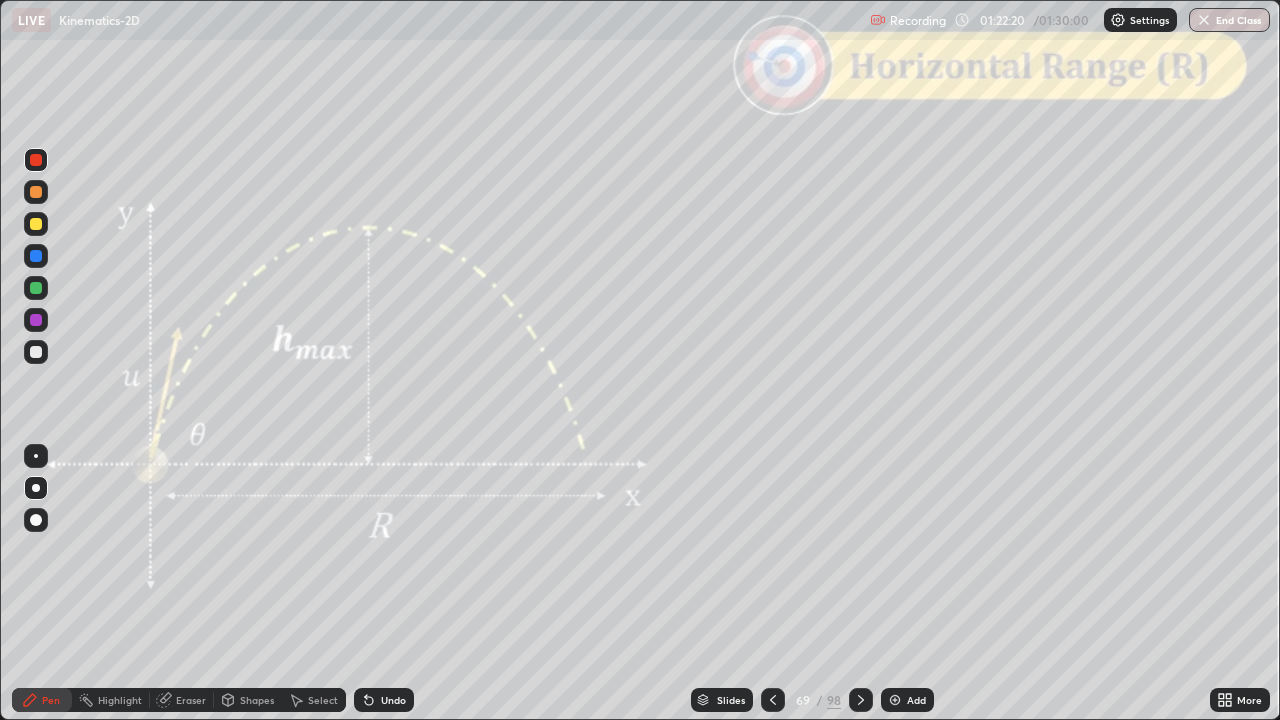 click at bounding box center [36, 192] 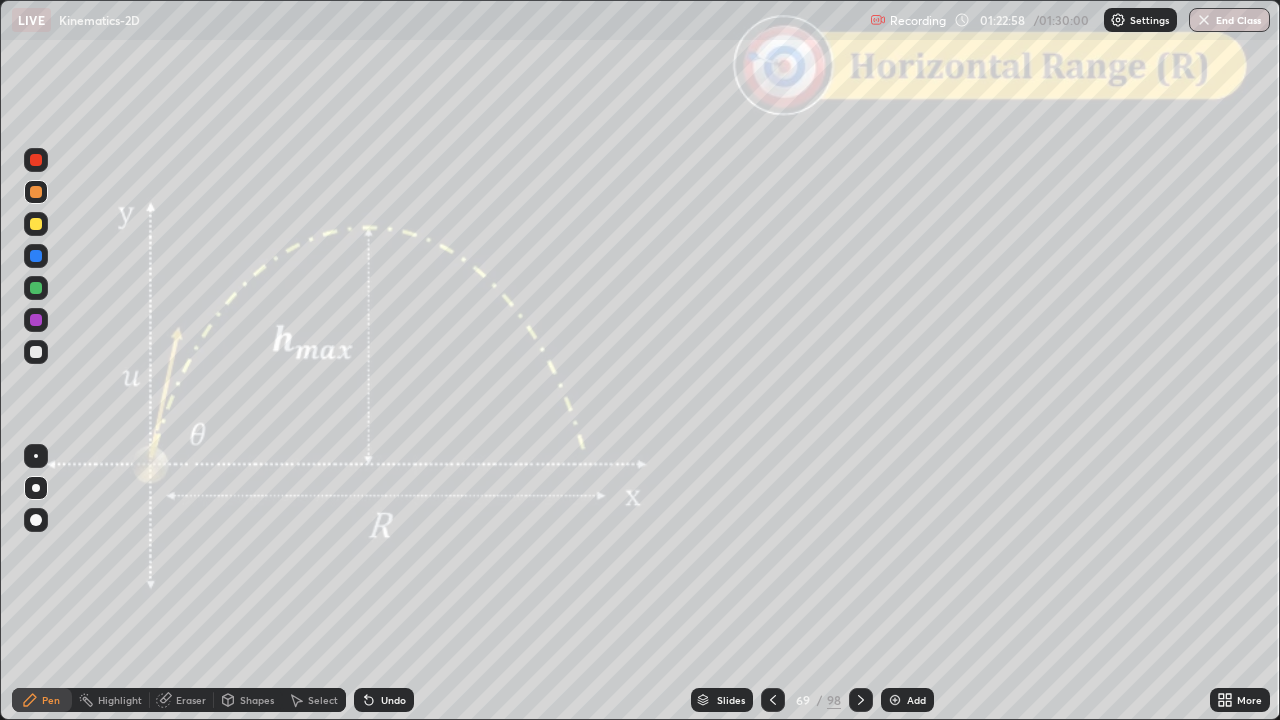 click on "Shapes" at bounding box center [257, 700] 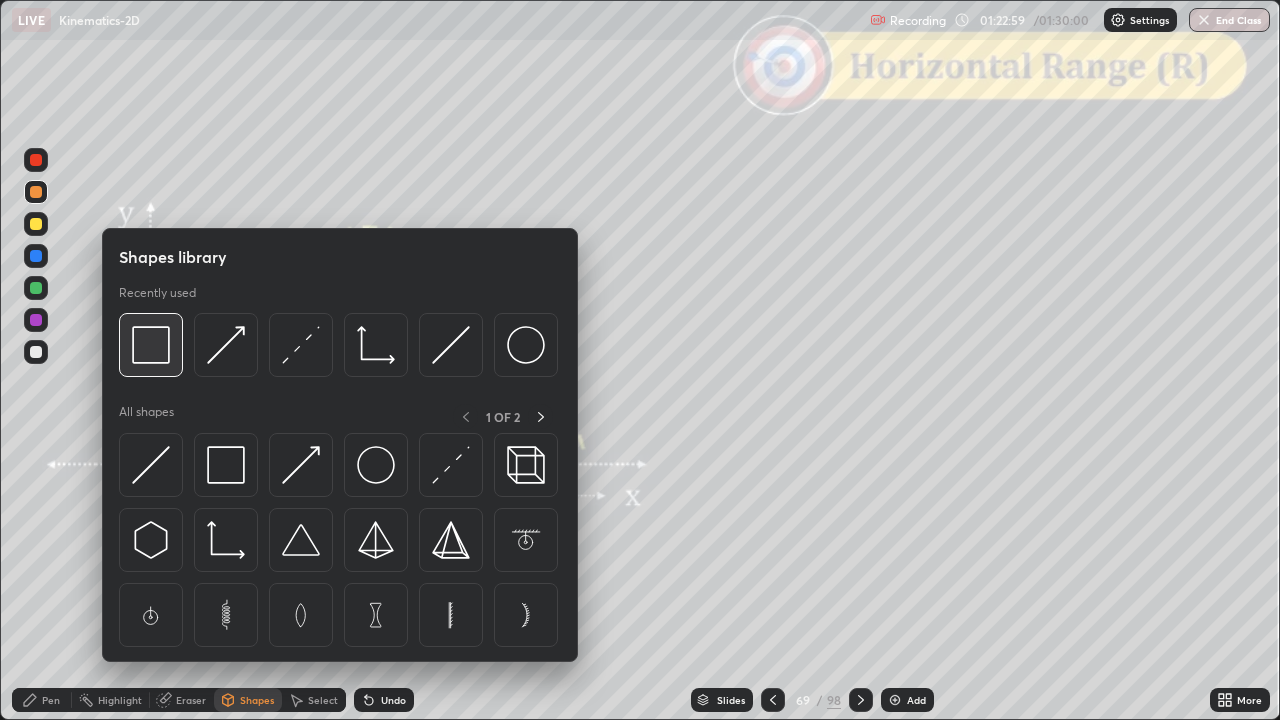 click at bounding box center (151, 345) 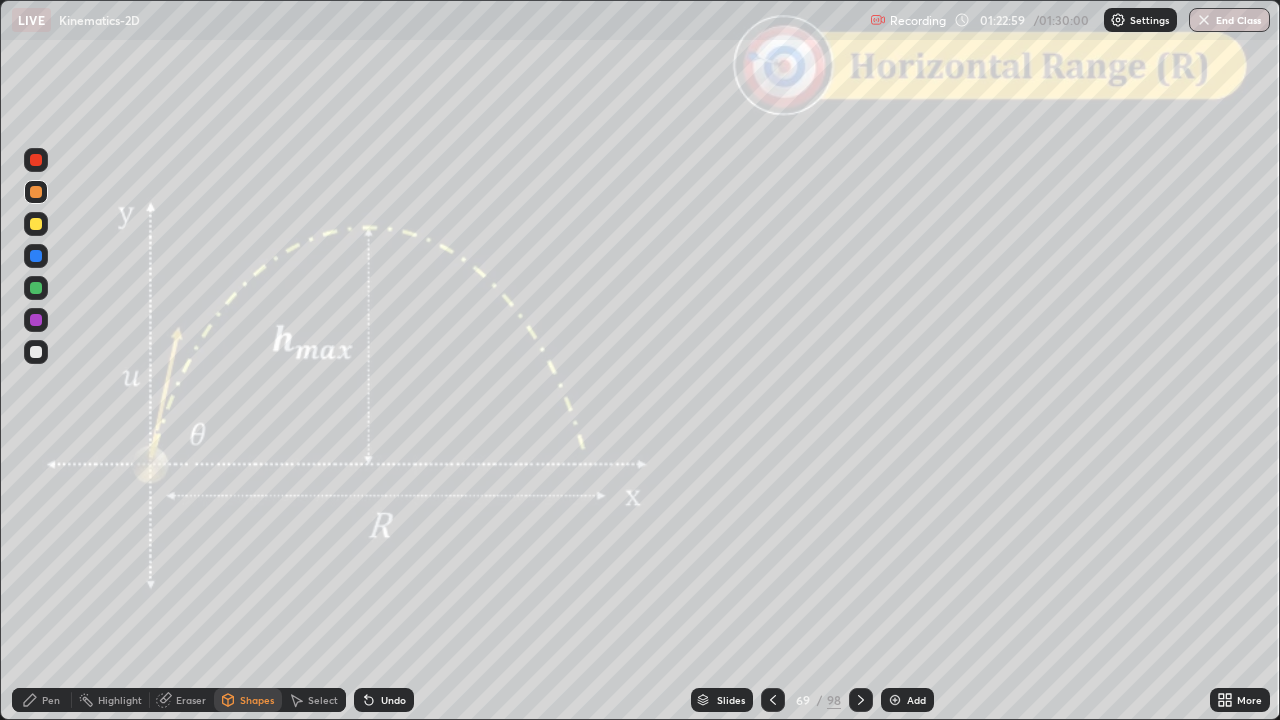 click at bounding box center (36, 160) 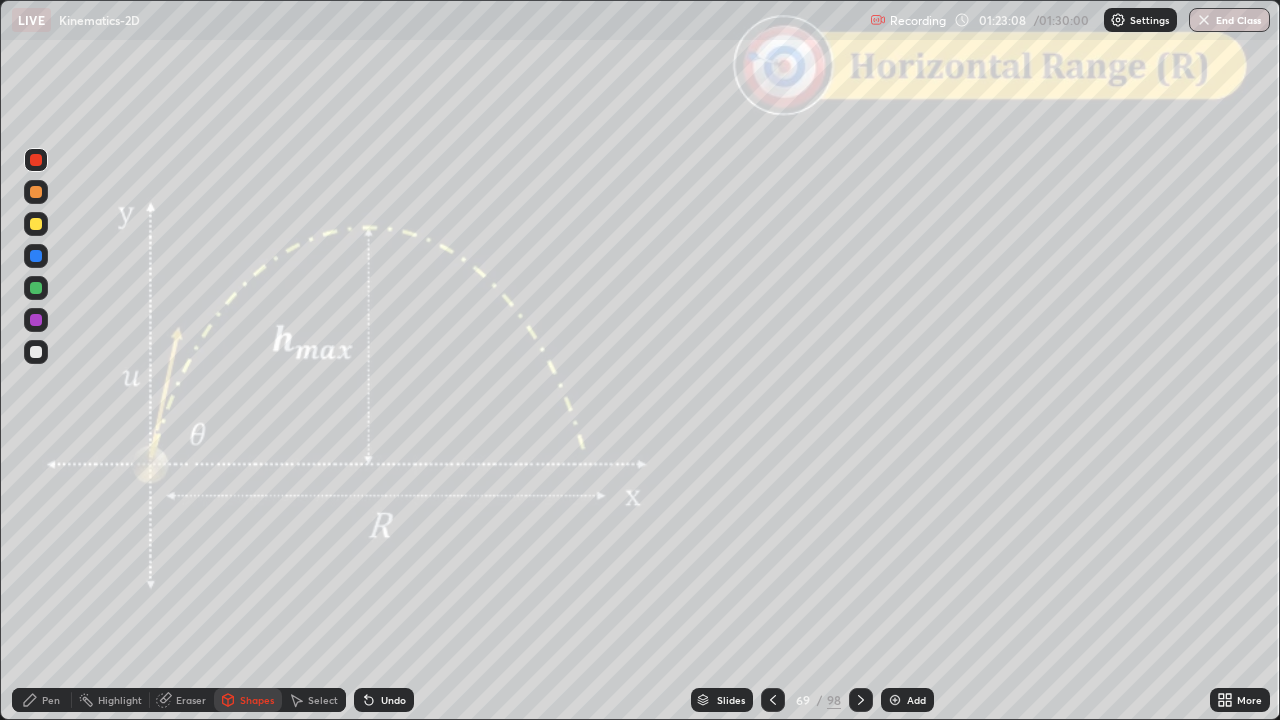 click at bounding box center (36, 192) 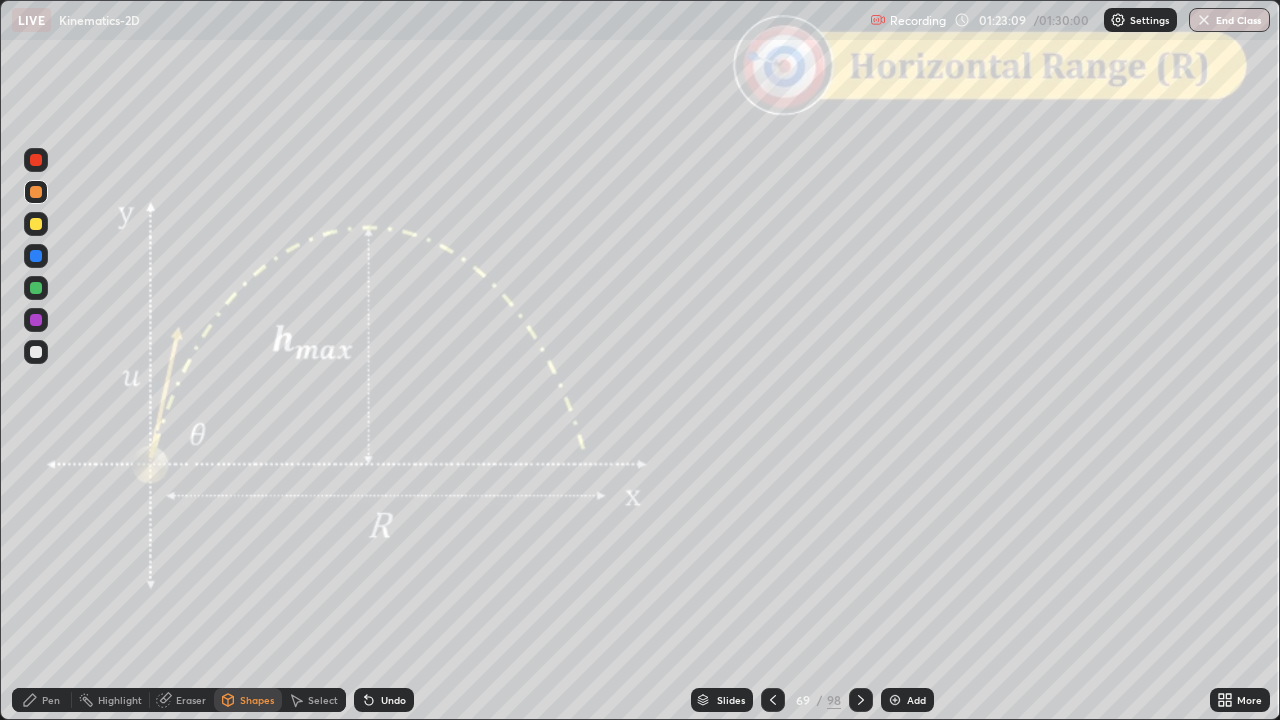click on "Pen" at bounding box center (51, 700) 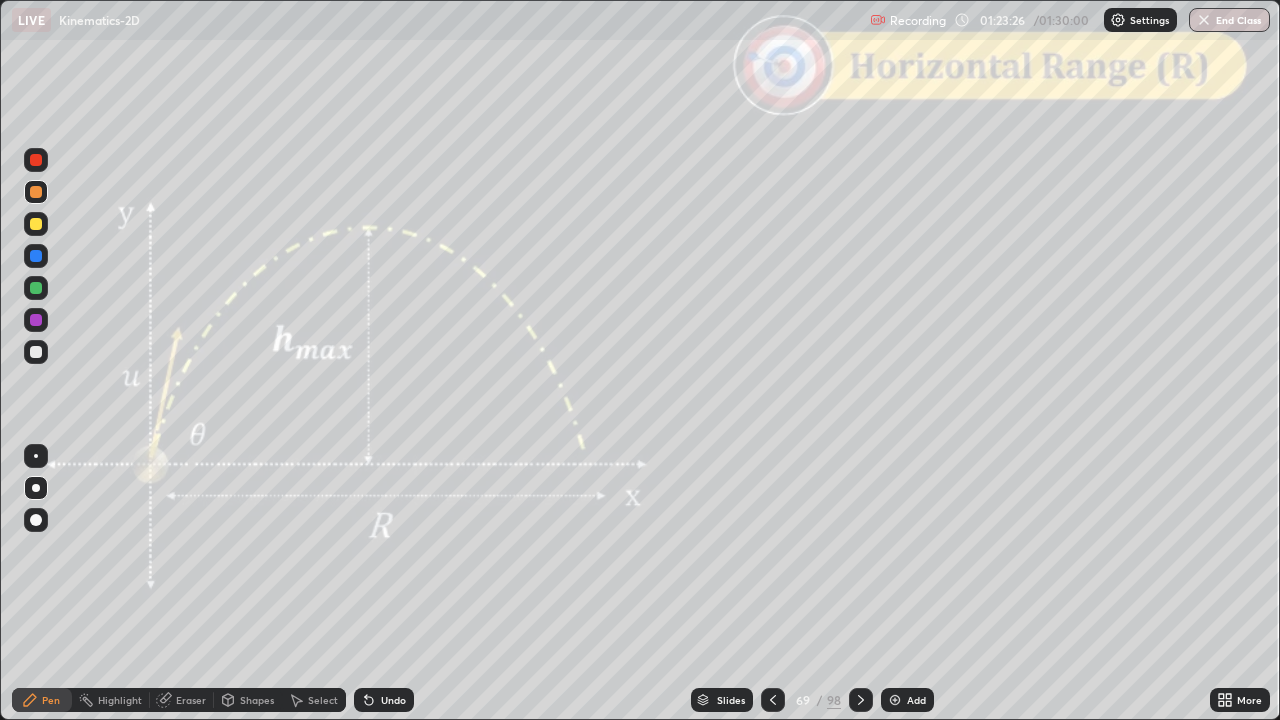 click on "Shapes" at bounding box center [257, 700] 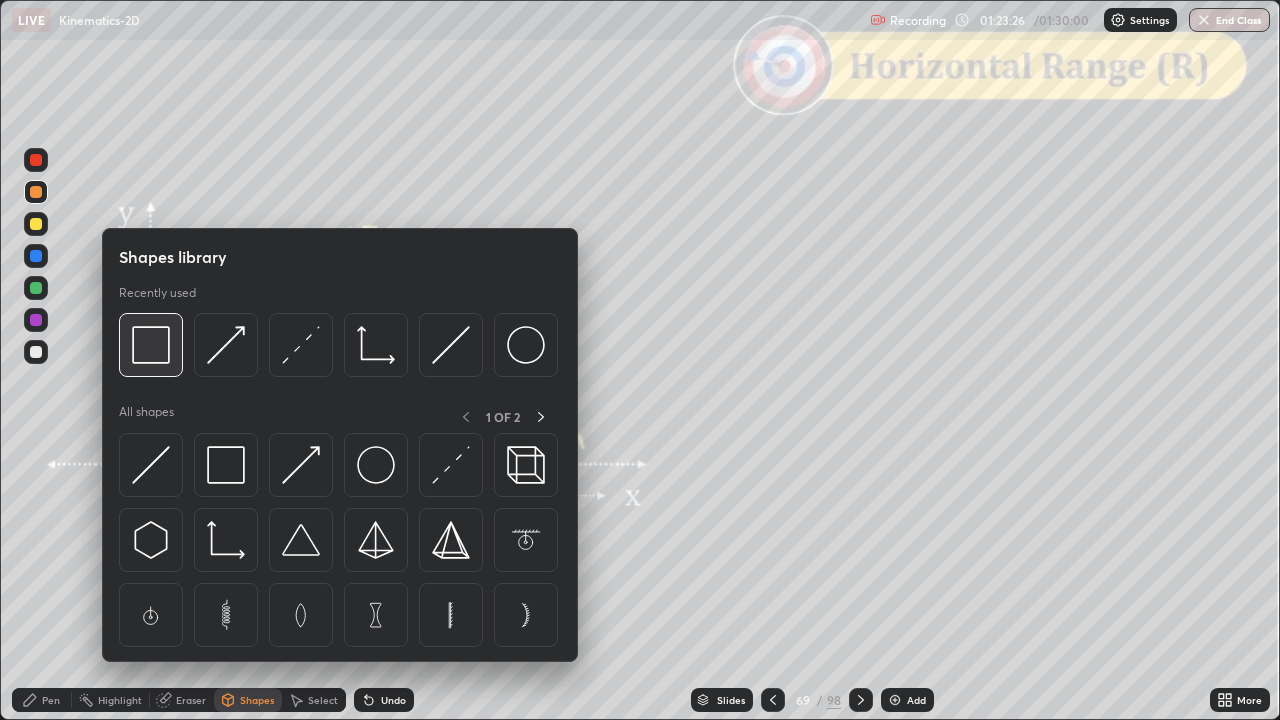 click at bounding box center (151, 345) 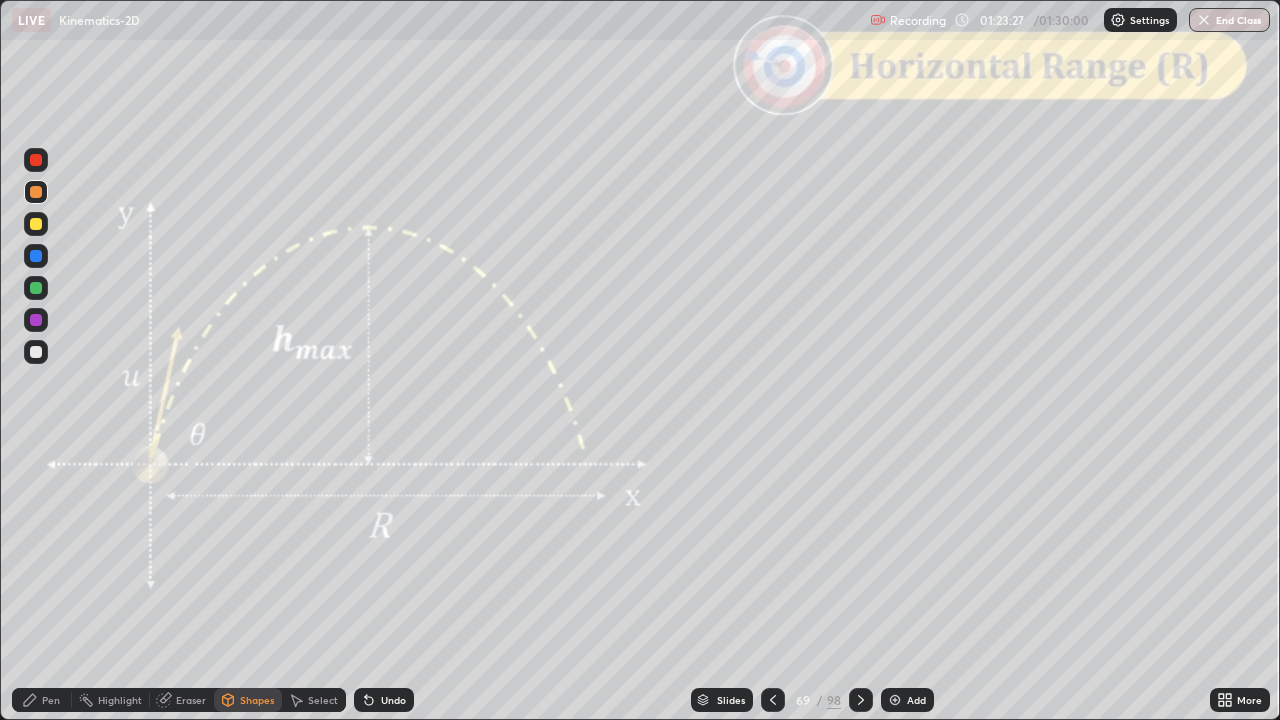 click at bounding box center (36, 160) 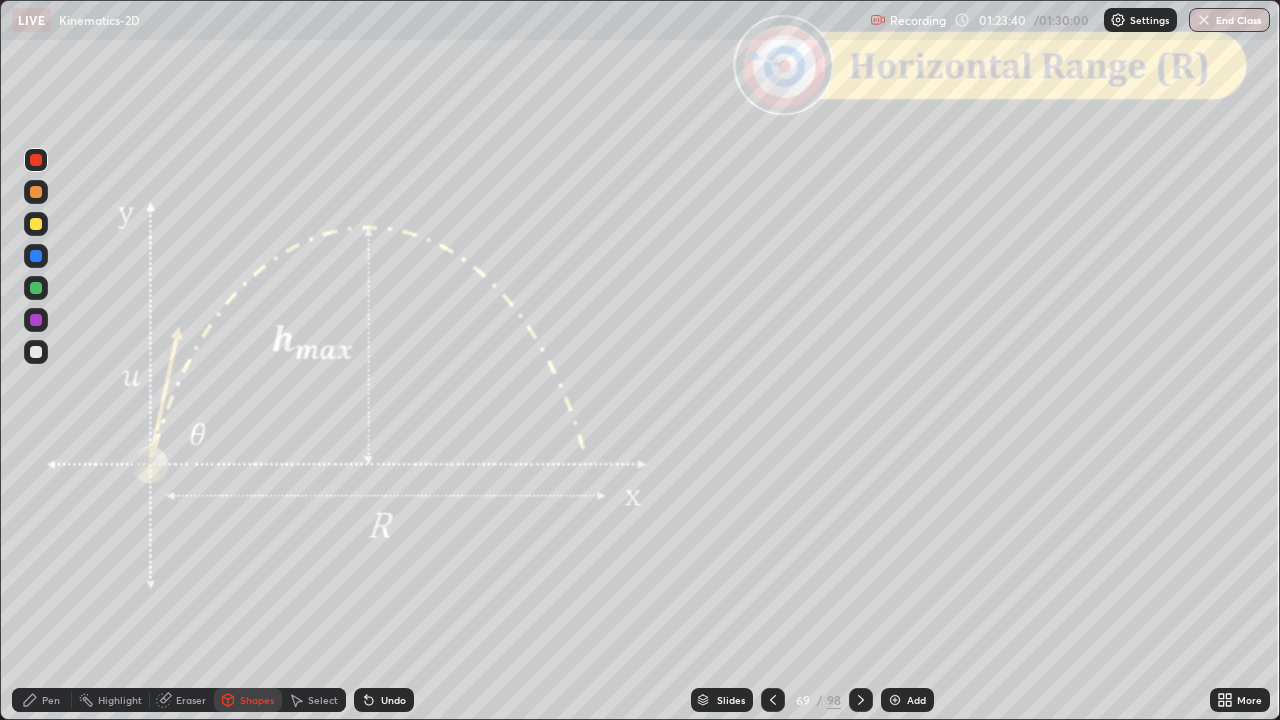 click at bounding box center [36, 256] 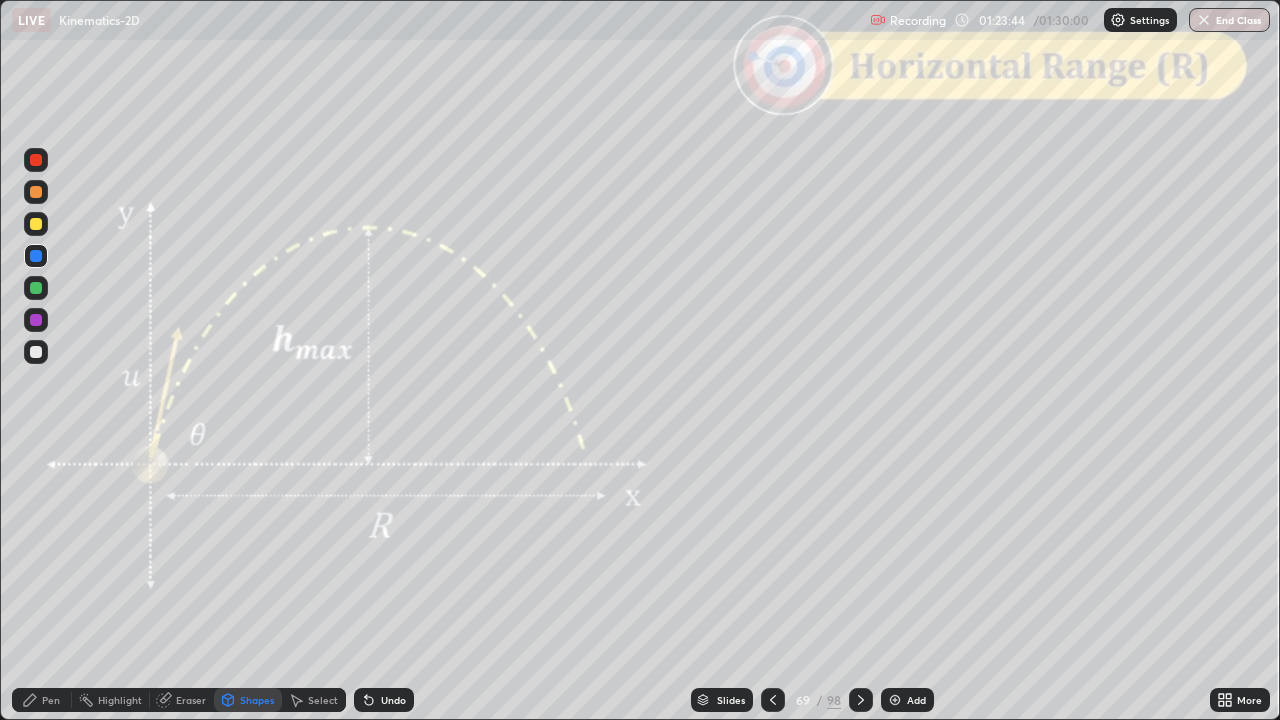 click on "Undo" at bounding box center [393, 700] 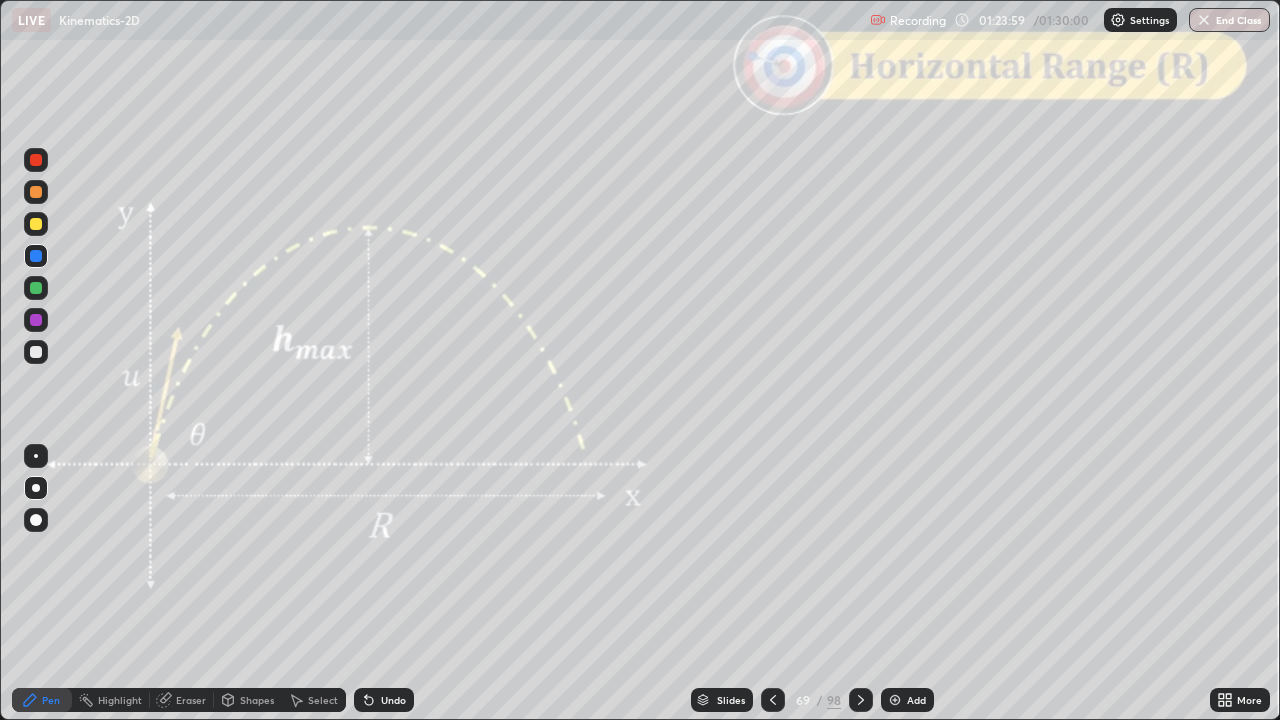 click at bounding box center [36, 192] 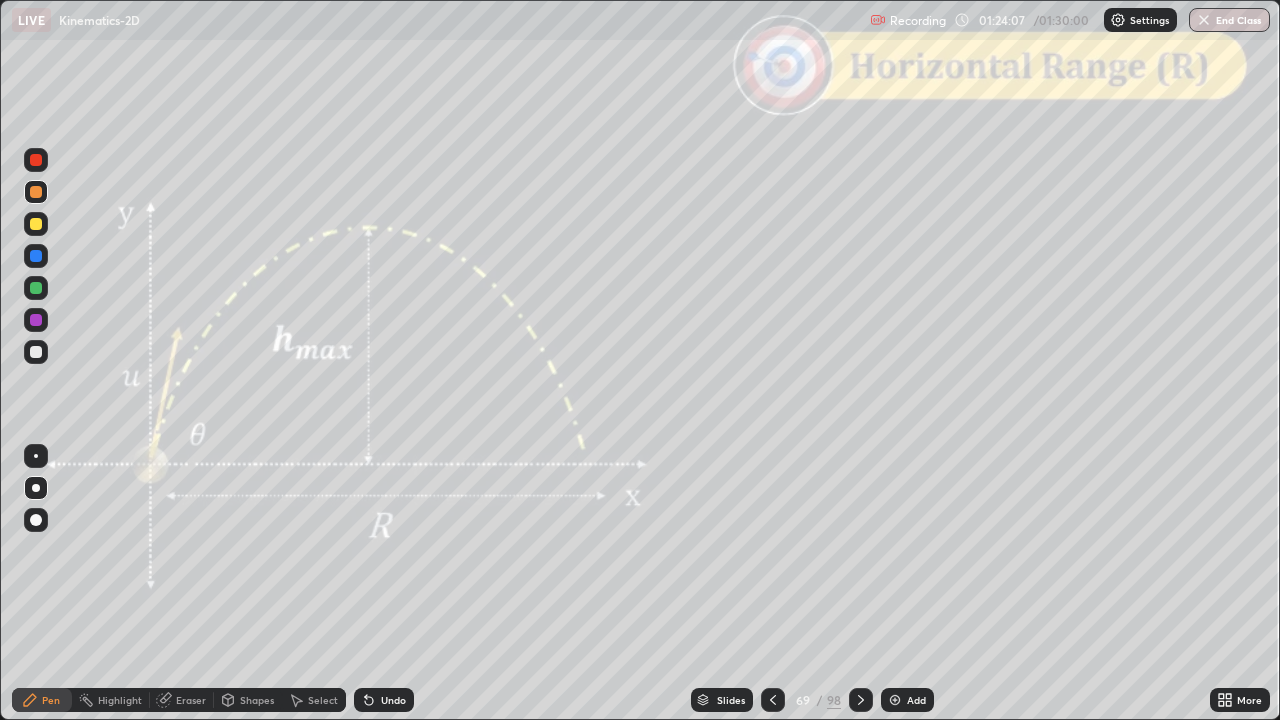 click on "Undo" at bounding box center (393, 700) 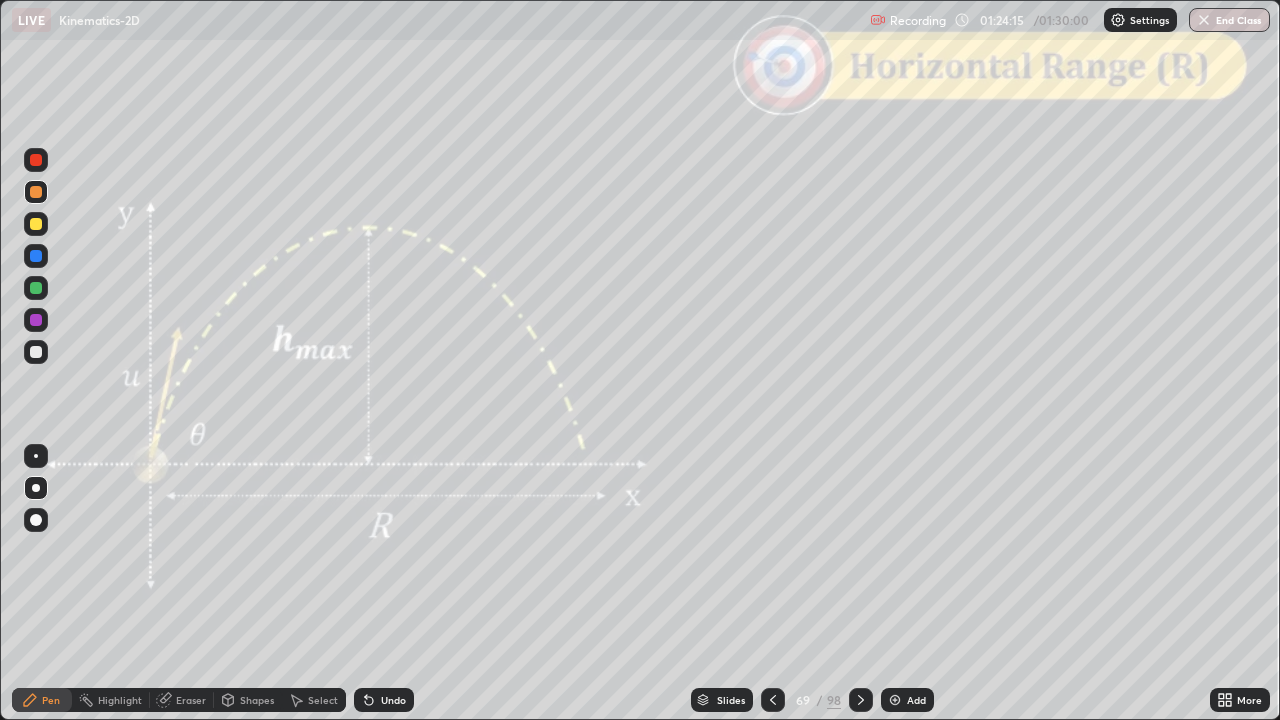 click on "Shapes" at bounding box center [257, 700] 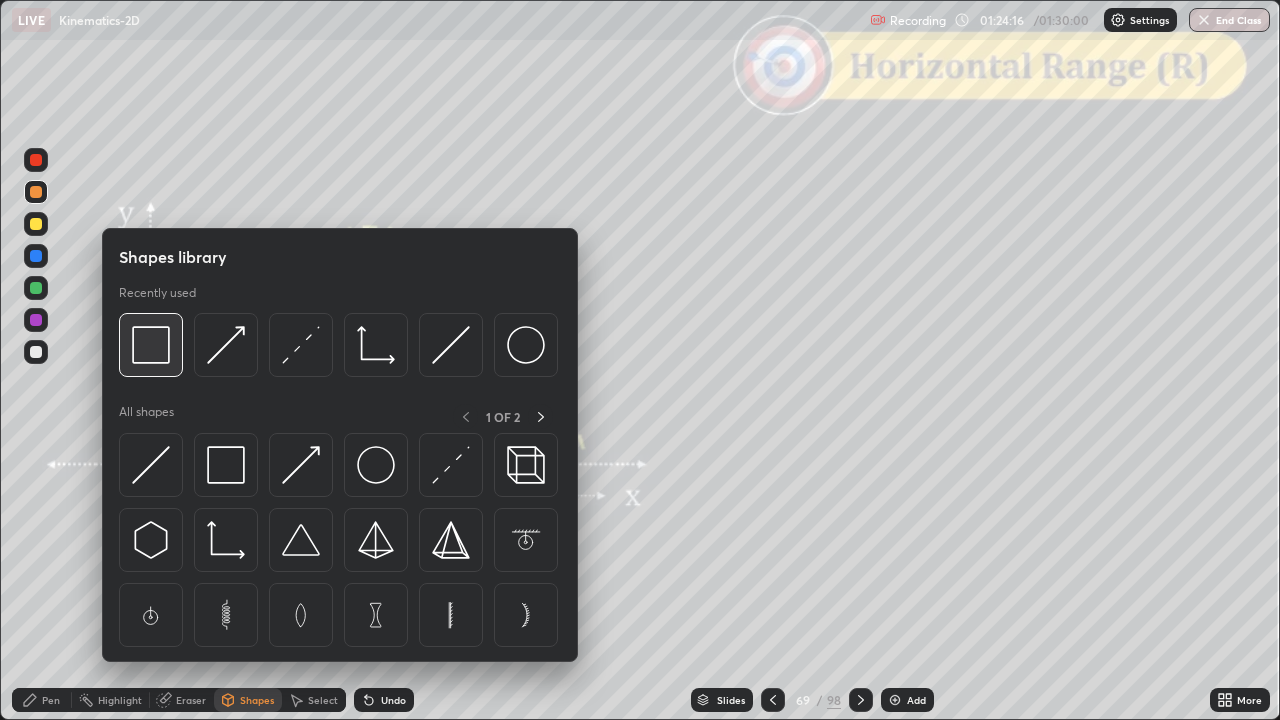 click at bounding box center (151, 345) 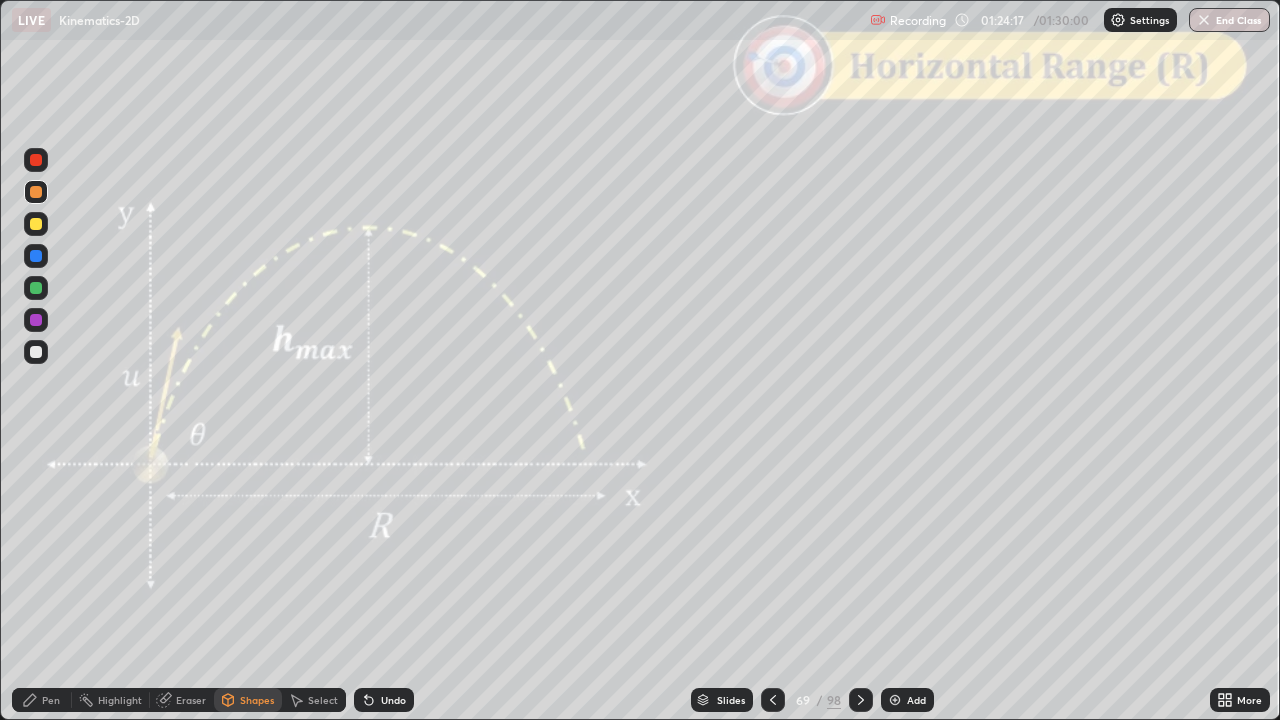 click at bounding box center (36, 160) 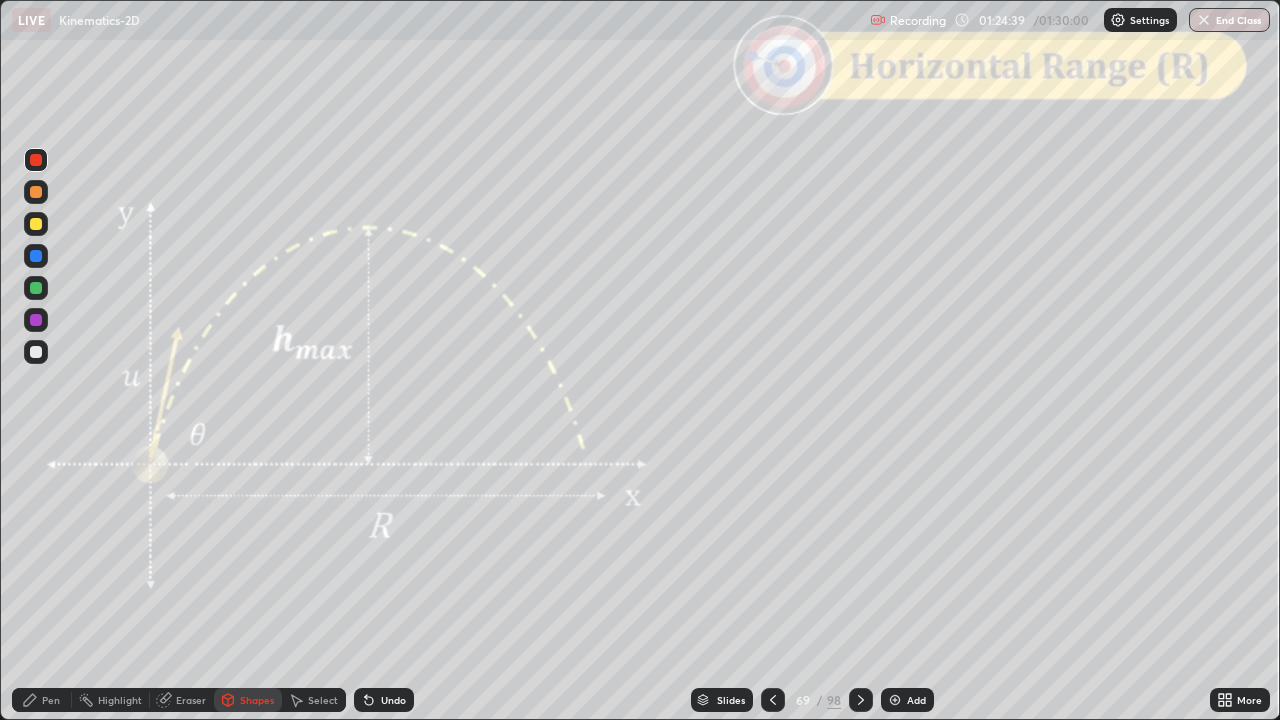 click on "Slides" at bounding box center [731, 700] 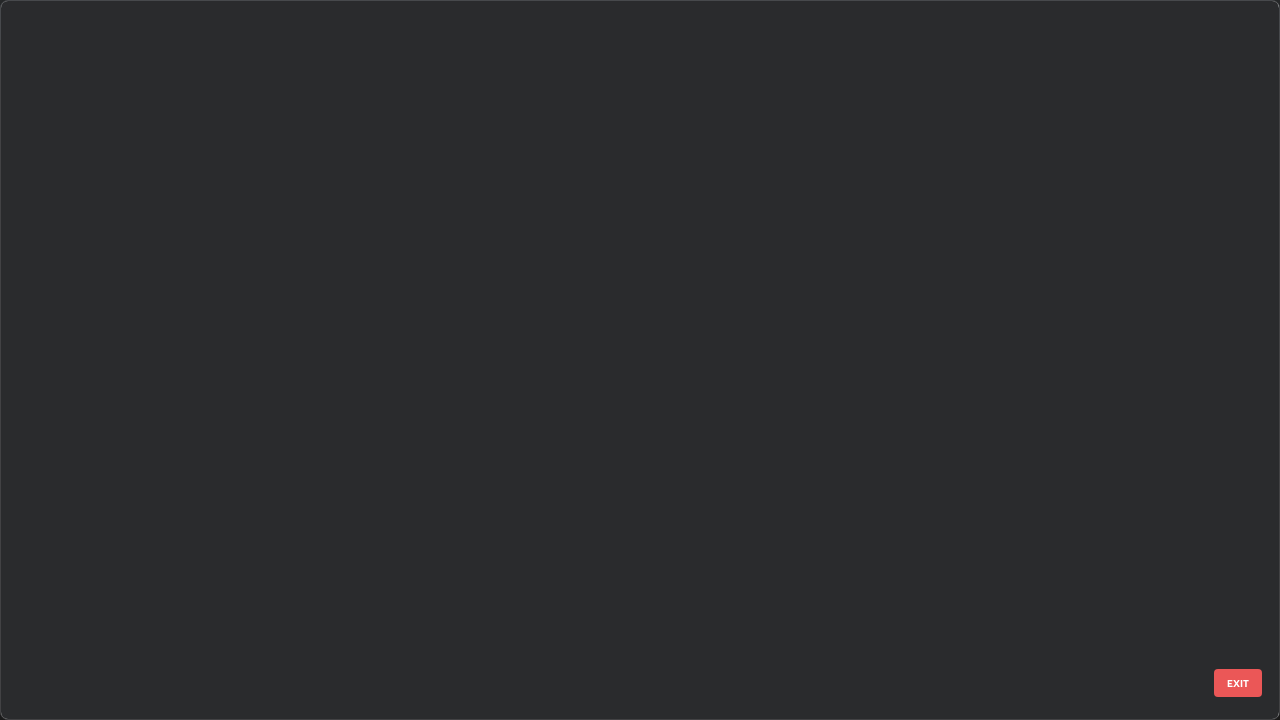 scroll, scrollTop: 4448, scrollLeft: 0, axis: vertical 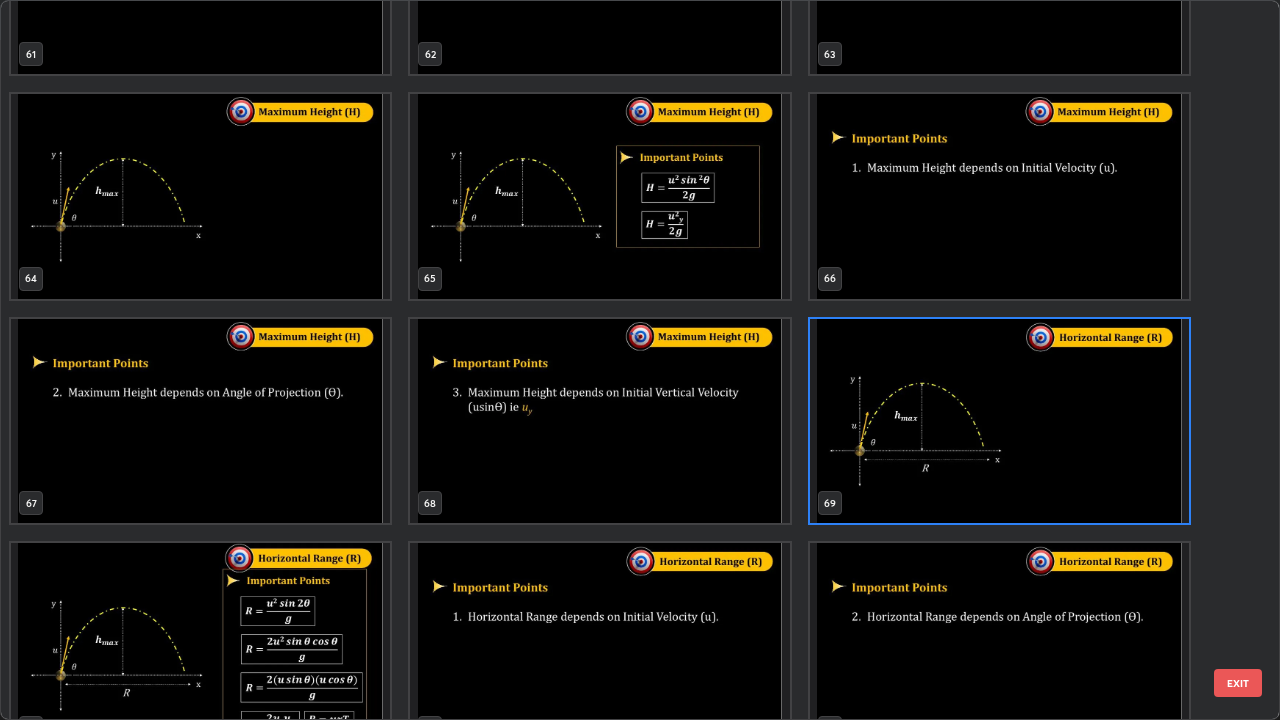 click at bounding box center (200, 645) 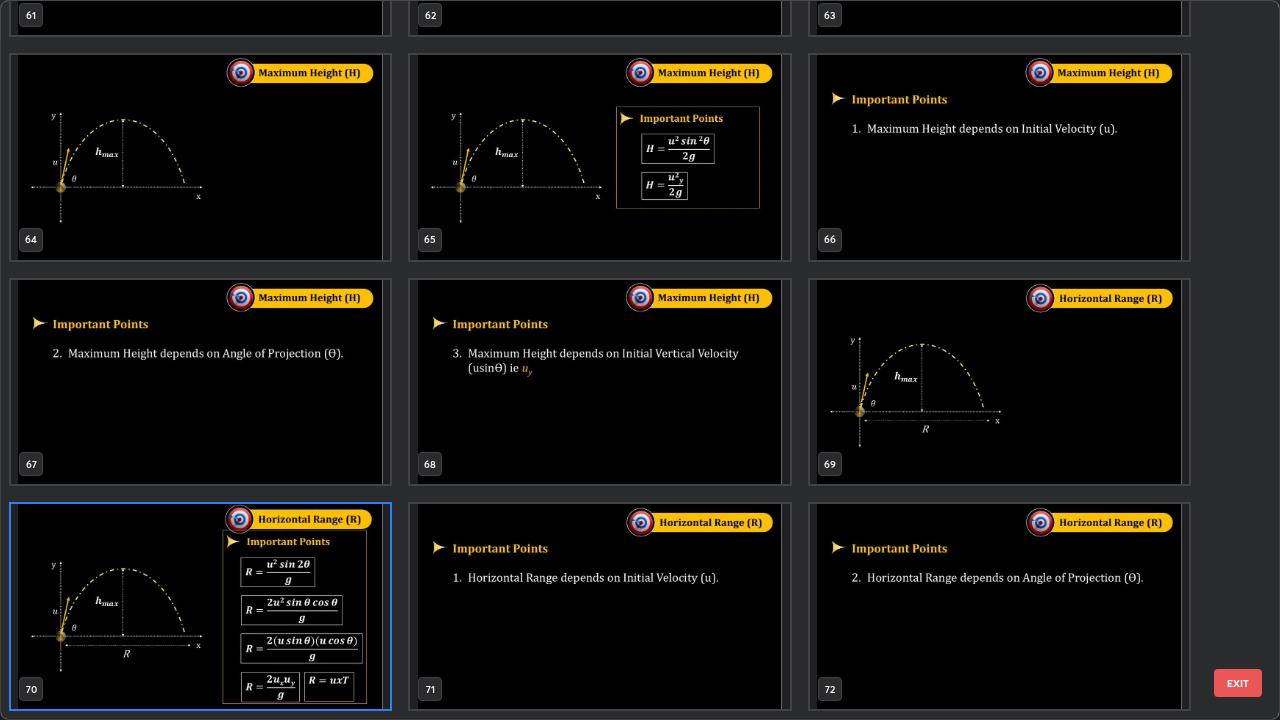 click on "EXIT" at bounding box center [1238, 683] 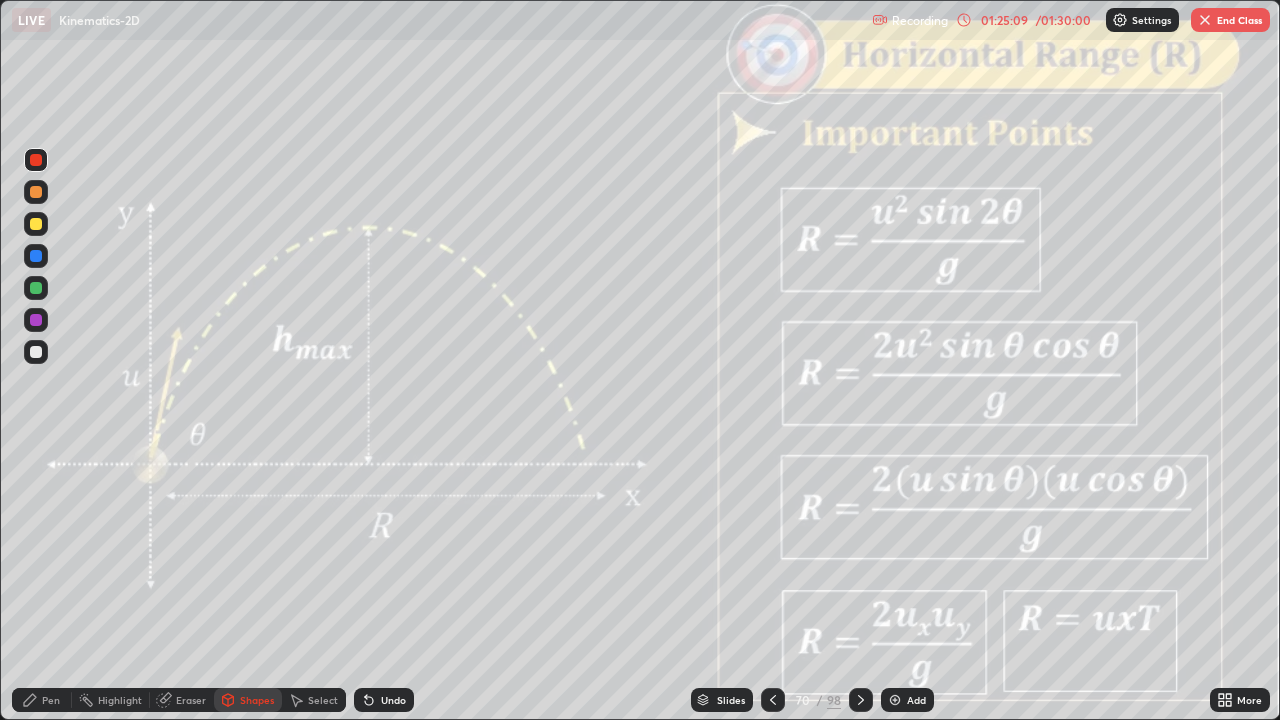 click on "Slides" at bounding box center (722, 700) 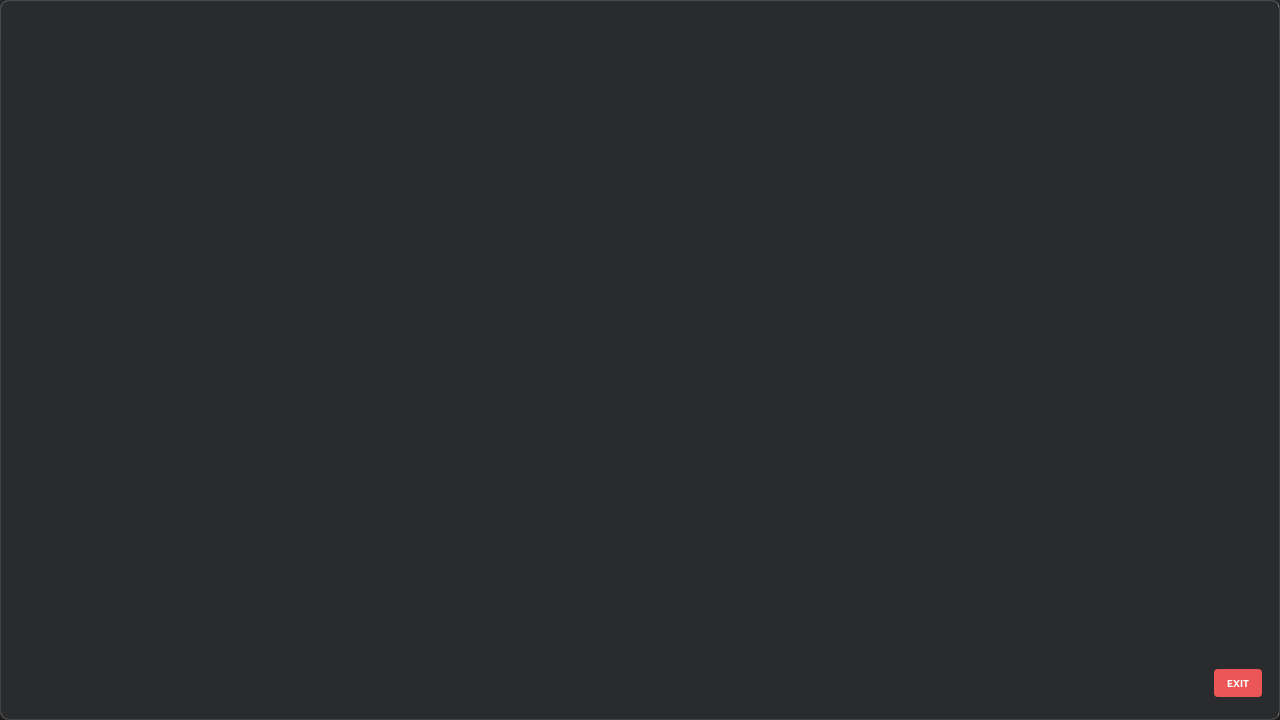 scroll, scrollTop: 4673, scrollLeft: 0, axis: vertical 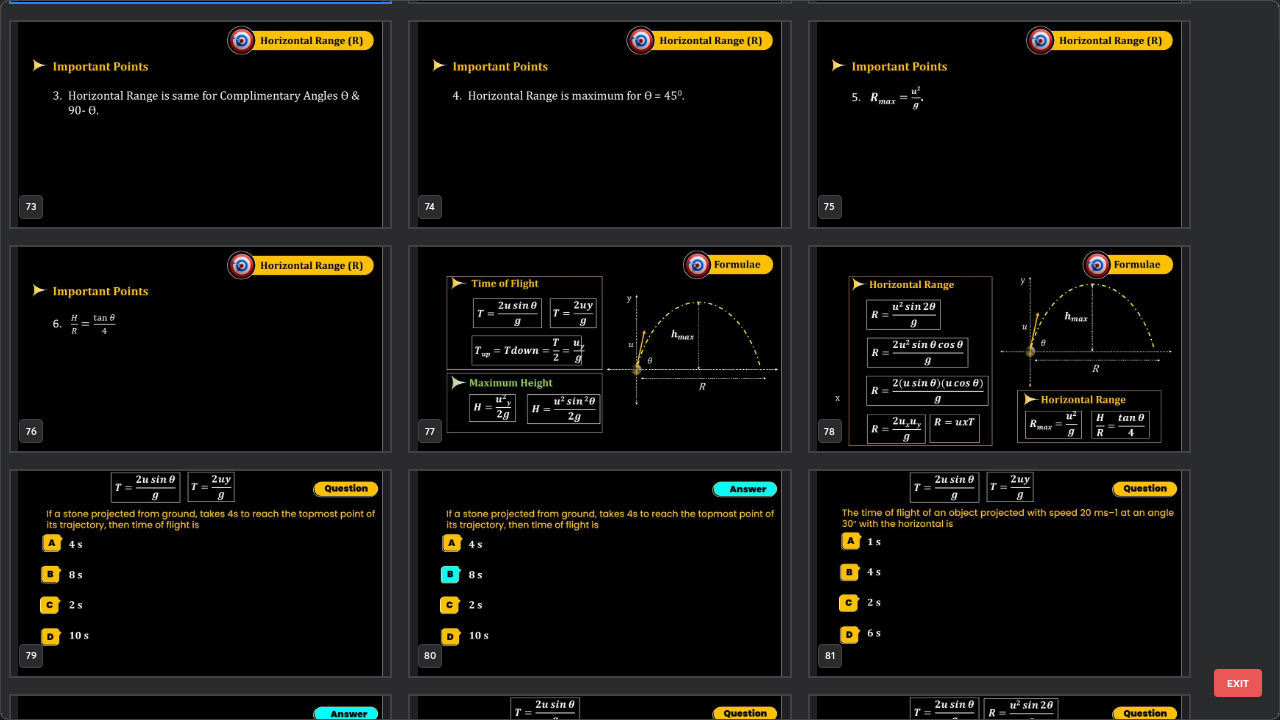click at bounding box center (599, 349) 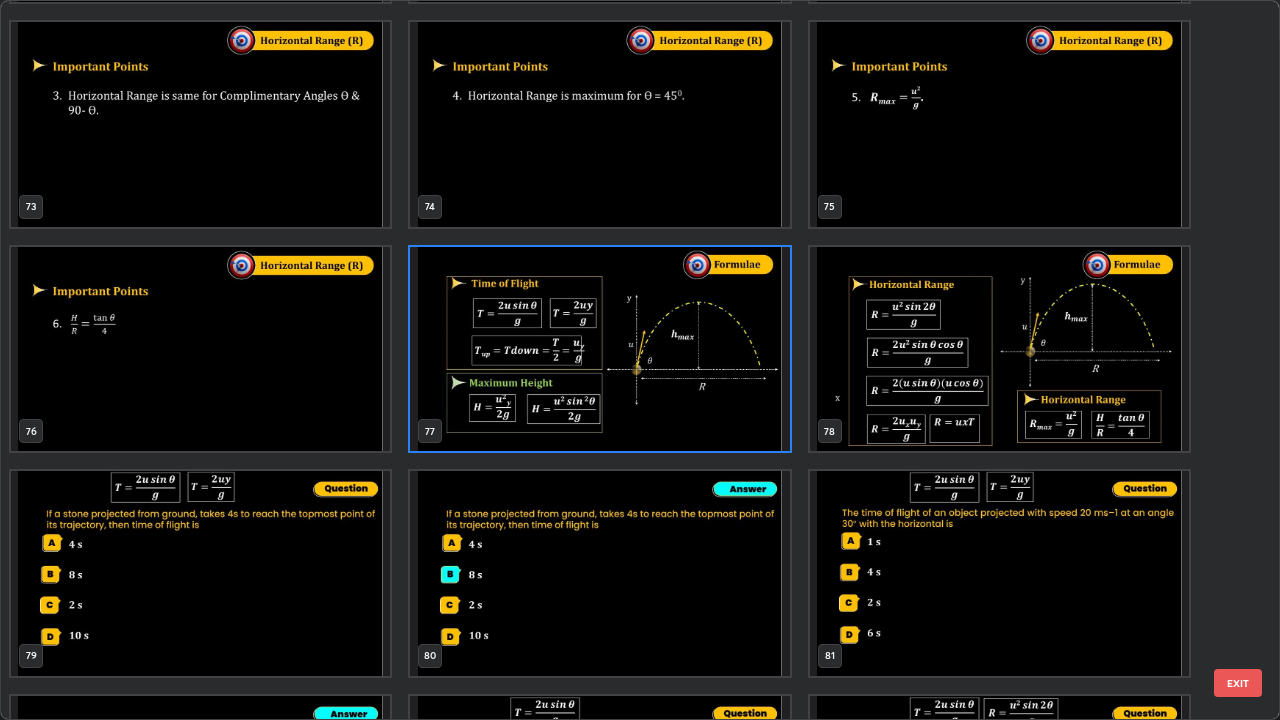 click on "70 71 72 73 74 75 76 77 78 79 80 81 82 83 84 85 86 87" at bounding box center (622, 360) 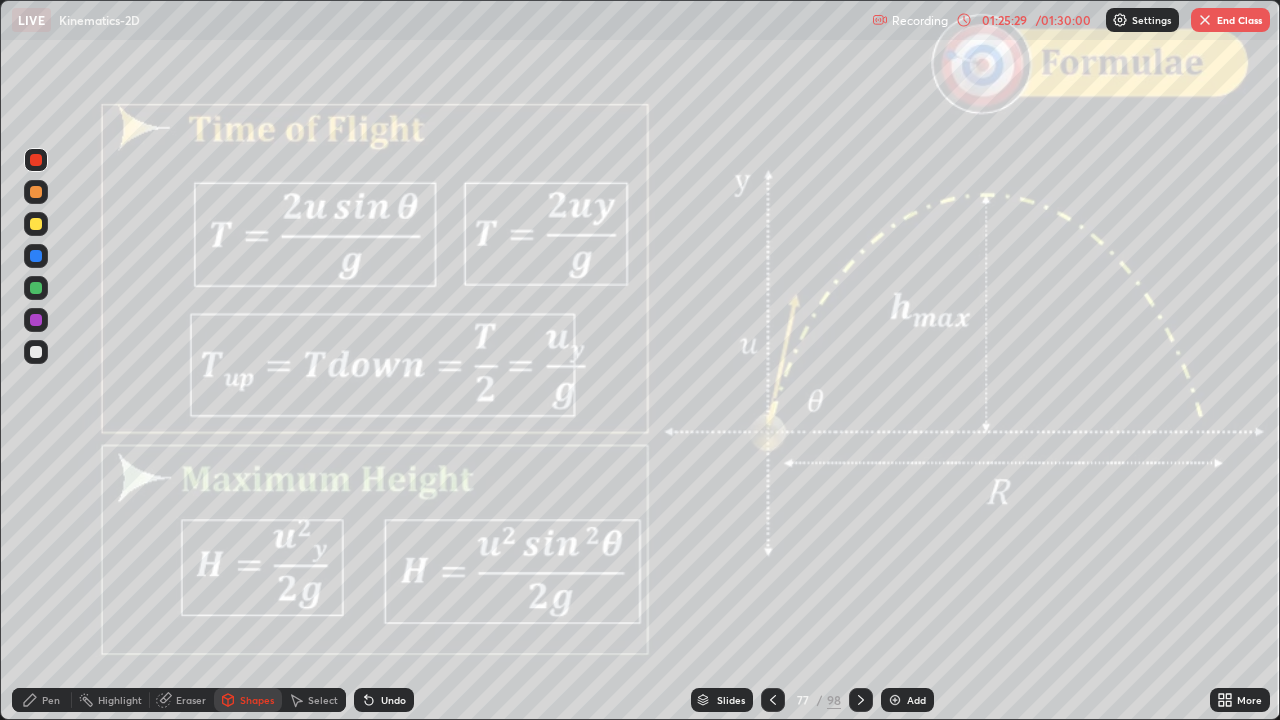 click 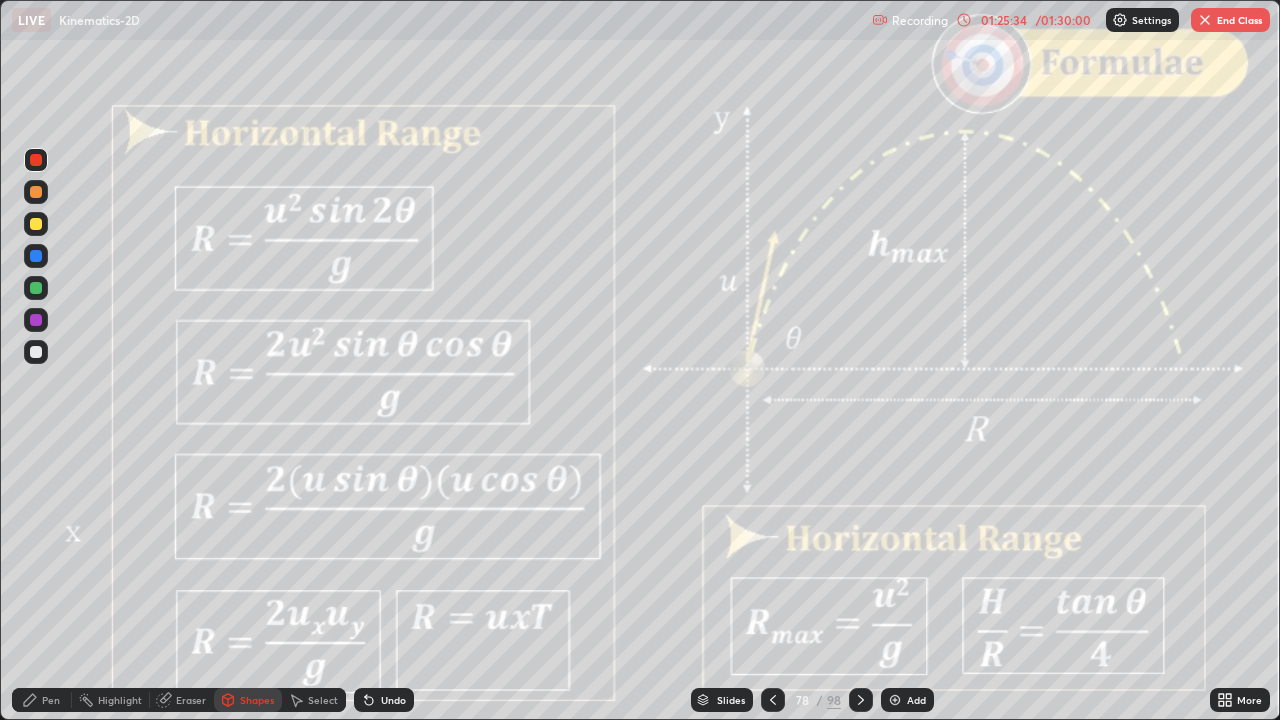 click 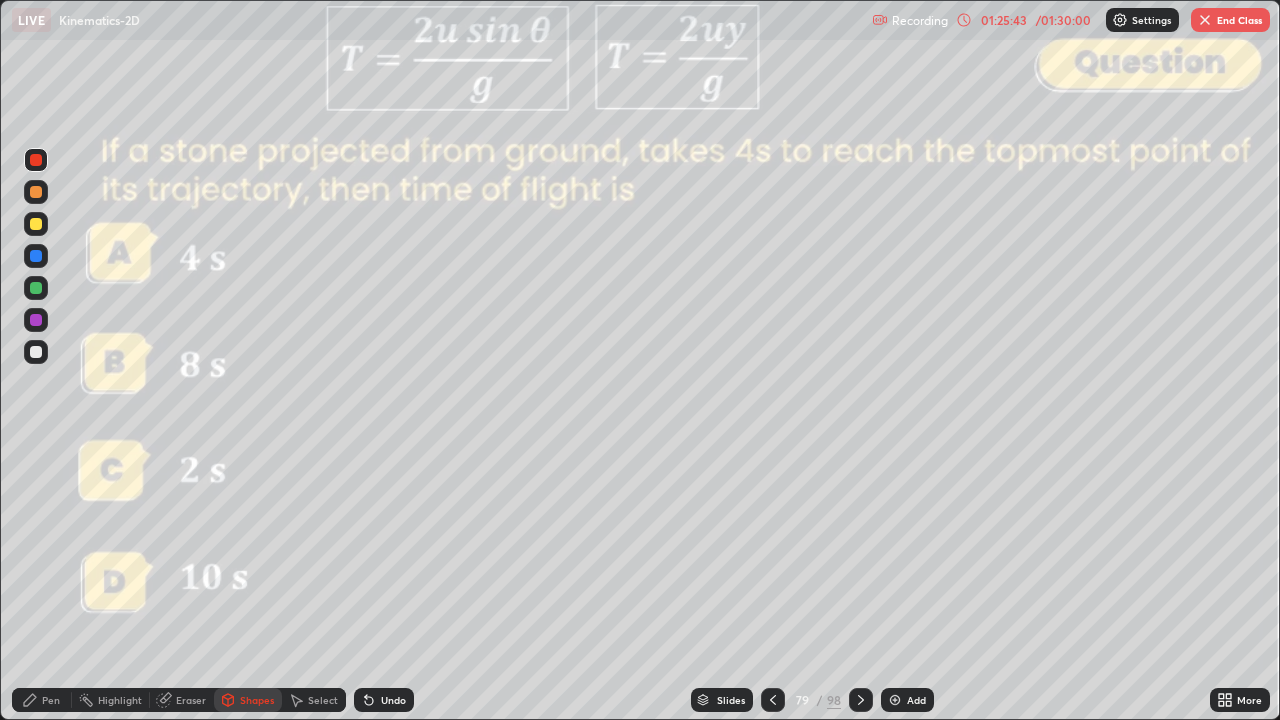 click 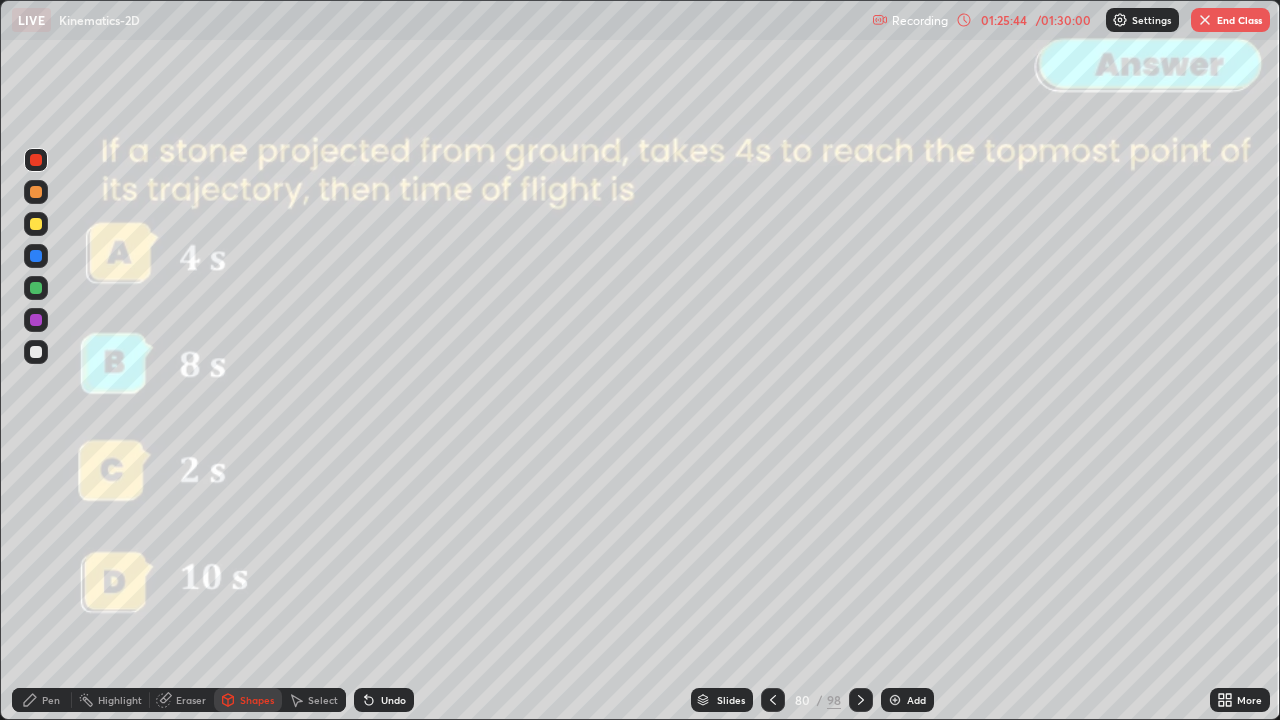 click 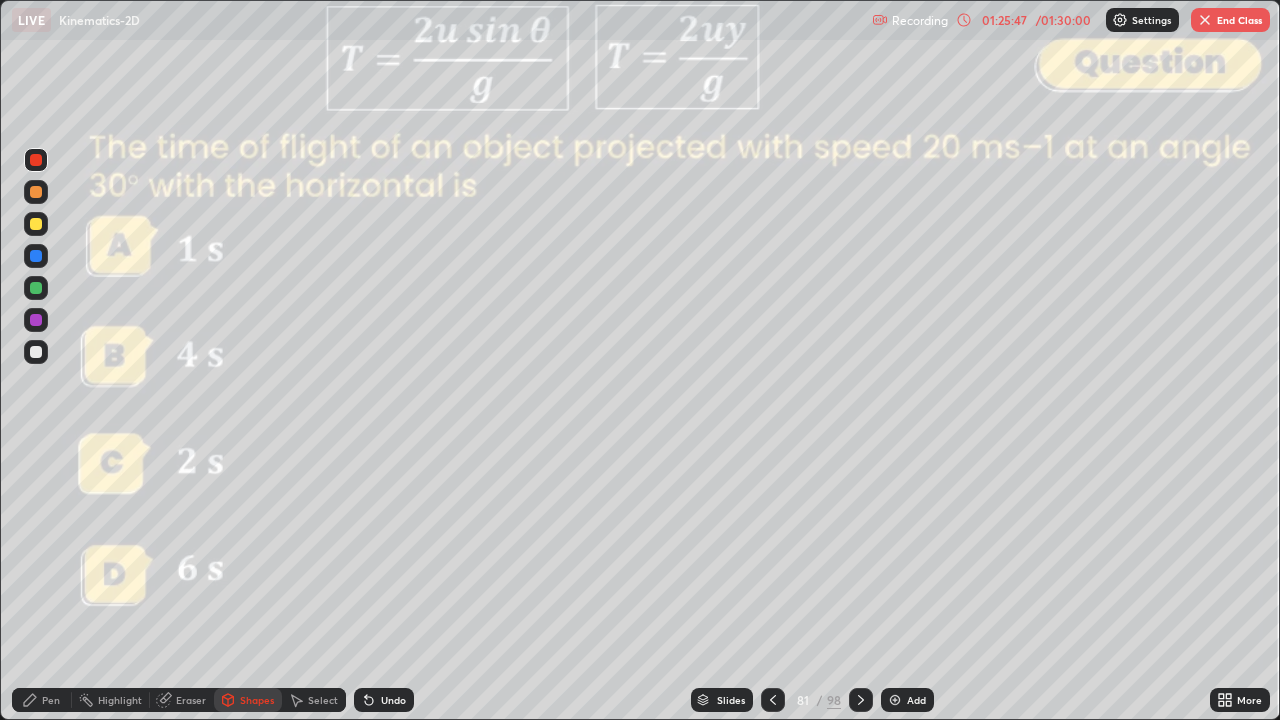 click 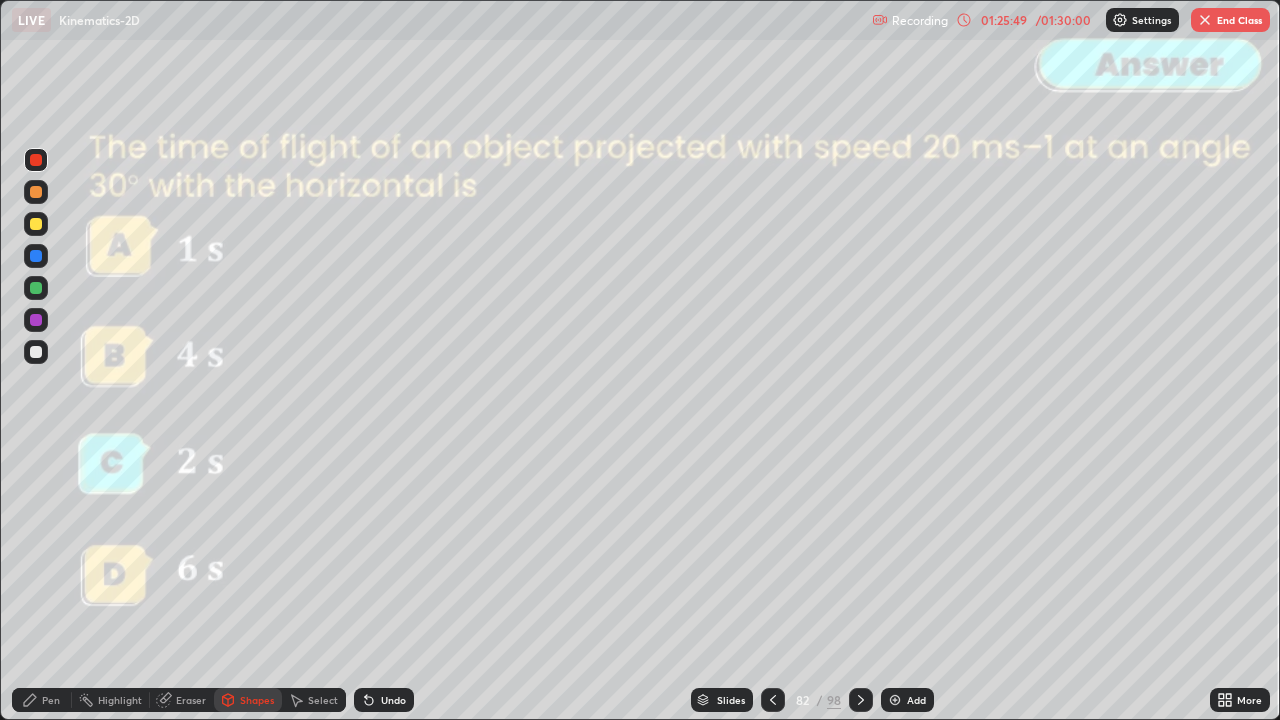 click 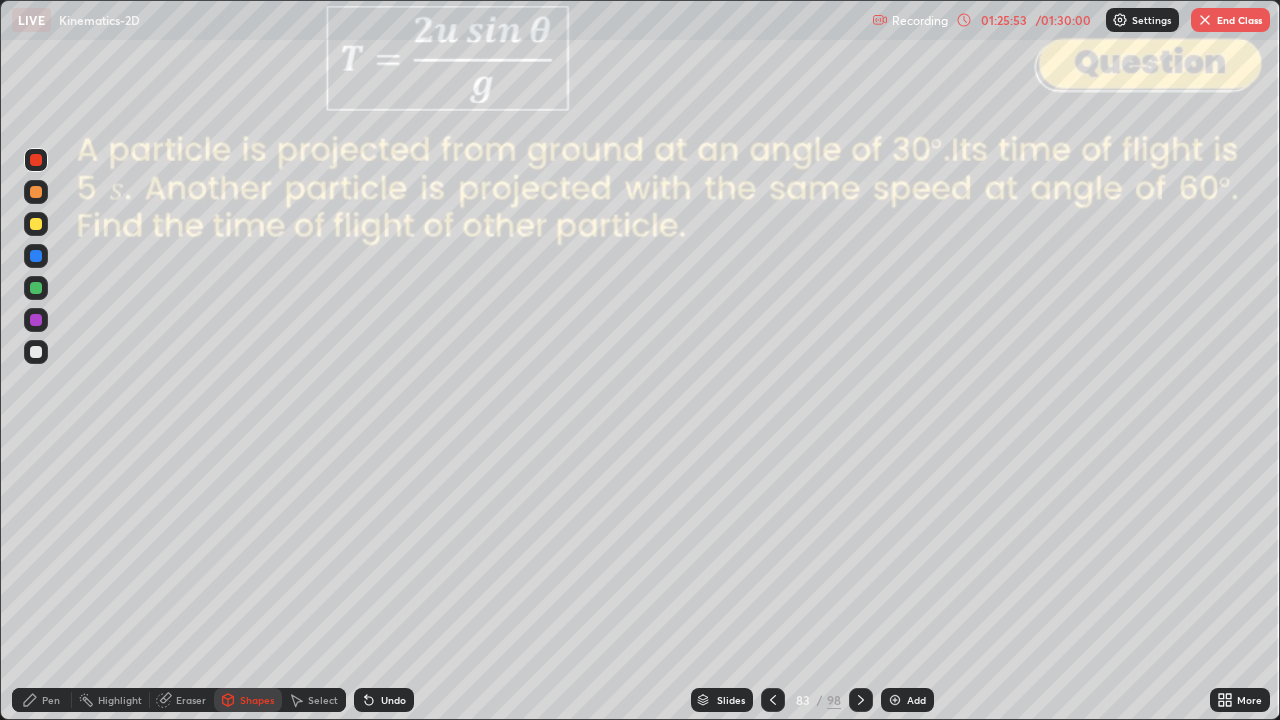 click 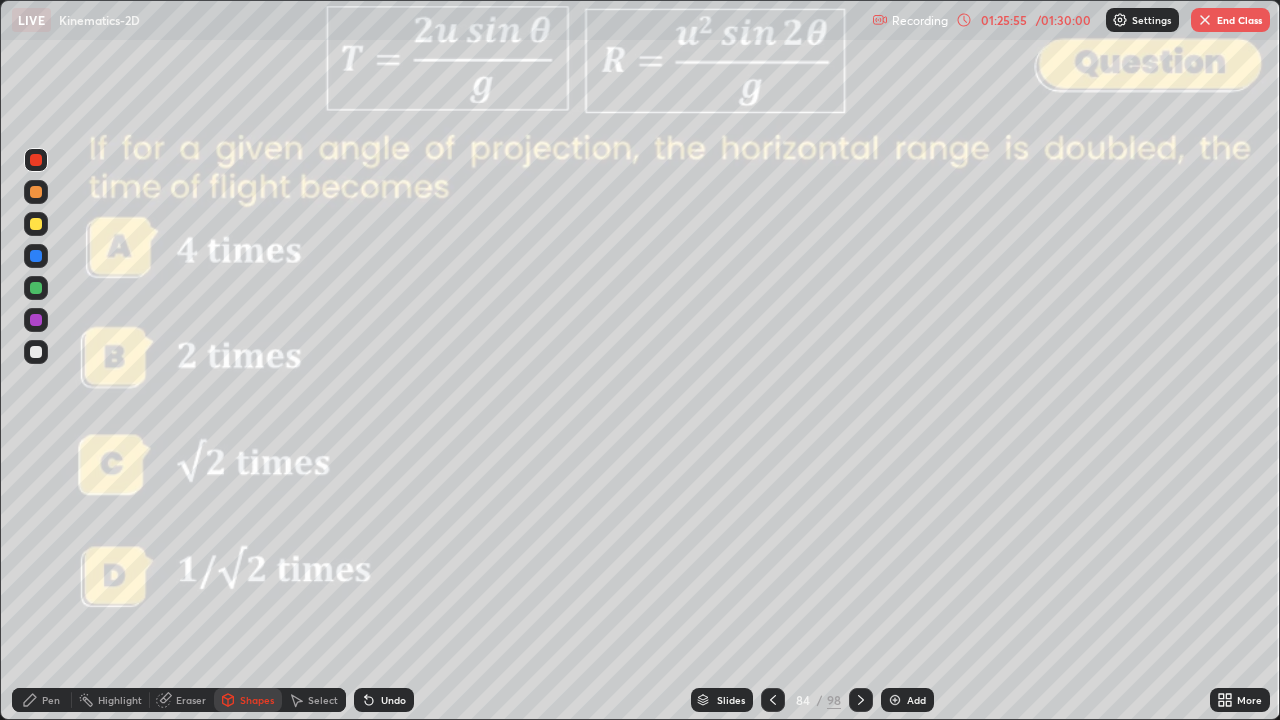 click on "Slides" at bounding box center (731, 700) 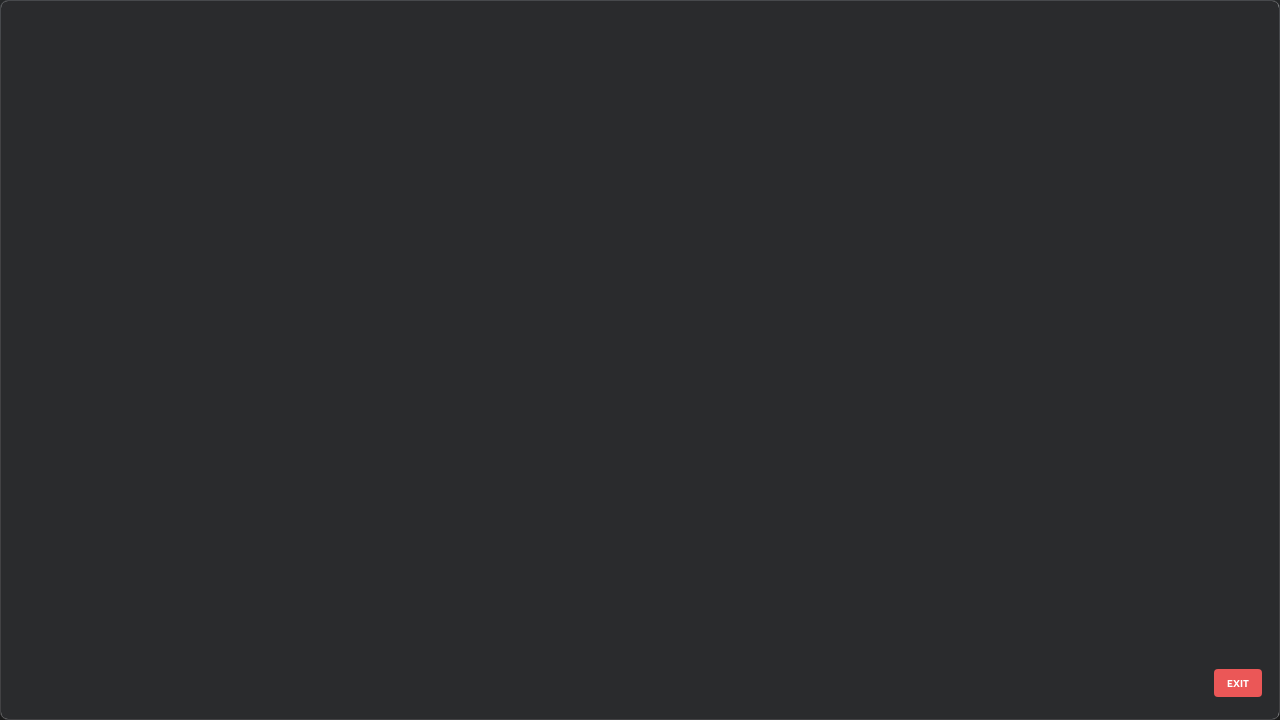 scroll, scrollTop: 5571, scrollLeft: 0, axis: vertical 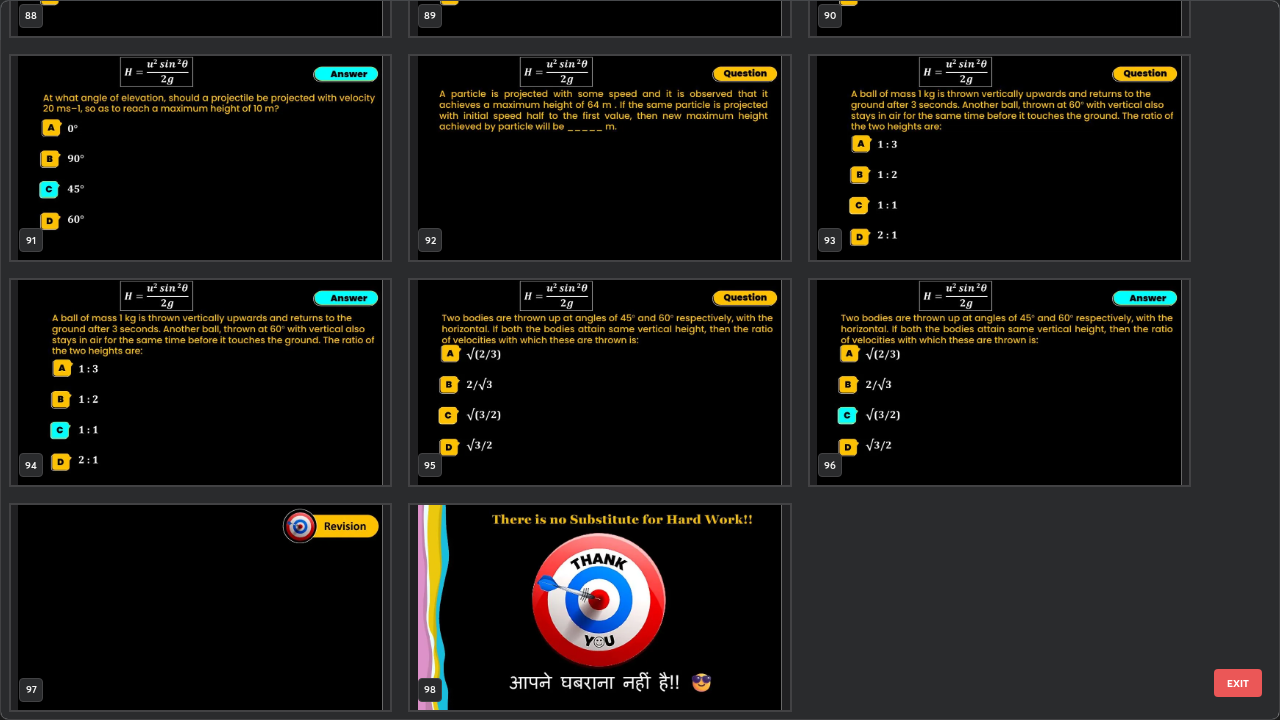 click at bounding box center [200, 607] 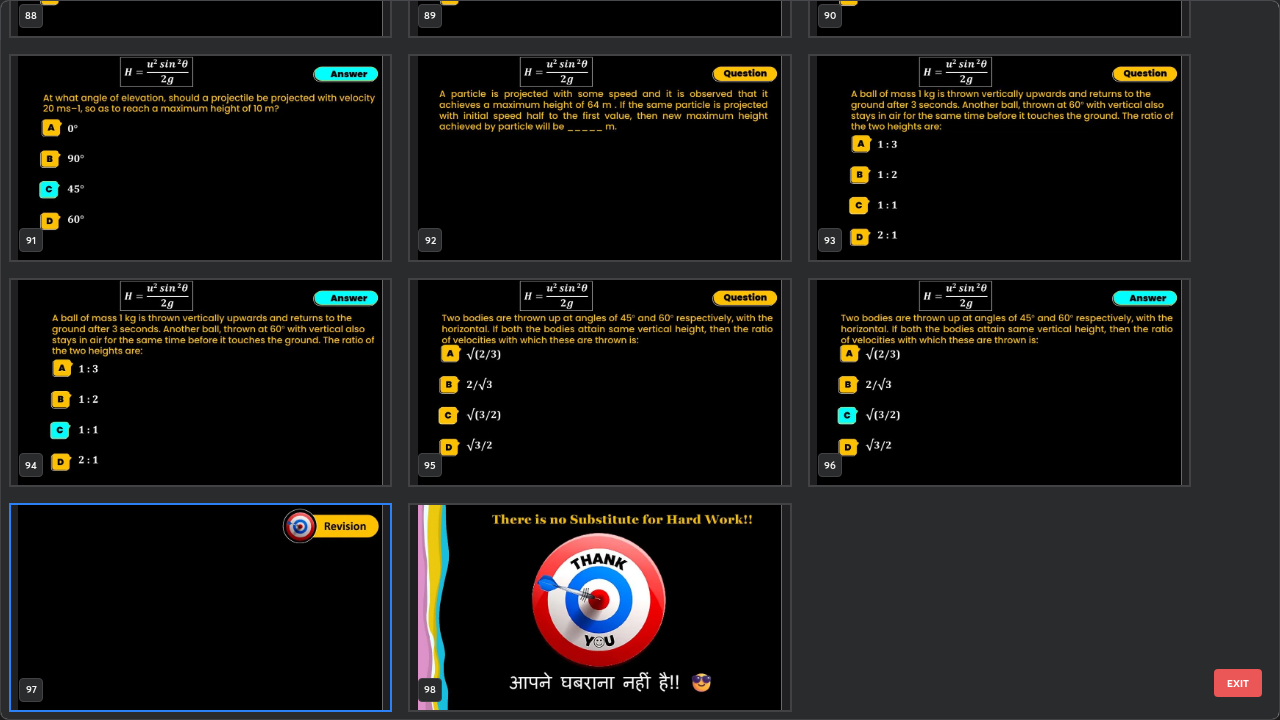 click on "EXIT" at bounding box center [1238, 683] 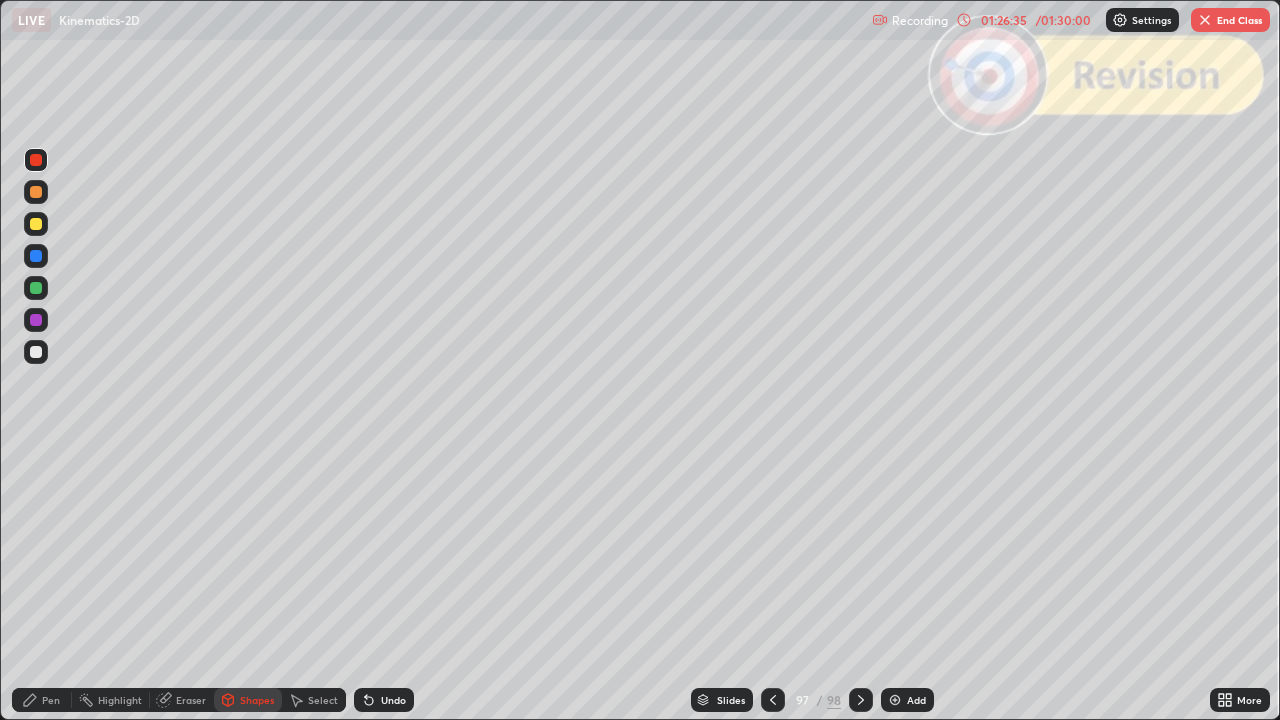 click 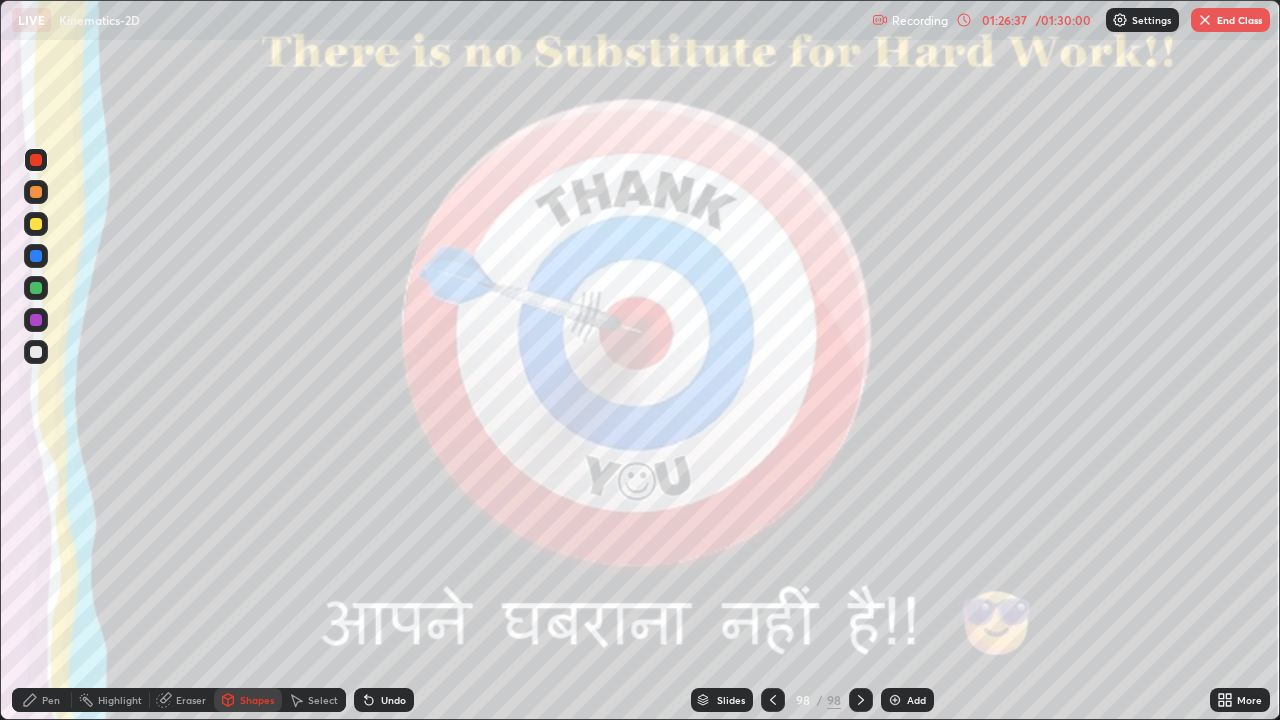 click on "End Class" at bounding box center (1230, 20) 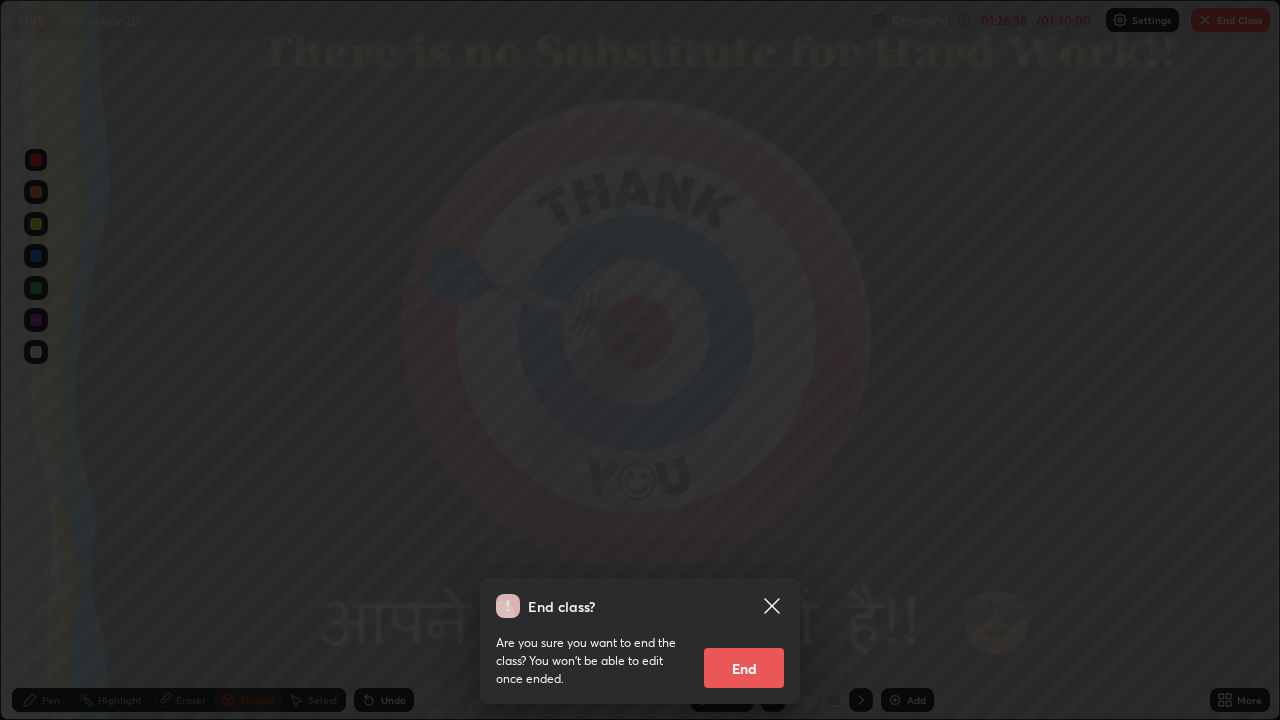 click on "End" at bounding box center (744, 668) 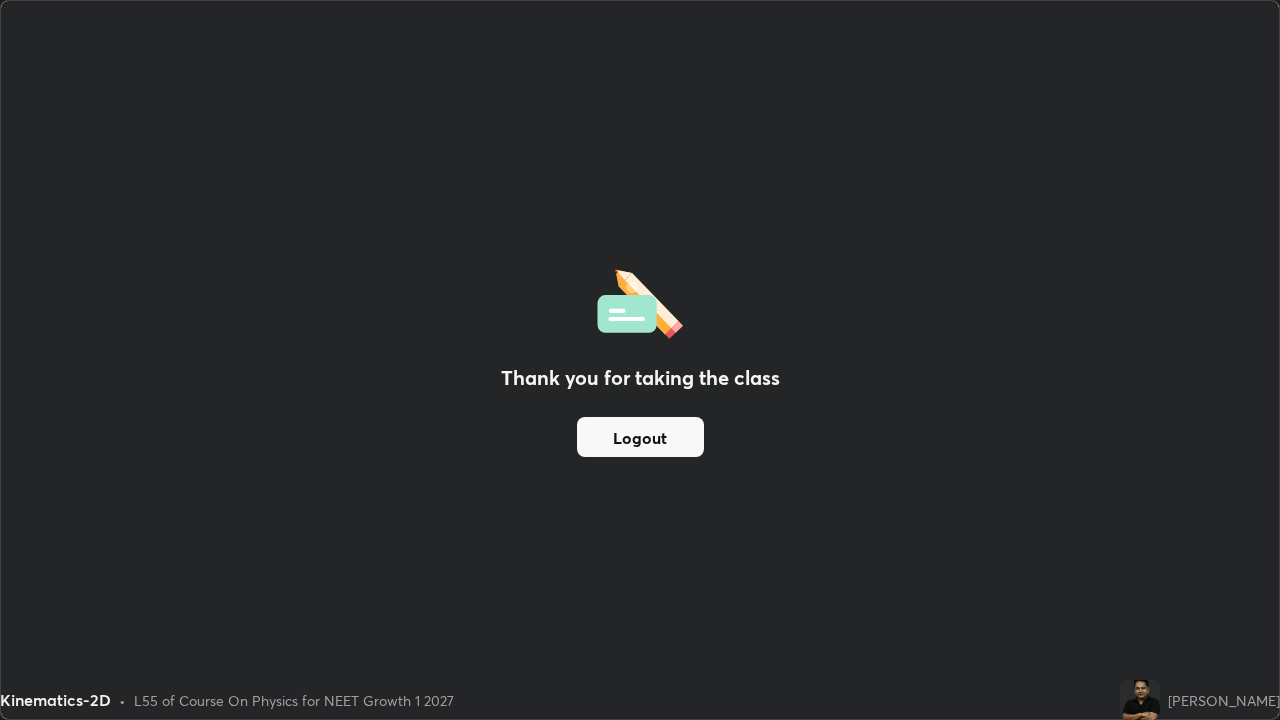 click on "Logout" at bounding box center [640, 437] 